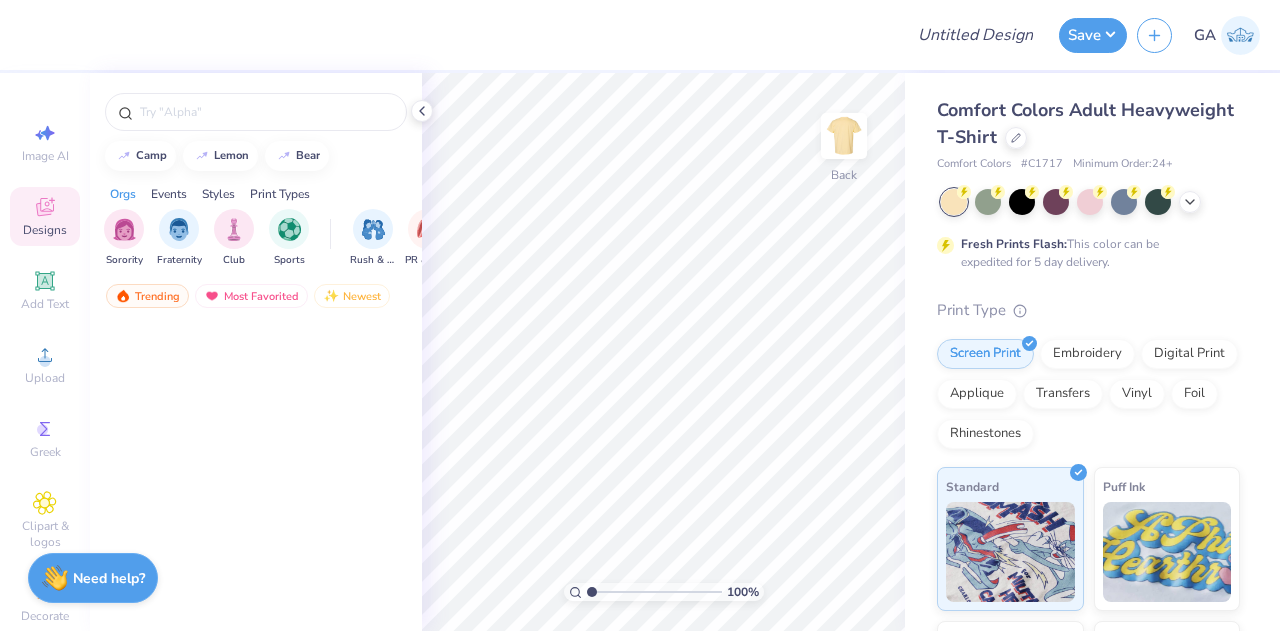 scroll, scrollTop: 0, scrollLeft: 0, axis: both 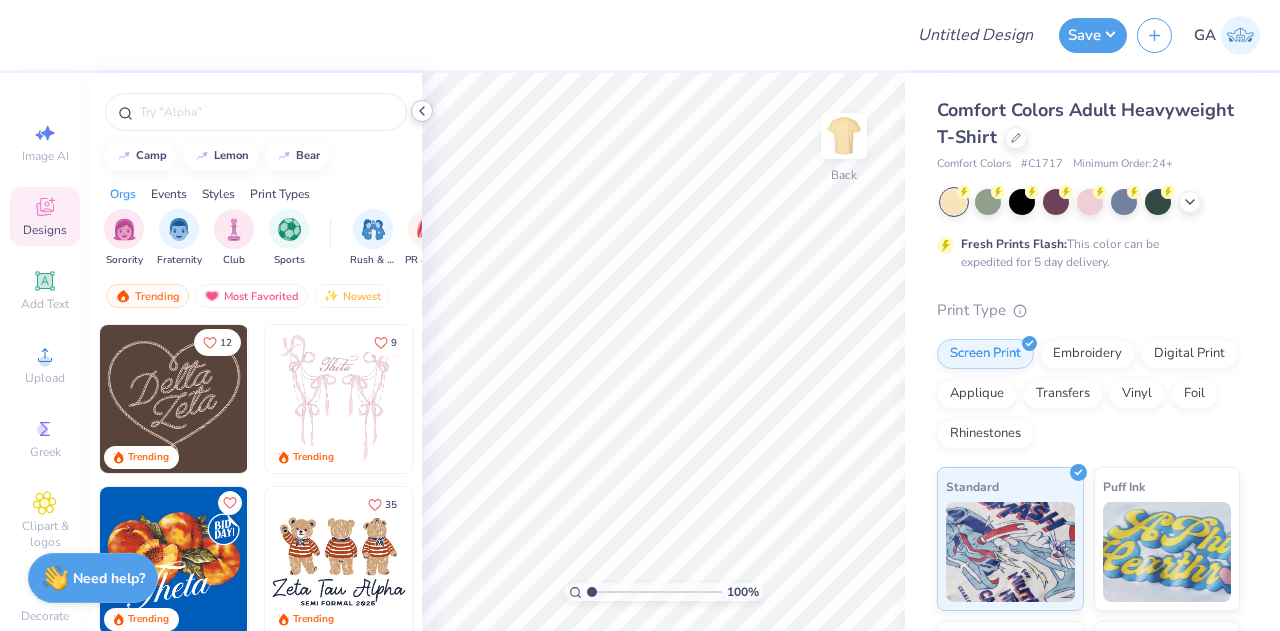 click 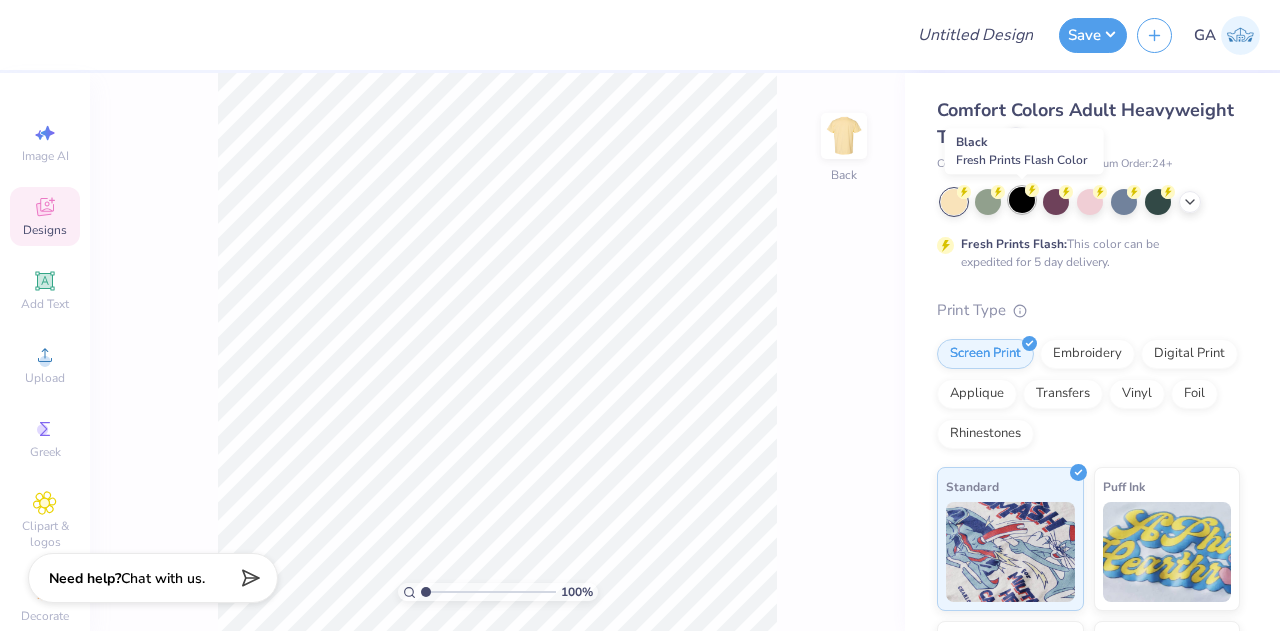 click at bounding box center (1022, 200) 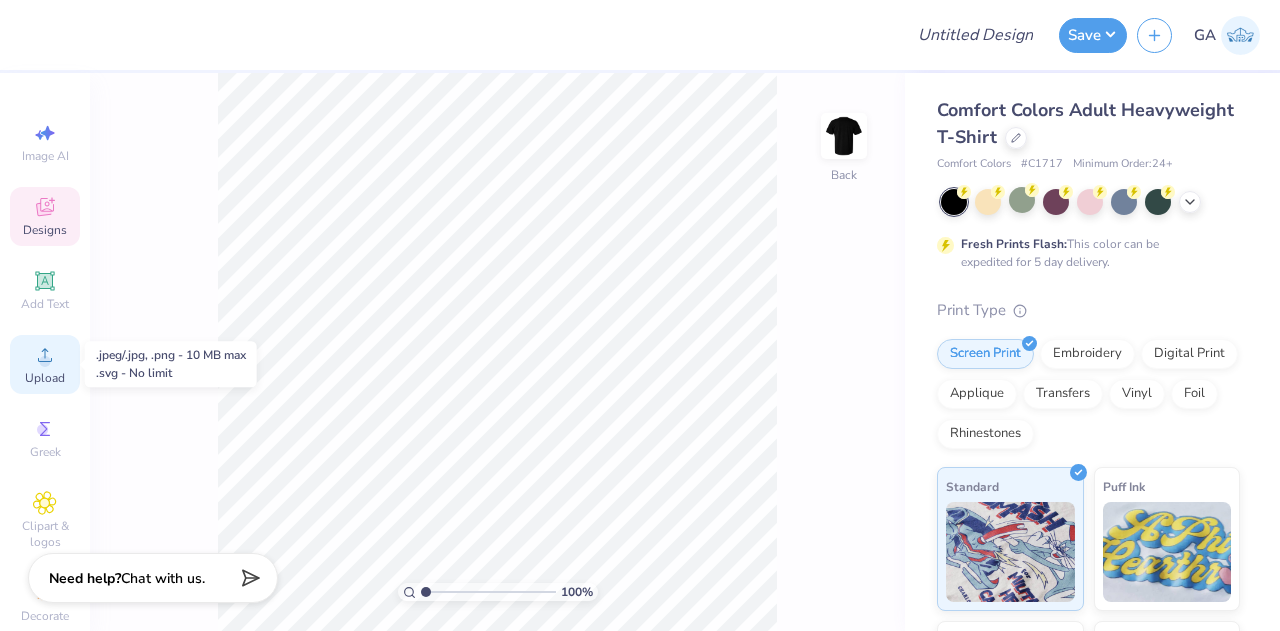 click on "Upload" at bounding box center (45, 378) 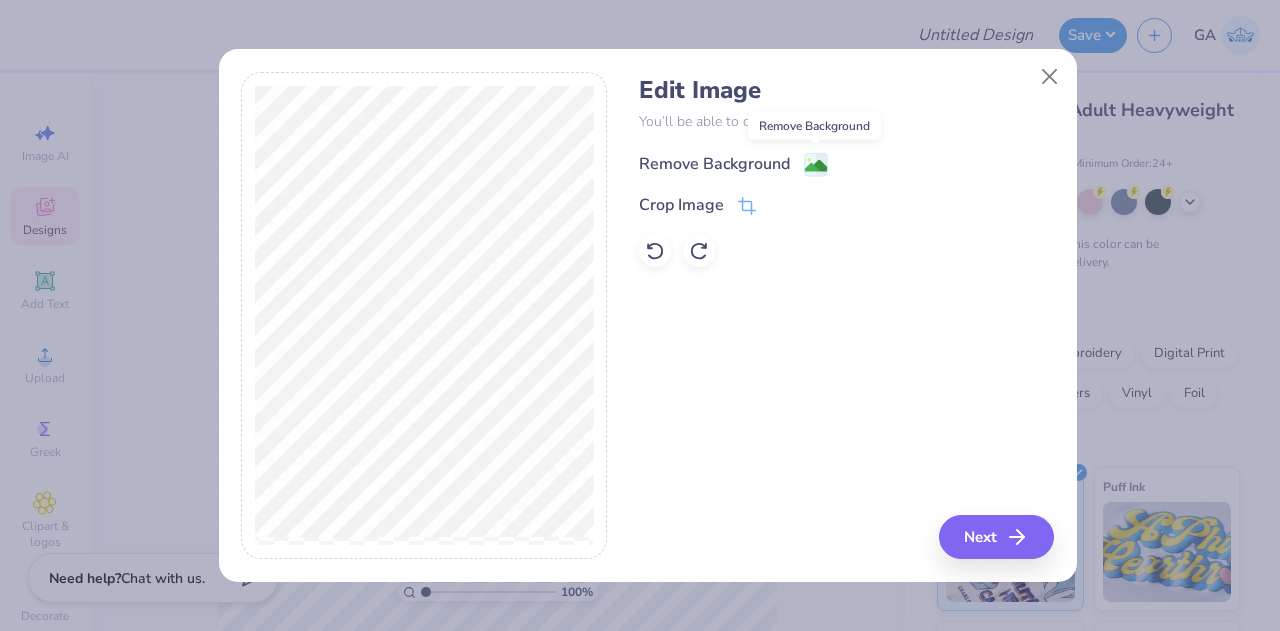click 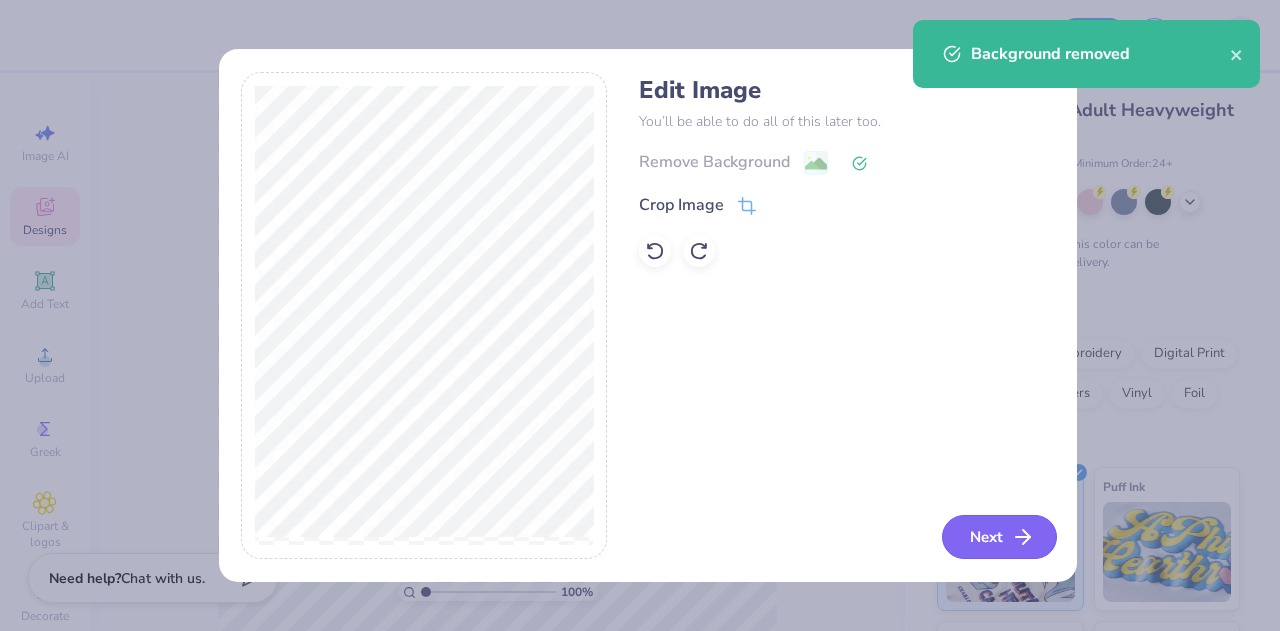 click on "Next" at bounding box center [999, 537] 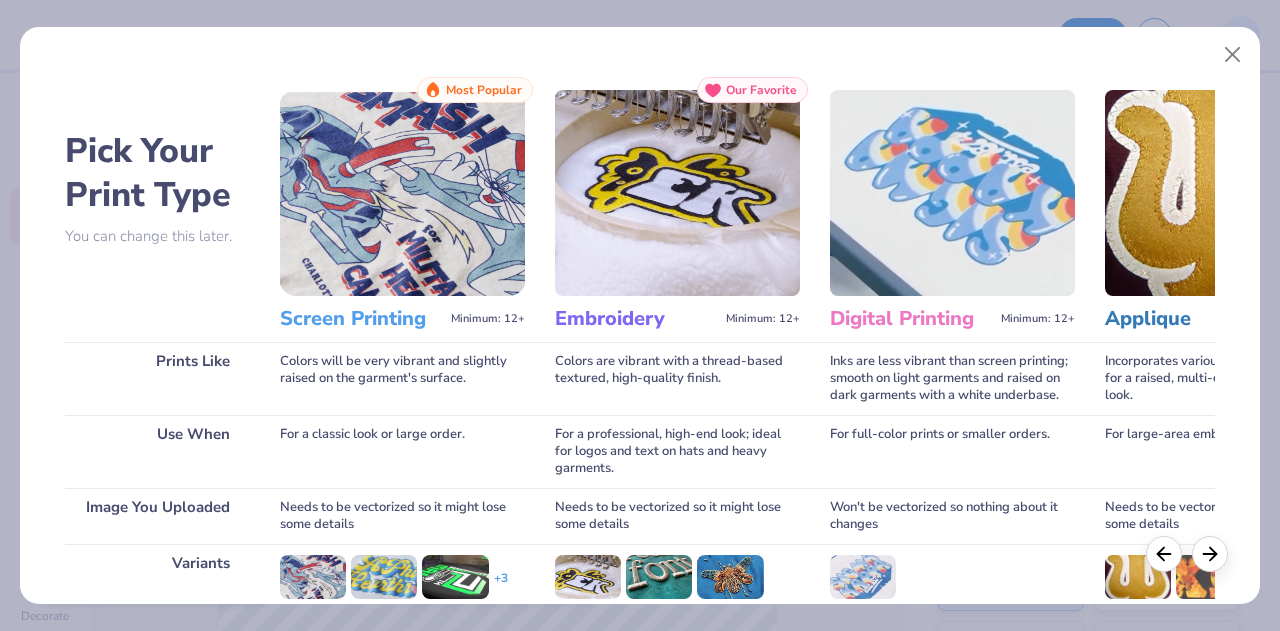 scroll, scrollTop: 265, scrollLeft: 0, axis: vertical 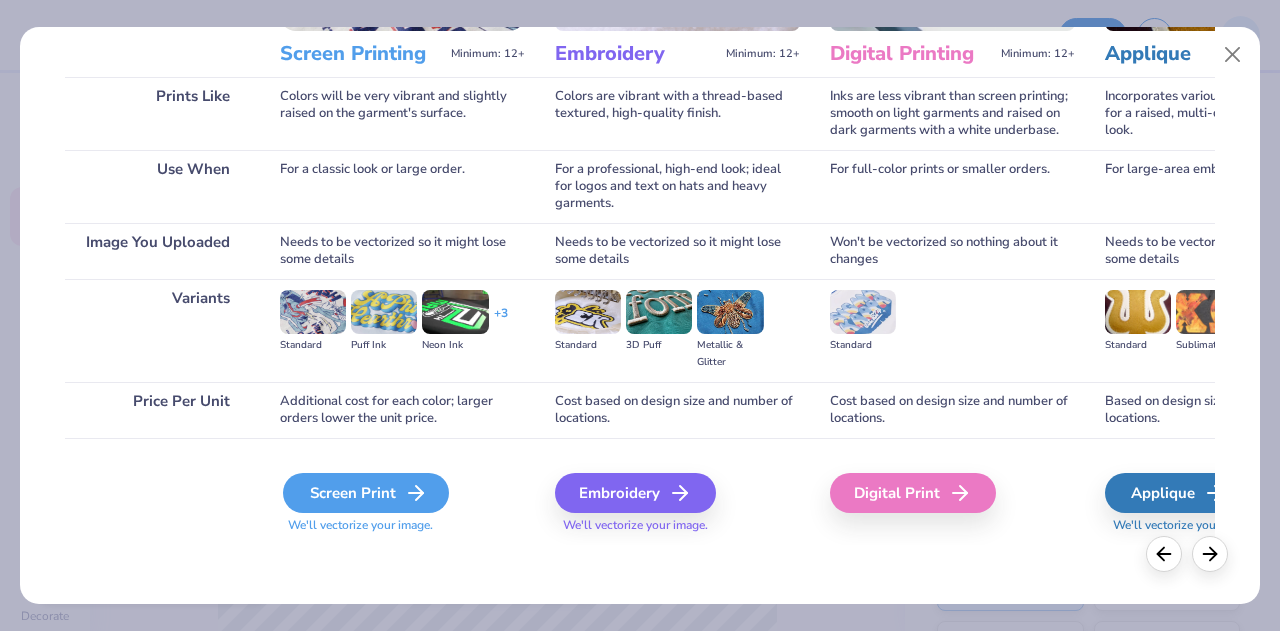 click on "Screen Print" at bounding box center [366, 493] 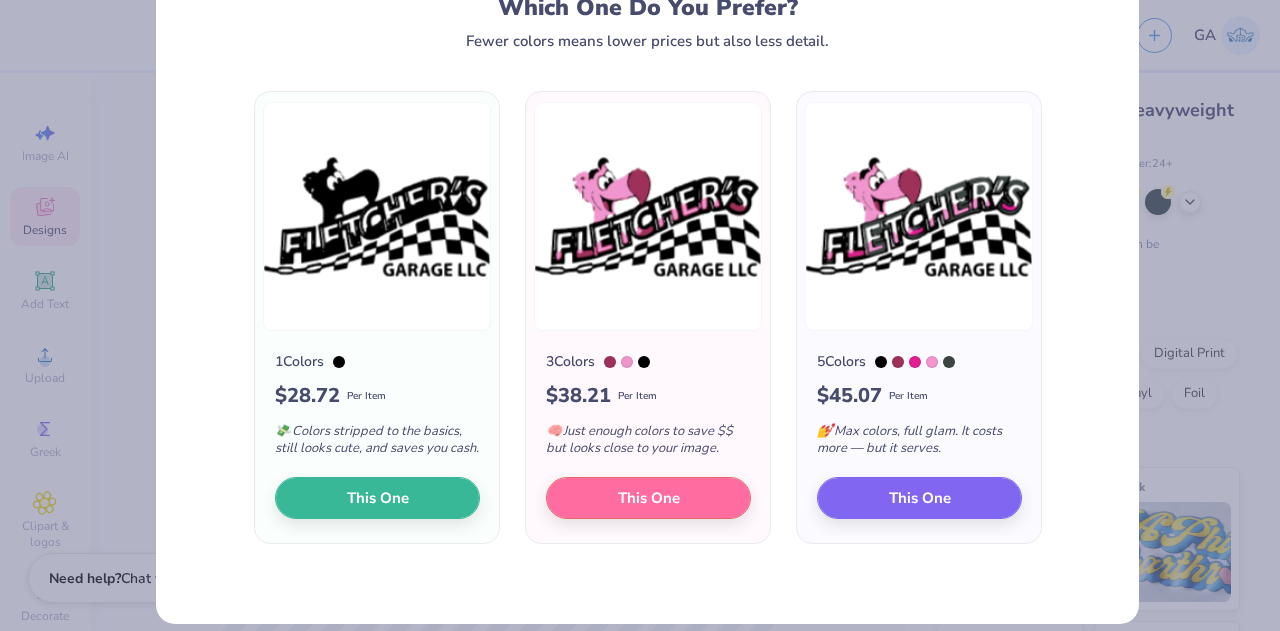 scroll, scrollTop: 77, scrollLeft: 0, axis: vertical 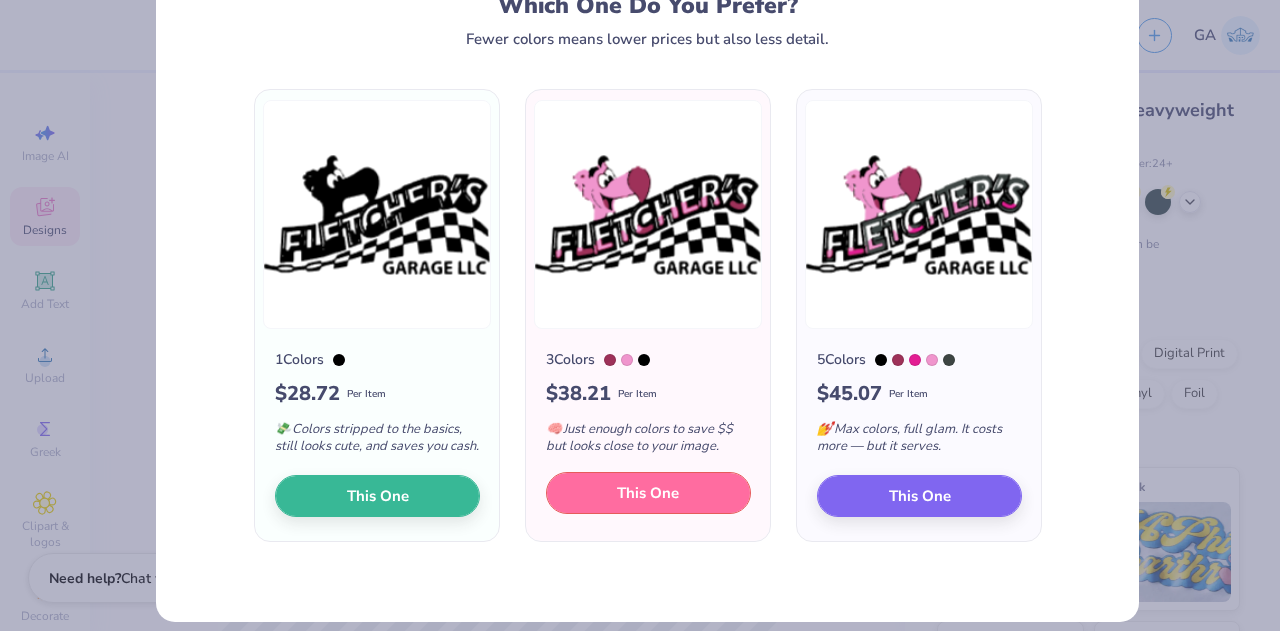 click on "This One" at bounding box center (648, 493) 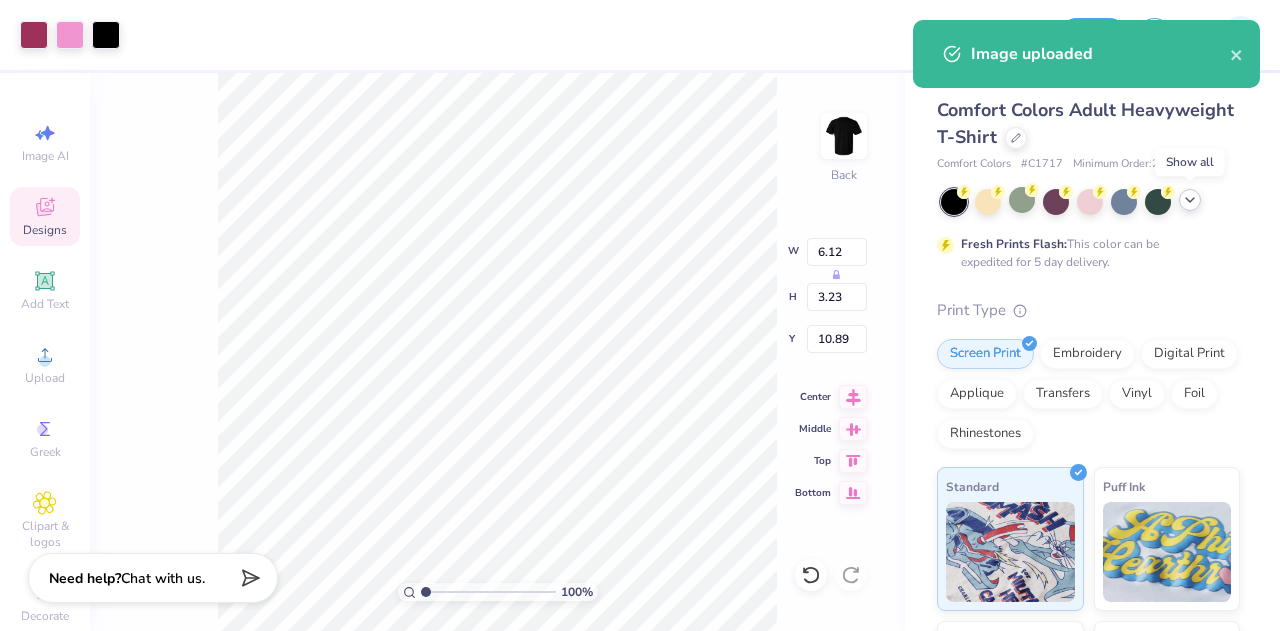 click at bounding box center (1190, 200) 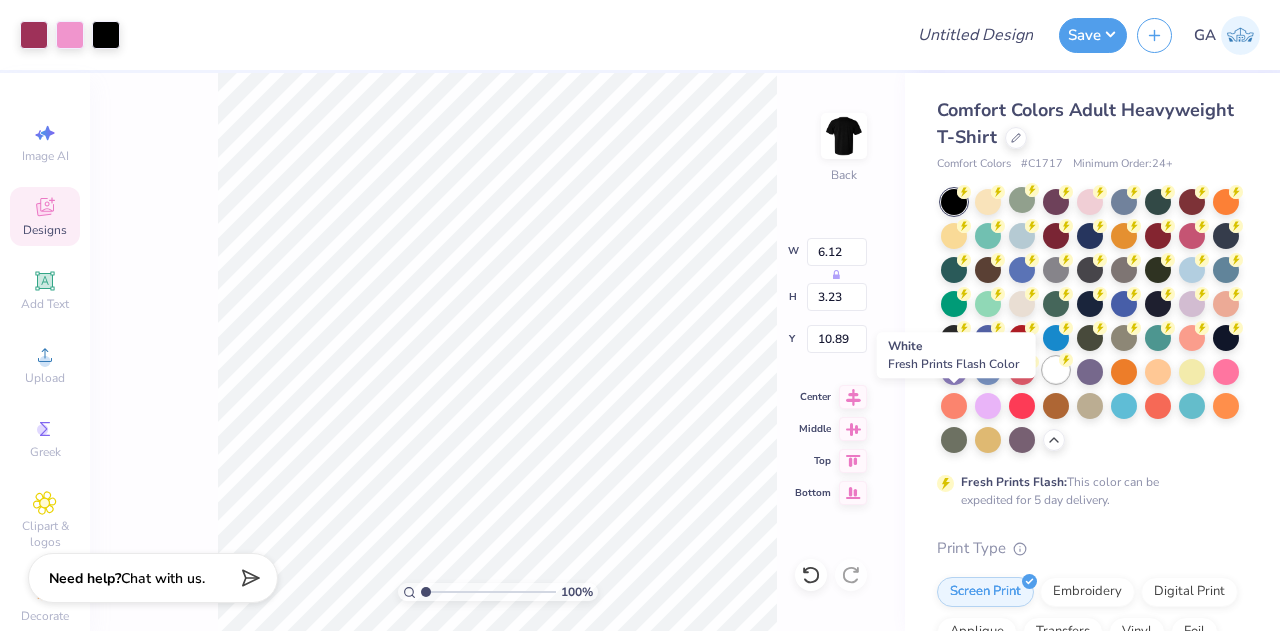 click at bounding box center [1056, 370] 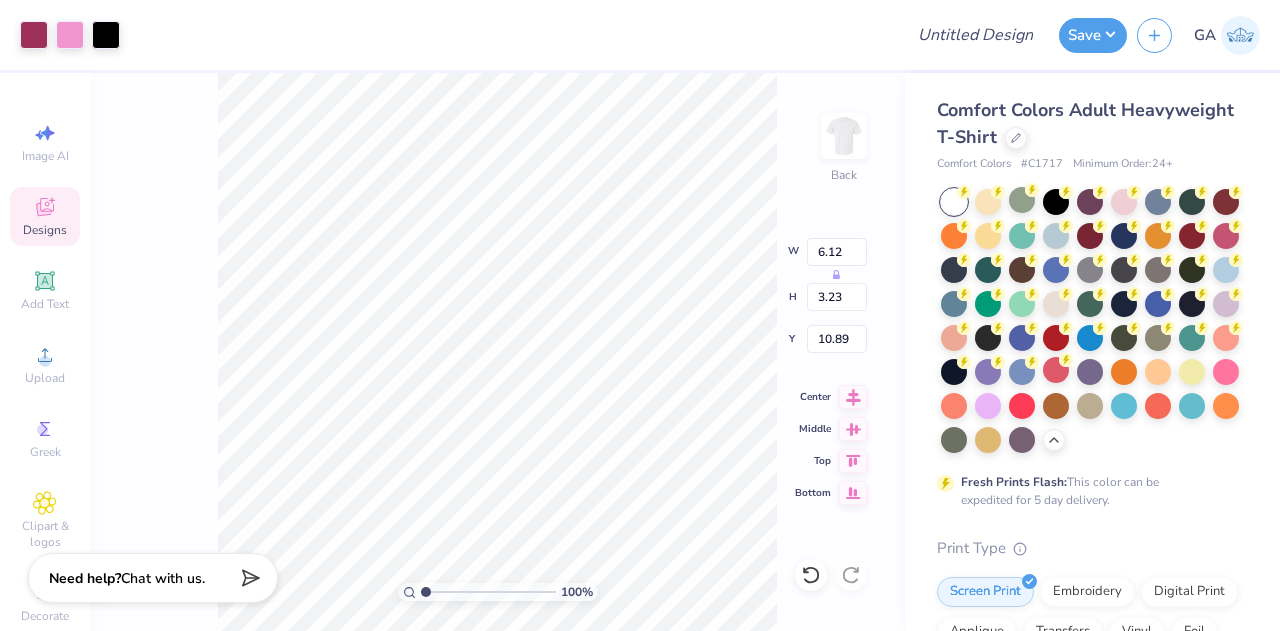 type on "3.00" 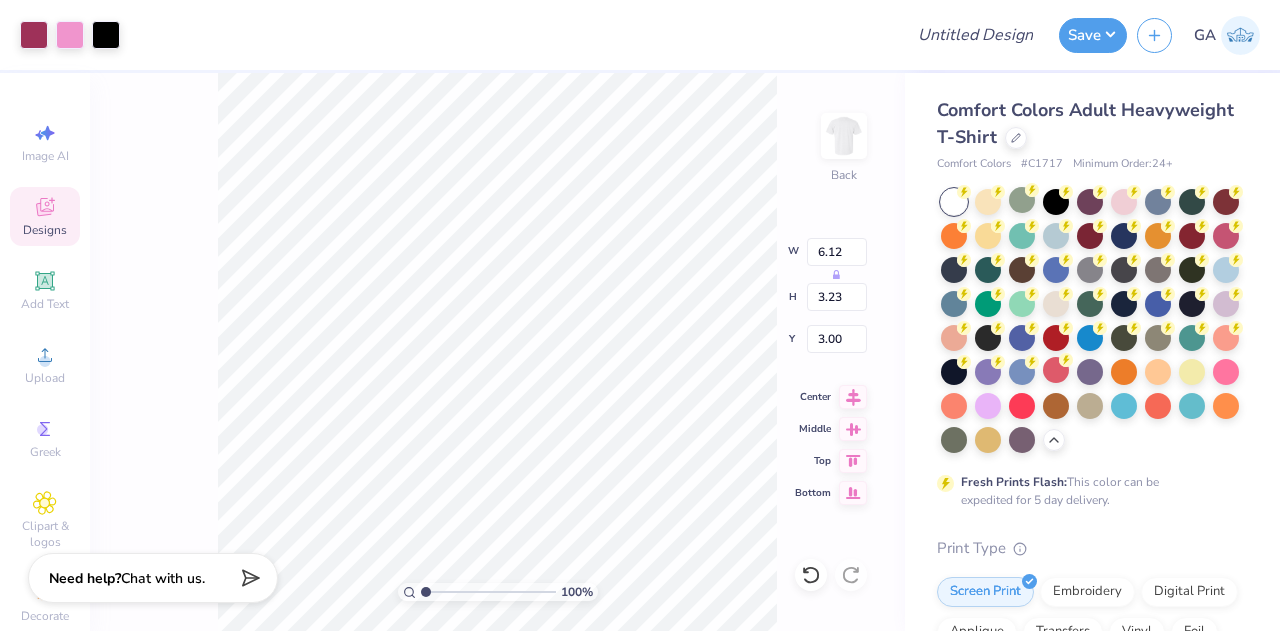 type on "3.34" 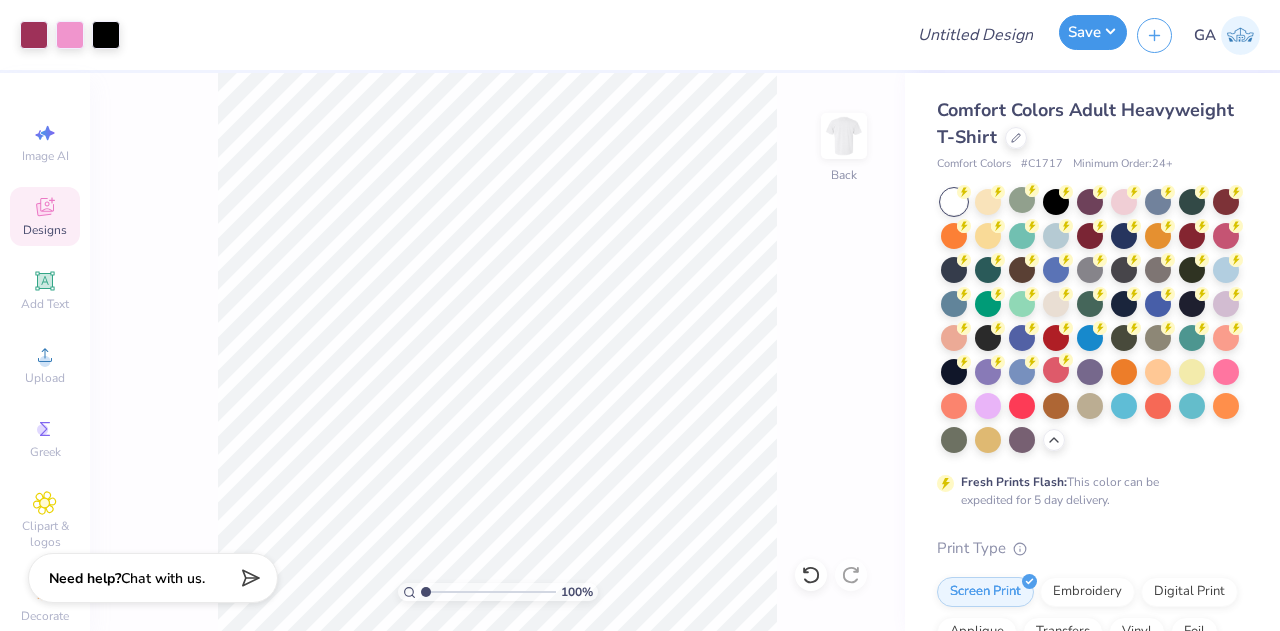 click on "Save" at bounding box center [1093, 32] 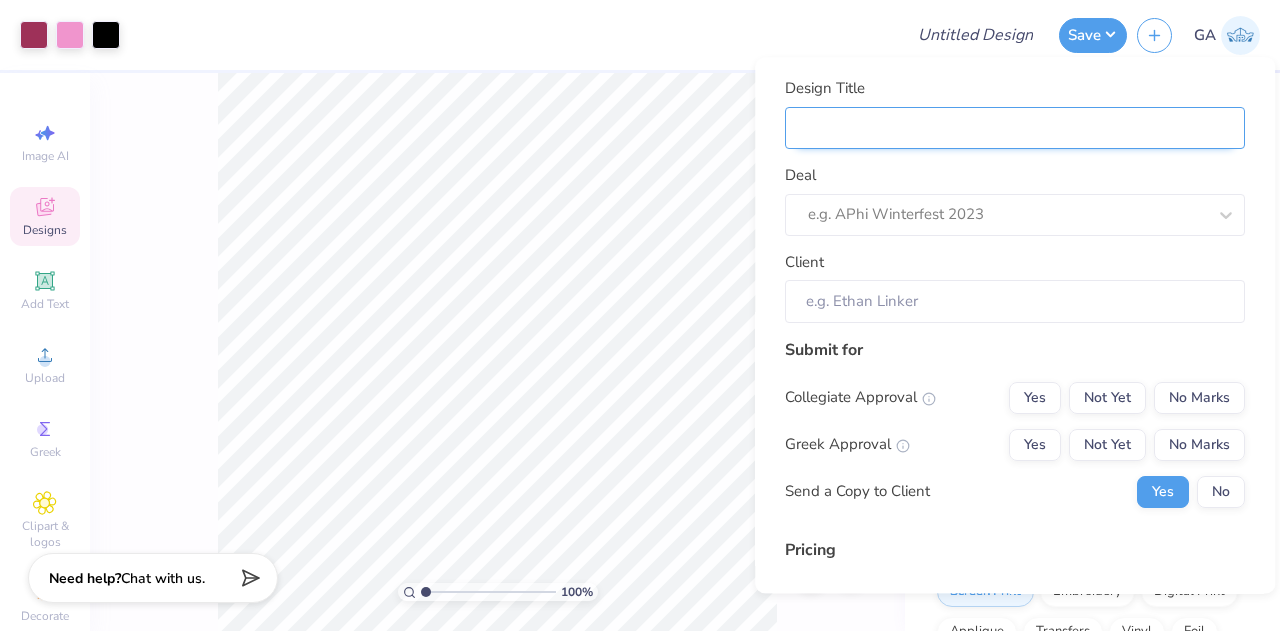 click on "Design Title" at bounding box center (1015, 128) 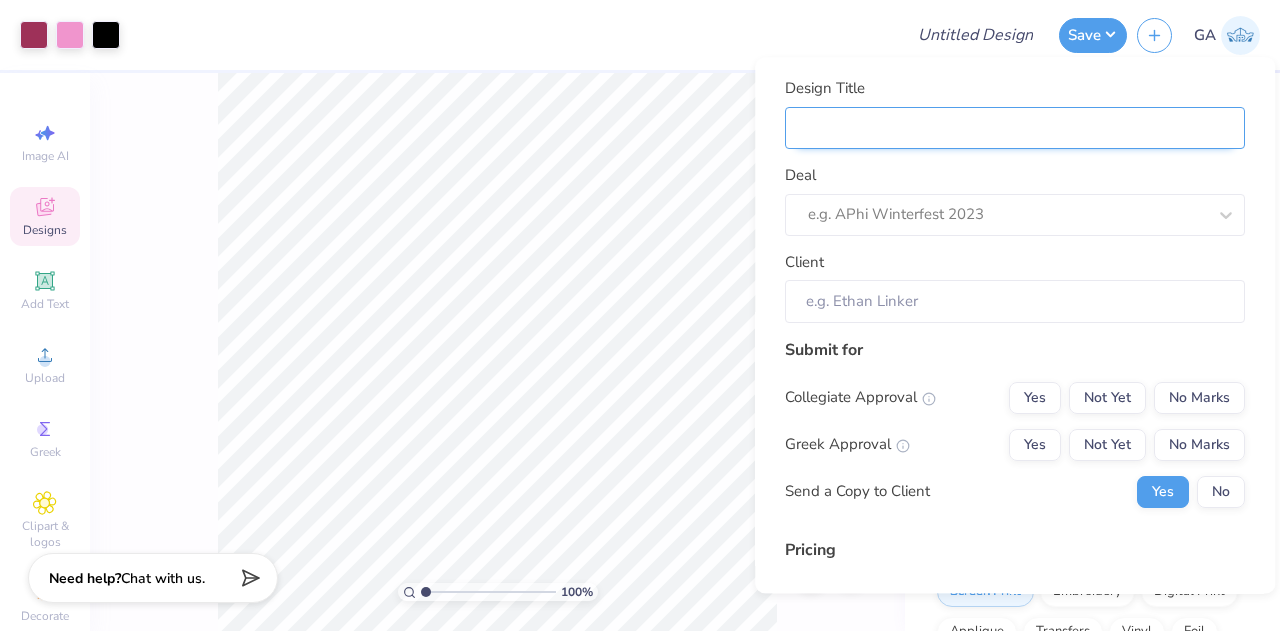click on "Design Title" at bounding box center (1015, 128) 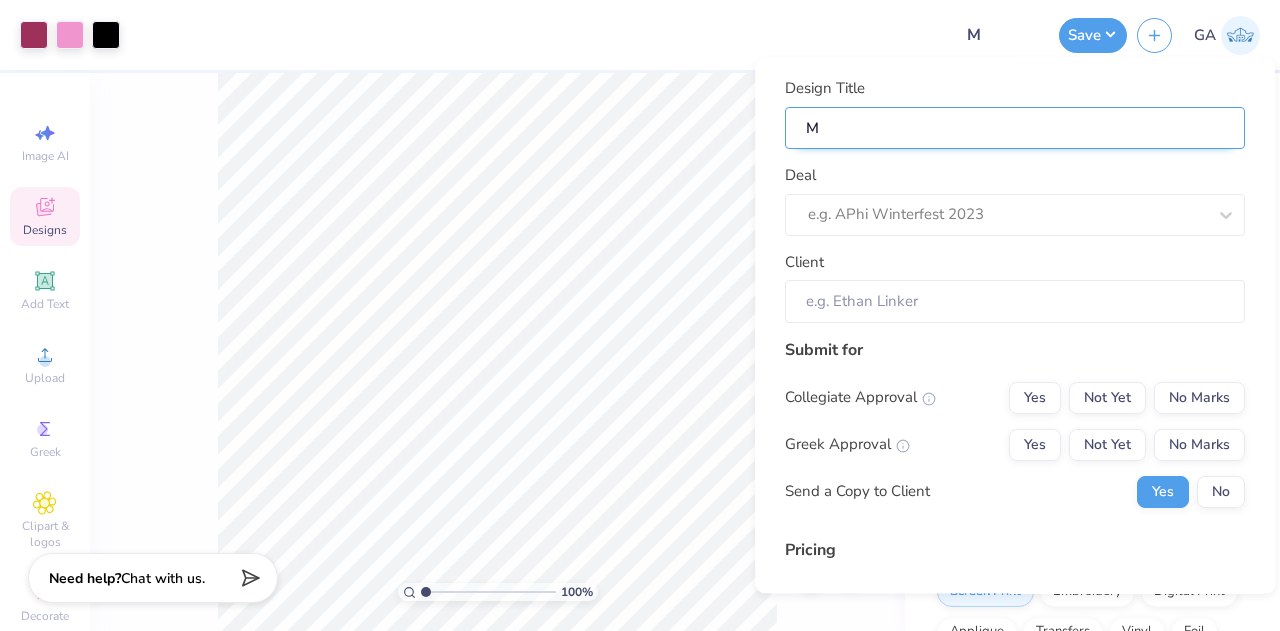 type on "Me" 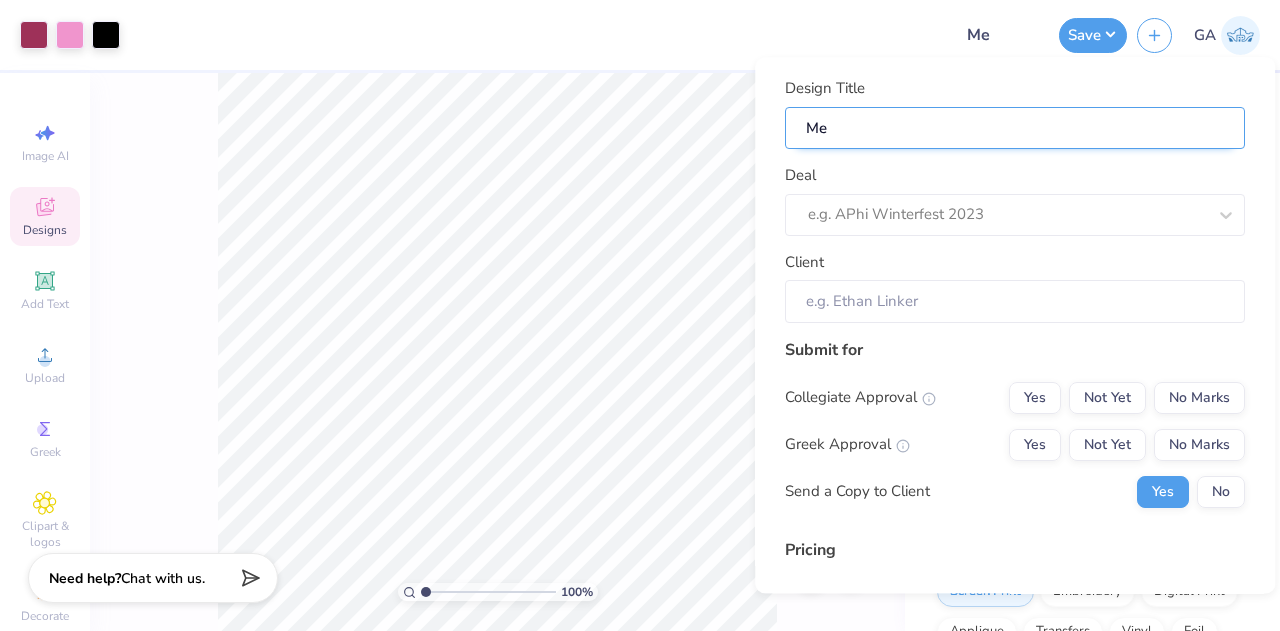 type on "Mer" 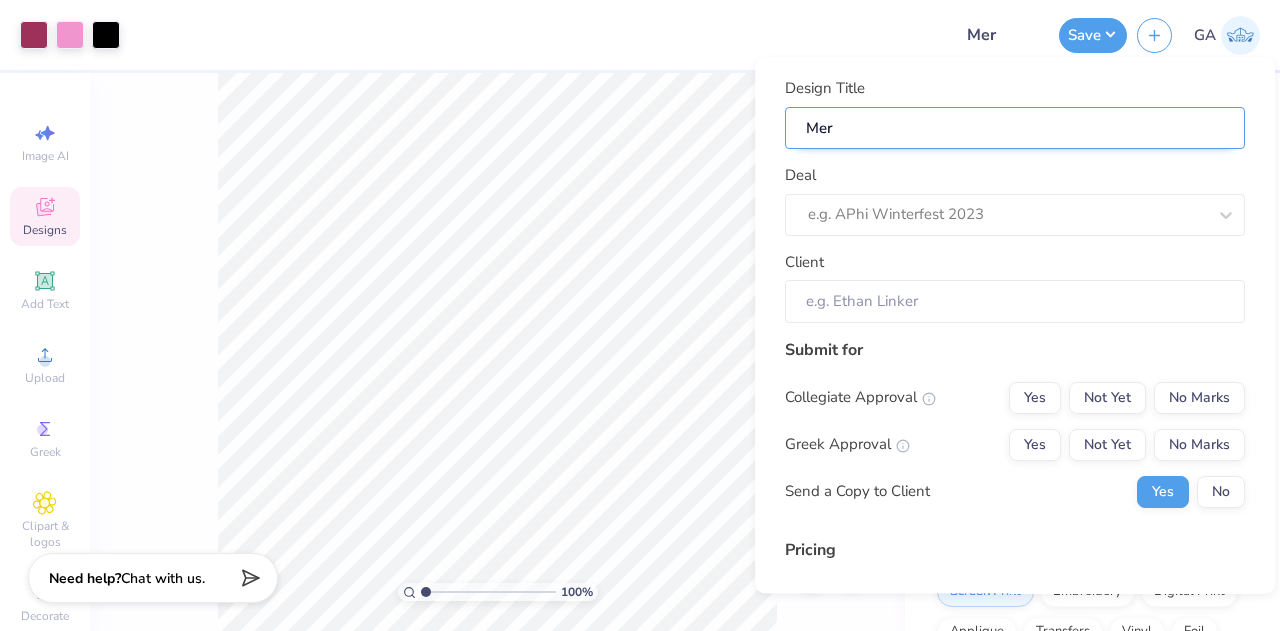 type on "Merc" 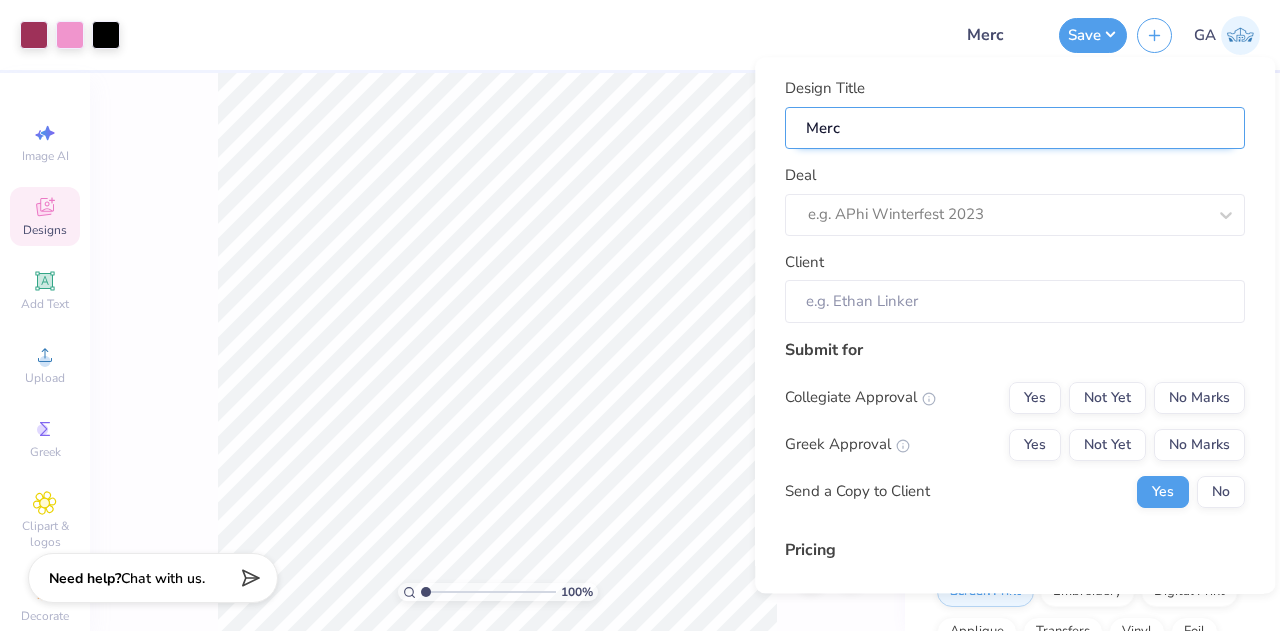 type on "Merch" 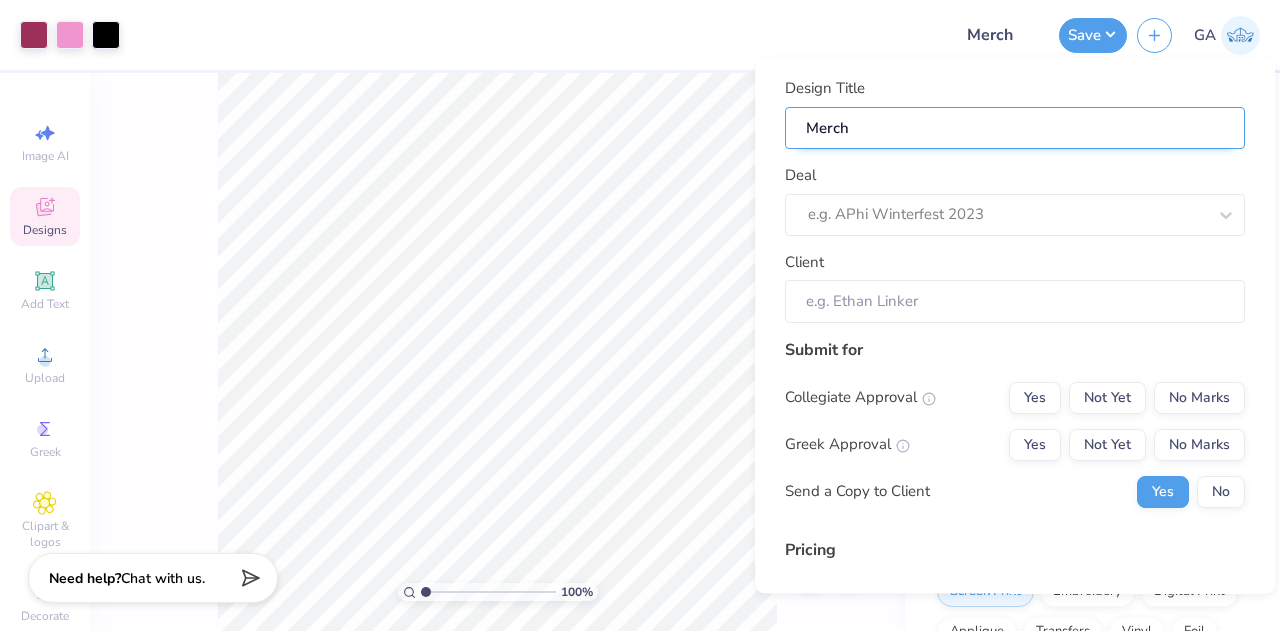 type on "Merch" 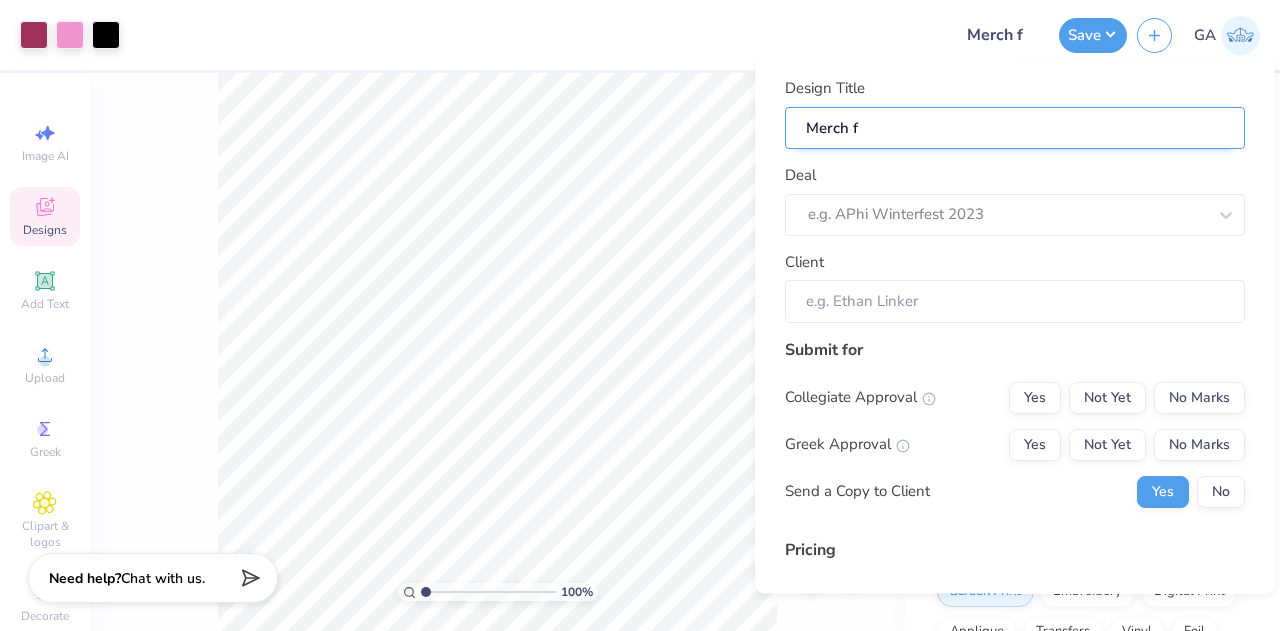 type on "Merch fo" 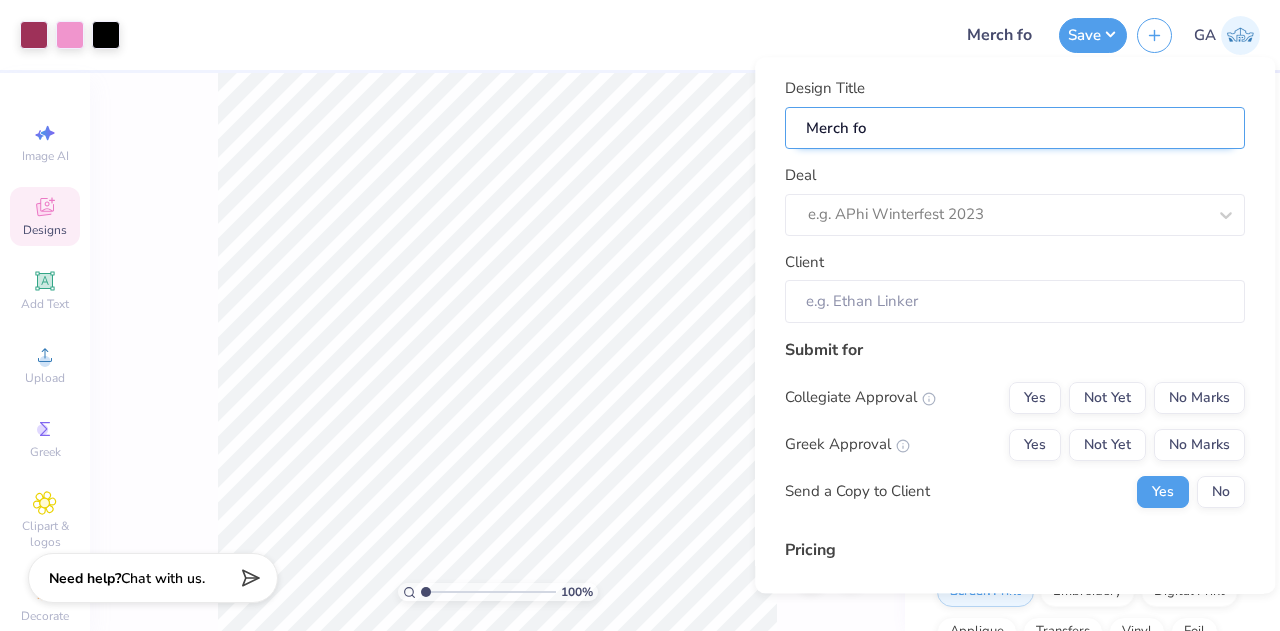 type on "Merch for" 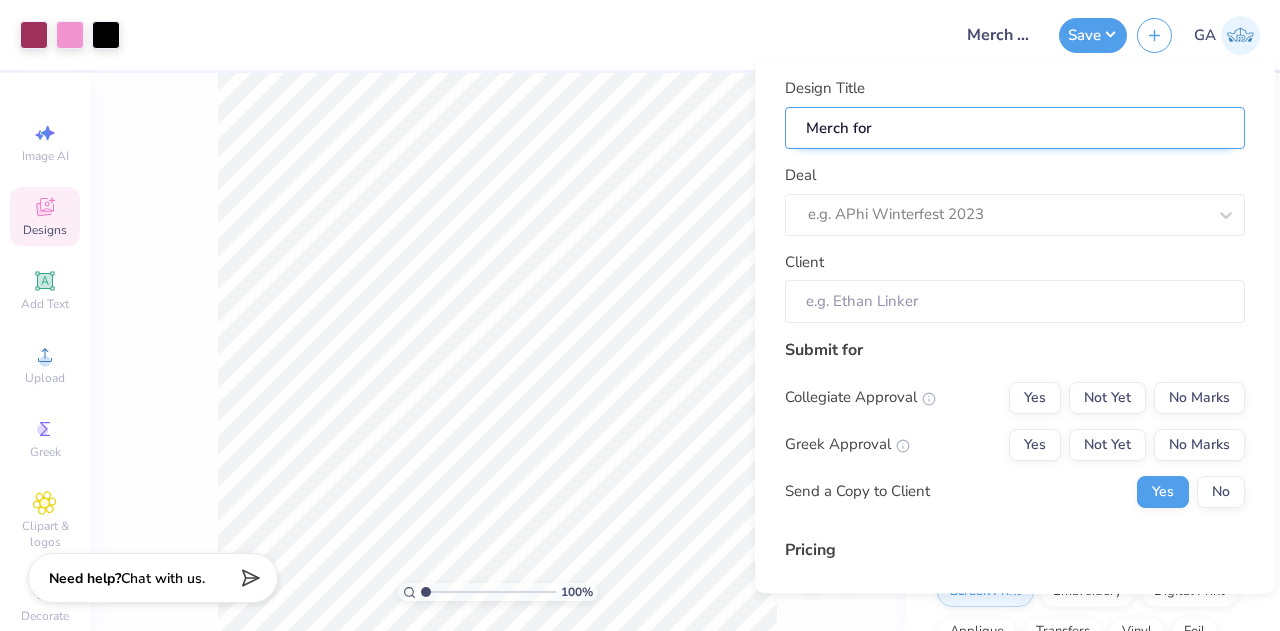 type on "Merch for" 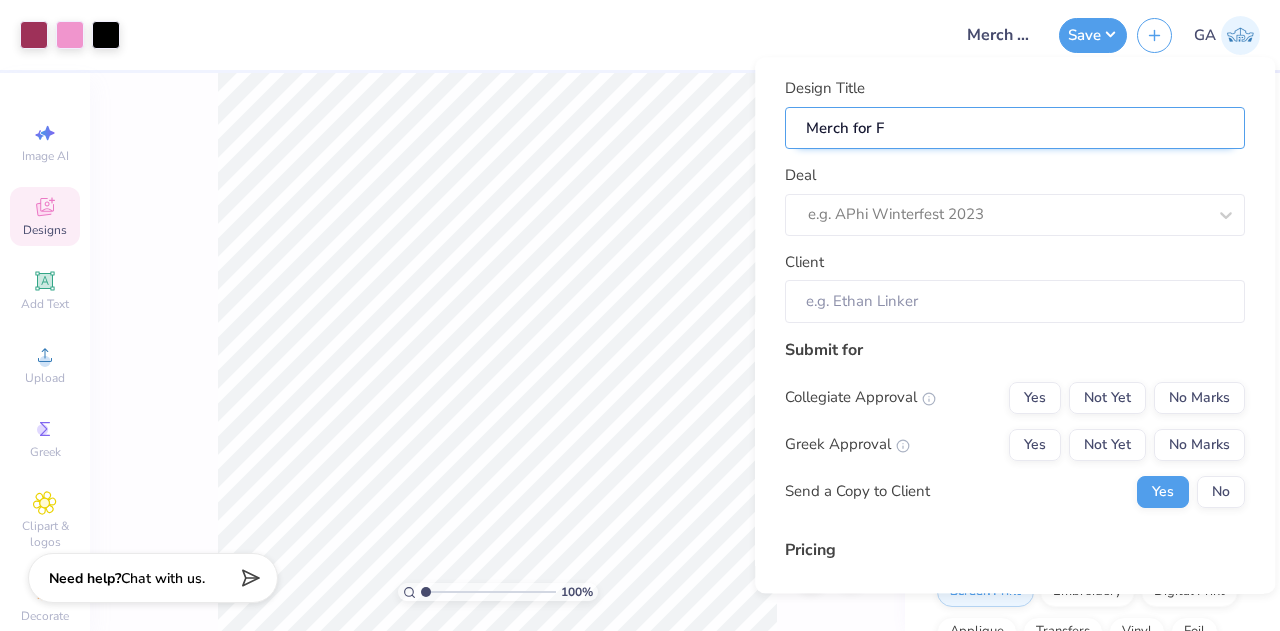 type on "Merch for Fl" 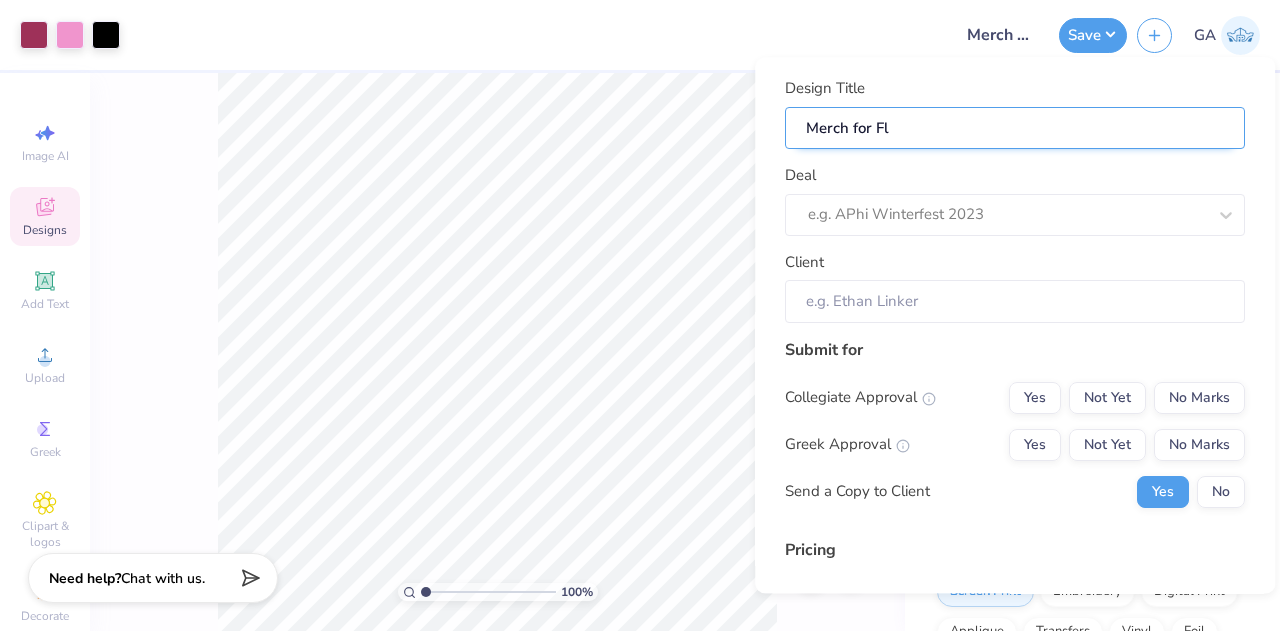 type on "Merch for Fle" 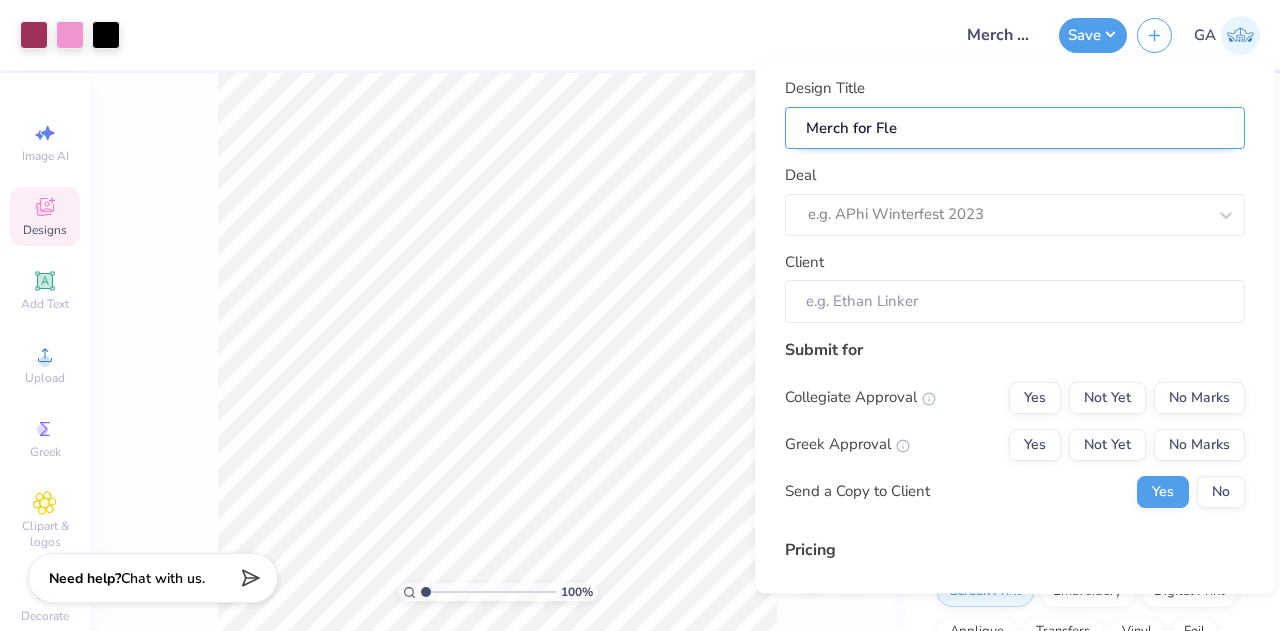 type on "Merch for Flet" 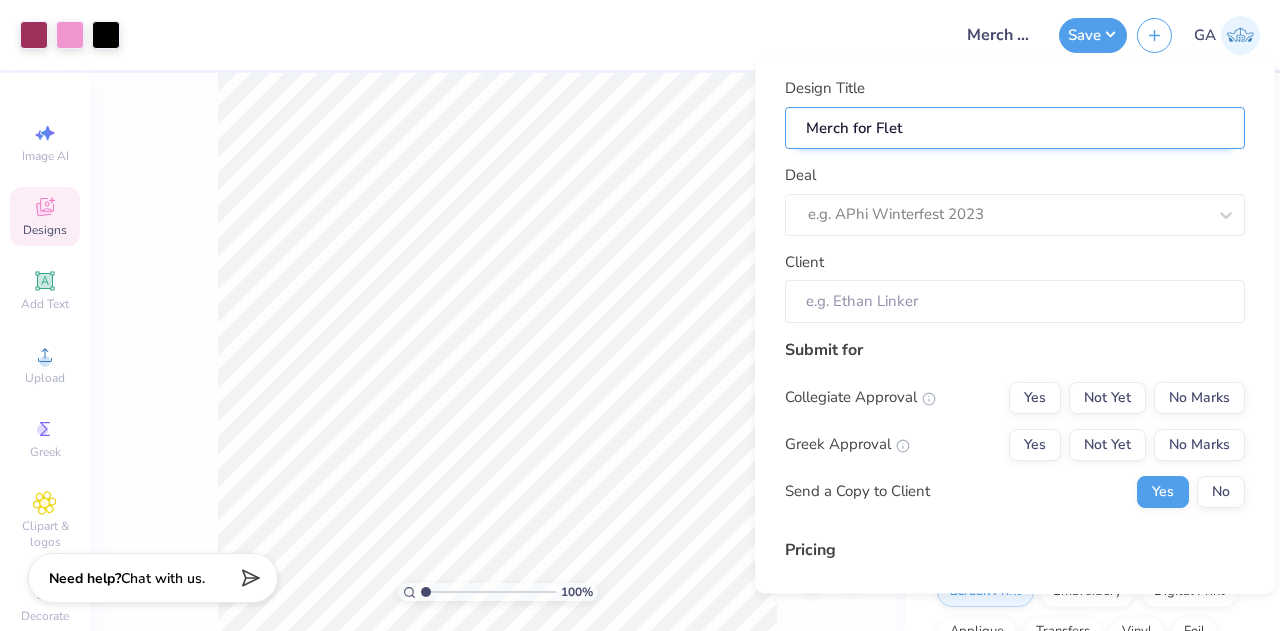 type on "Merch for Fletc" 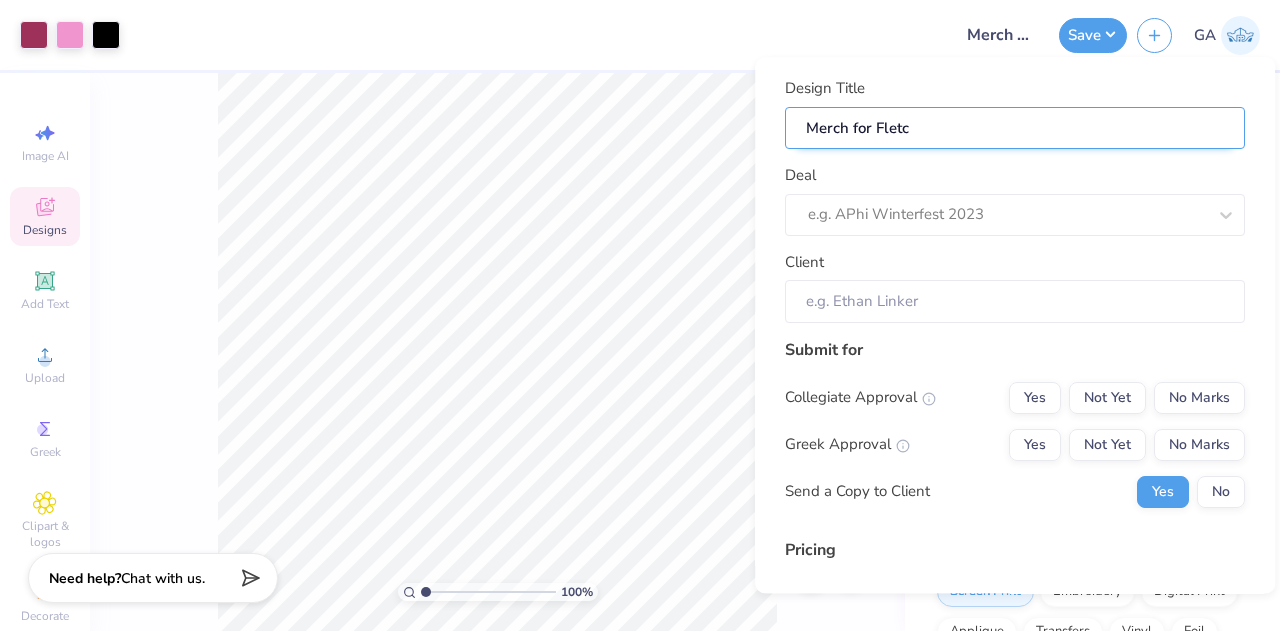 type on "Merch for Fletch" 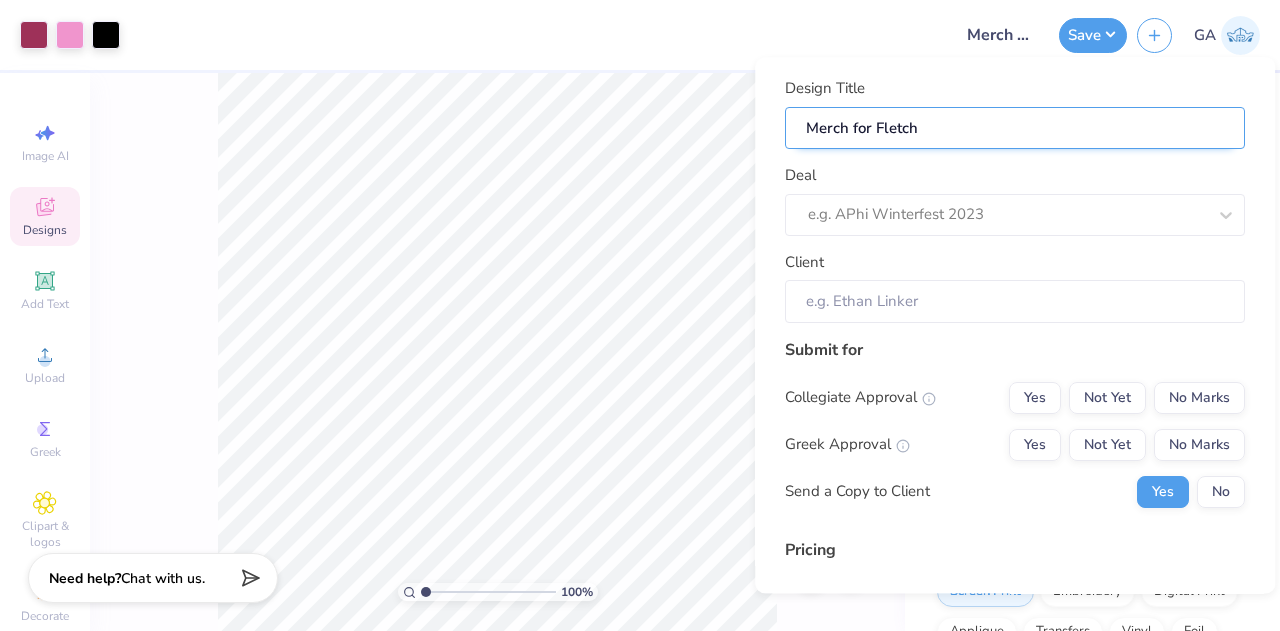 type on "Merch for Fletche" 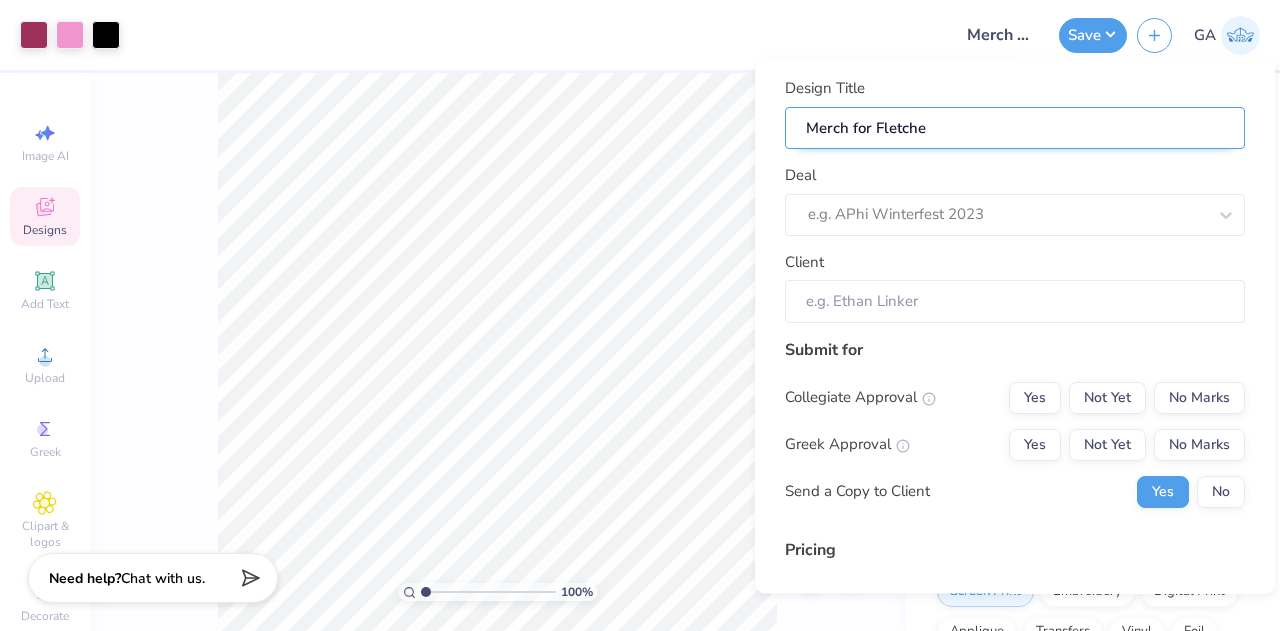 type on "Merch for Fletcher" 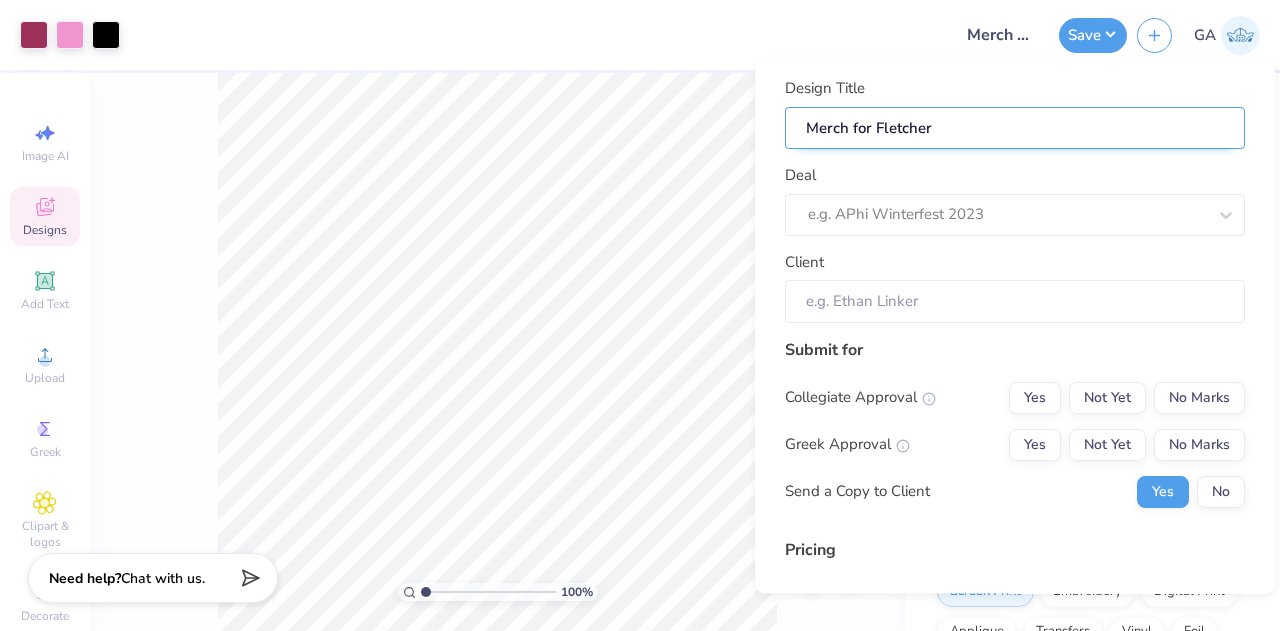 type on "Merch for Fletcher'" 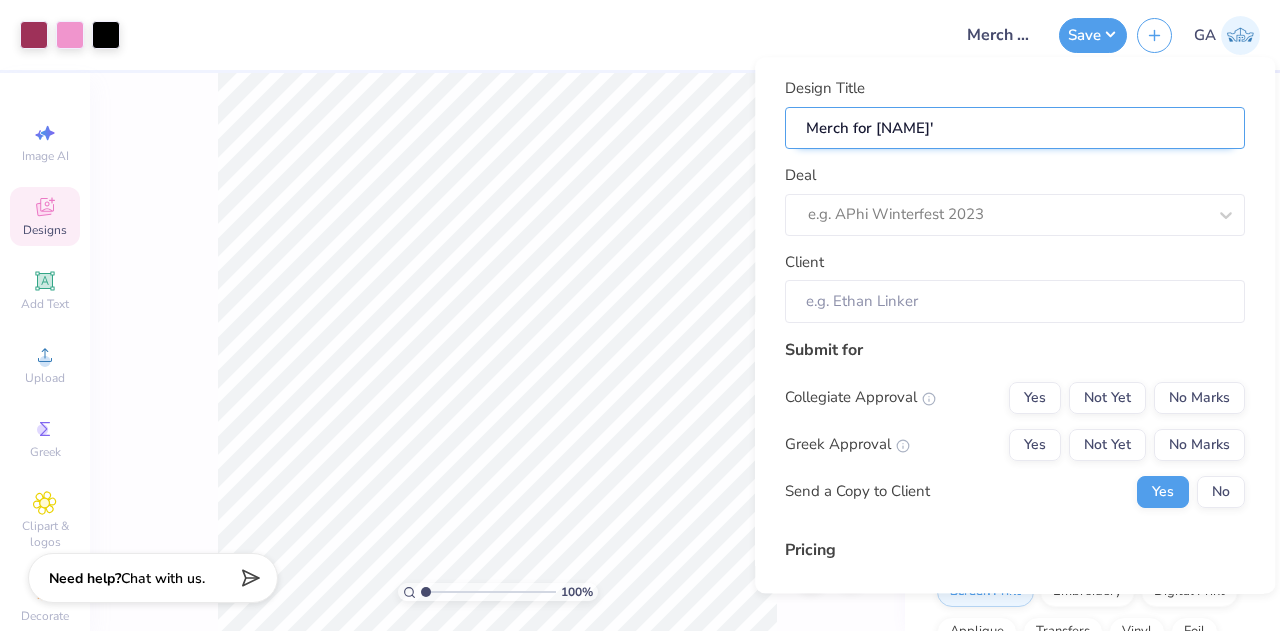 type on "Merch for Fletcher's" 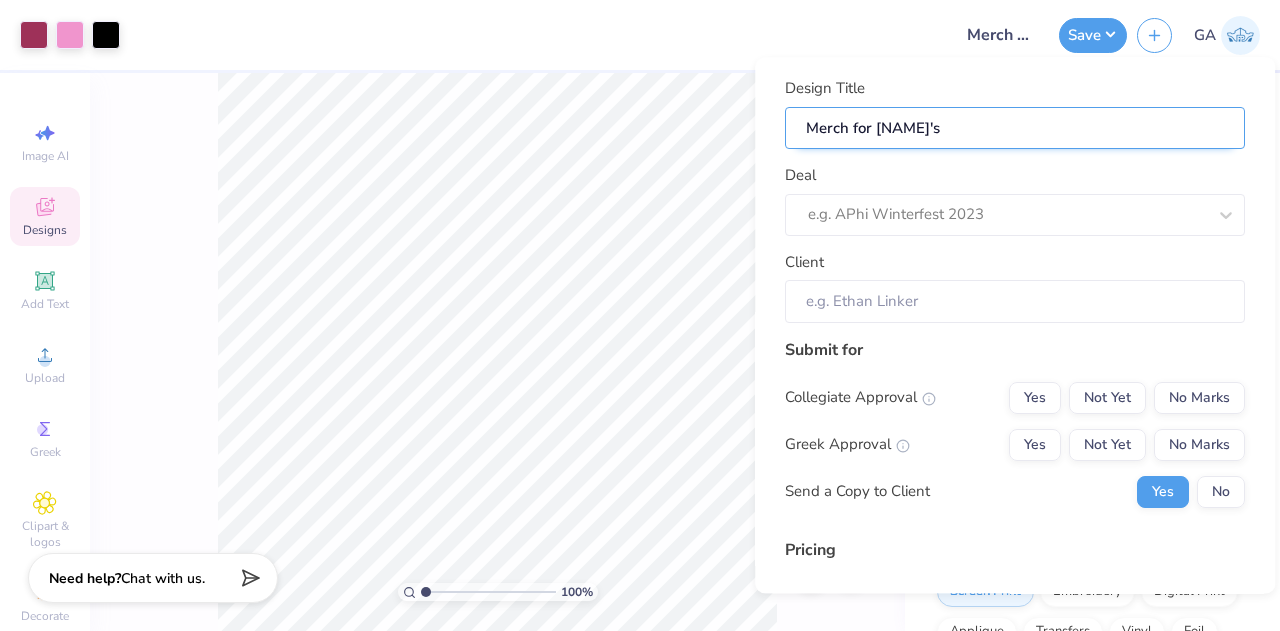 type on "Merch for Fletcher's" 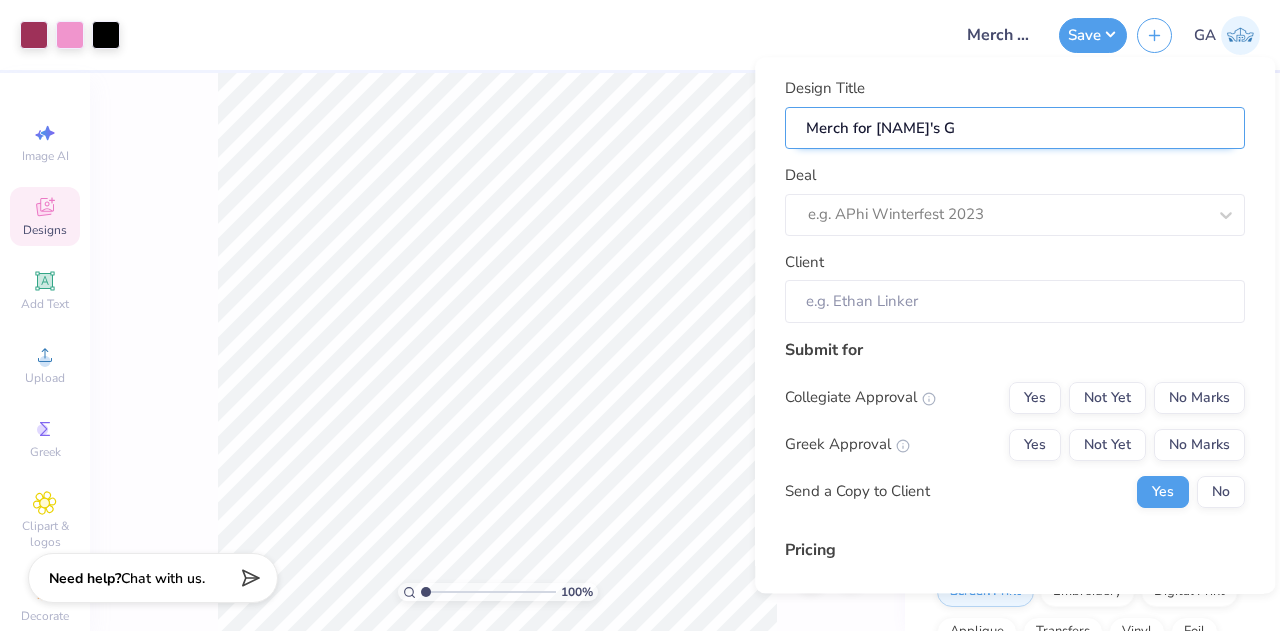 type on "Merch for Fletcher's Ga" 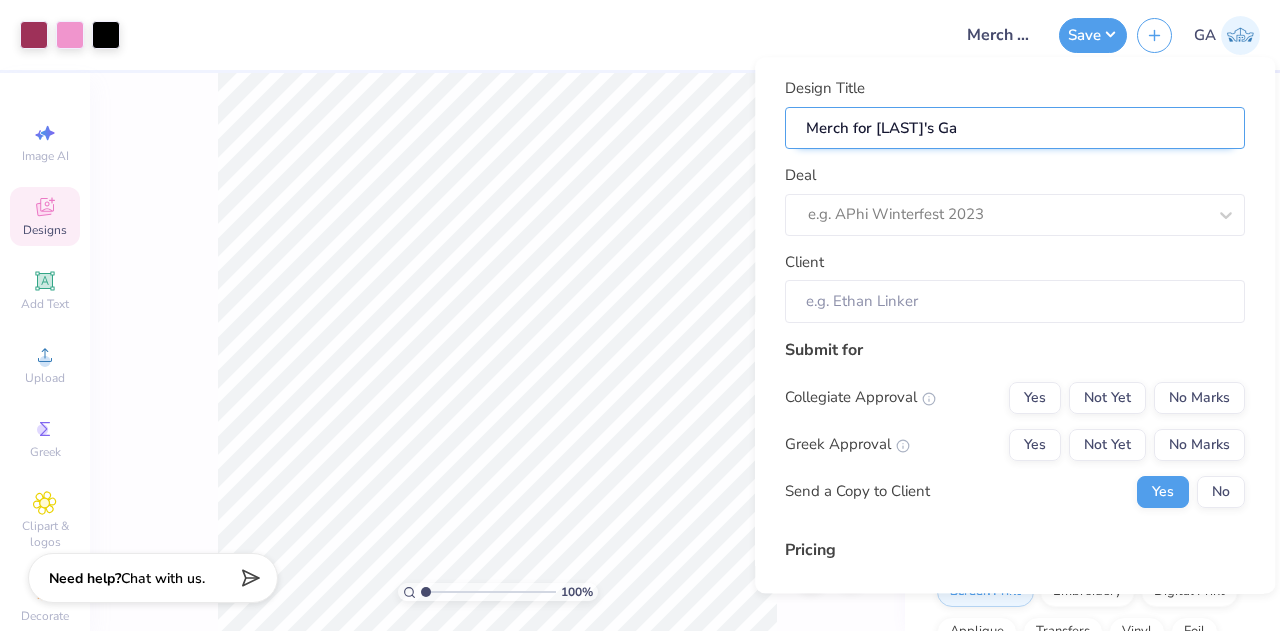 type on "Merch for Fletcher's Gar" 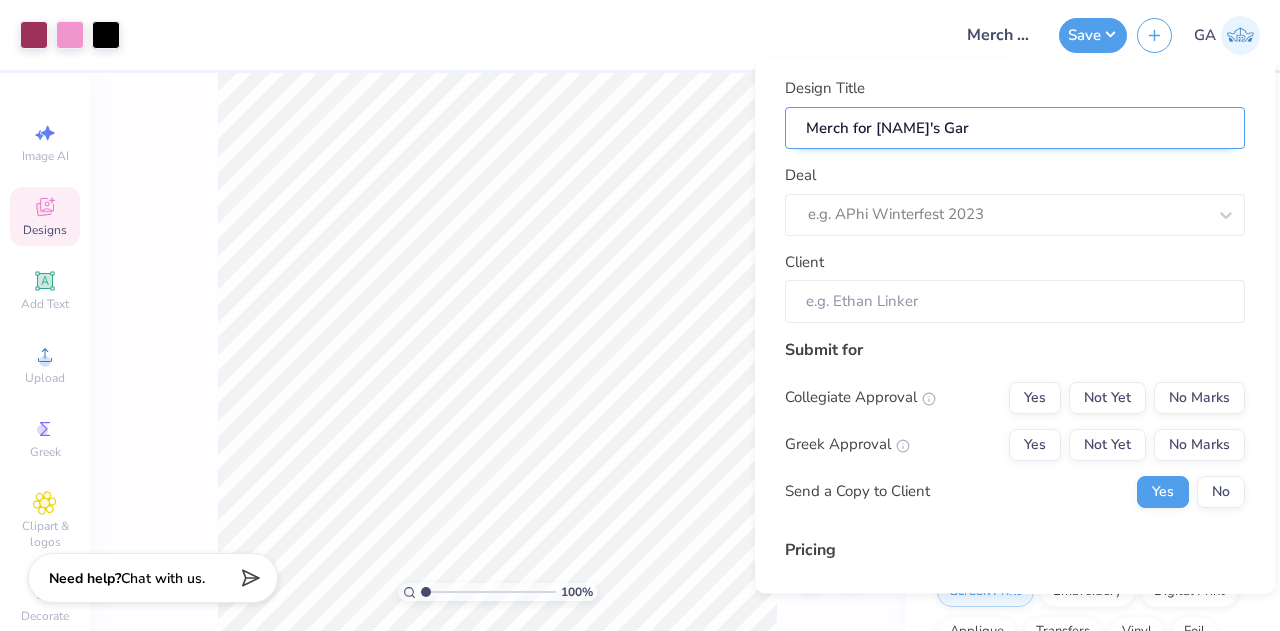 type on "Merch for Fletcher's Gara" 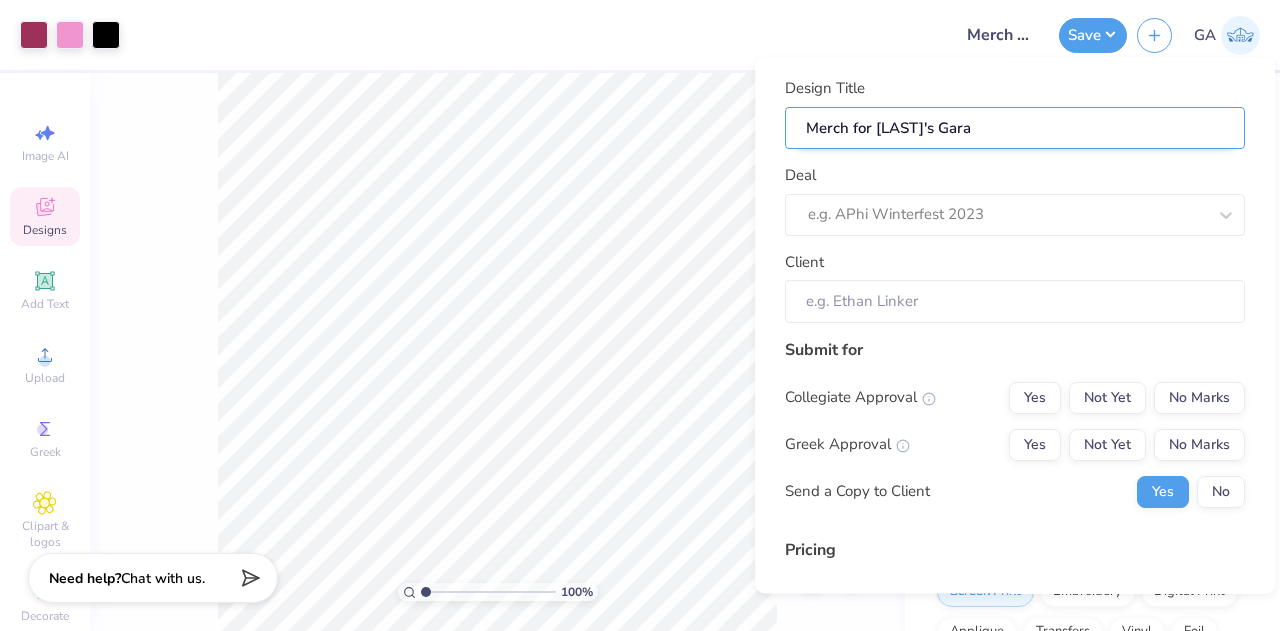 type on "Merch for Fletcher's Garag" 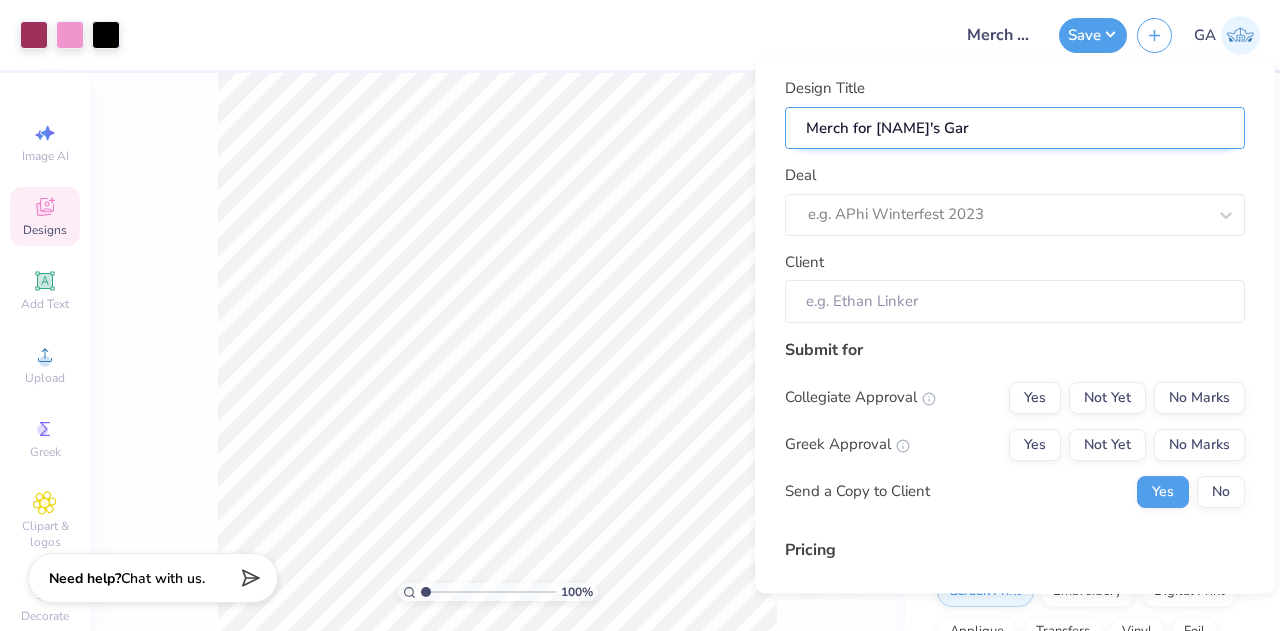 type on "Merch for Fletcher's Garage" 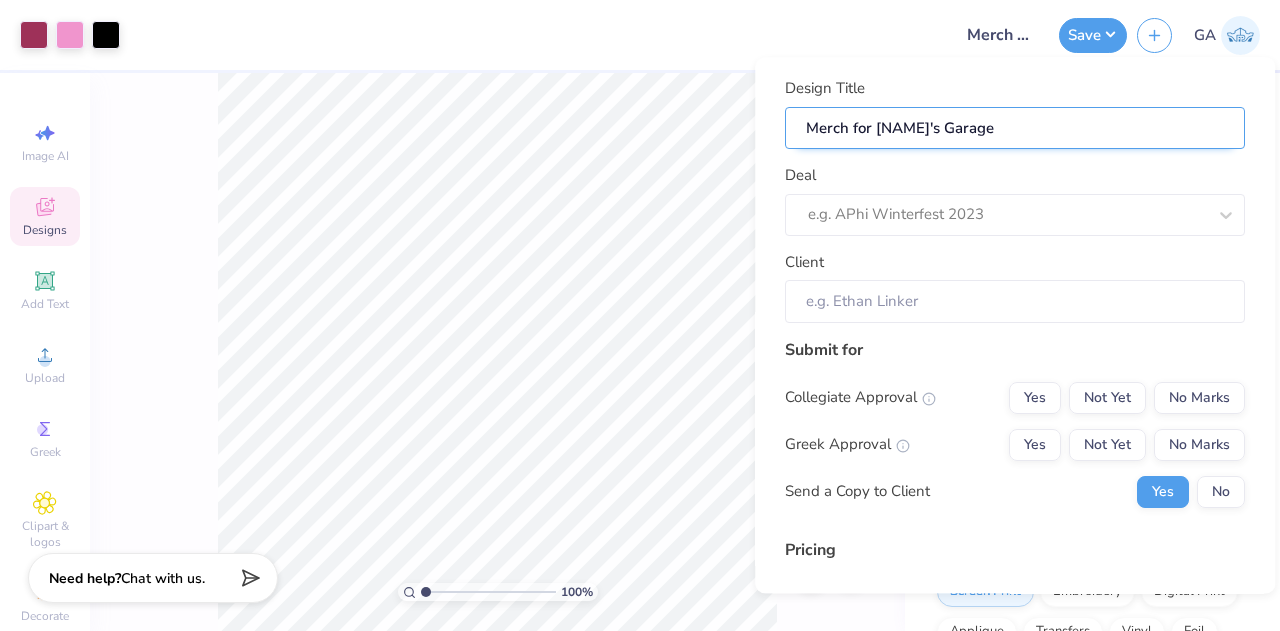 type on "Merch for Fletcher's Garage" 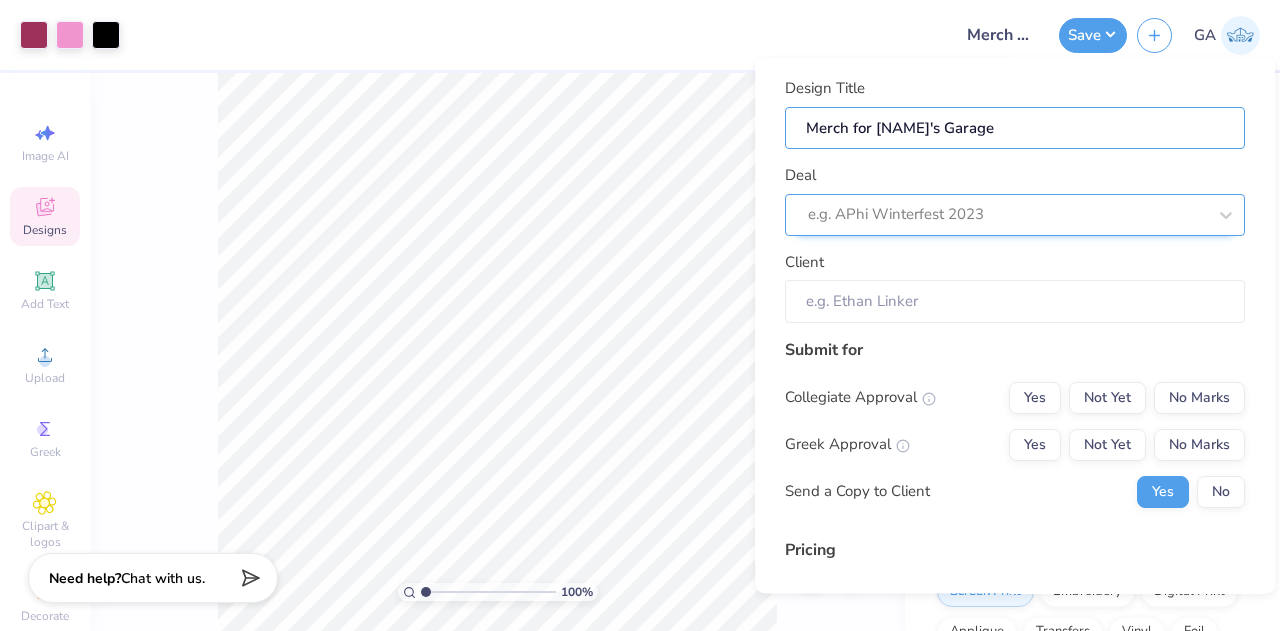 type on "Merch for Fletcher's Garage" 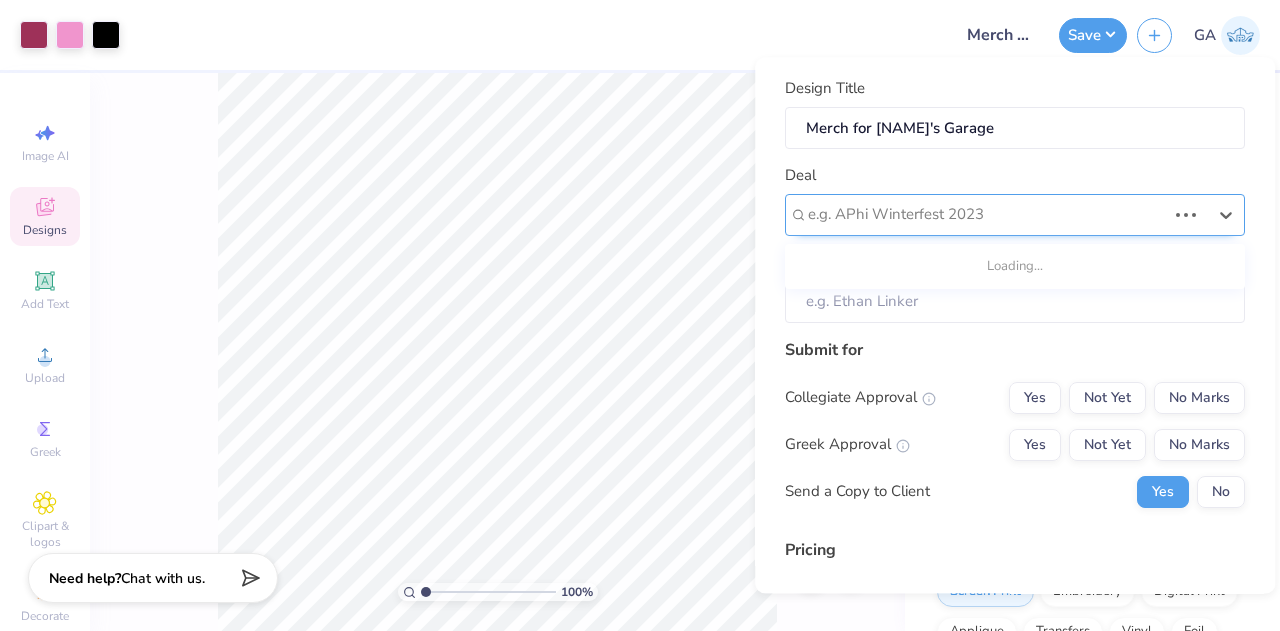 click at bounding box center [987, 215] 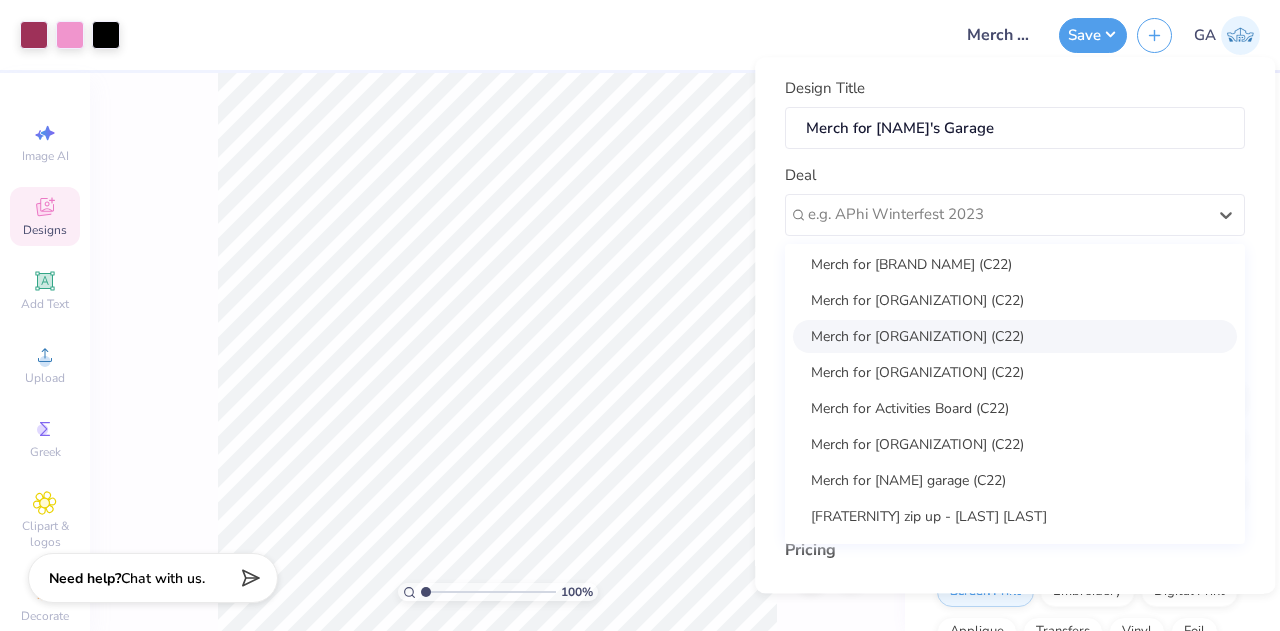 scroll, scrollTop: 116, scrollLeft: 0, axis: vertical 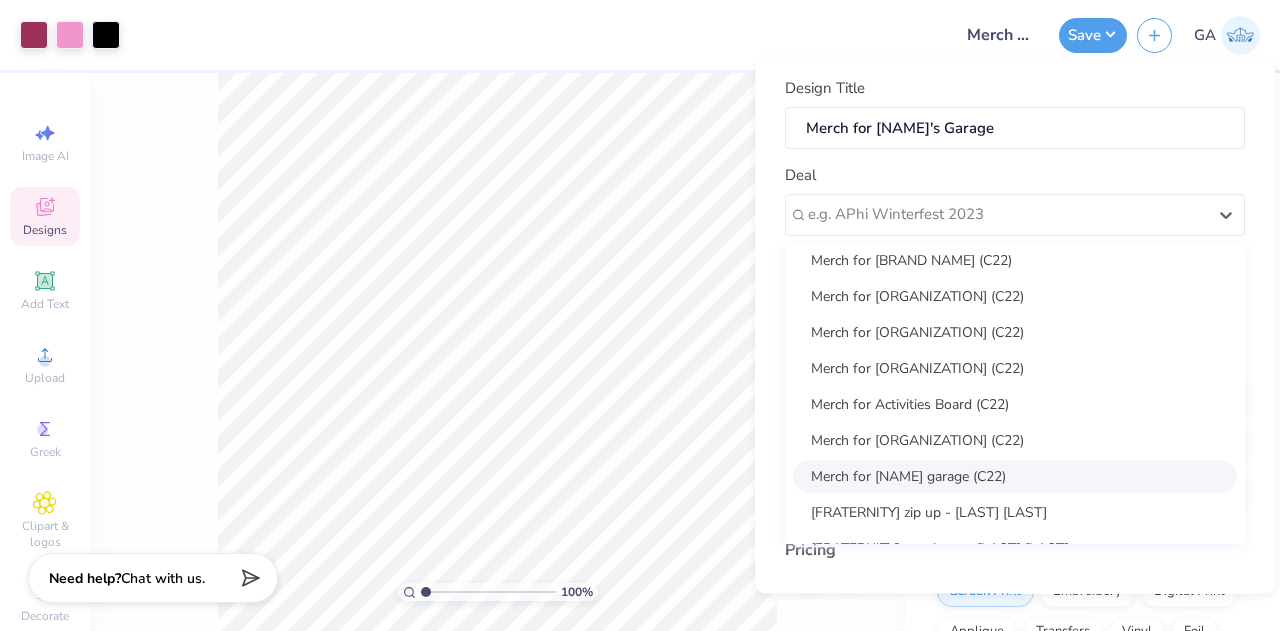 click on "Merch for Fletcher garage (C22)" at bounding box center (1015, 476) 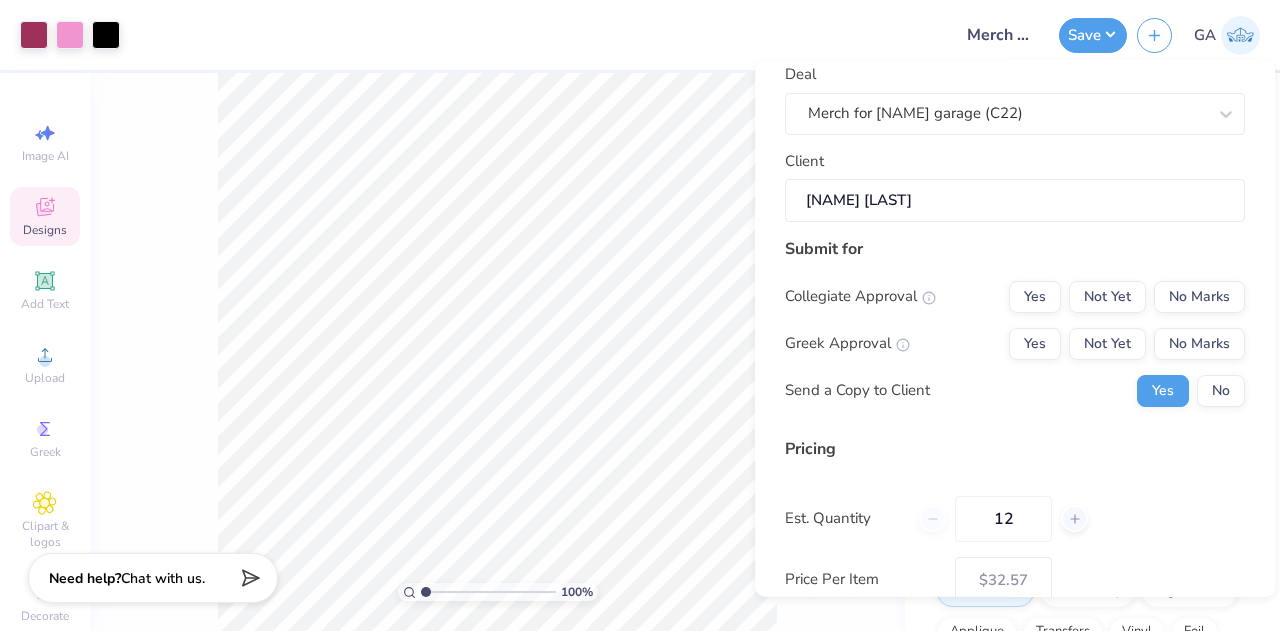 scroll, scrollTop: 126, scrollLeft: 0, axis: vertical 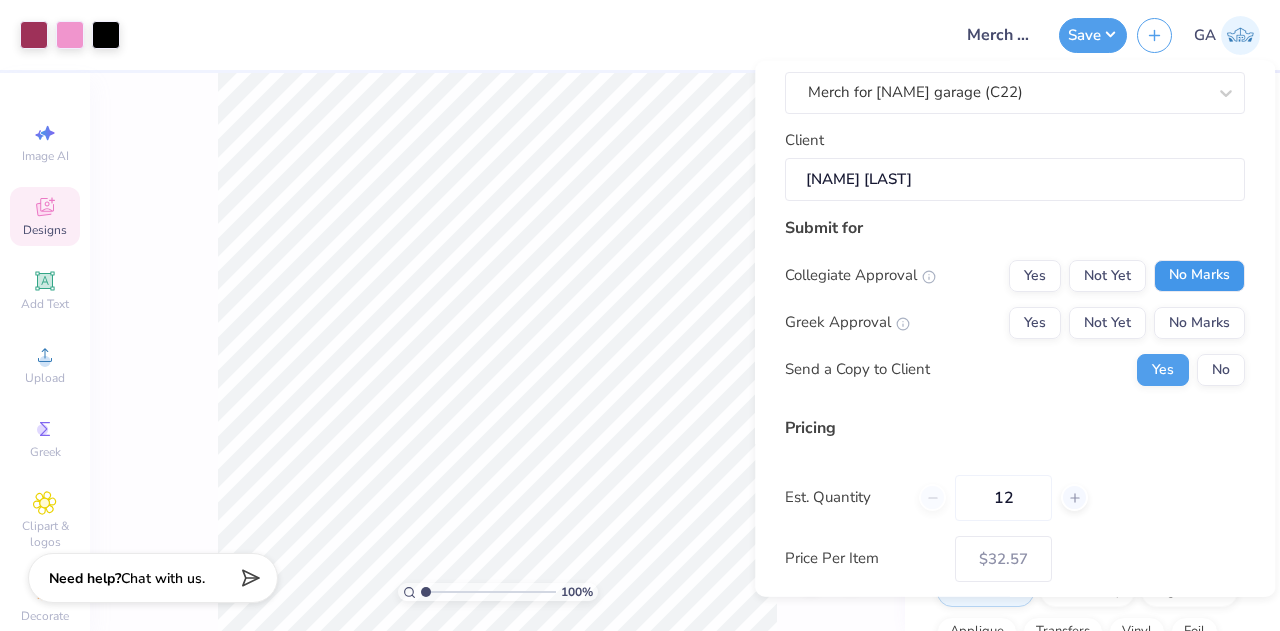 click on "No Marks" at bounding box center [1199, 275] 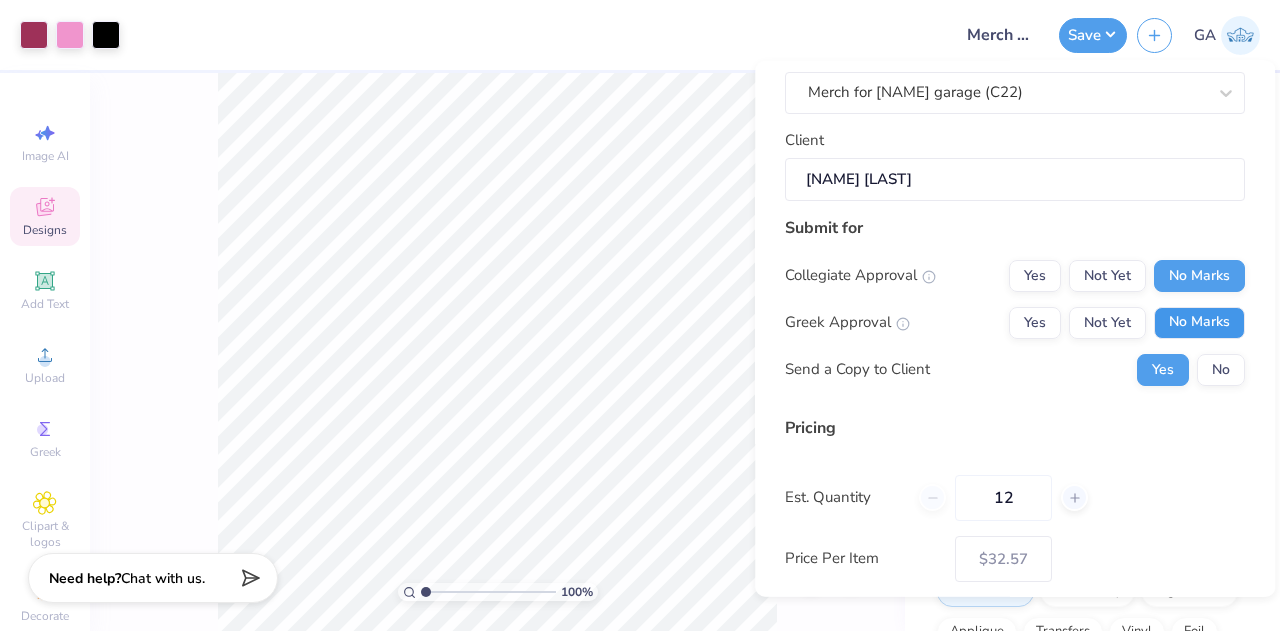 click on "No Marks" at bounding box center (1199, 322) 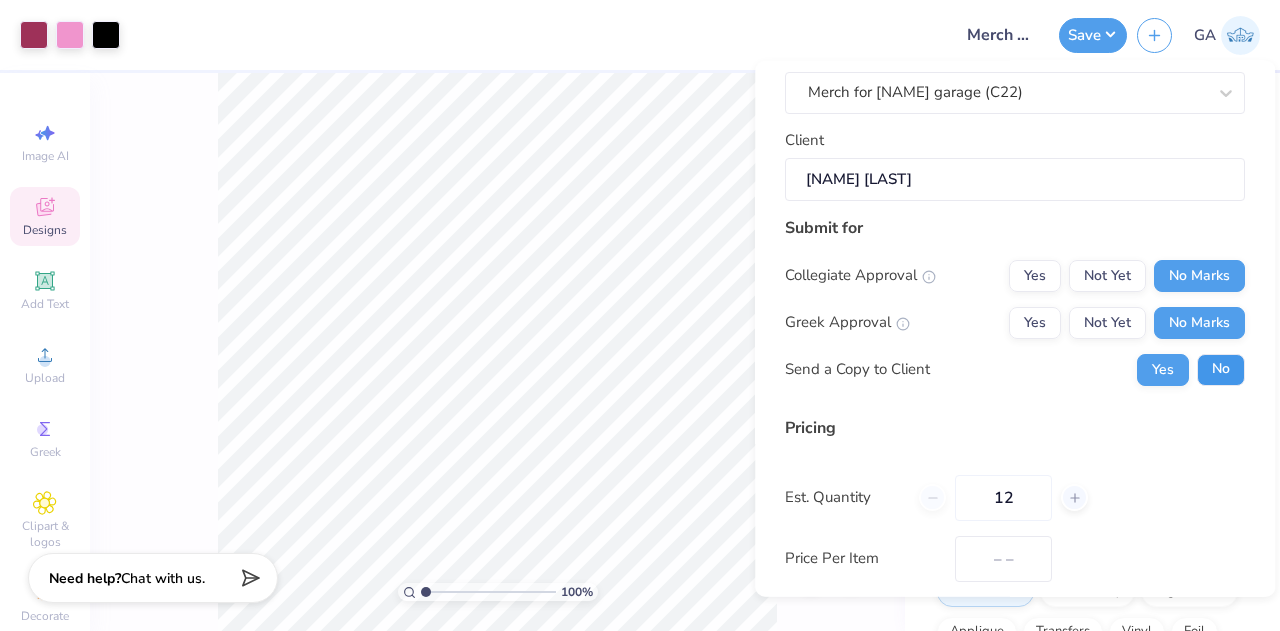 type on "$32.57" 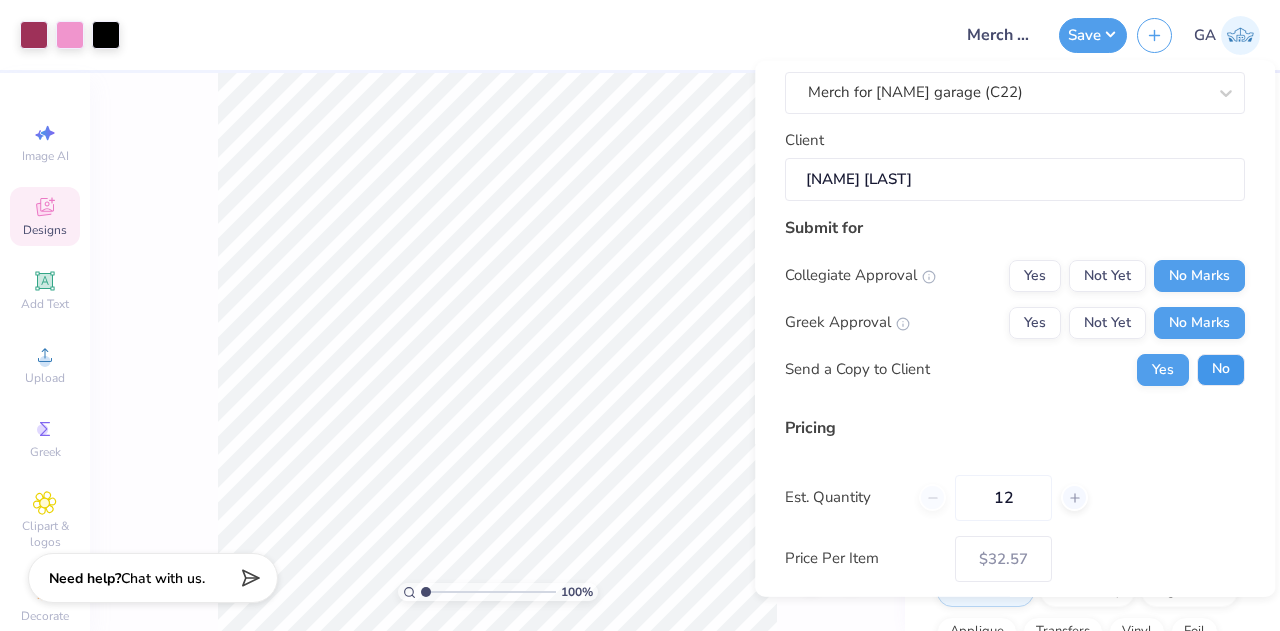 click on "No" at bounding box center [1221, 369] 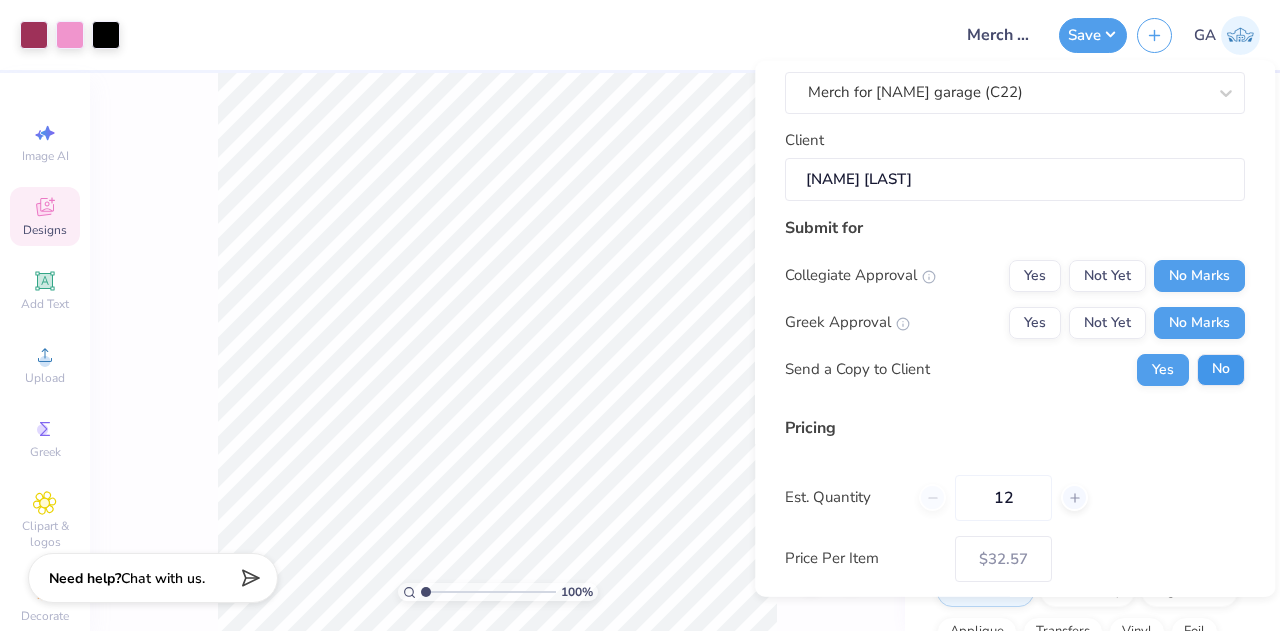 scroll, scrollTop: 266, scrollLeft: 0, axis: vertical 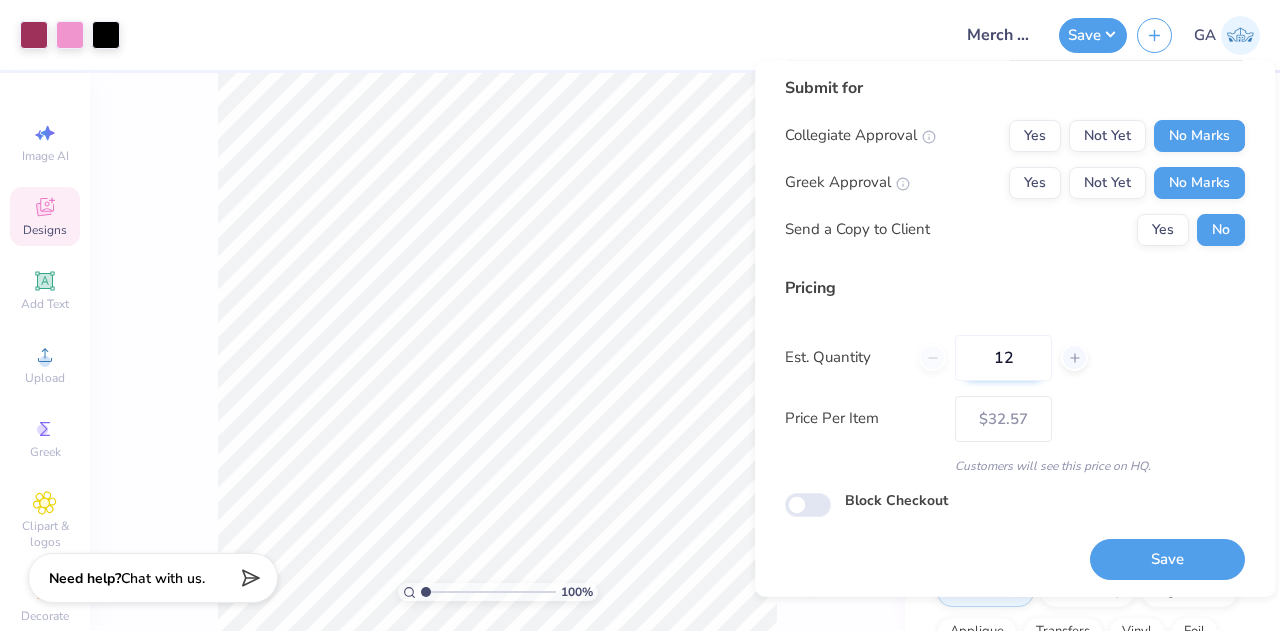 click on "12" at bounding box center [1003, 357] 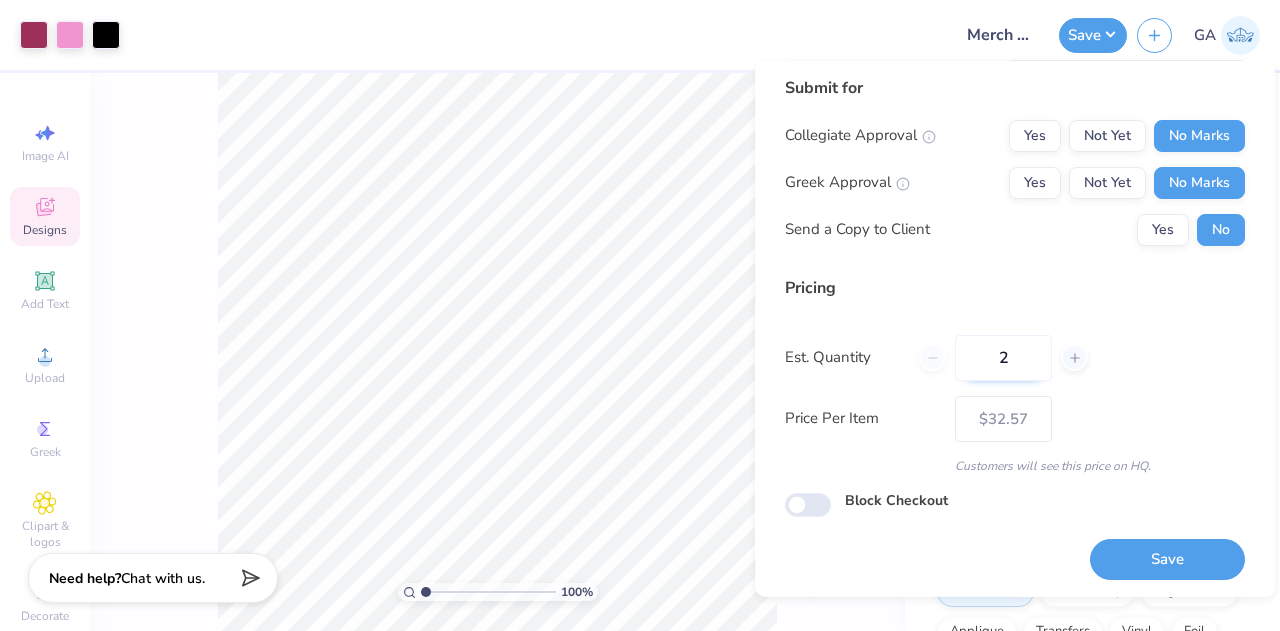 type on "24" 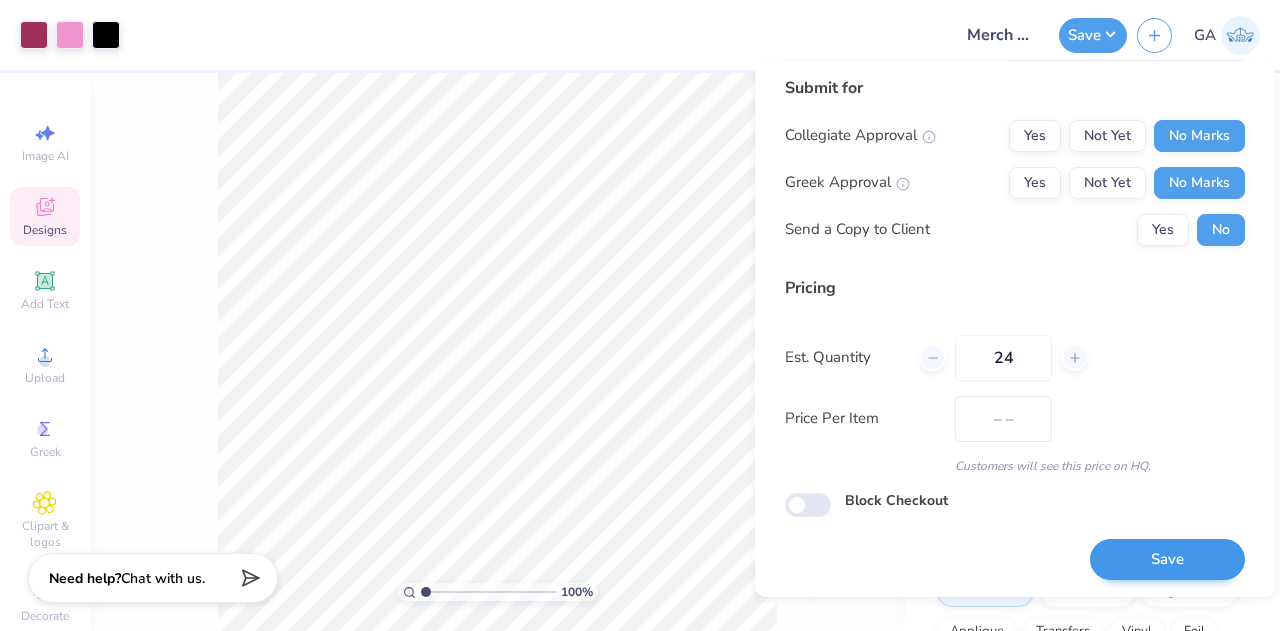 type on "$22.18" 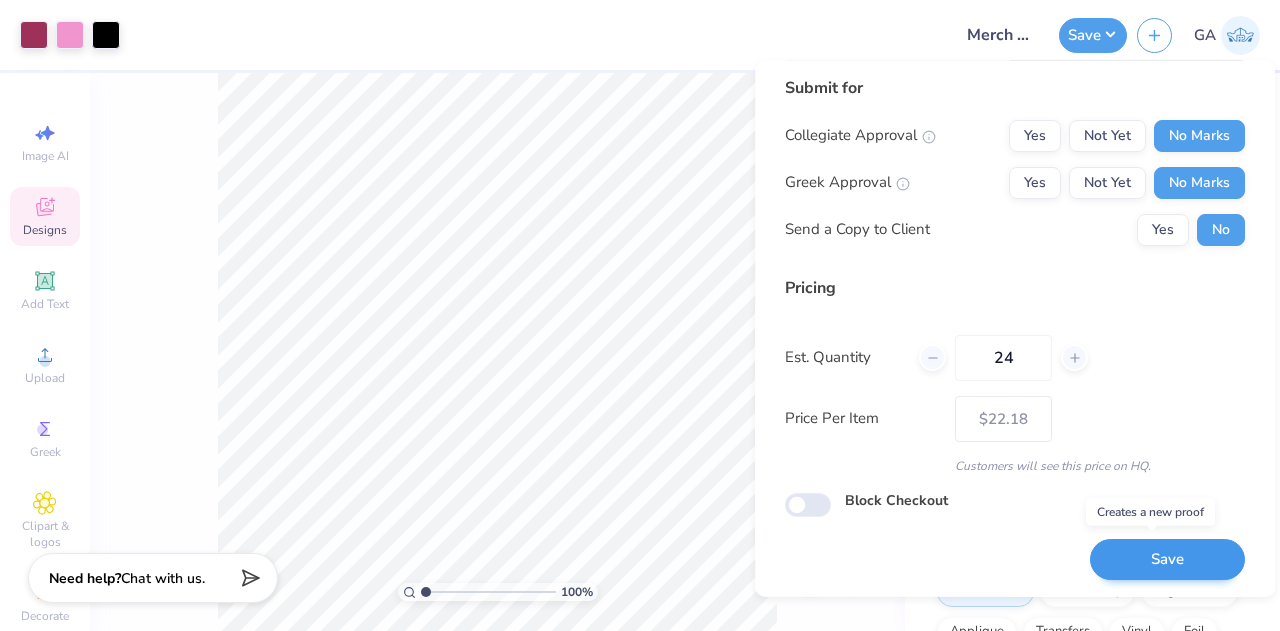 type on "24" 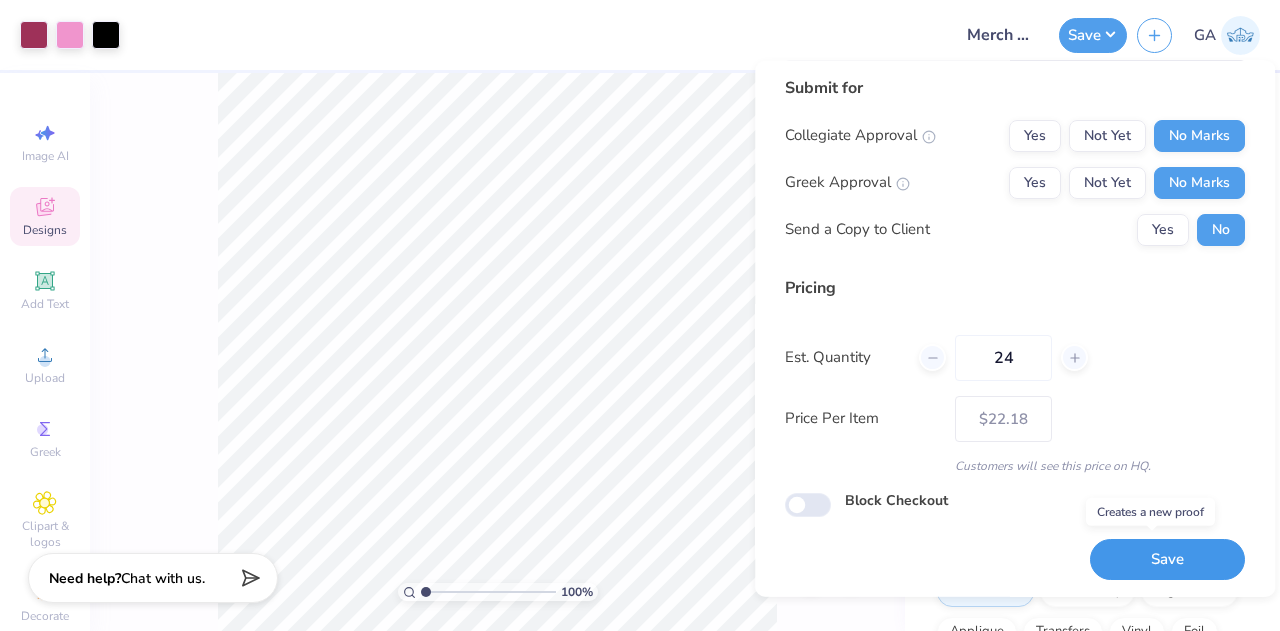click on "Save" at bounding box center [1167, 559] 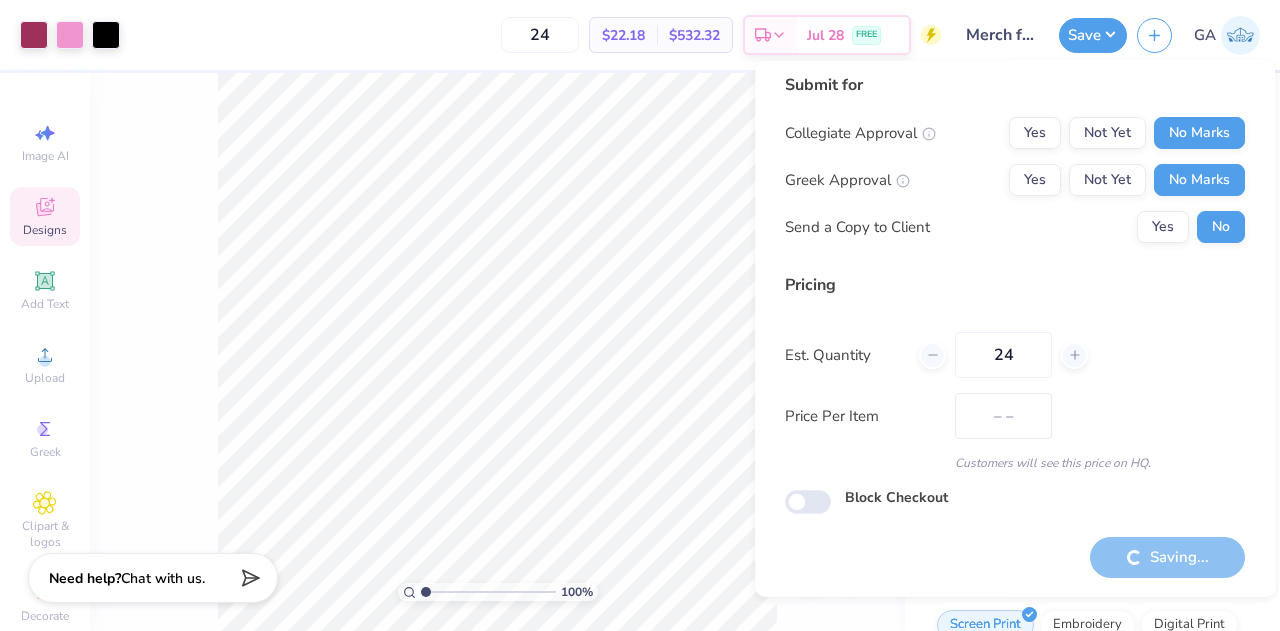 scroll, scrollTop: 6, scrollLeft: 0, axis: vertical 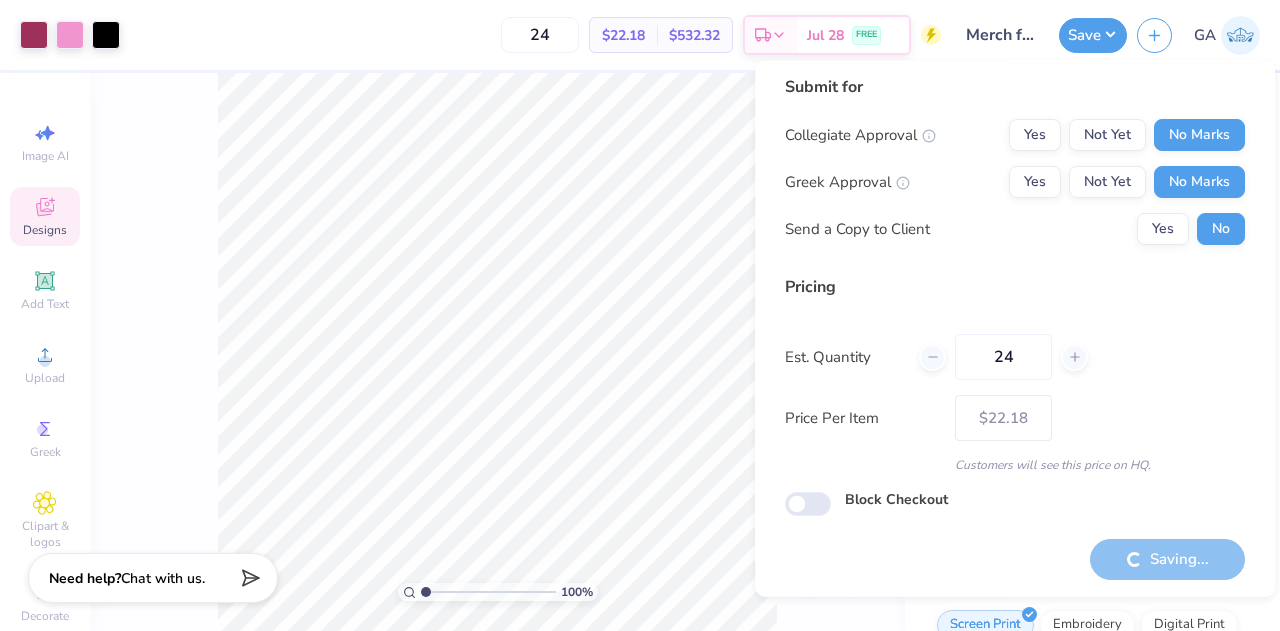 type on "– –" 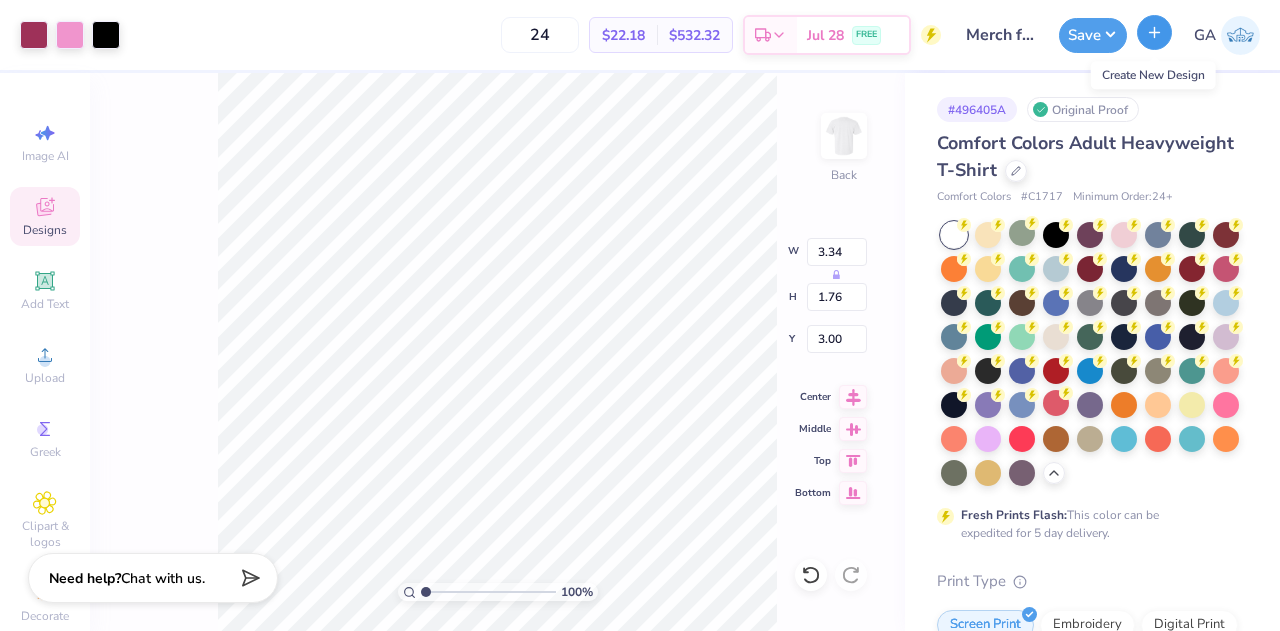 click at bounding box center [1154, 32] 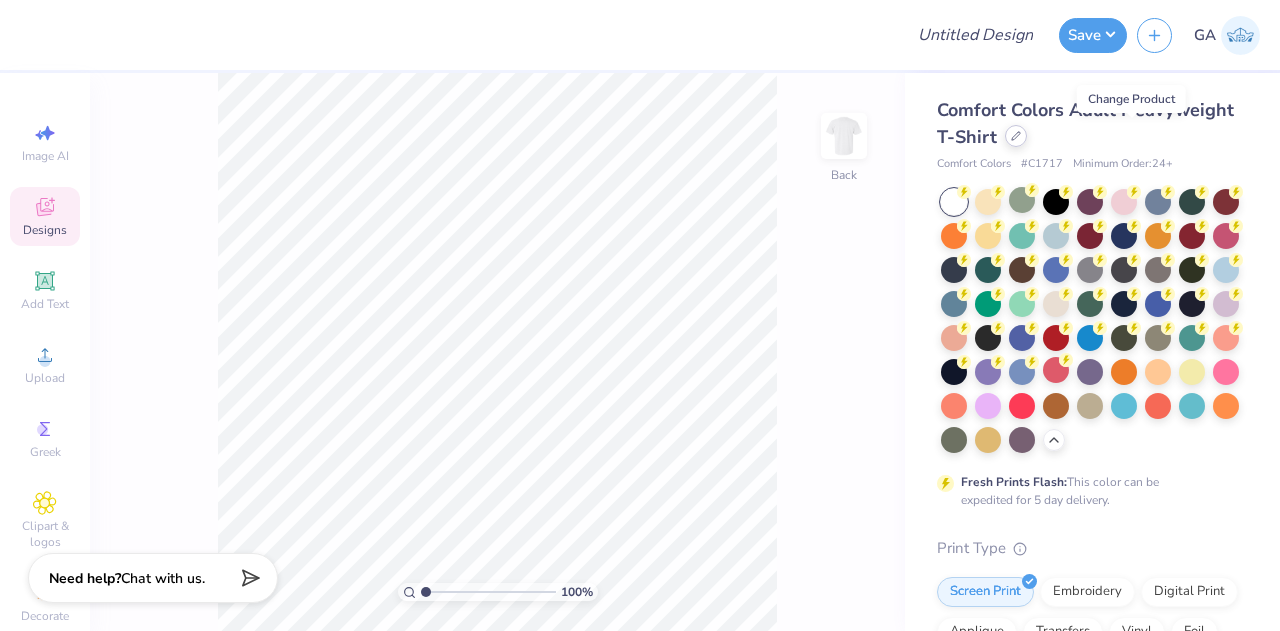 click 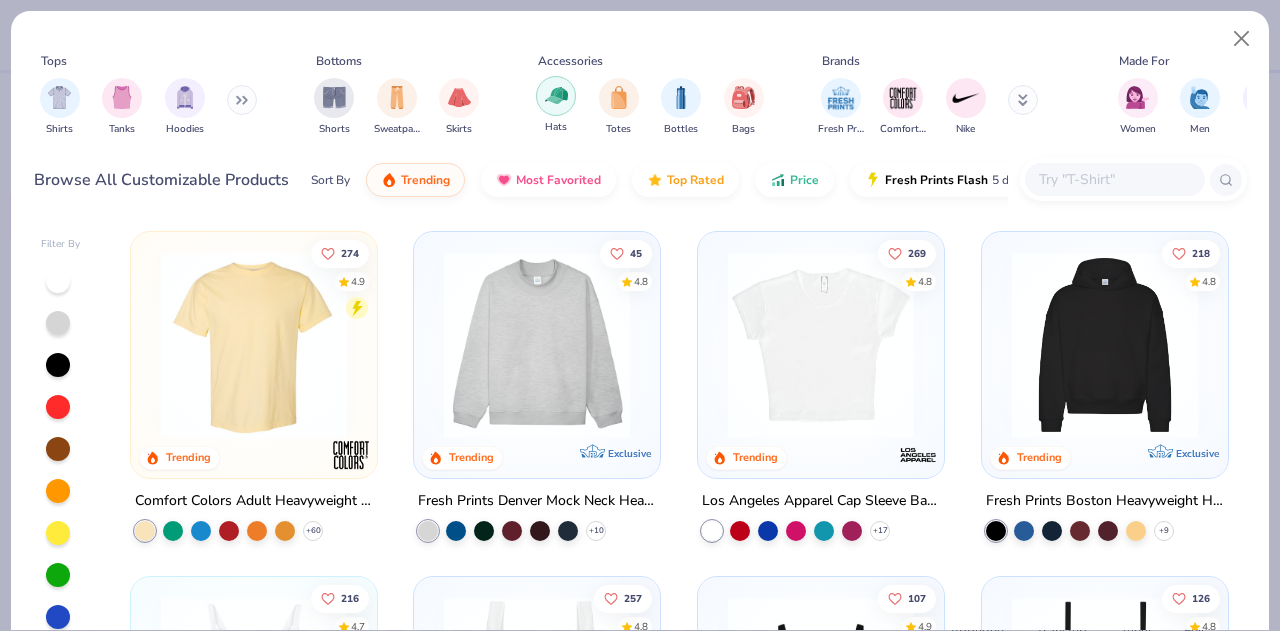 click at bounding box center [556, 96] 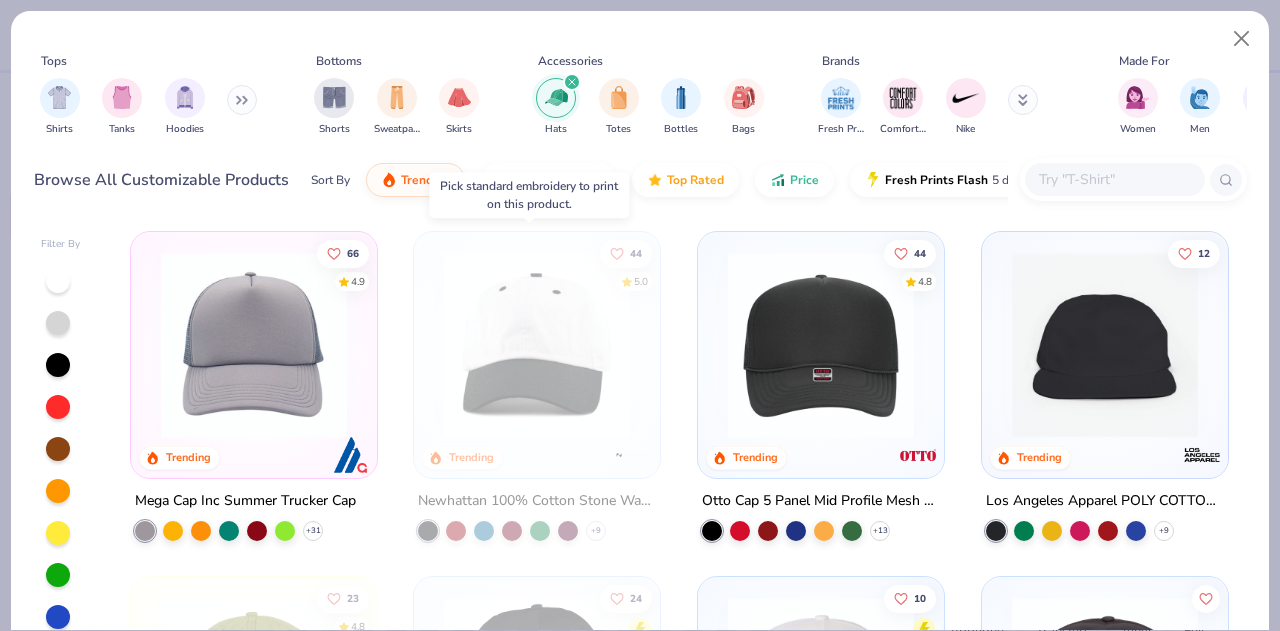 click at bounding box center (537, 345) 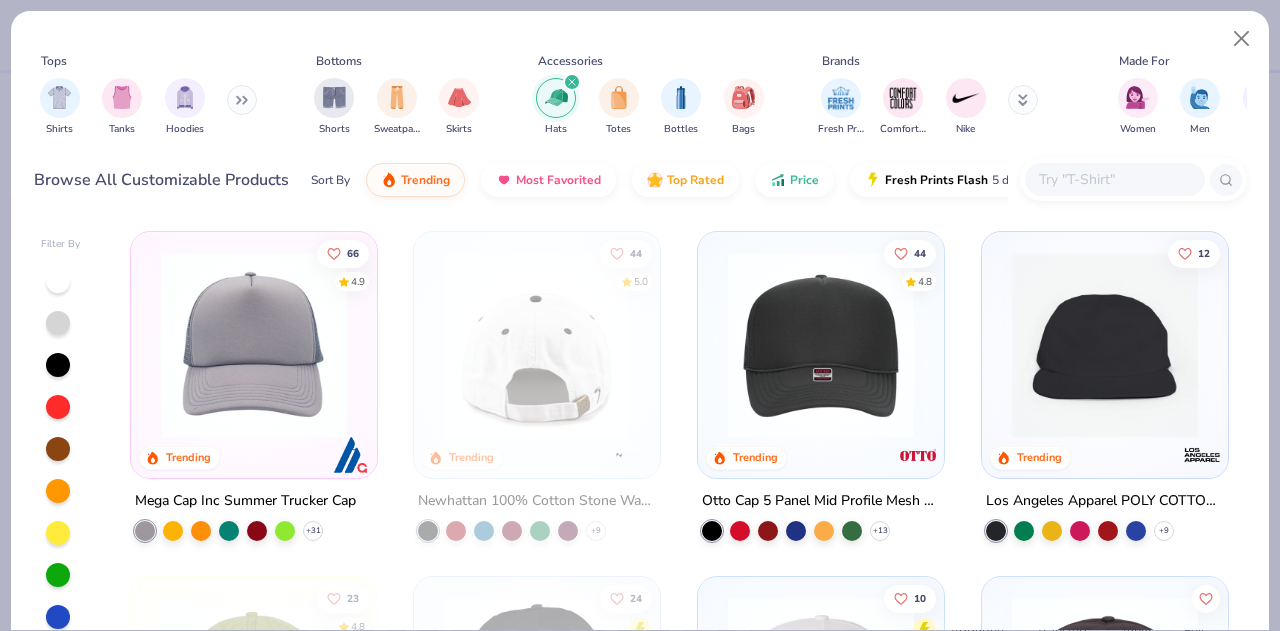 click at bounding box center (821, 345) 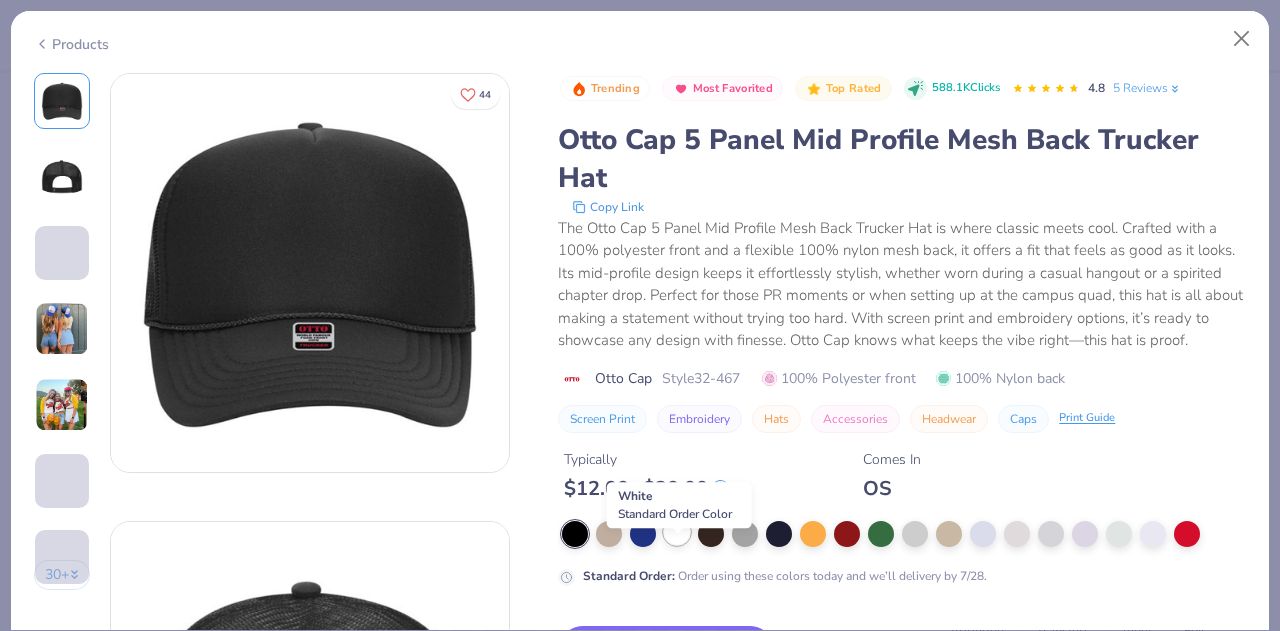 click at bounding box center (677, 532) 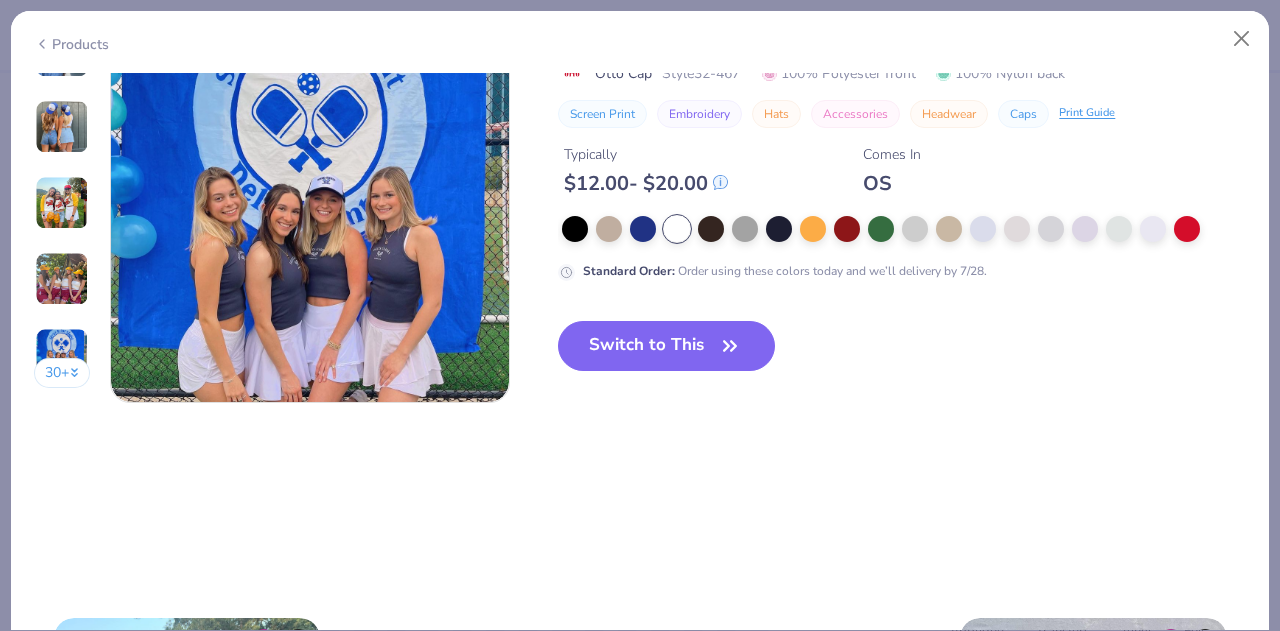 scroll, scrollTop: 2756, scrollLeft: 0, axis: vertical 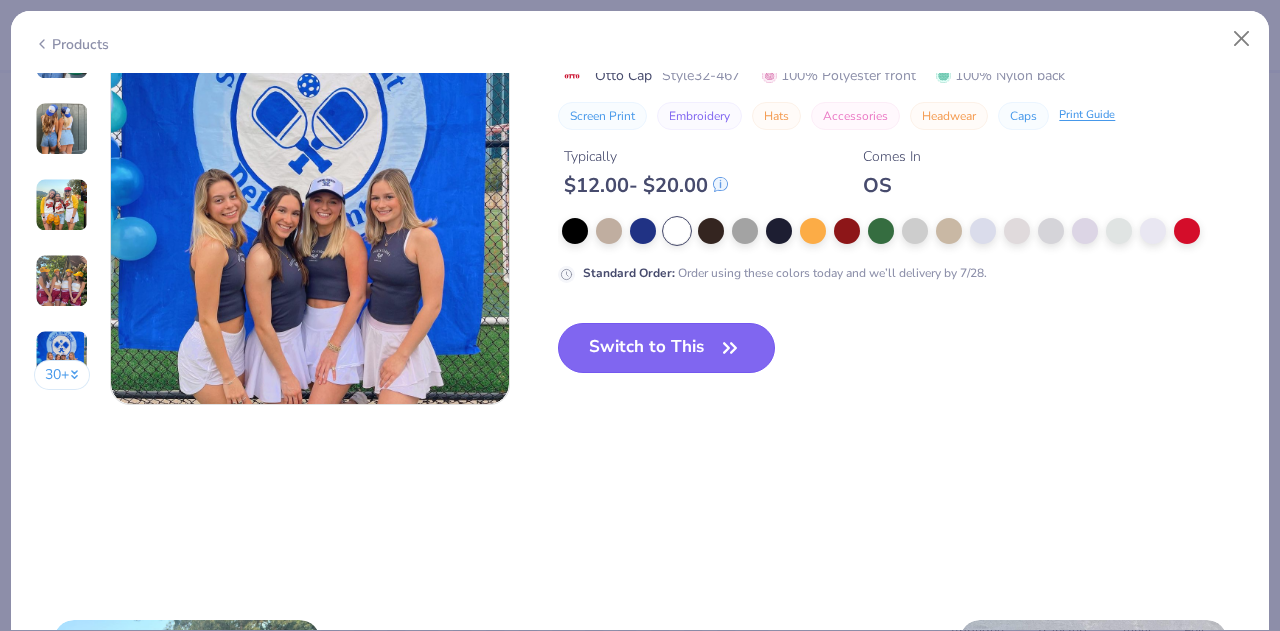 click on "Switch to This" at bounding box center (666, 348) 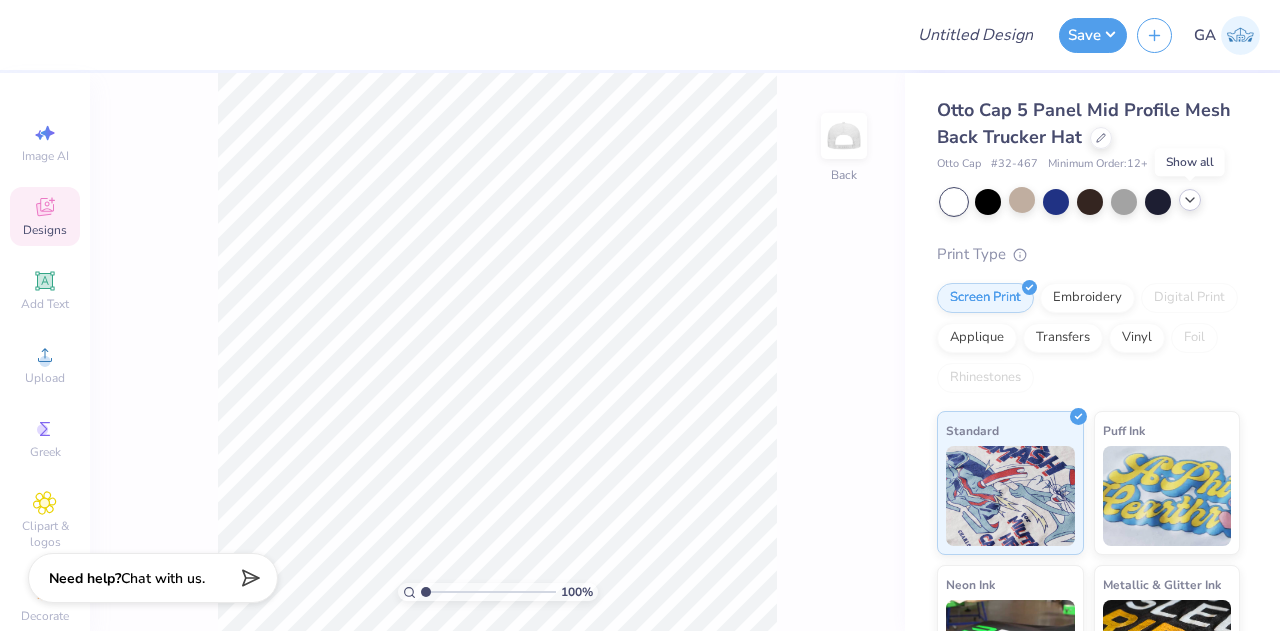 click at bounding box center (1190, 200) 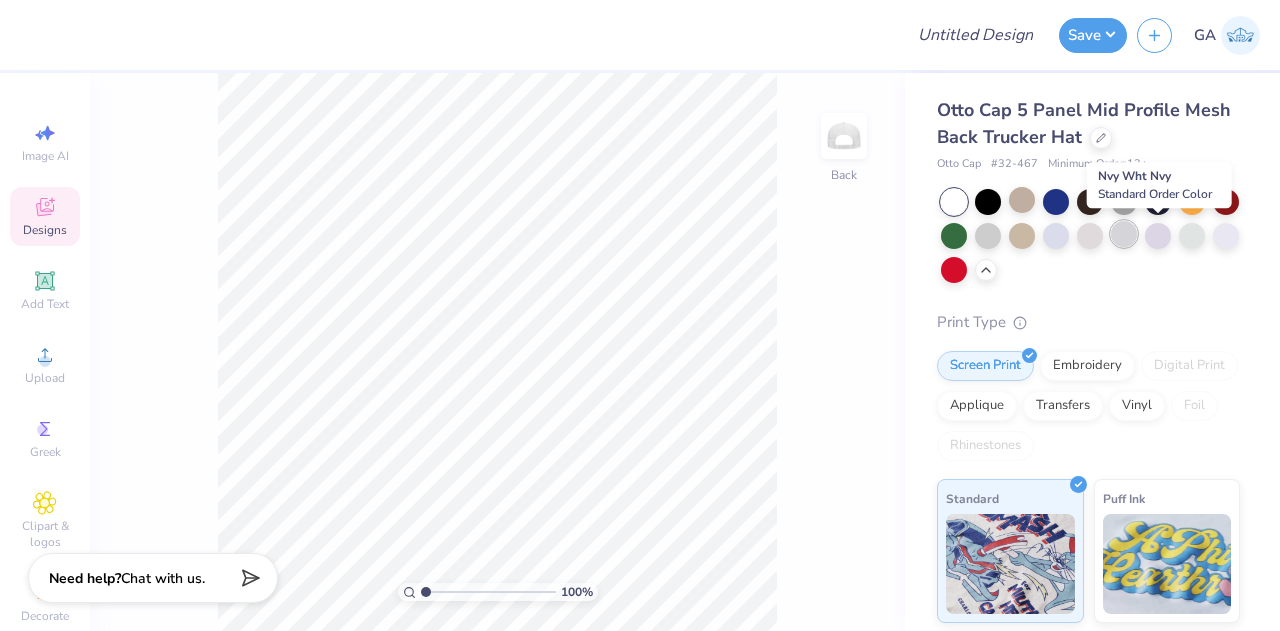 click at bounding box center [1124, 234] 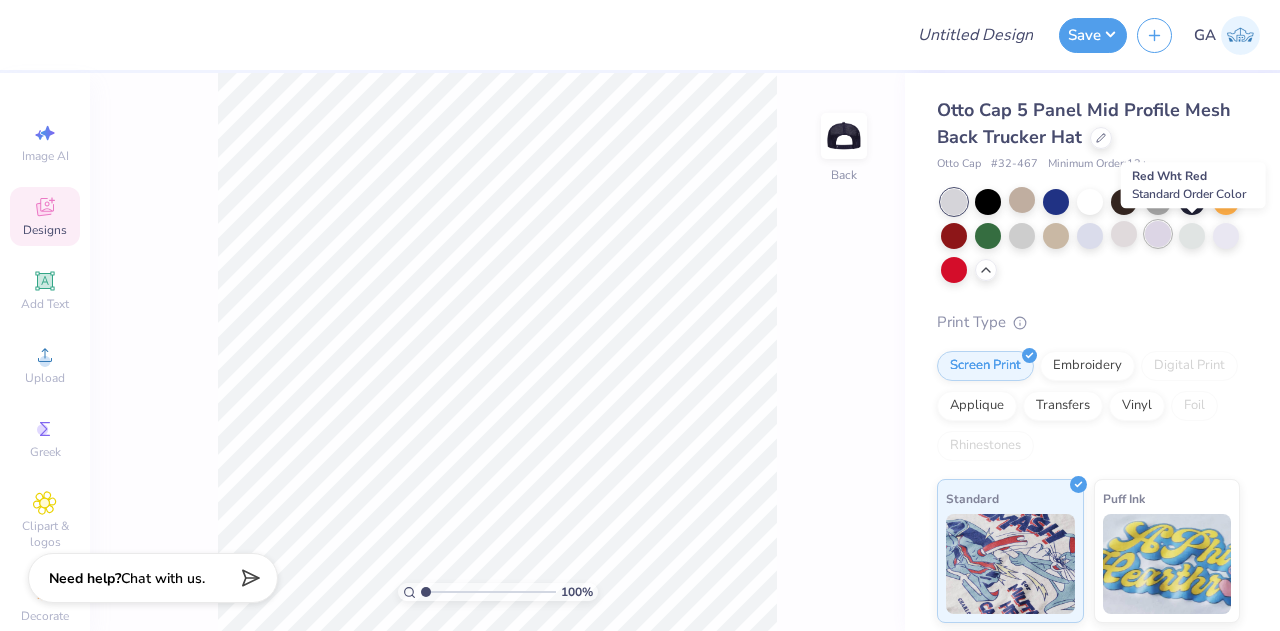 click at bounding box center (1158, 234) 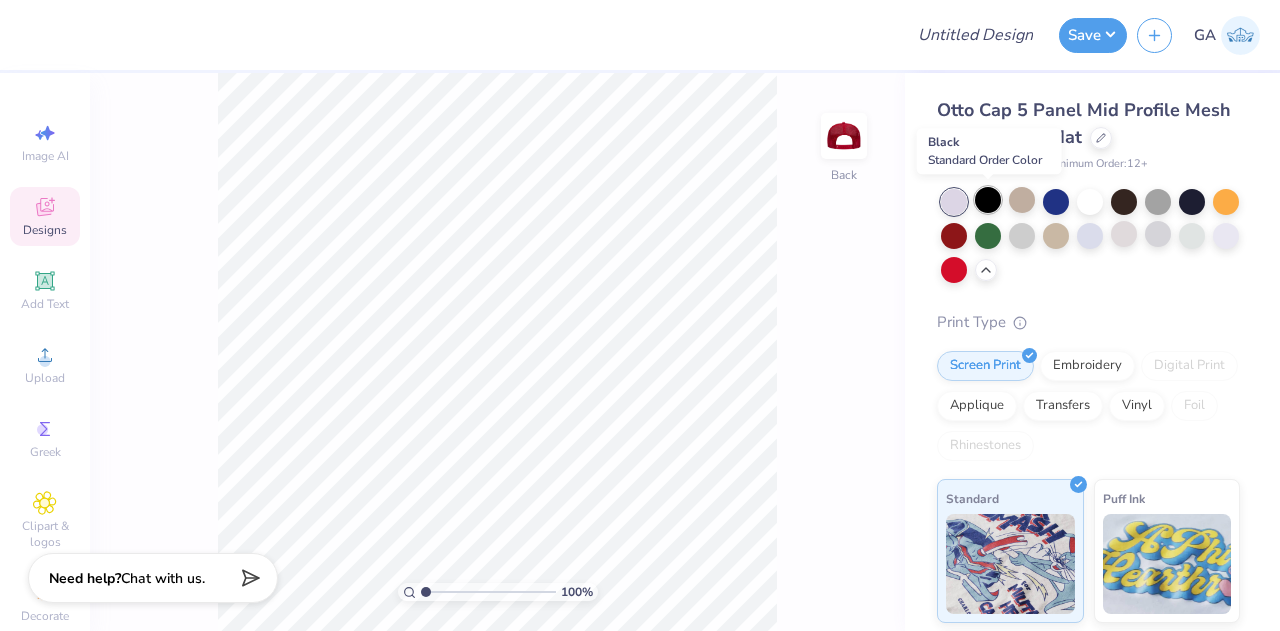 click at bounding box center (988, 200) 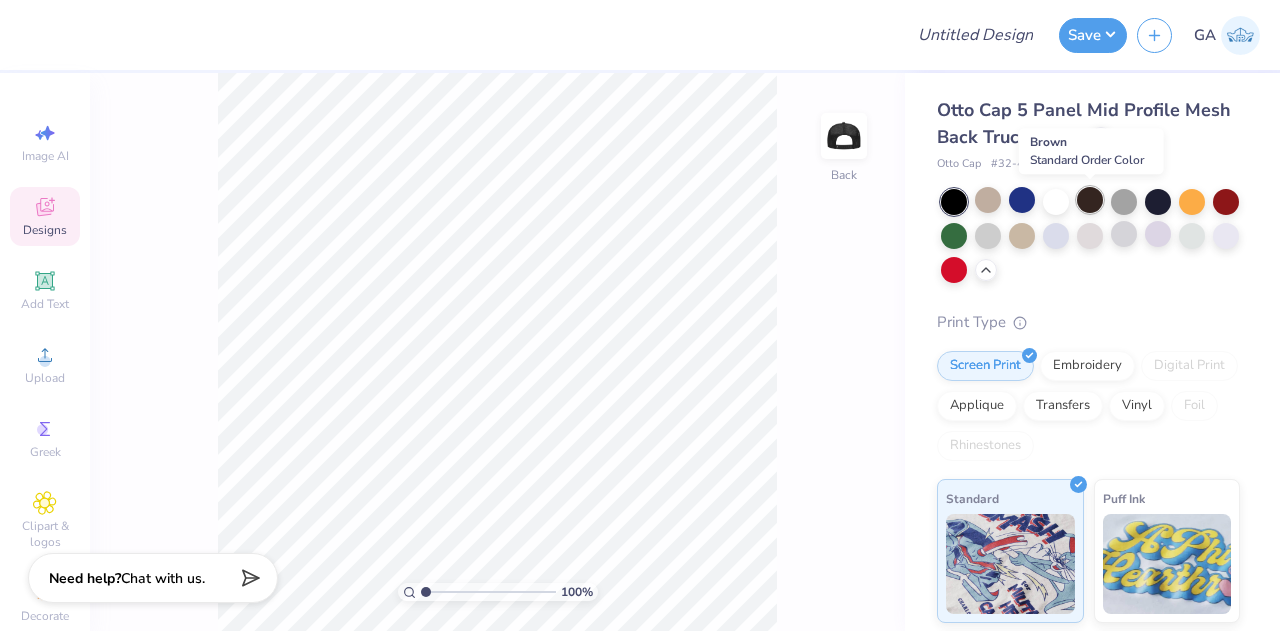 click at bounding box center (1090, 200) 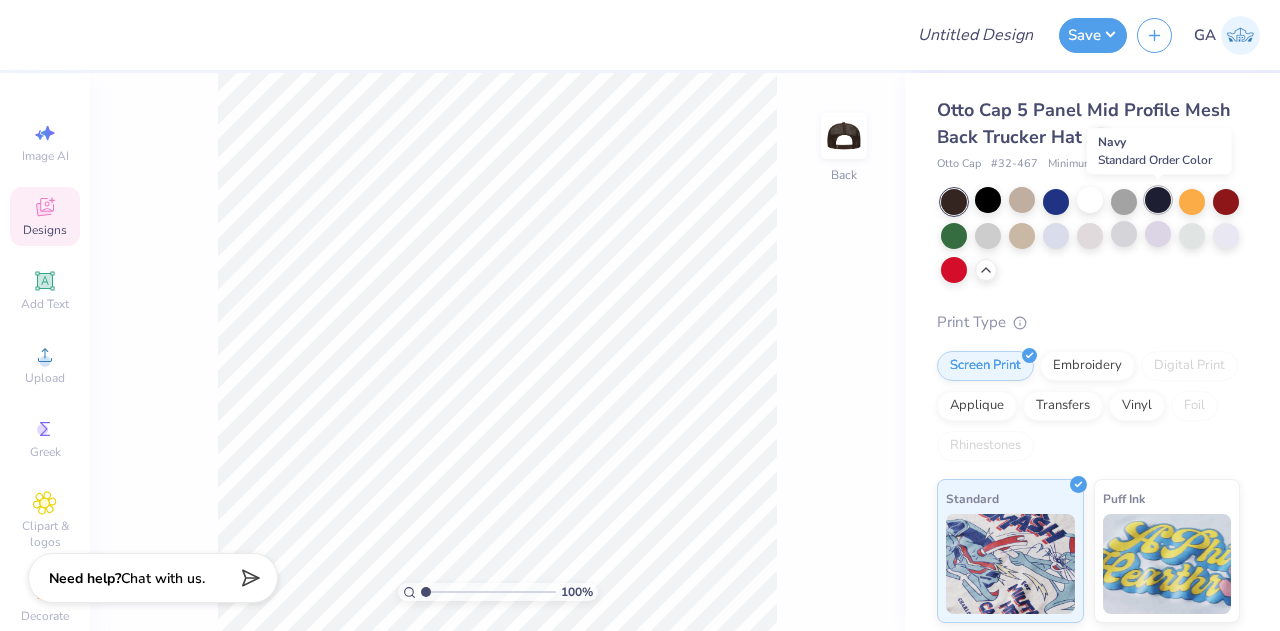 click at bounding box center [1158, 200] 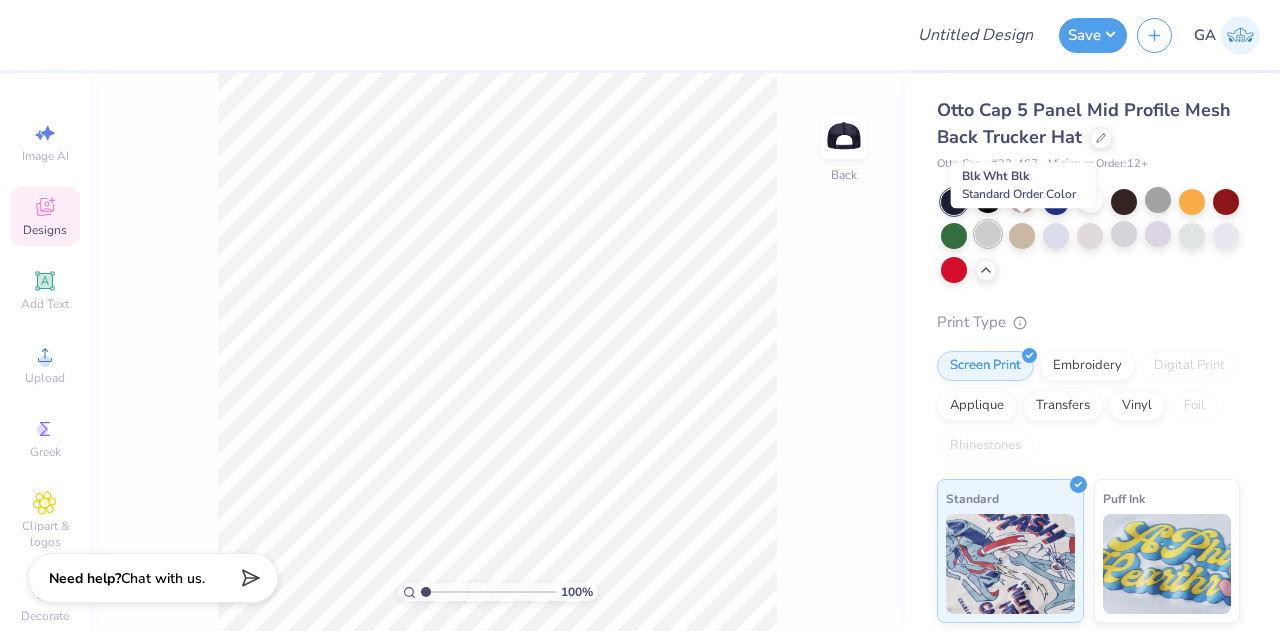 click at bounding box center [988, 234] 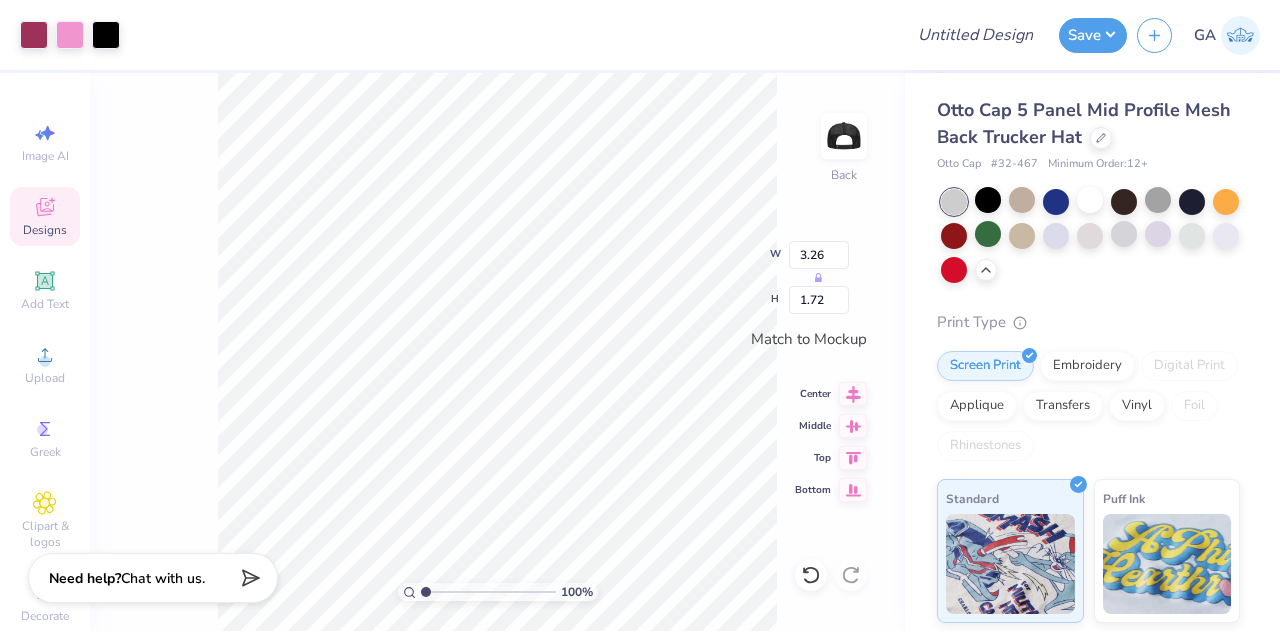 type on "3.26" 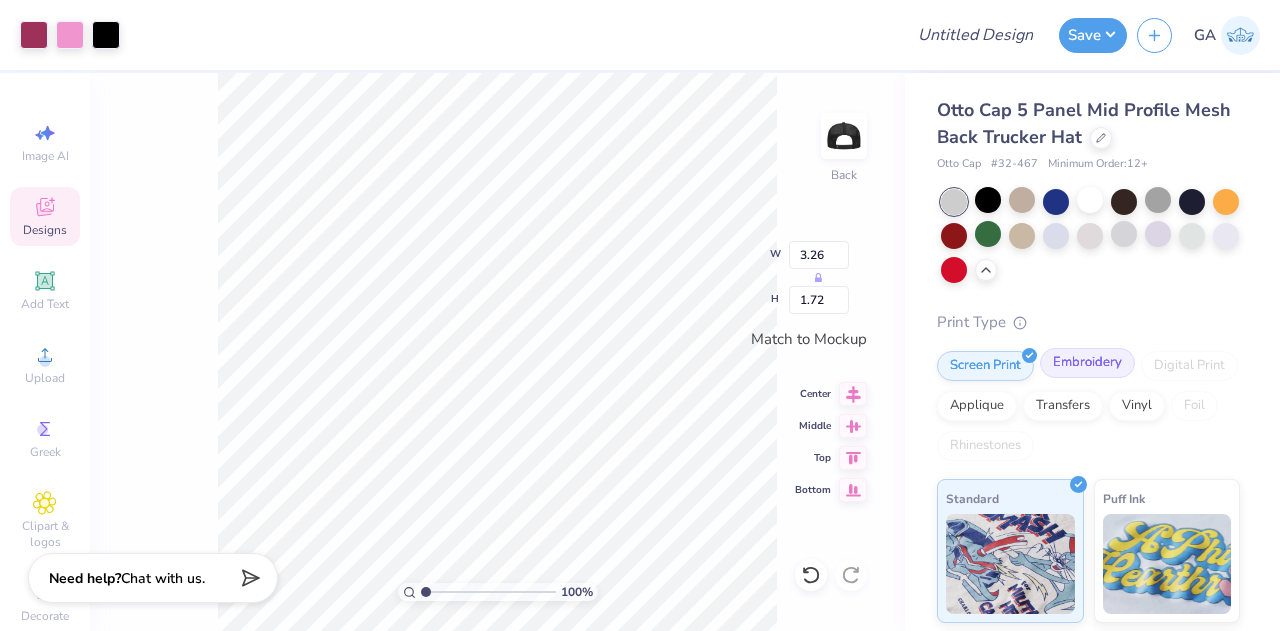 click on "Embroidery" at bounding box center [1087, 363] 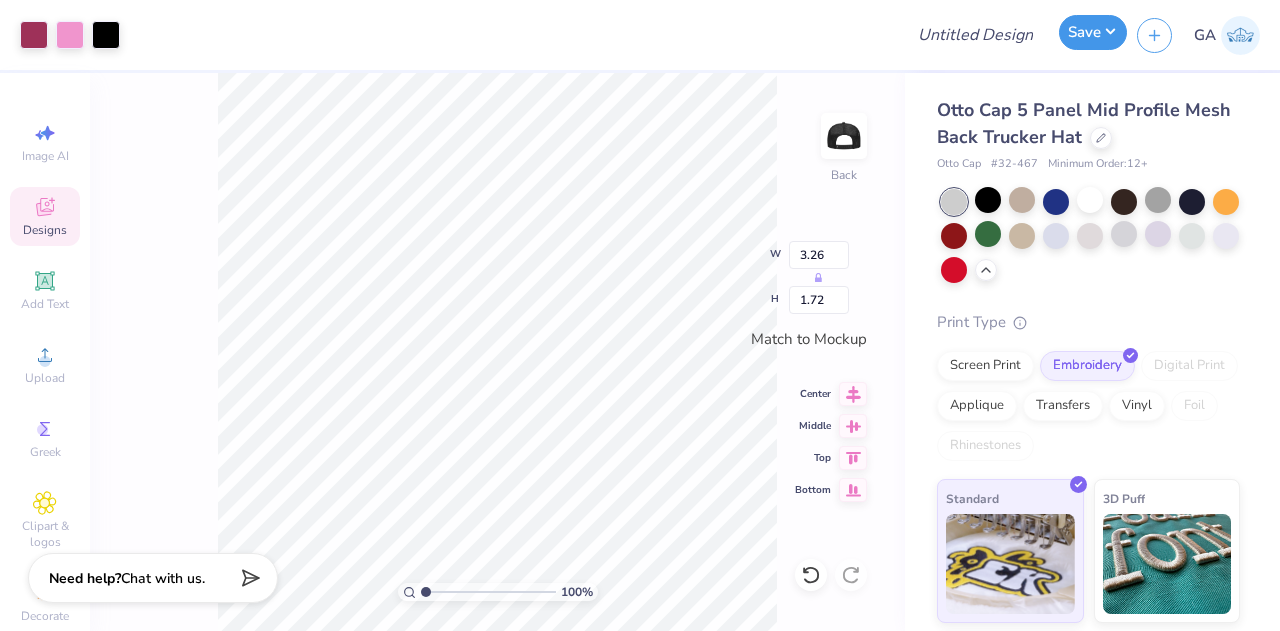click on "Save" at bounding box center [1093, 32] 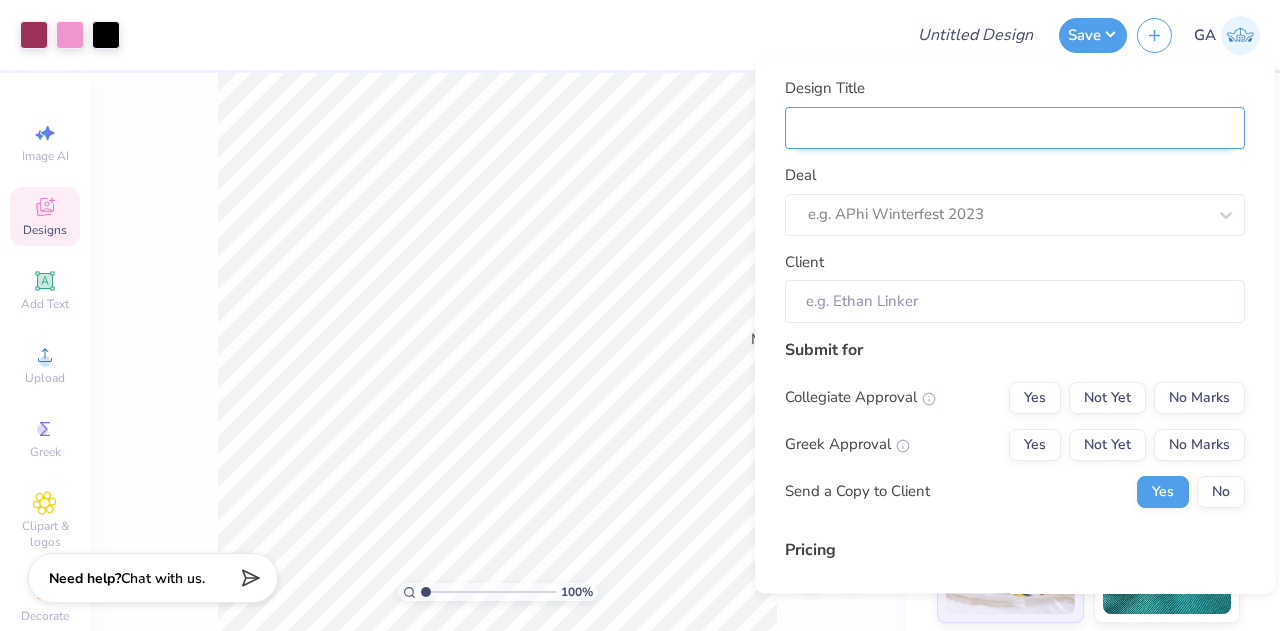click on "Design Title" at bounding box center (1015, 128) 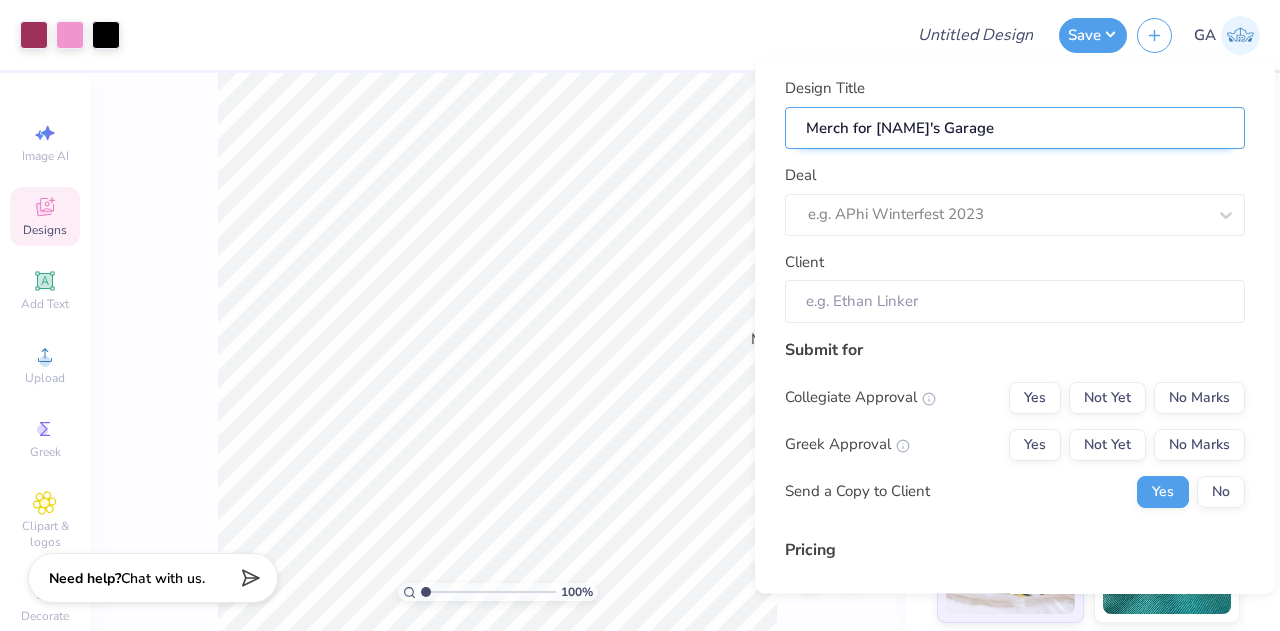 type on "Merch for Fletcher's Garage" 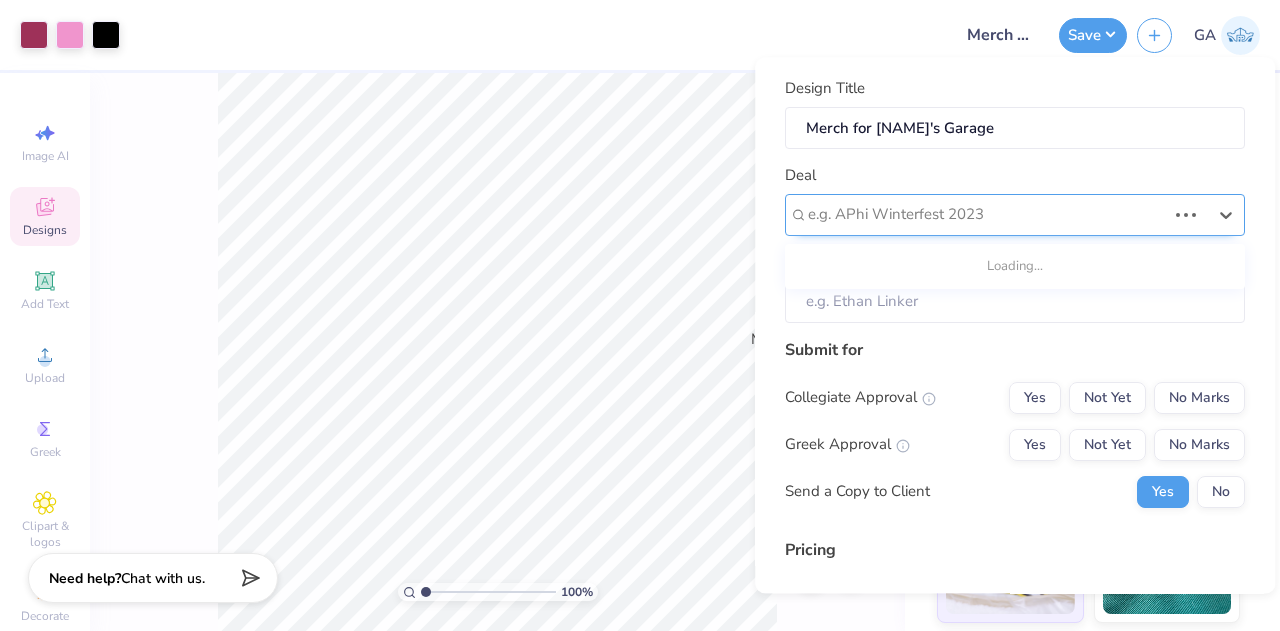 click at bounding box center [987, 215] 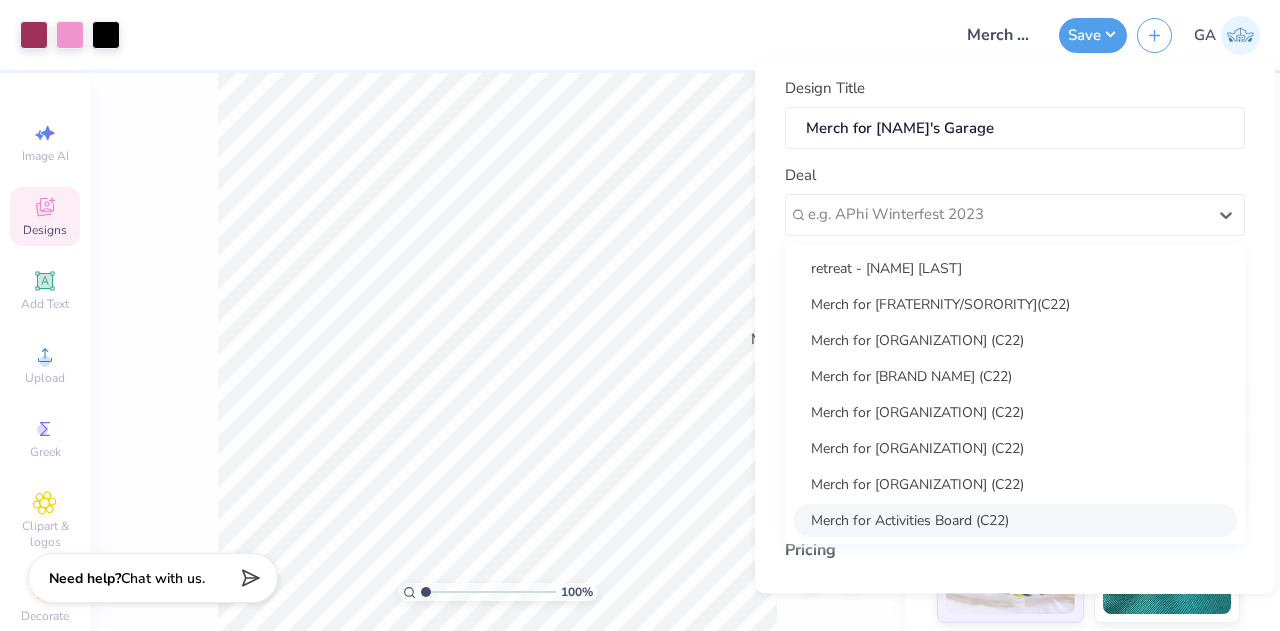 scroll, scrollTop: 152, scrollLeft: 0, axis: vertical 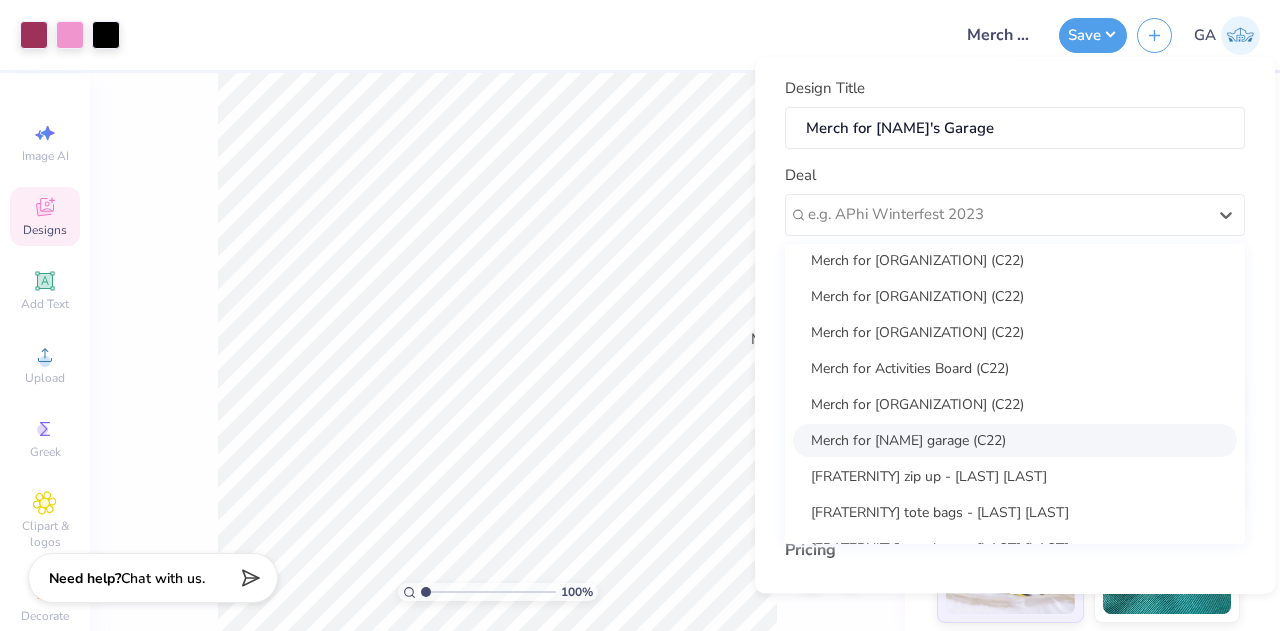 click on "Merch for Fletcher garage (C22)" at bounding box center (1015, 440) 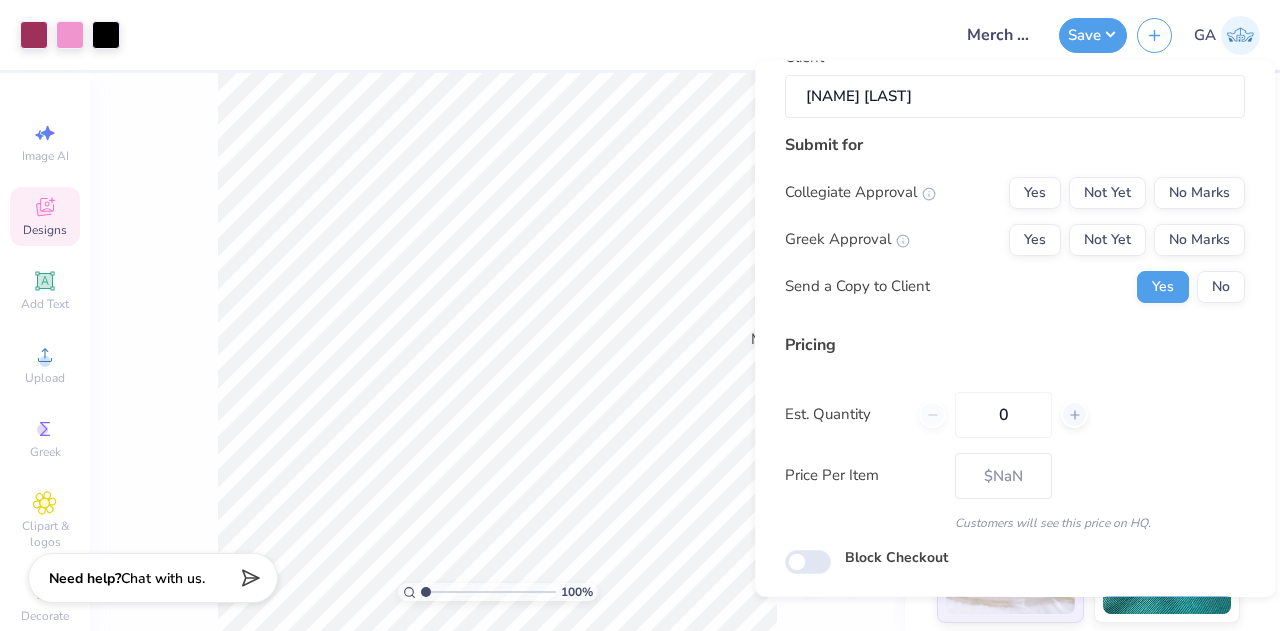 scroll, scrollTop: 210, scrollLeft: 0, axis: vertical 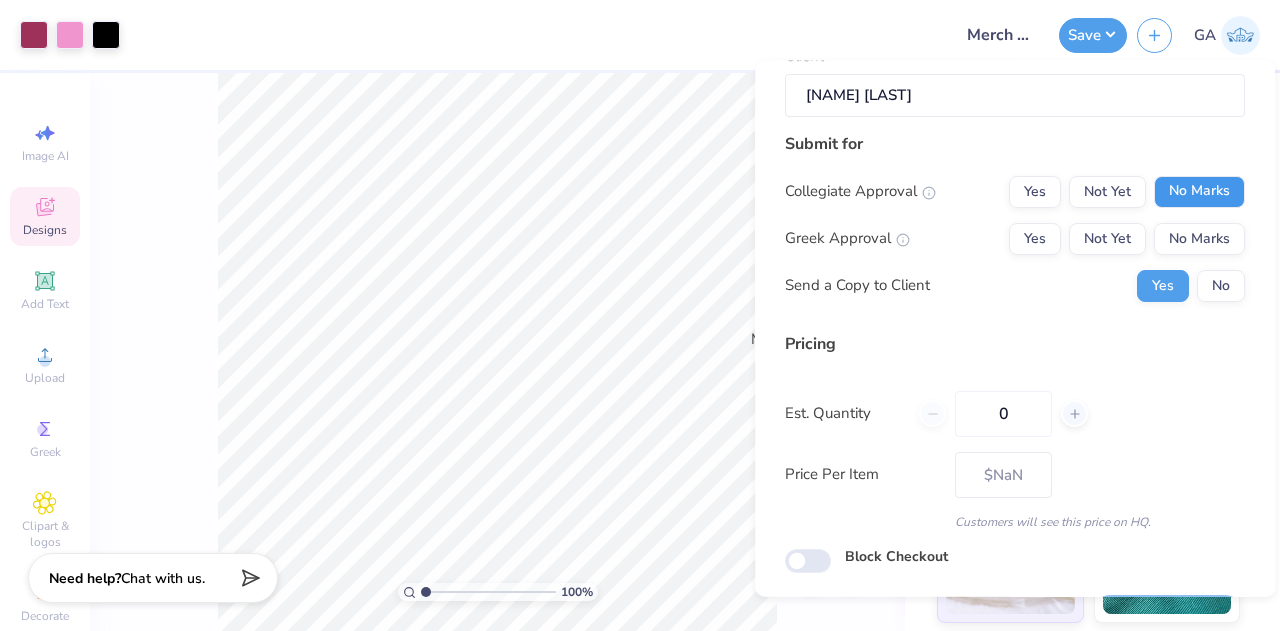 click on "No Marks" at bounding box center [1199, 191] 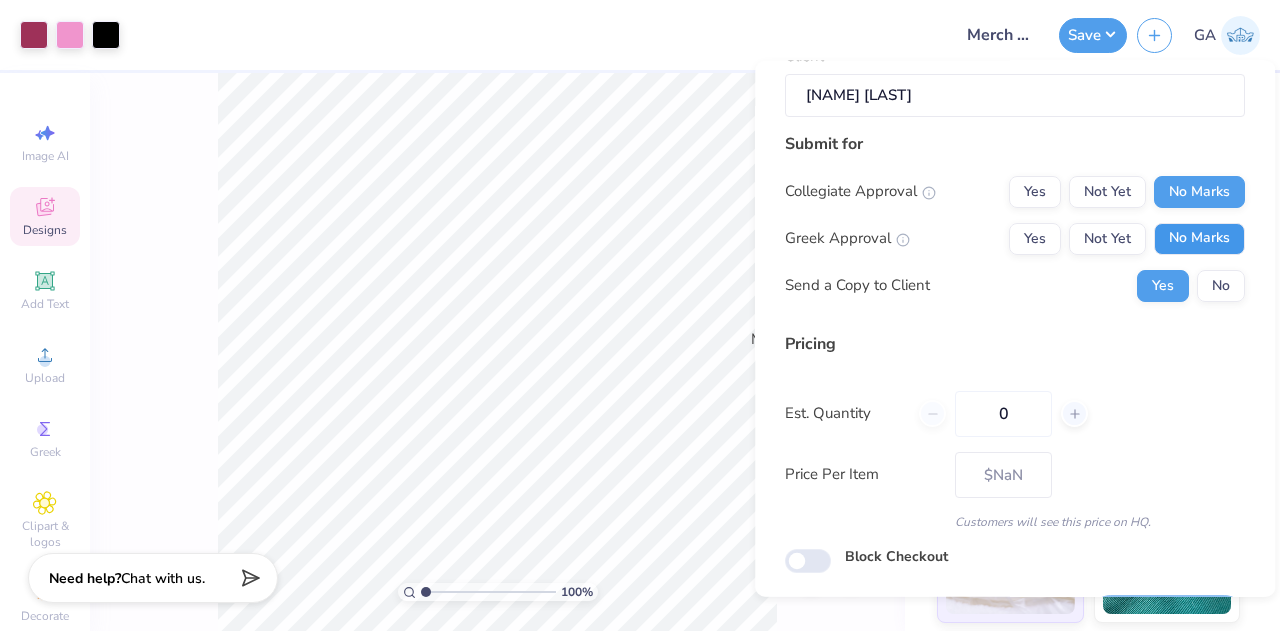 click on "No Marks" at bounding box center [1199, 238] 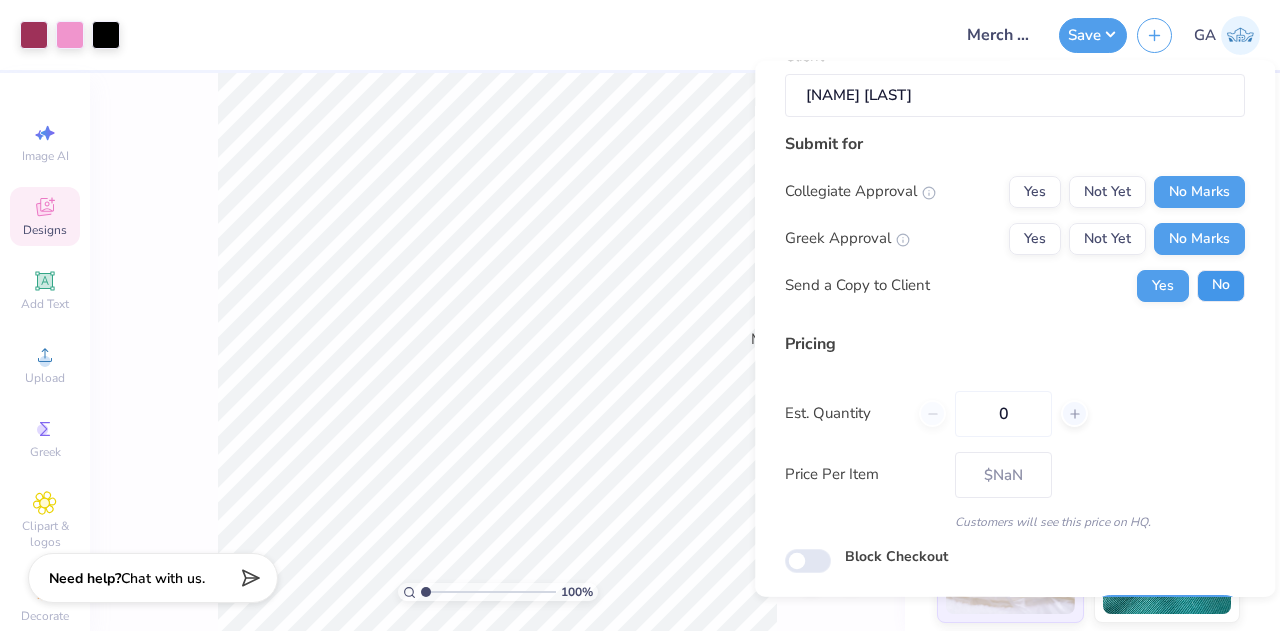 click on "No" at bounding box center [1221, 285] 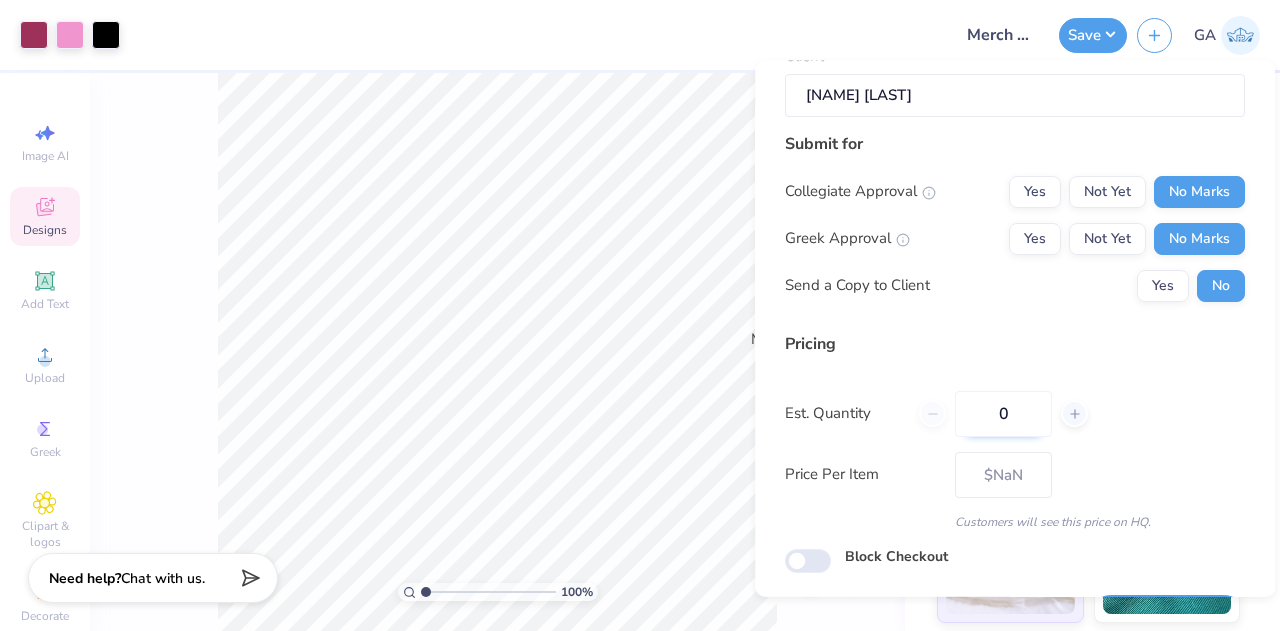 click on "0" at bounding box center (1003, 413) 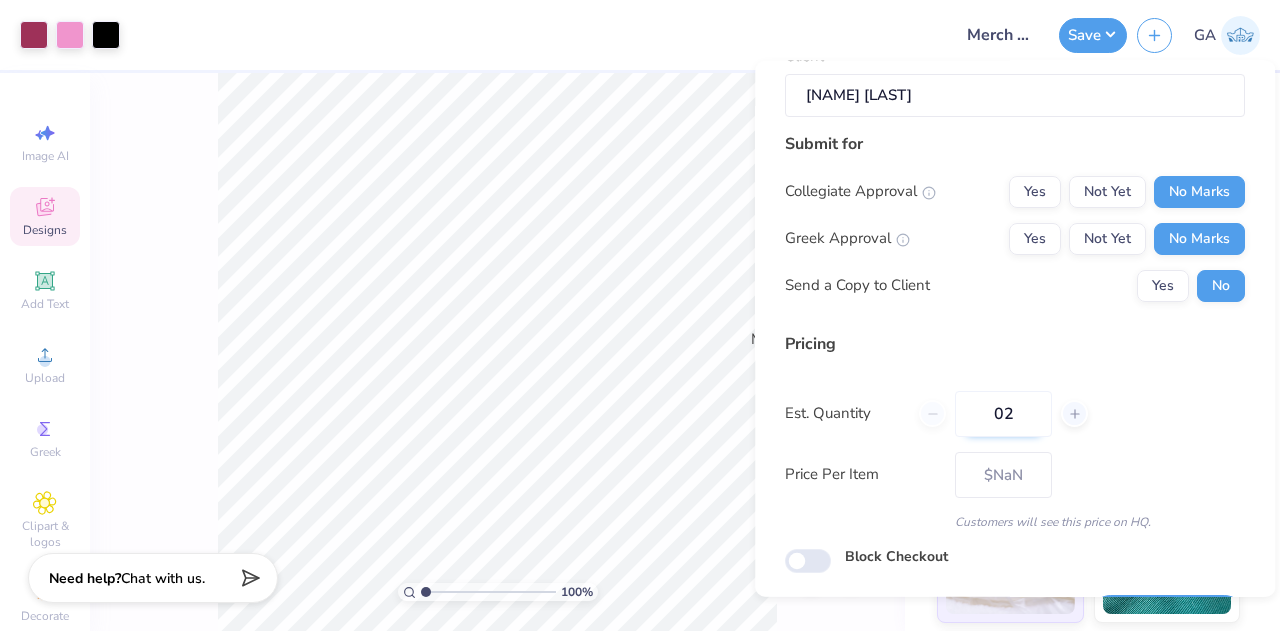 type on "024" 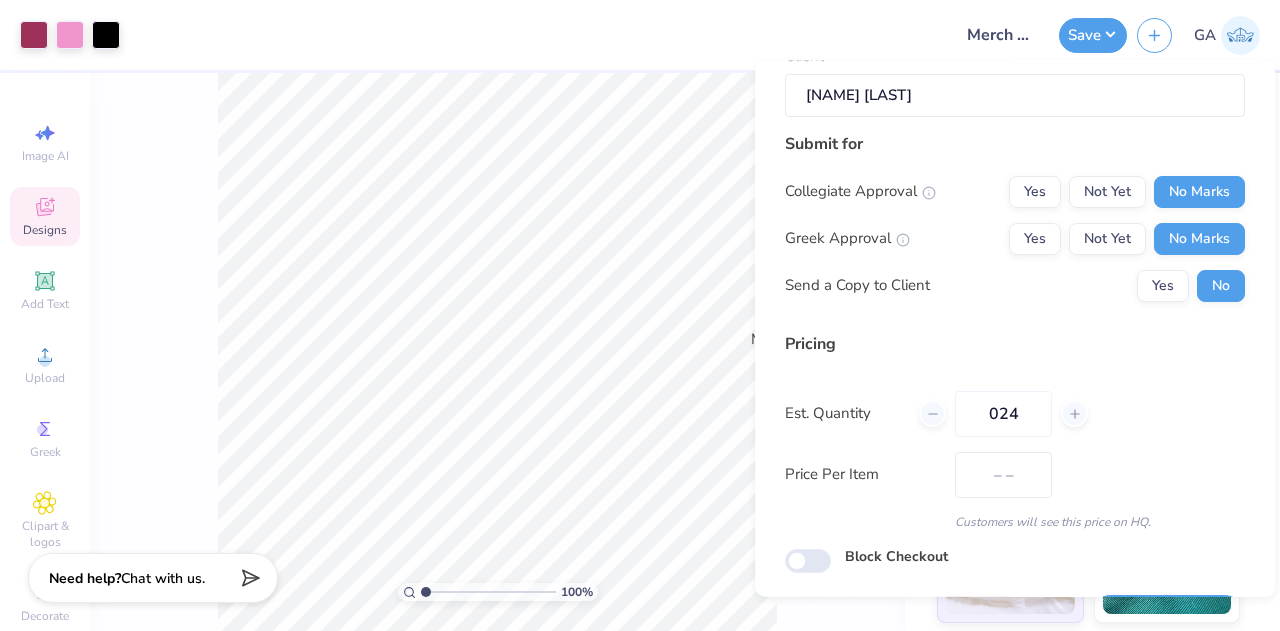 type on "$20.19" 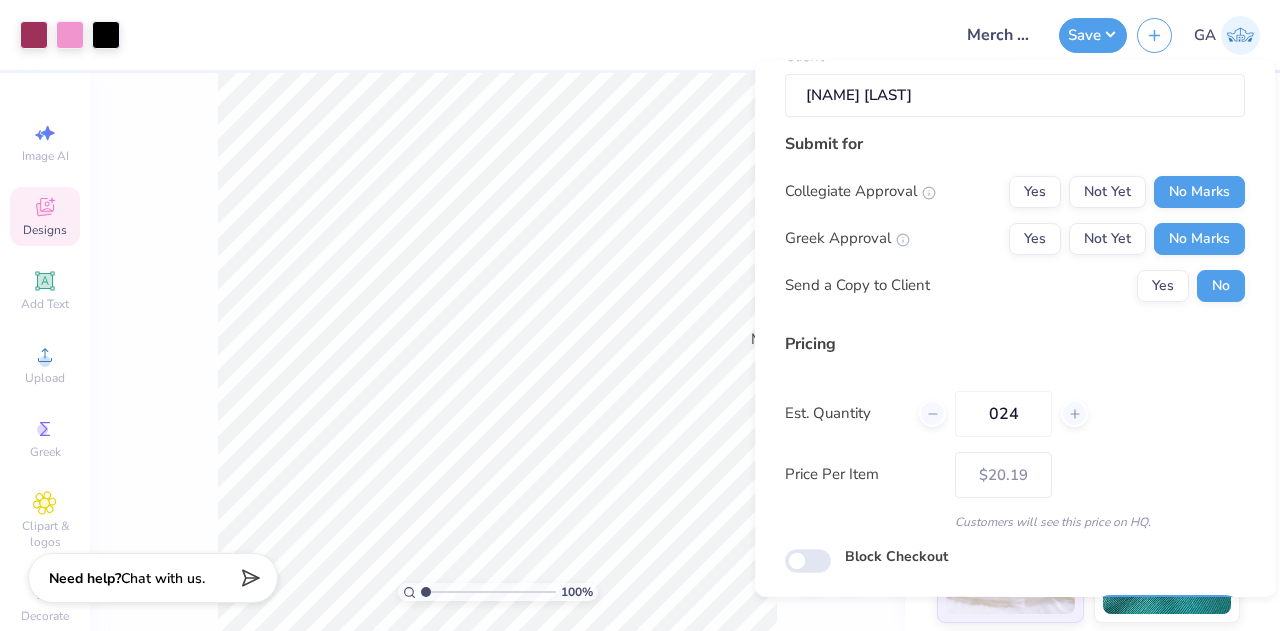 scroll, scrollTop: 266, scrollLeft: 0, axis: vertical 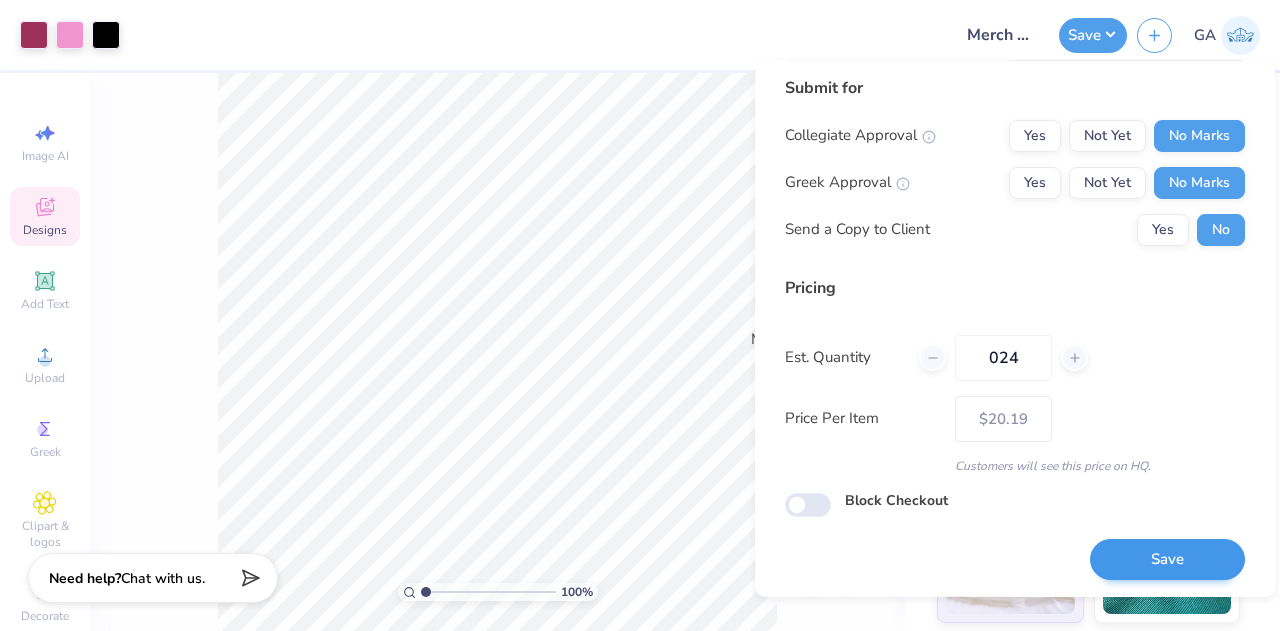 type on "024" 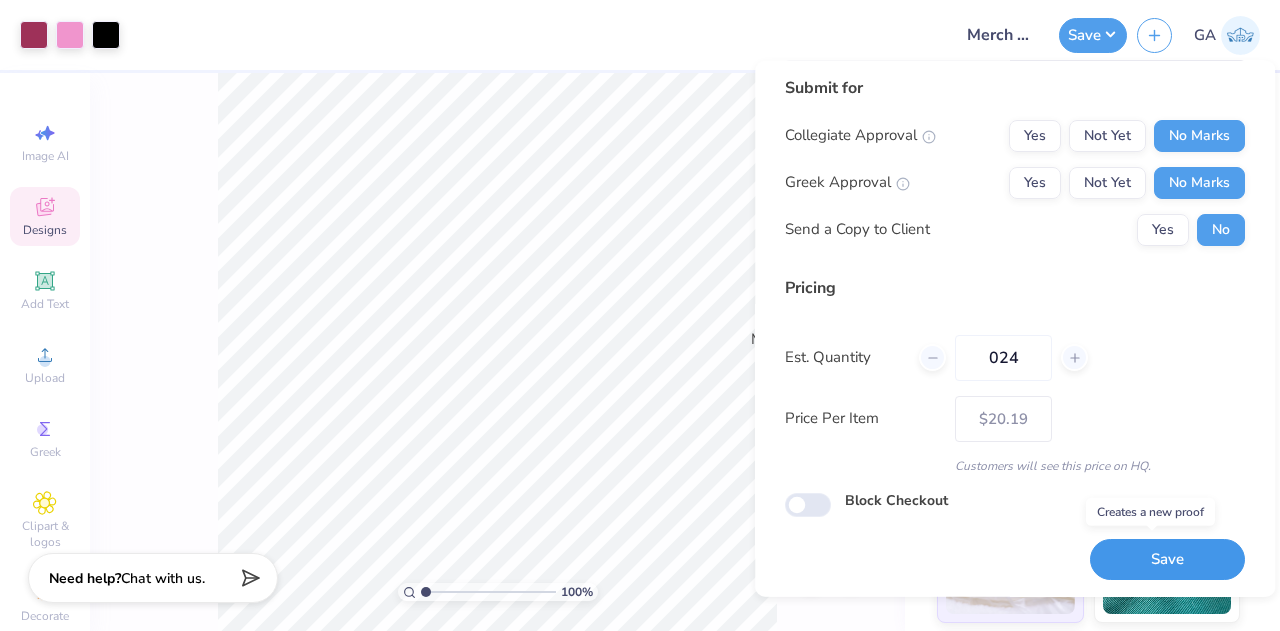 click on "Save" at bounding box center [1167, 559] 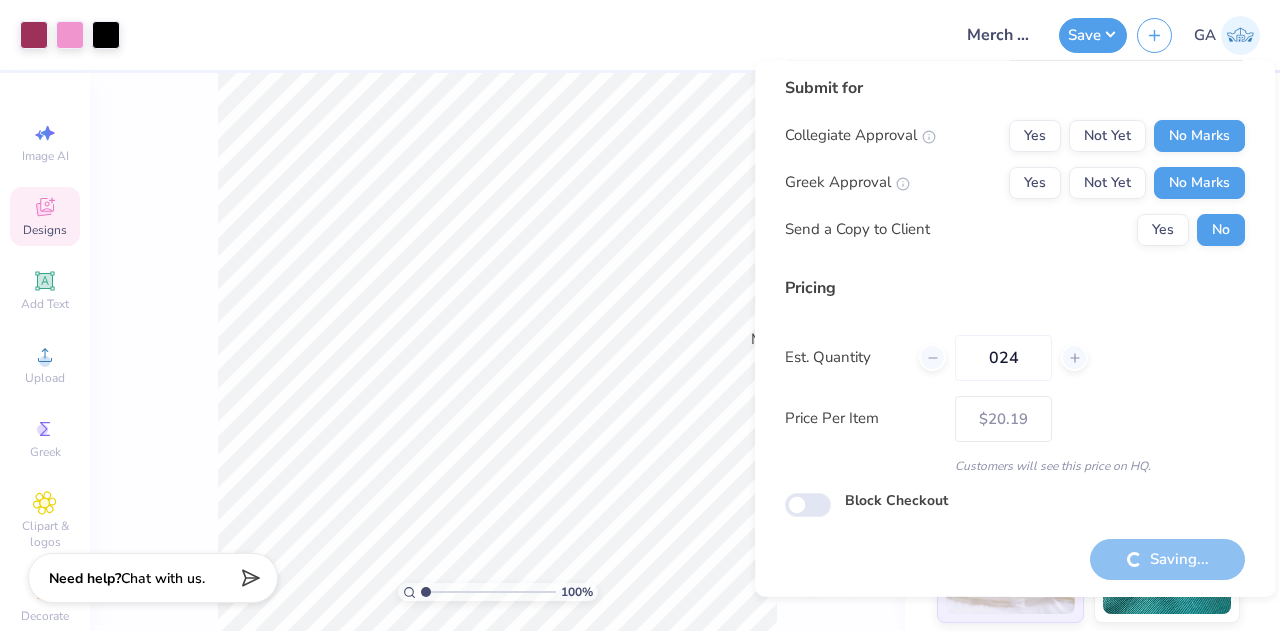 type on "– –" 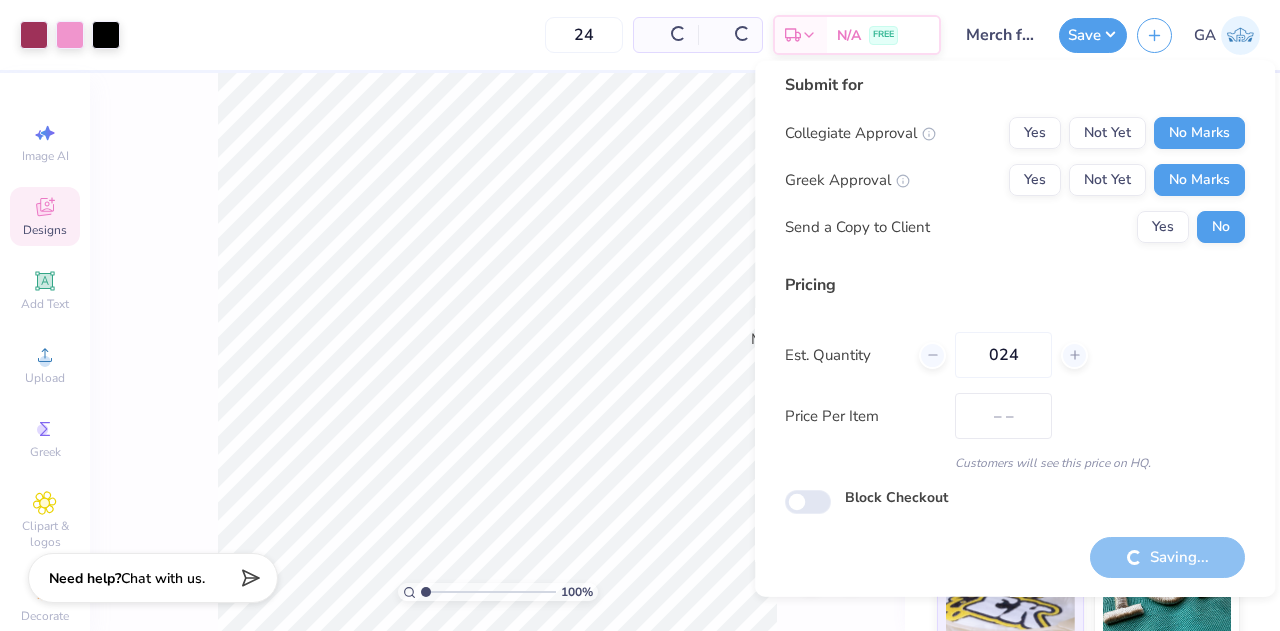 scroll, scrollTop: 6, scrollLeft: 0, axis: vertical 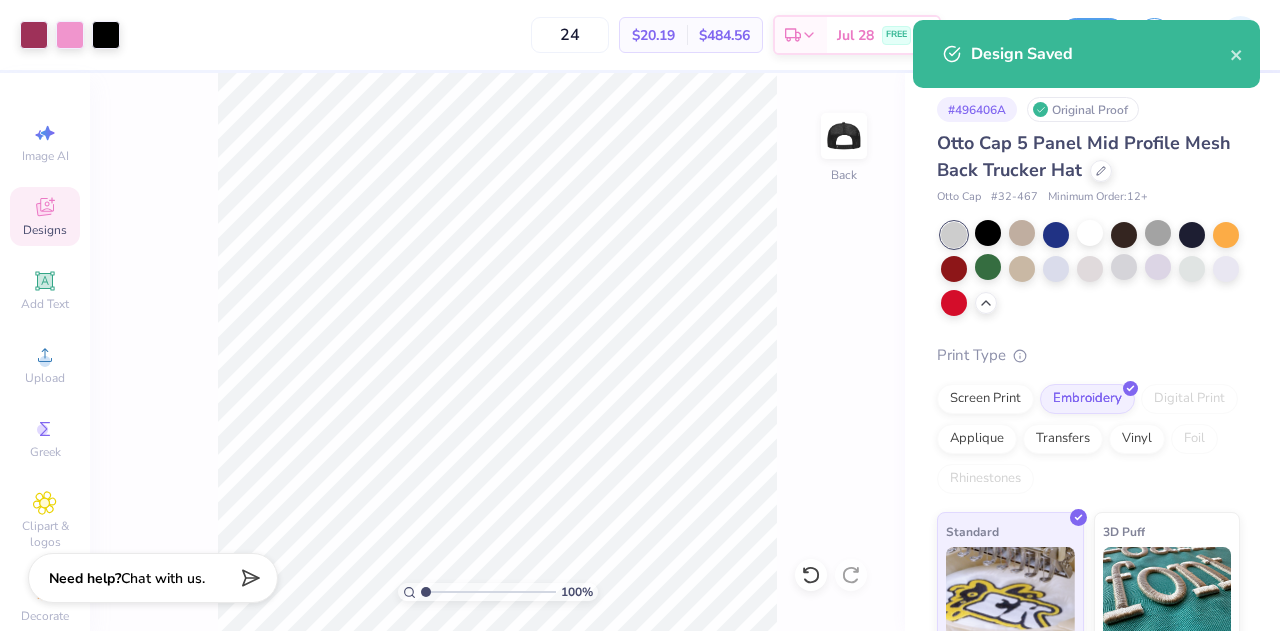 click on "Design Saved" at bounding box center (1100, 54) 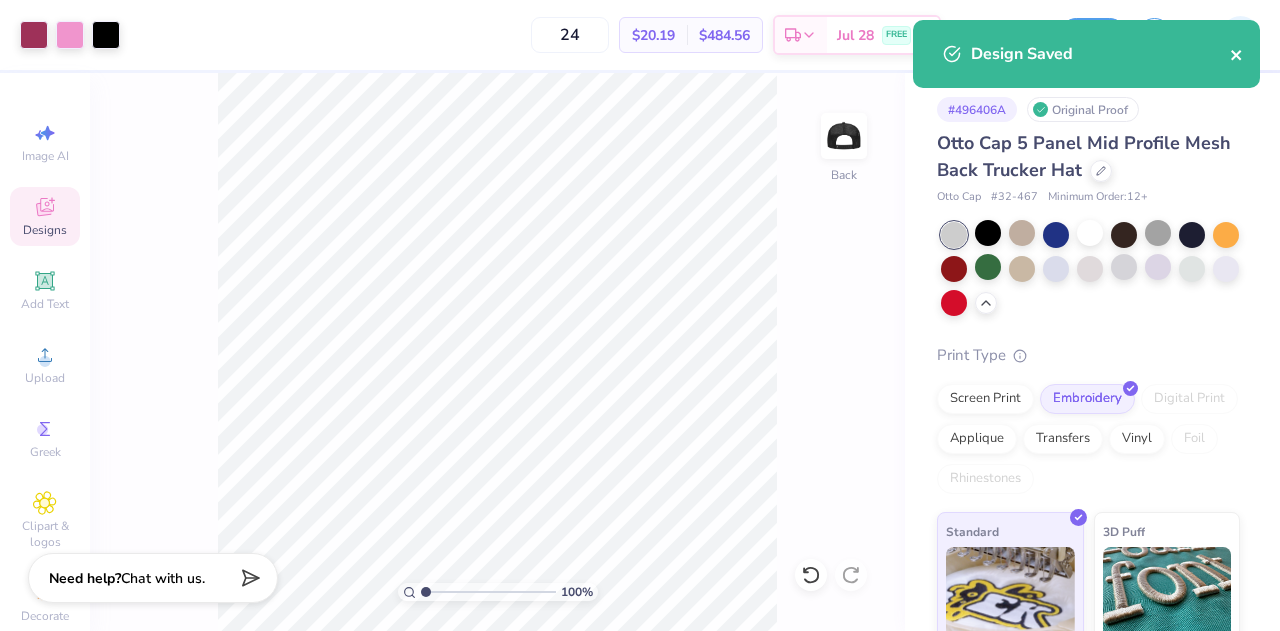 click 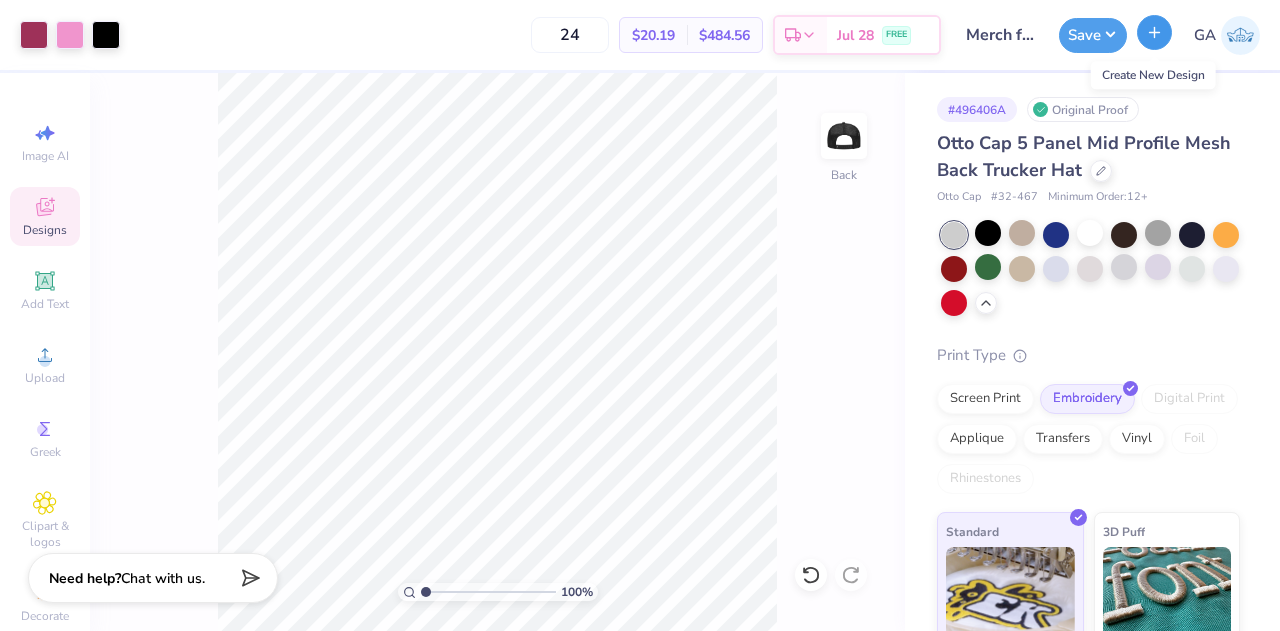click 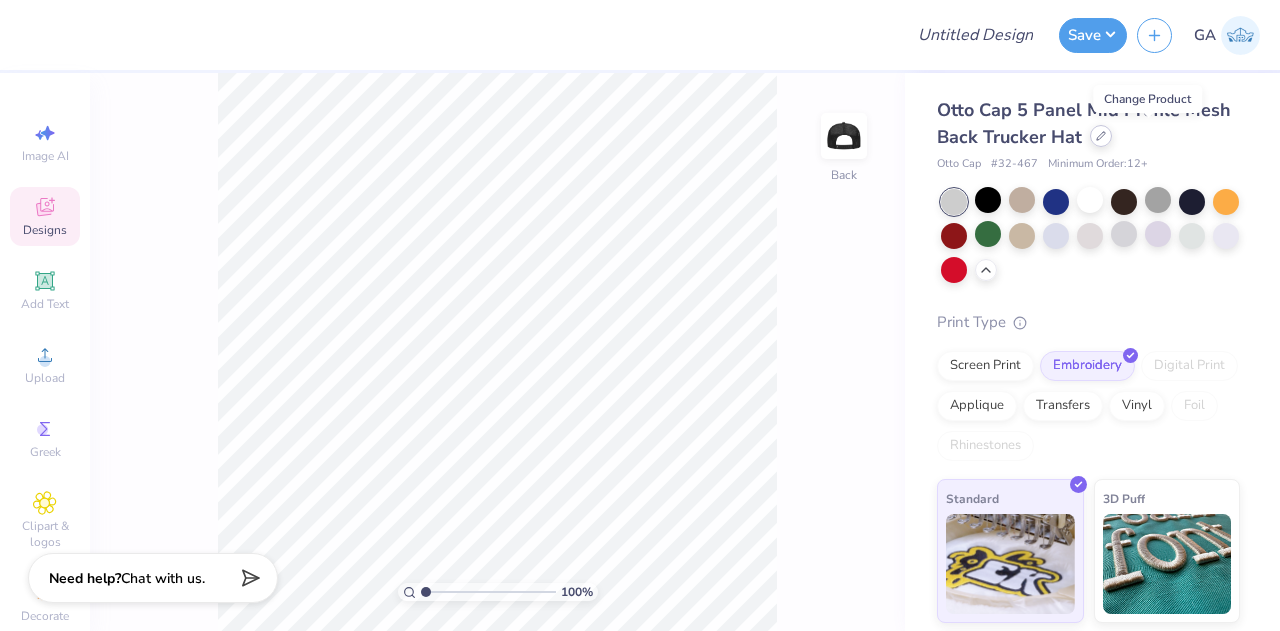 click 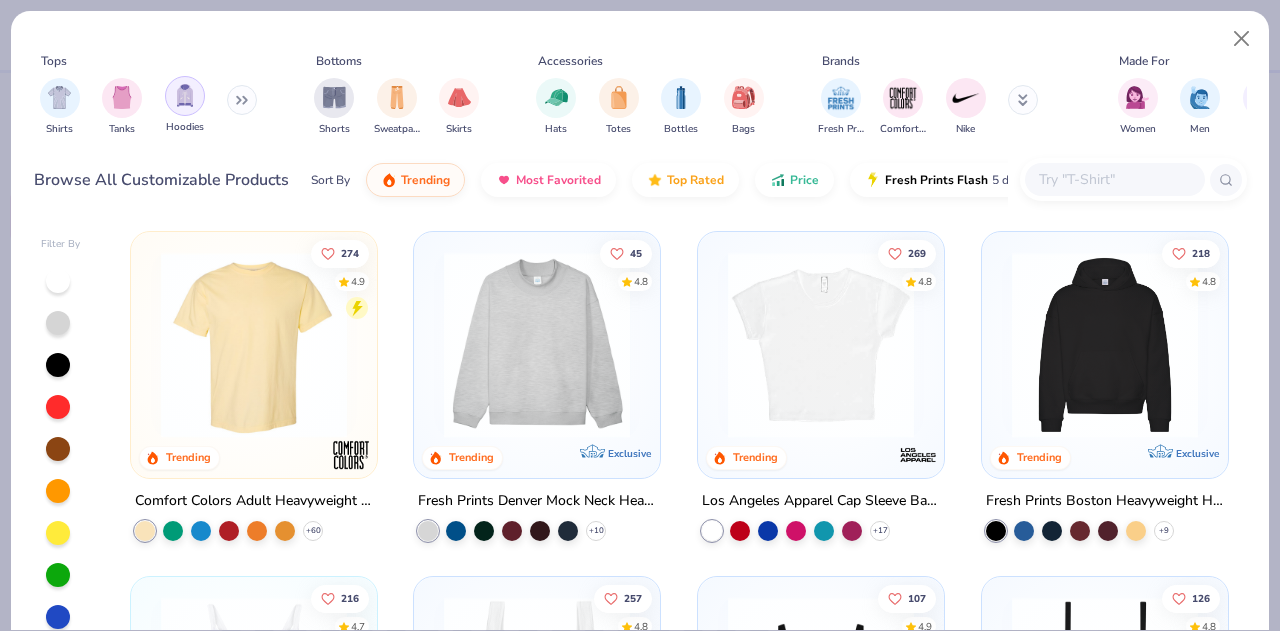 click at bounding box center (185, 95) 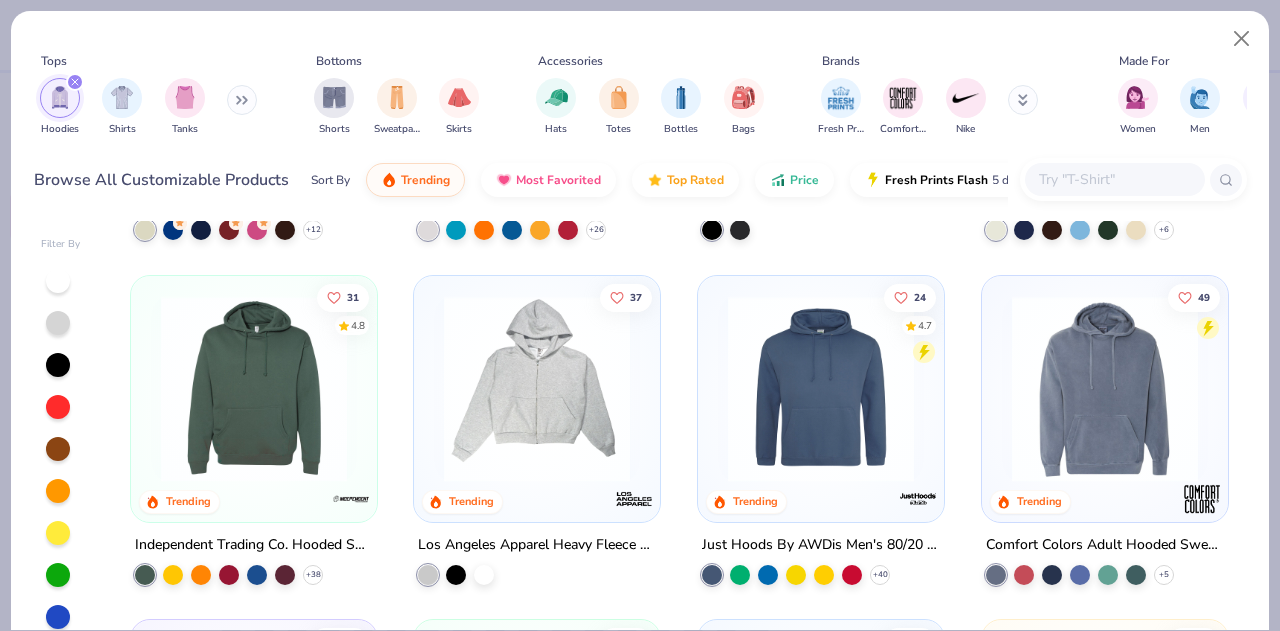 scroll, scrollTop: 647, scrollLeft: 0, axis: vertical 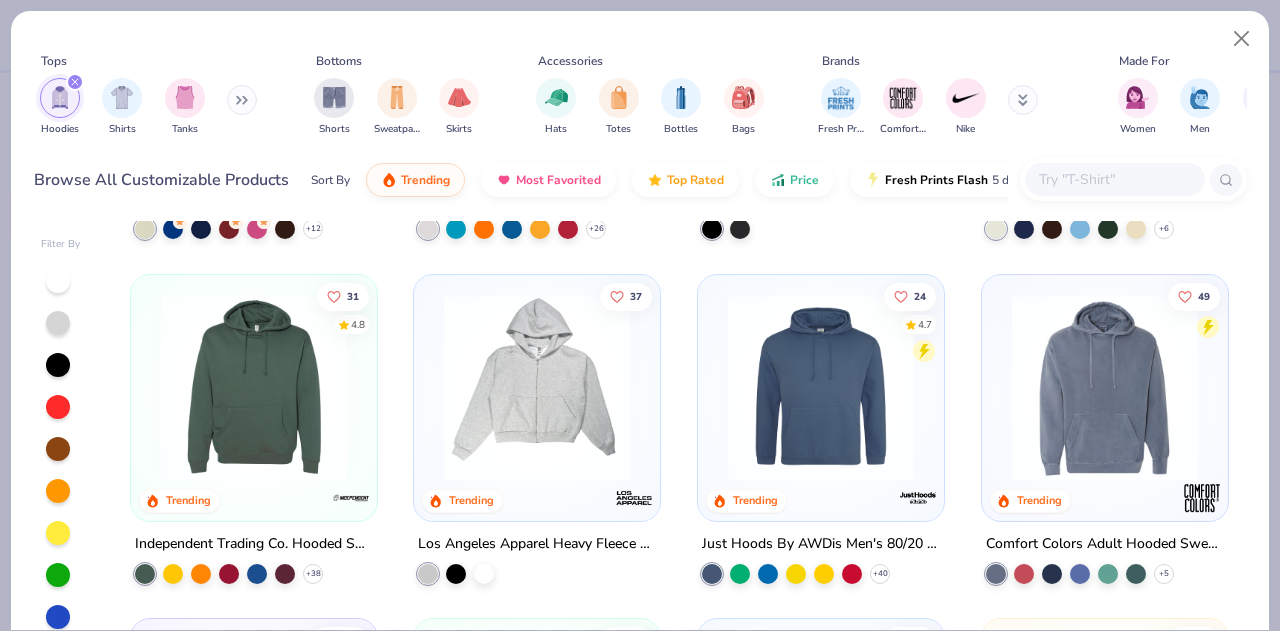 click at bounding box center [254, 387] 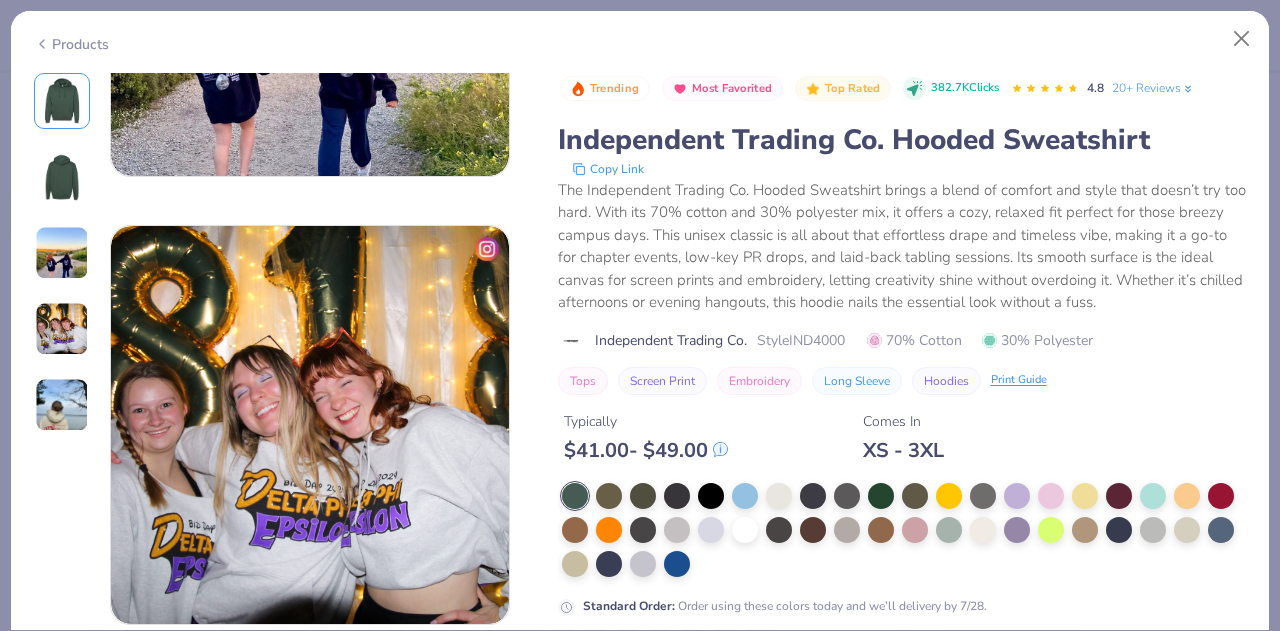 scroll, scrollTop: 1353, scrollLeft: 0, axis: vertical 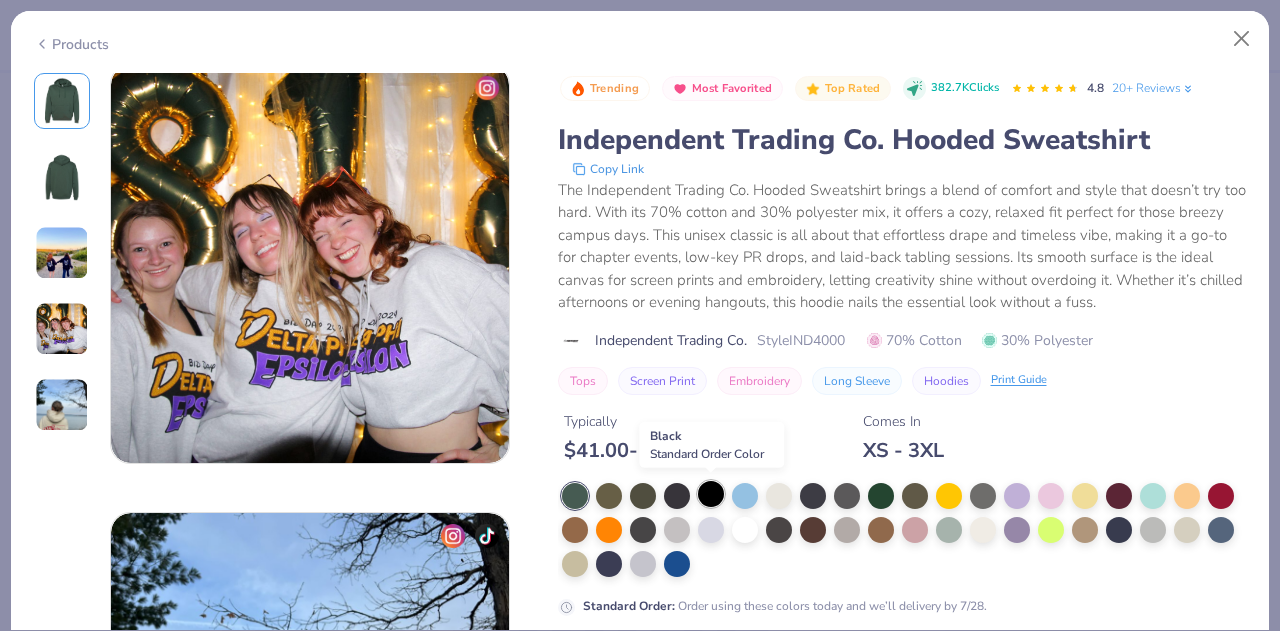 click at bounding box center [711, 494] 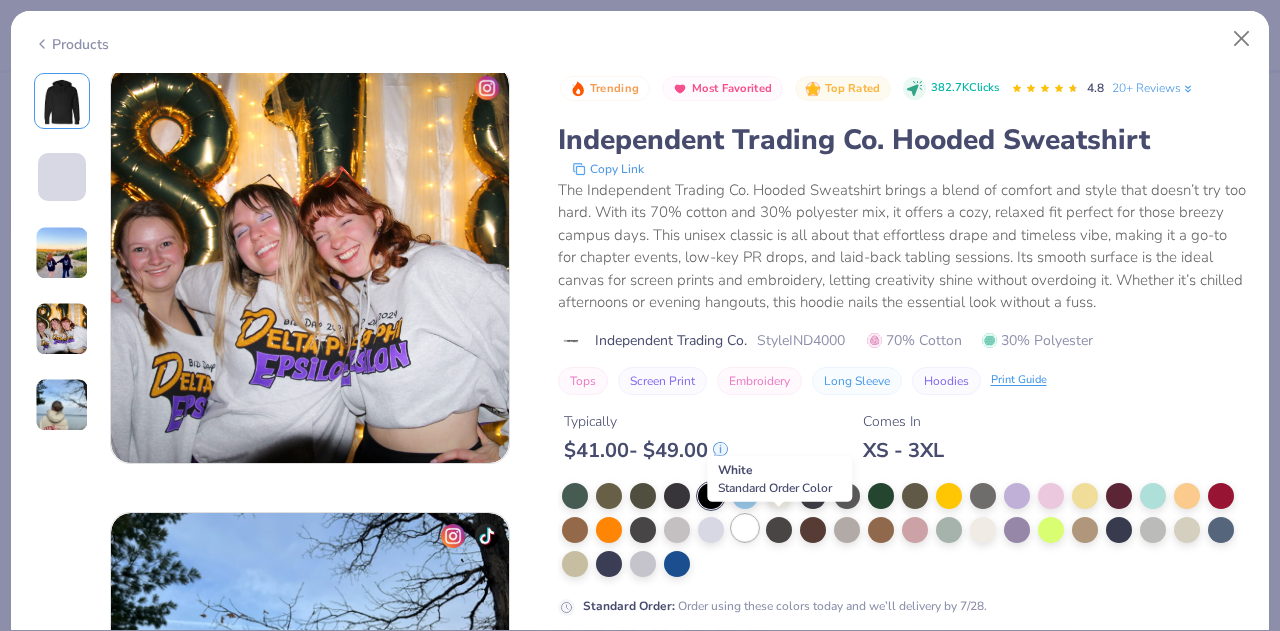 click at bounding box center [745, 528] 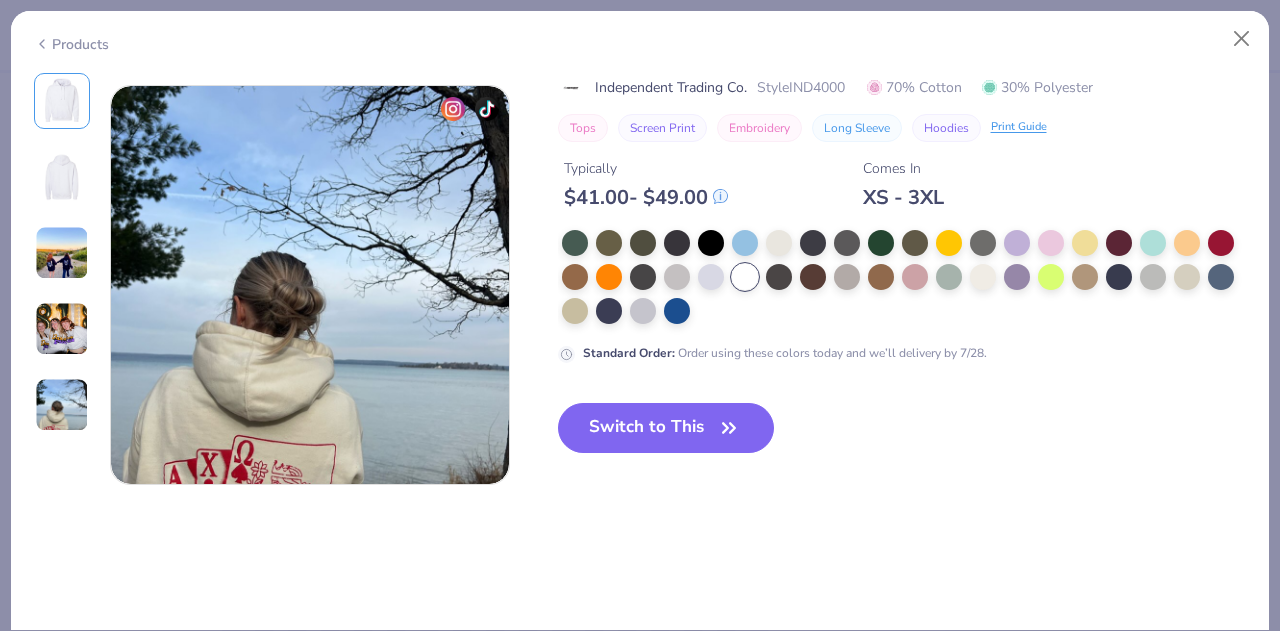 scroll, scrollTop: 1769, scrollLeft: 0, axis: vertical 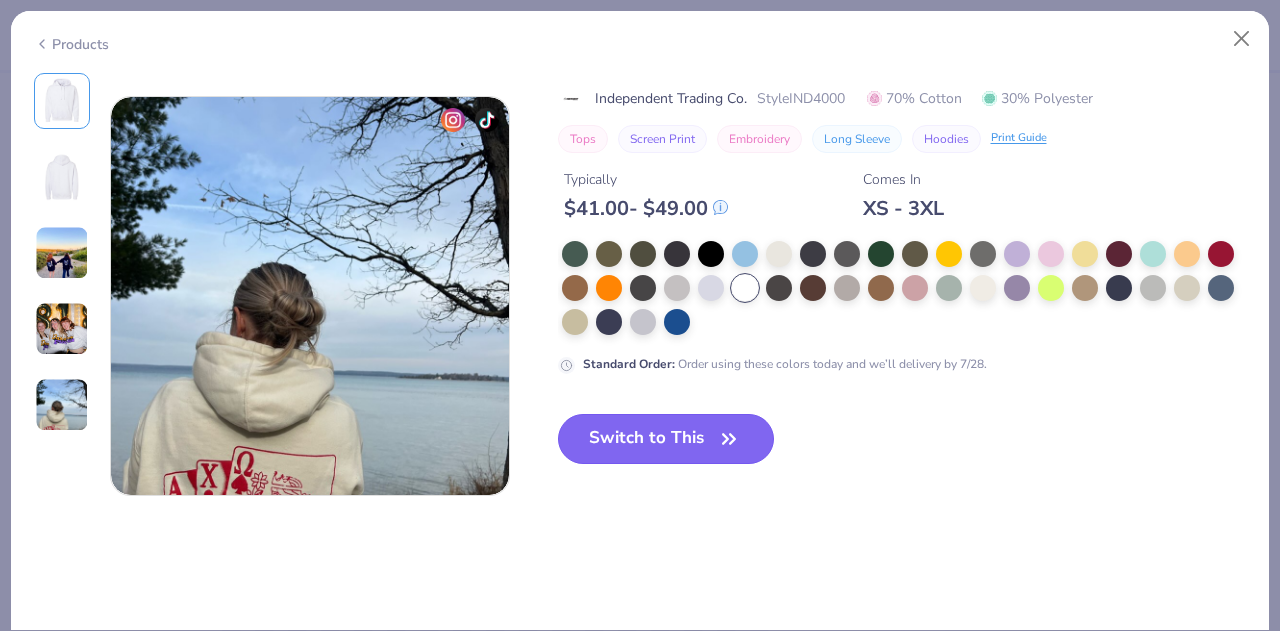 click on "Switch to This" at bounding box center [666, 439] 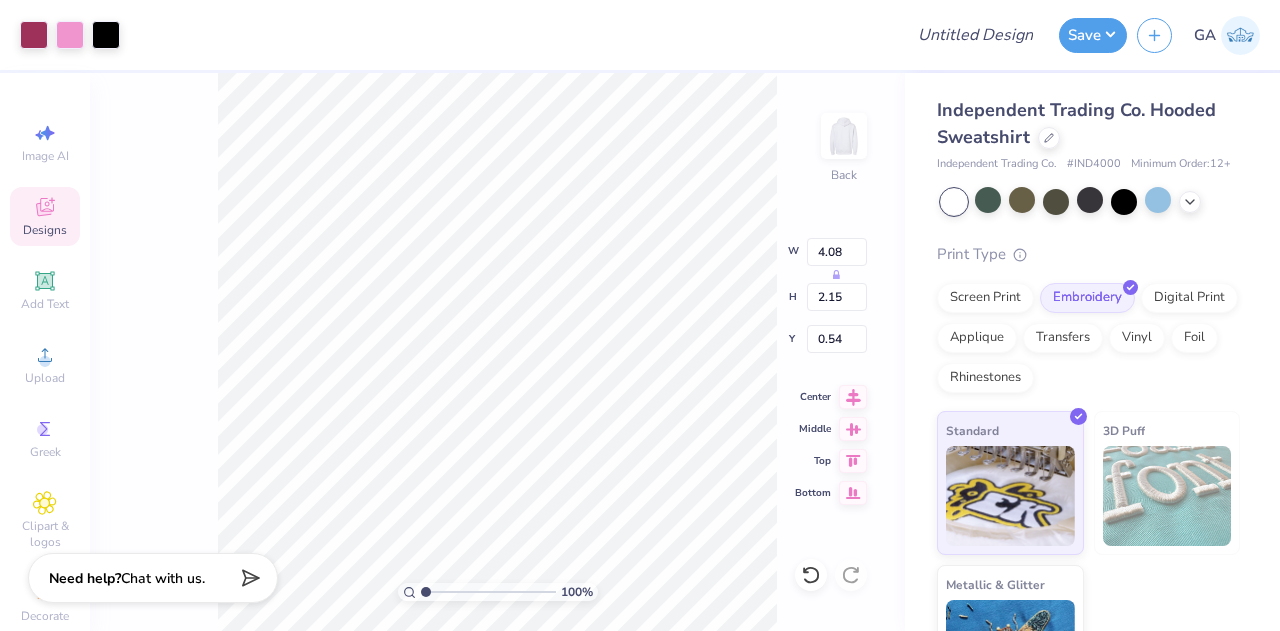 type on "3.00" 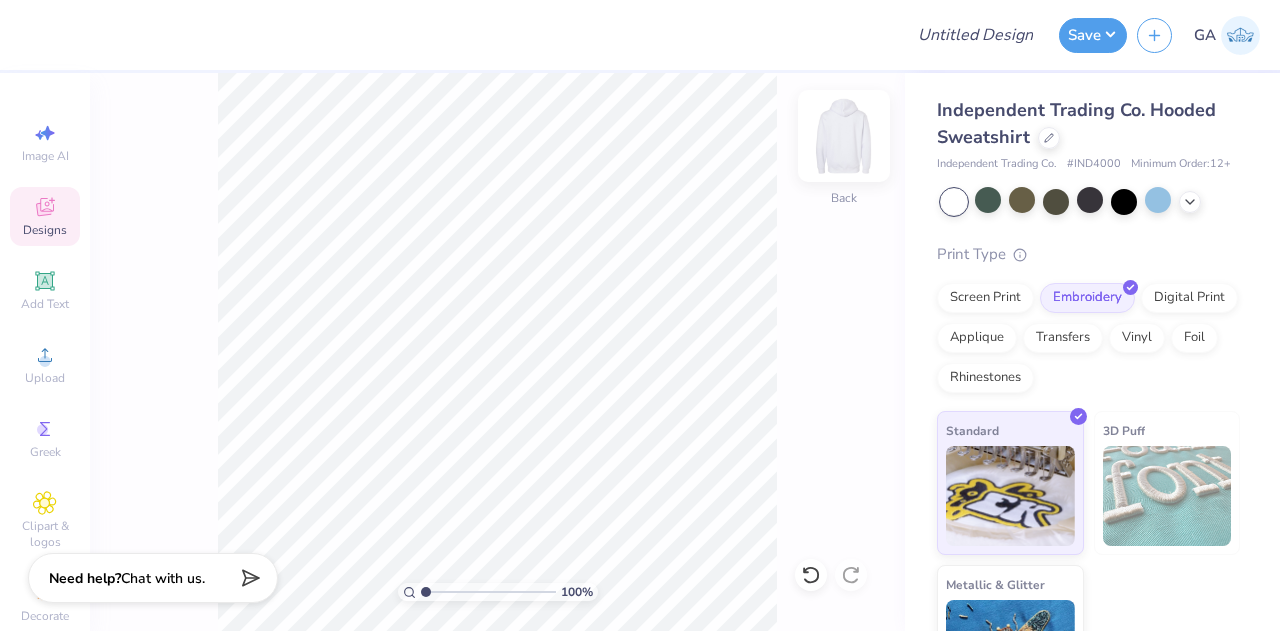 click at bounding box center (844, 136) 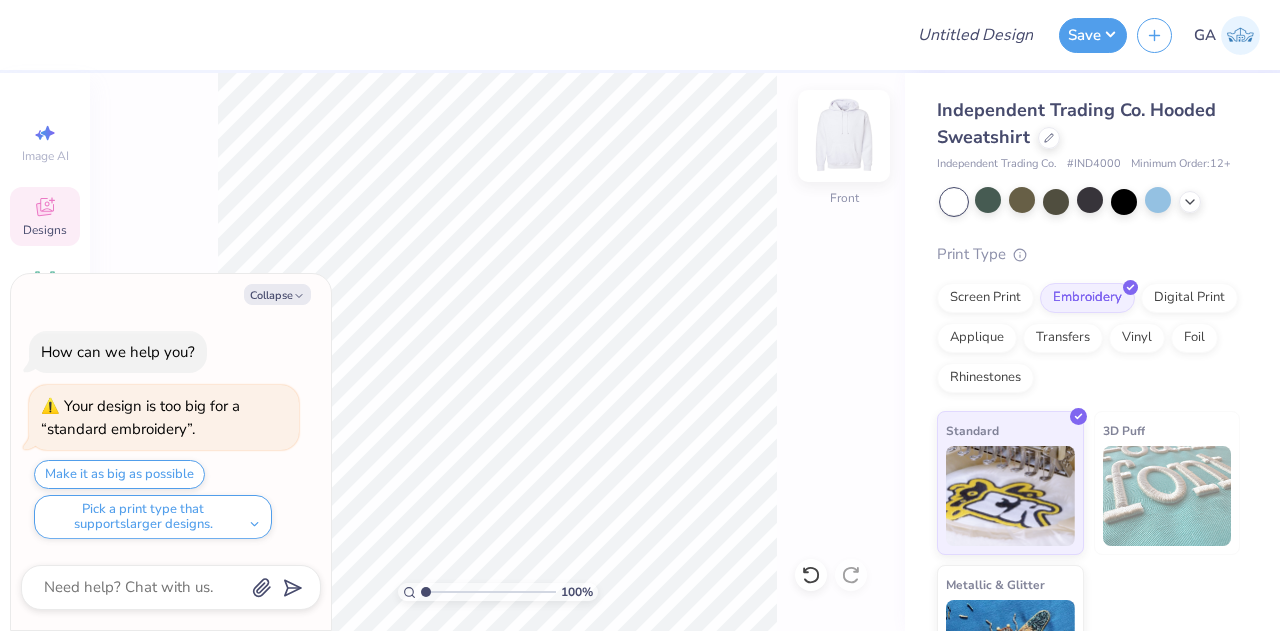 click at bounding box center (844, 136) 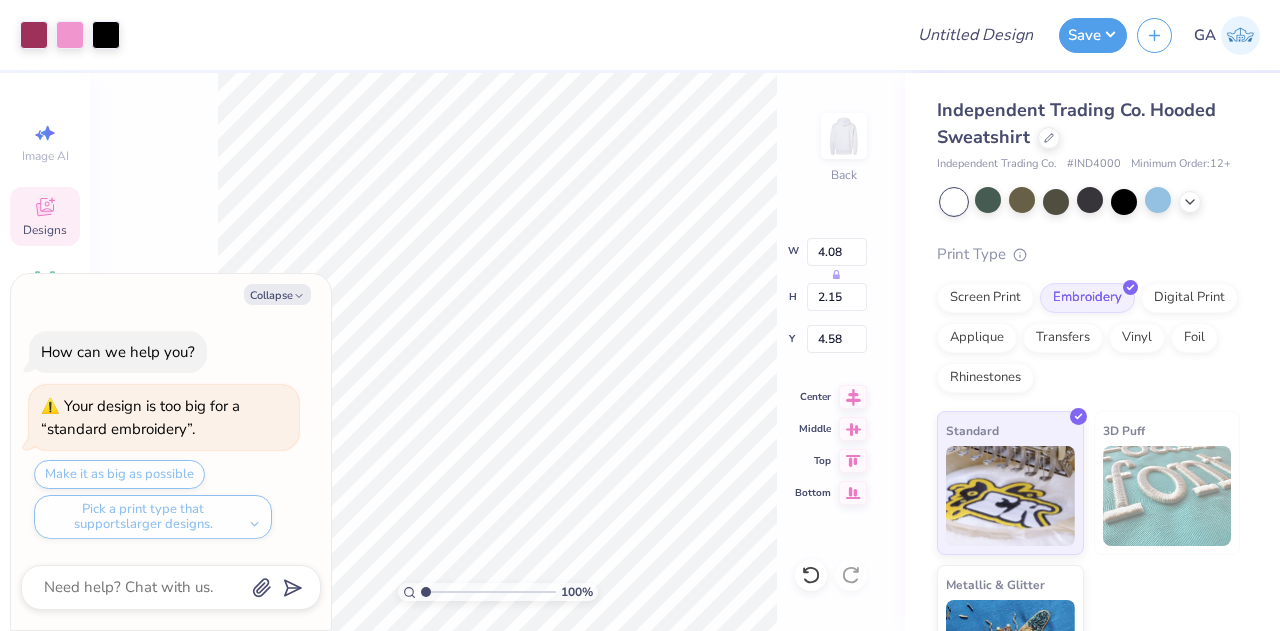 type on "x" 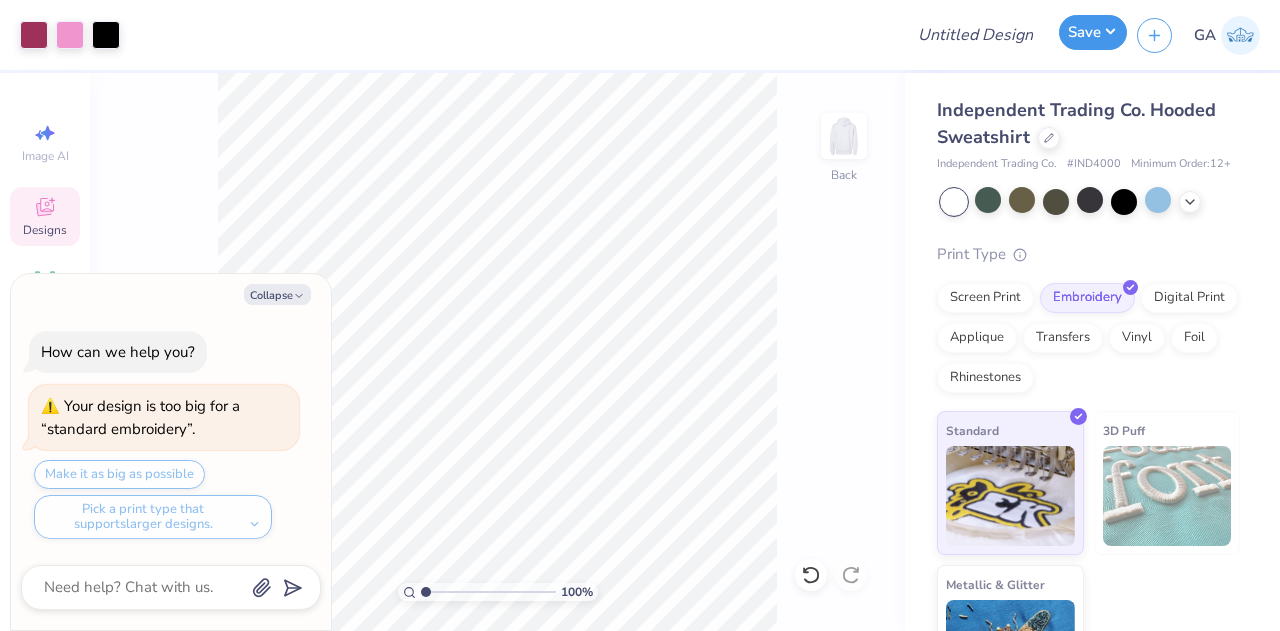 click on "Save" at bounding box center [1093, 32] 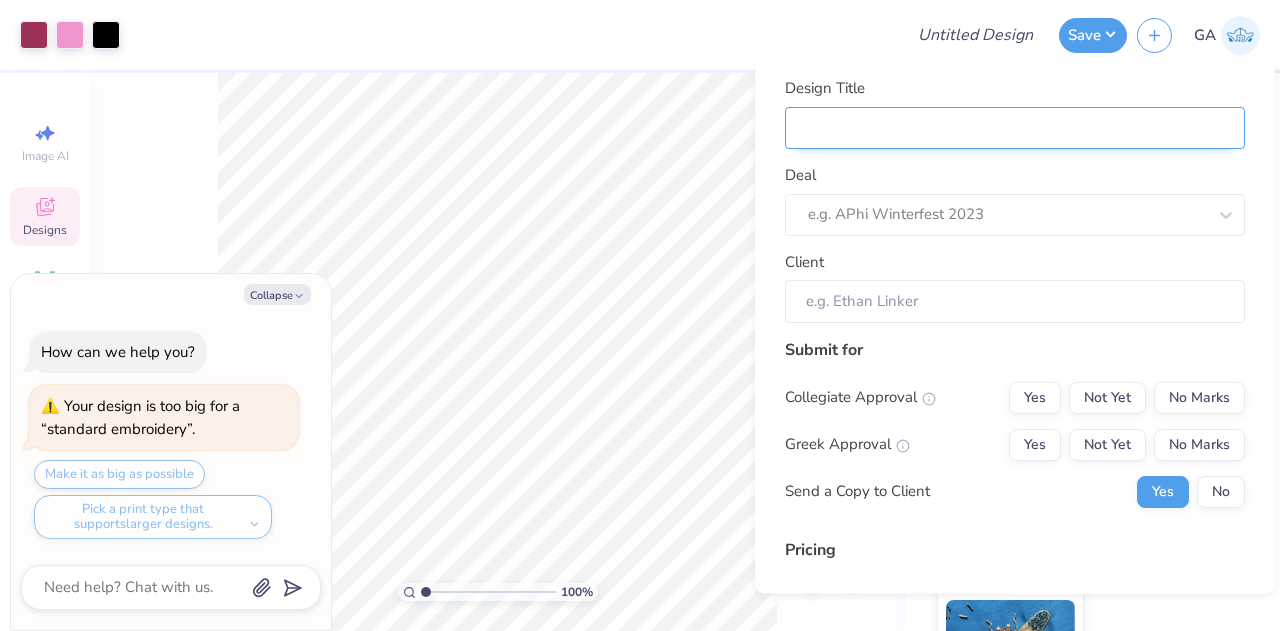 click on "Design Title" at bounding box center (1015, 128) 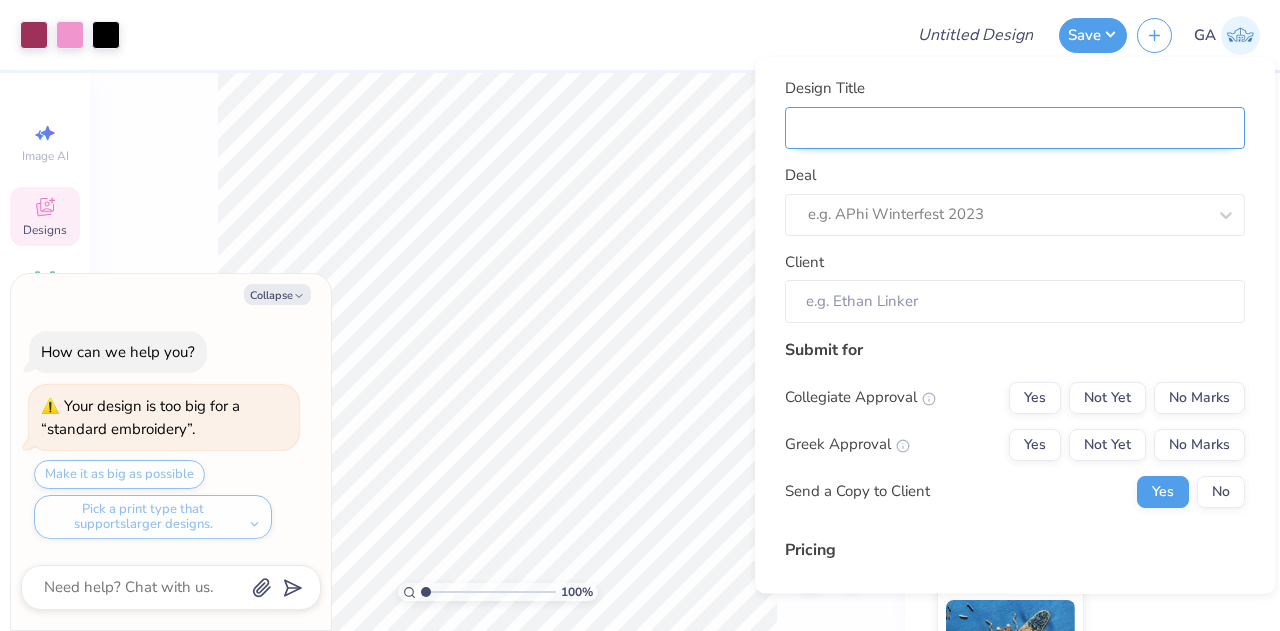 type on "Merch for Fletcher's Garage" 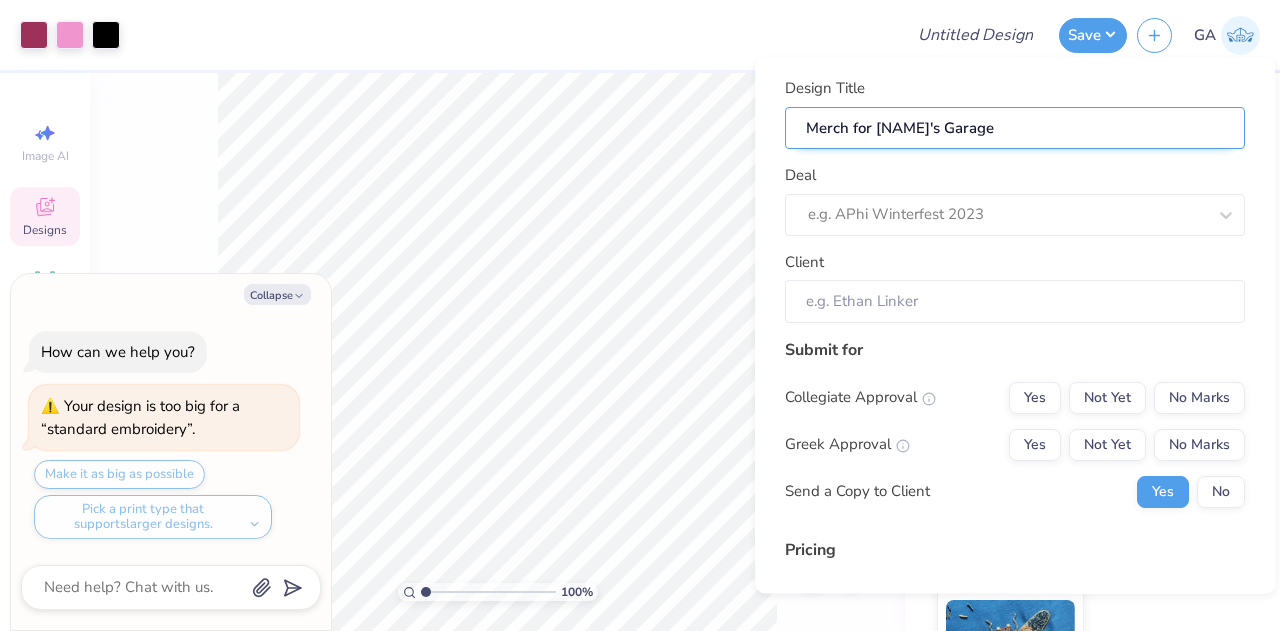 type on "Merch for Fletcher's Garage" 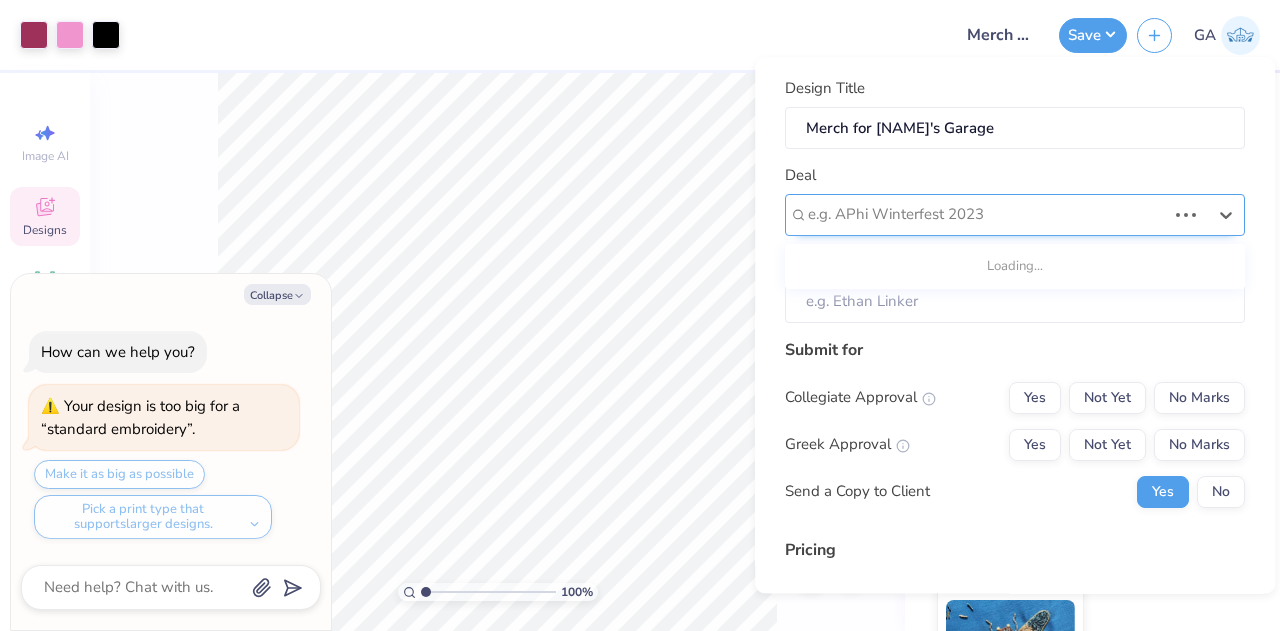 click on "e.g. APhi Winterfest 2023" at bounding box center [987, 215] 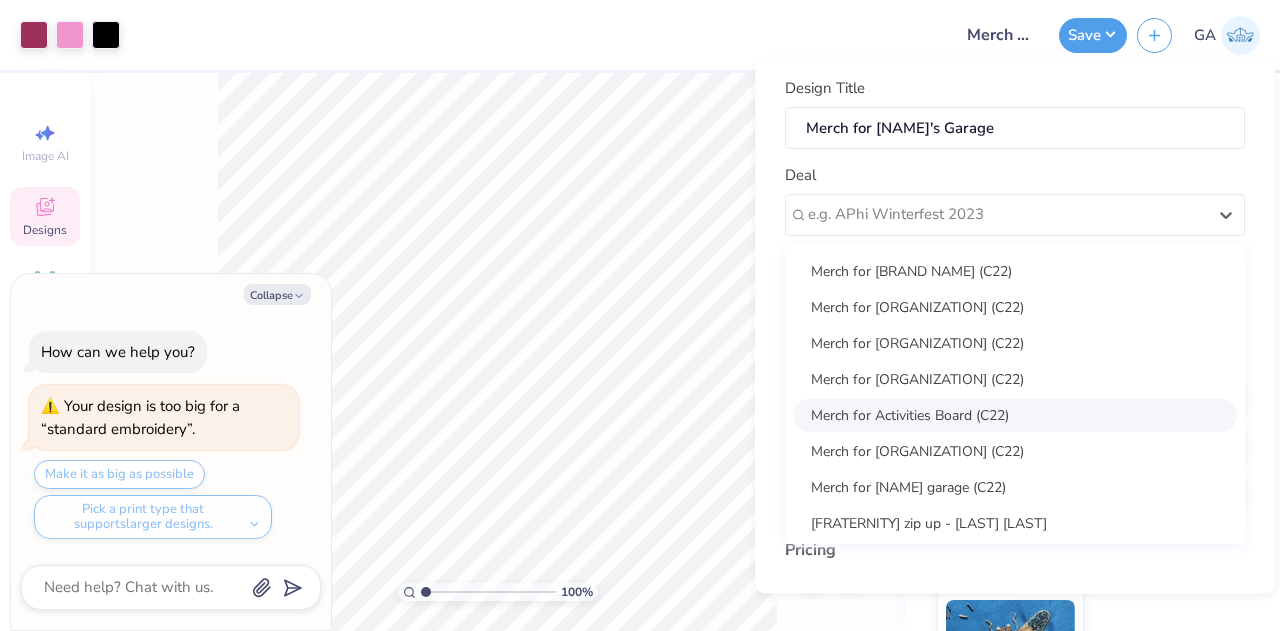 scroll, scrollTop: 106, scrollLeft: 0, axis: vertical 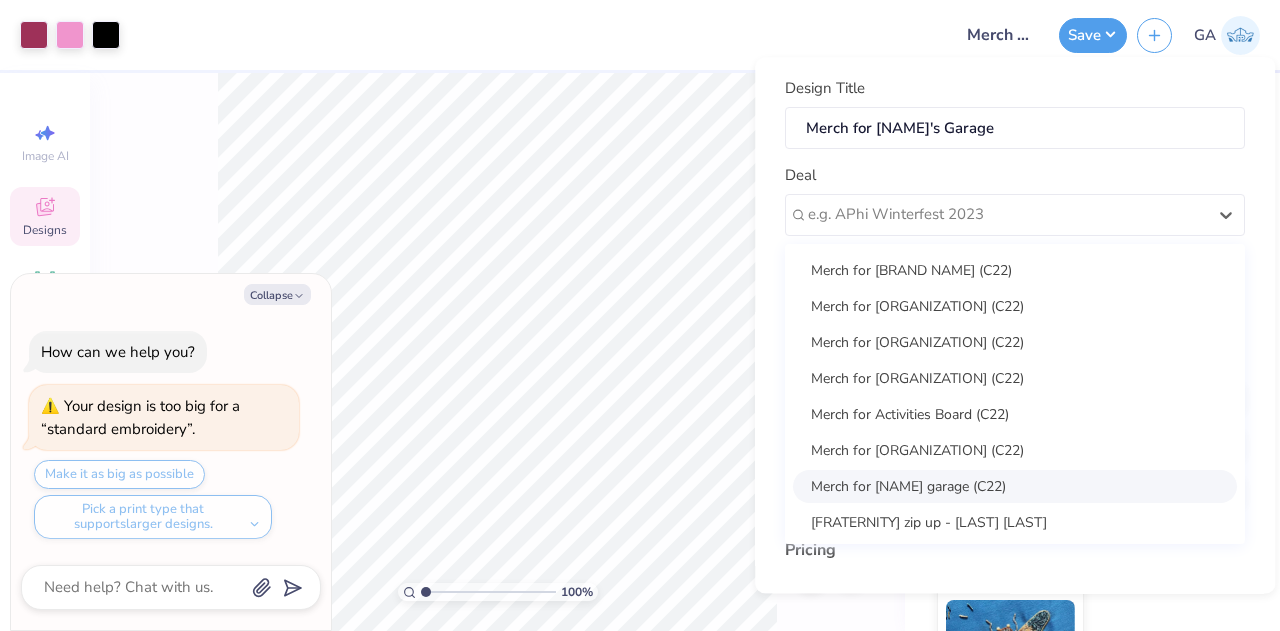 click on "Merch for Fletcher garage (C22)" at bounding box center [1015, 486] 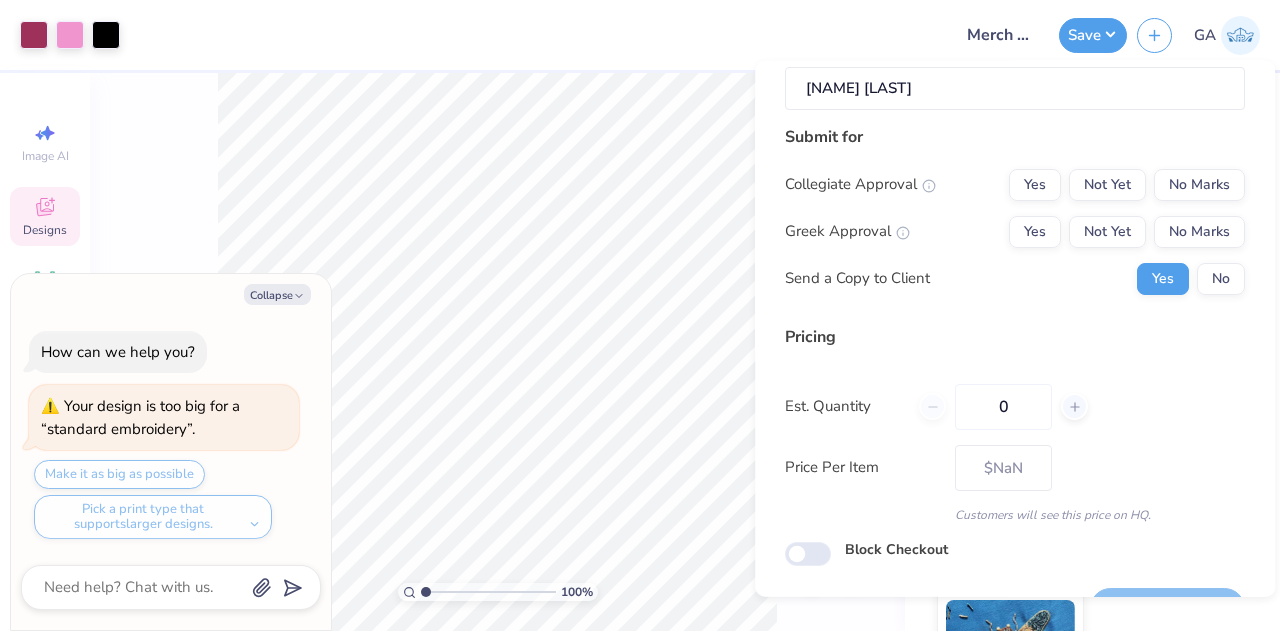 scroll, scrollTop: 230, scrollLeft: 0, axis: vertical 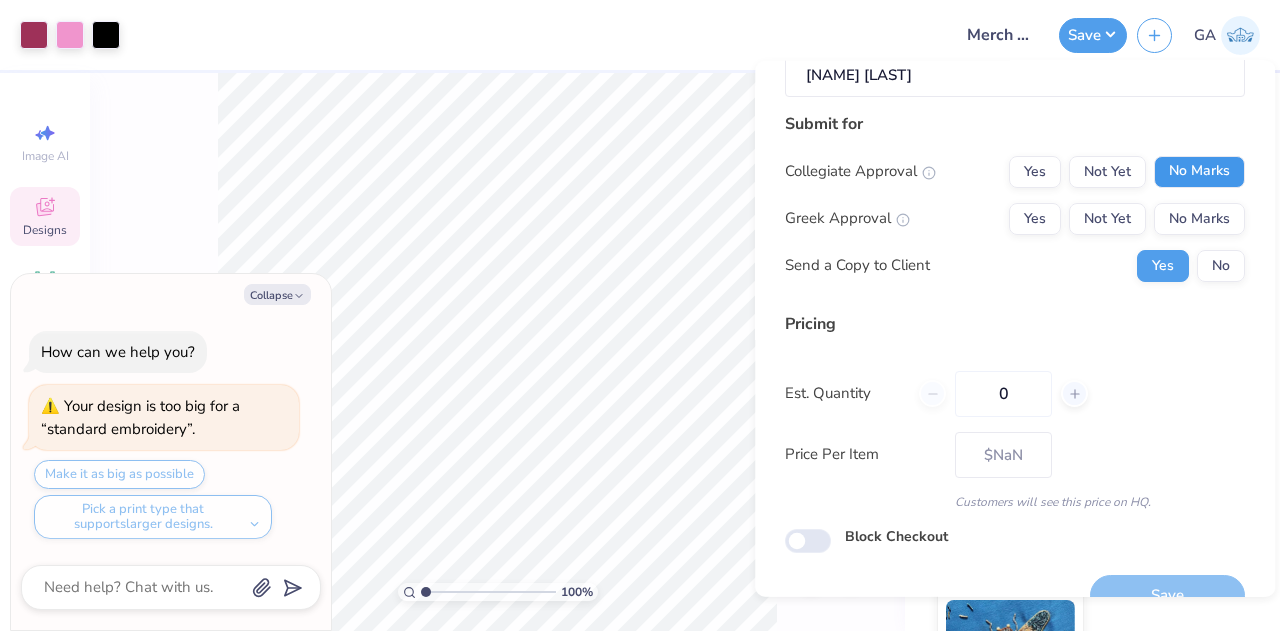 click on "No Marks" at bounding box center [1199, 171] 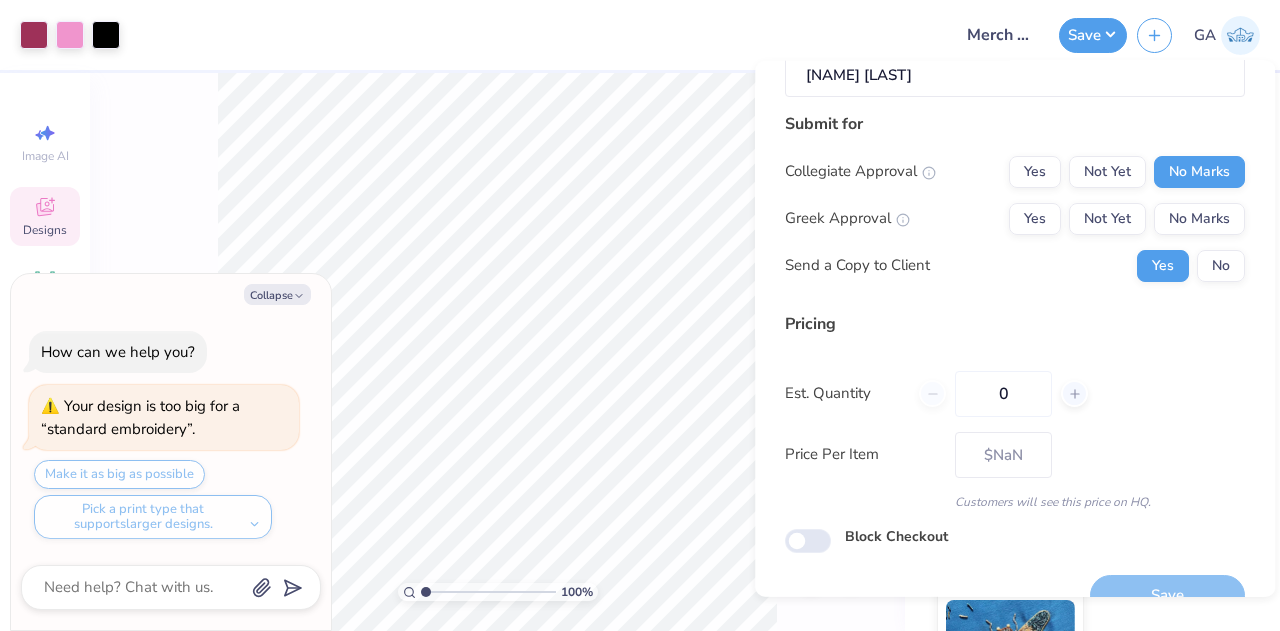 click on "Collegiate Approval Yes Not Yet No Marks Greek Approval Yes Not Yet No Marks Send a Copy to Client Yes No" at bounding box center [1015, 218] 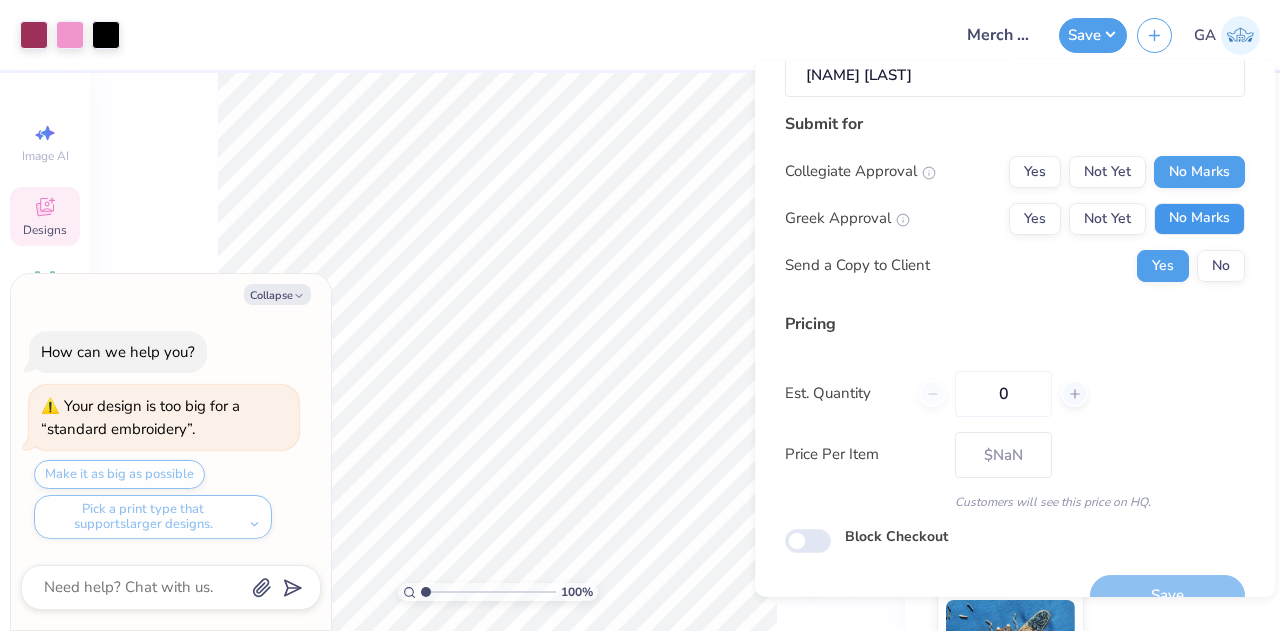 click on "No Marks" at bounding box center (1199, 218) 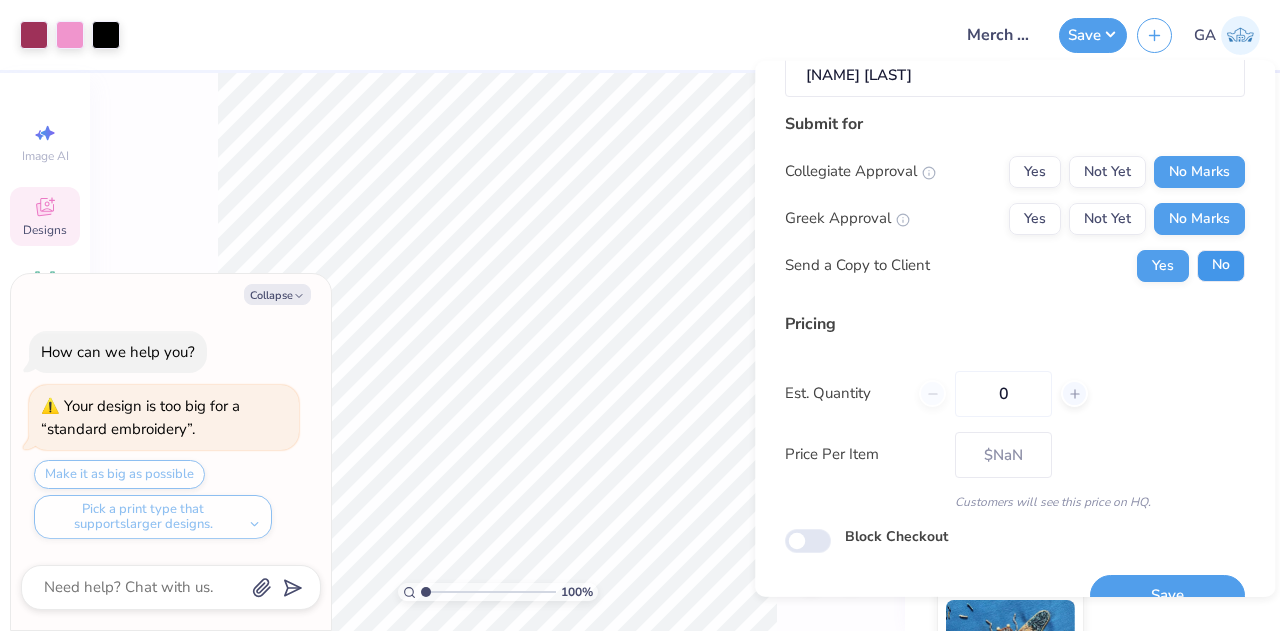 click on "No" at bounding box center [1221, 265] 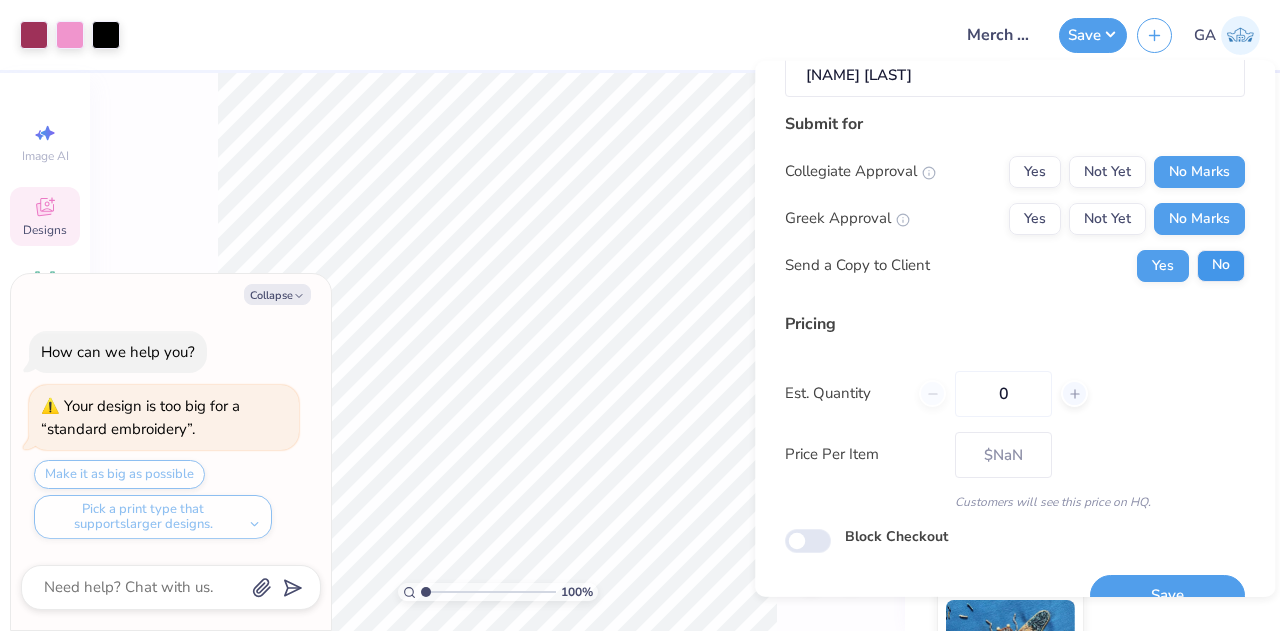 type on "x" 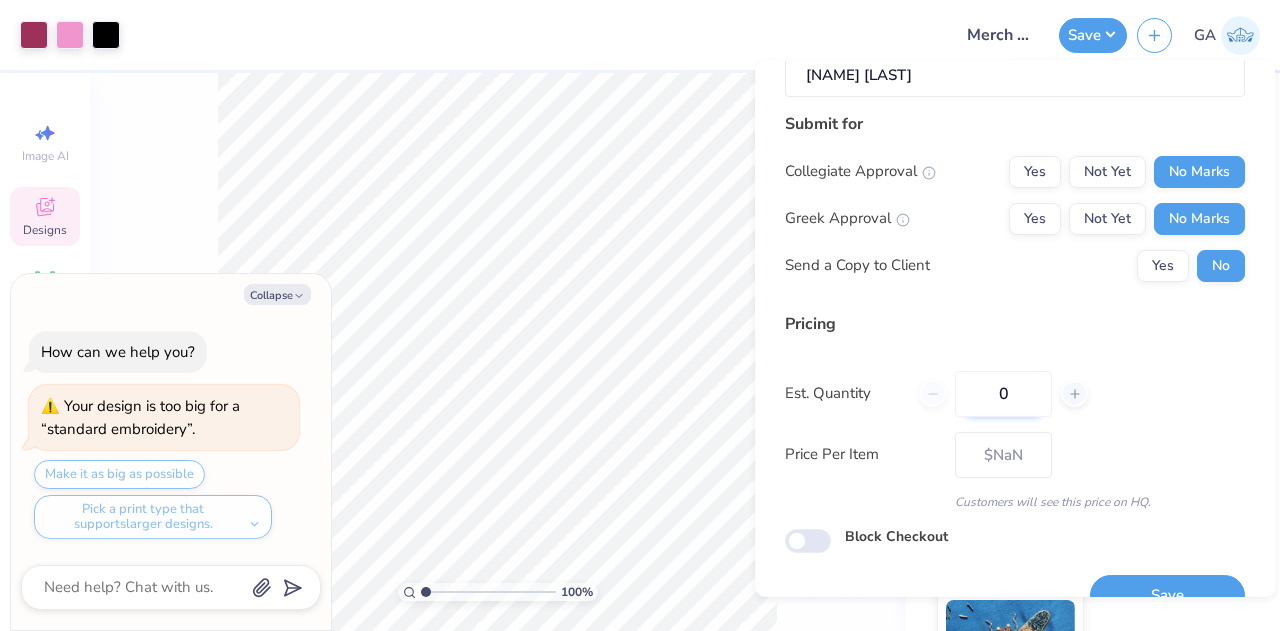 click on "0" at bounding box center [1003, 393] 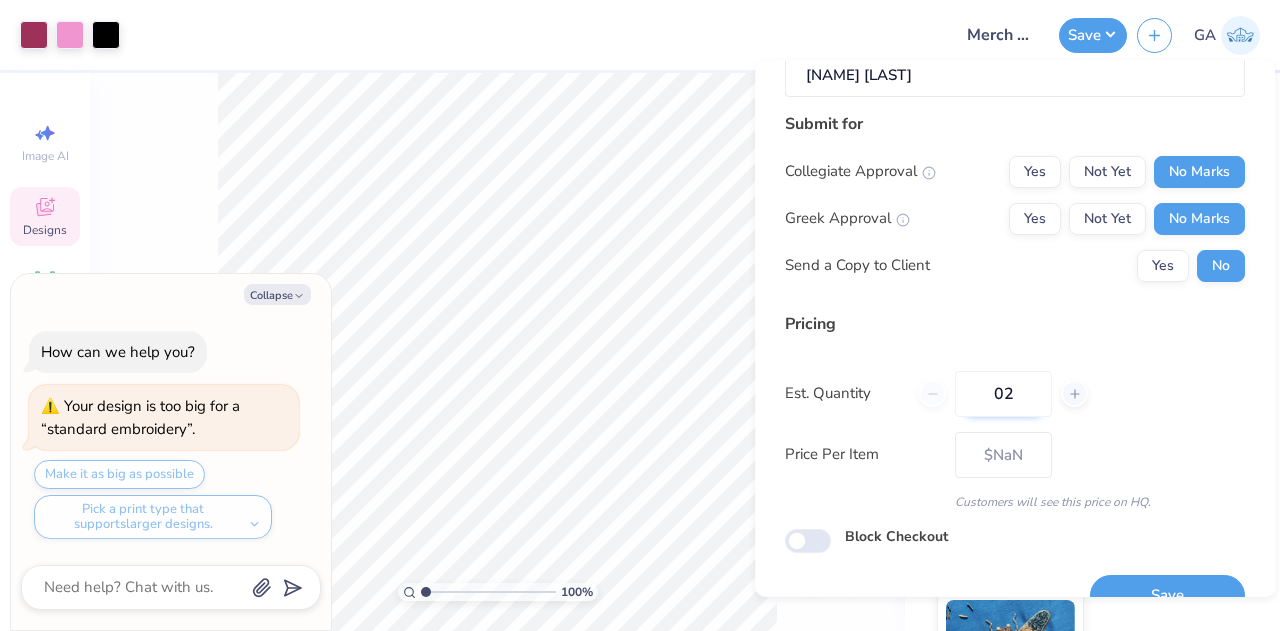 type on "024" 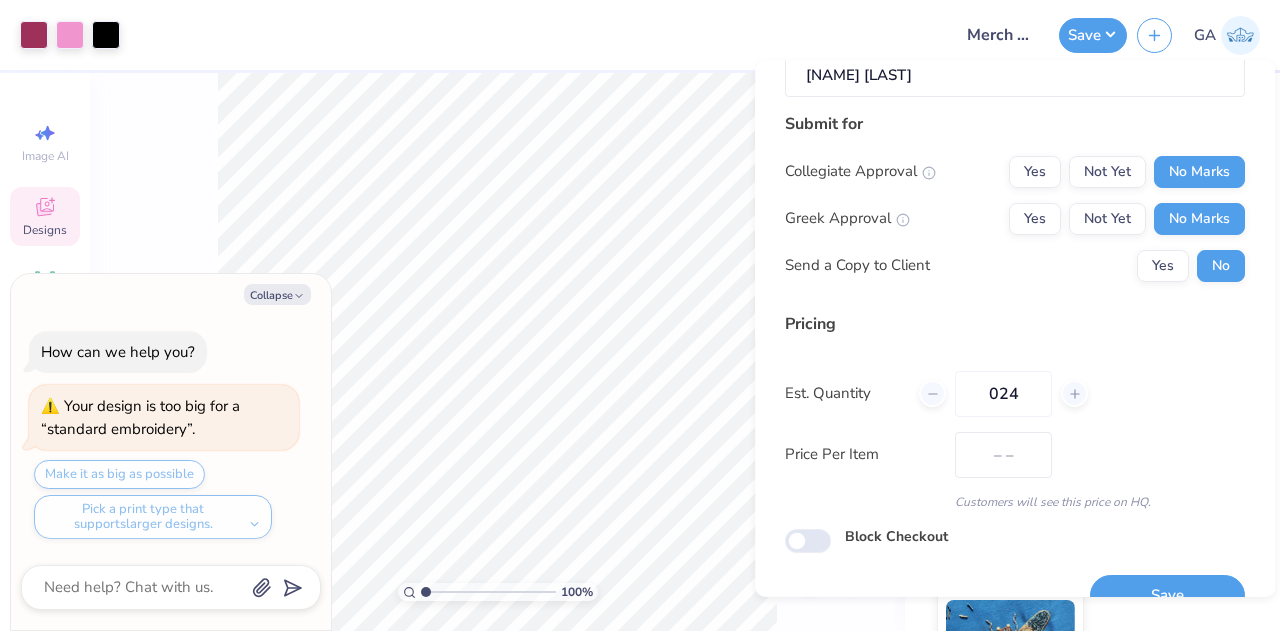 type on "$48.85" 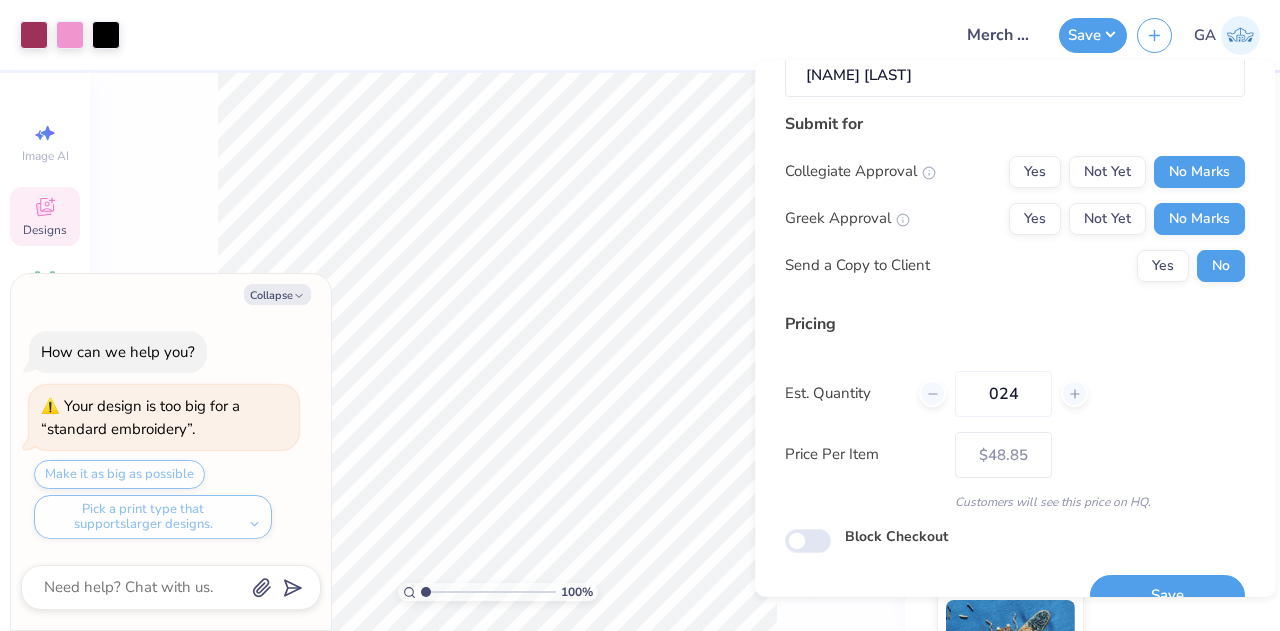 scroll, scrollTop: 266, scrollLeft: 0, axis: vertical 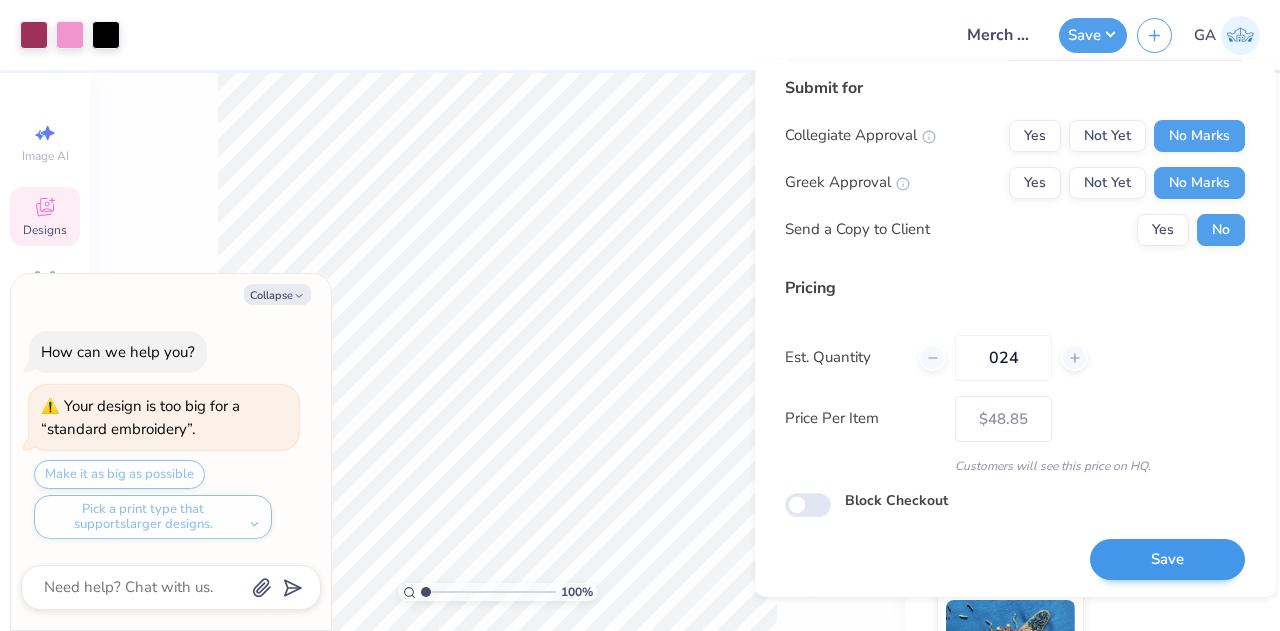 type on "024" 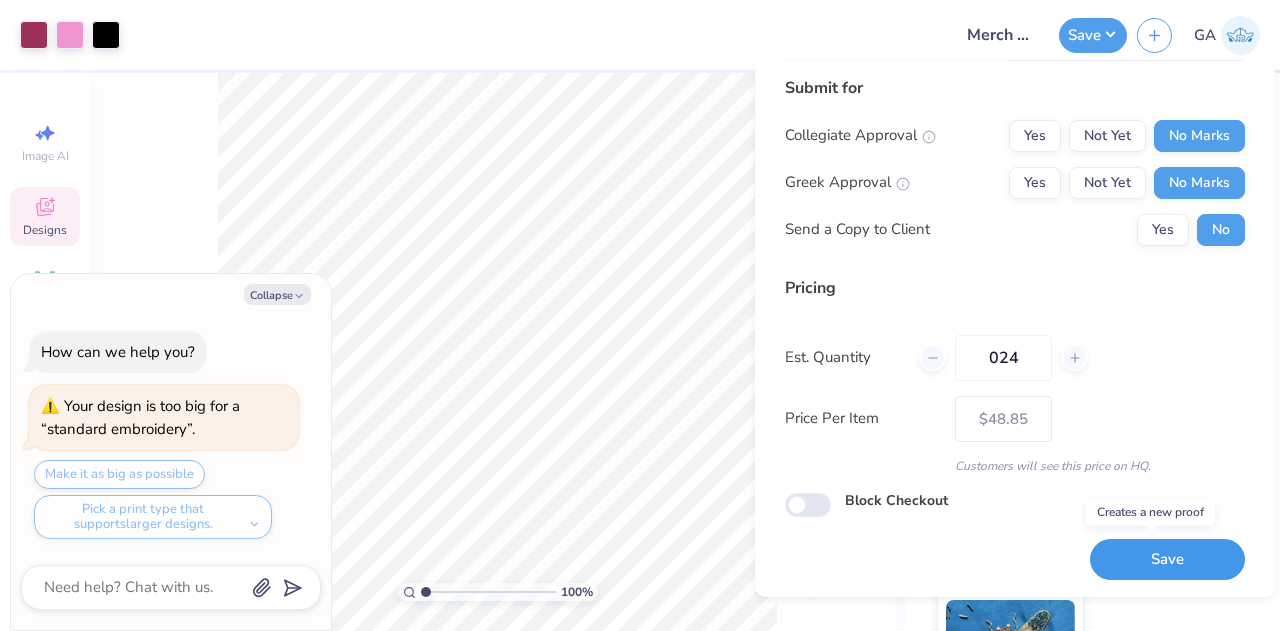 click on "Save" at bounding box center [1167, 559] 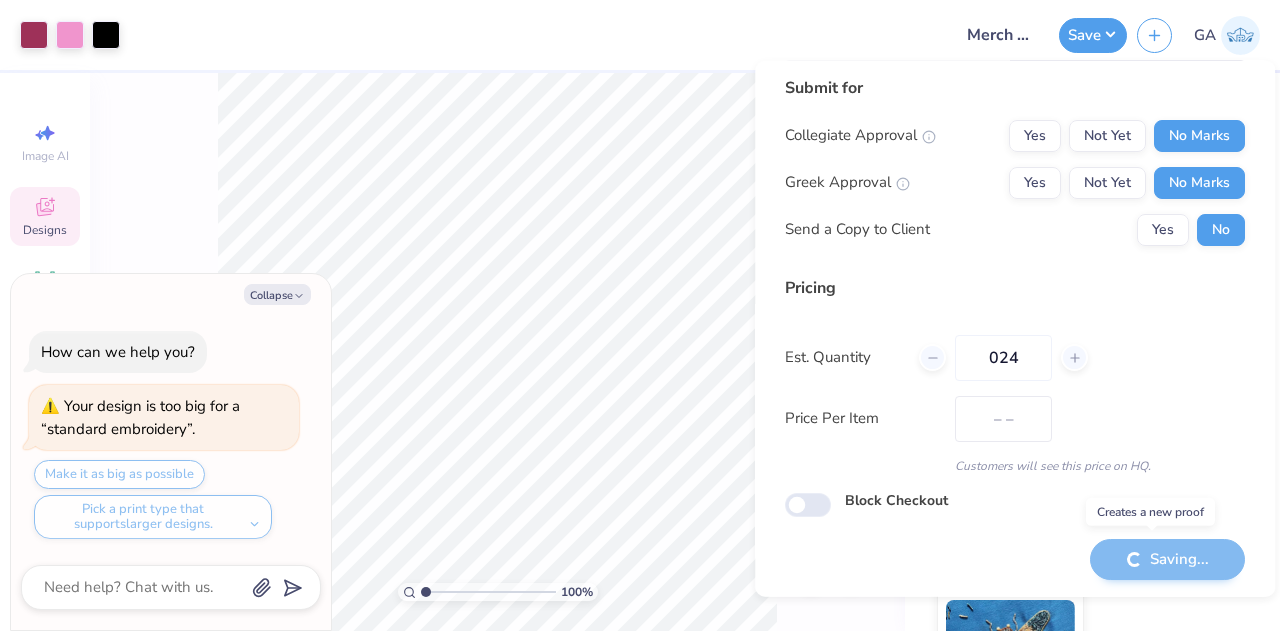 type on "$48.85" 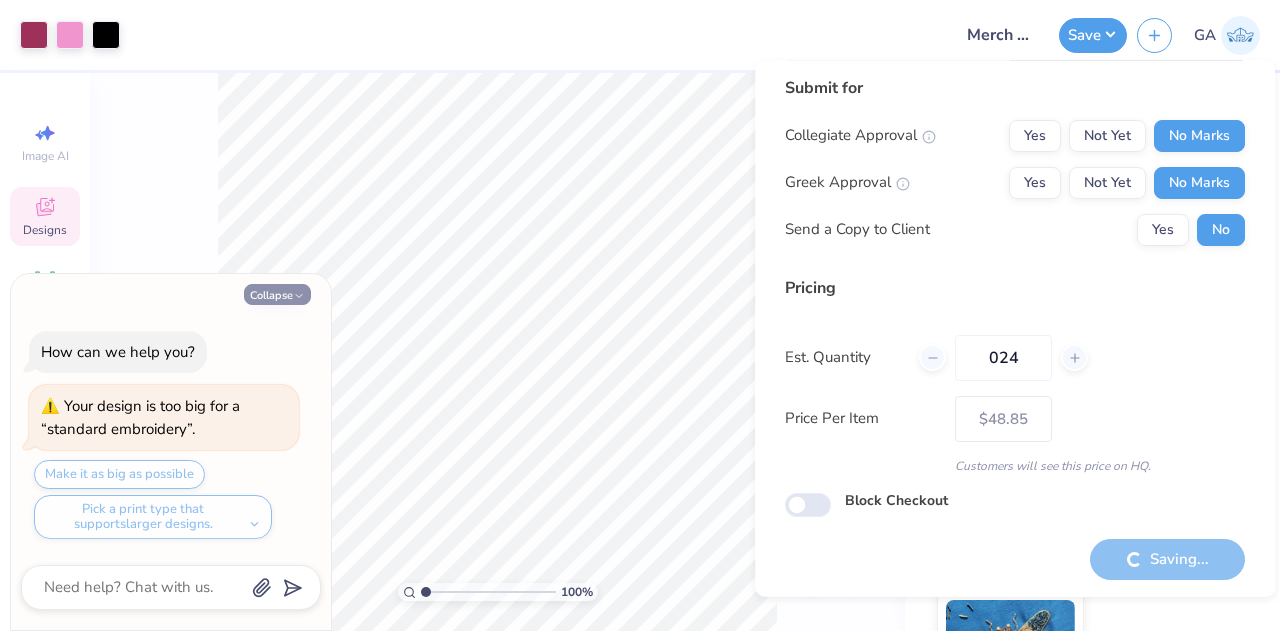 click 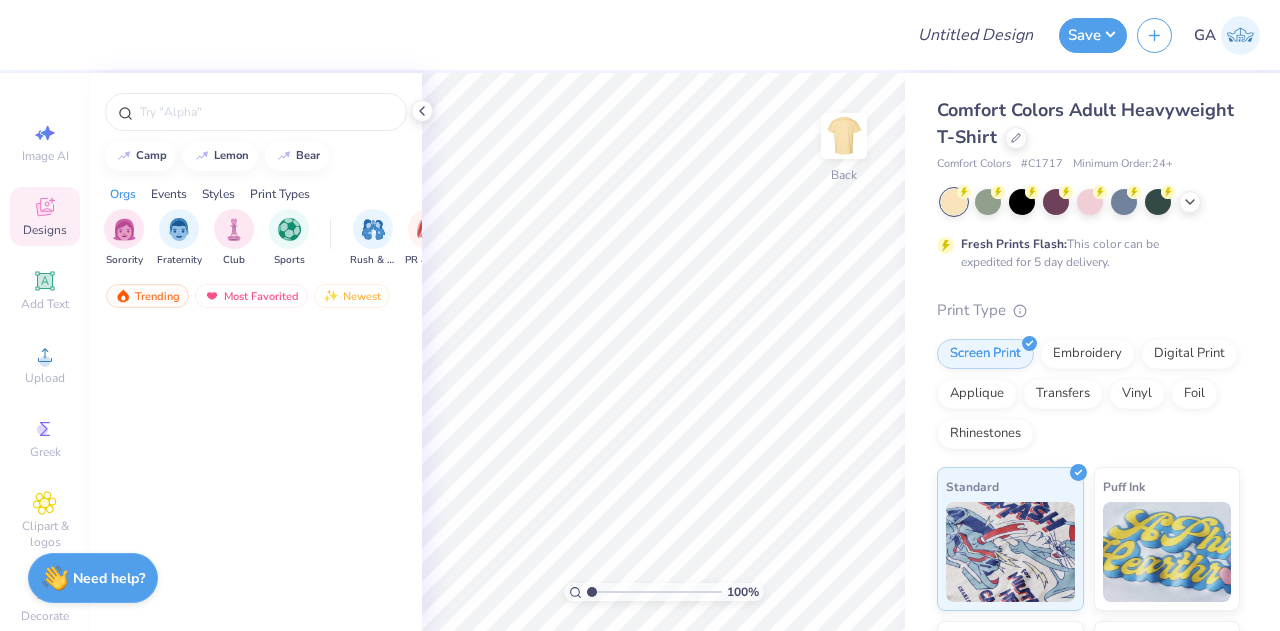 scroll, scrollTop: 0, scrollLeft: 0, axis: both 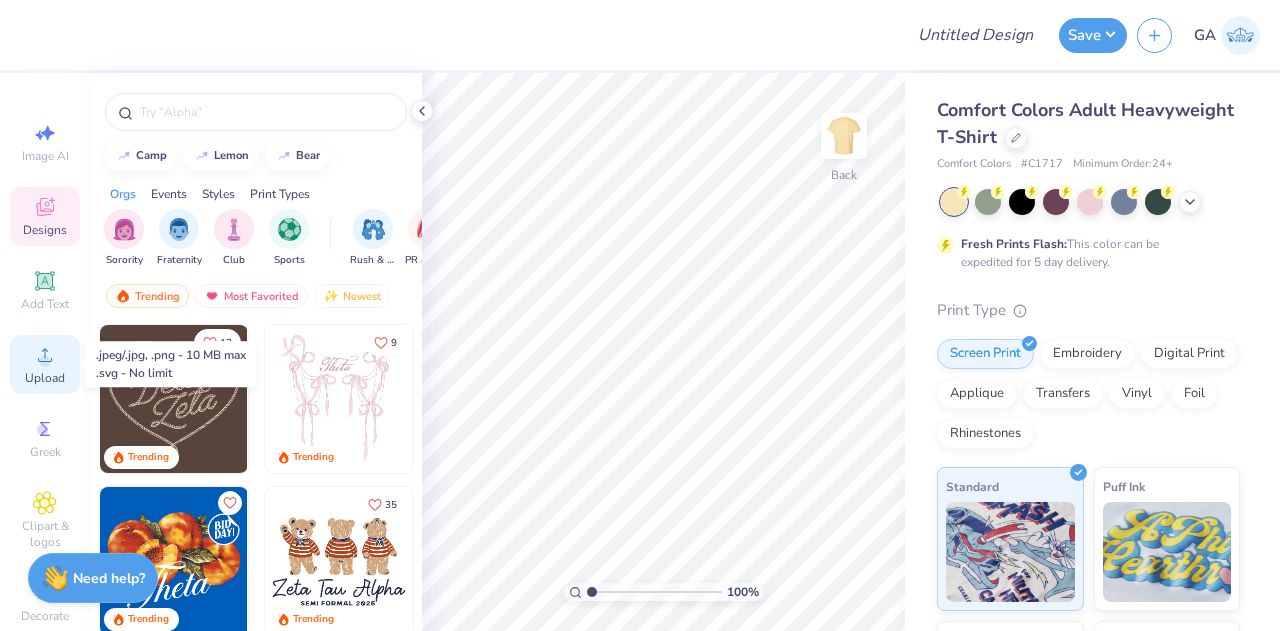click on "Upload" at bounding box center [45, 378] 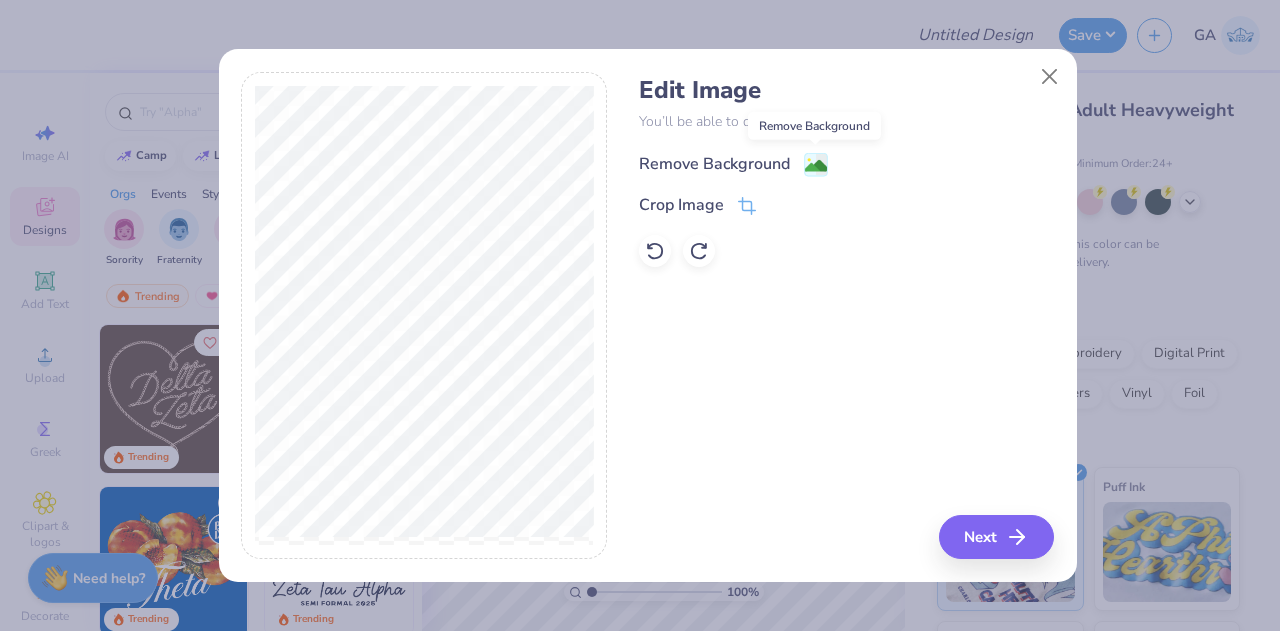 click 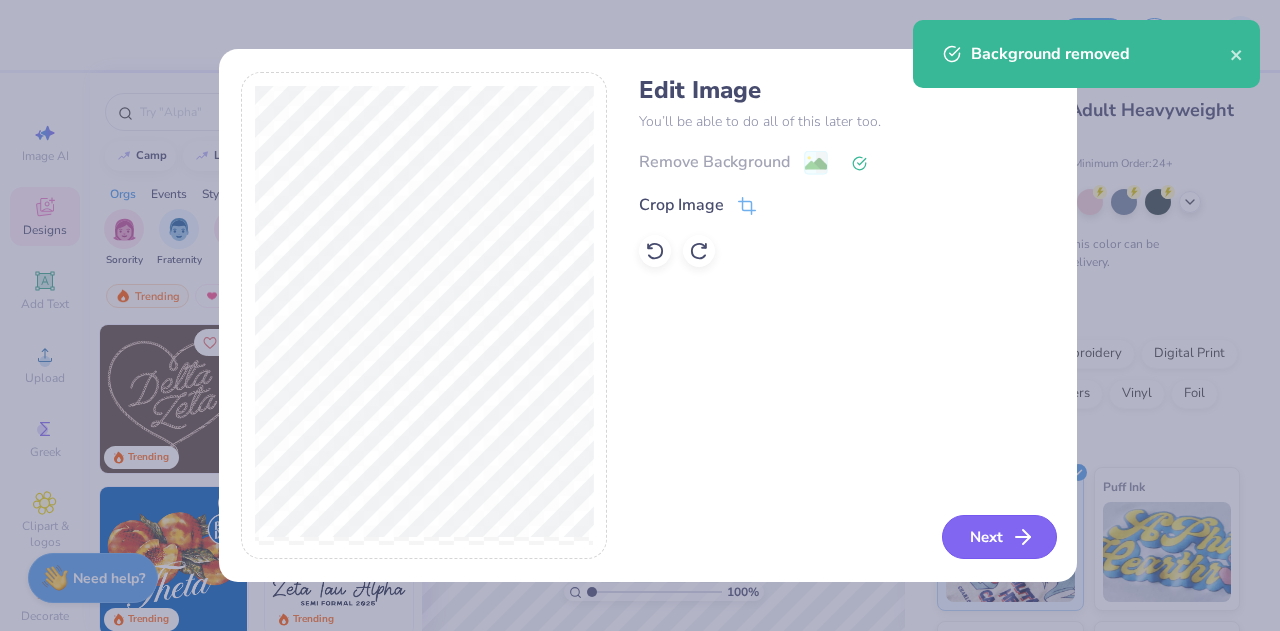 click on "Next" at bounding box center (999, 537) 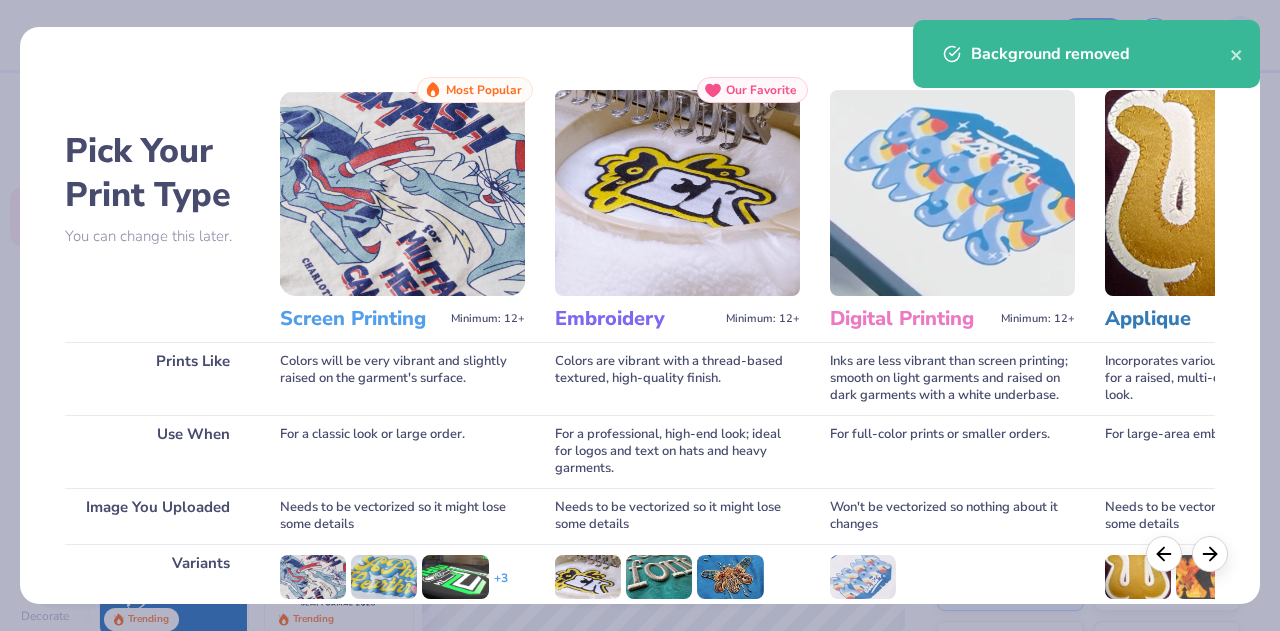 scroll, scrollTop: 265, scrollLeft: 0, axis: vertical 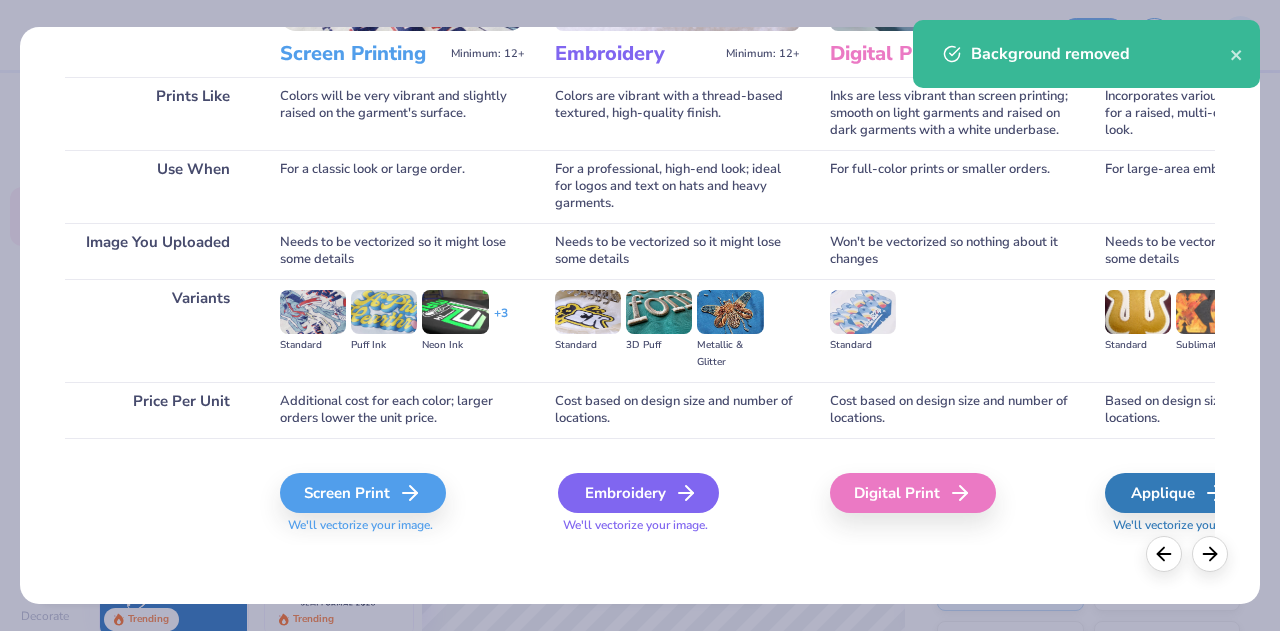 click 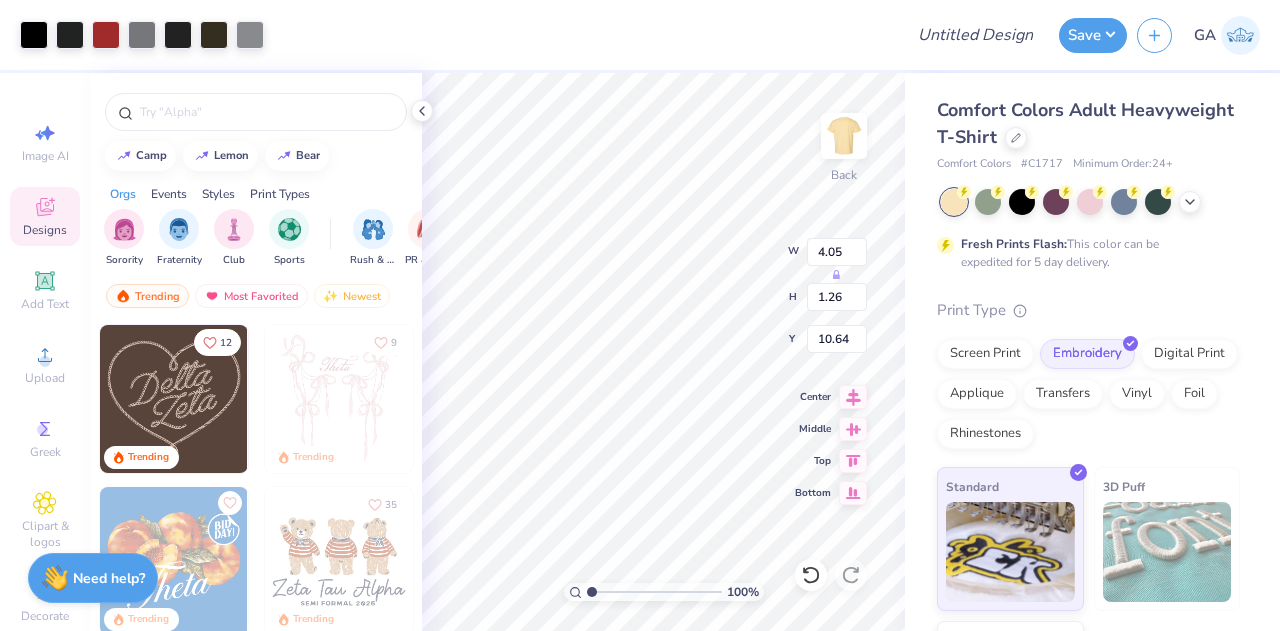 type on "4.05" 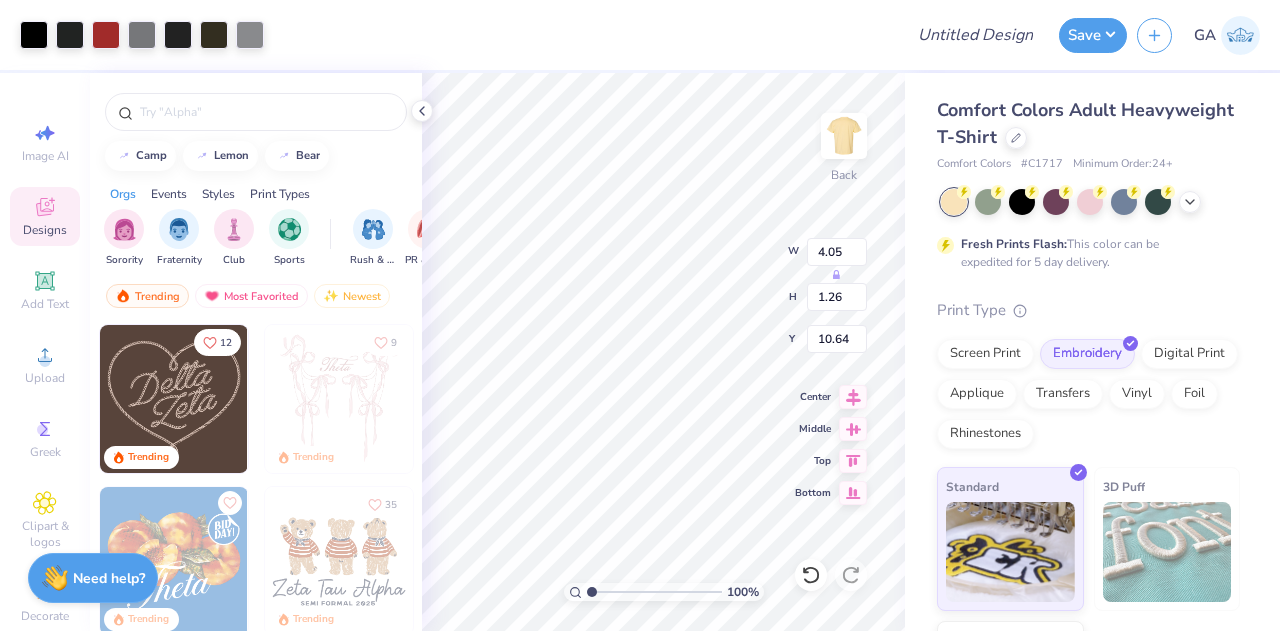 type on "1.26" 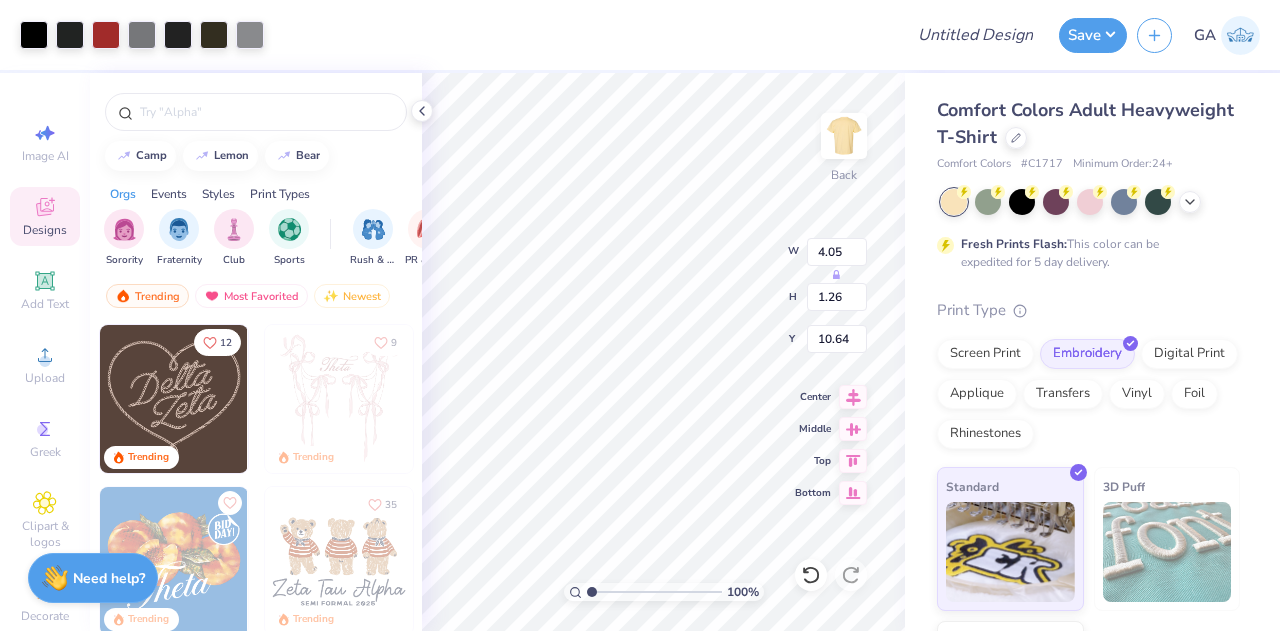 type on "3.00" 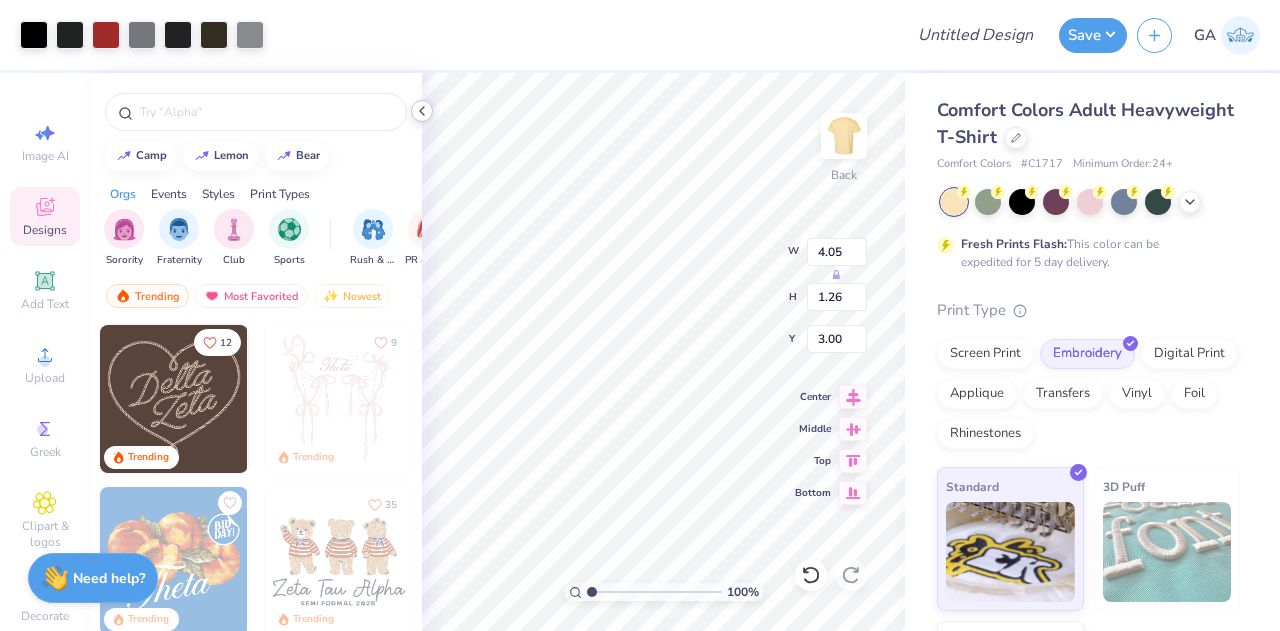 click at bounding box center (422, 111) 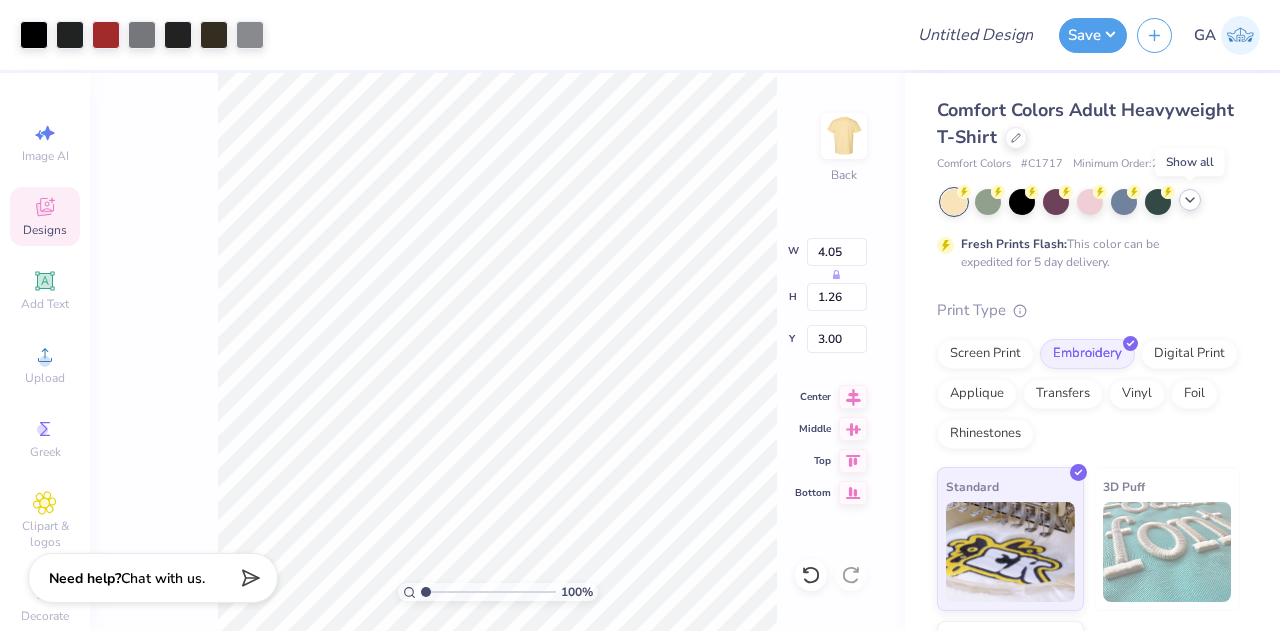 click at bounding box center (1190, 200) 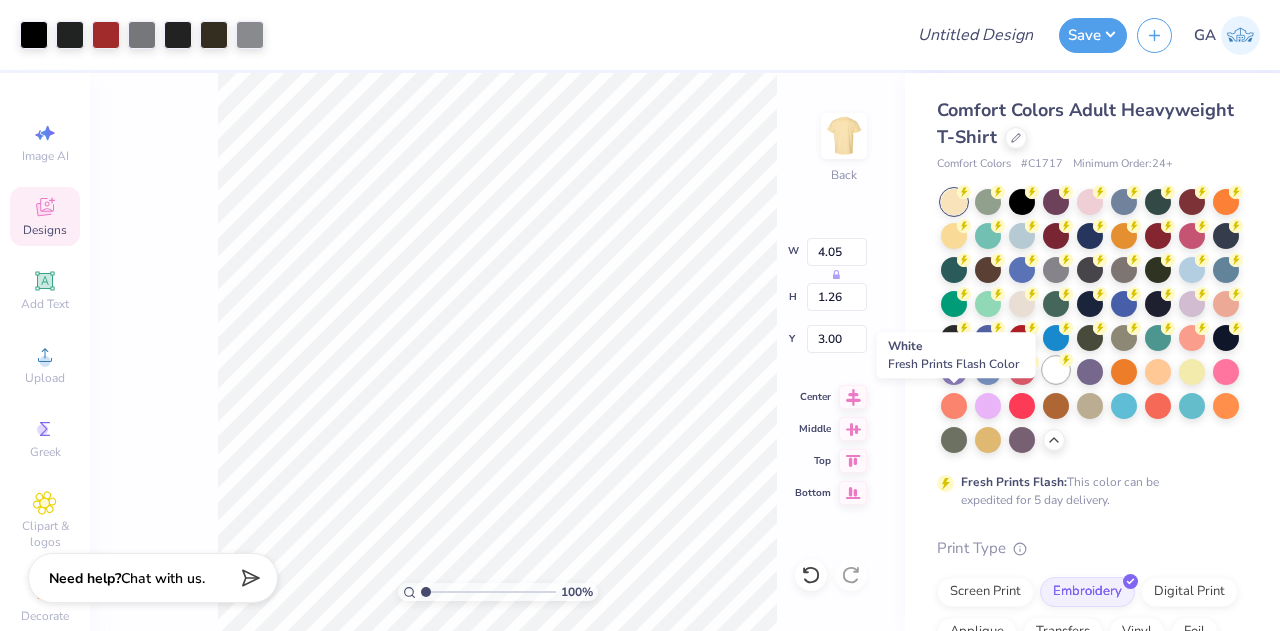 click at bounding box center [1056, 370] 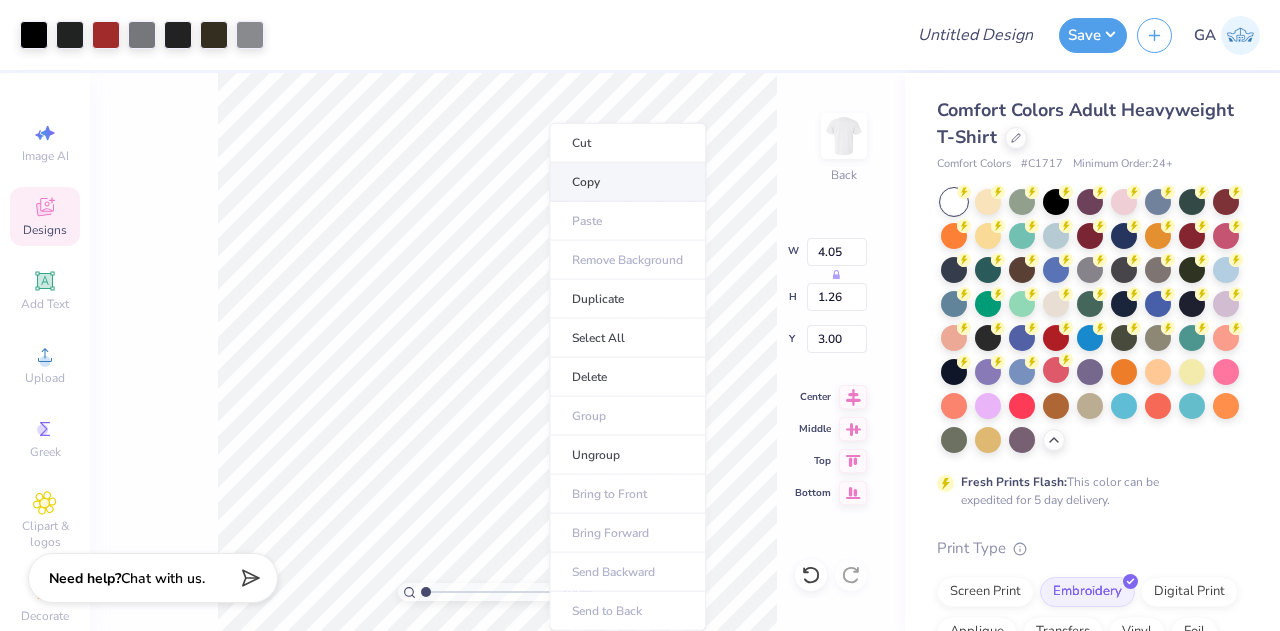 click on "Copy" at bounding box center (627, 182) 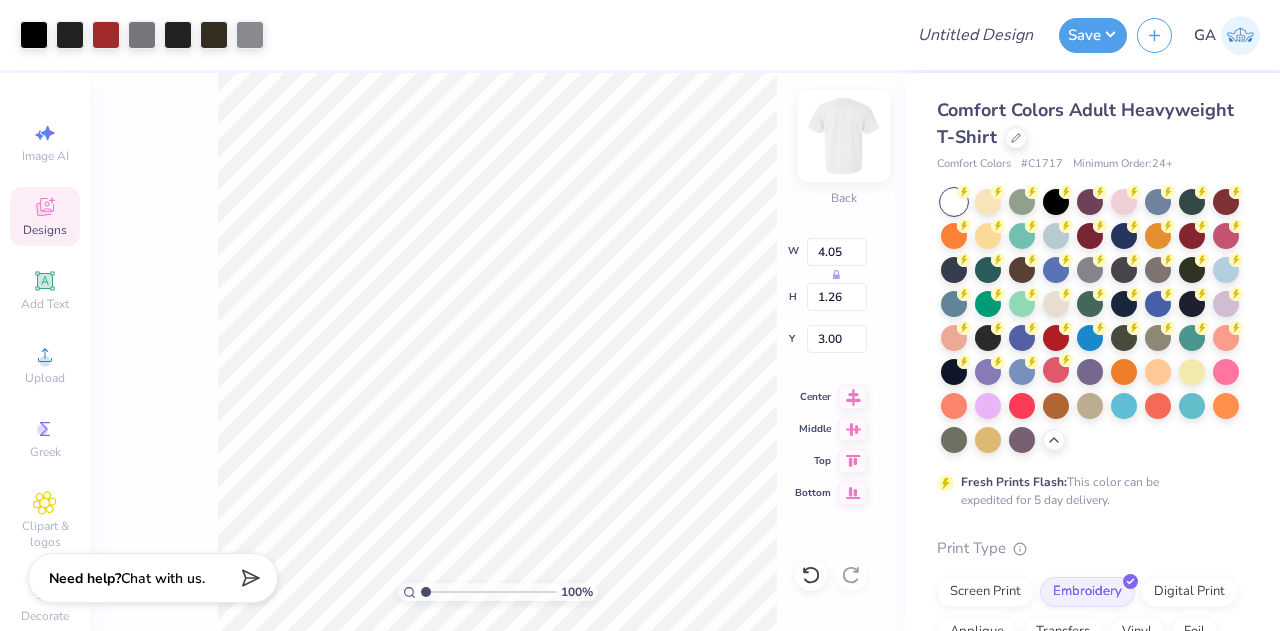 click at bounding box center (844, 136) 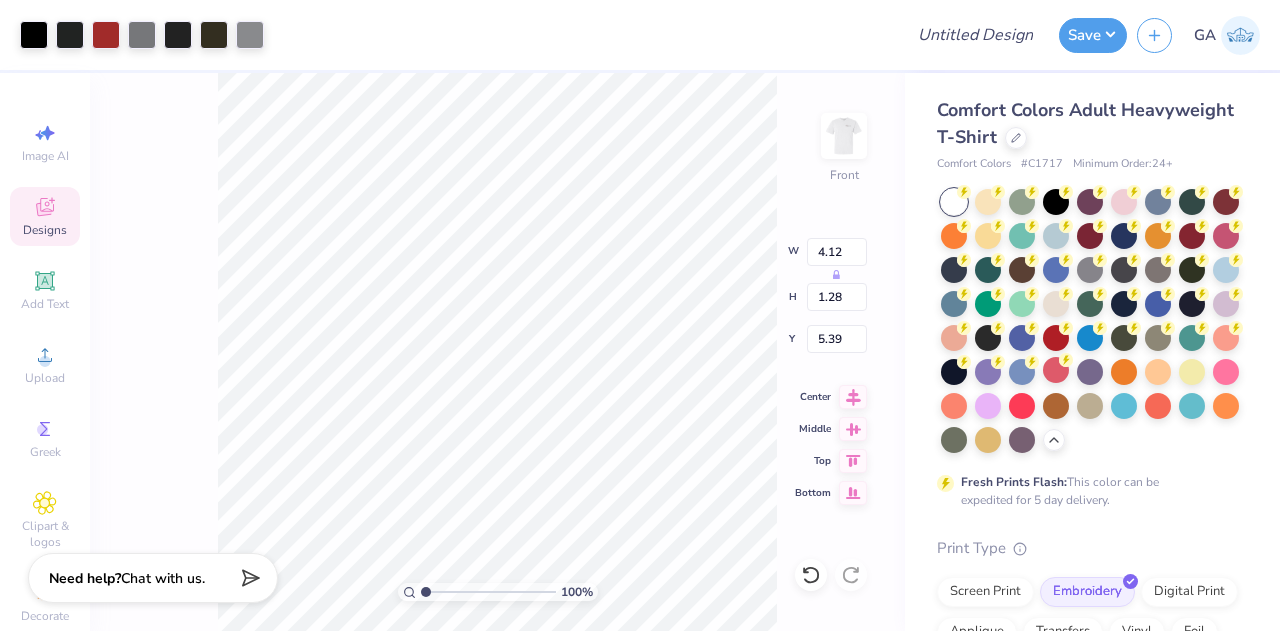 type on "3.00" 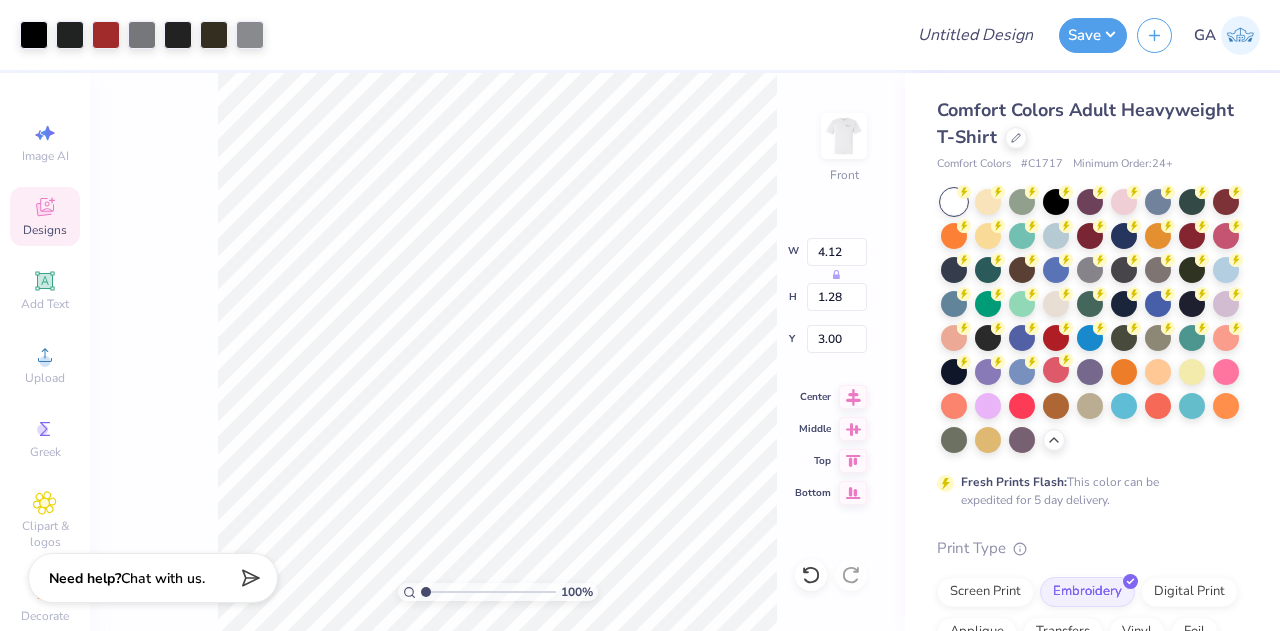 type on "9.02" 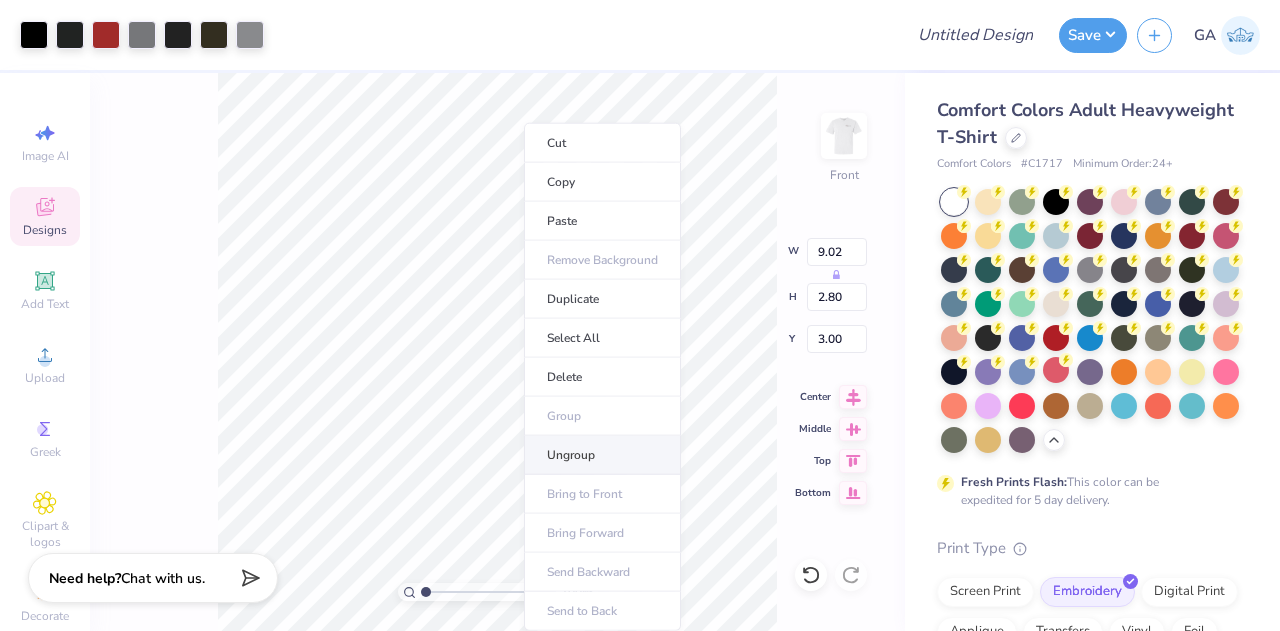 click on "Ungroup" at bounding box center [602, 455] 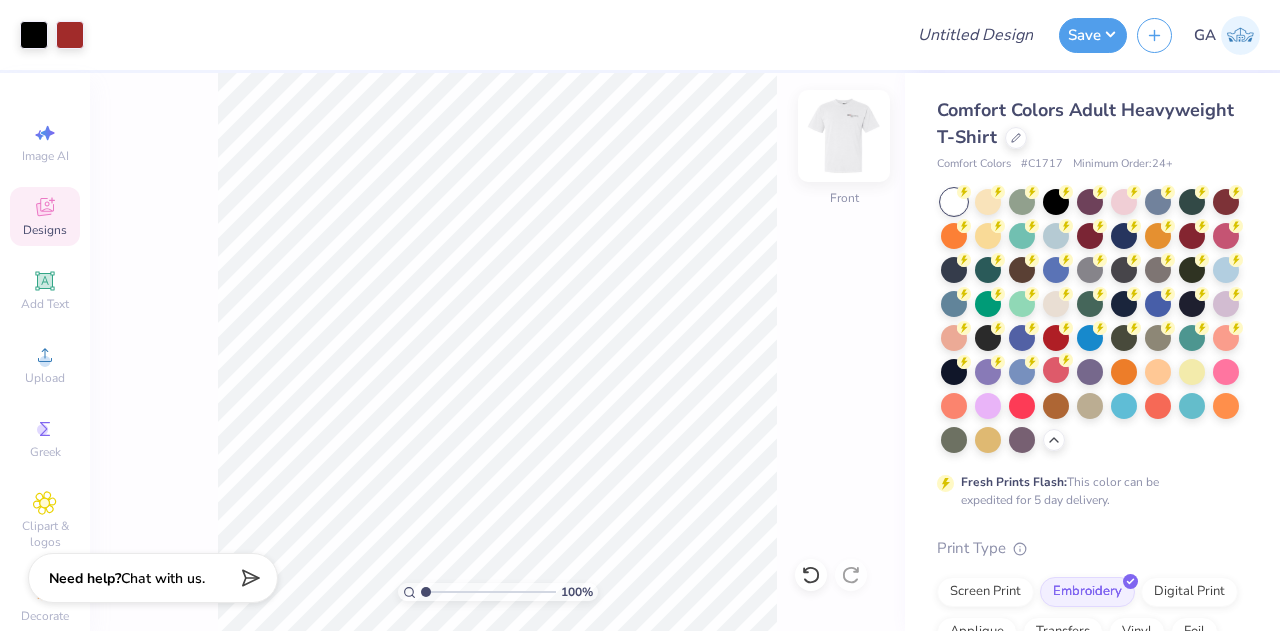 click at bounding box center (844, 136) 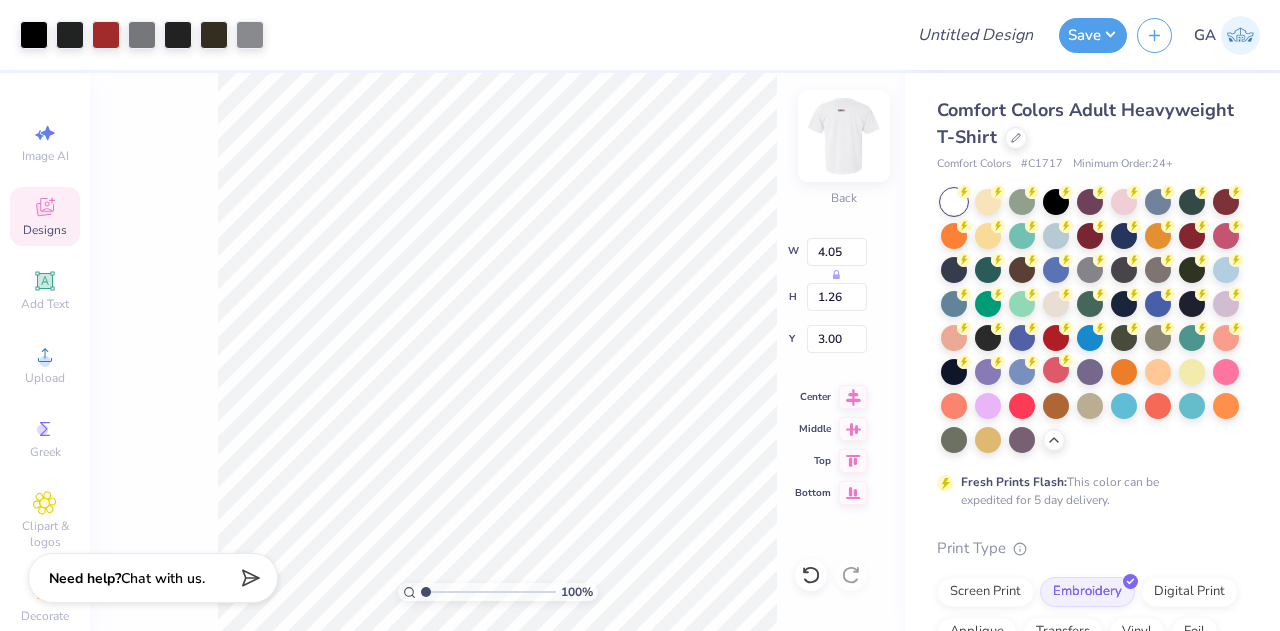 click at bounding box center (844, 136) 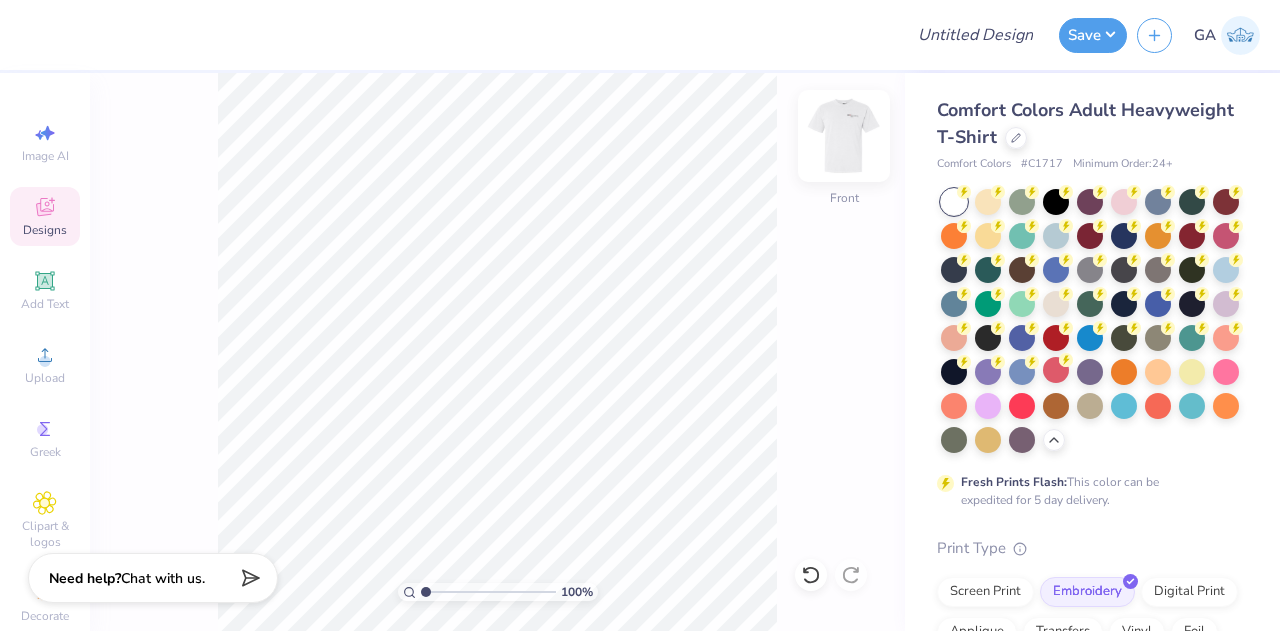 click at bounding box center (844, 136) 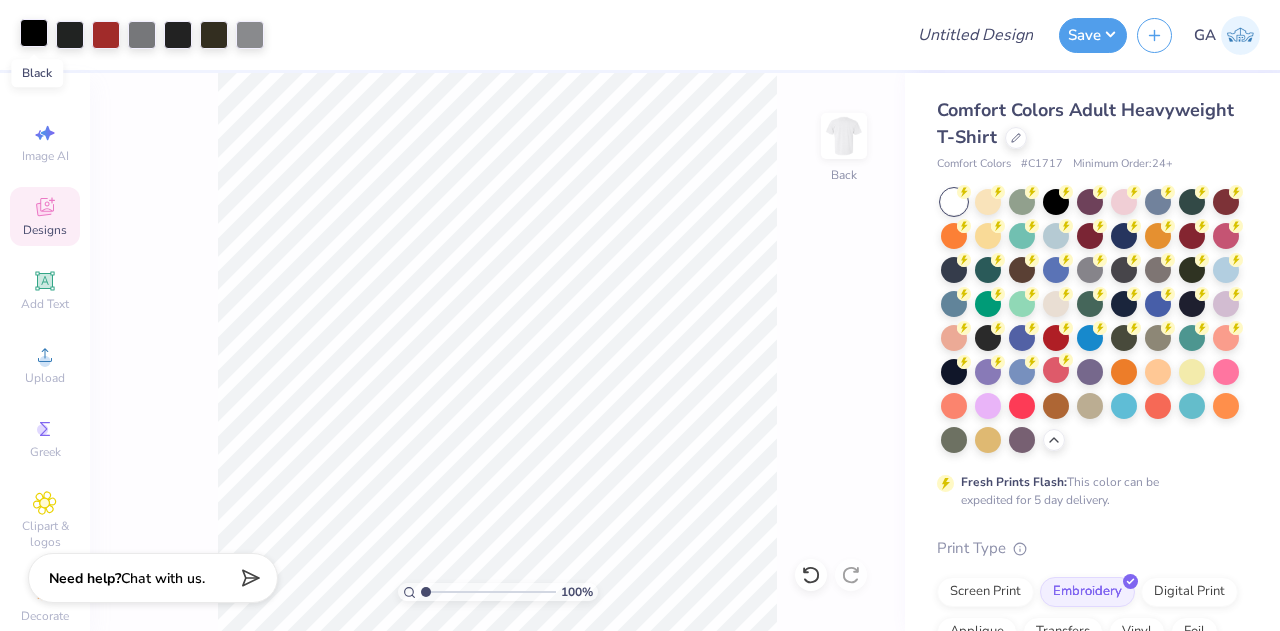 click at bounding box center (34, 33) 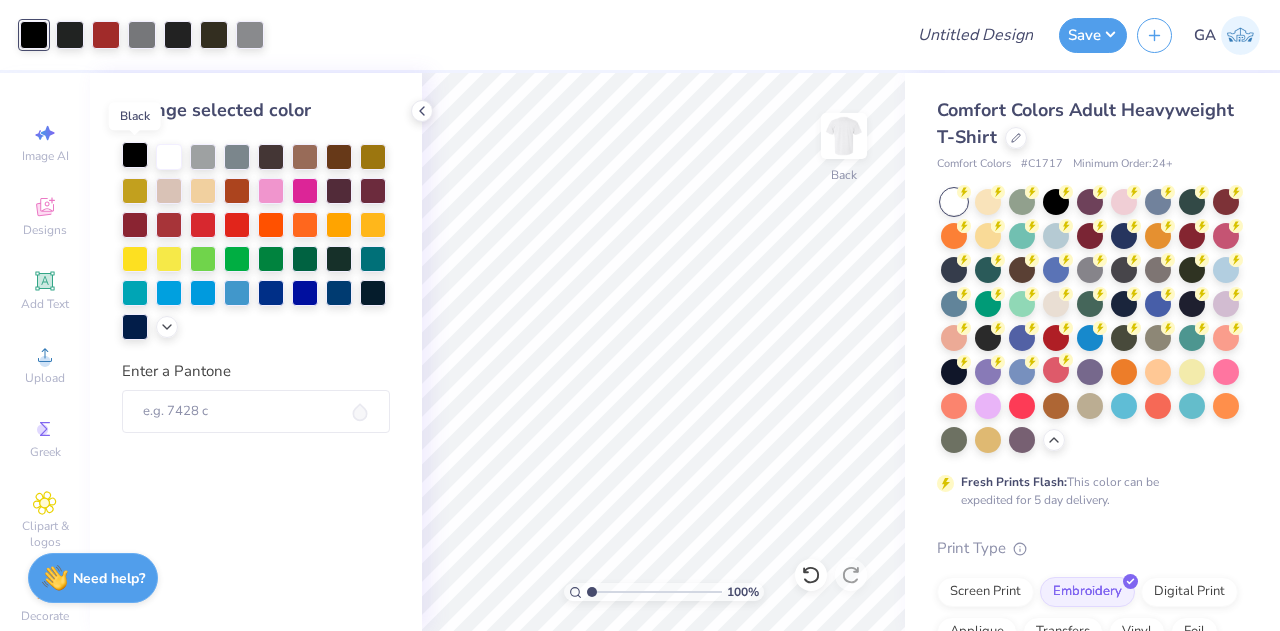click at bounding box center (135, 155) 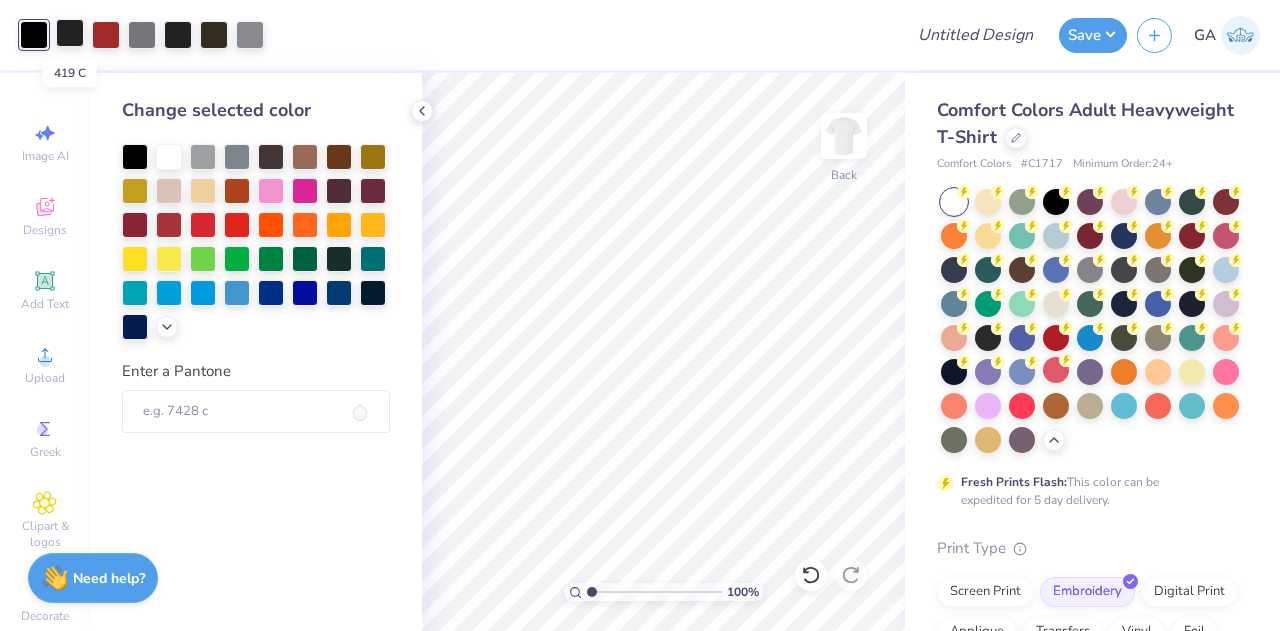 click at bounding box center [70, 33] 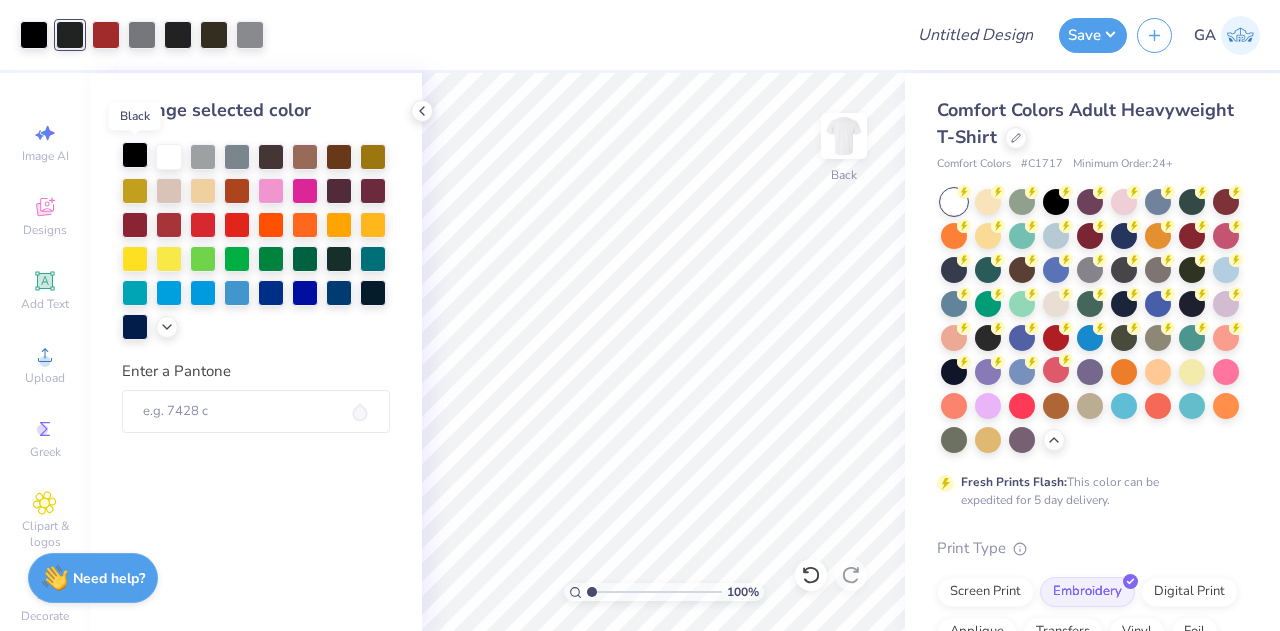click at bounding box center (135, 155) 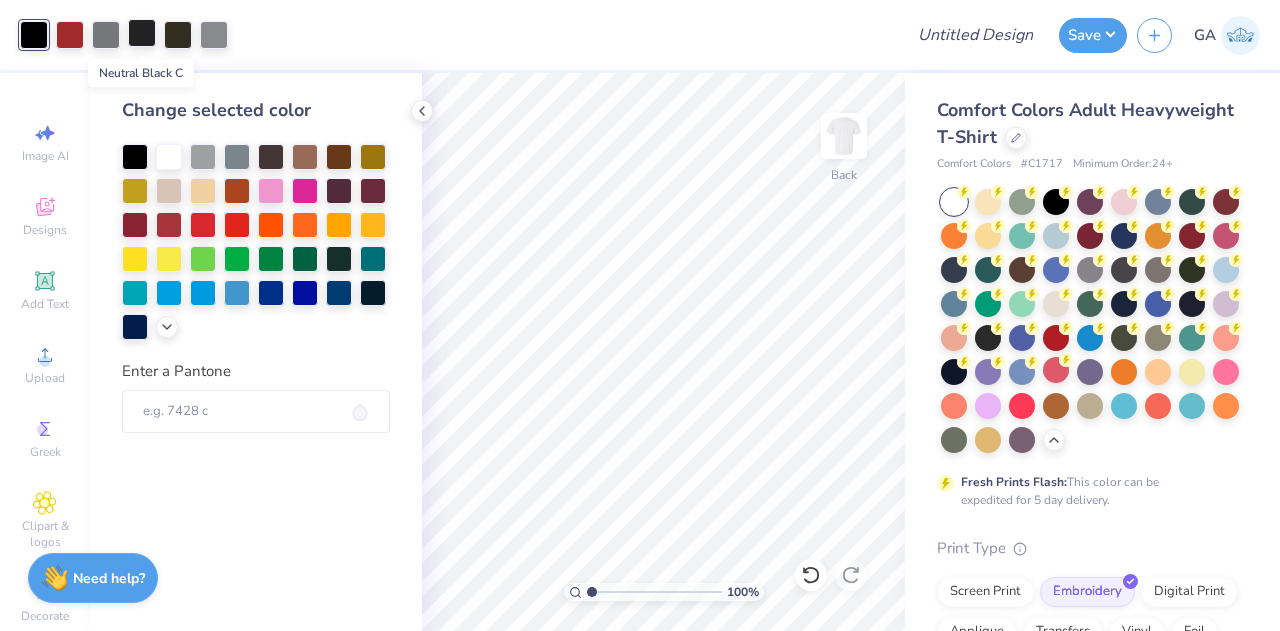 click at bounding box center (142, 33) 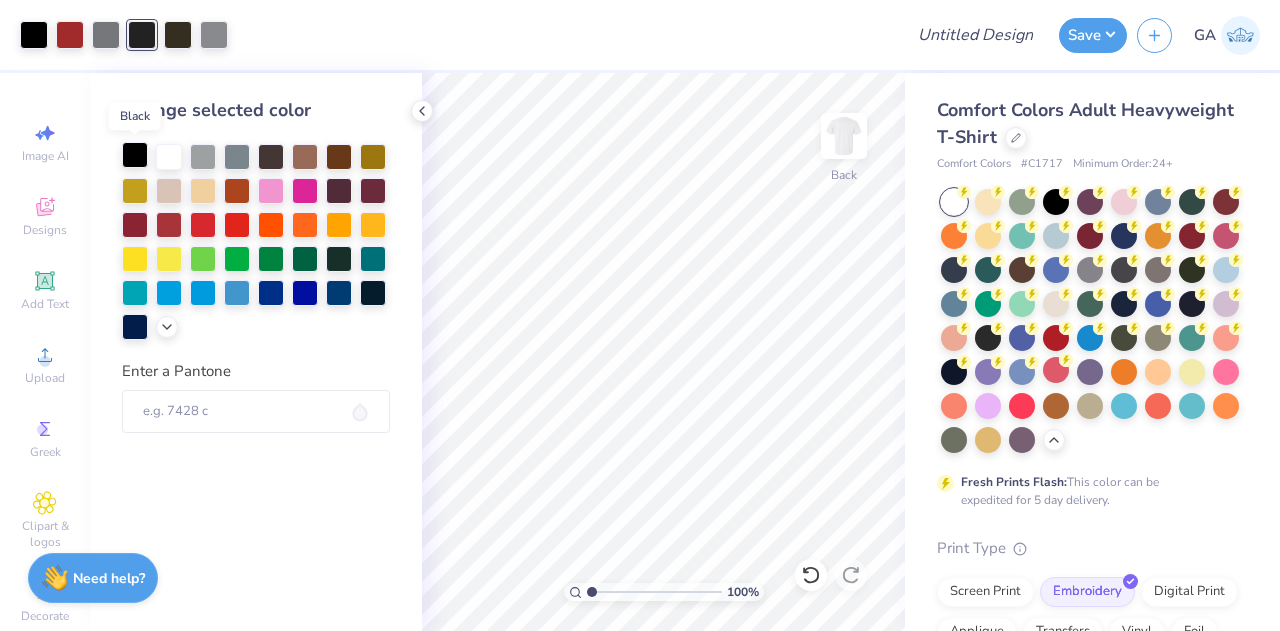click at bounding box center (135, 155) 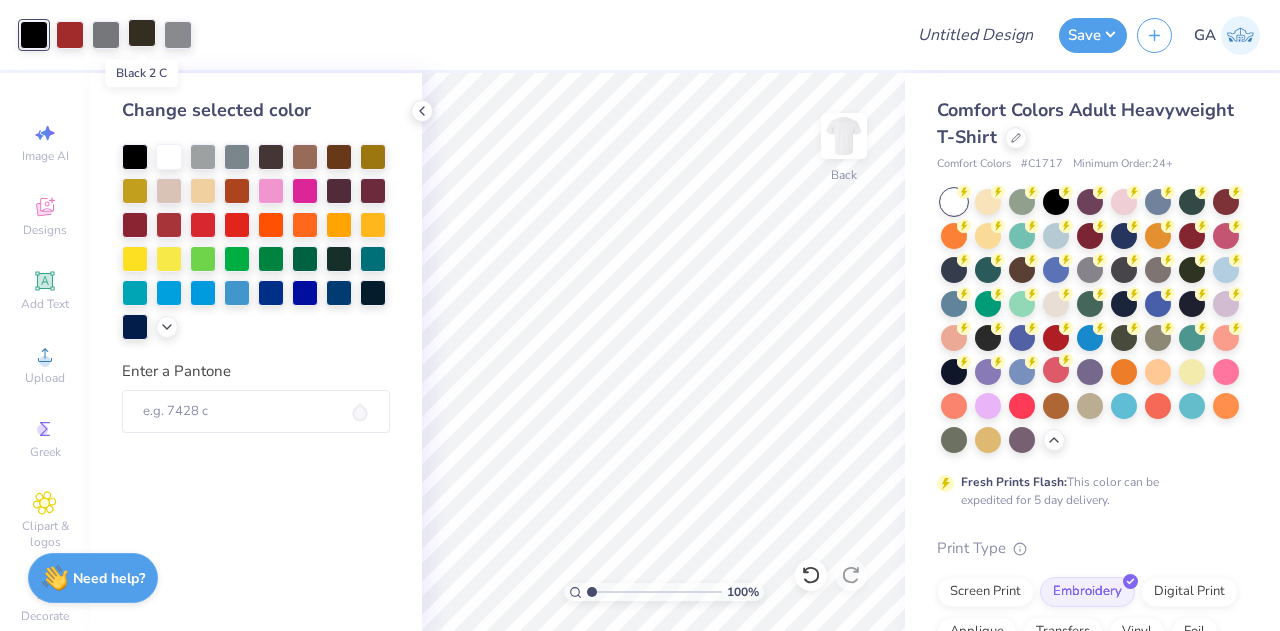 click at bounding box center [142, 33] 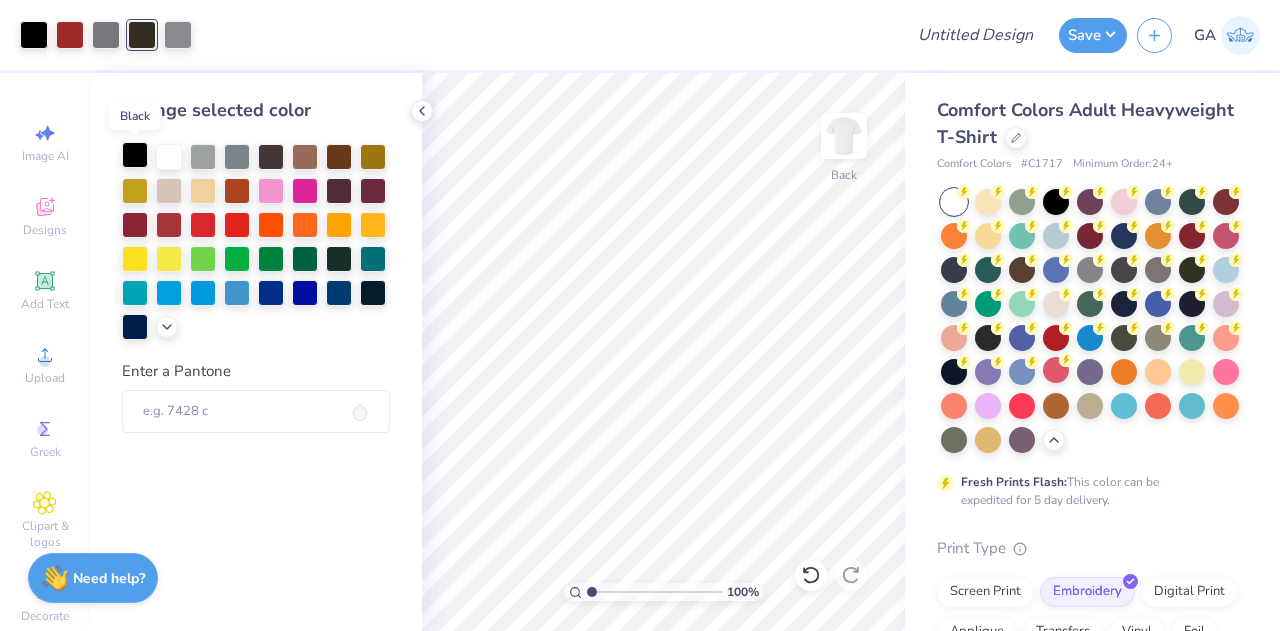 click at bounding box center [135, 155] 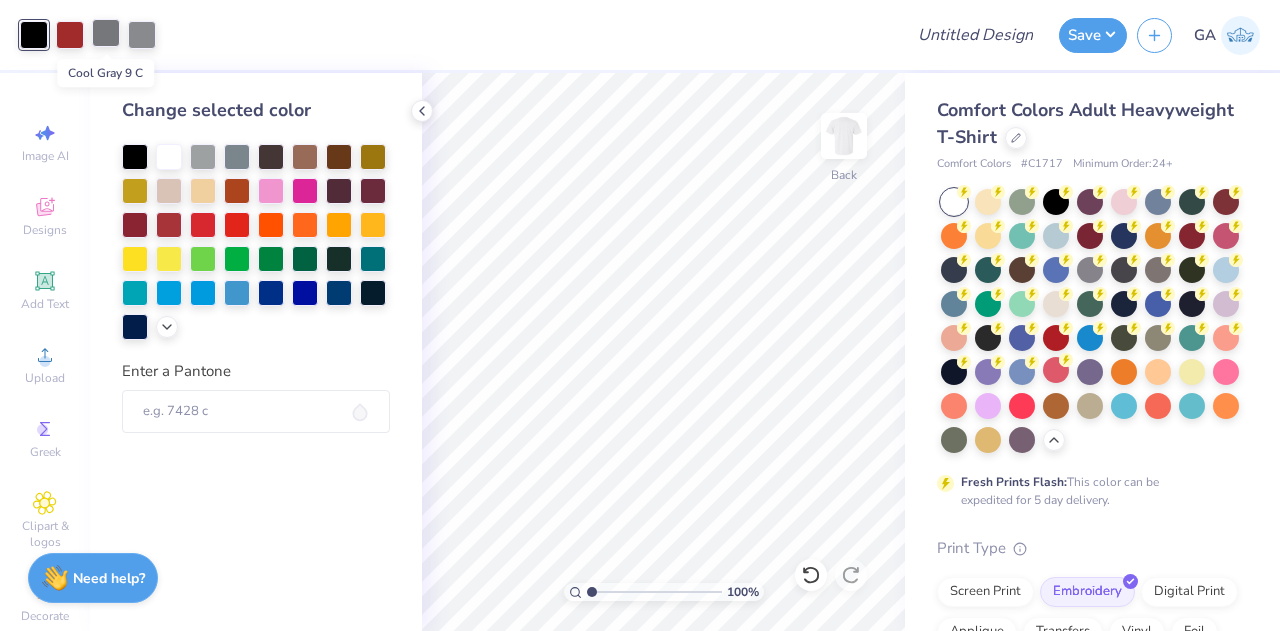 click at bounding box center (106, 33) 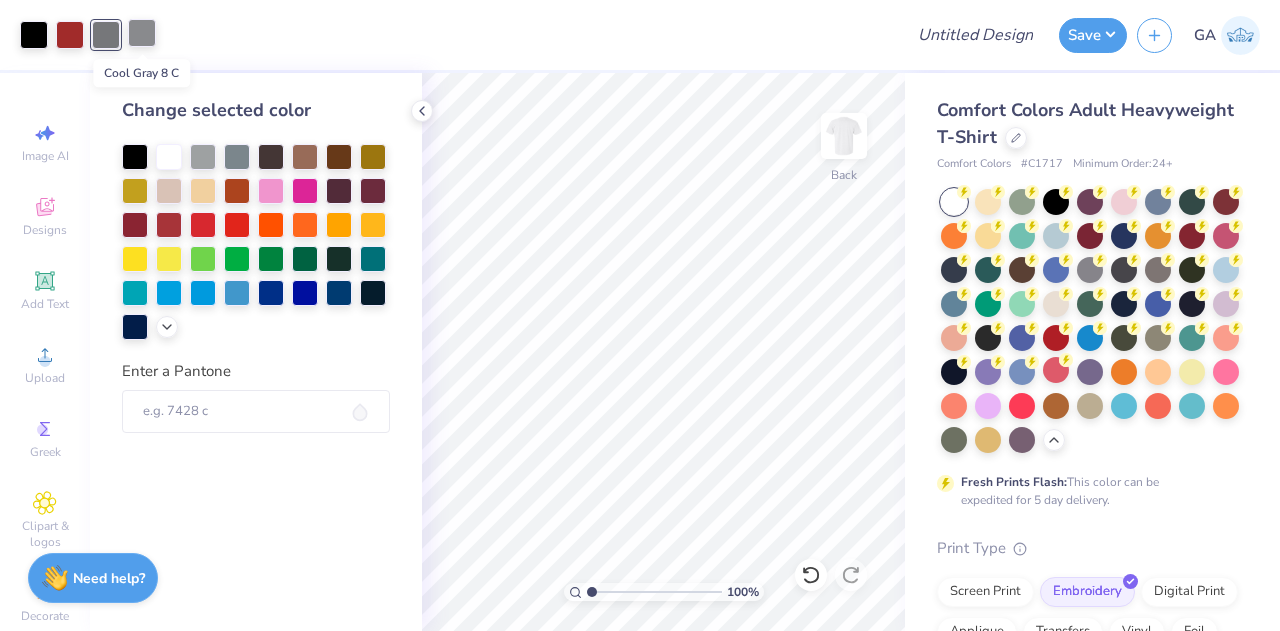 click at bounding box center [142, 33] 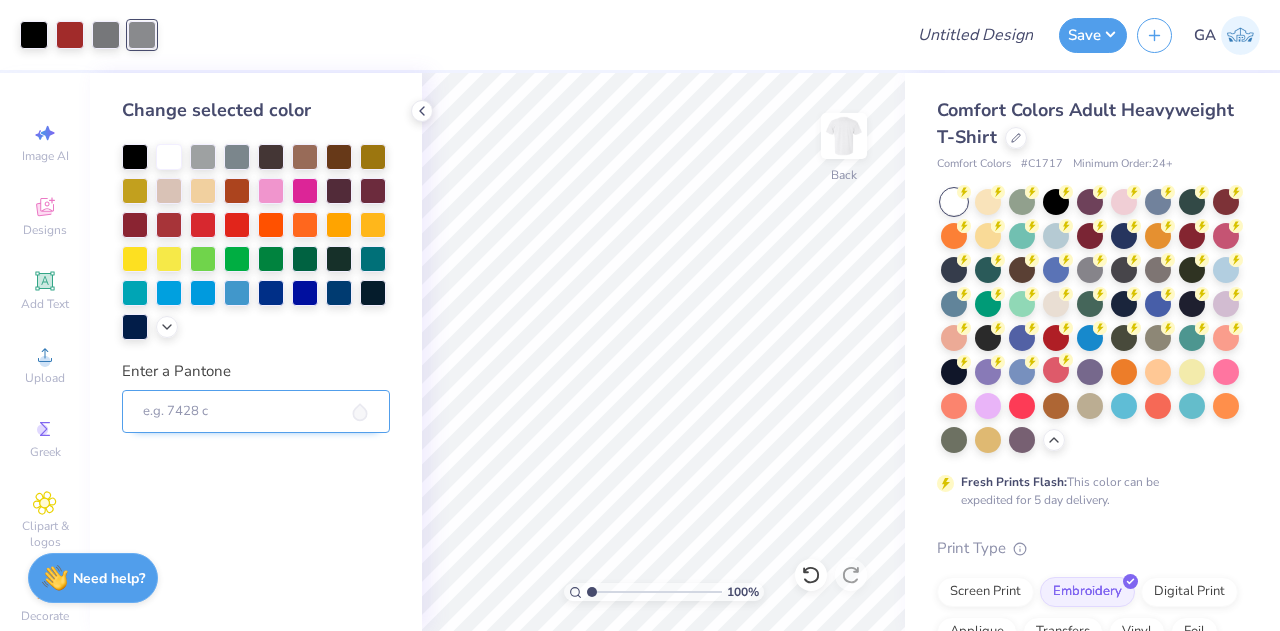 click on "Enter a Pantone" at bounding box center (256, 412) 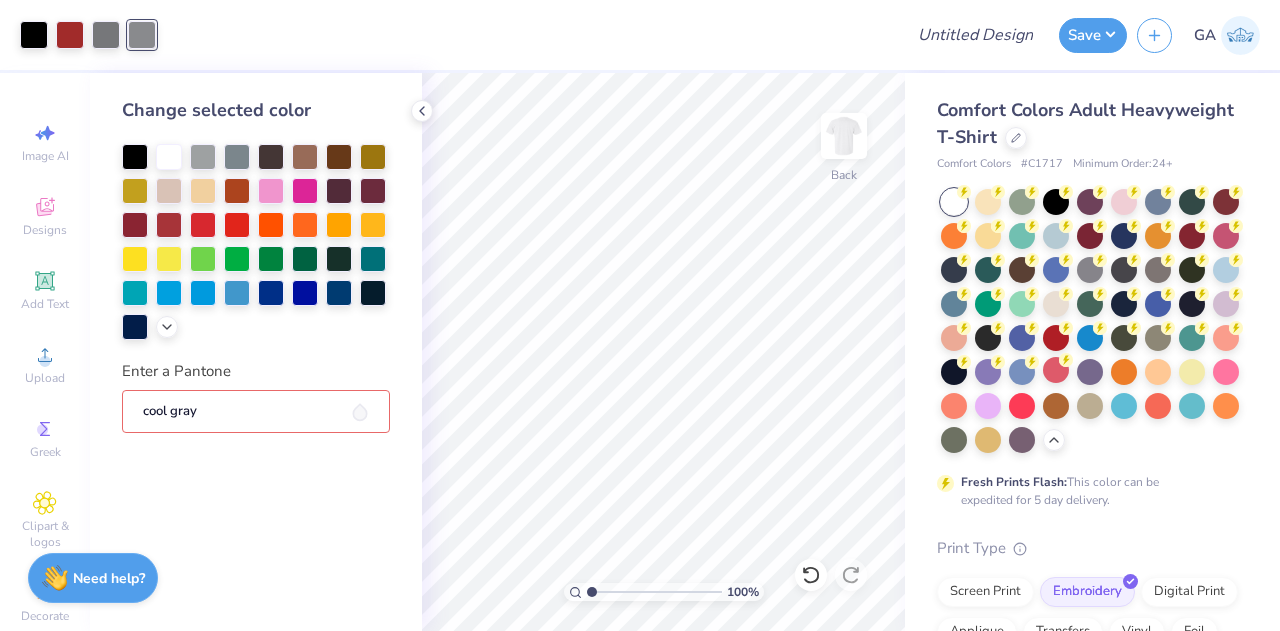 type on "cool gray 9" 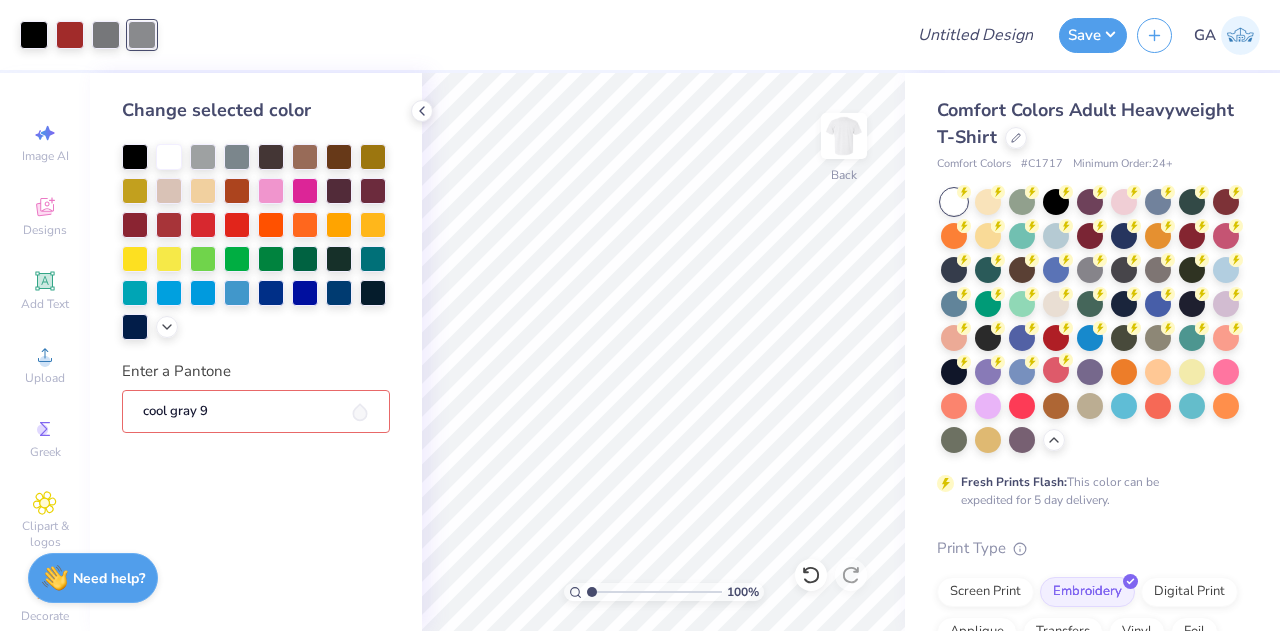 type 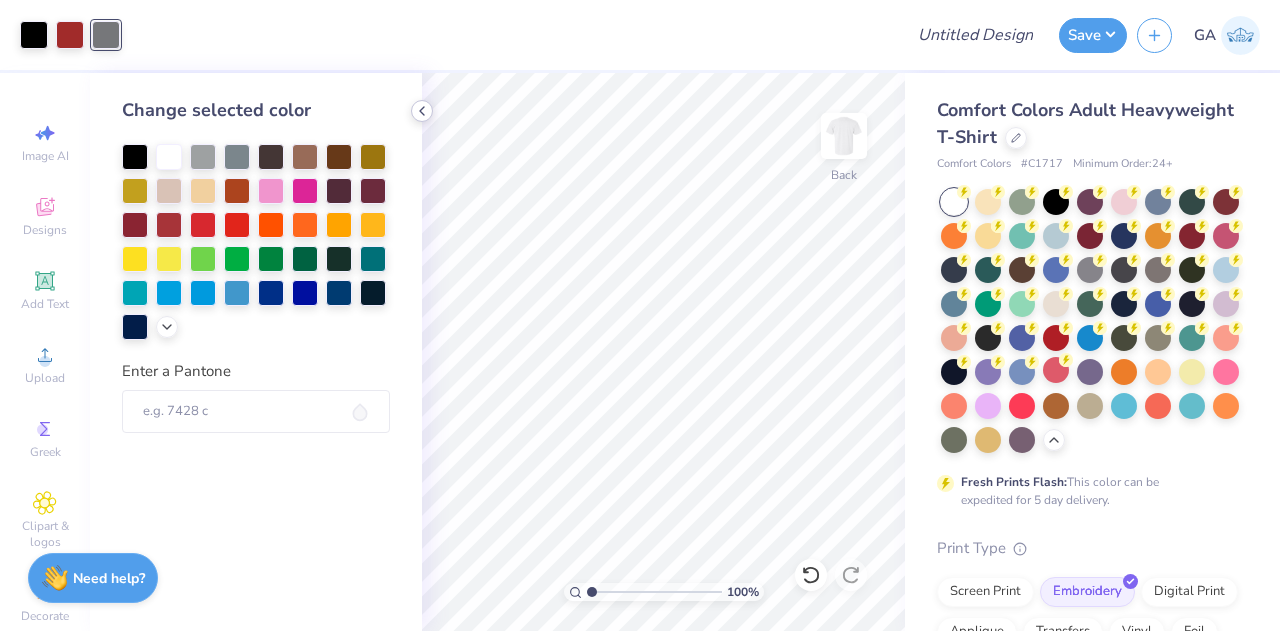 click 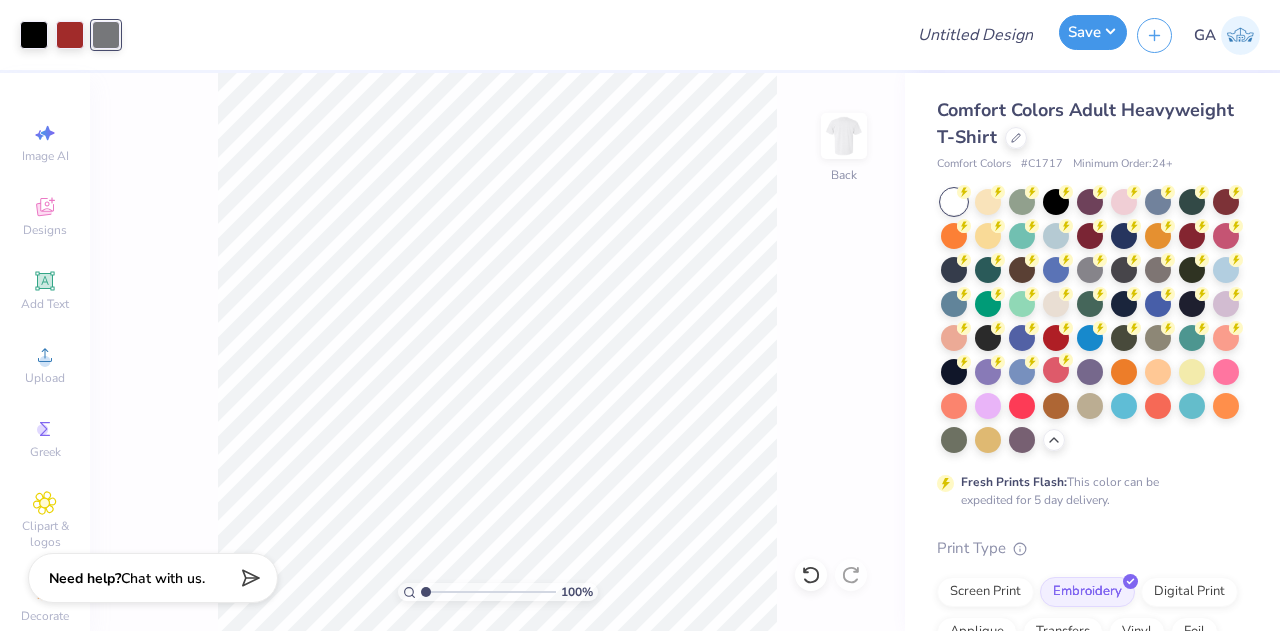 click on "Save" at bounding box center (1093, 32) 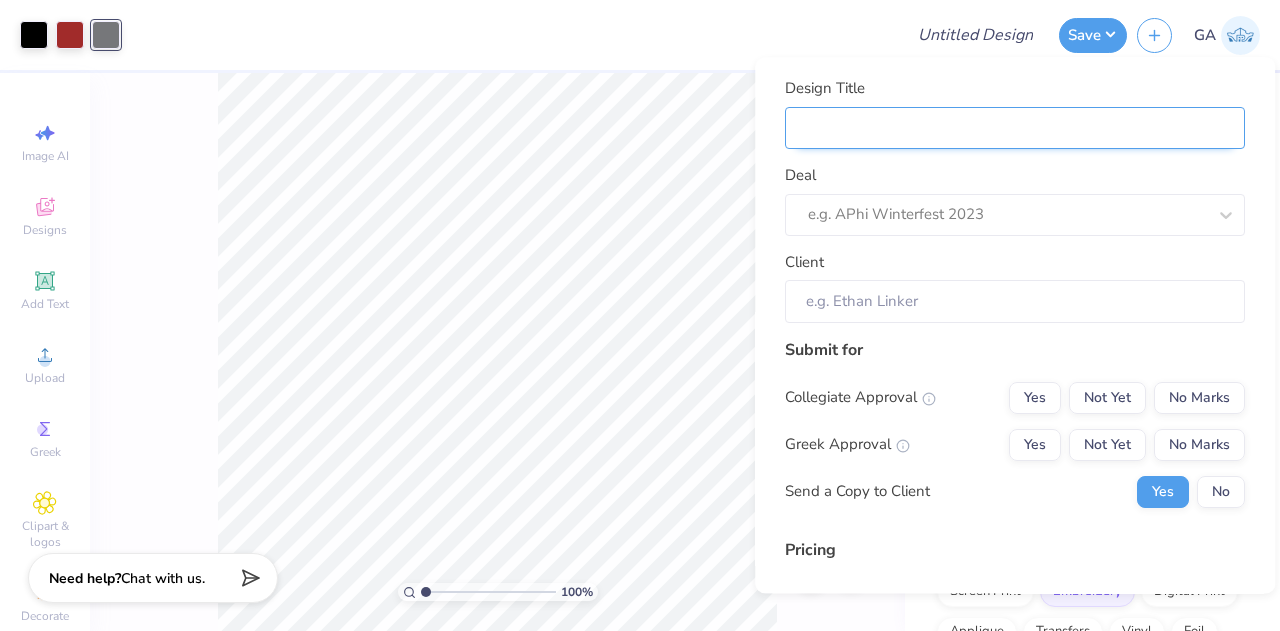 click on "Design Title" at bounding box center (1015, 128) 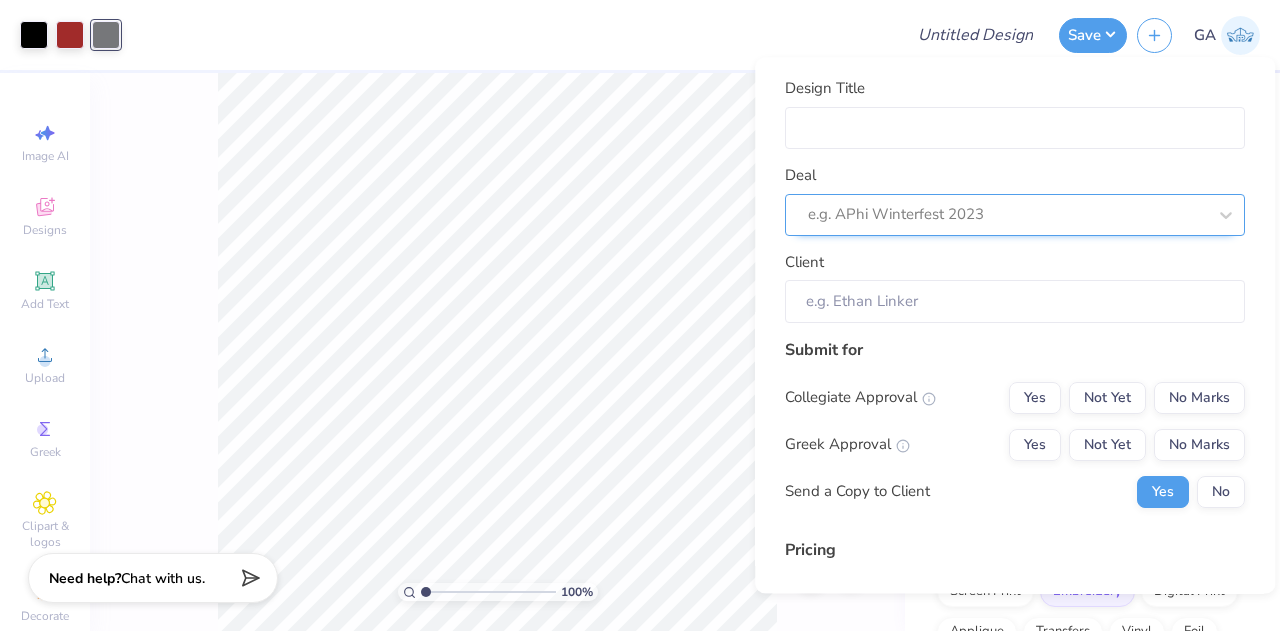 click at bounding box center (1007, 215) 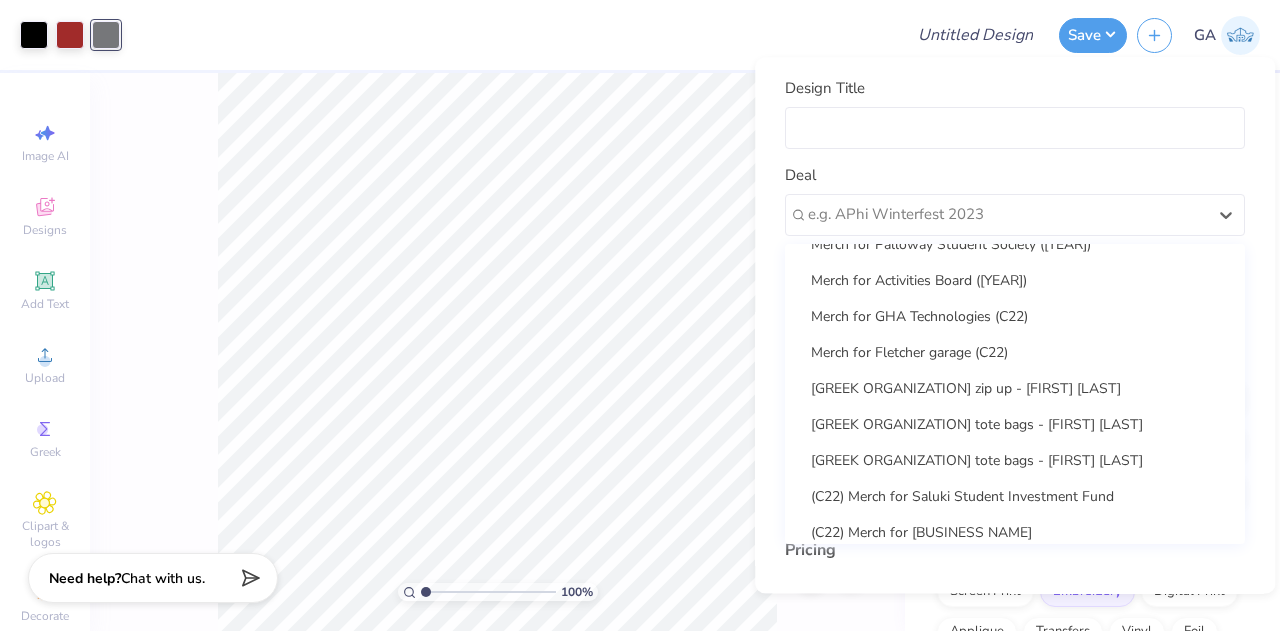 scroll, scrollTop: 258, scrollLeft: 0, axis: vertical 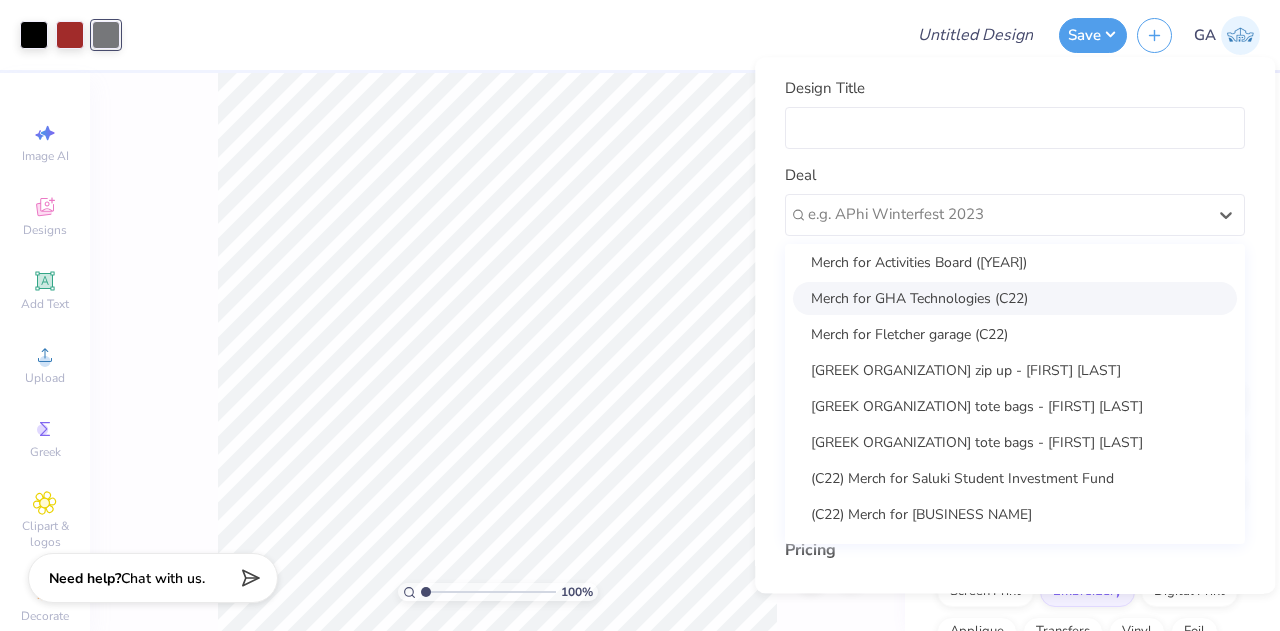 click on "retreat - Catherine Howard Merch for Pi Kappa Phi(C22) Merch for Michaels Workshop Inc. (C22) Merch for EXOVATIONS (C22) Merch for Asian Student Association (C22) Merch for Kappa Theta Pi (C22) Merch for Palloway Student Society (C22) Merch for Activities Board (C22) Merch for GHA Technologies (C22) Merch for Fletcher garage (C22) Rho Gamma zip up - Savanagh Labo Rho Gamma tote bags - Savanagh Labo Rho Gamma tote bags - Savanagh Labo (C22) Merch for Saluki Student Investment Fund  (C22) Merch for Prestige Motorsports (C22) Merch for Student Society Of Health Systems Pharmacists (C22) Merch for CaptureMe  (C22) Merch for Bleakley Financial Group  (C22) Merch for GPMS  (C22) Merch for Fenix Securities (C22) Merch for Techtop Industries, Inc (C22) Merch for Nu Irish Dance Club  (C22) Merch for Theta Phi Alpha  (C22) Merch for Grossmont Union High School District  (C22) Merch for Women In Business" at bounding box center [1015, 394] 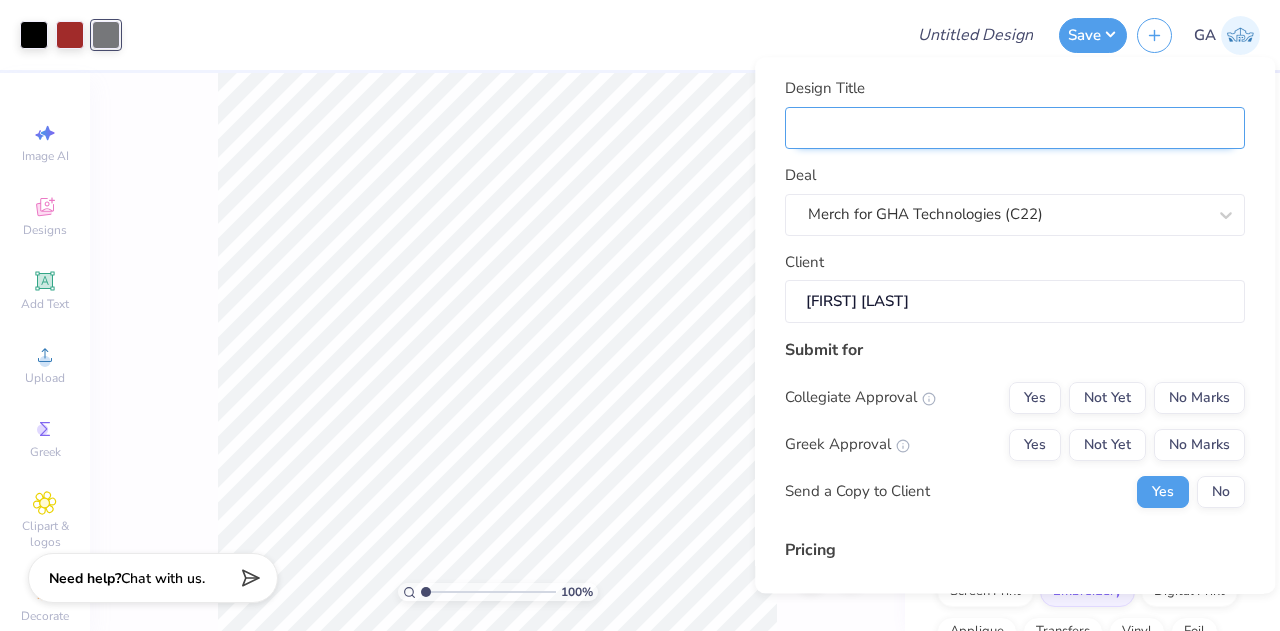 click on "Design Title" at bounding box center (1015, 128) 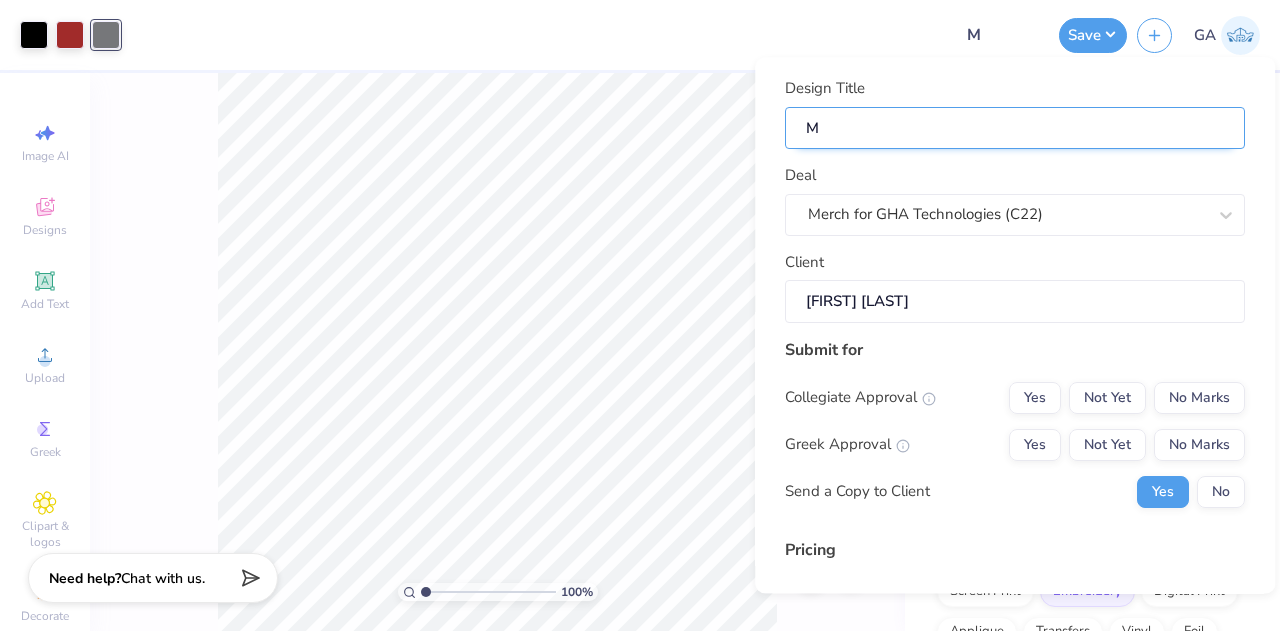 type on "Me" 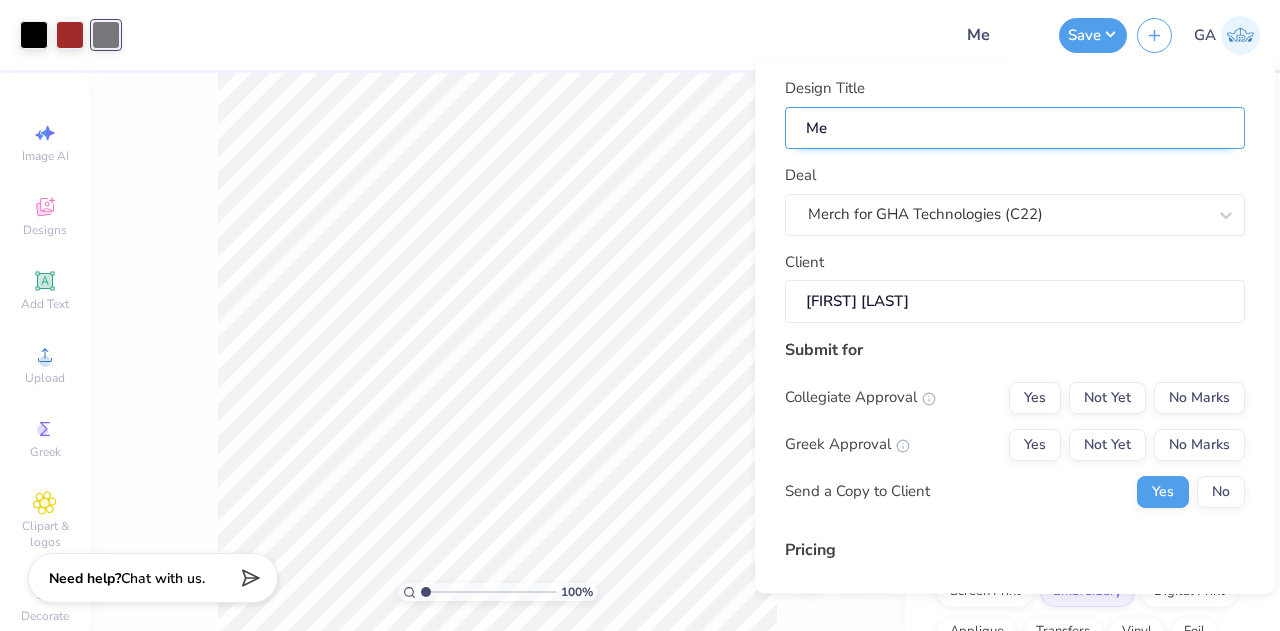 type on "Mer" 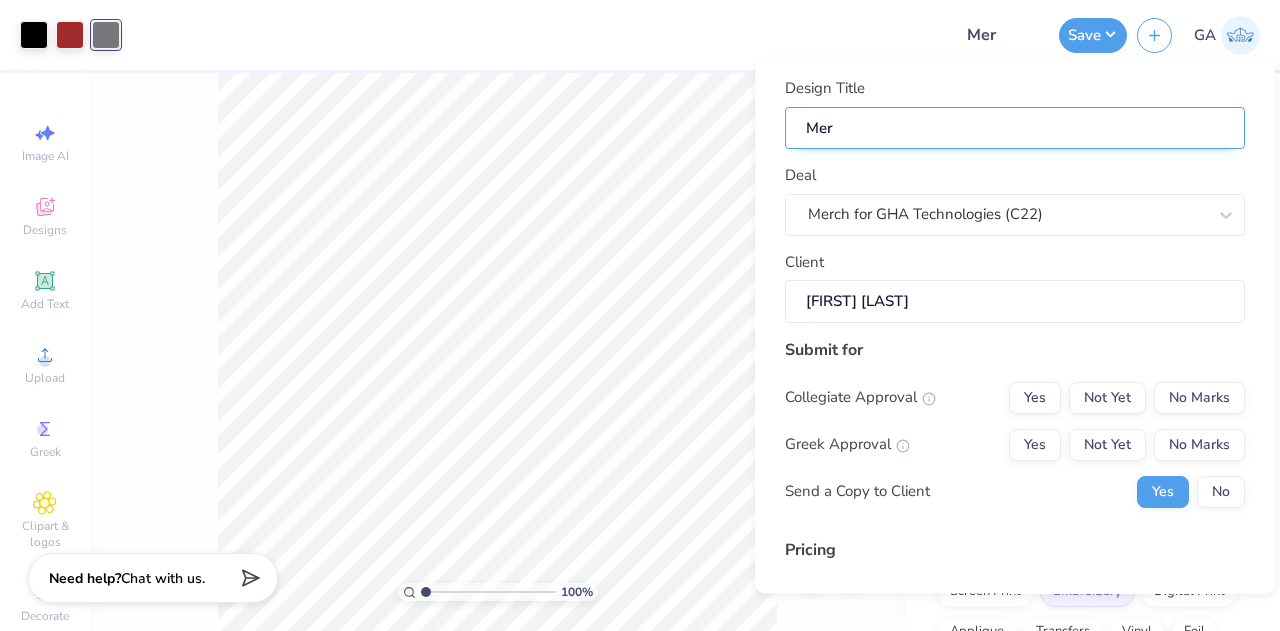 type on "Merc" 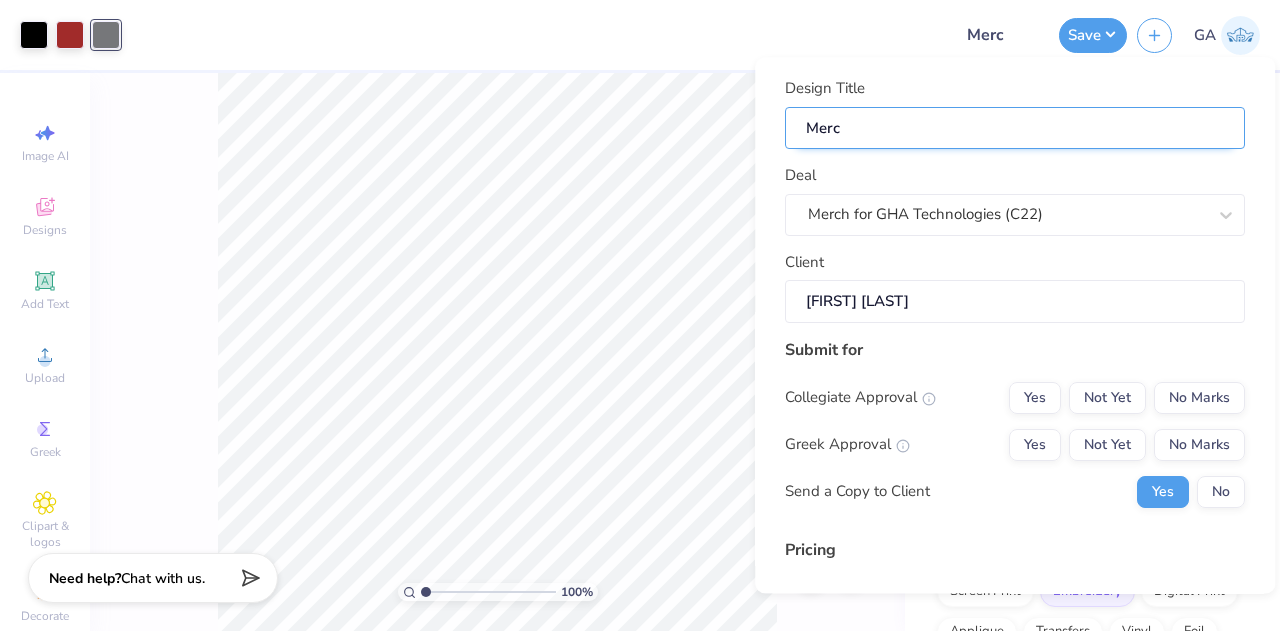 type on "Merch" 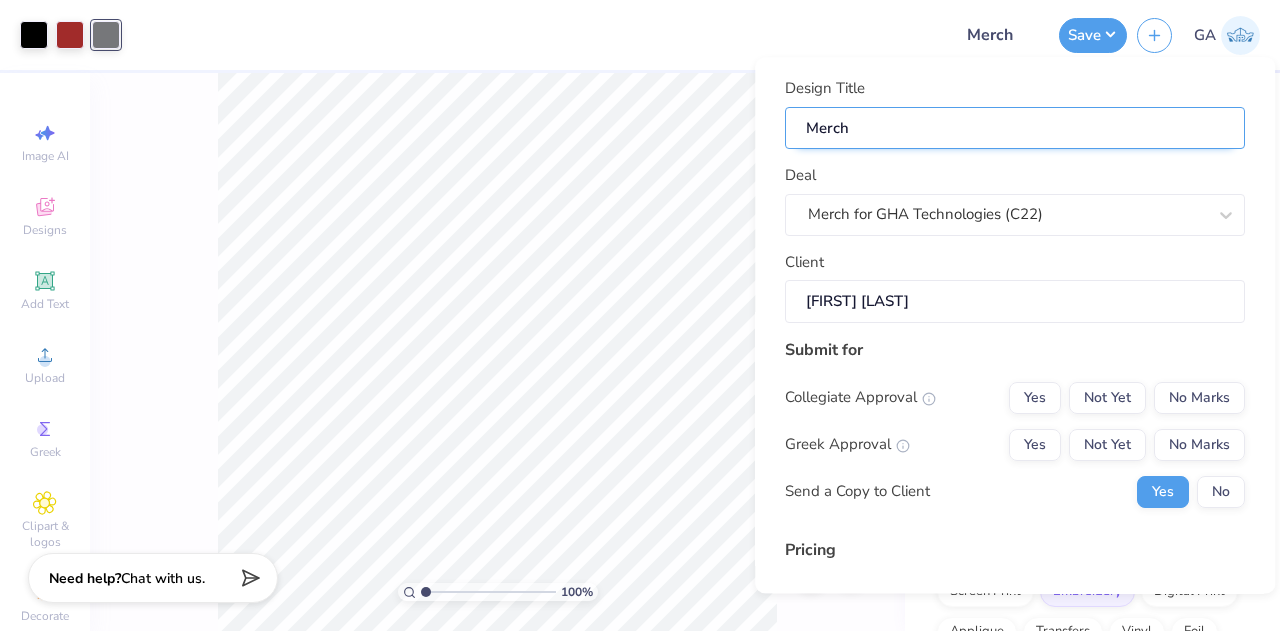 type on "Merch" 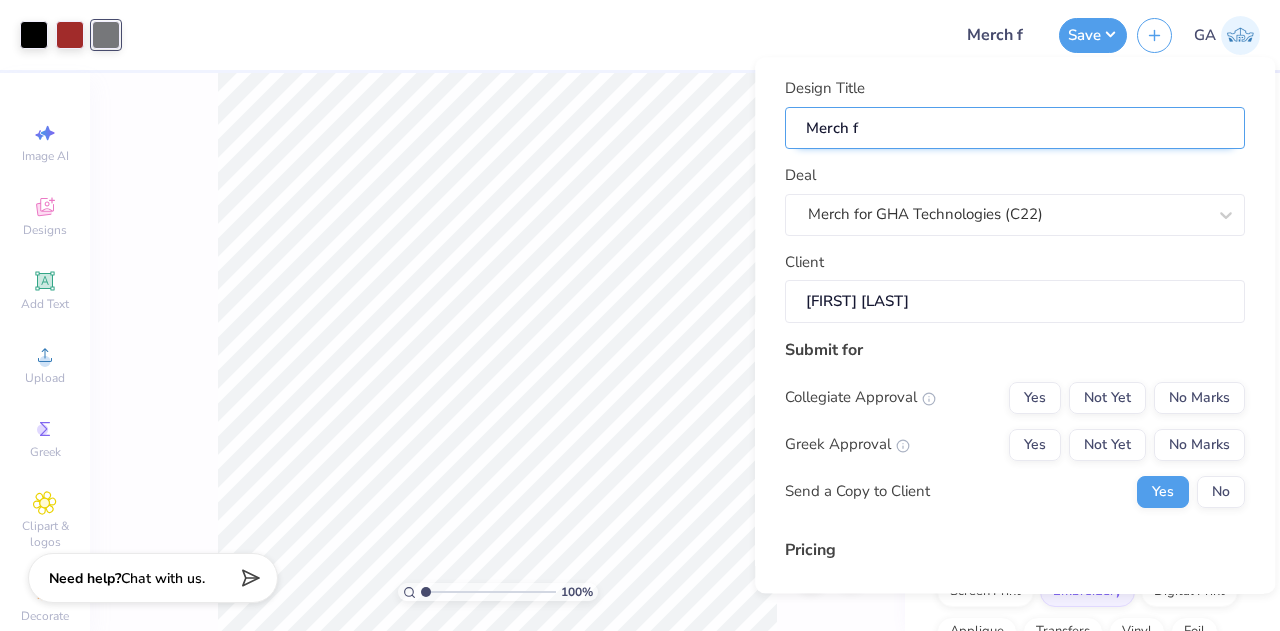 type on "Merch fo" 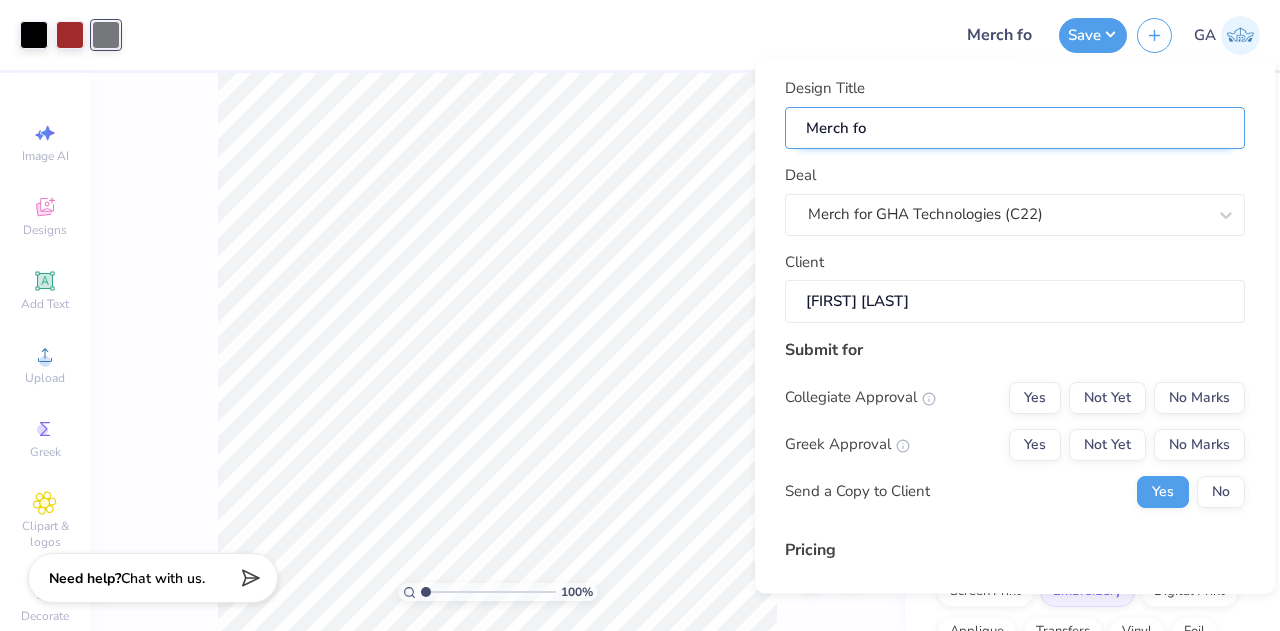 type on "Merch for" 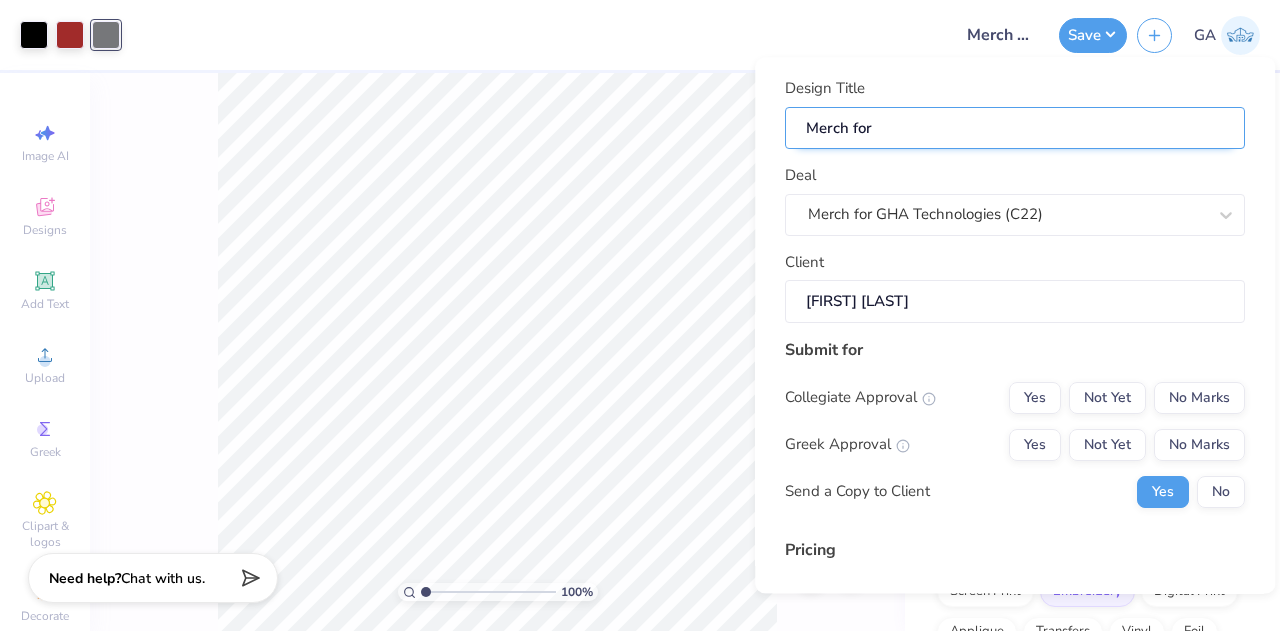 type on "Merch for" 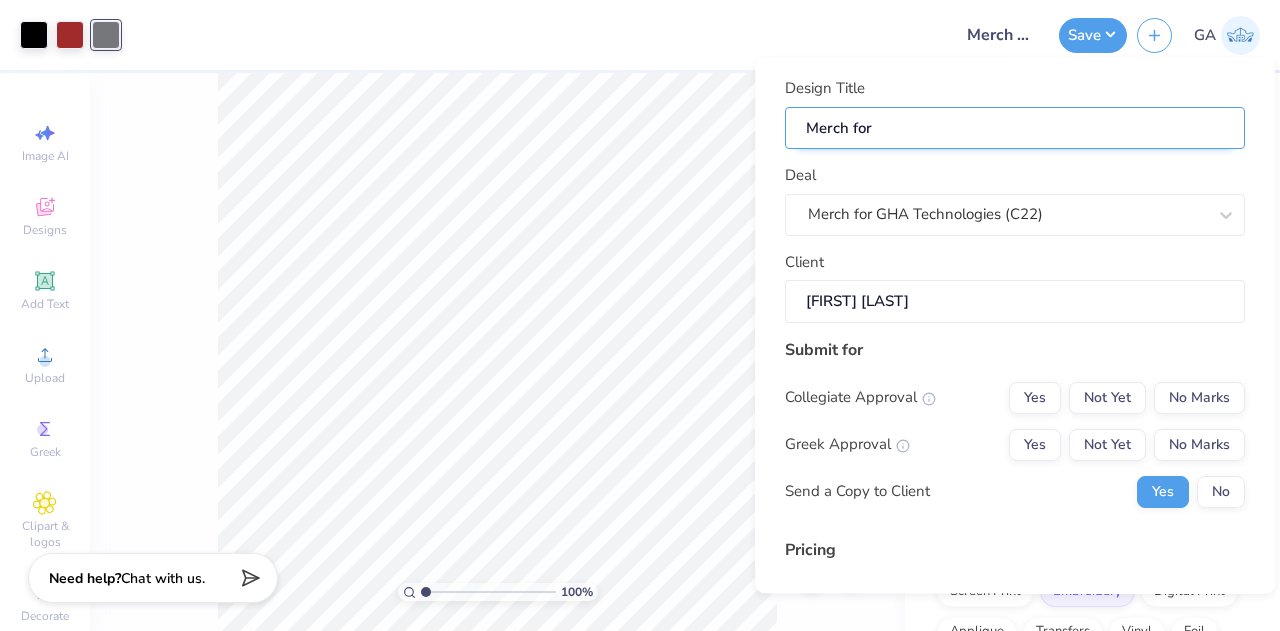 type on "Merch for H" 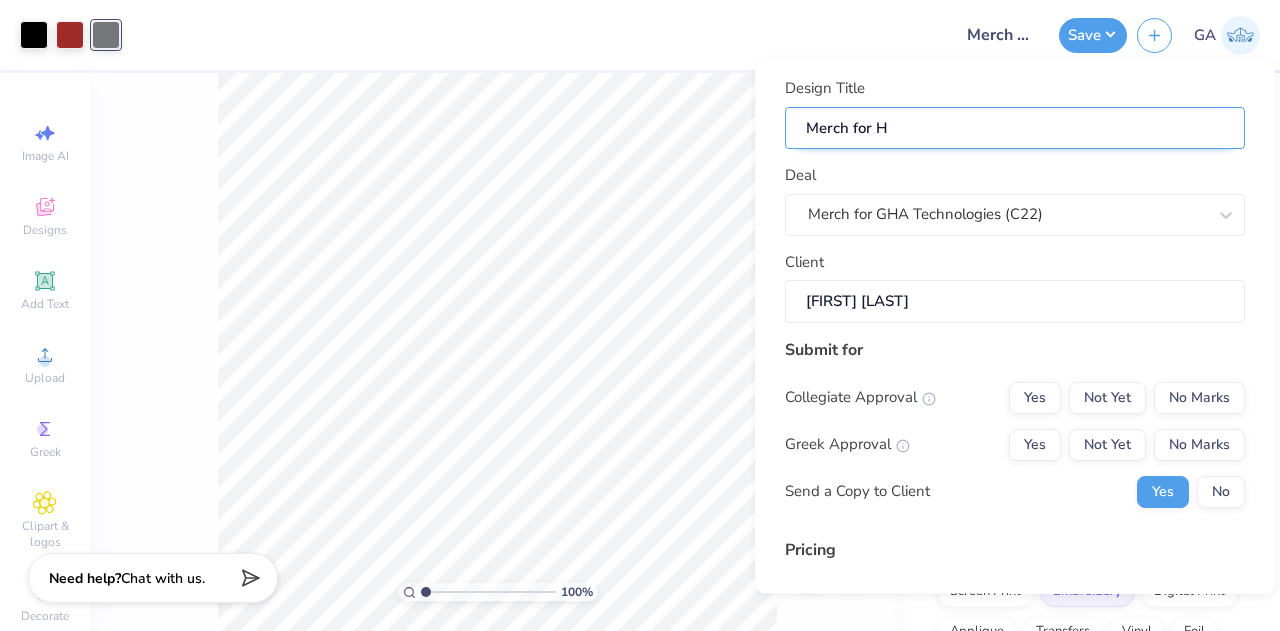 type on "Merch for" 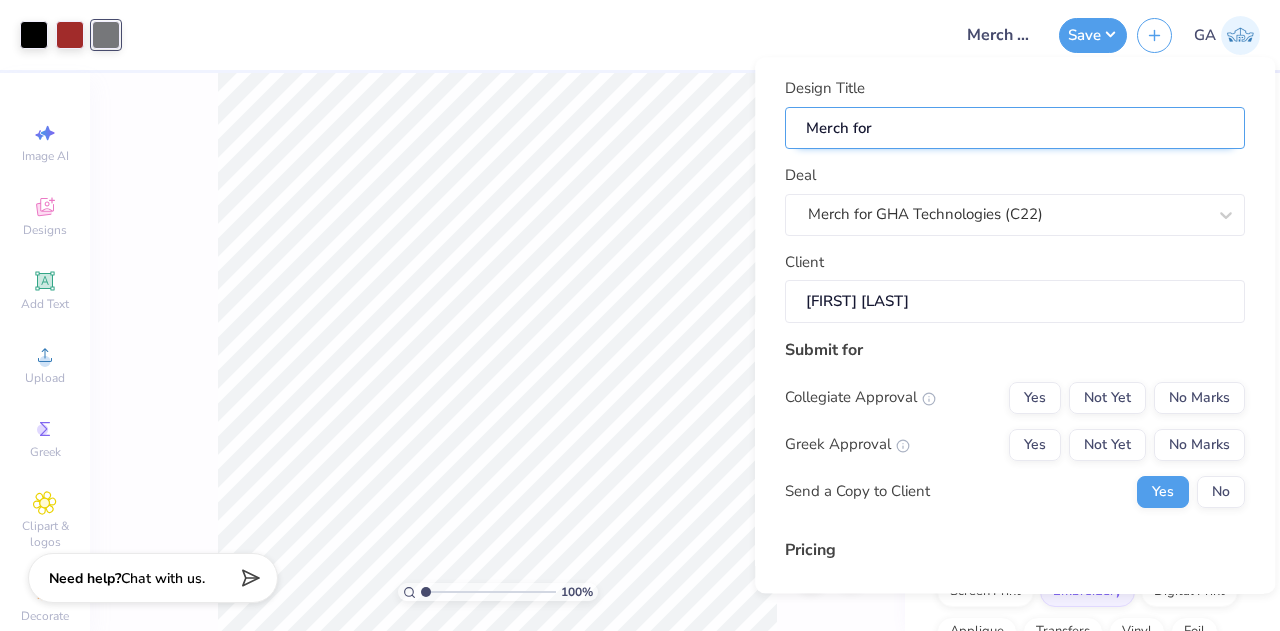 type on "Merch for G" 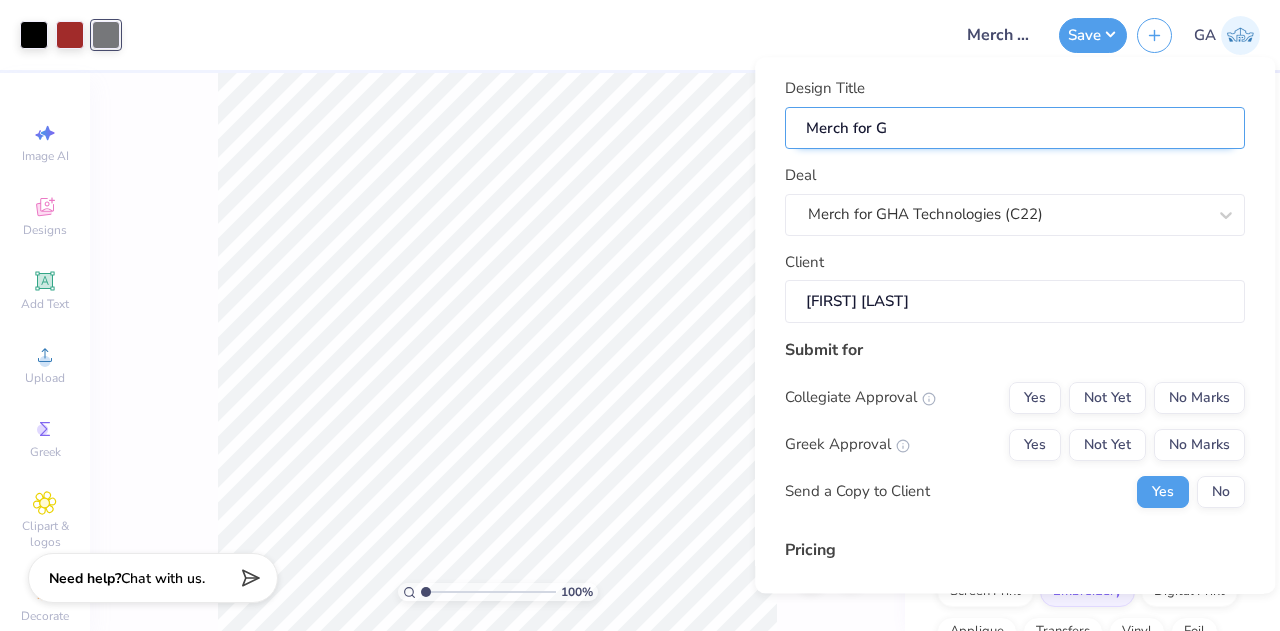 type on "Merch for GH" 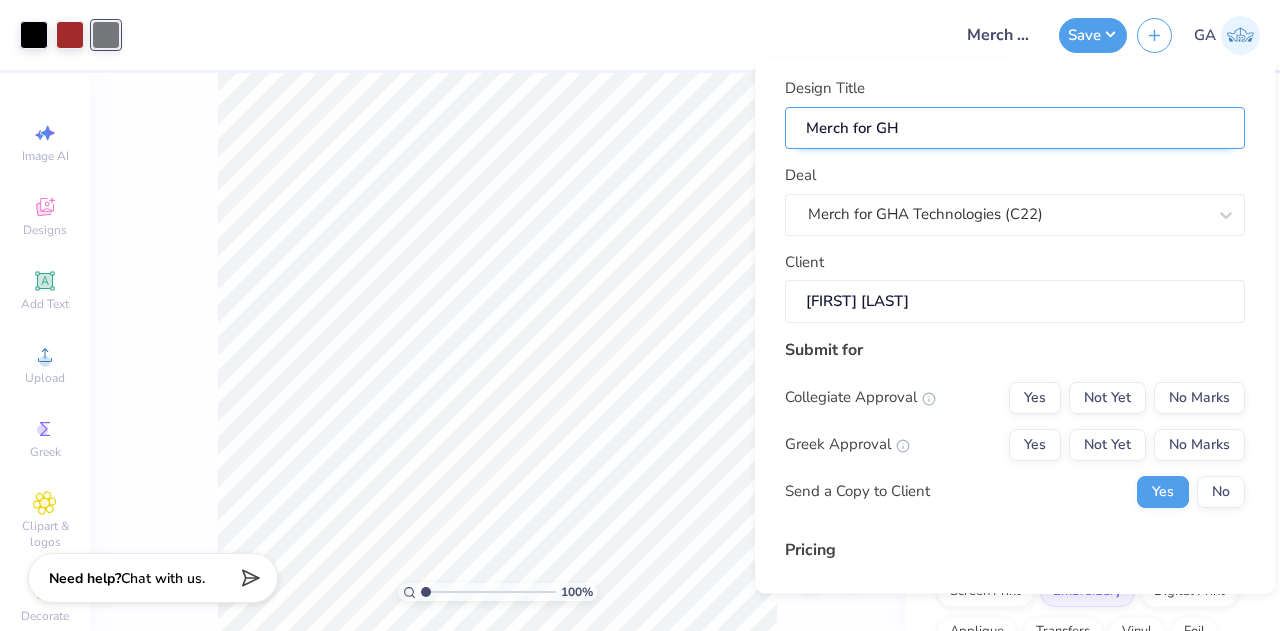 type on "Merch for GHA" 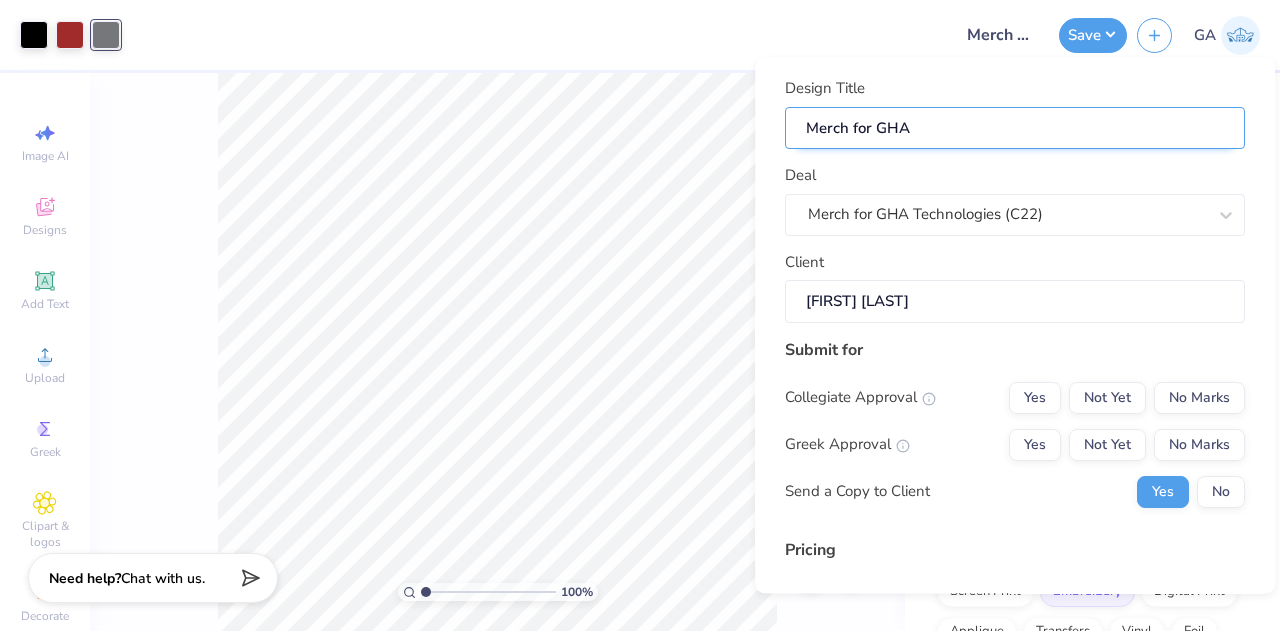type on "Merch for GHA" 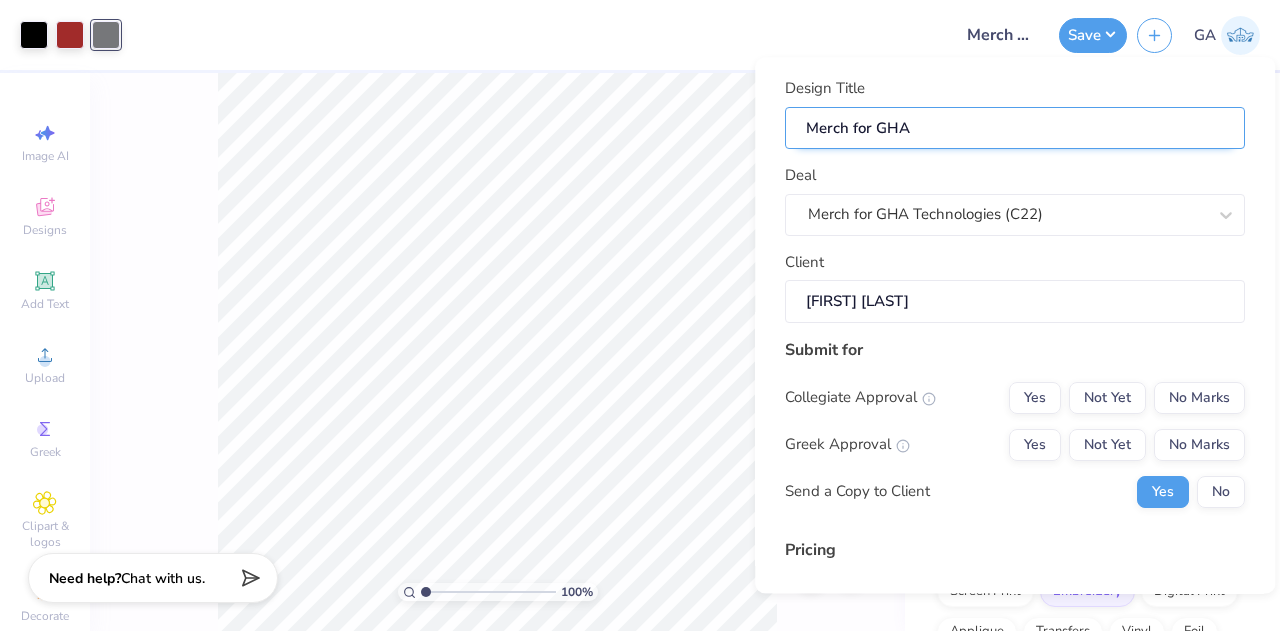 type on "Merch for GHA t" 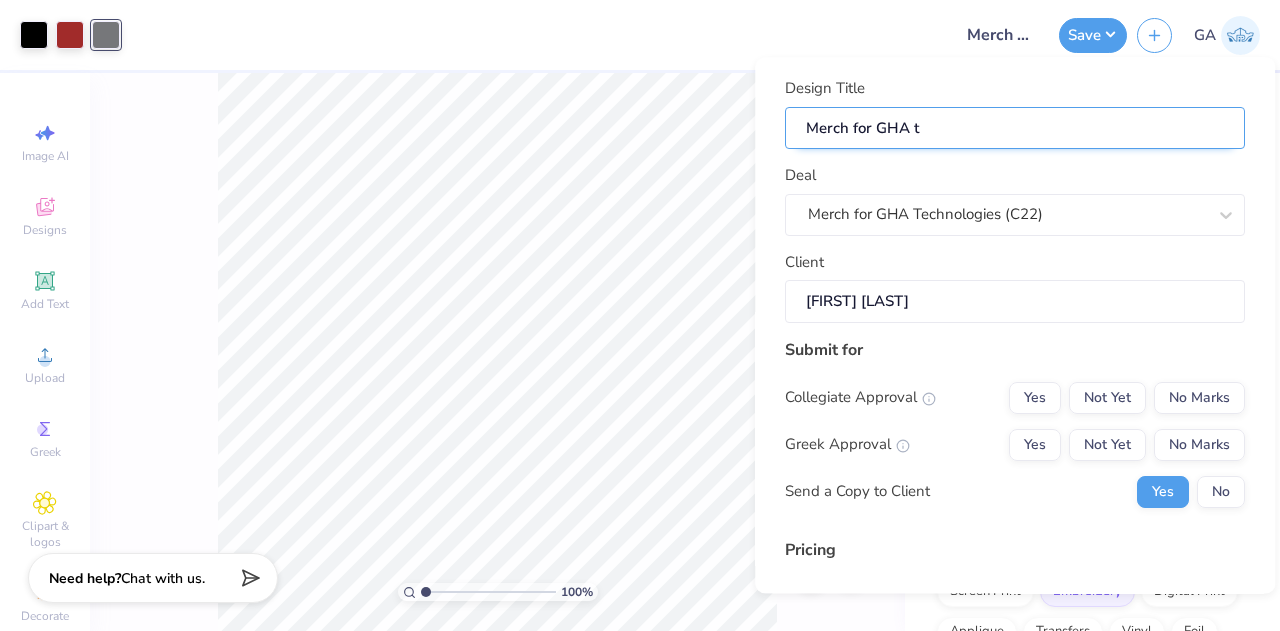 type on "Merch for GHA te" 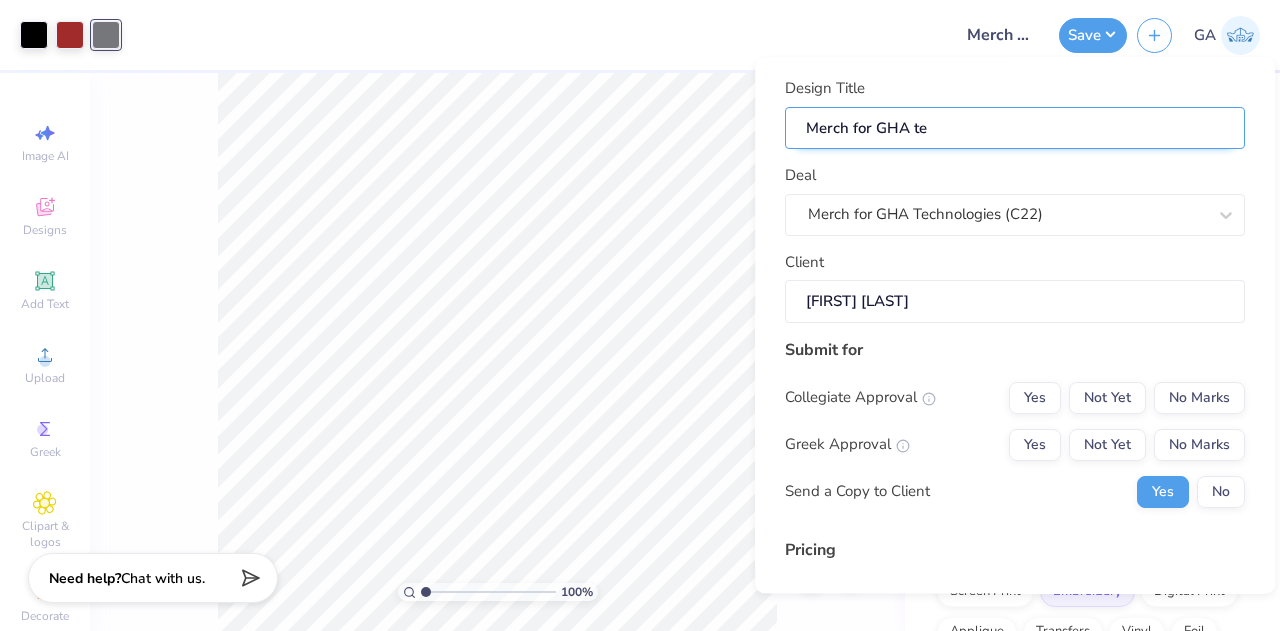 type on "Merch for GHA tec" 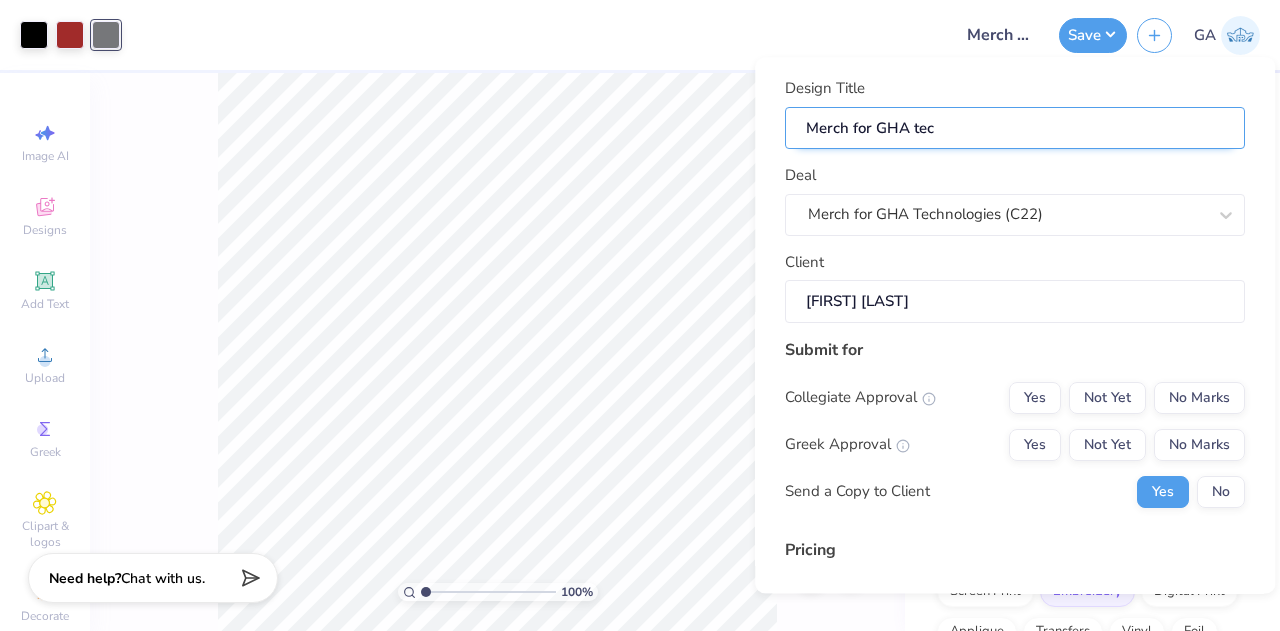type on "Merch for GHA tech" 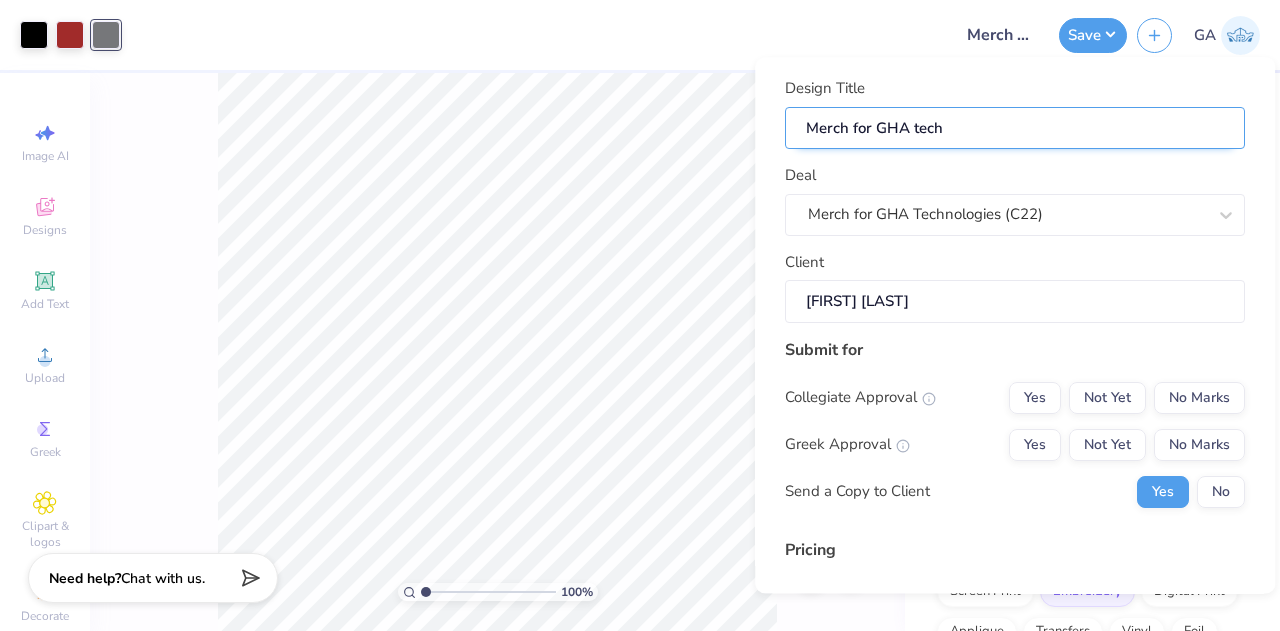 type on "Merch for GHA techn" 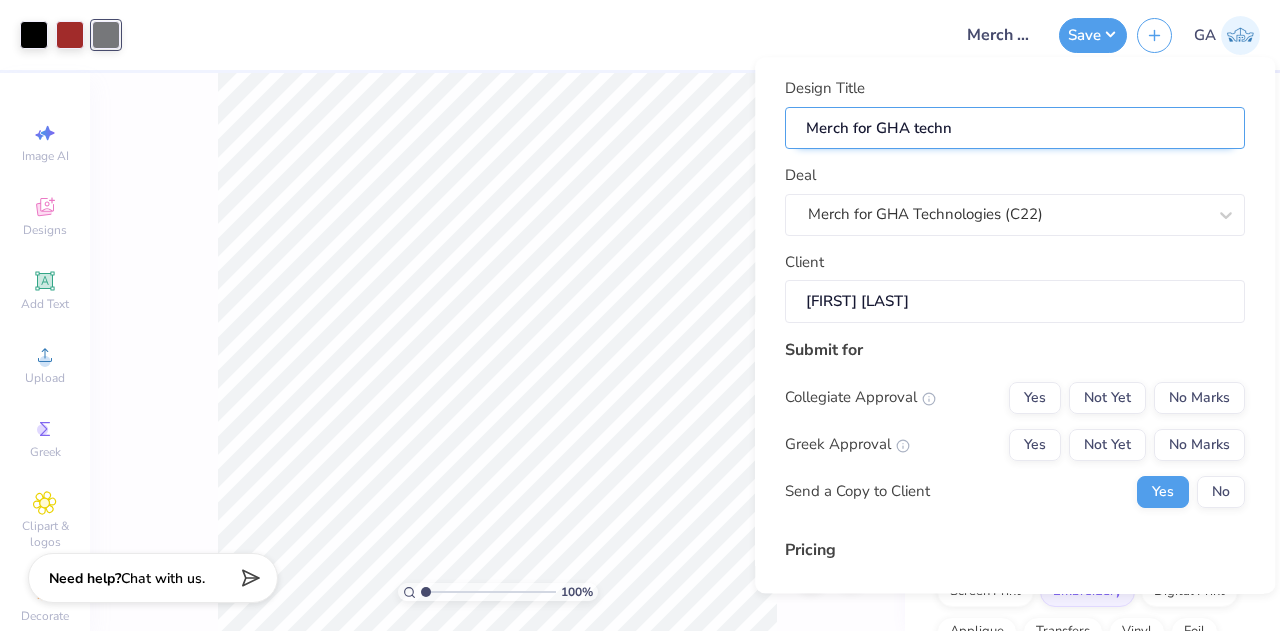 type on "Merch for GHA techno" 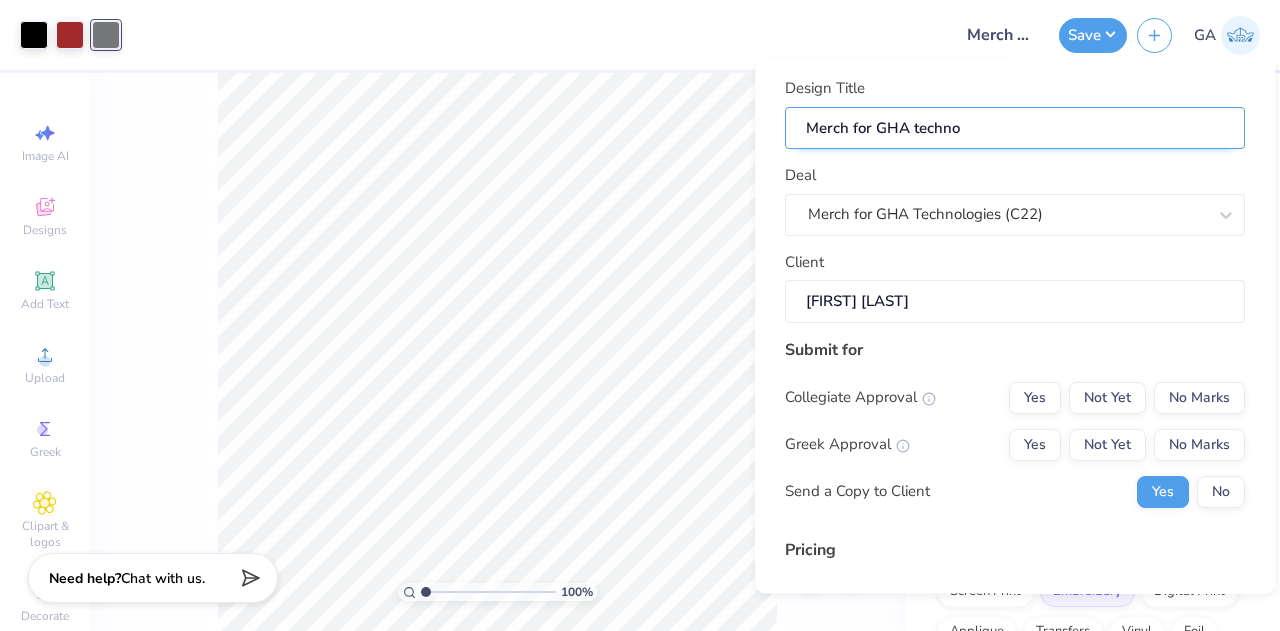 type on "Merch for GHA technol" 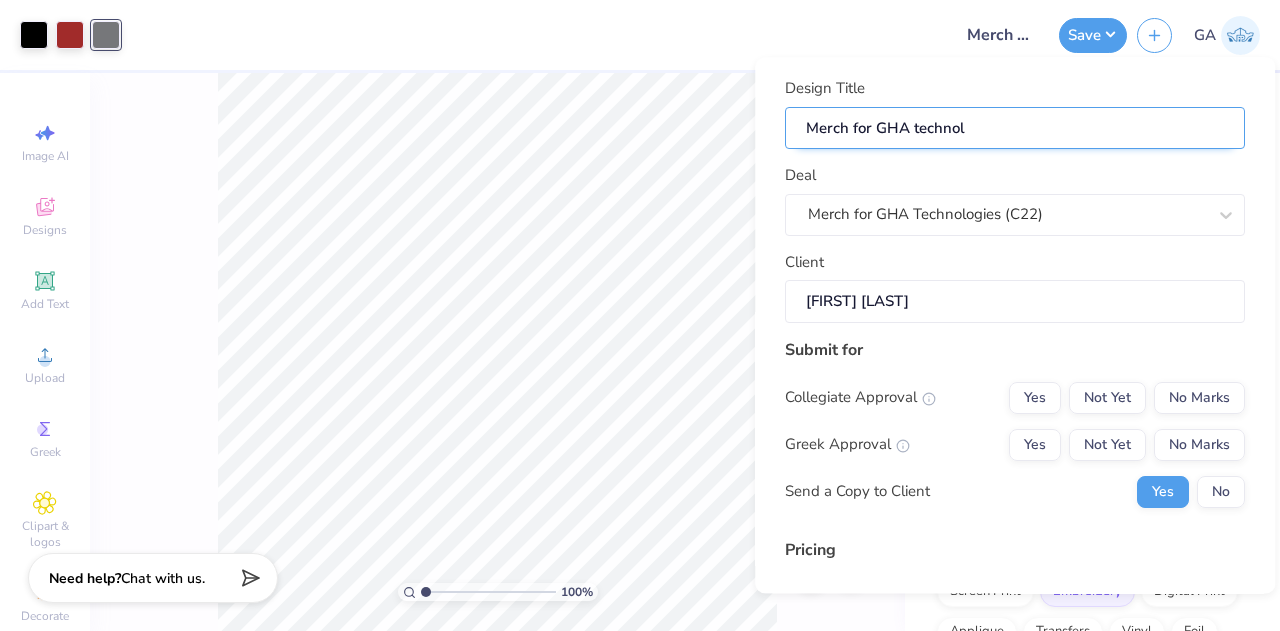 type on "Merch for GHA technolo" 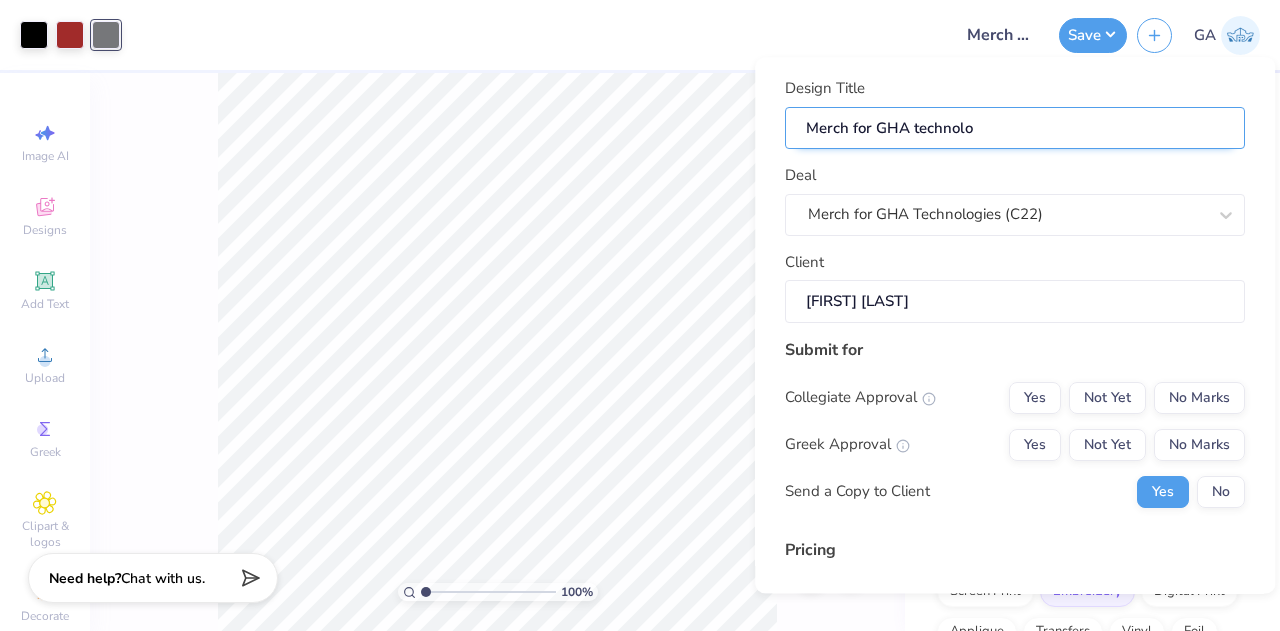 type on "Merch for GHA technolog" 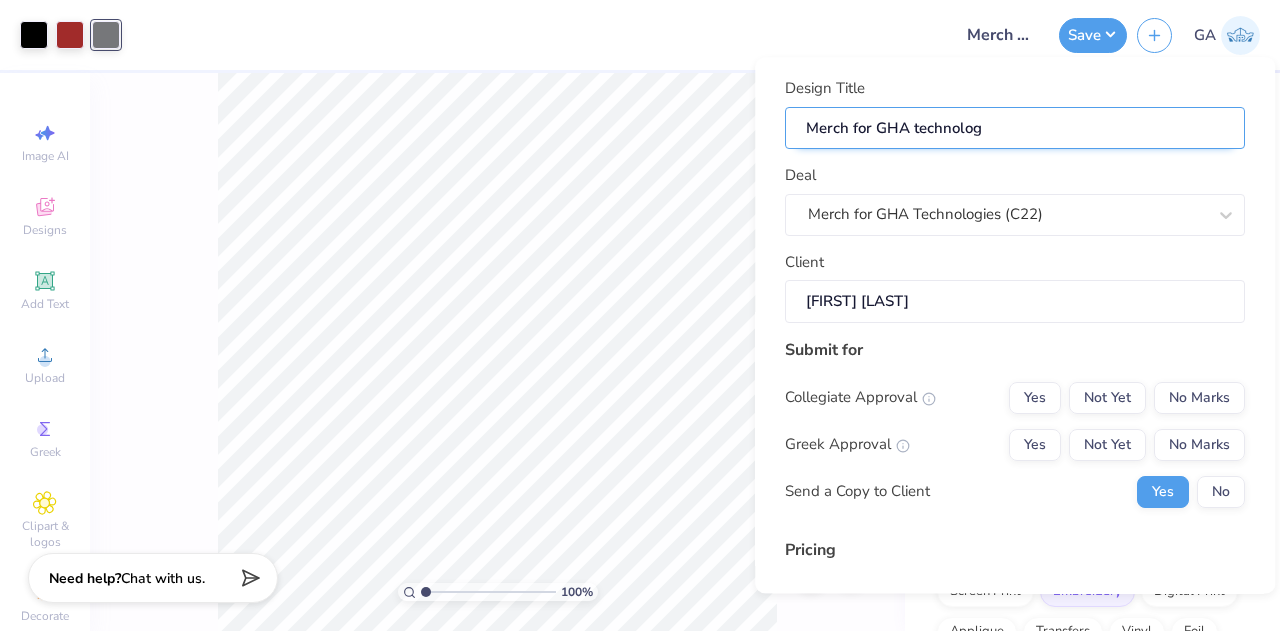 type on "Merch for GHA technologi" 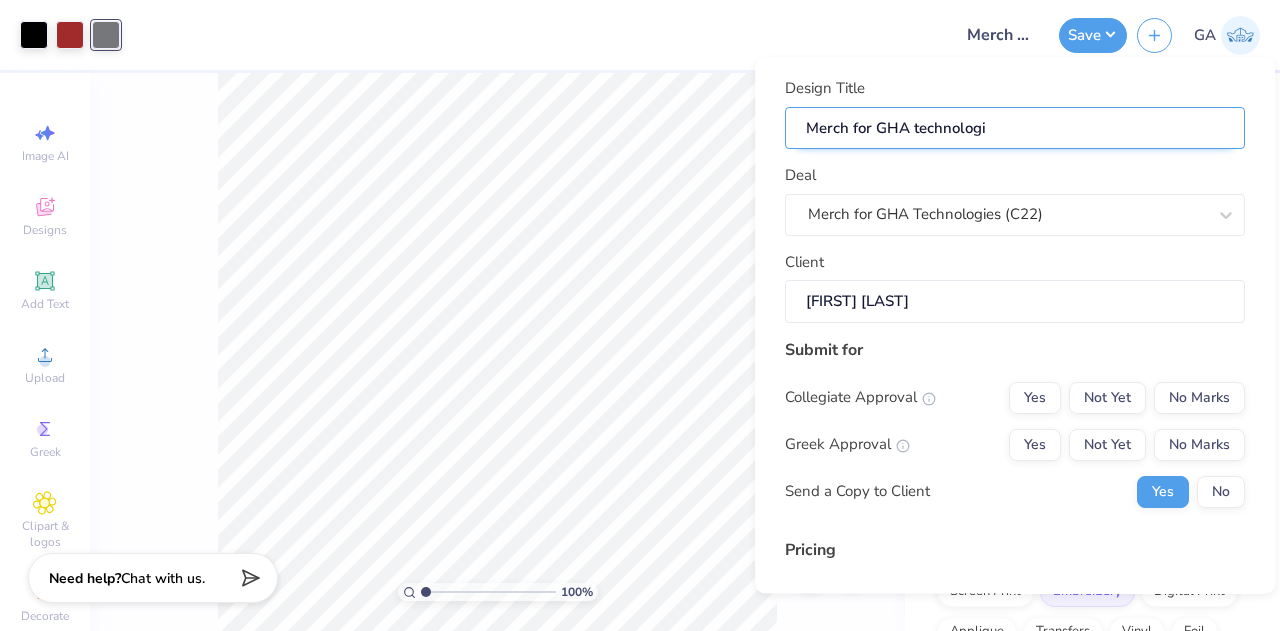 type on "Merch for GHA technologie" 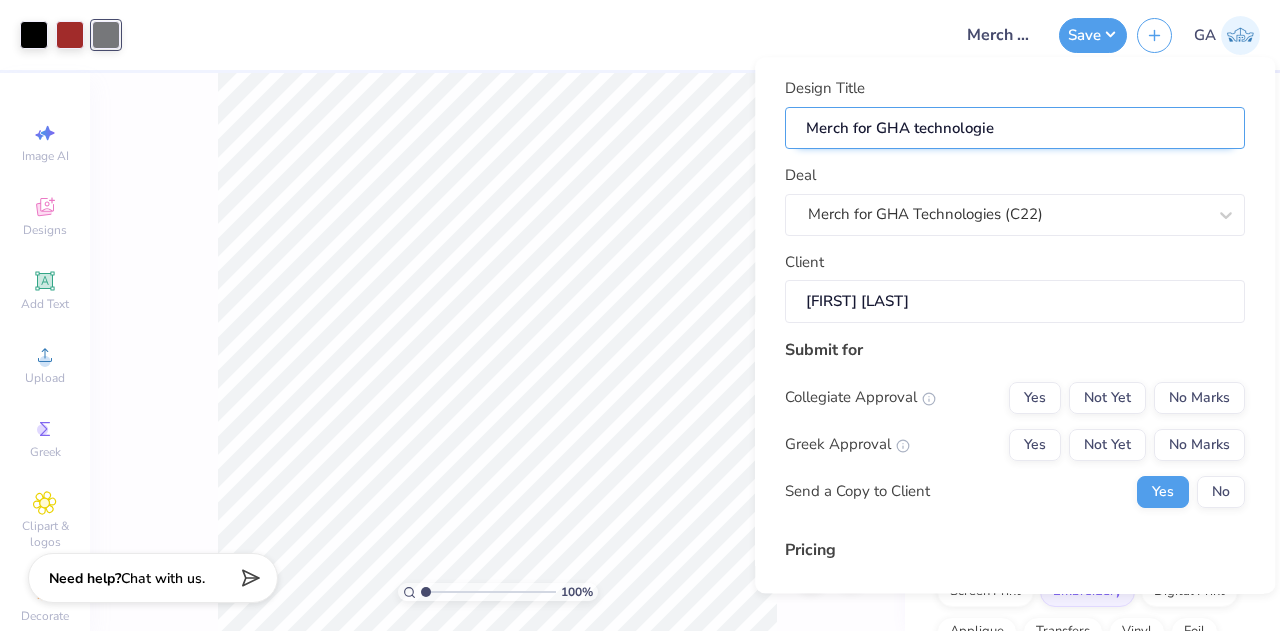 type on "Merch for GHA technologies" 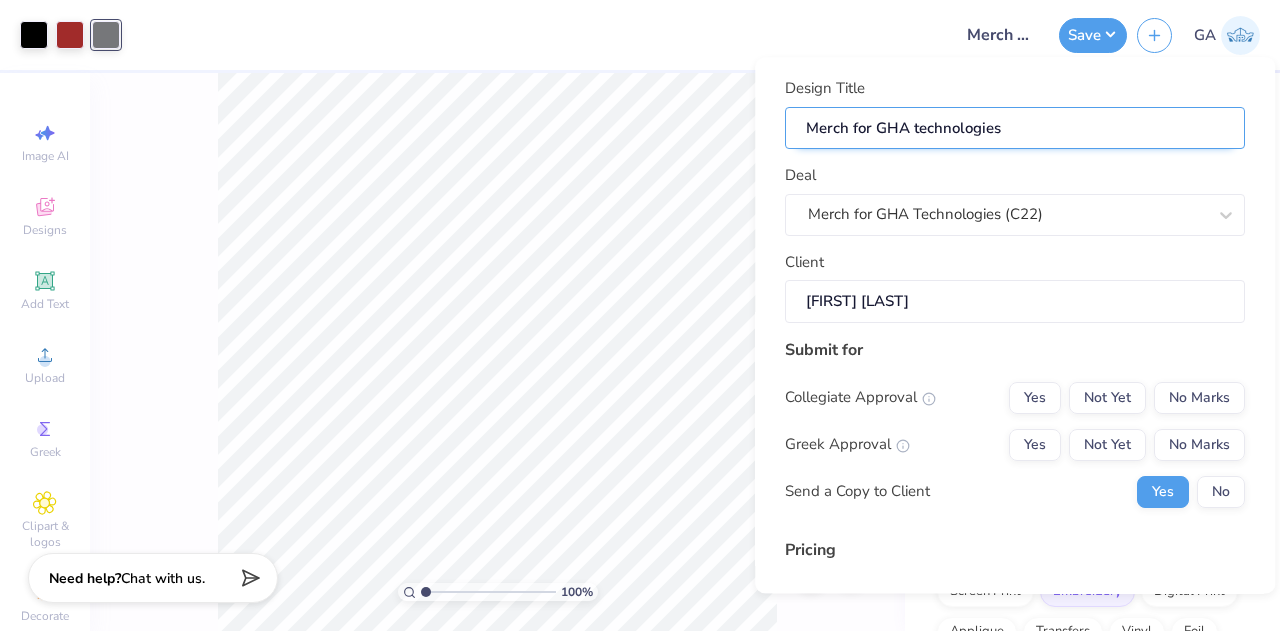 type on "Merch for GHA technologies" 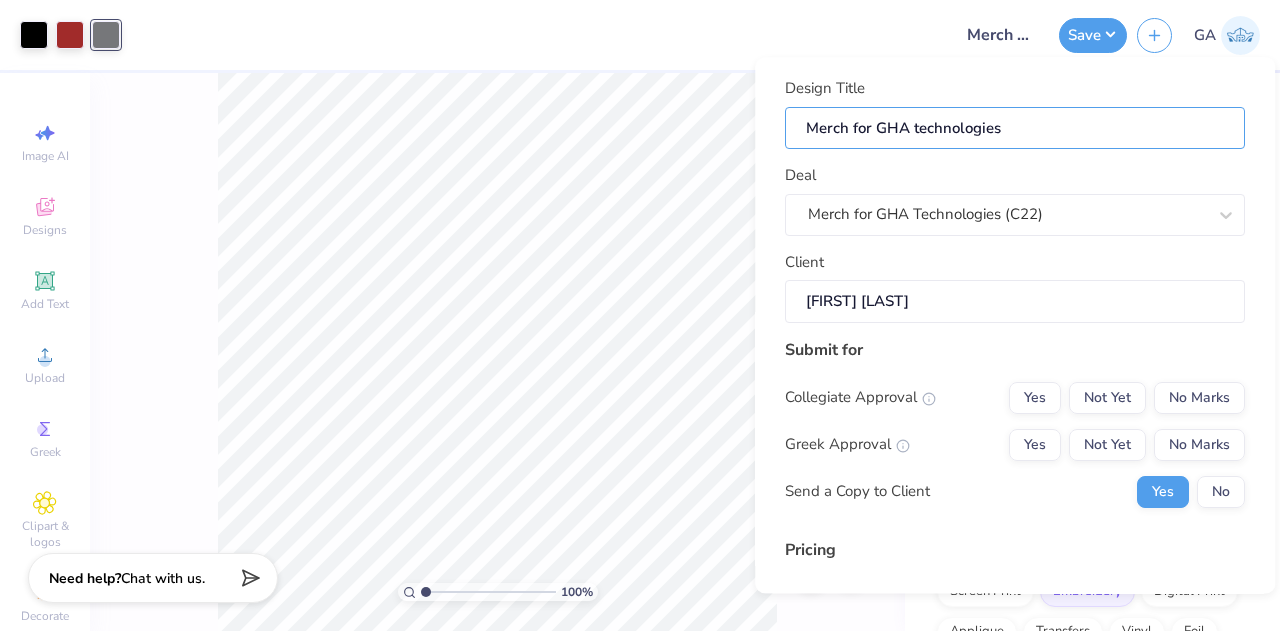 scroll, scrollTop: 133, scrollLeft: 0, axis: vertical 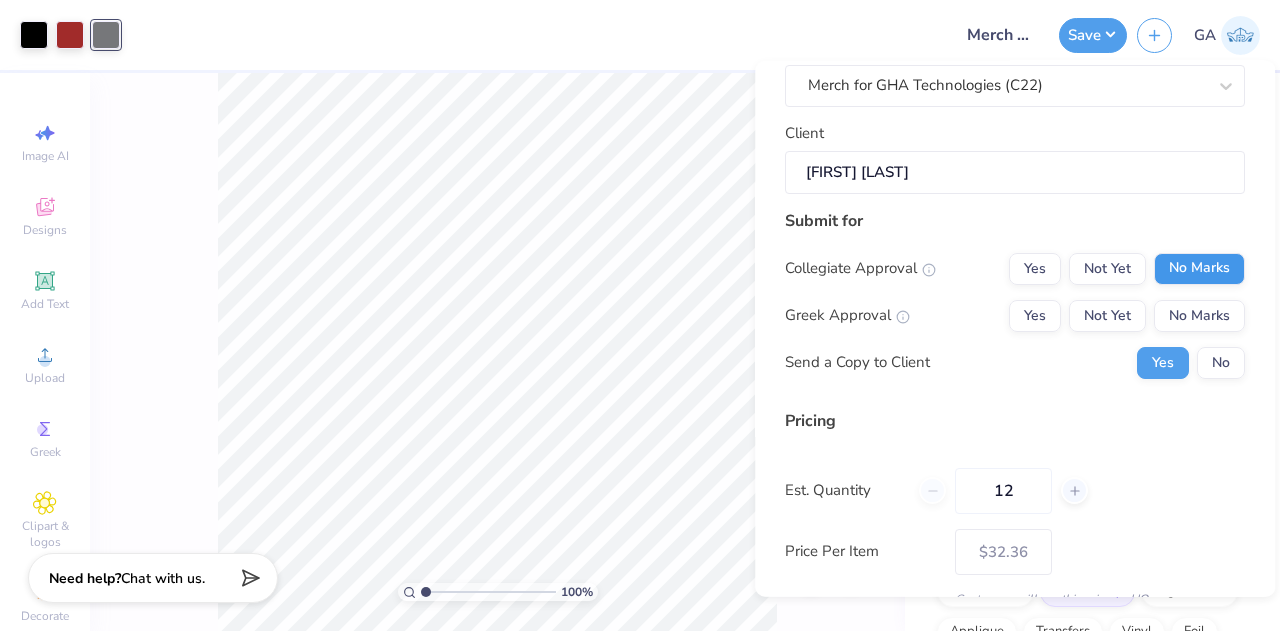 type on "Merch for GHA technologies" 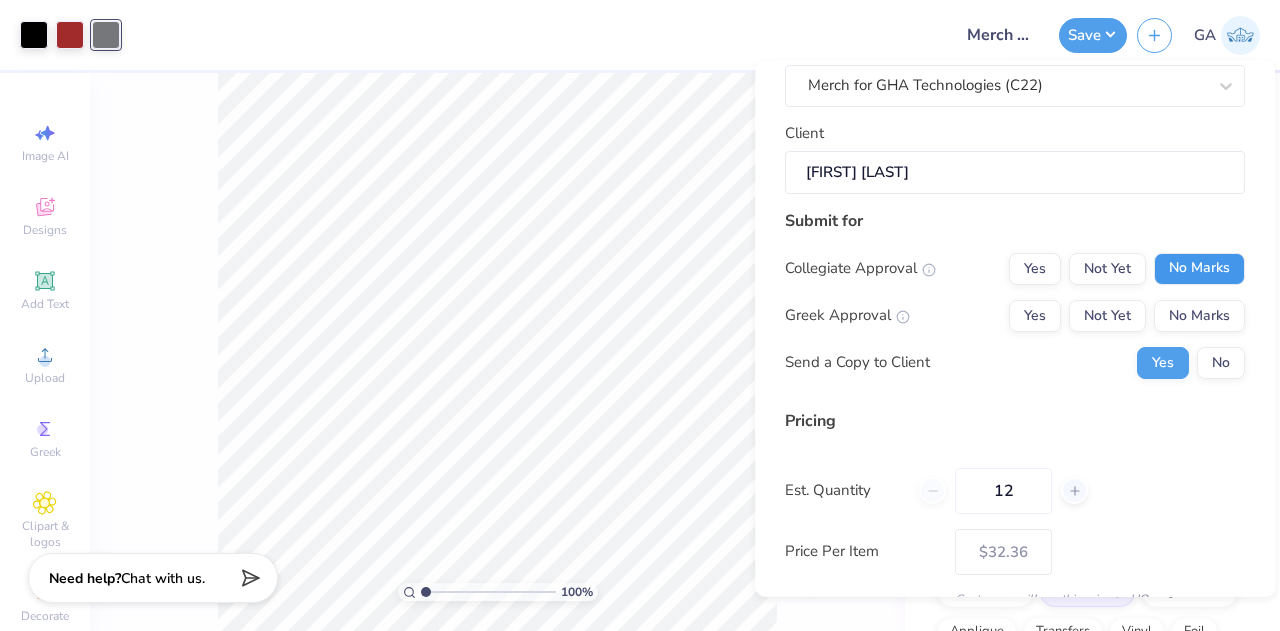 click on "No Marks" at bounding box center [1199, 268] 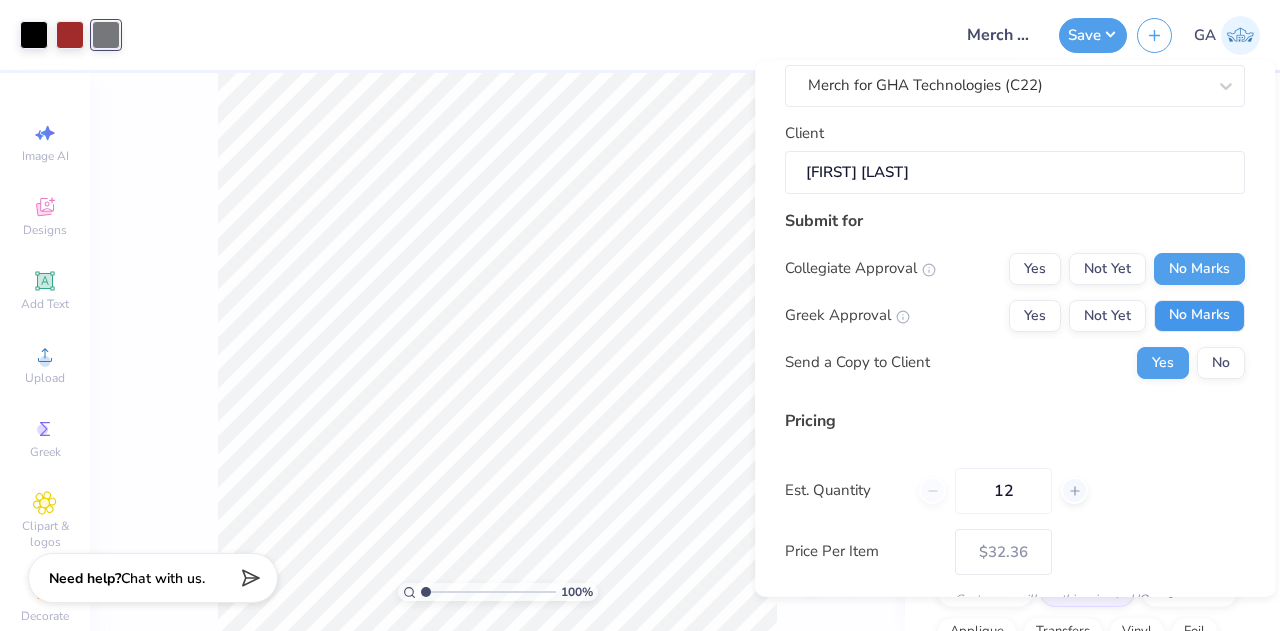 click on "No Marks" at bounding box center (1199, 315) 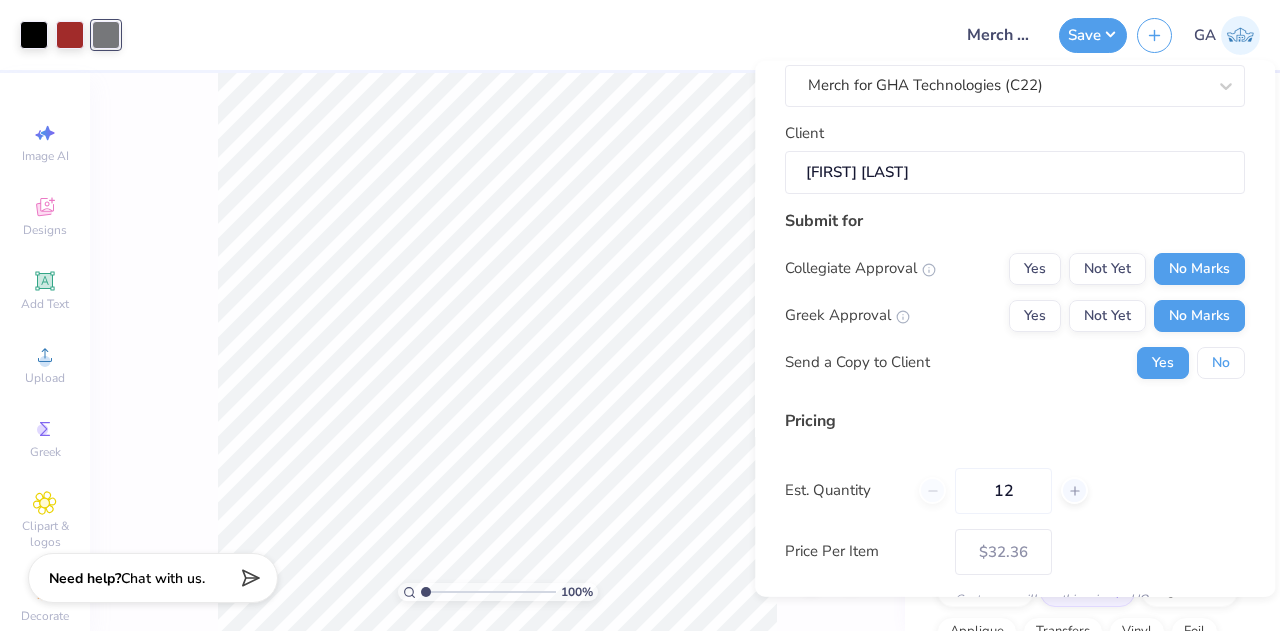 drag, startPoint x: 1189, startPoint y: 366, endPoint x: 1033, endPoint y: 514, distance: 215.03488 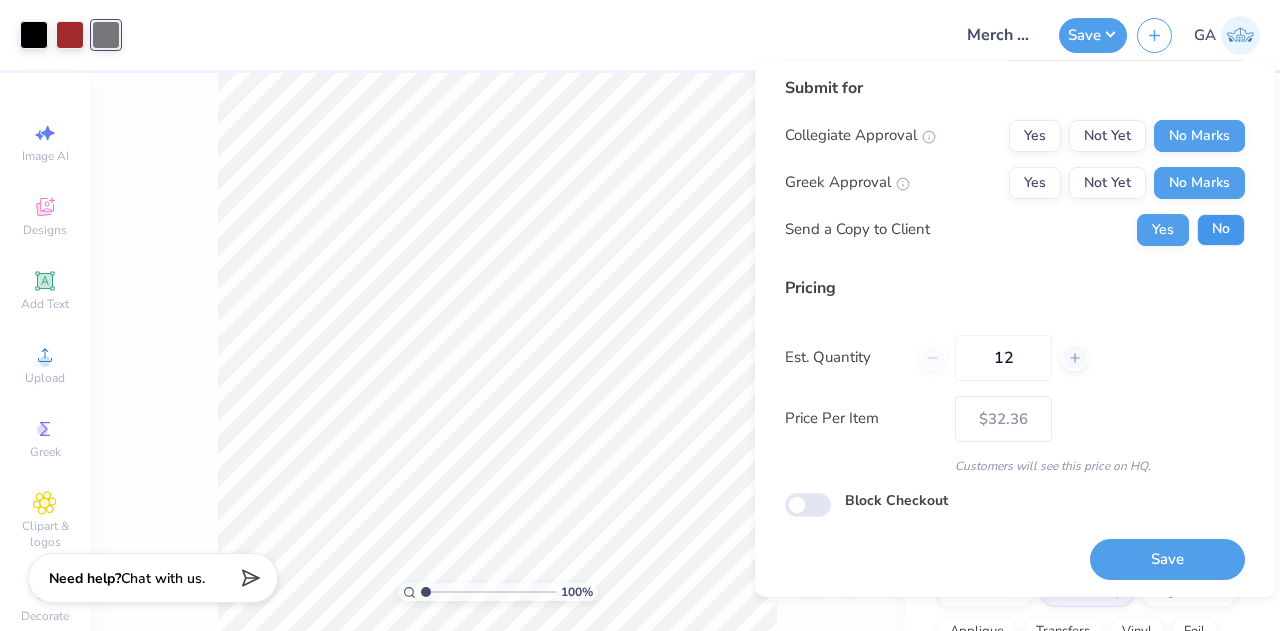 click on "No" at bounding box center [1221, 229] 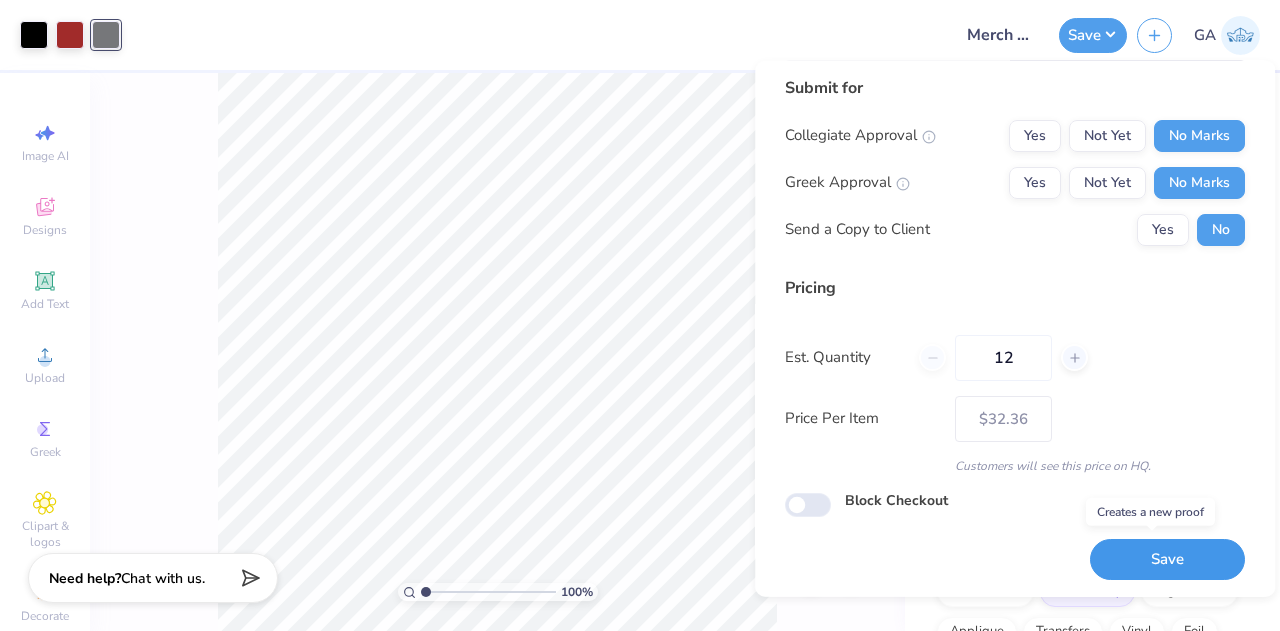 click on "Save" at bounding box center (1167, 559) 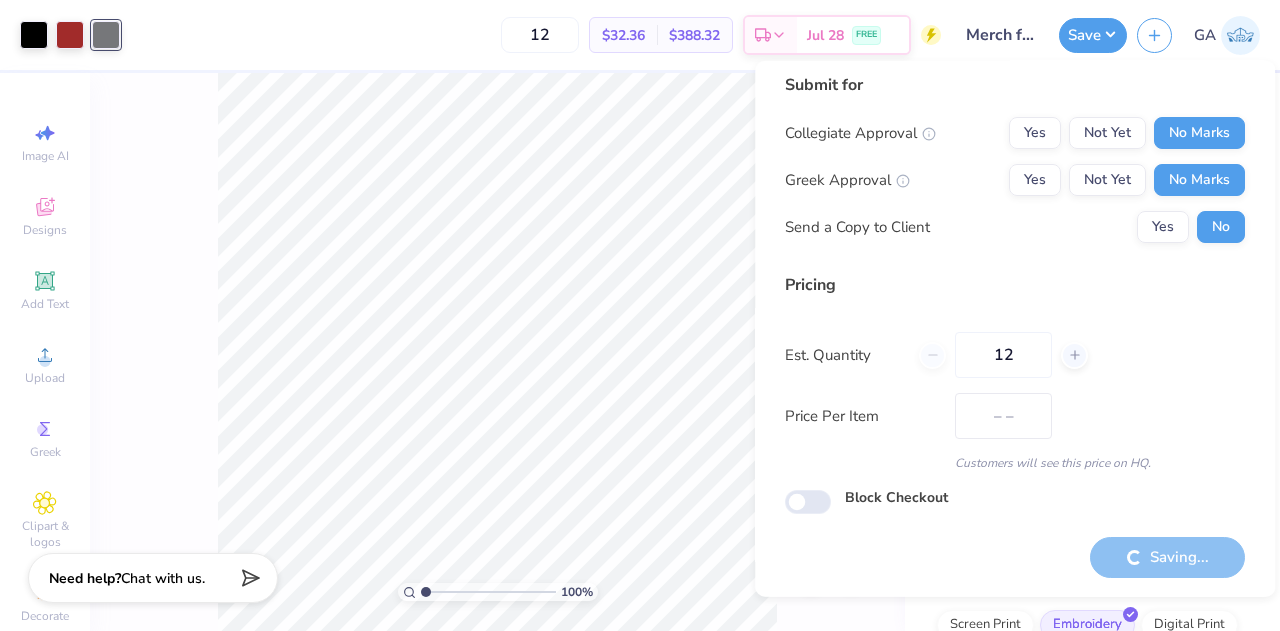 scroll, scrollTop: 6, scrollLeft: 0, axis: vertical 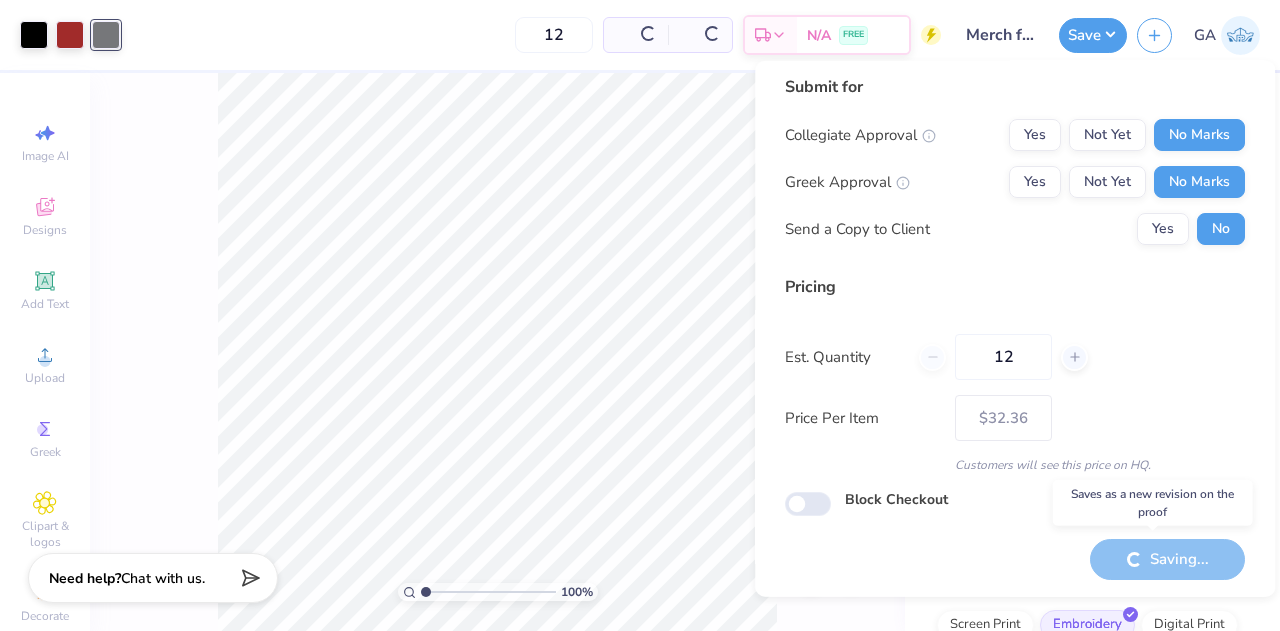 type on "– –" 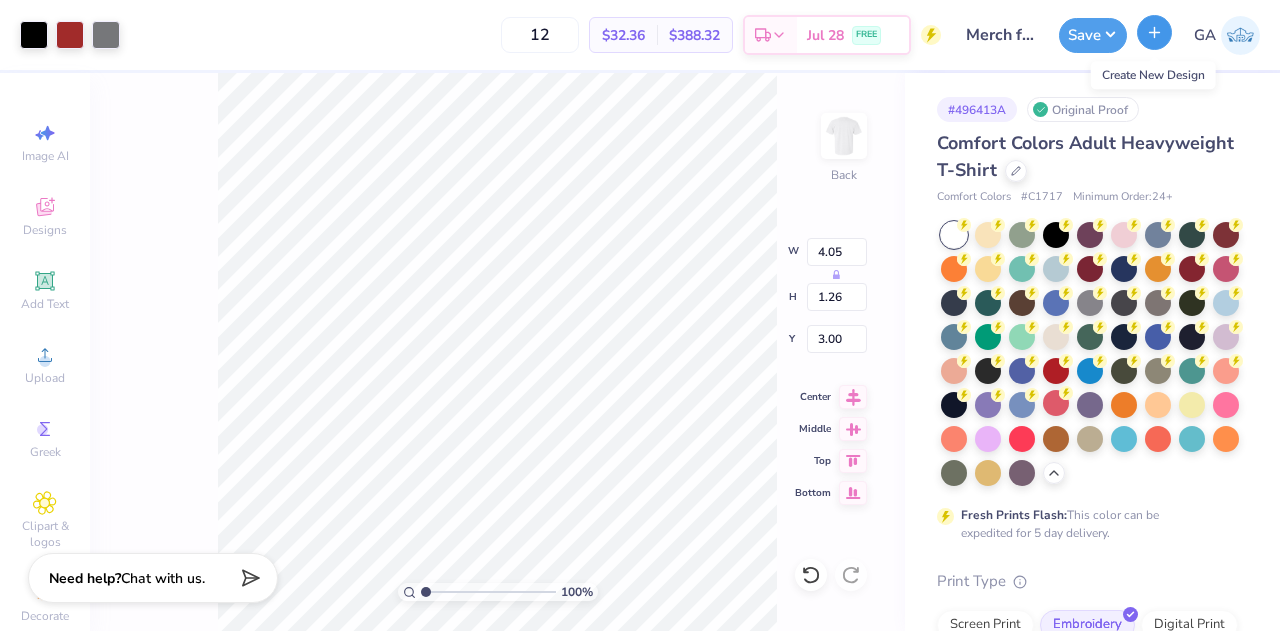 click 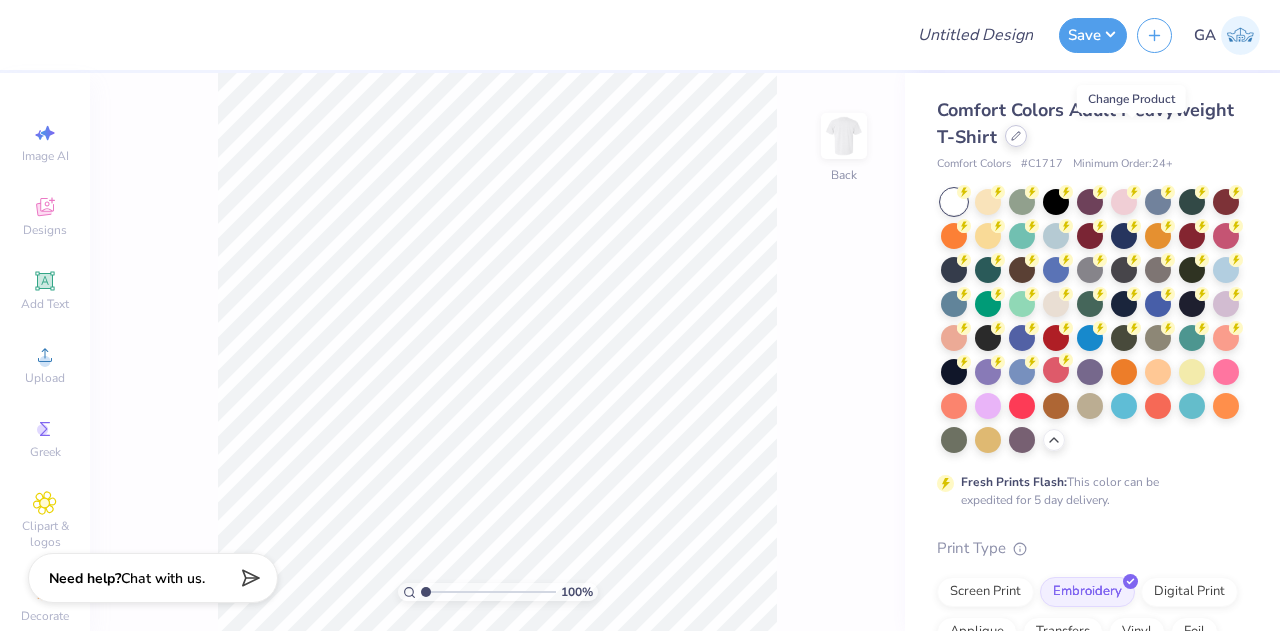 click 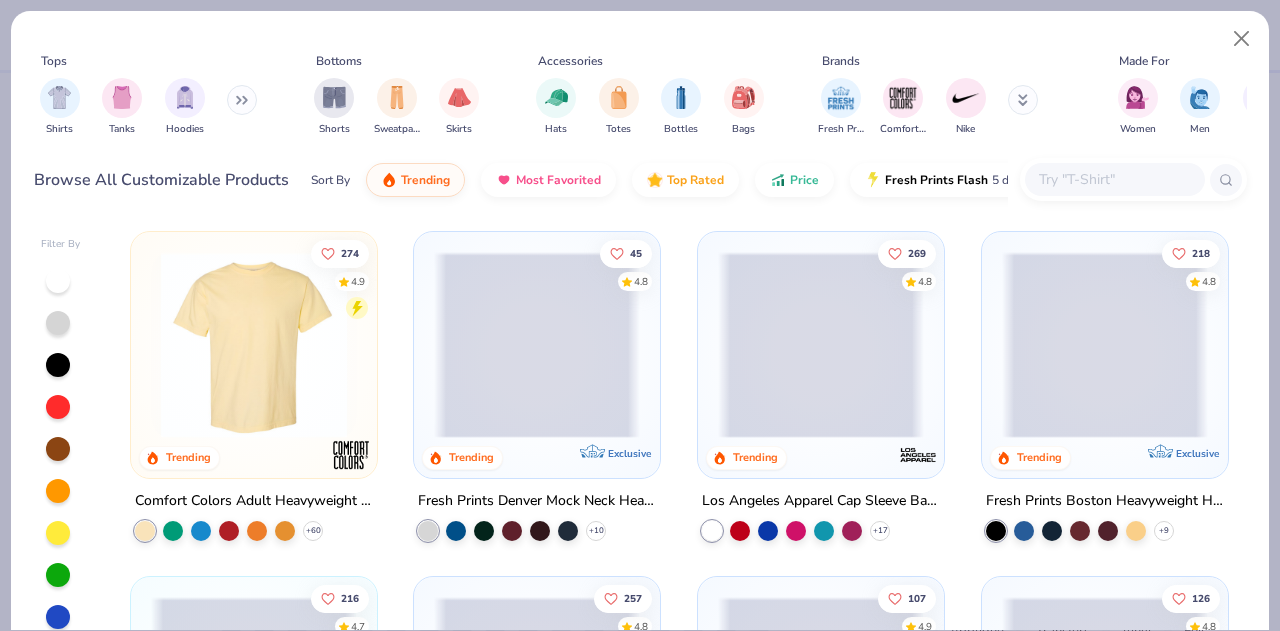 click at bounding box center [242, 100] 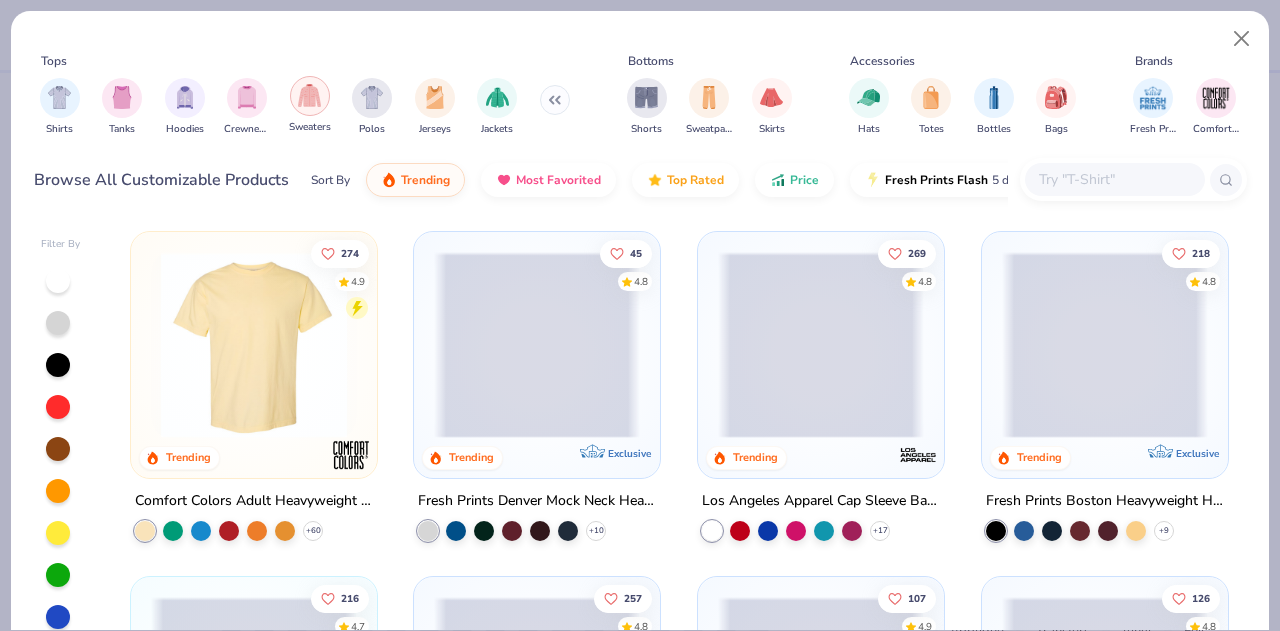 click at bounding box center [310, 96] 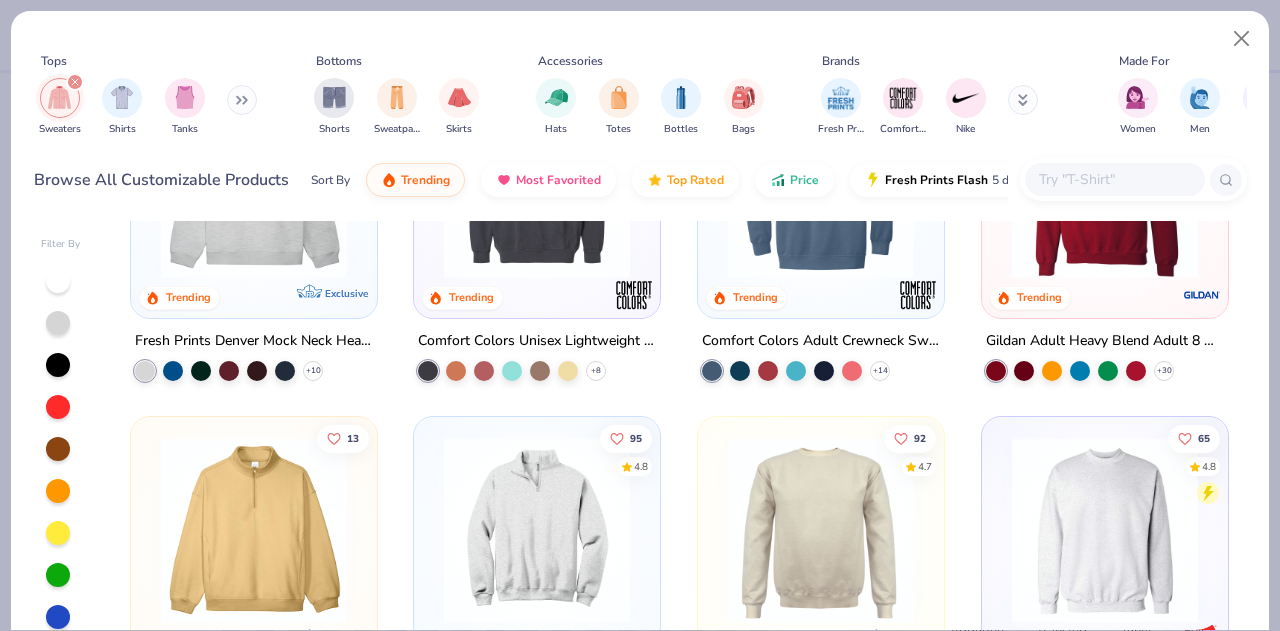 scroll, scrollTop: 306, scrollLeft: 0, axis: vertical 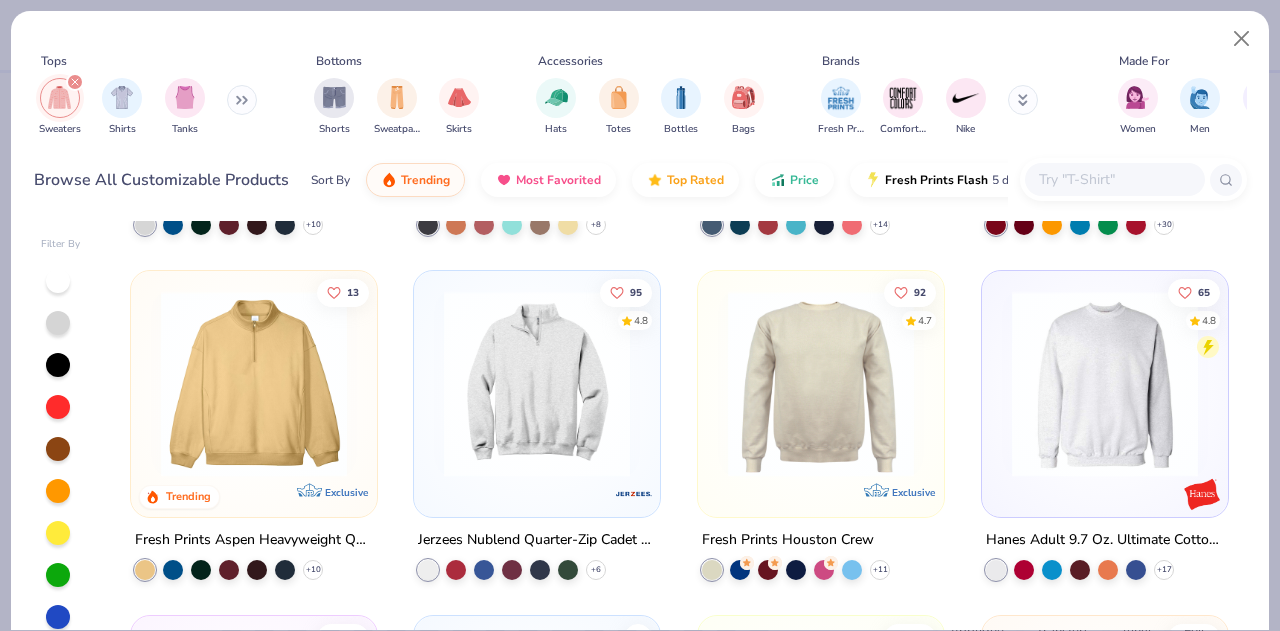 click at bounding box center (537, 384) 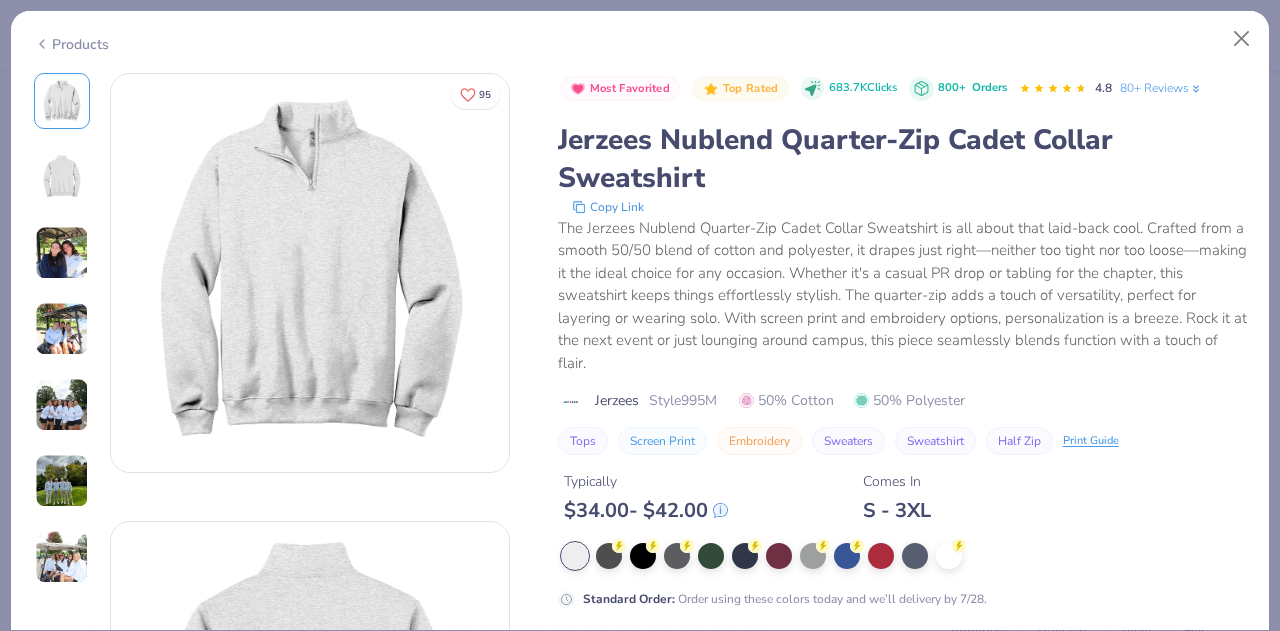 click 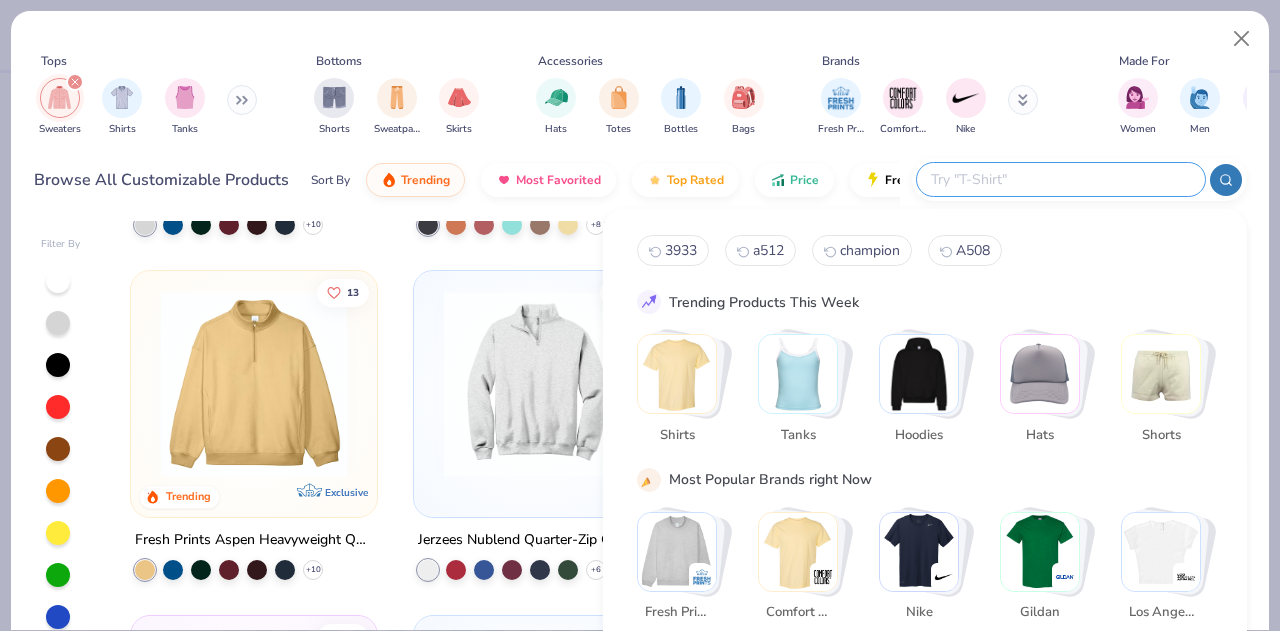 click at bounding box center [1060, 179] 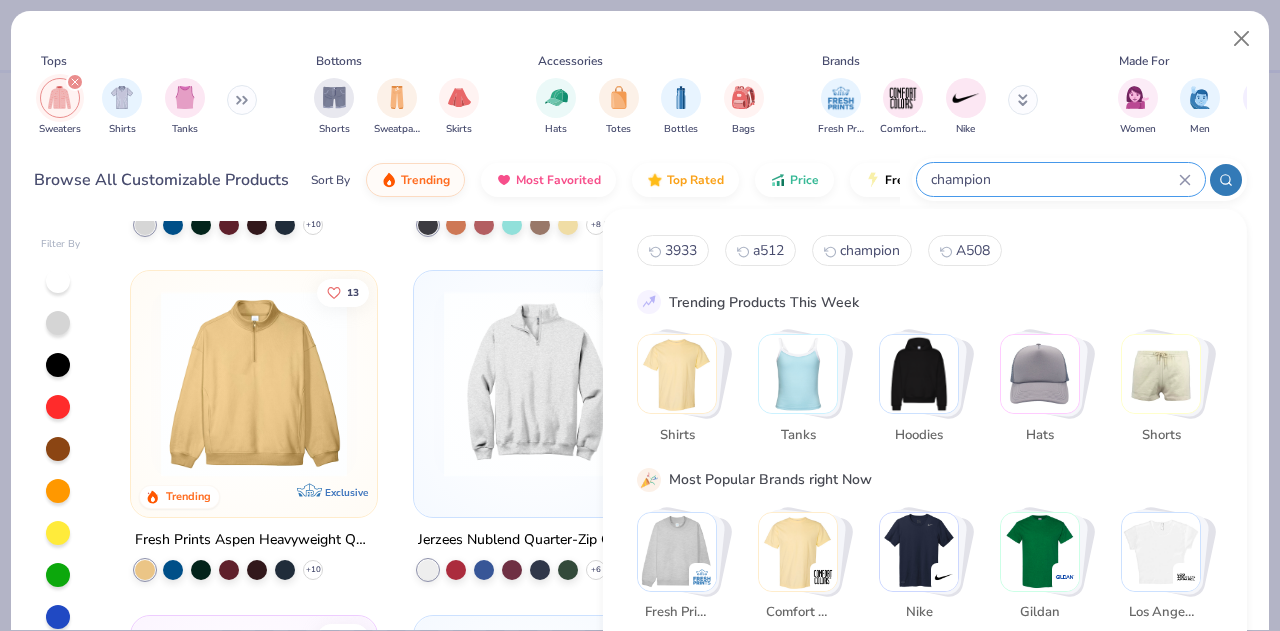 type on "champion" 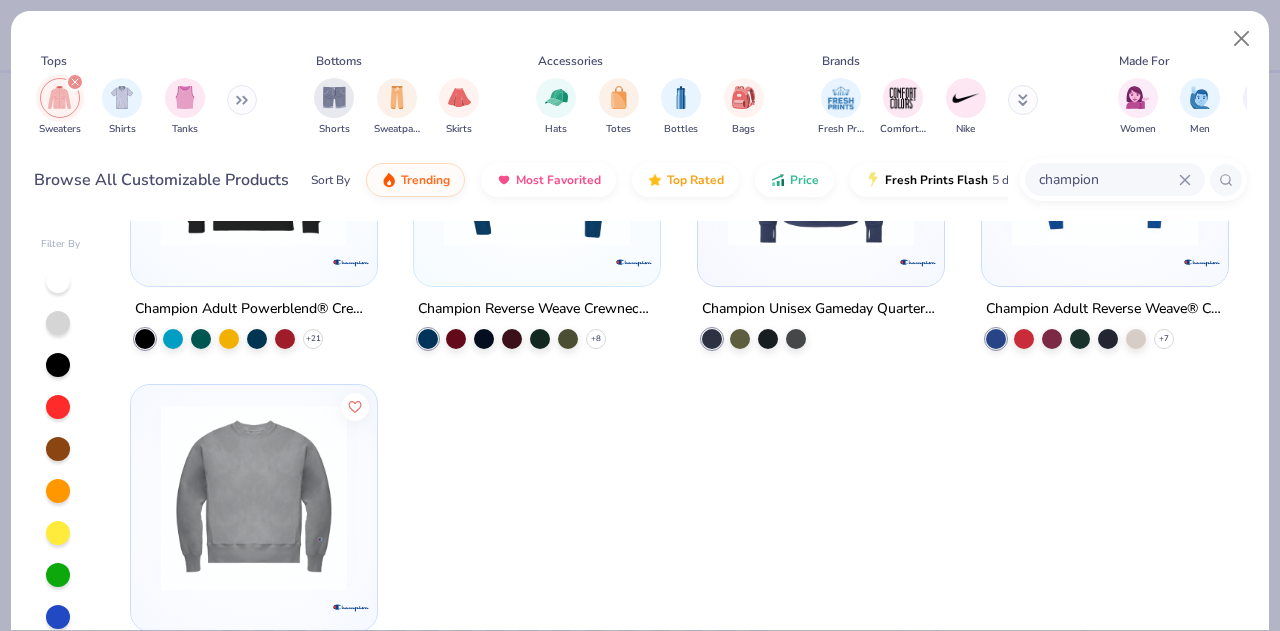 scroll, scrollTop: 0, scrollLeft: 0, axis: both 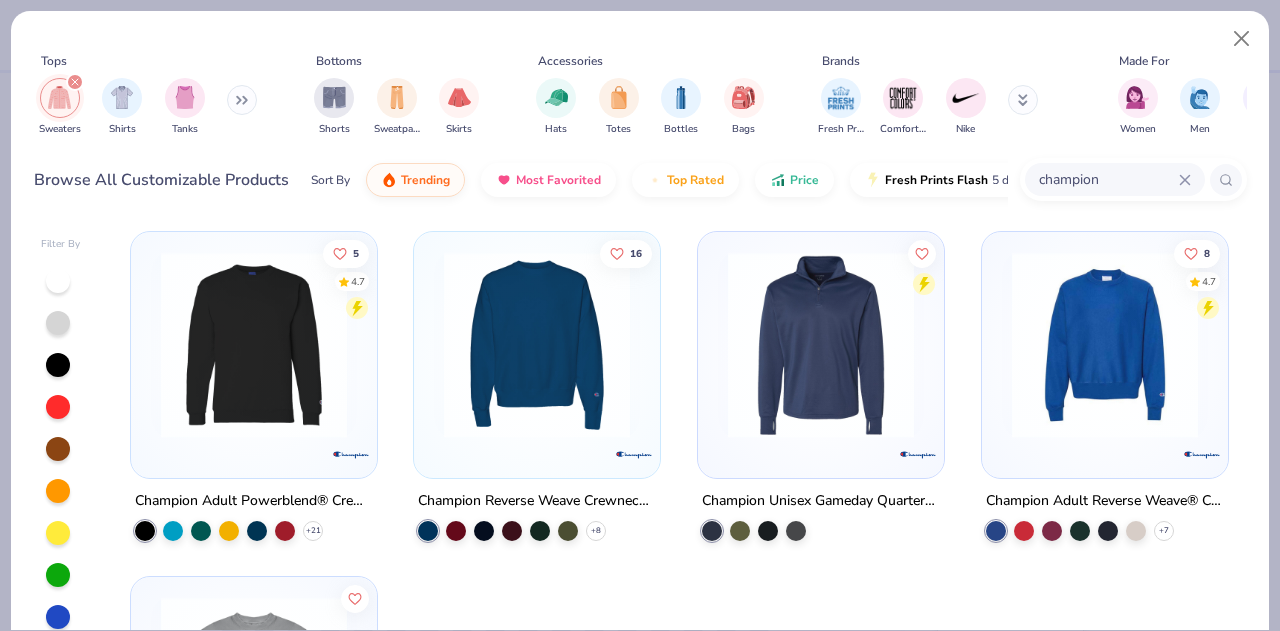 click 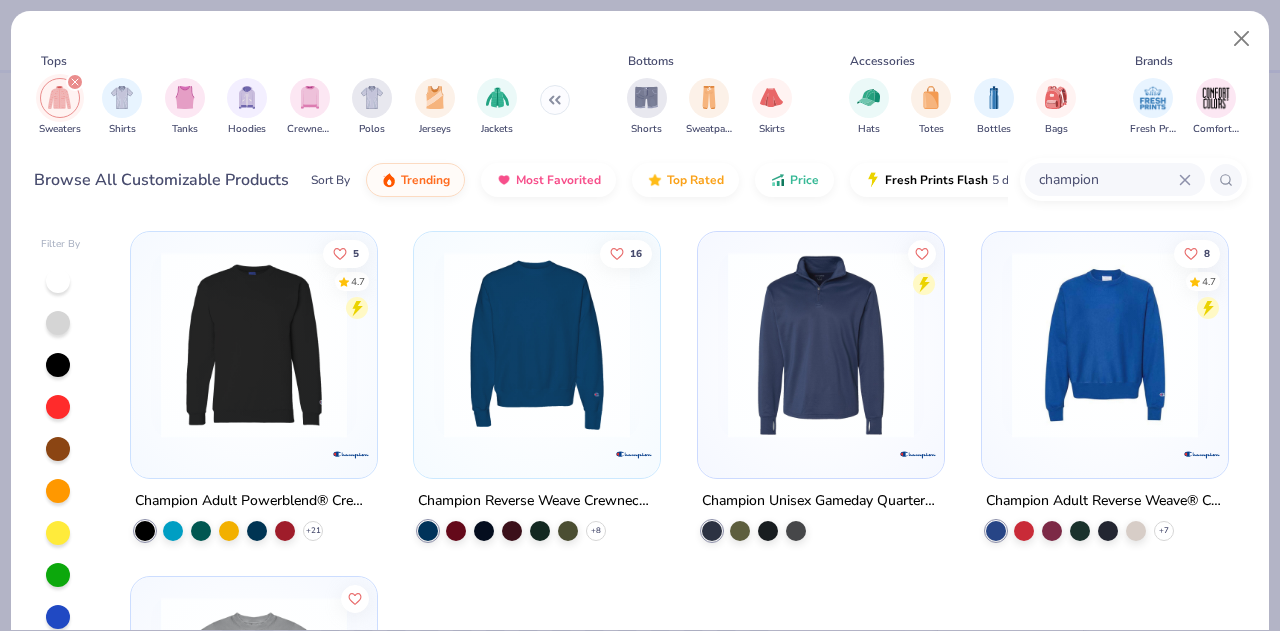 click at bounding box center (75, 82) 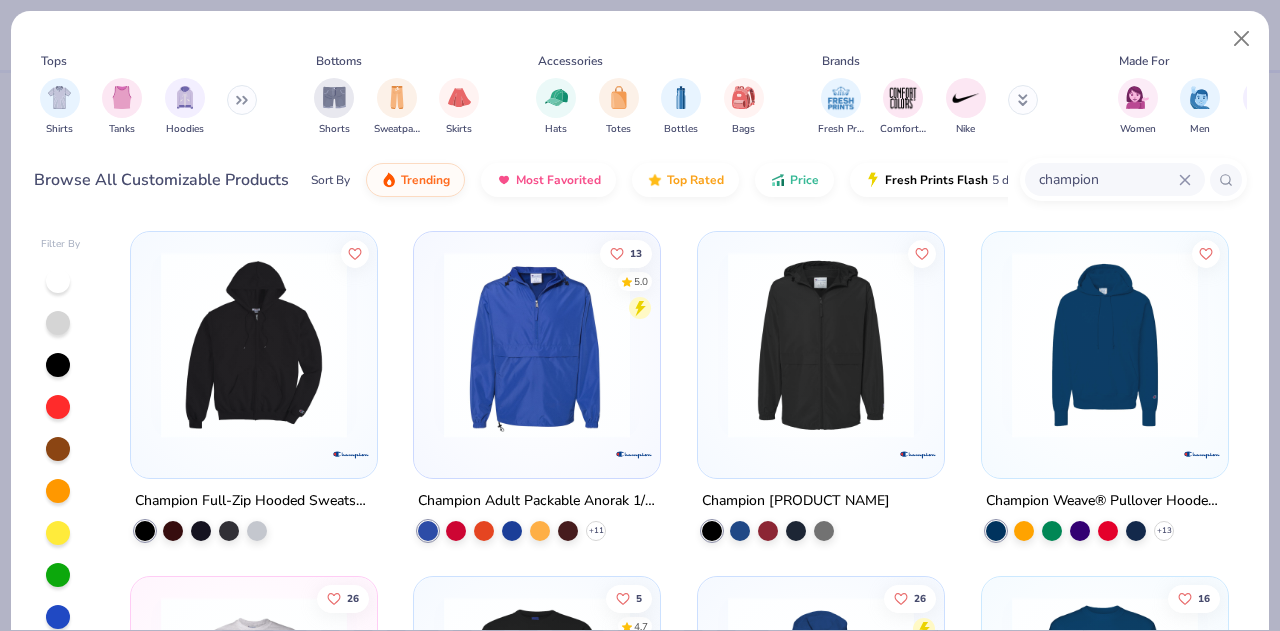 scroll, scrollTop: 22, scrollLeft: 0, axis: vertical 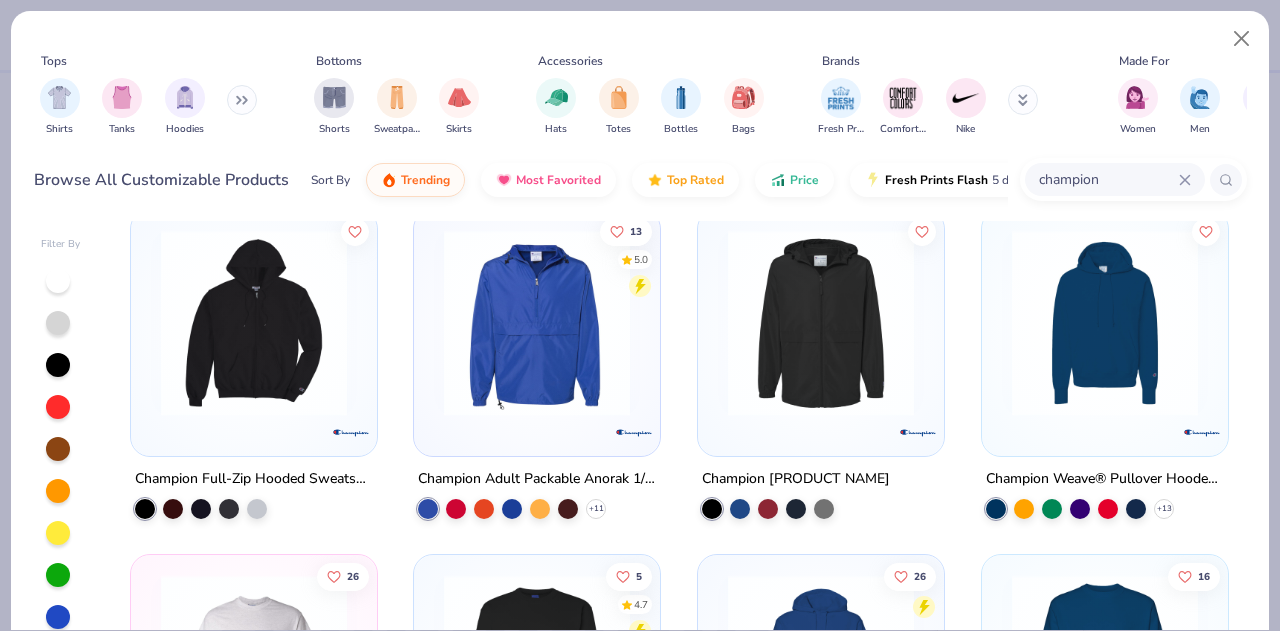 click at bounding box center (537, 323) 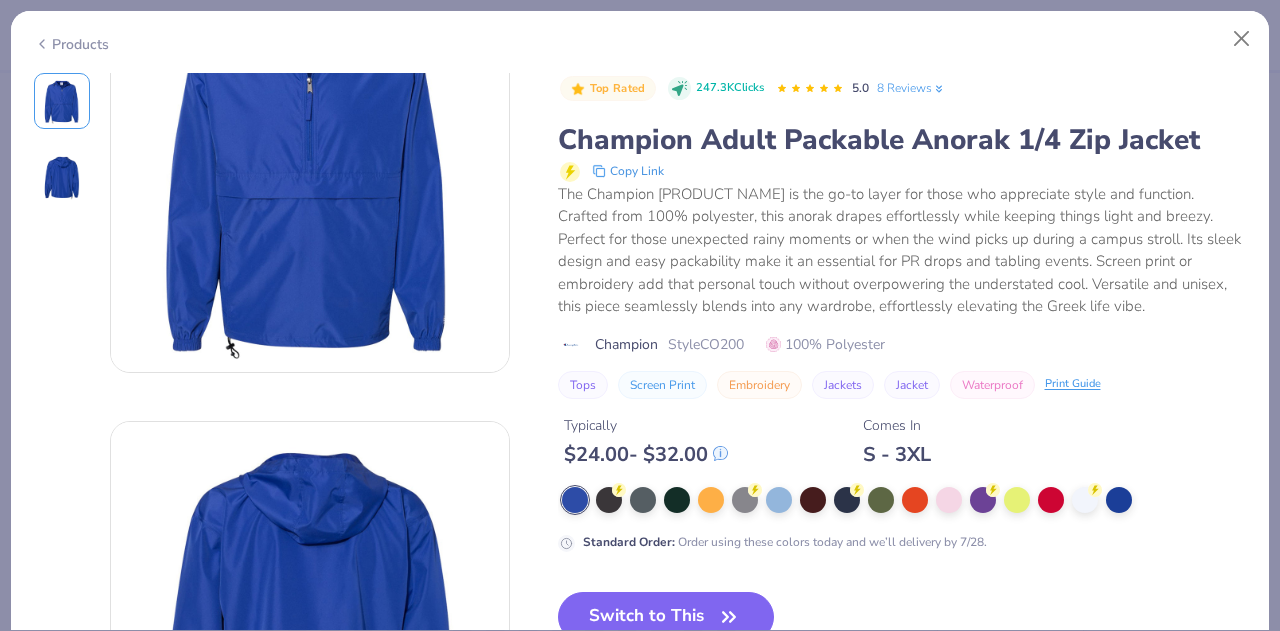 scroll, scrollTop: 102, scrollLeft: 0, axis: vertical 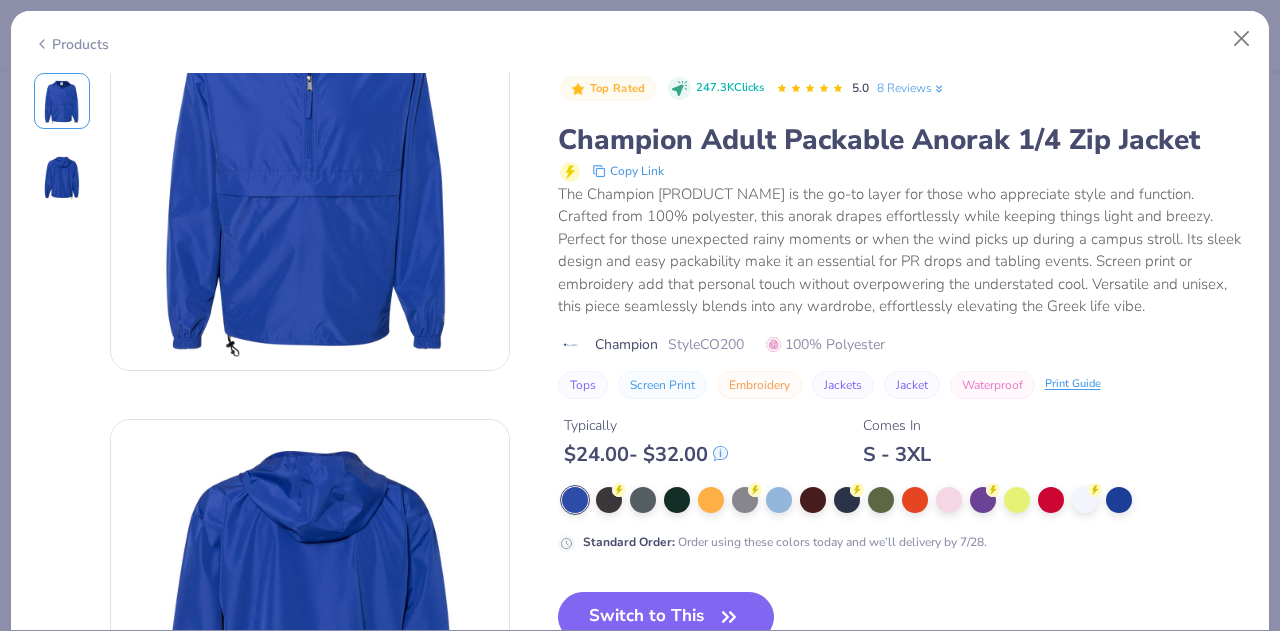 click on "Products" at bounding box center [71, 44] 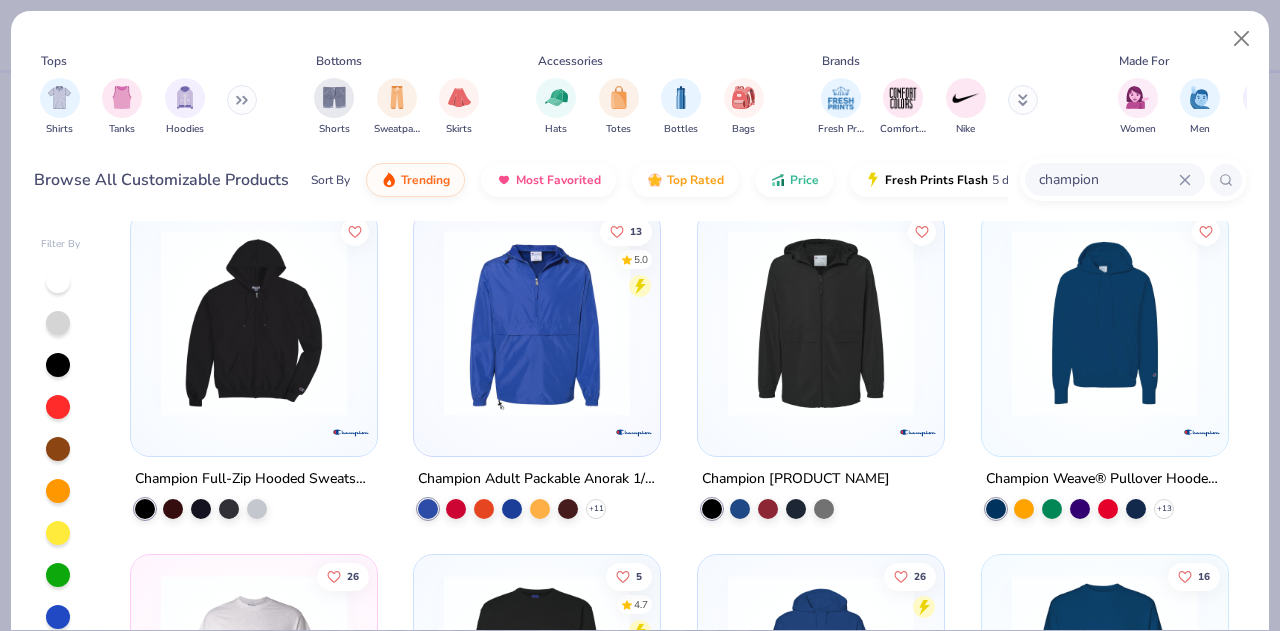 click 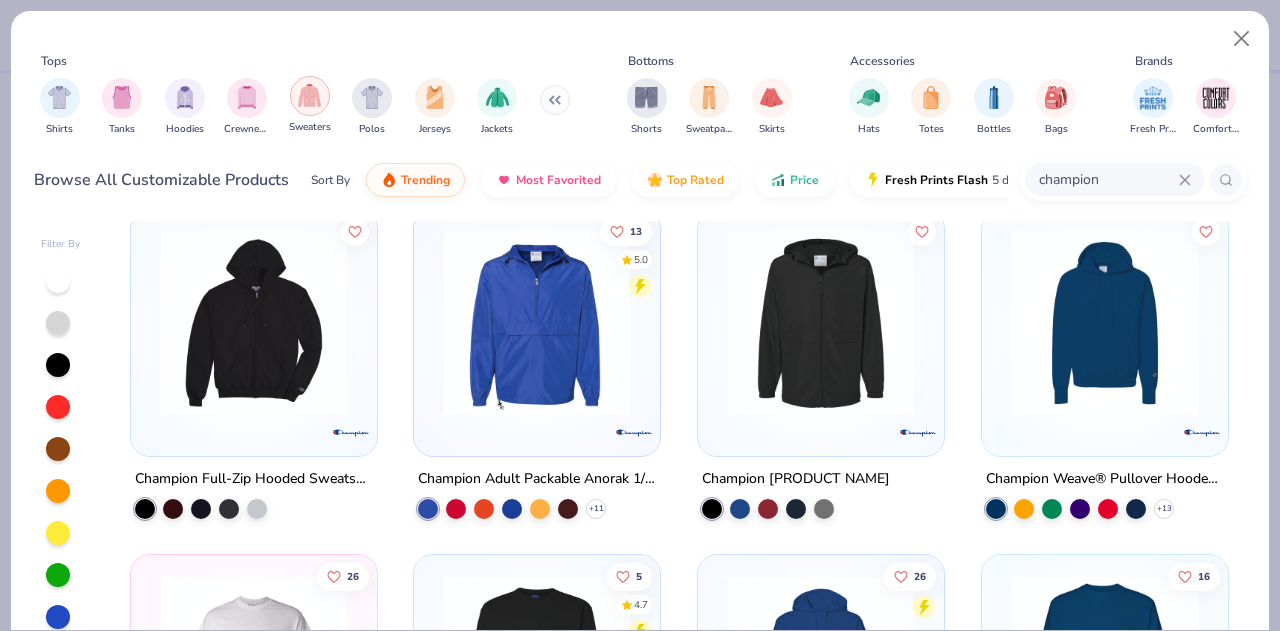 click at bounding box center [310, 96] 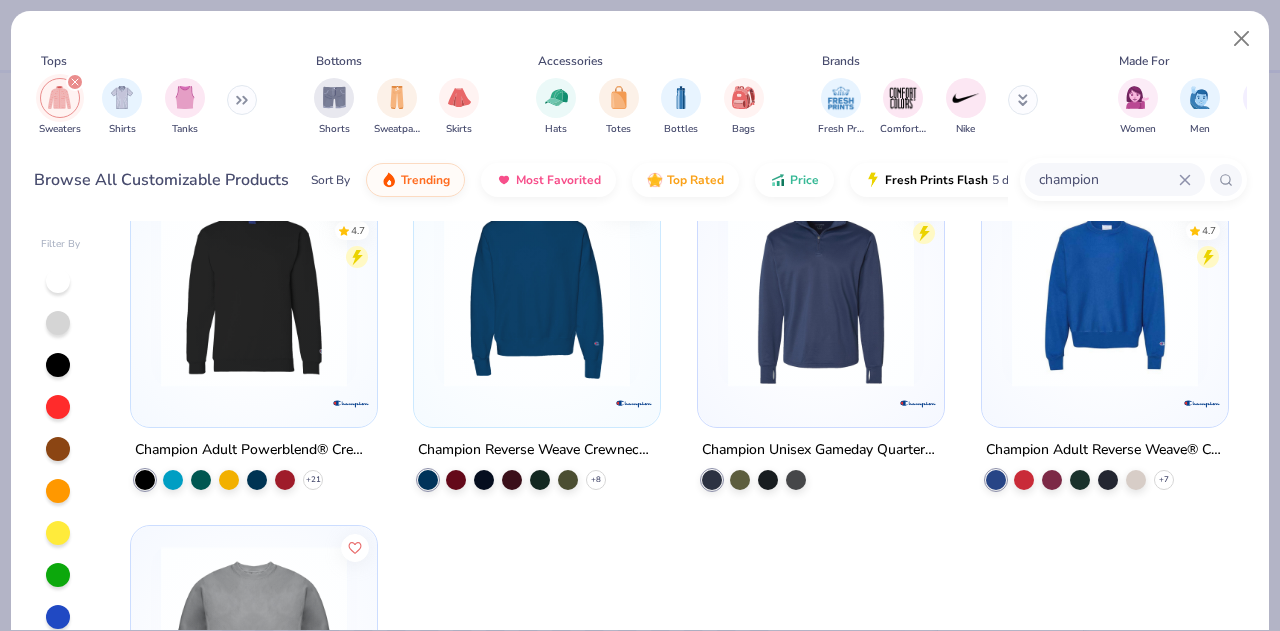 scroll, scrollTop: 48, scrollLeft: 0, axis: vertical 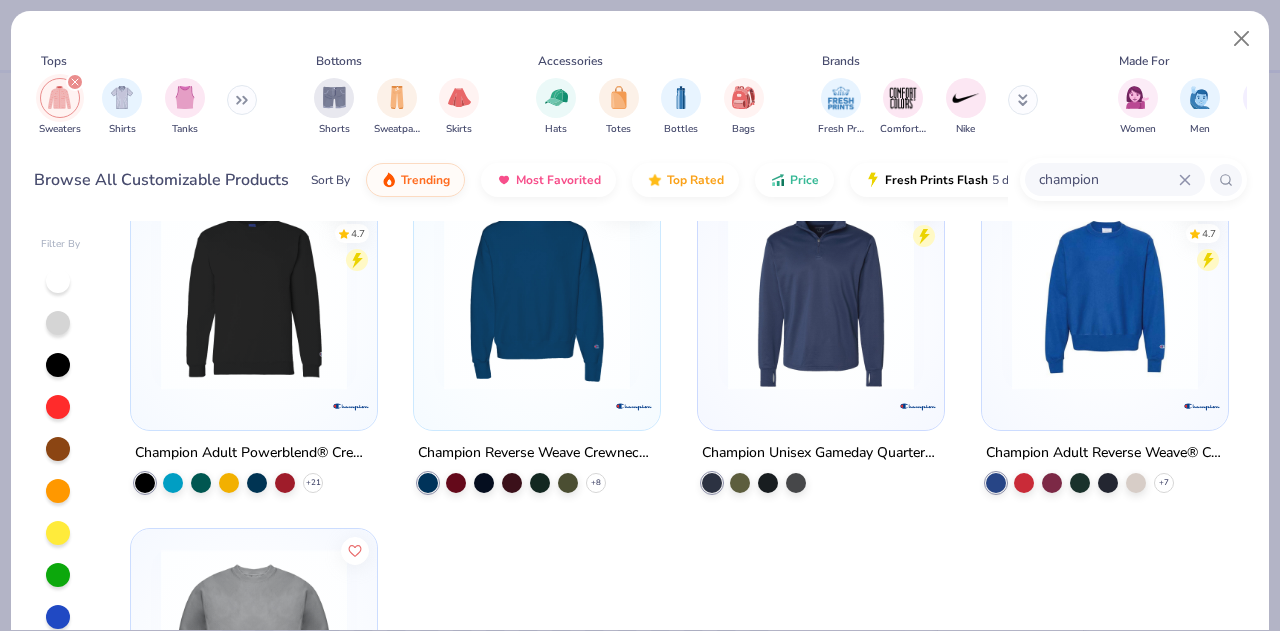 click 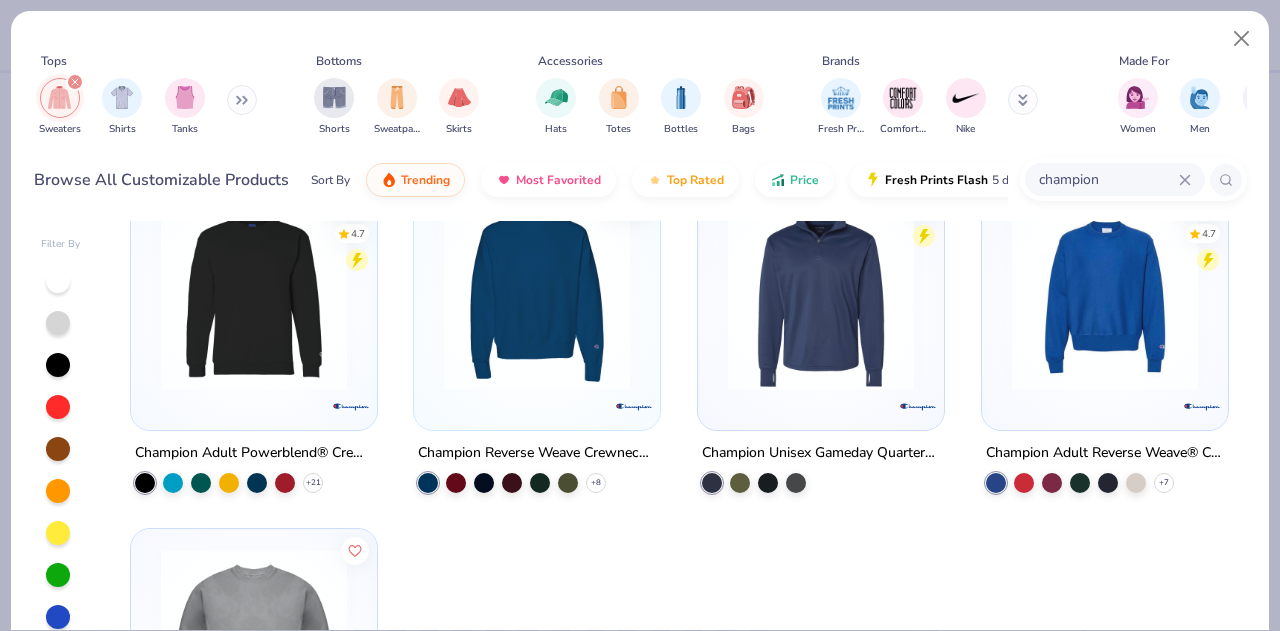 type 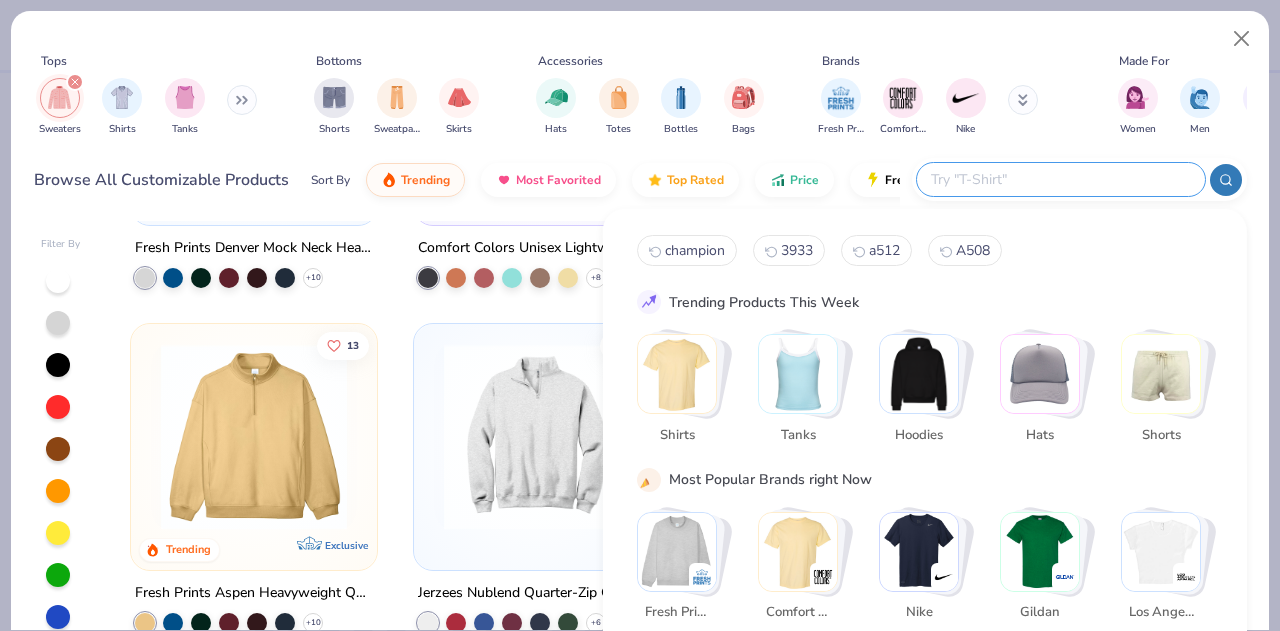 scroll, scrollTop: 264, scrollLeft: 0, axis: vertical 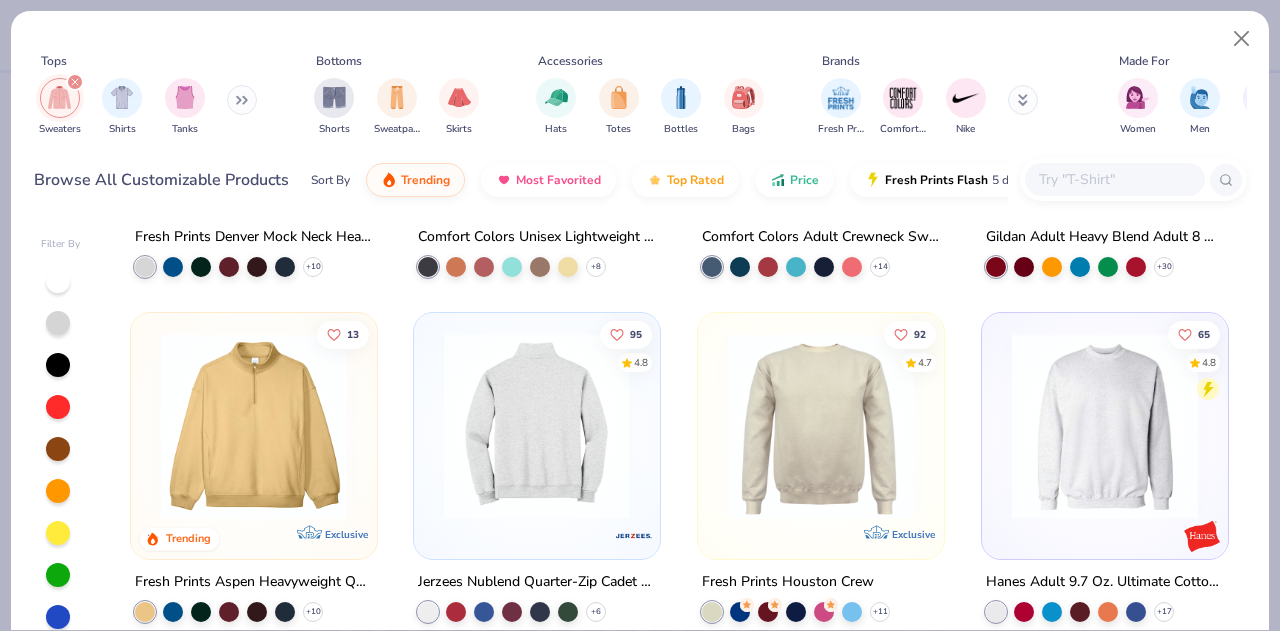 click at bounding box center [537, 426] 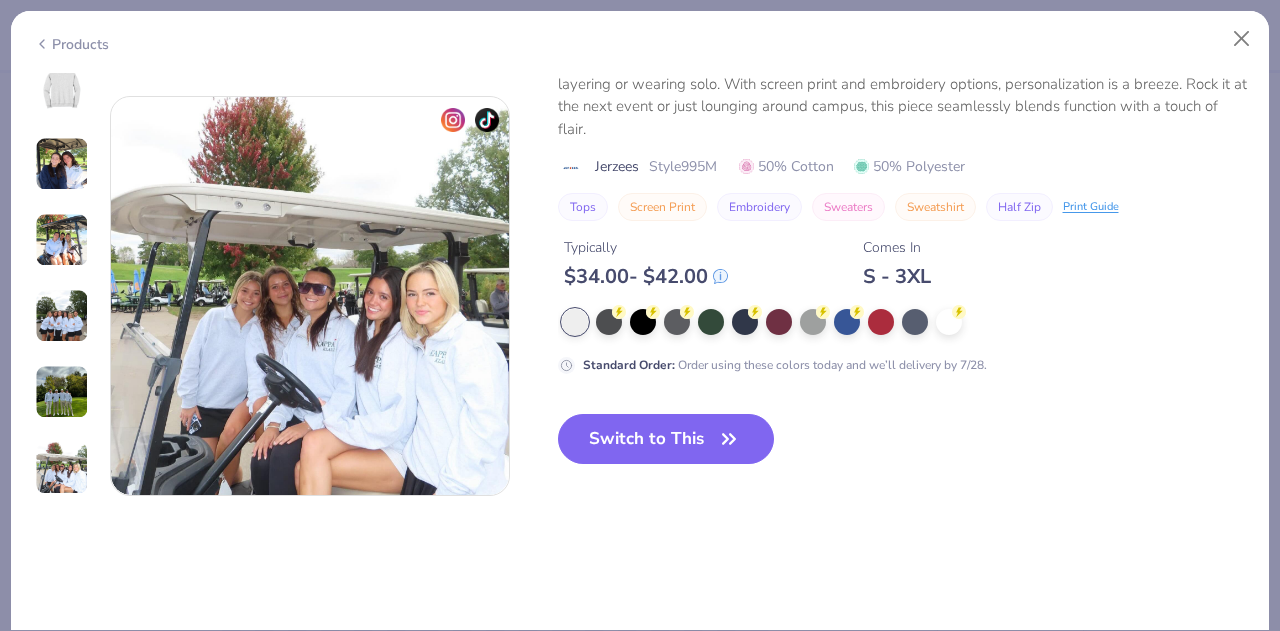 scroll, scrollTop: 2667, scrollLeft: 0, axis: vertical 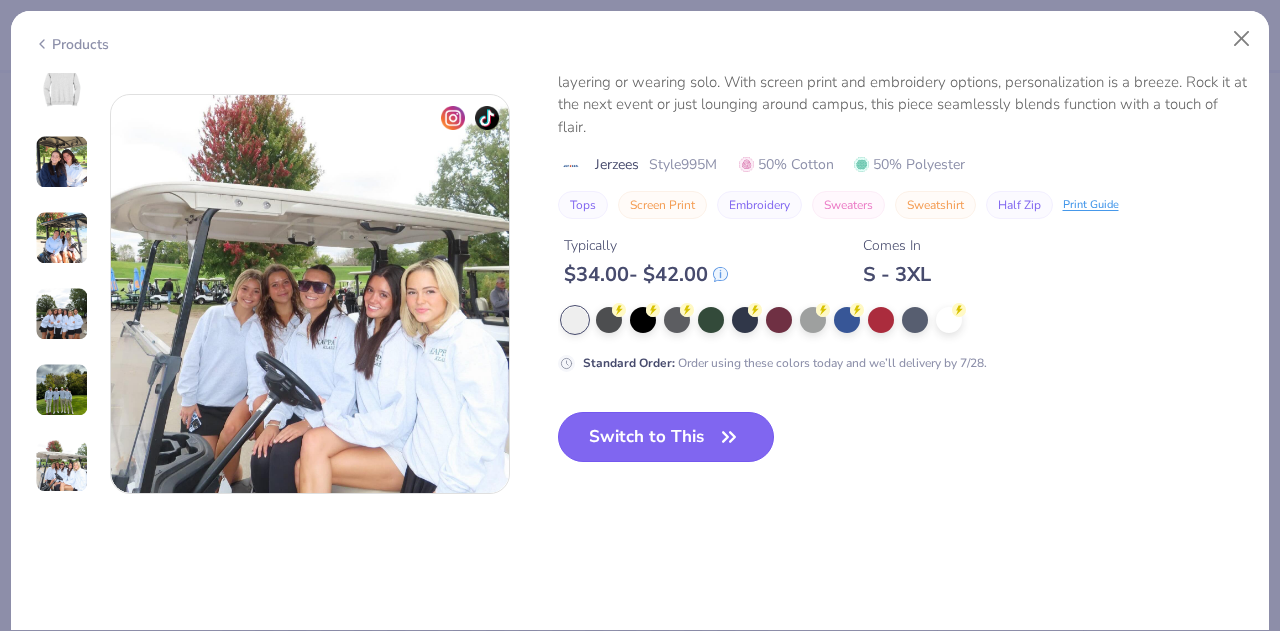 click on "Switch to This" at bounding box center (666, 437) 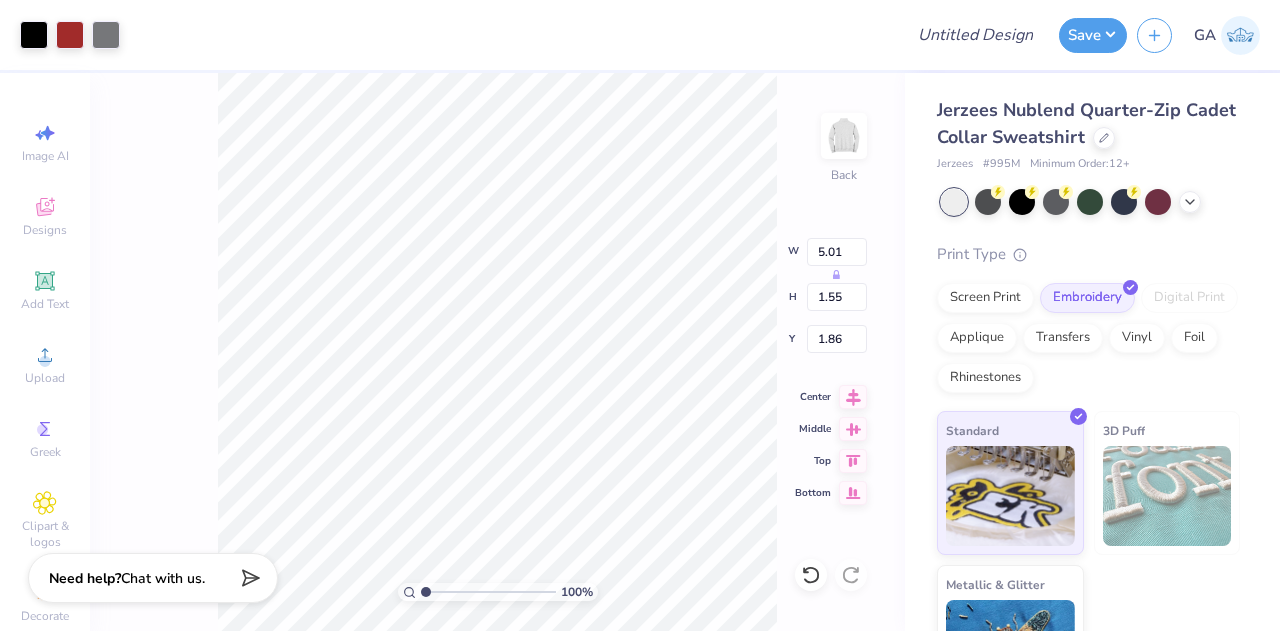 type on "3.52" 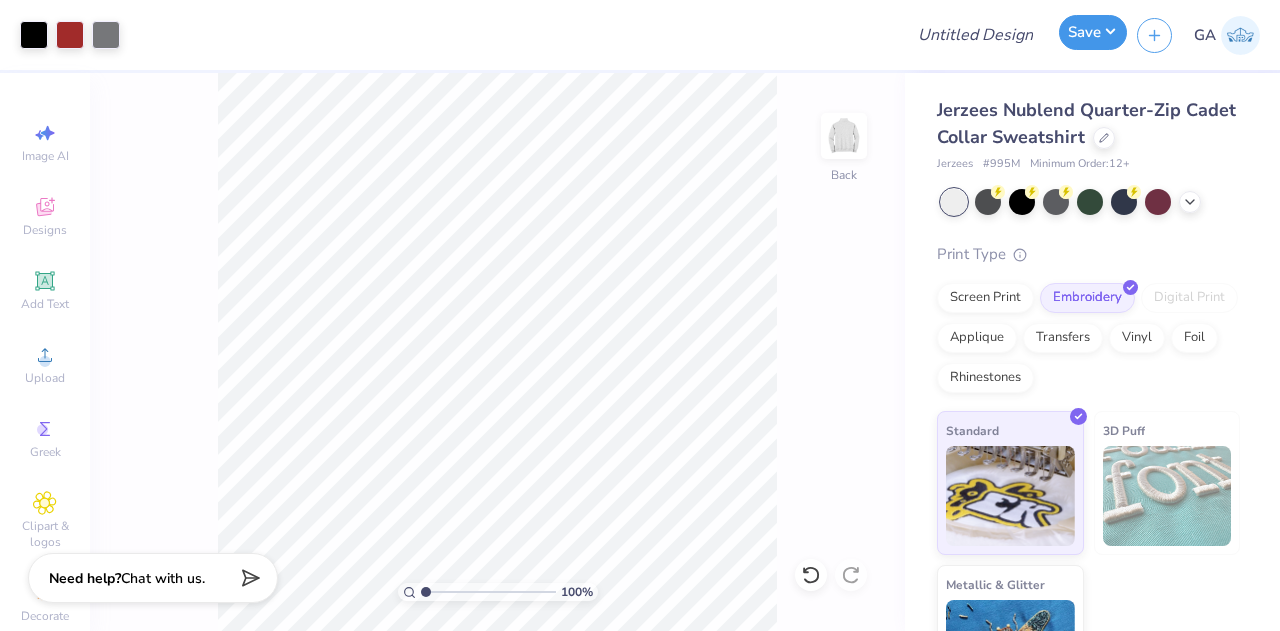 click on "Save" at bounding box center (1093, 32) 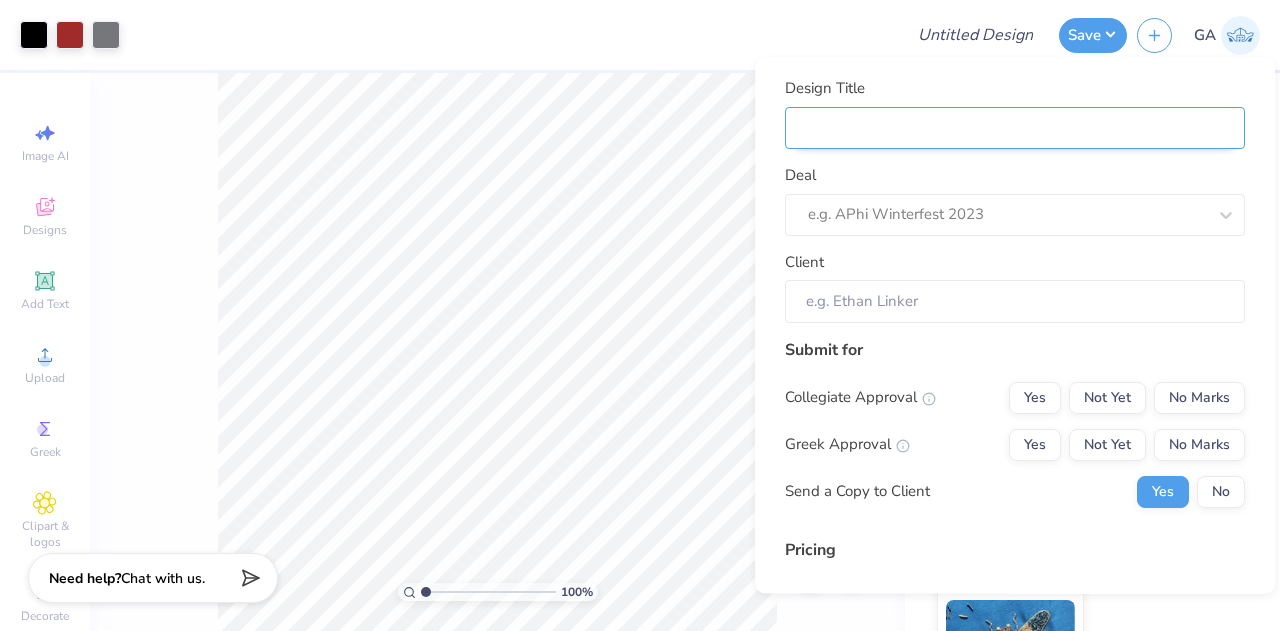 click on "Design Title" at bounding box center [1015, 128] 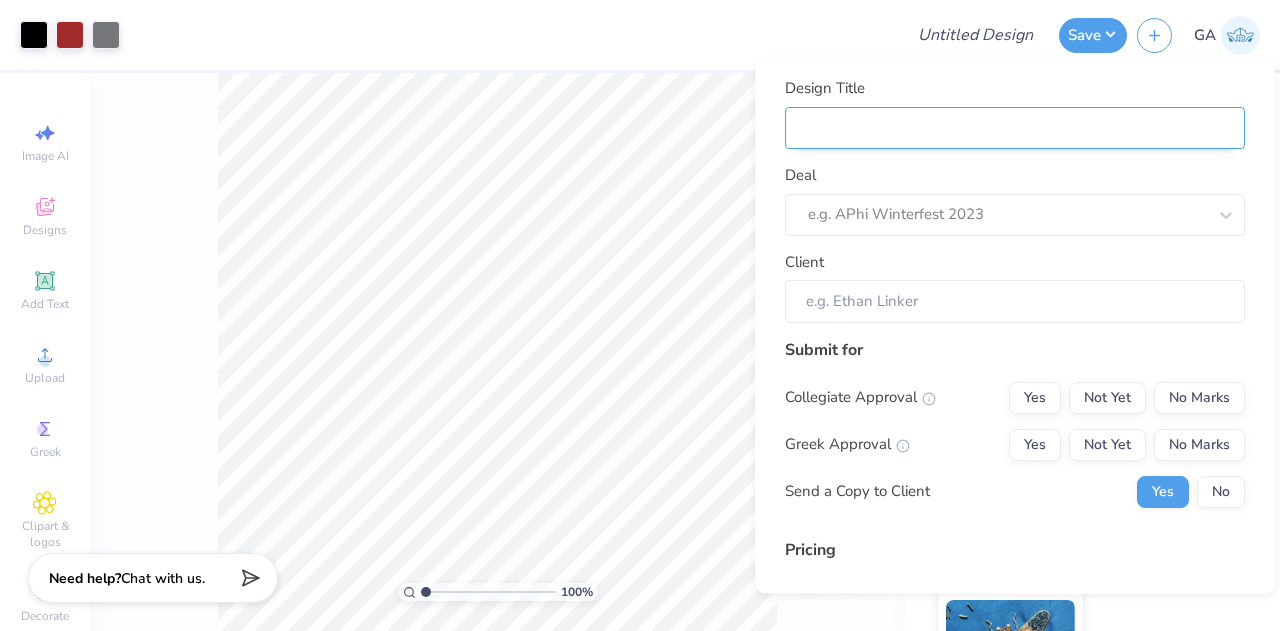 type on "Merch for GHA technologies" 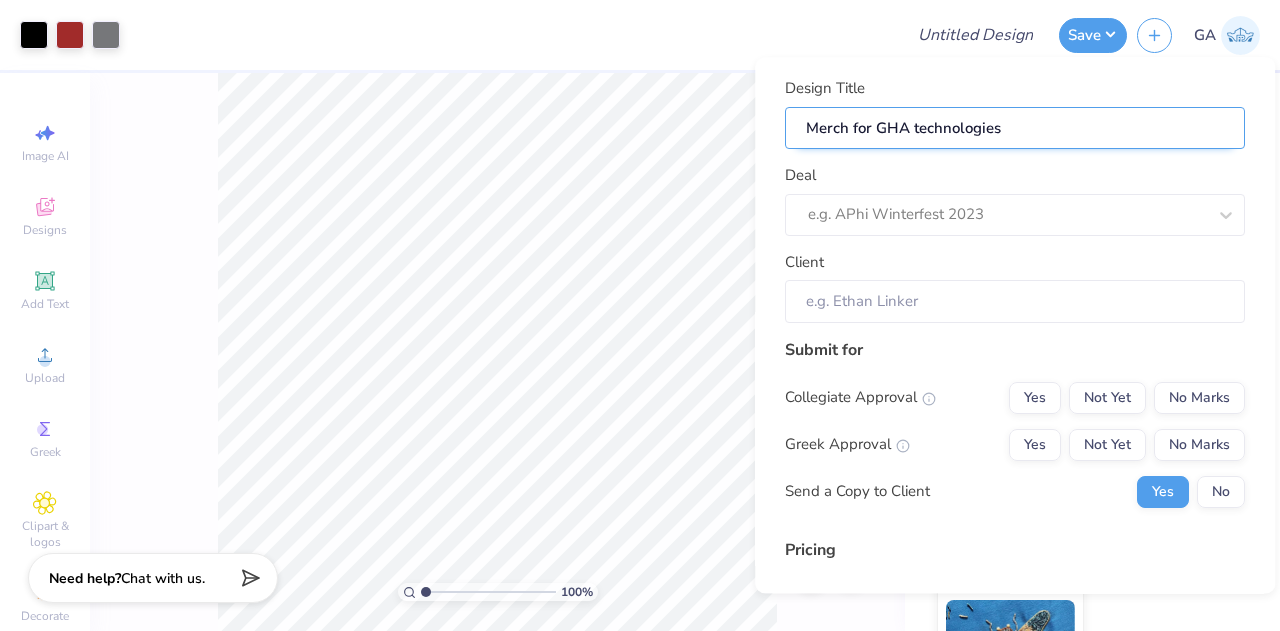 type on "Merch for GHA technologies" 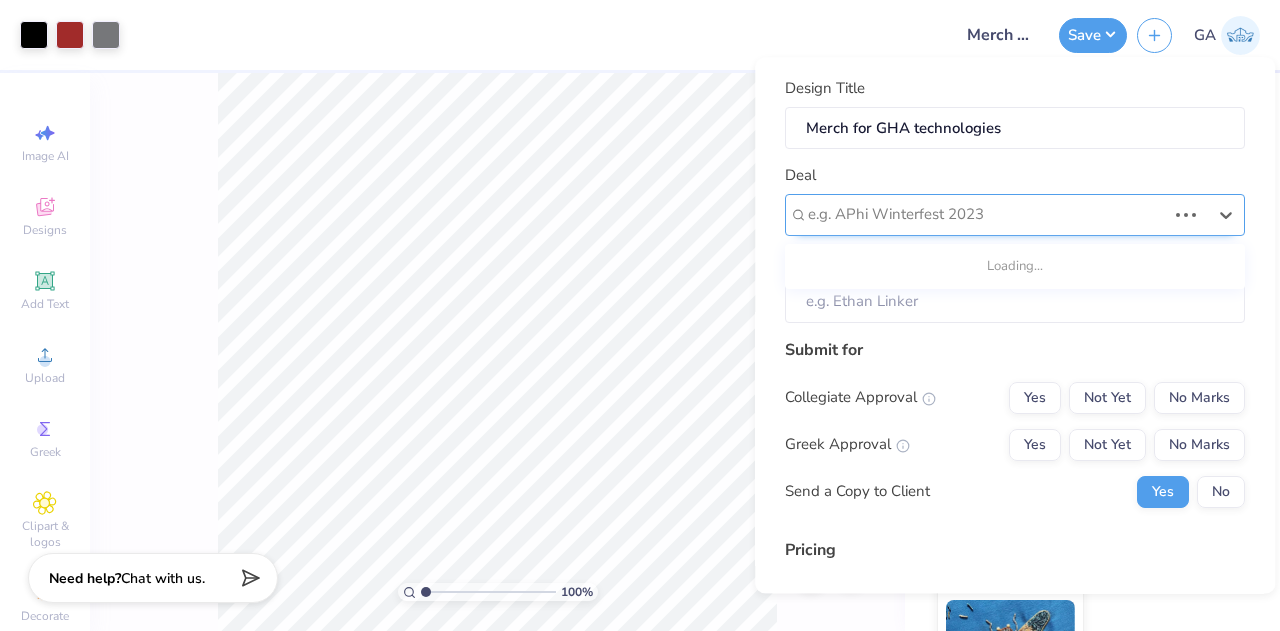 click on "e.g. APhi Winterfest 2023" at bounding box center (1015, 215) 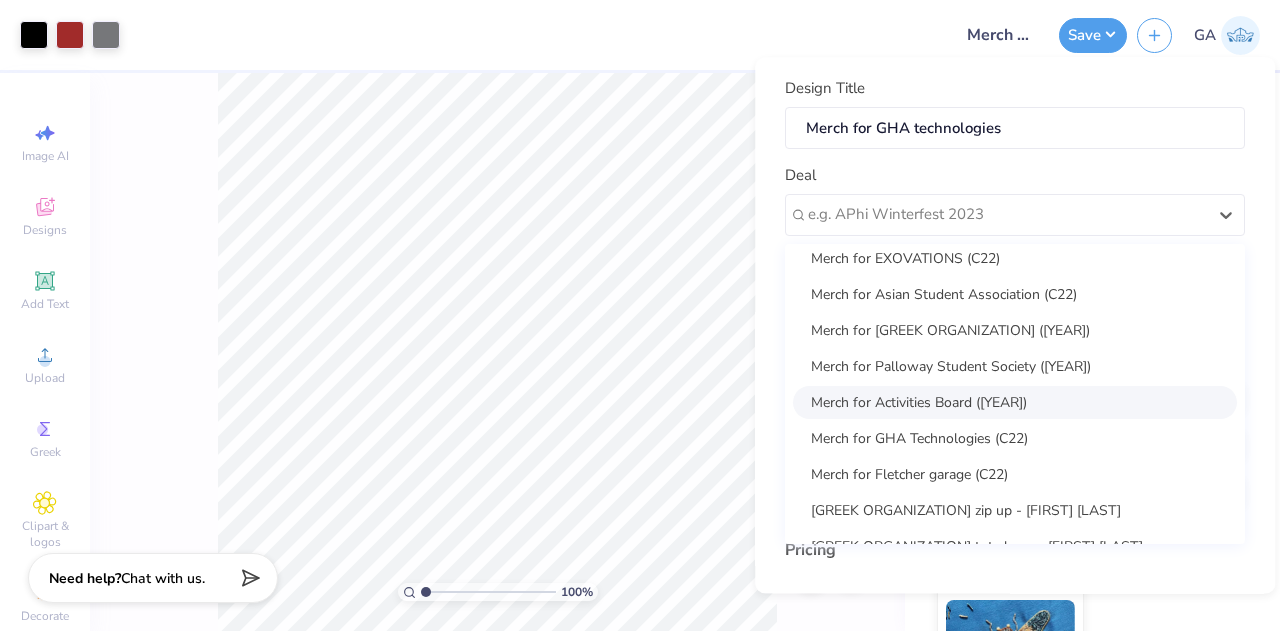 scroll, scrollTop: 122, scrollLeft: 0, axis: vertical 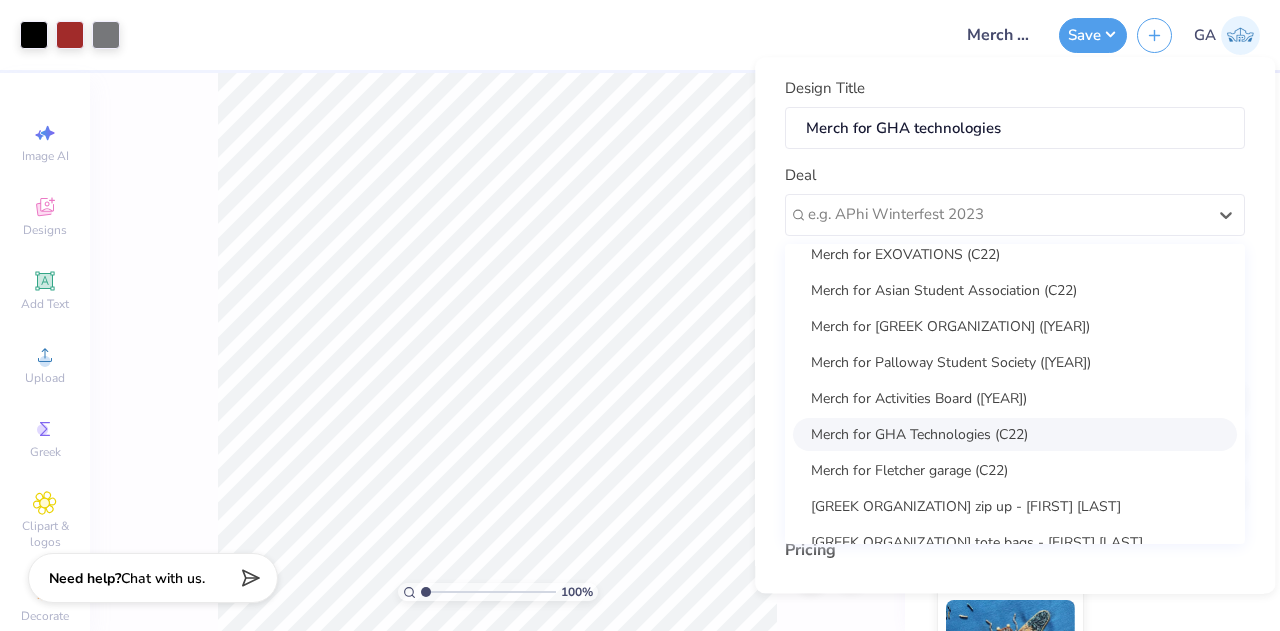 click on "Merch for GHA Technologies (C22)" at bounding box center (1015, 434) 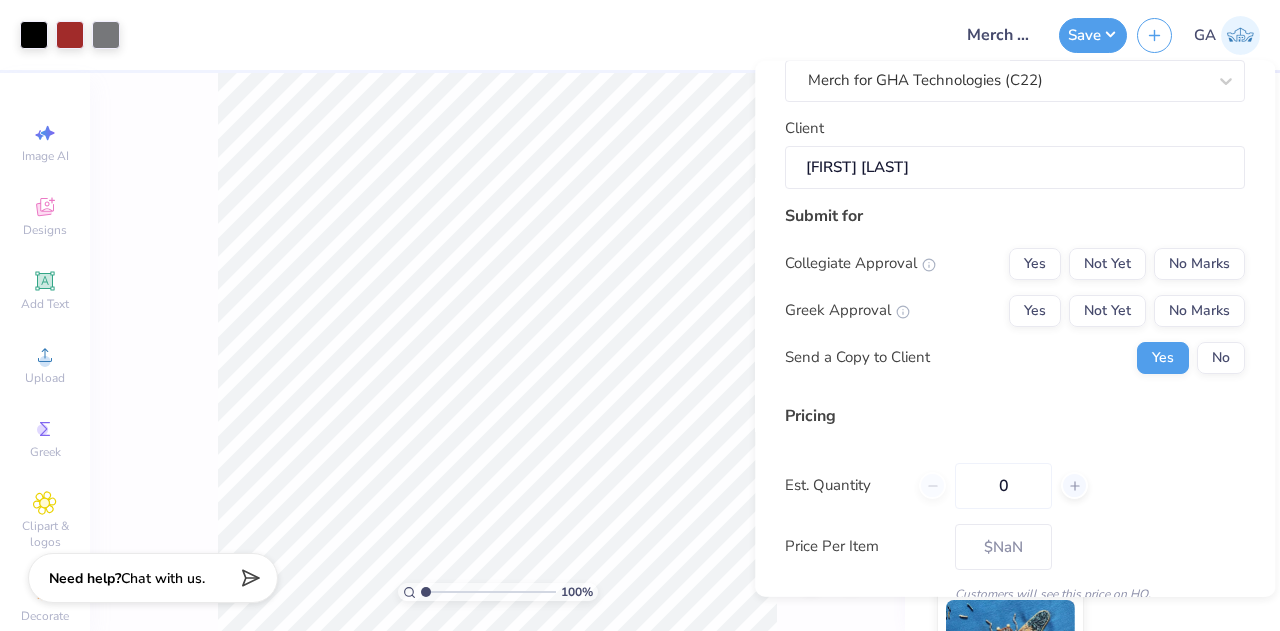 scroll, scrollTop: 140, scrollLeft: 0, axis: vertical 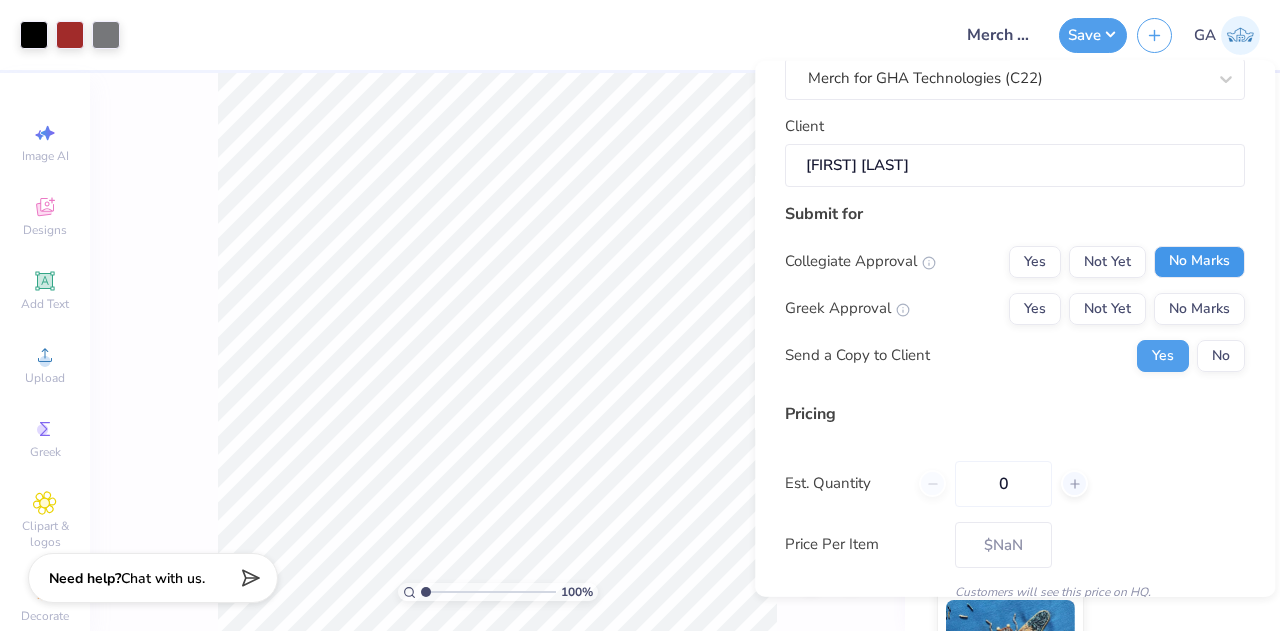 click on "No Marks" at bounding box center (1199, 261) 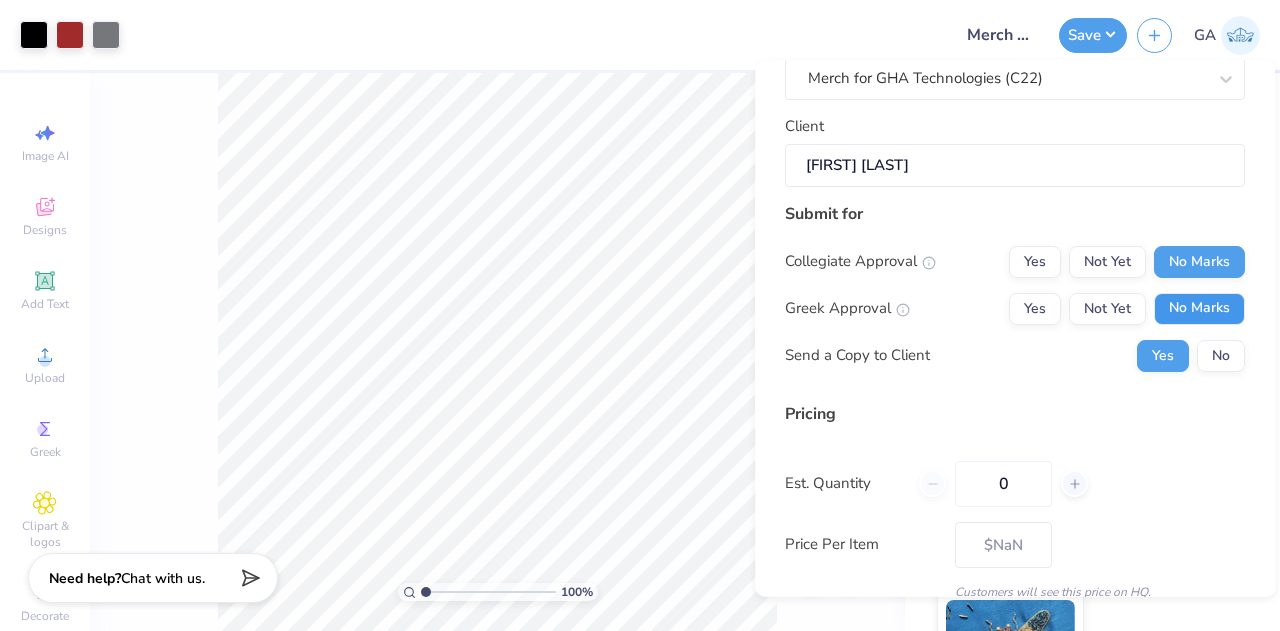 click on "No Marks" at bounding box center [1199, 308] 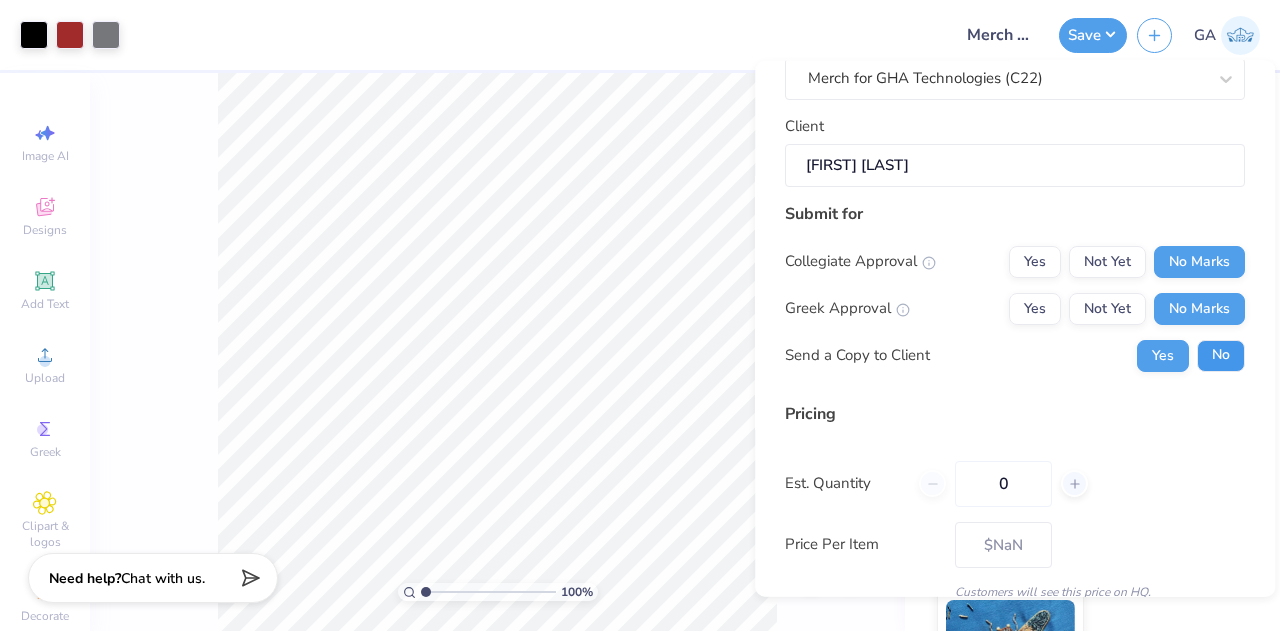 click on "No" at bounding box center (1221, 355) 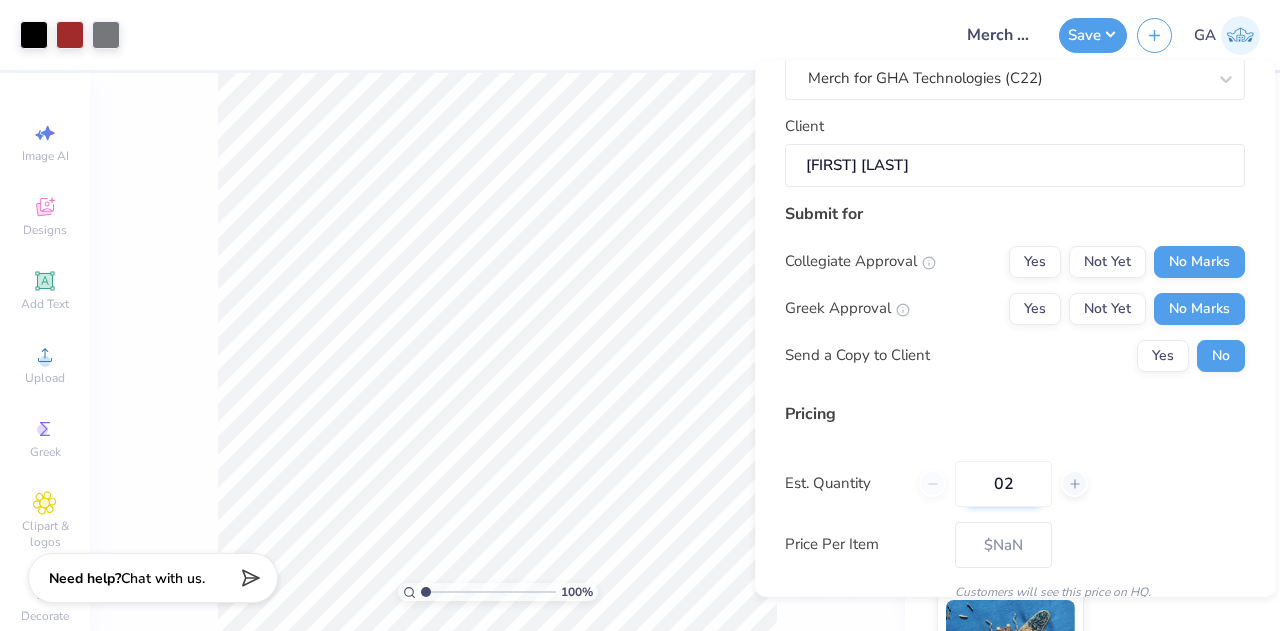 click on "02" at bounding box center (1003, 483) 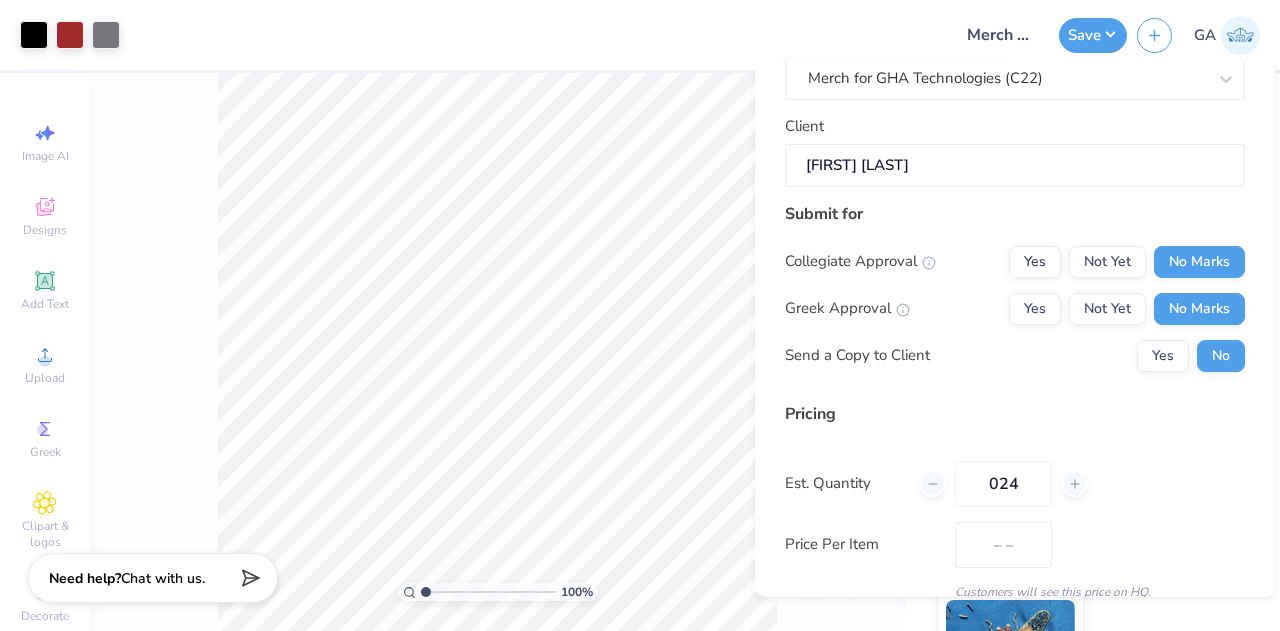 scroll, scrollTop: 266, scrollLeft: 0, axis: vertical 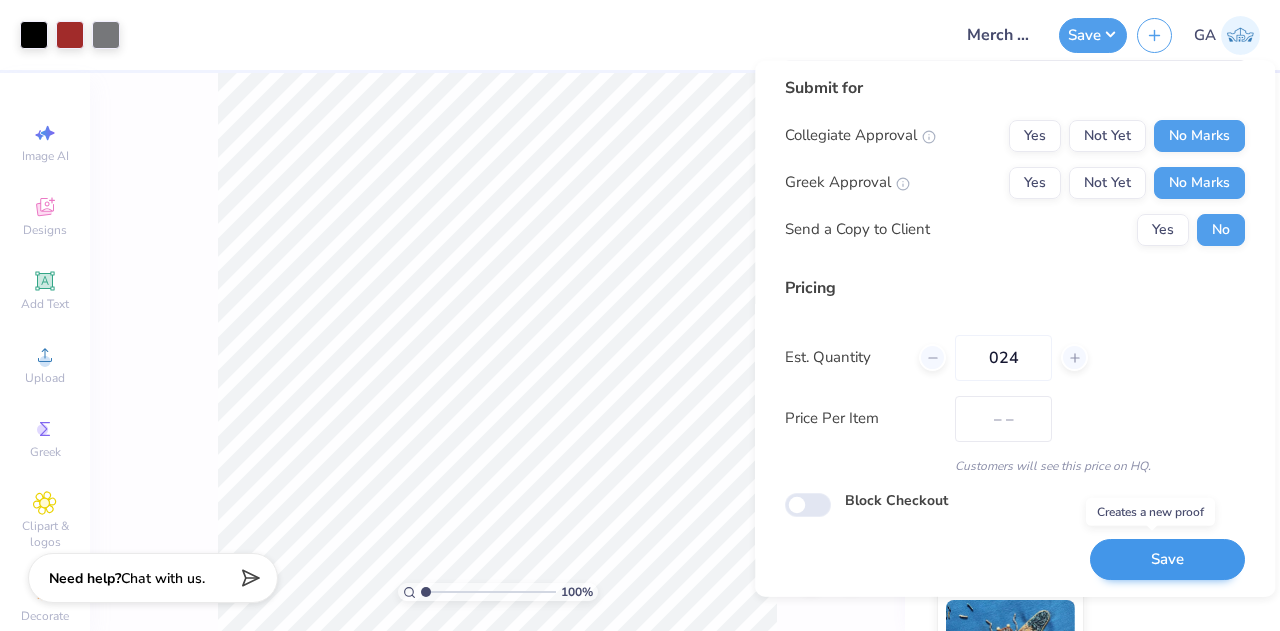 type on "$38.09" 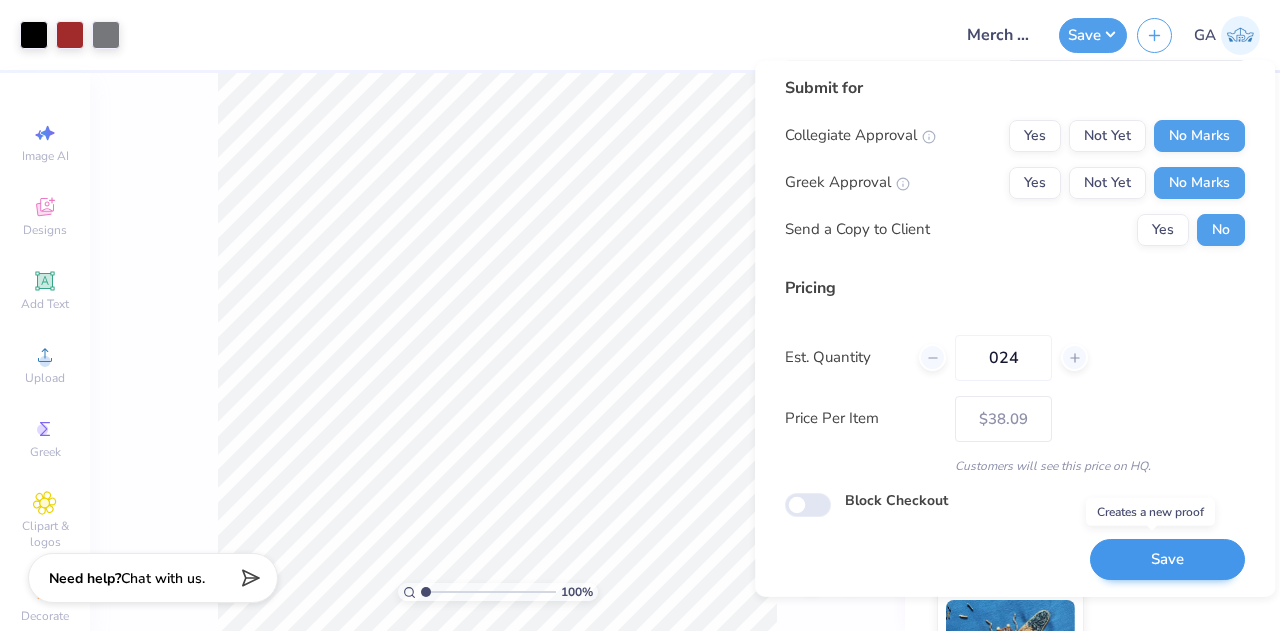 type on "024" 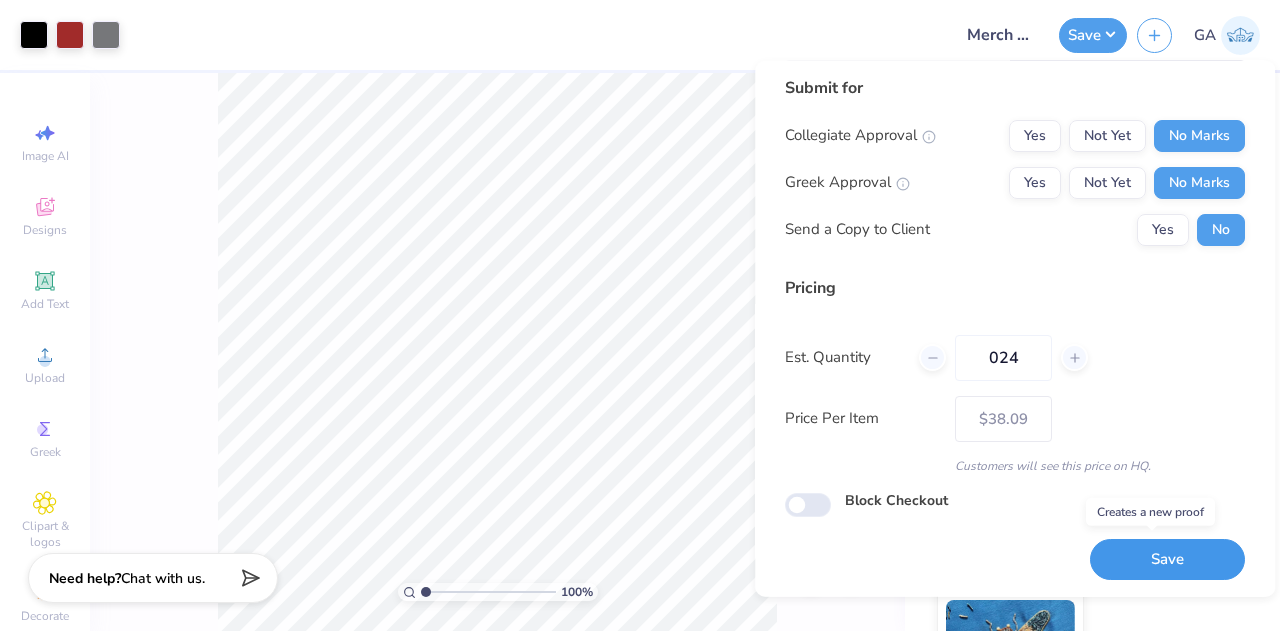 click on "Save" at bounding box center (1167, 559) 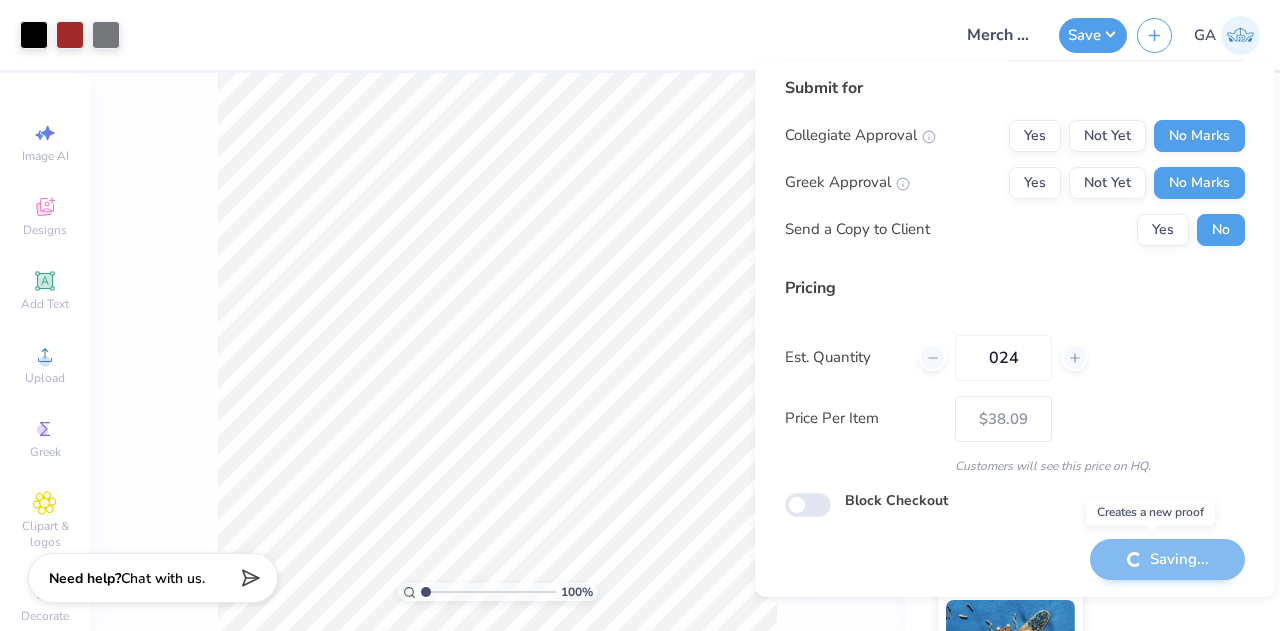 type on "– –" 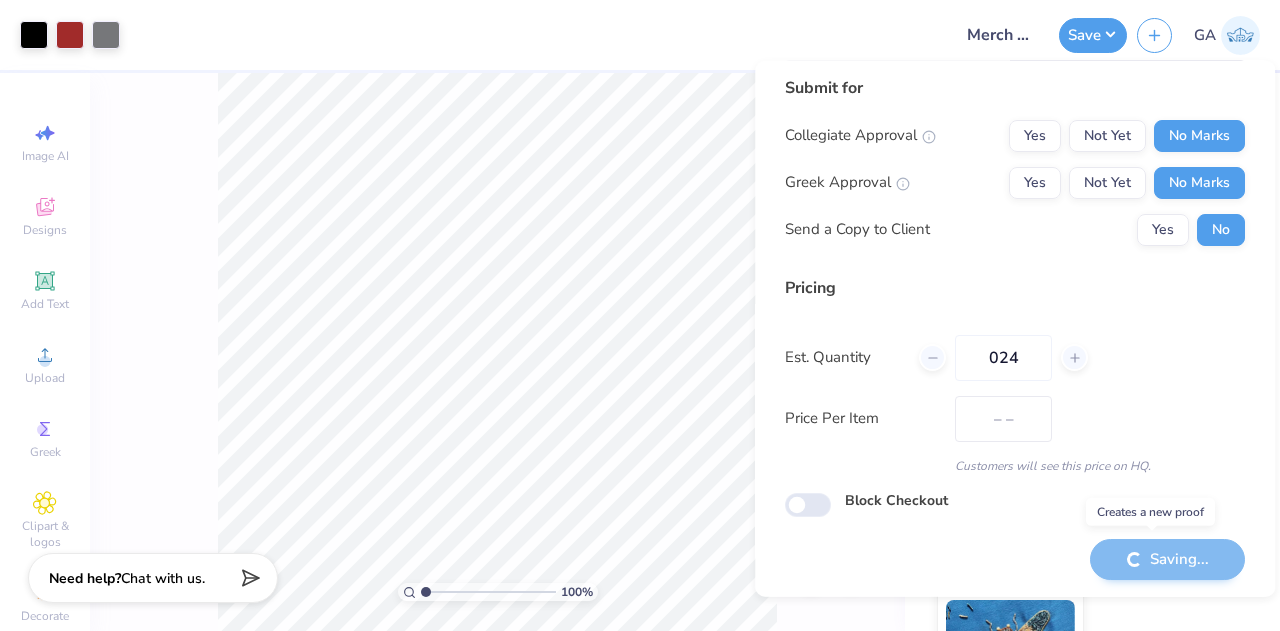 scroll, scrollTop: 6, scrollLeft: 0, axis: vertical 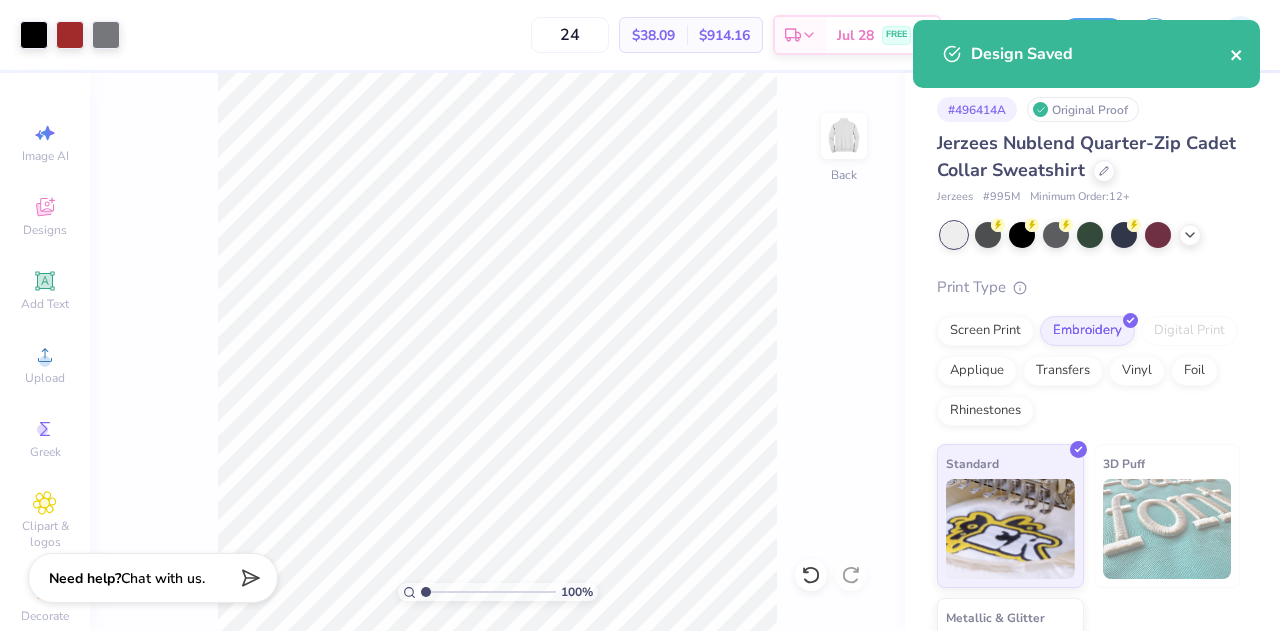 click 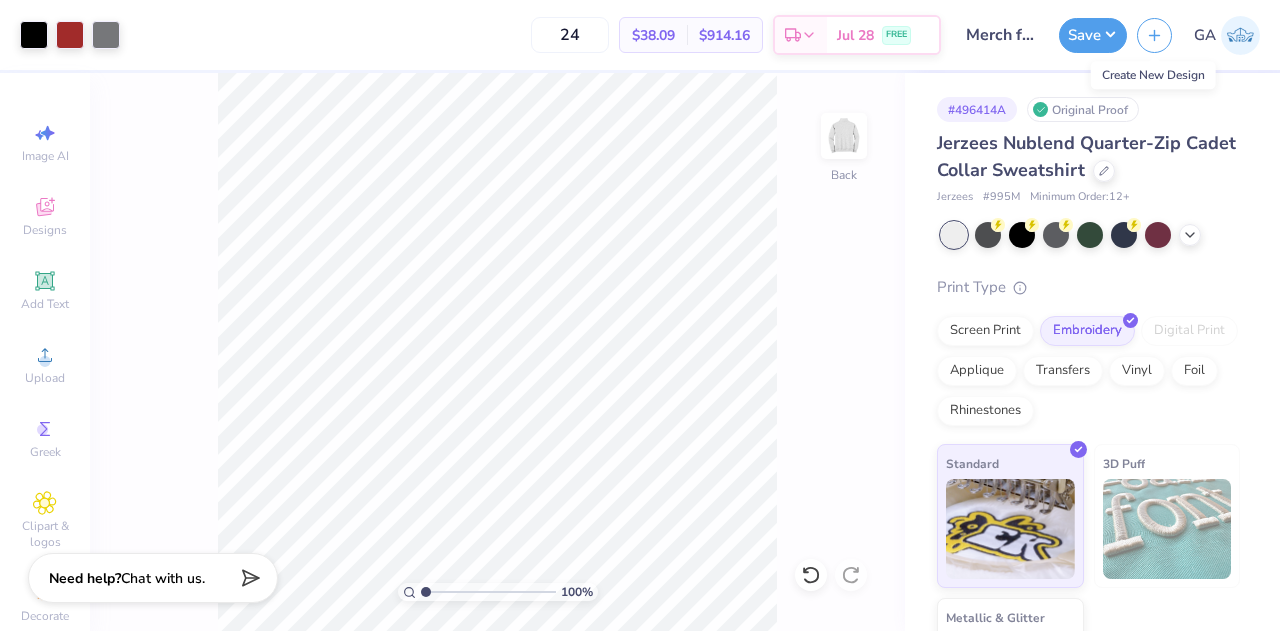 click 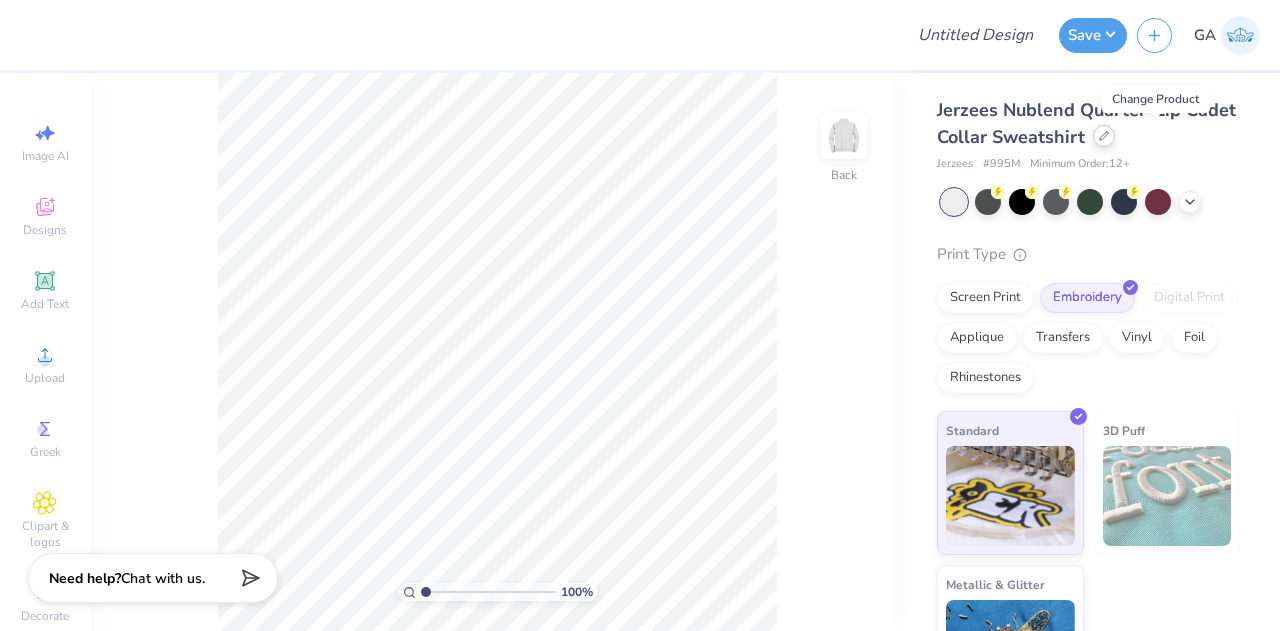 click 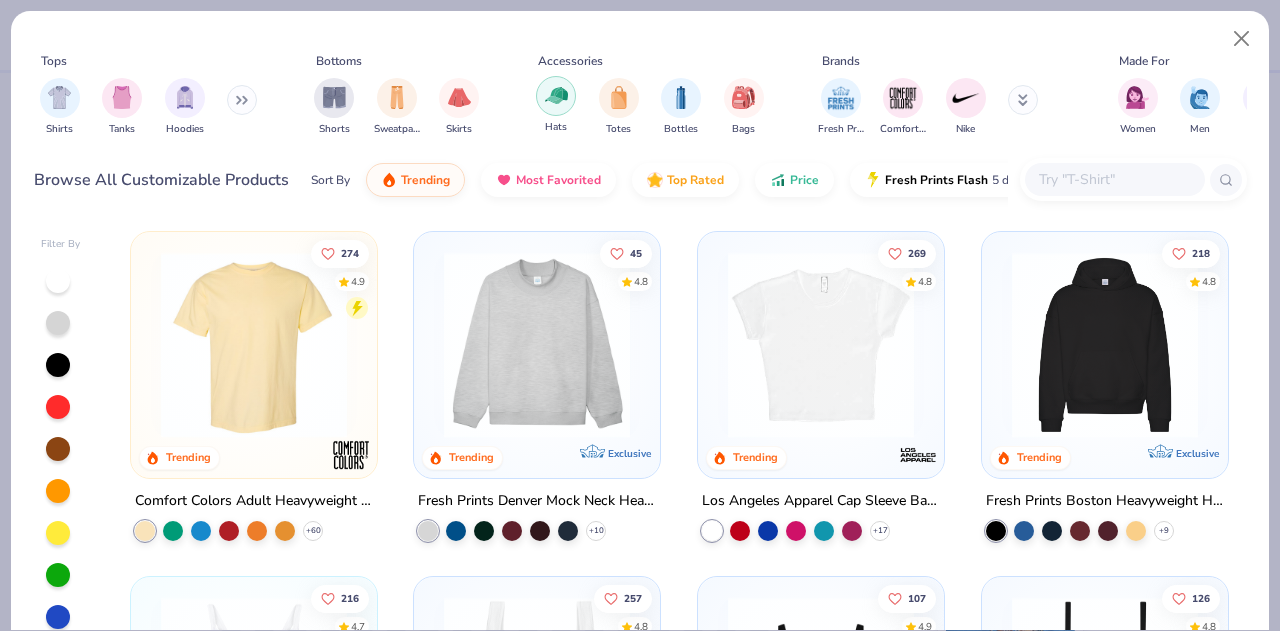 click at bounding box center [556, 95] 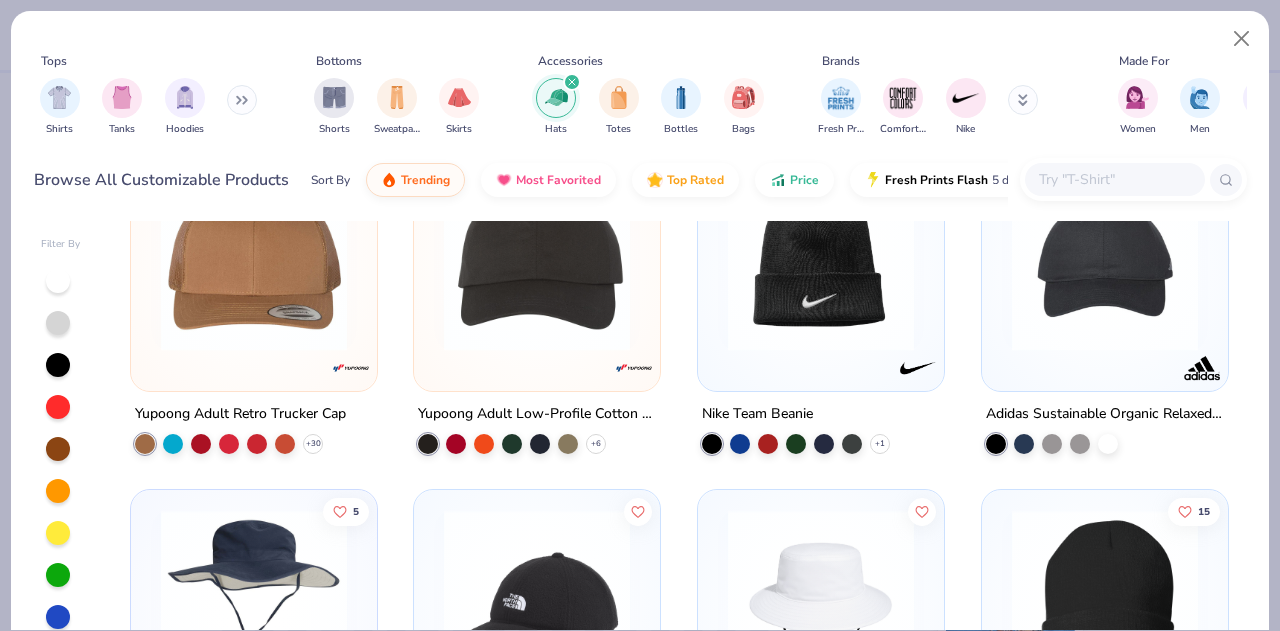 scroll, scrollTop: 1456, scrollLeft: 0, axis: vertical 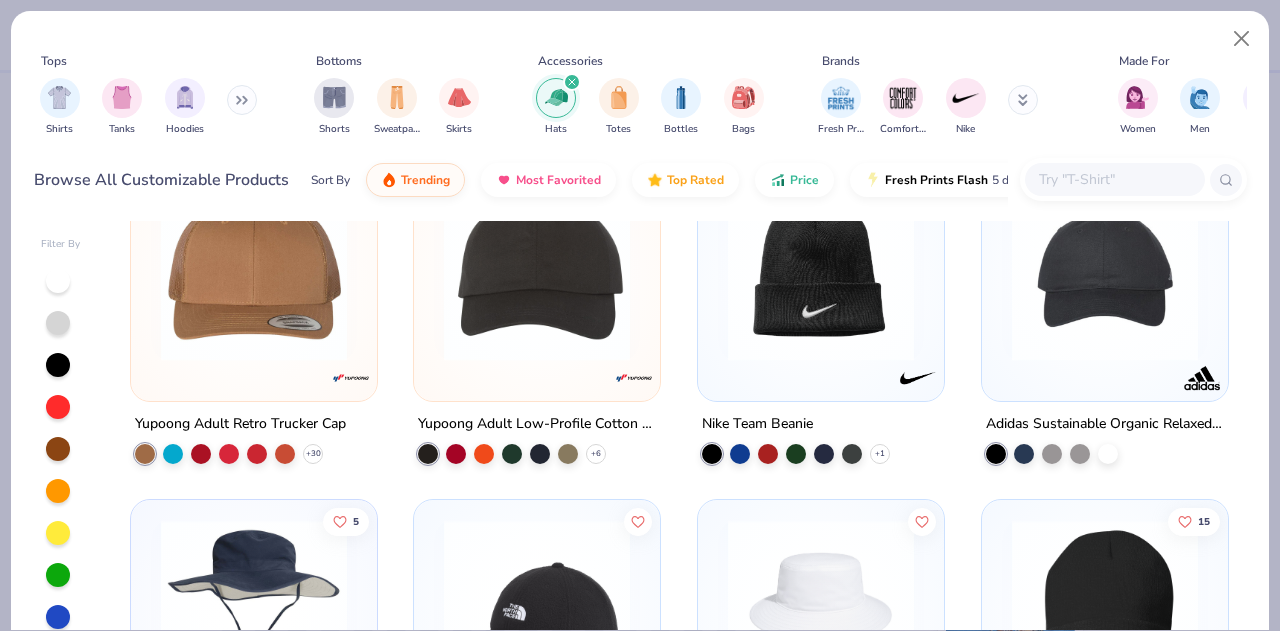 click at bounding box center (1105, 268) 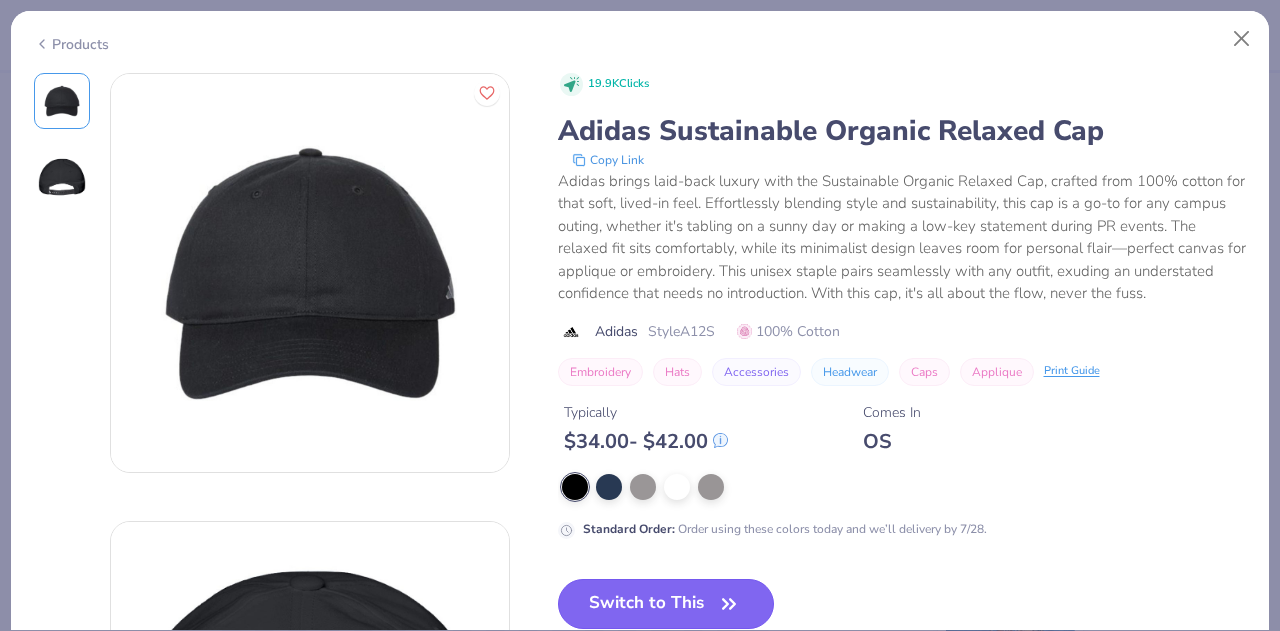 click on "Switch to This" at bounding box center [666, 604] 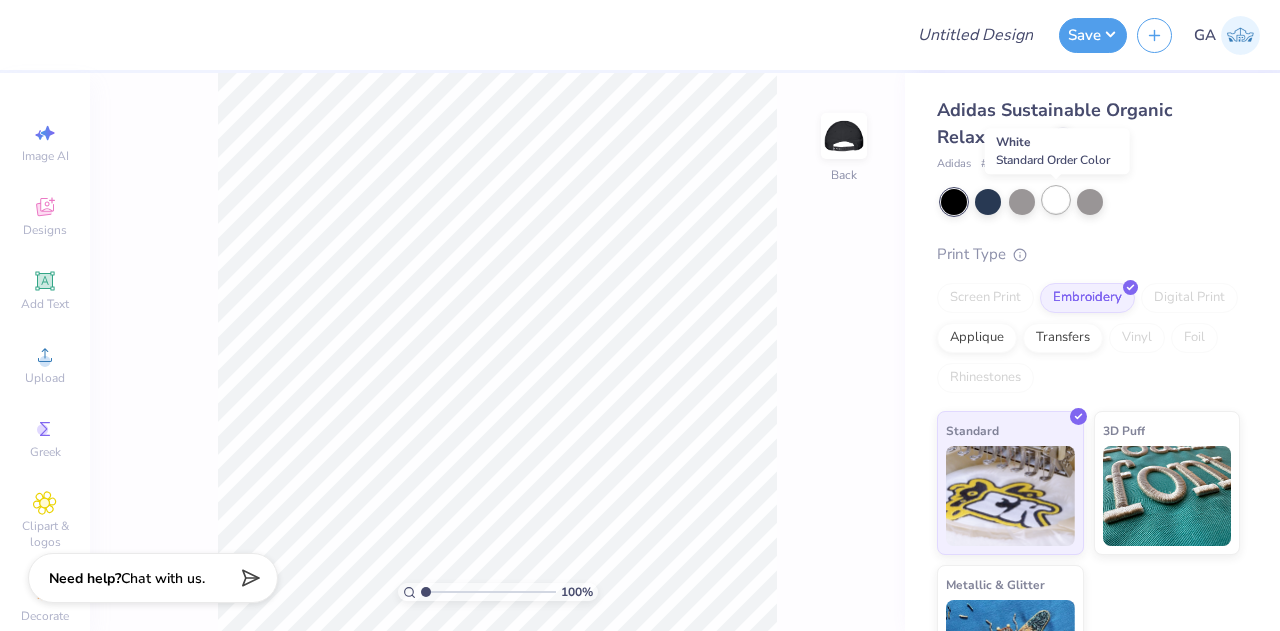 click at bounding box center (1056, 200) 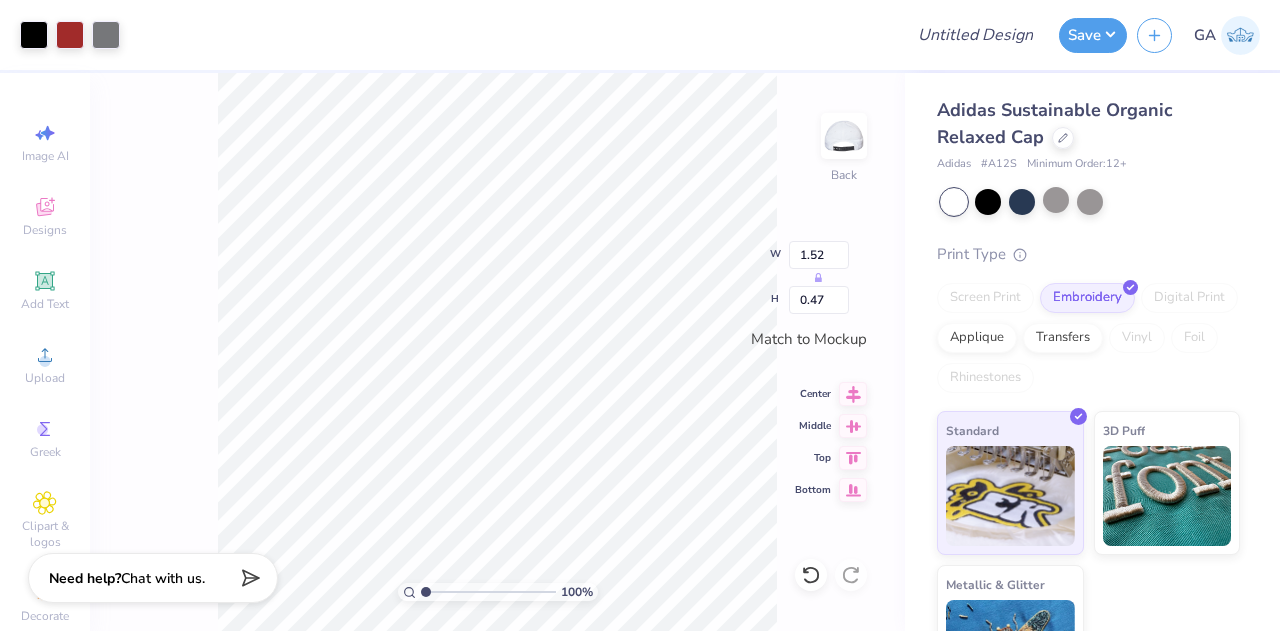 type on "3.78" 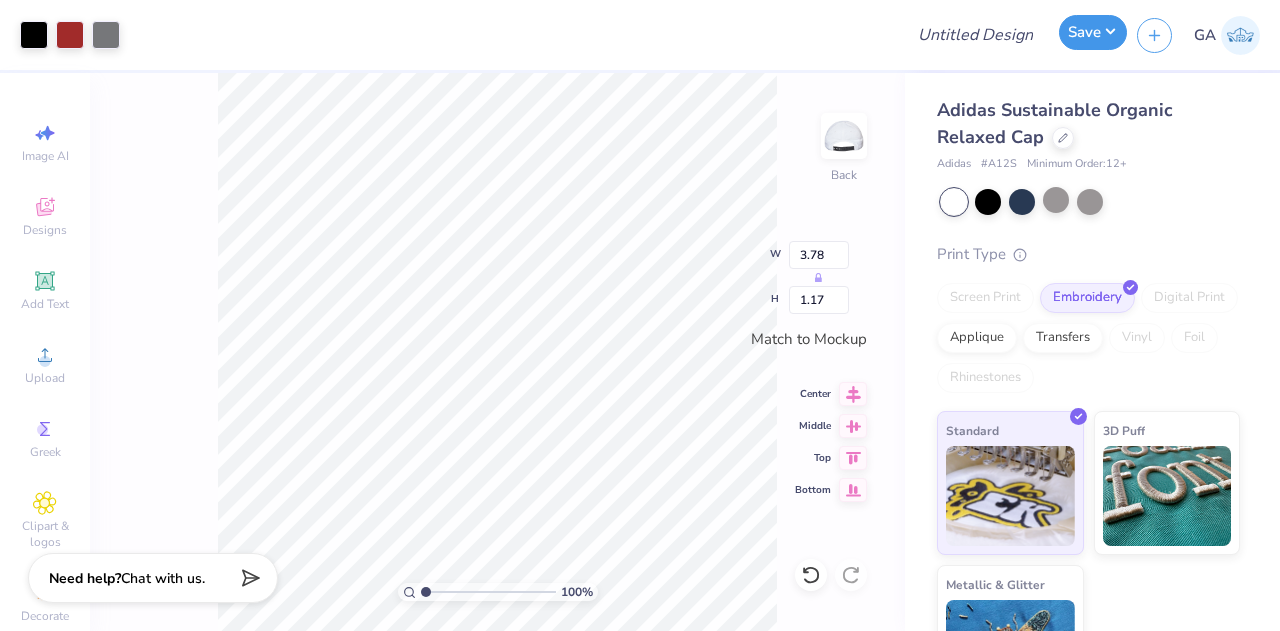 click on "Save" at bounding box center (1093, 32) 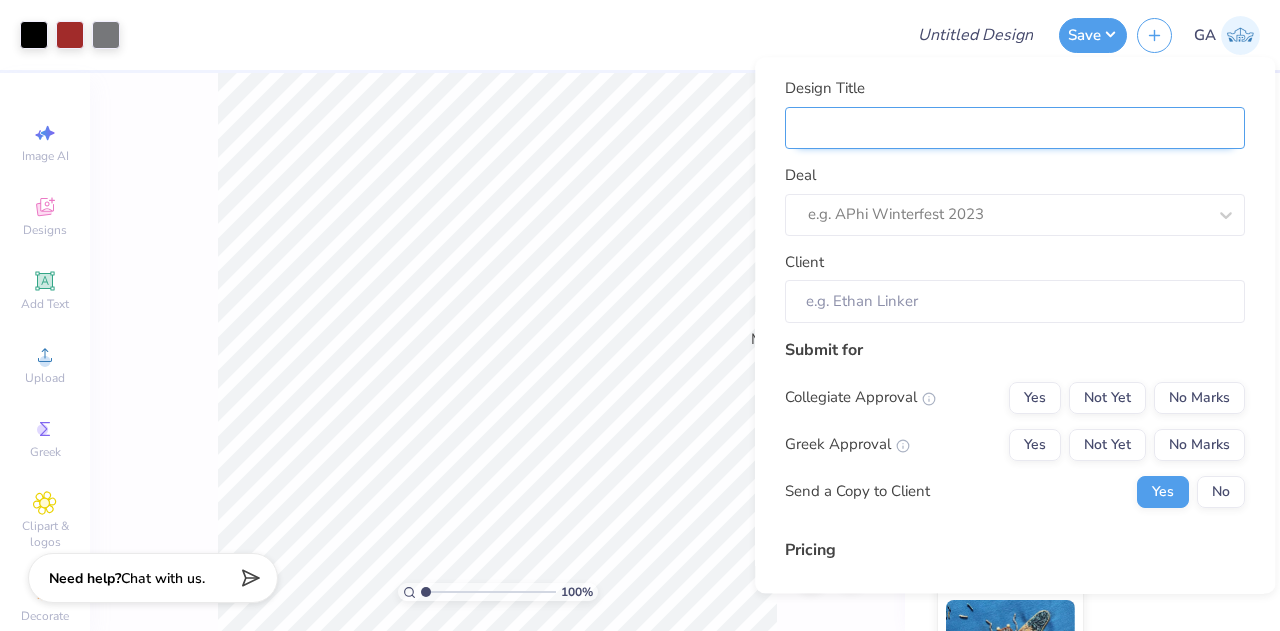 click on "Design Title" at bounding box center (1015, 128) 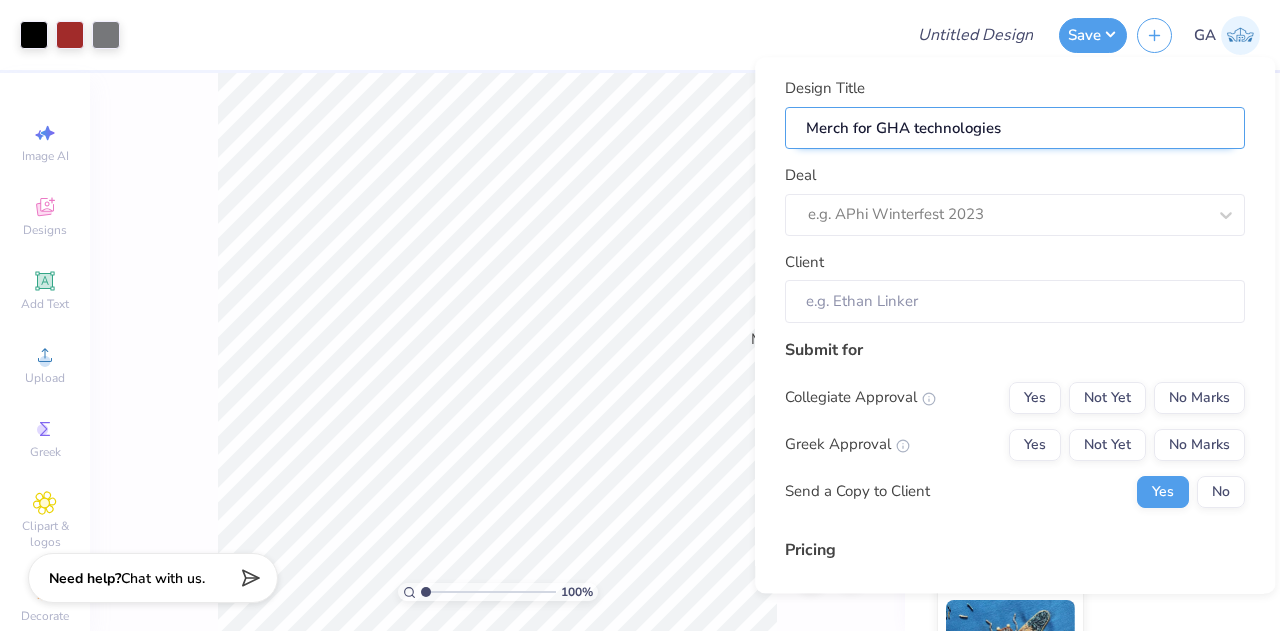 type on "Merch for GHA technologies" 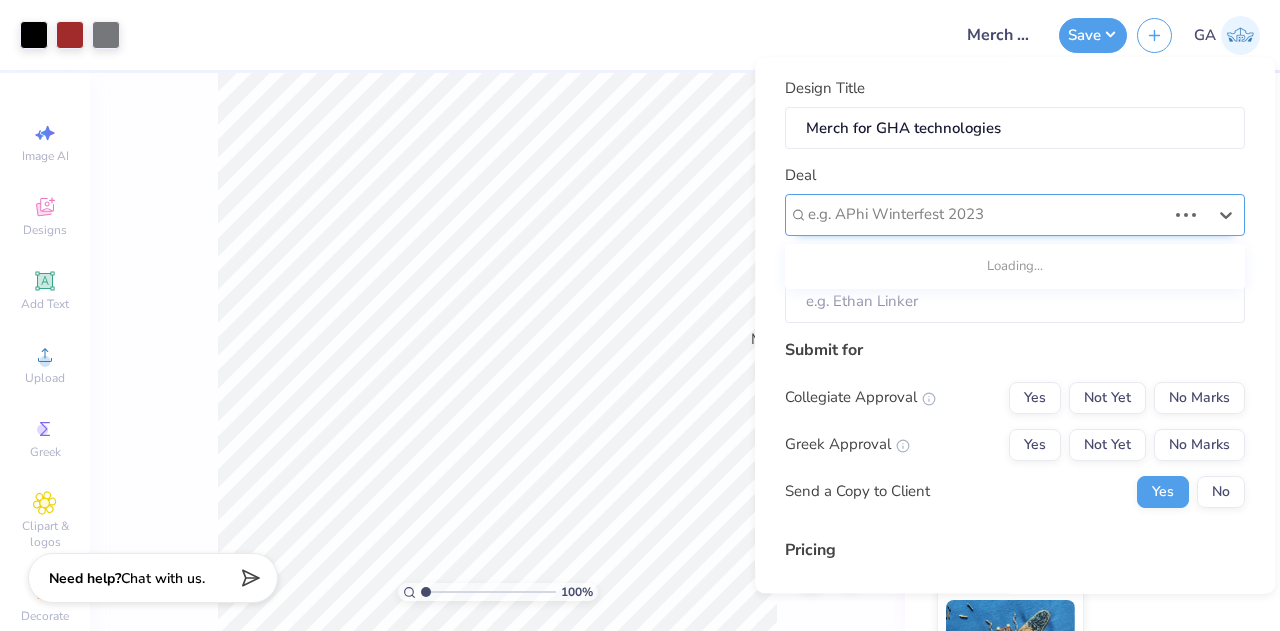 click at bounding box center [987, 215] 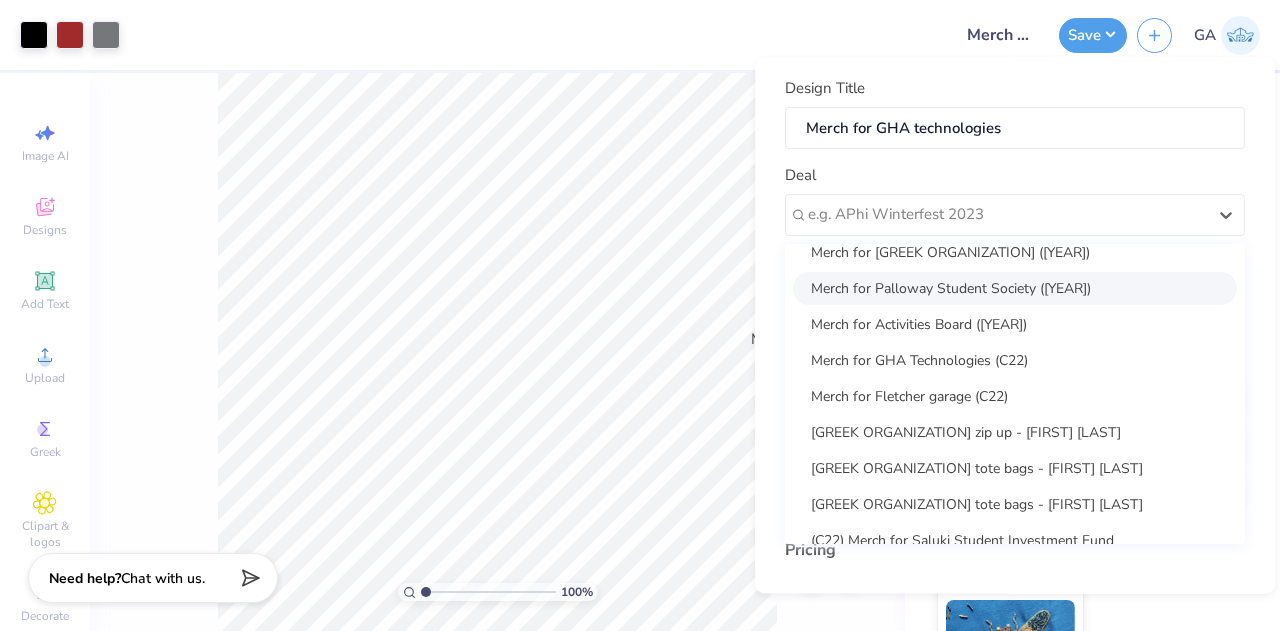 scroll, scrollTop: 198, scrollLeft: 0, axis: vertical 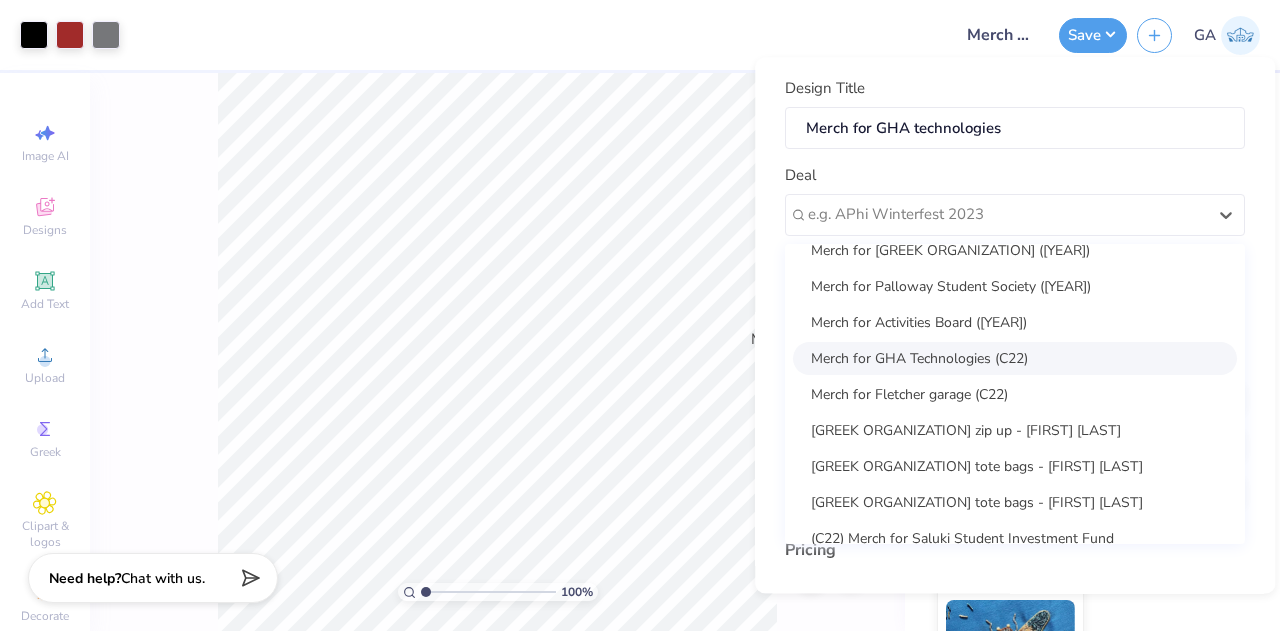 click on "Merch for GHA Technologies (C22)" at bounding box center (1015, 358) 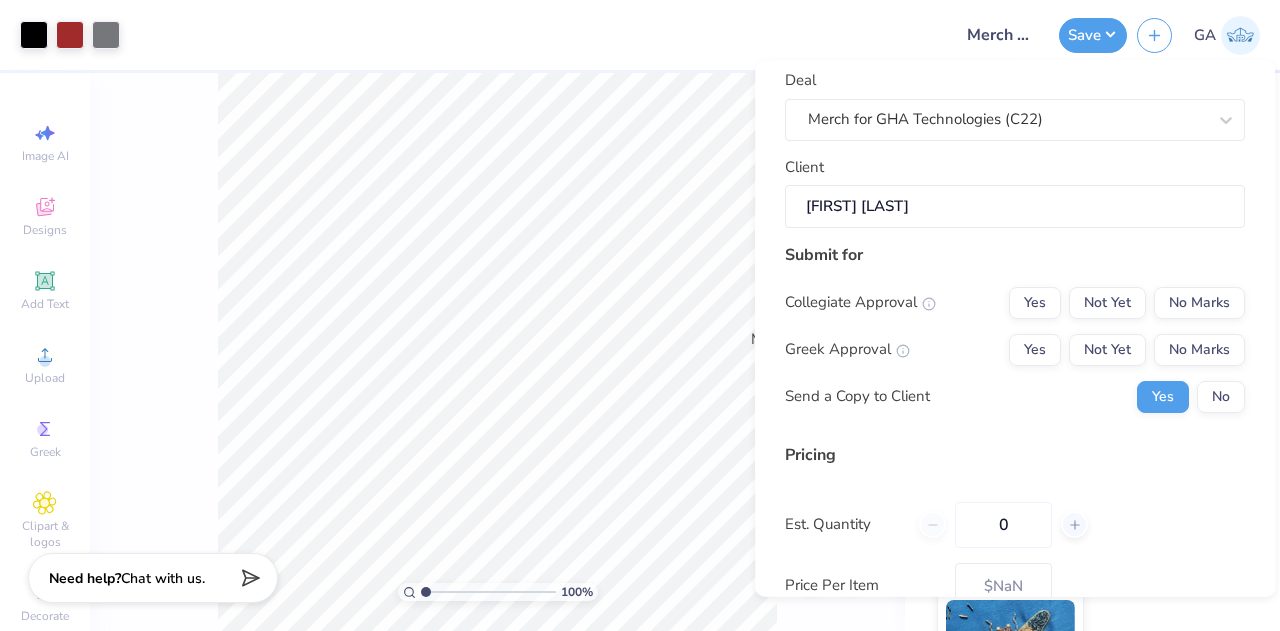 scroll, scrollTop: 102, scrollLeft: 0, axis: vertical 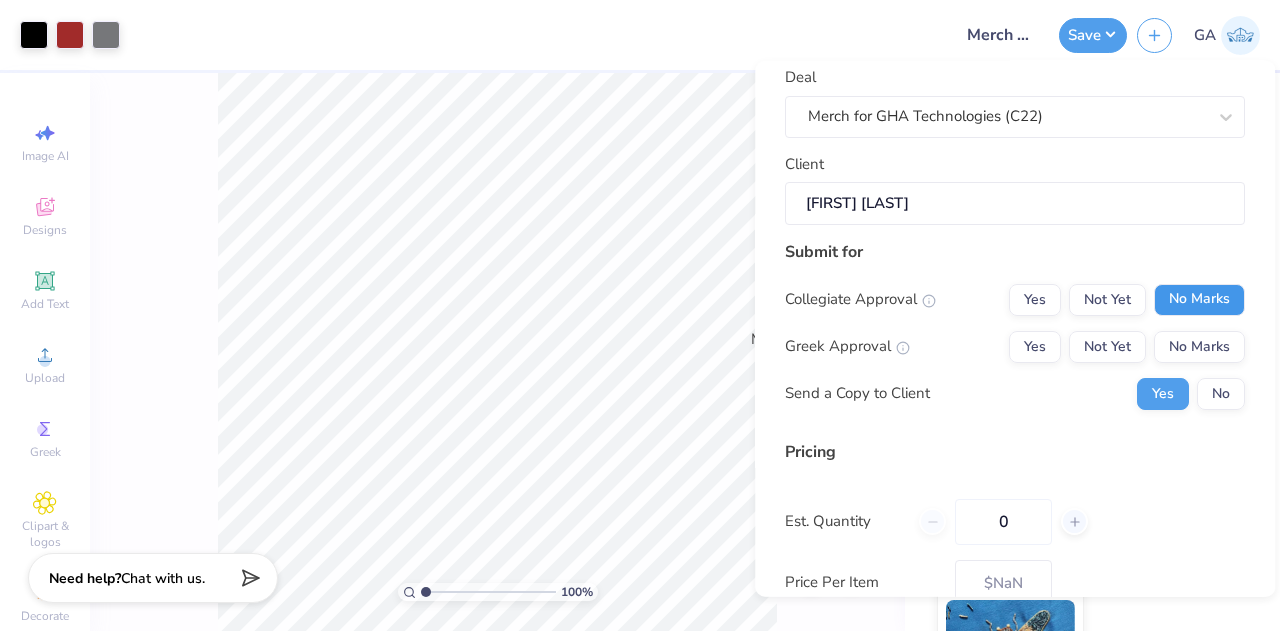 click on "No Marks" at bounding box center [1199, 299] 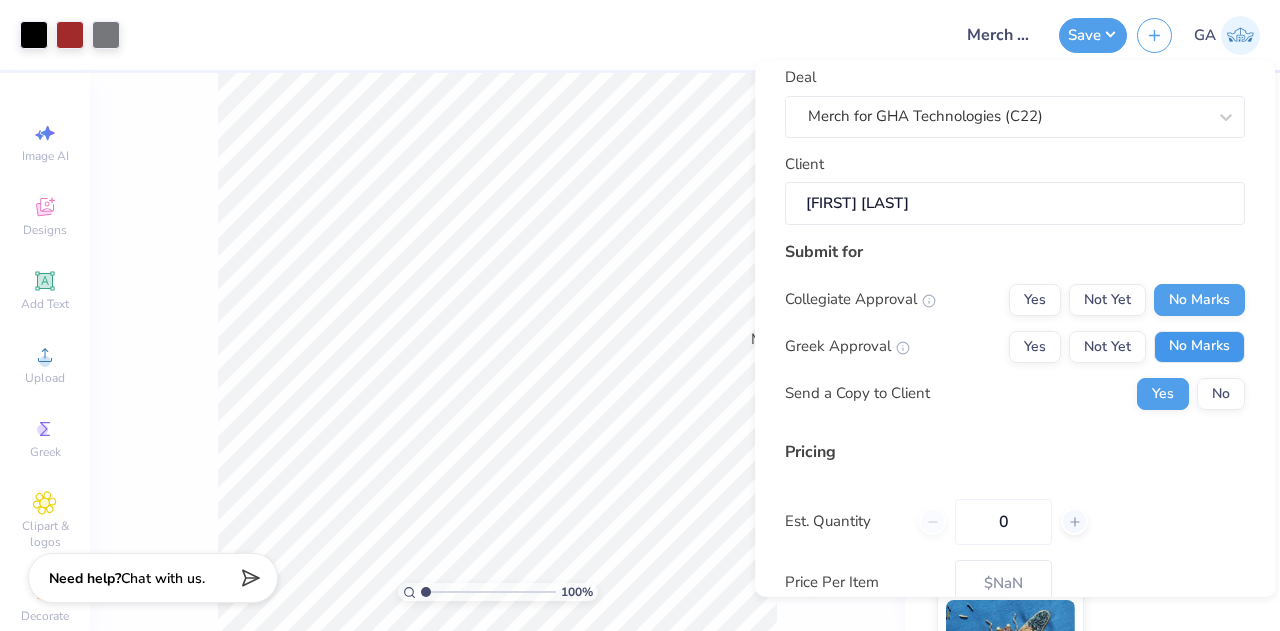 click on "No Marks" at bounding box center [1199, 346] 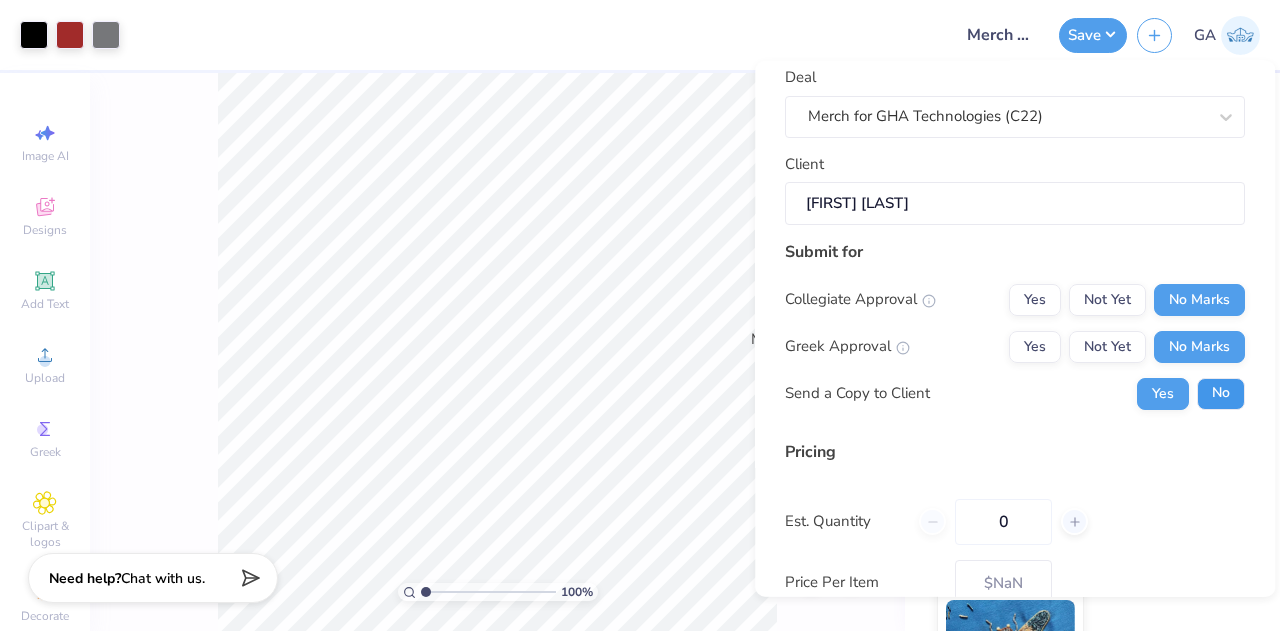 click on "No" at bounding box center [1221, 393] 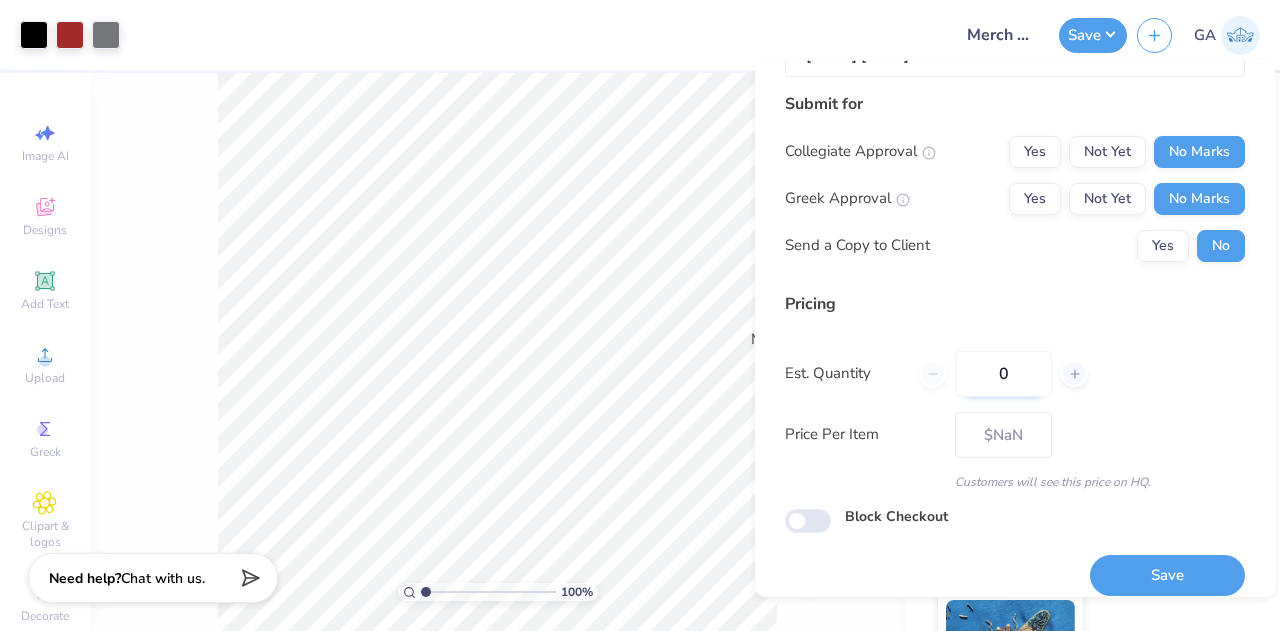 scroll, scrollTop: 254, scrollLeft: 0, axis: vertical 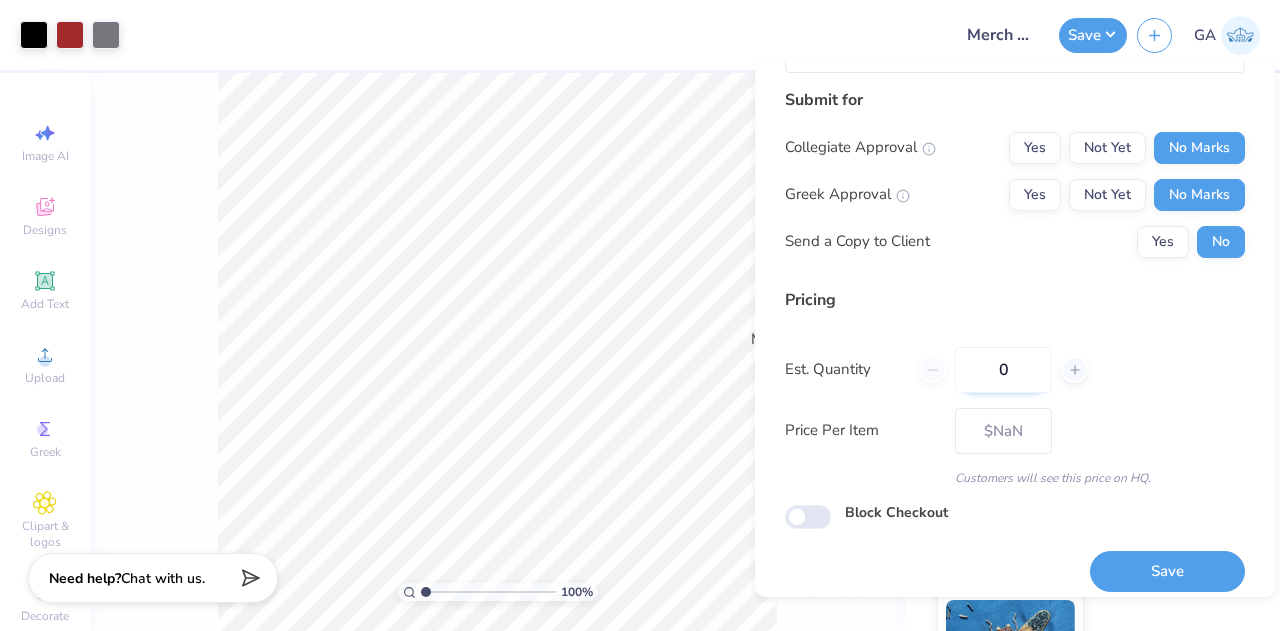 click on "0" at bounding box center [1003, 369] 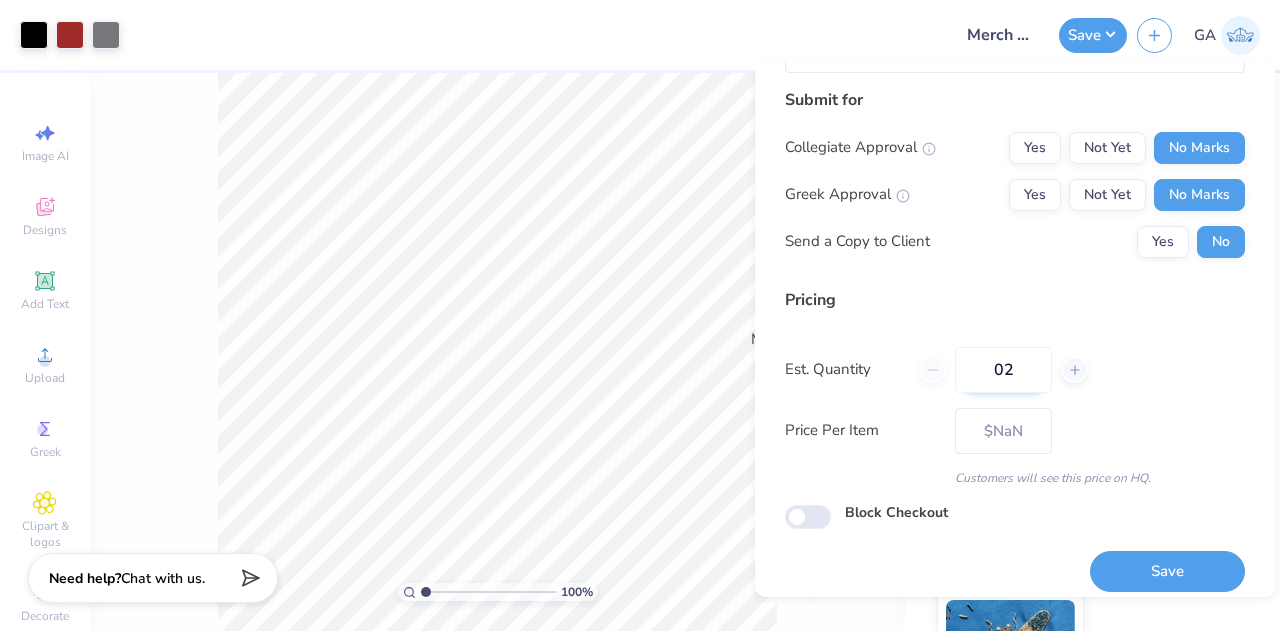 type on "024" 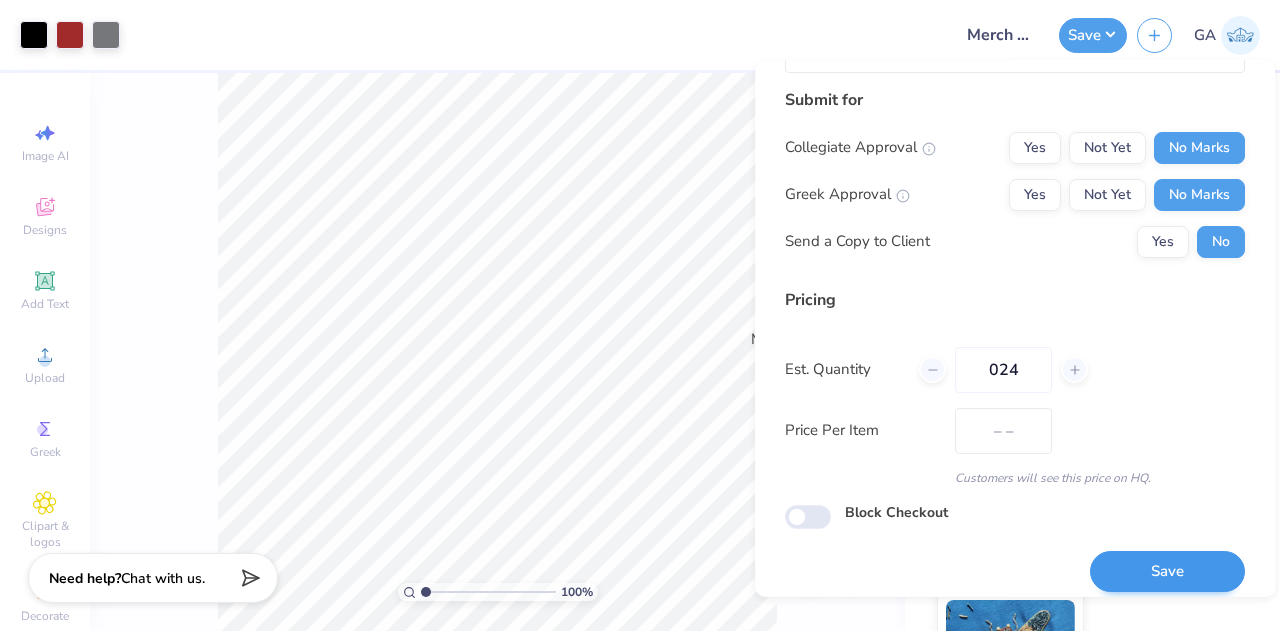 type on "$40.57" 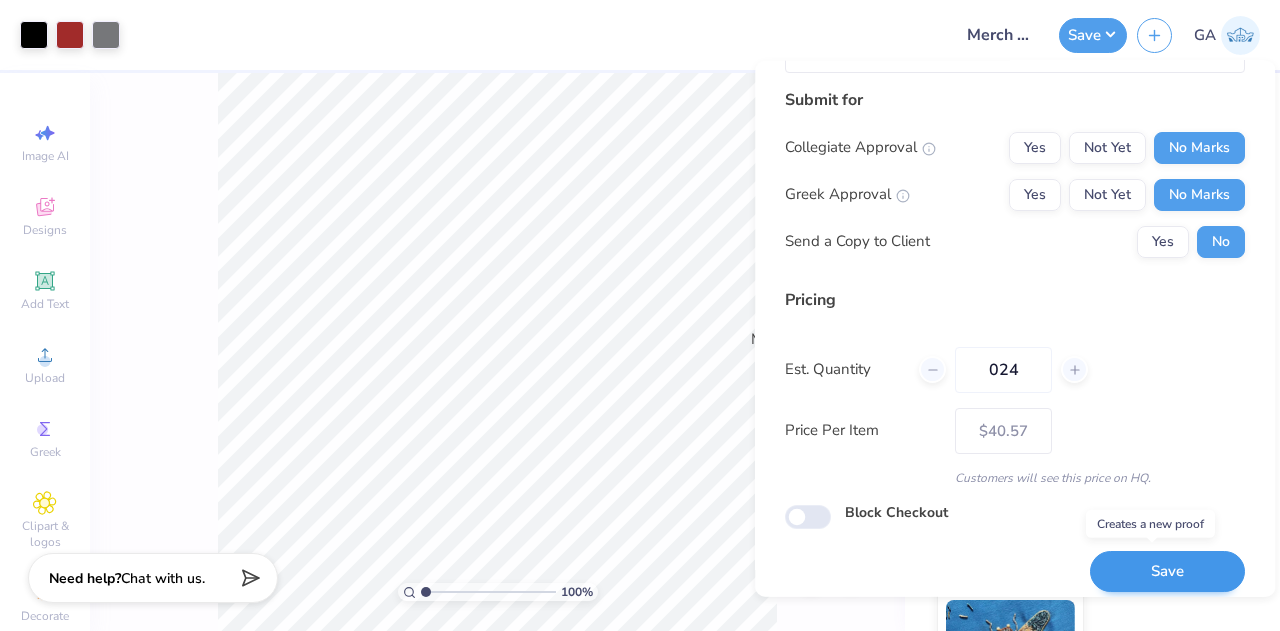type on "024" 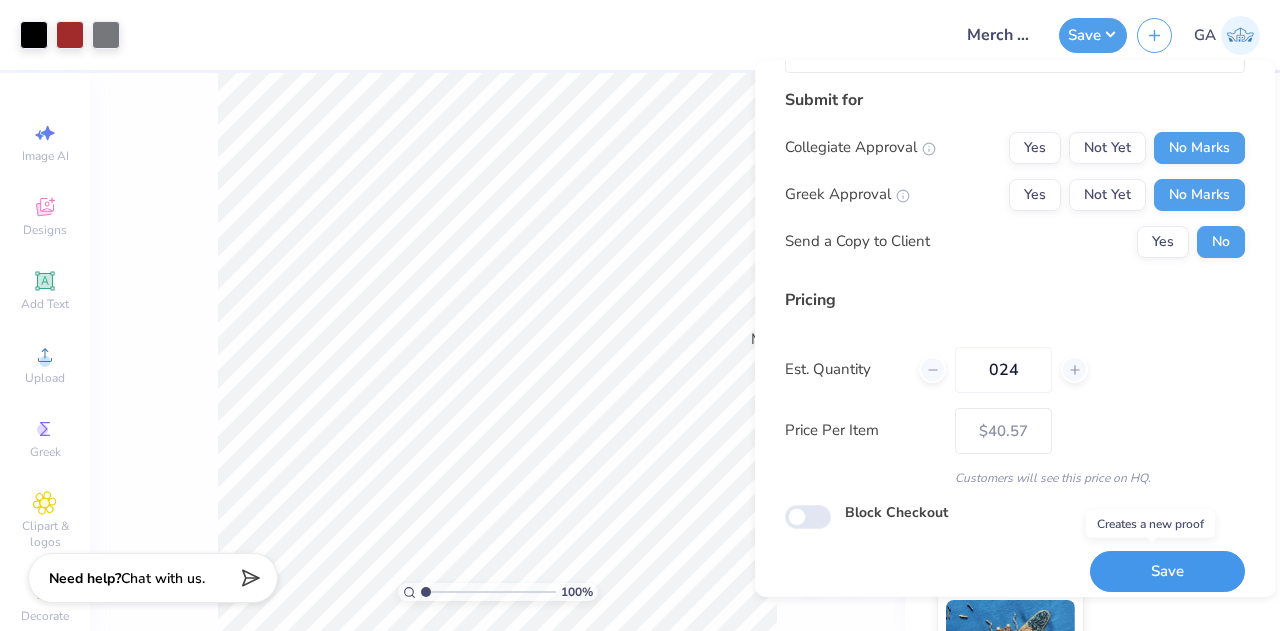 click on "Save" at bounding box center [1167, 571] 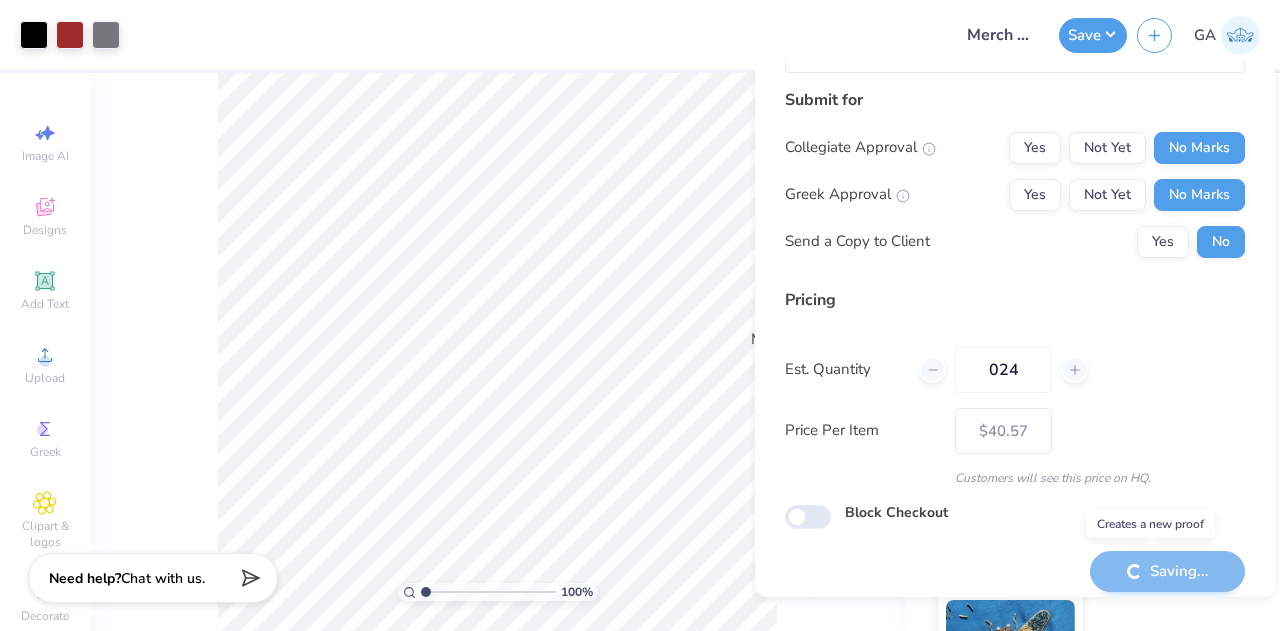 type on "– –" 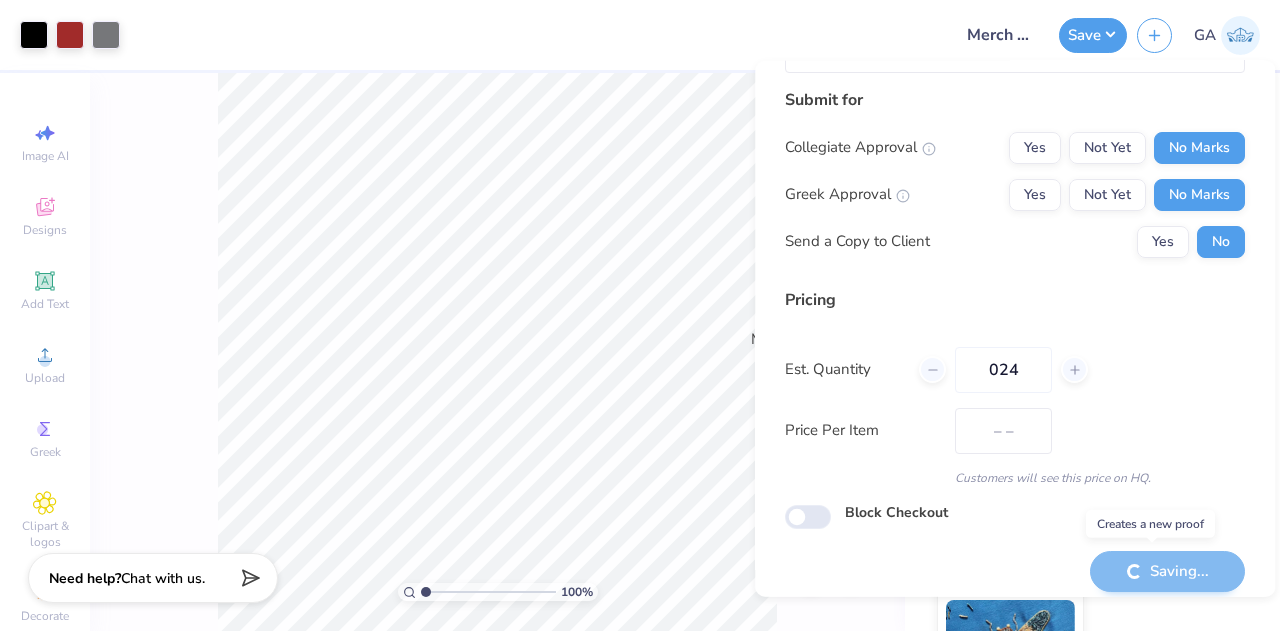 scroll, scrollTop: 0, scrollLeft: 0, axis: both 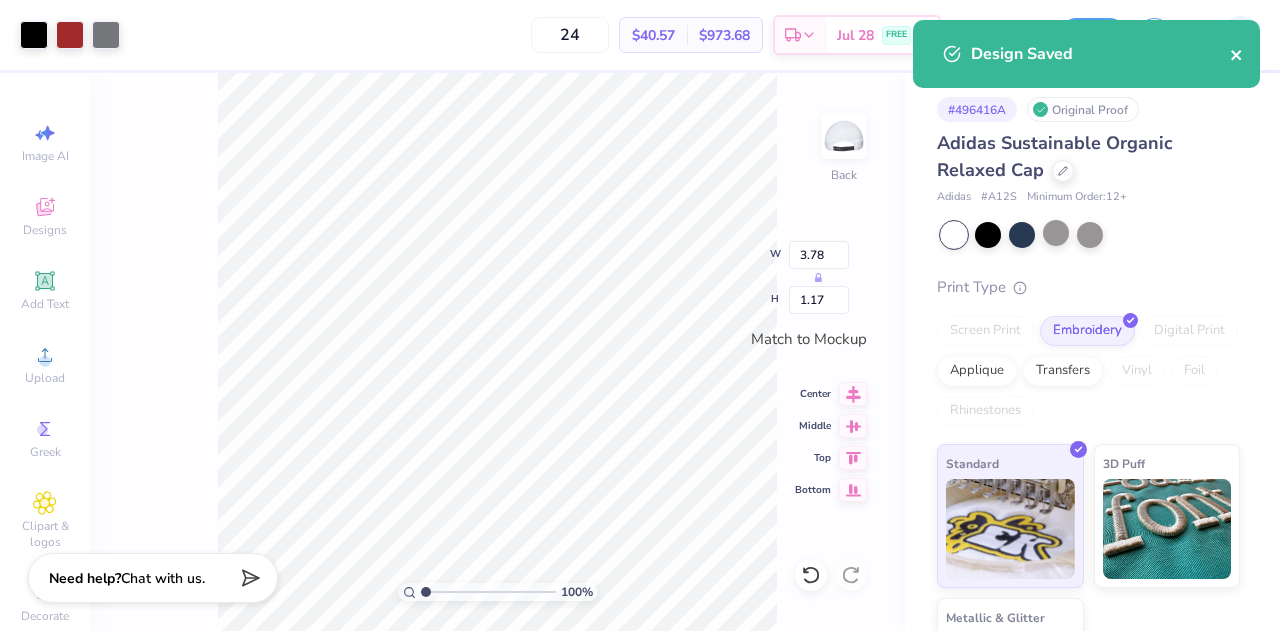 click 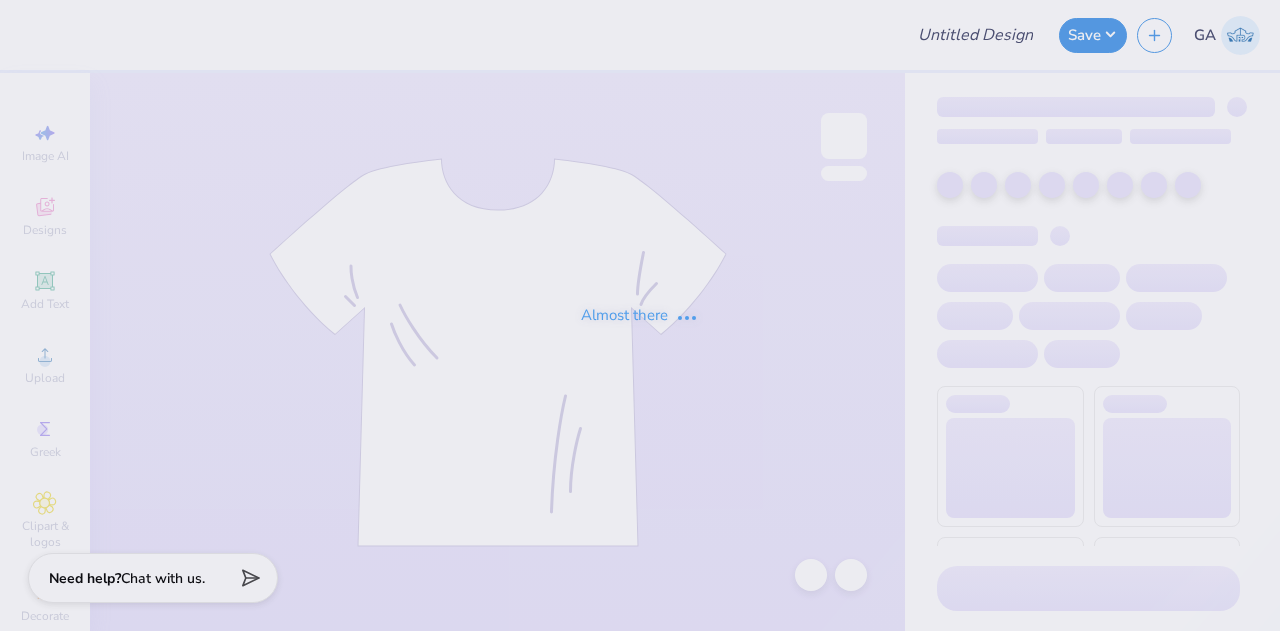 scroll, scrollTop: 0, scrollLeft: 0, axis: both 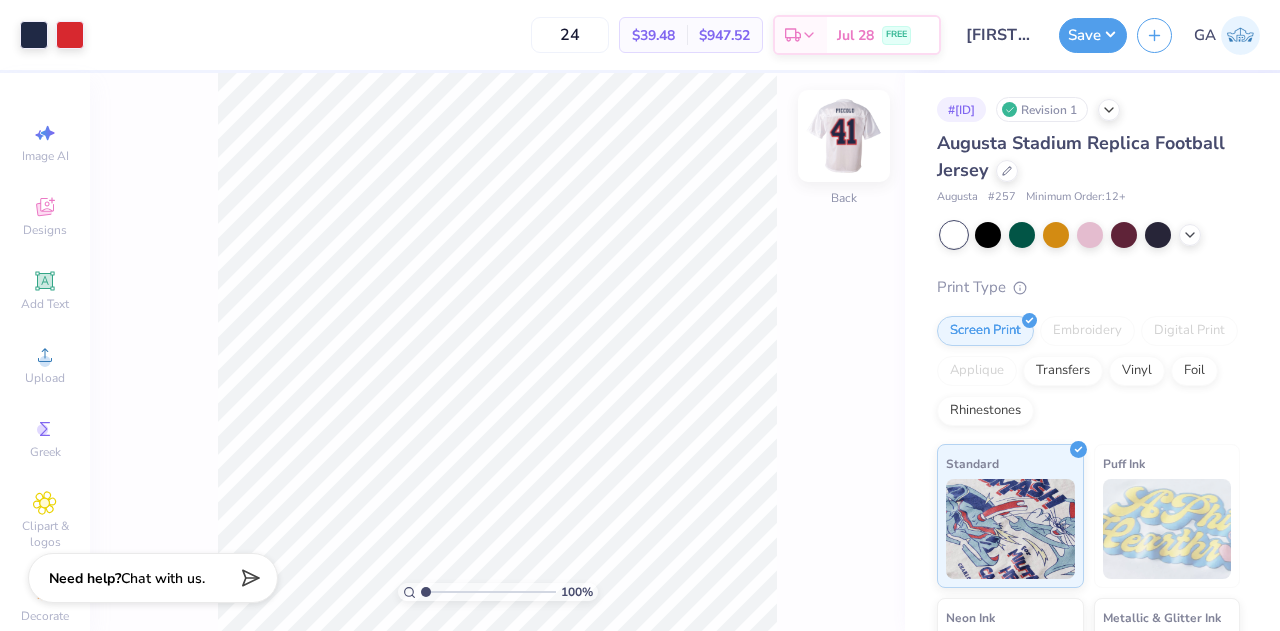 click at bounding box center [844, 136] 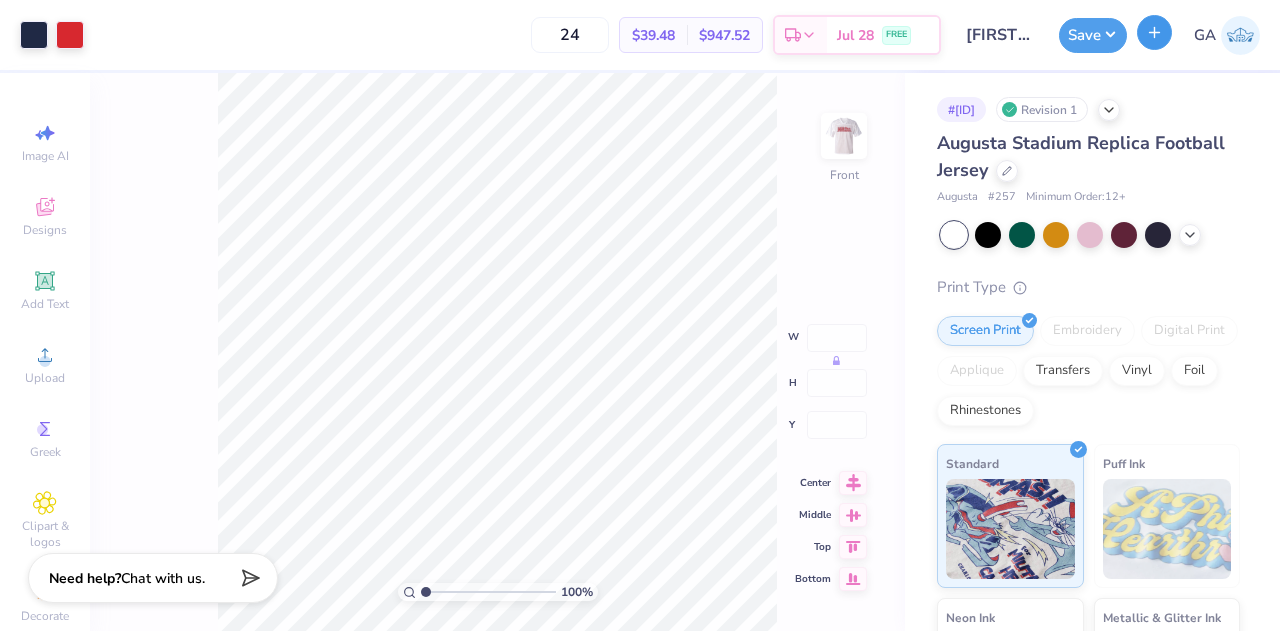 click 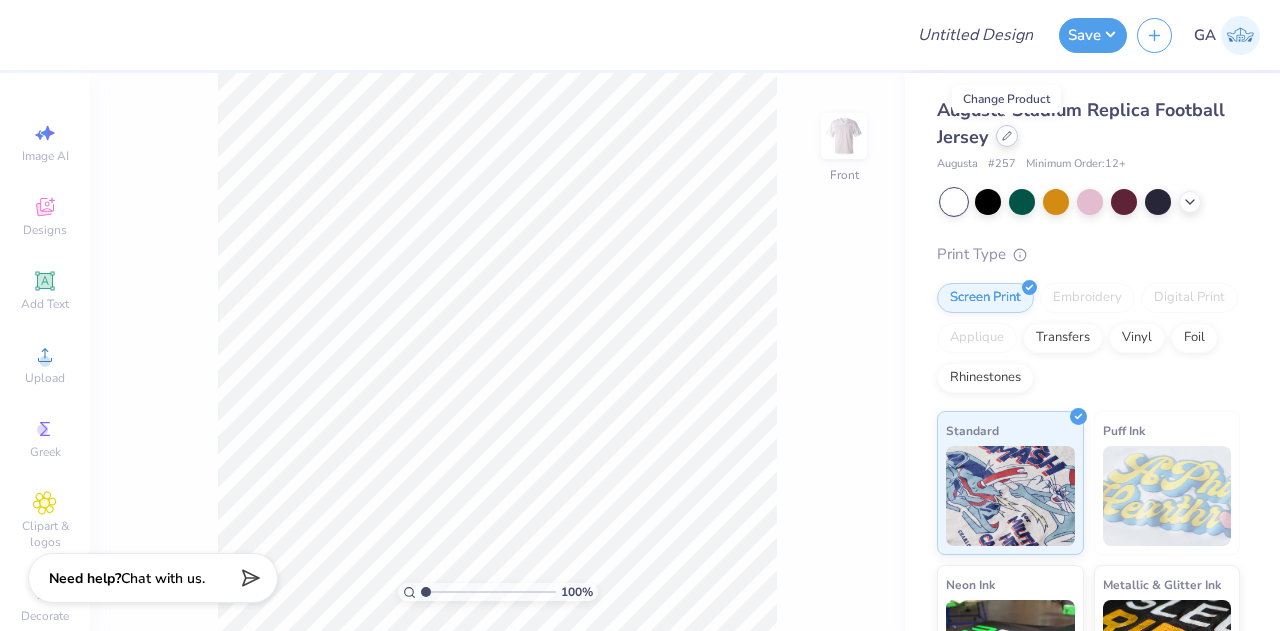 click 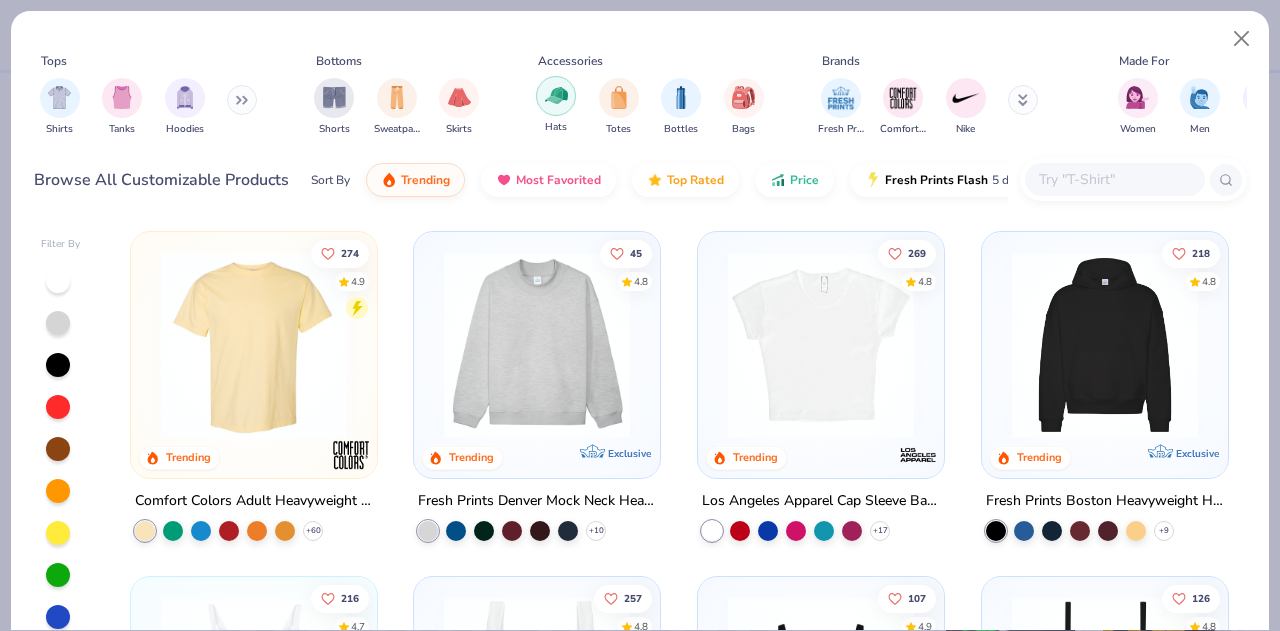 click at bounding box center [556, 95] 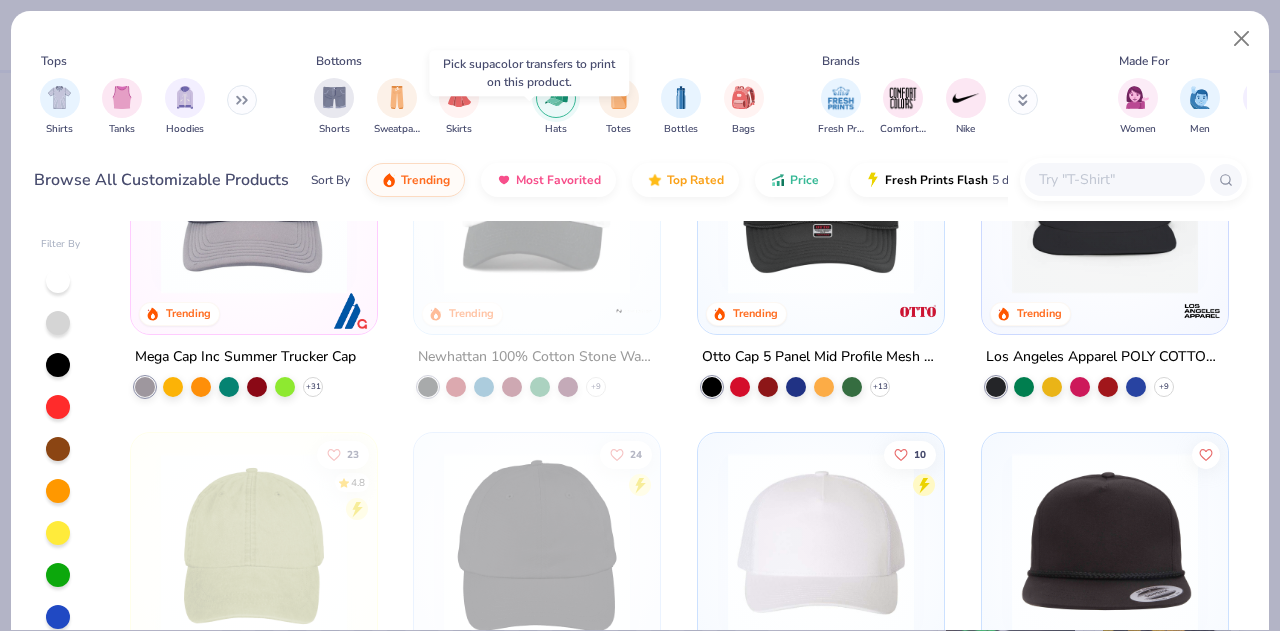 scroll, scrollTop: 145, scrollLeft: 0, axis: vertical 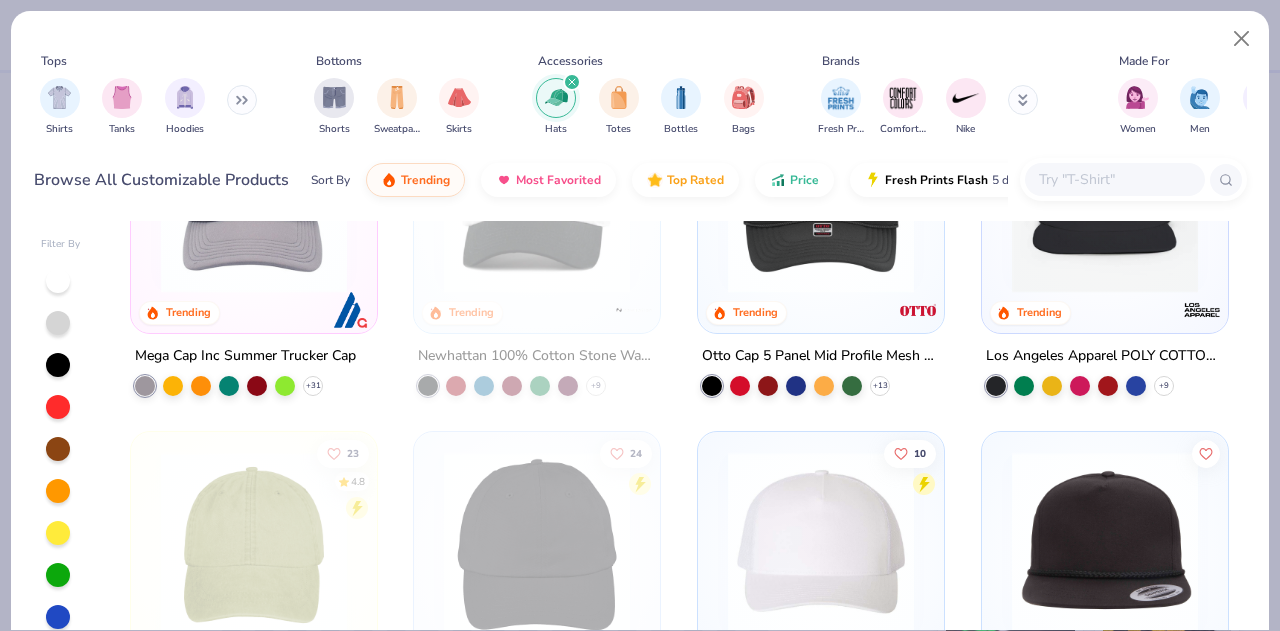 click at bounding box center (821, 200) 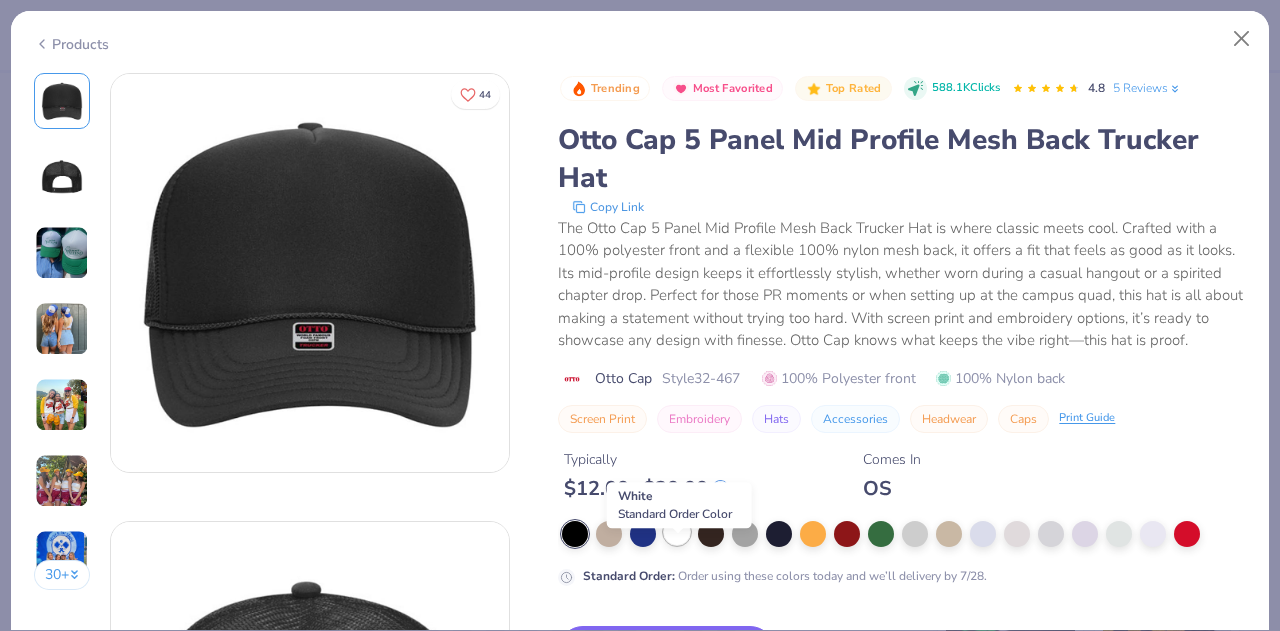 click at bounding box center (677, 532) 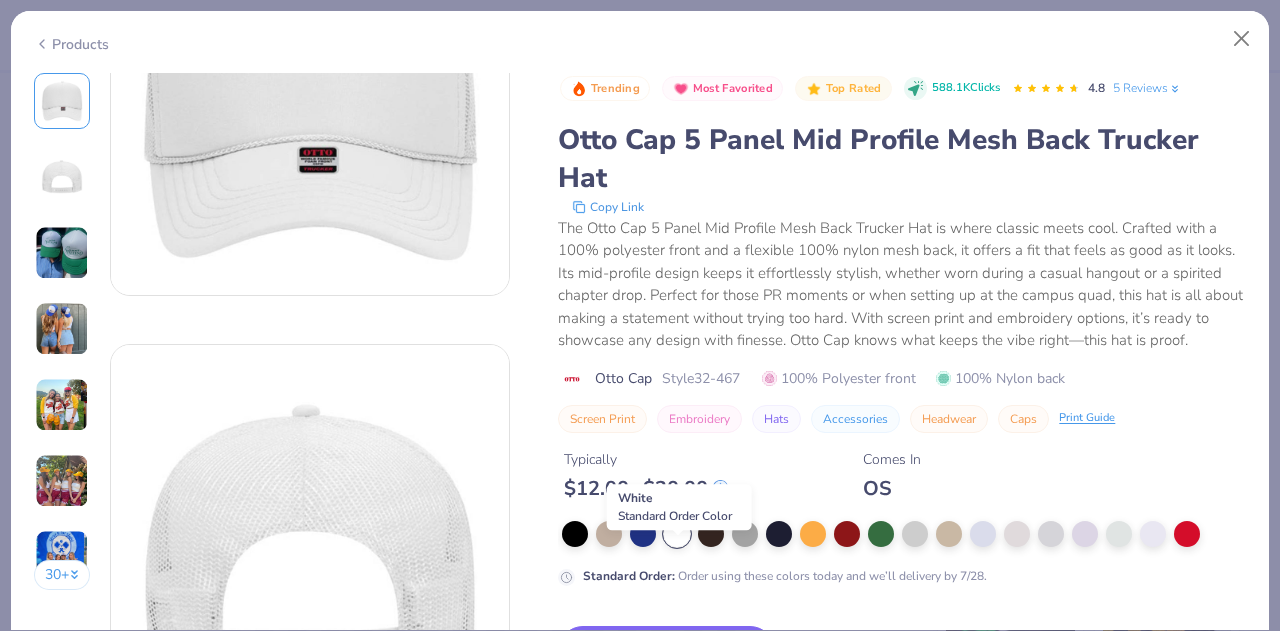 scroll, scrollTop: 190, scrollLeft: 0, axis: vertical 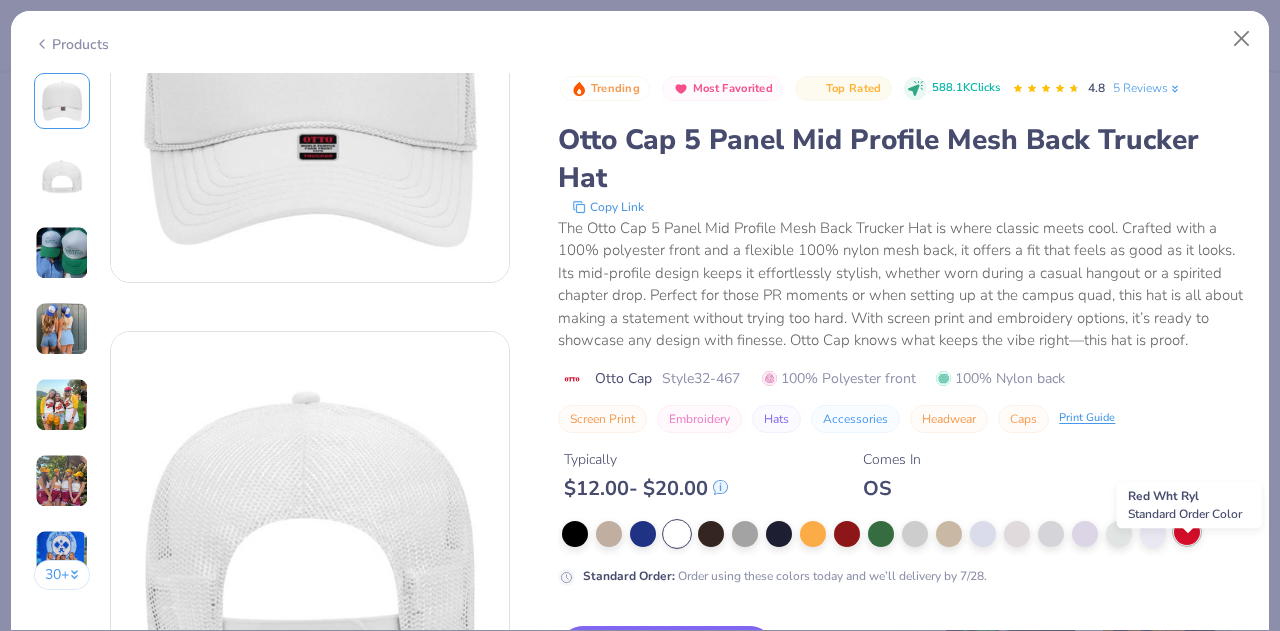 click at bounding box center (1187, 532) 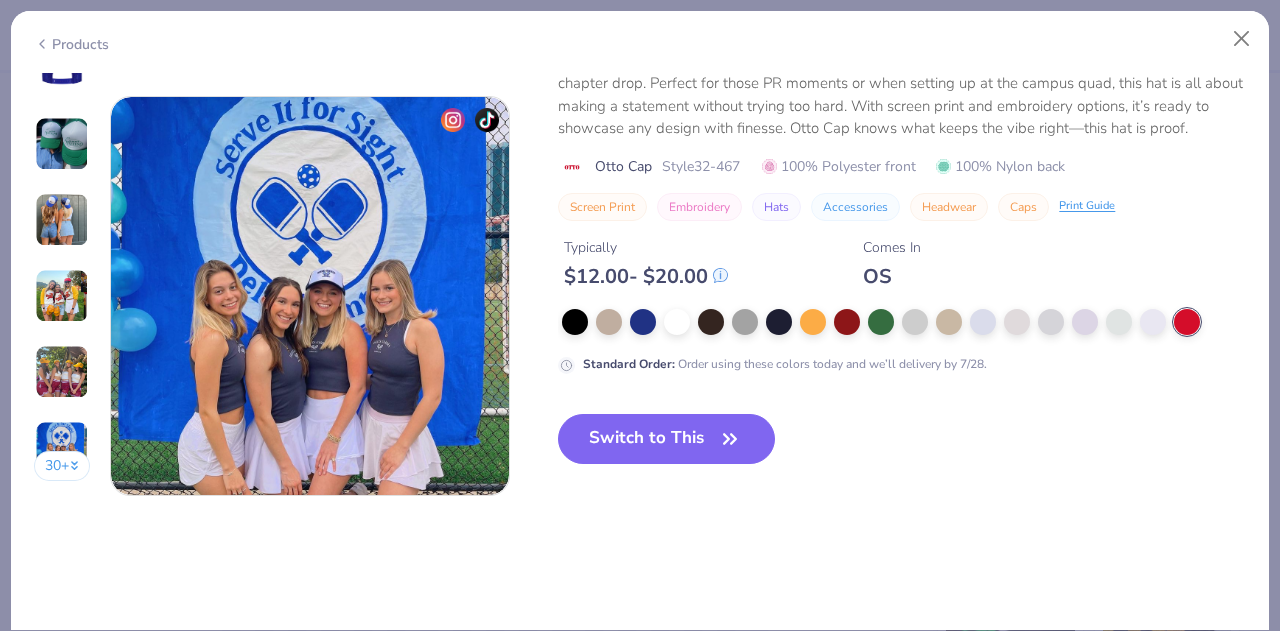 scroll, scrollTop: 2631, scrollLeft: 0, axis: vertical 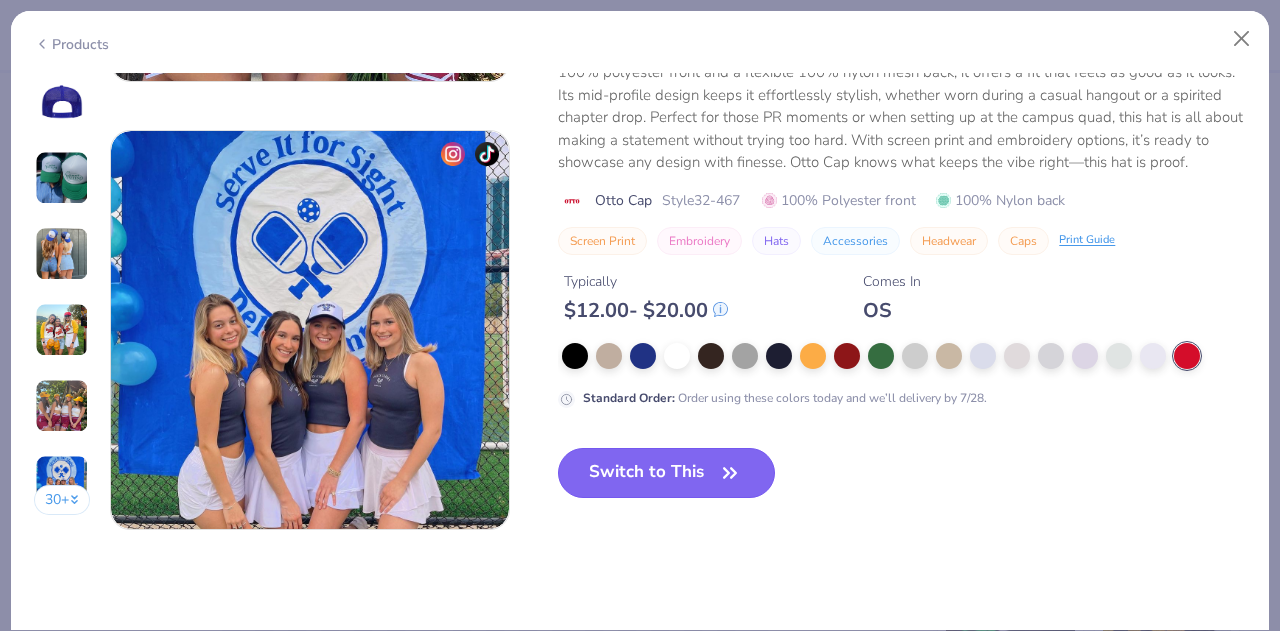 click on "Switch to This" at bounding box center [666, 473] 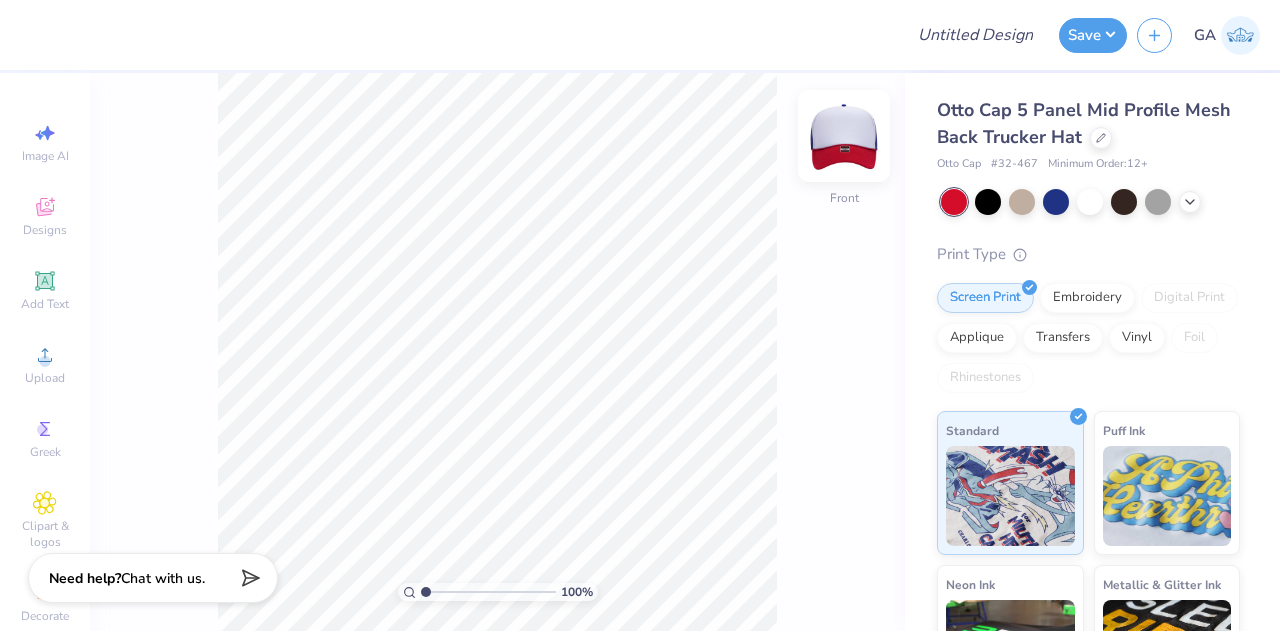 click at bounding box center [844, 136] 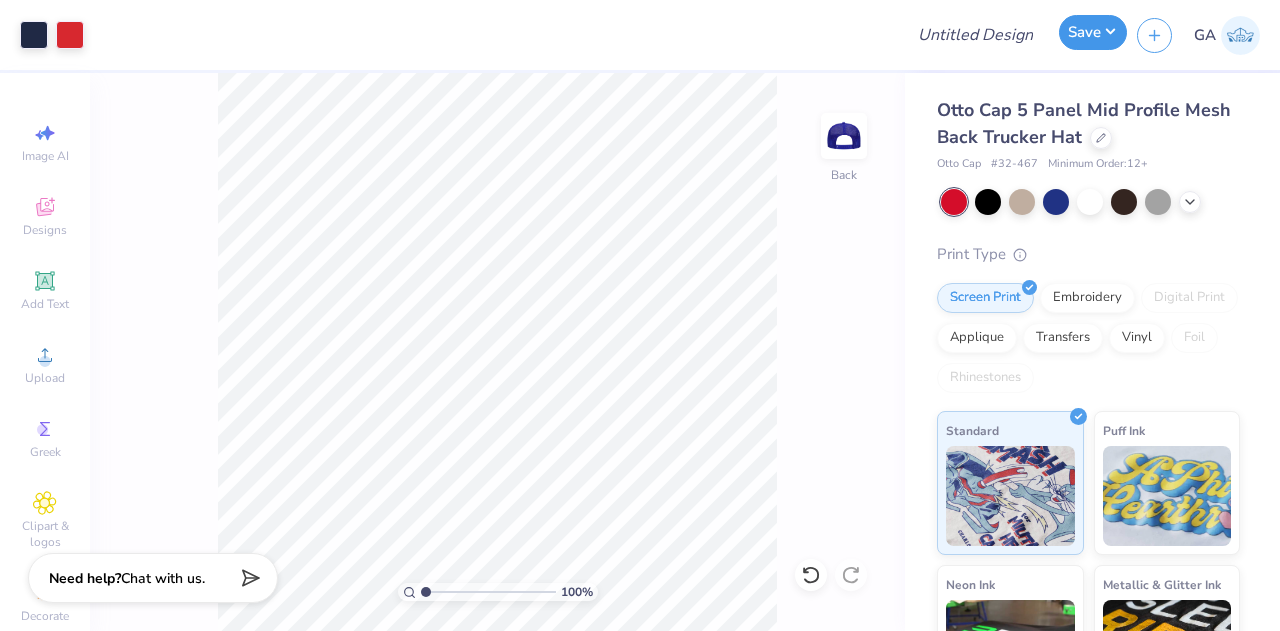 click on "Save" at bounding box center (1093, 32) 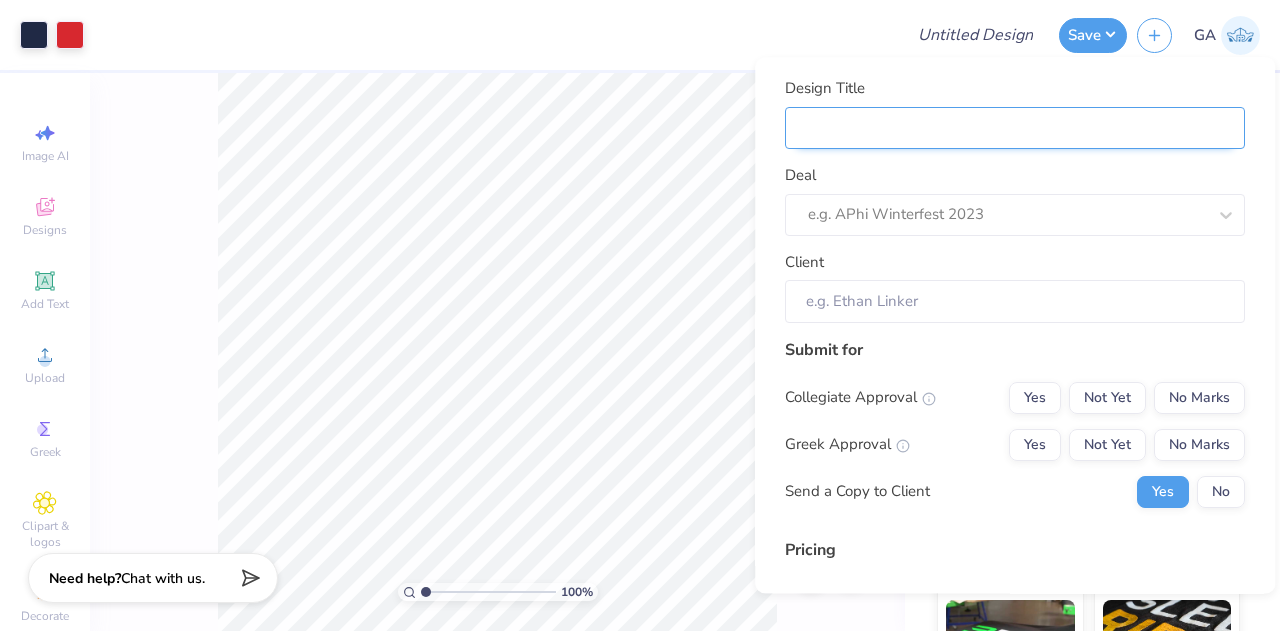 click on "Design Title" at bounding box center [1015, 128] 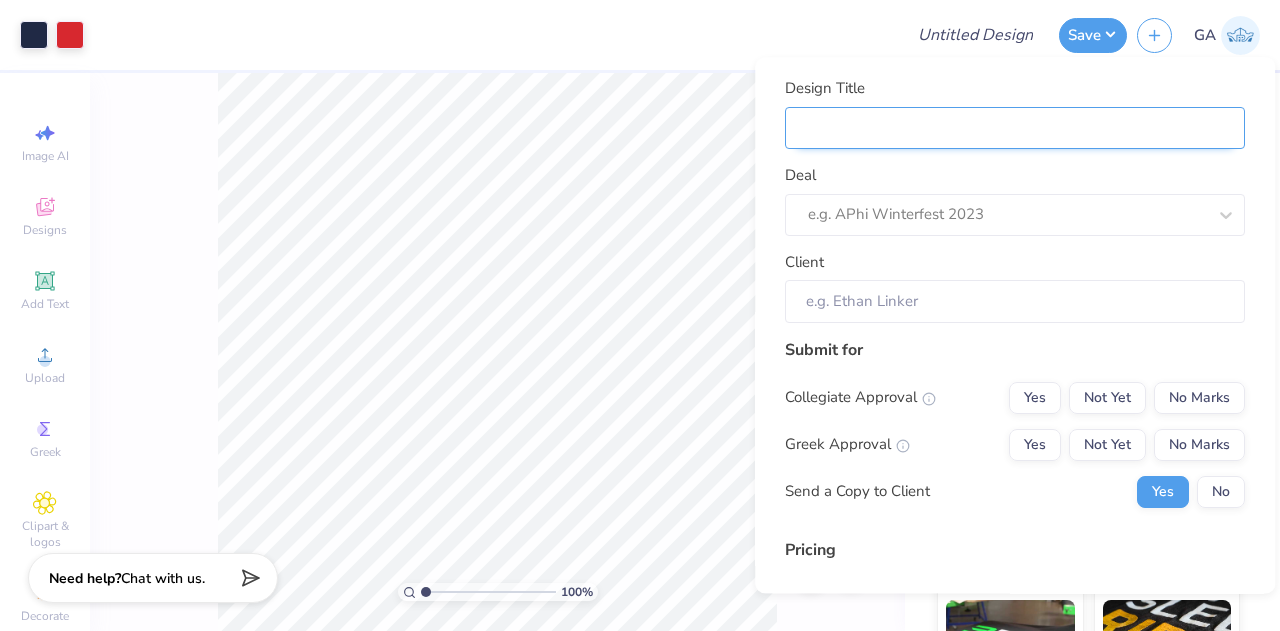 click on "Design Title" at bounding box center [1015, 128] 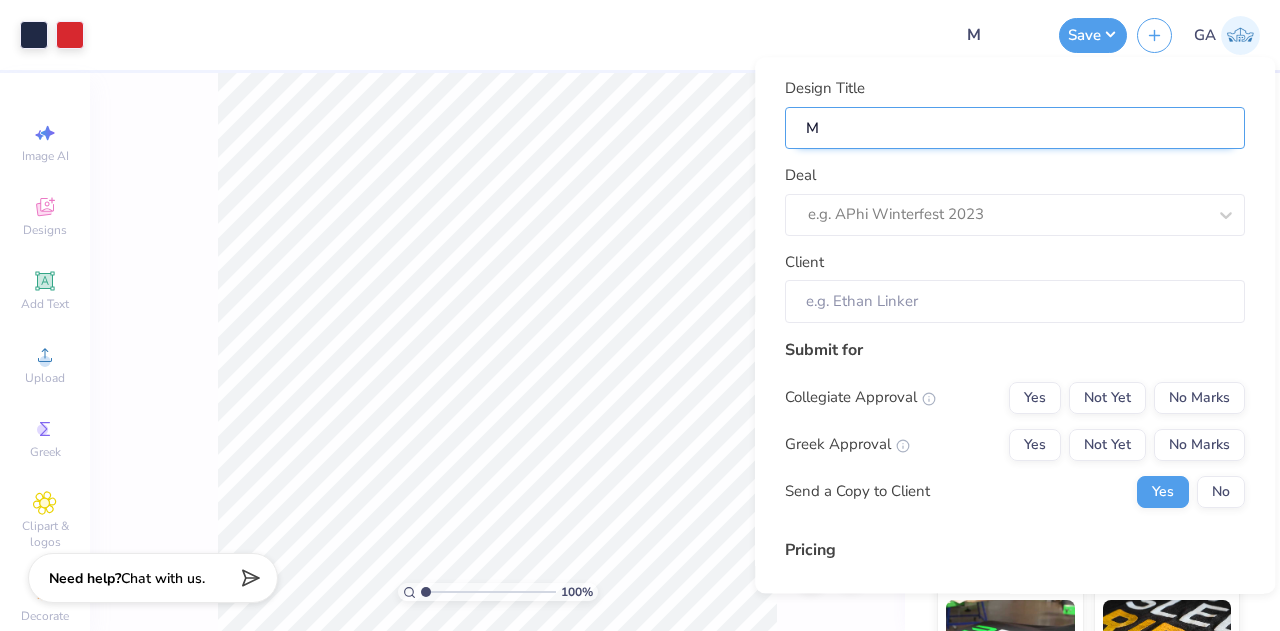 type on "Me" 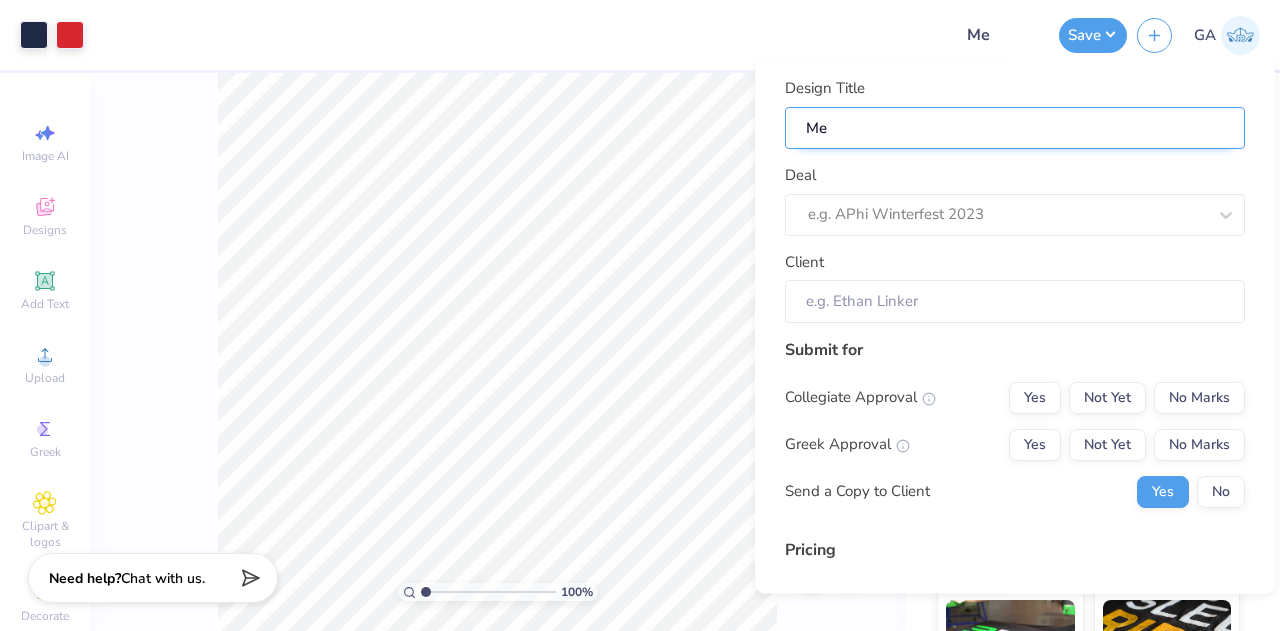 type on "Mer" 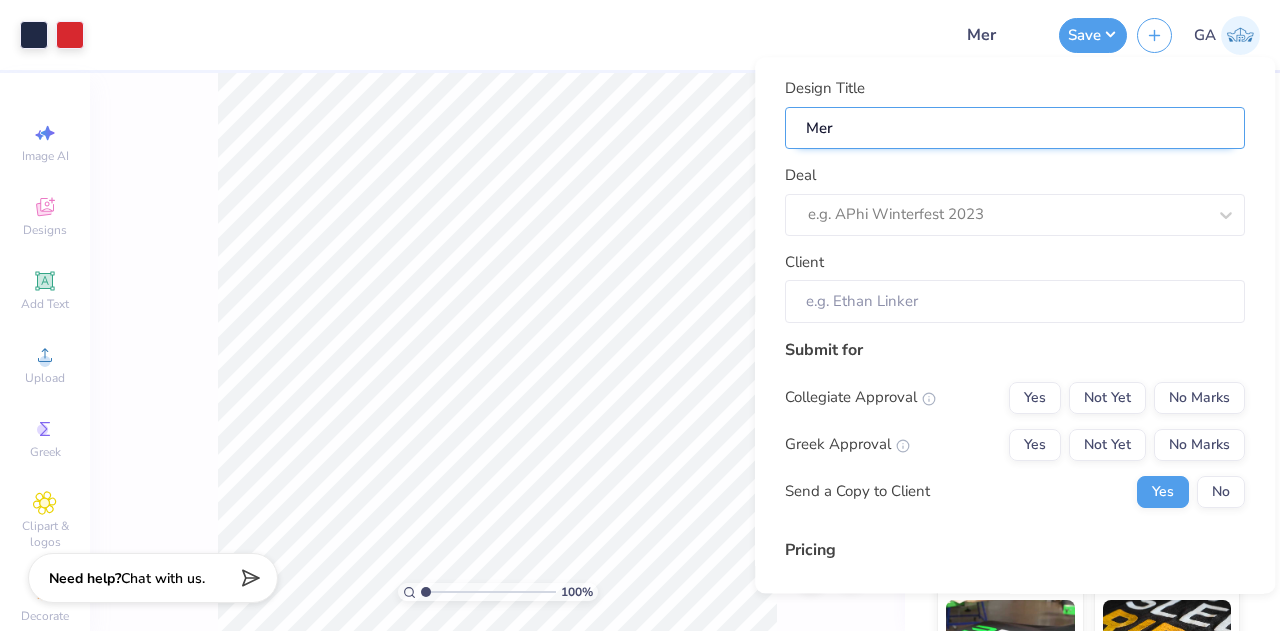 type on "Merc" 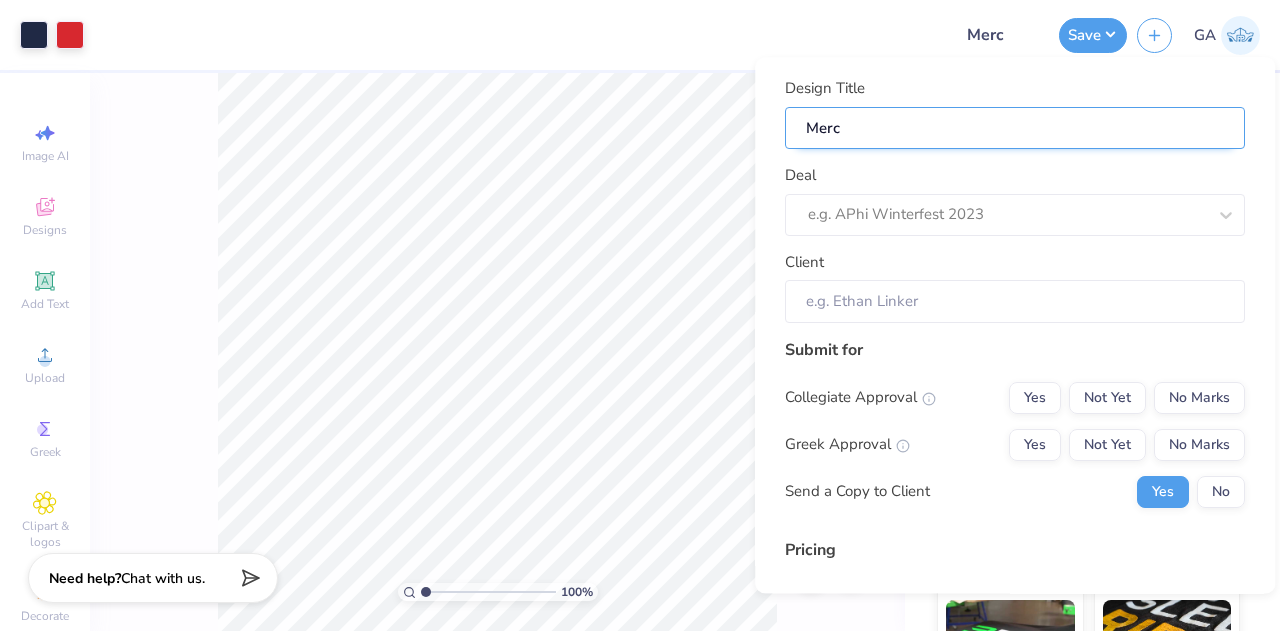 type on "Merch" 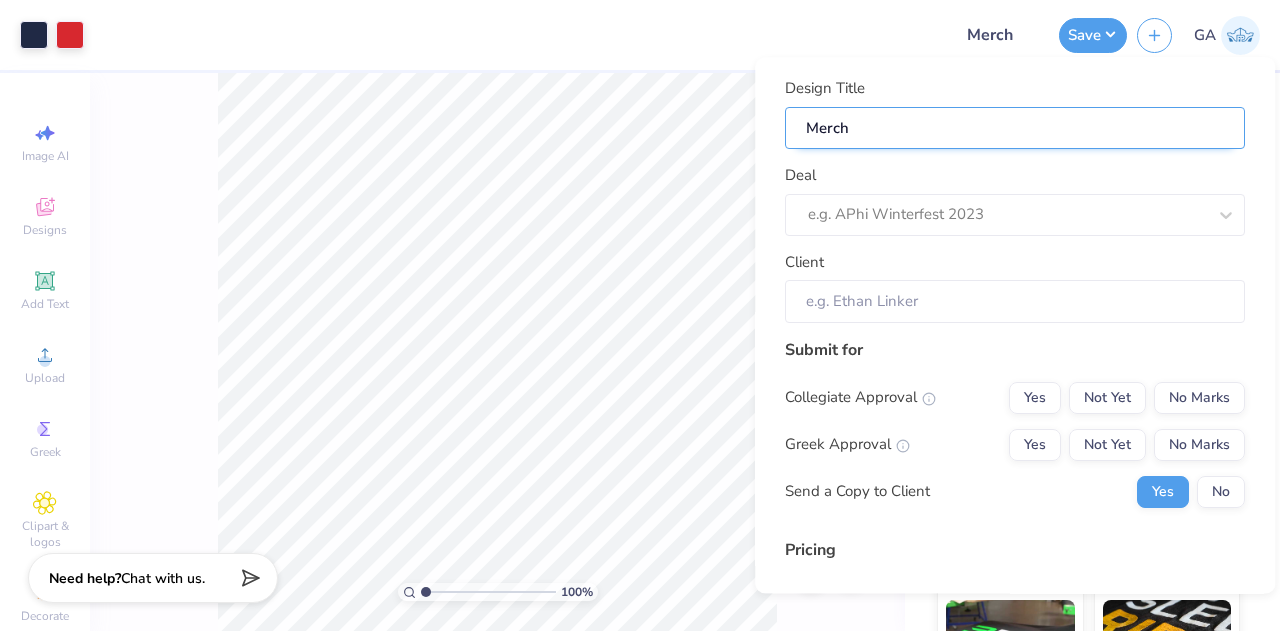 type on "Merch" 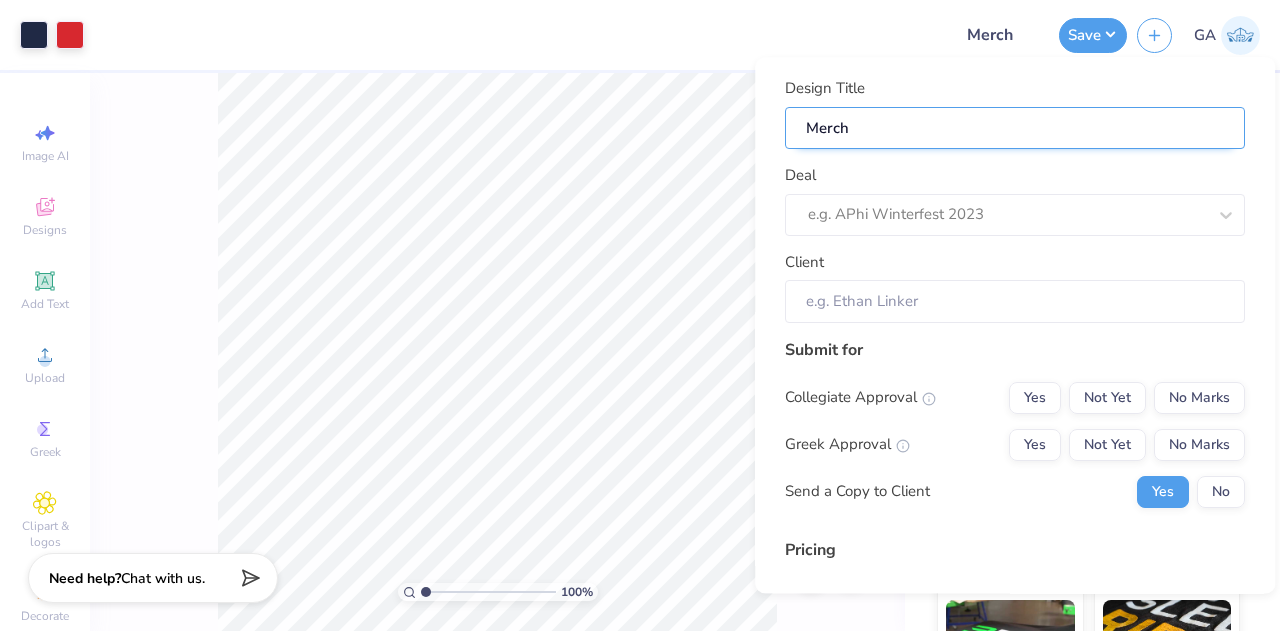 type on "Merch f" 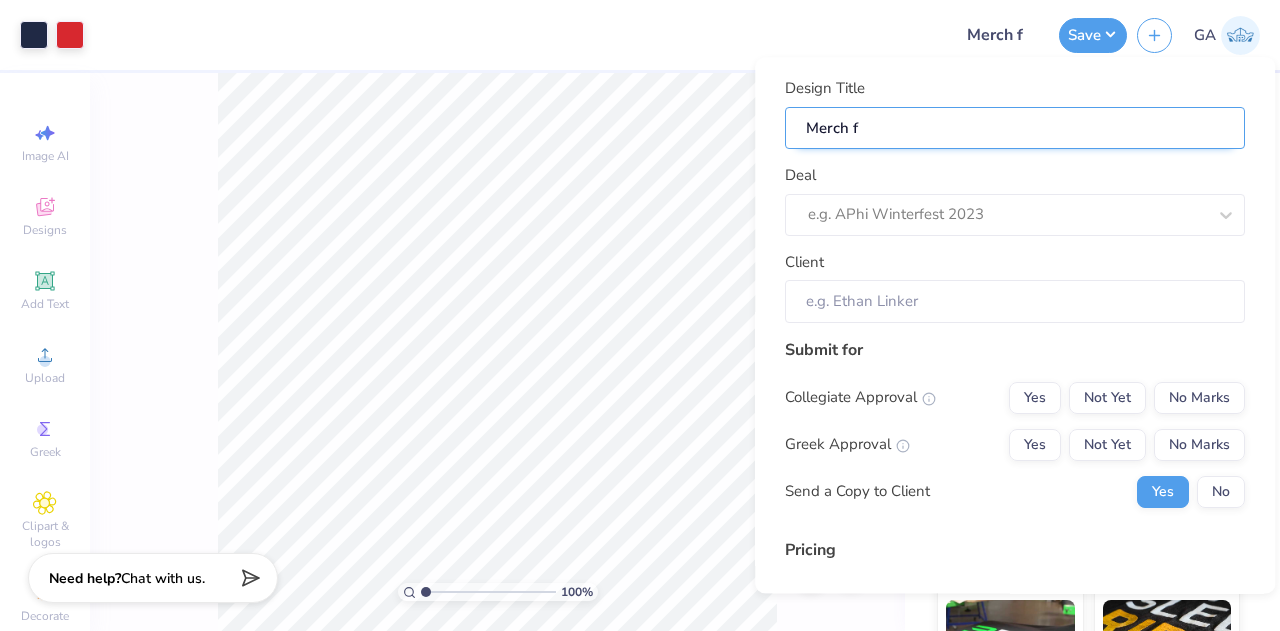 type on "Merch fo" 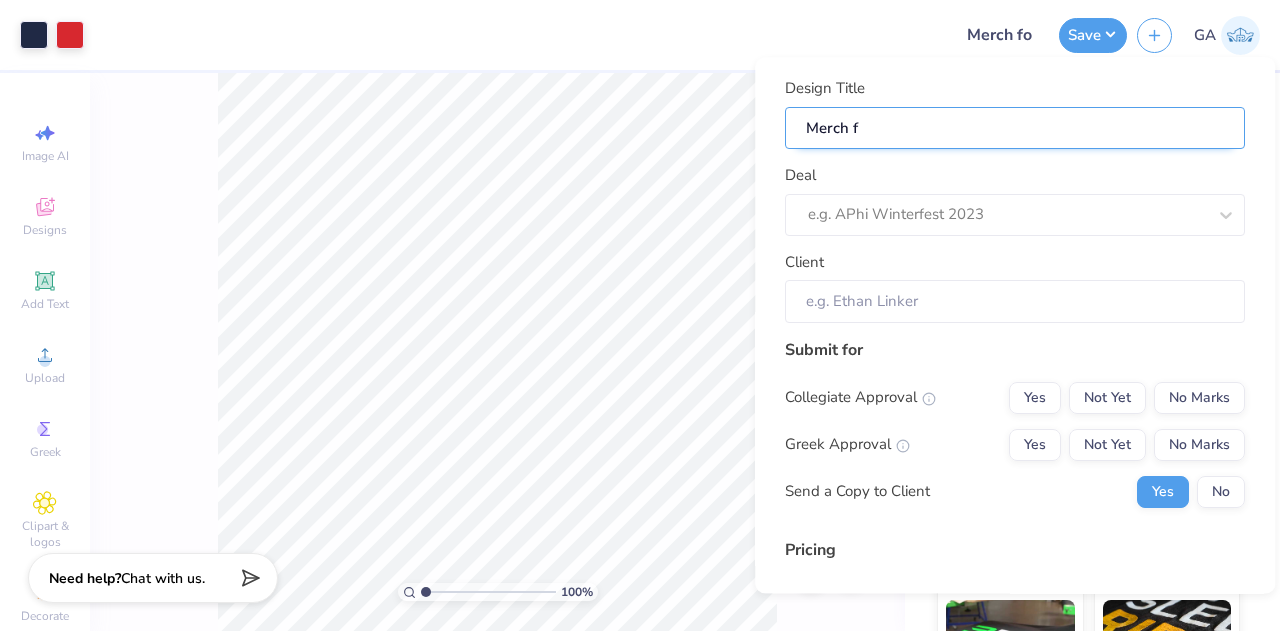 type on "Merch fo" 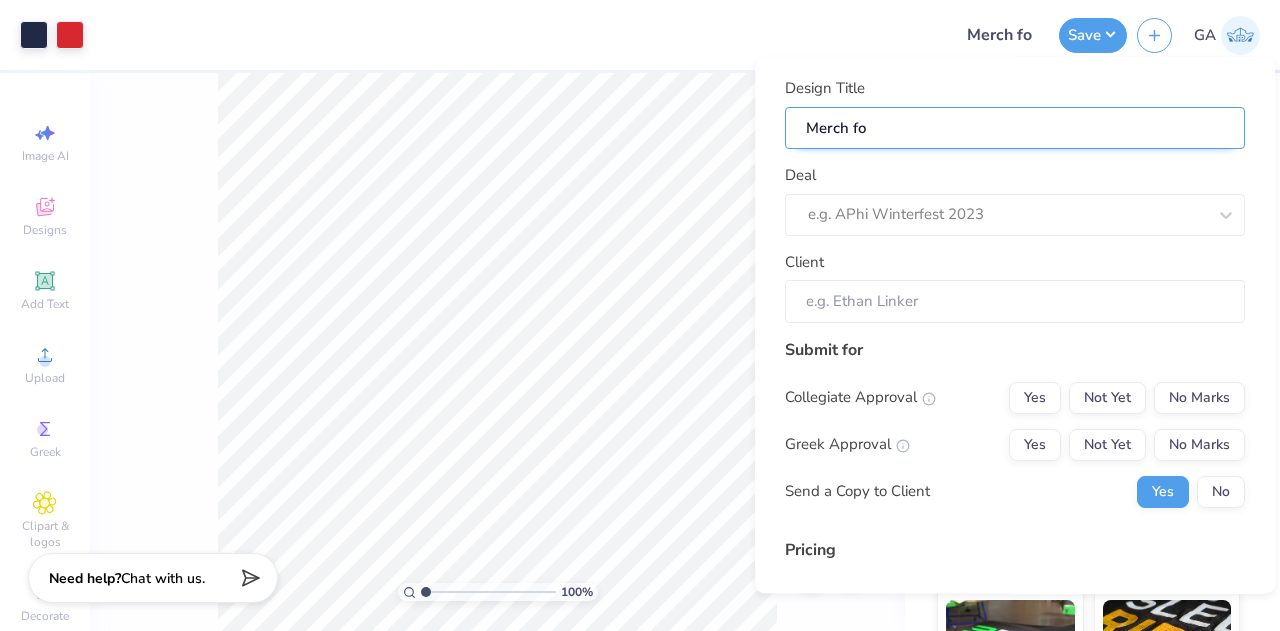 type on "Merch for" 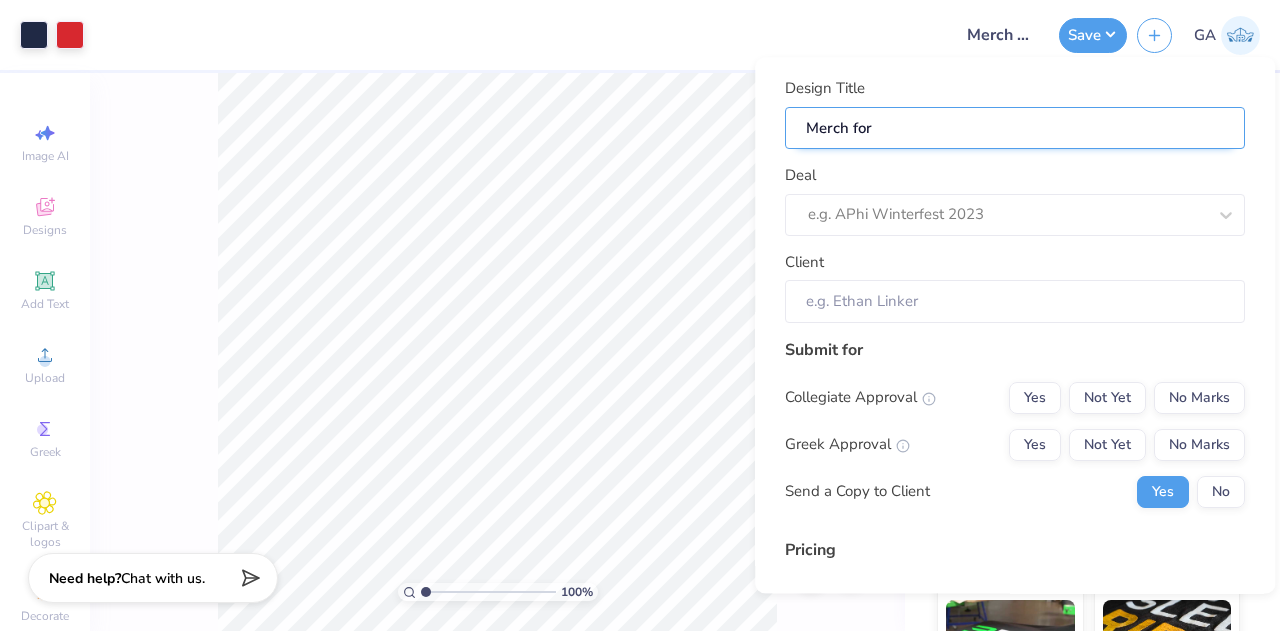 type on "Merch for" 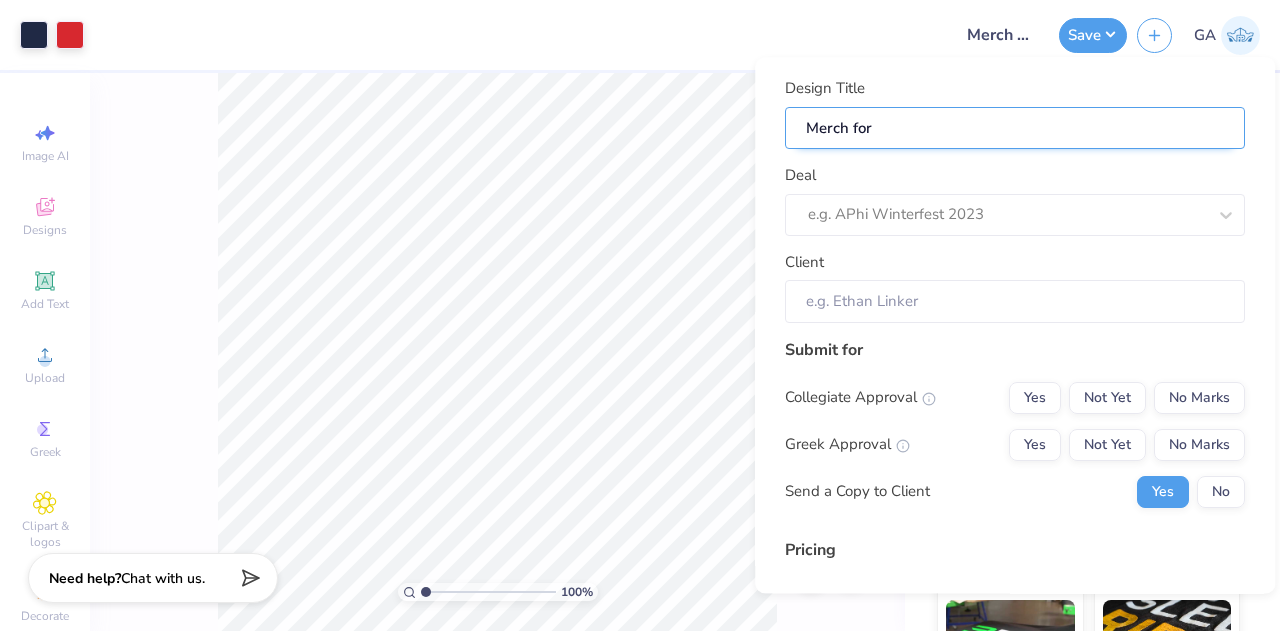 type on "Merch for A" 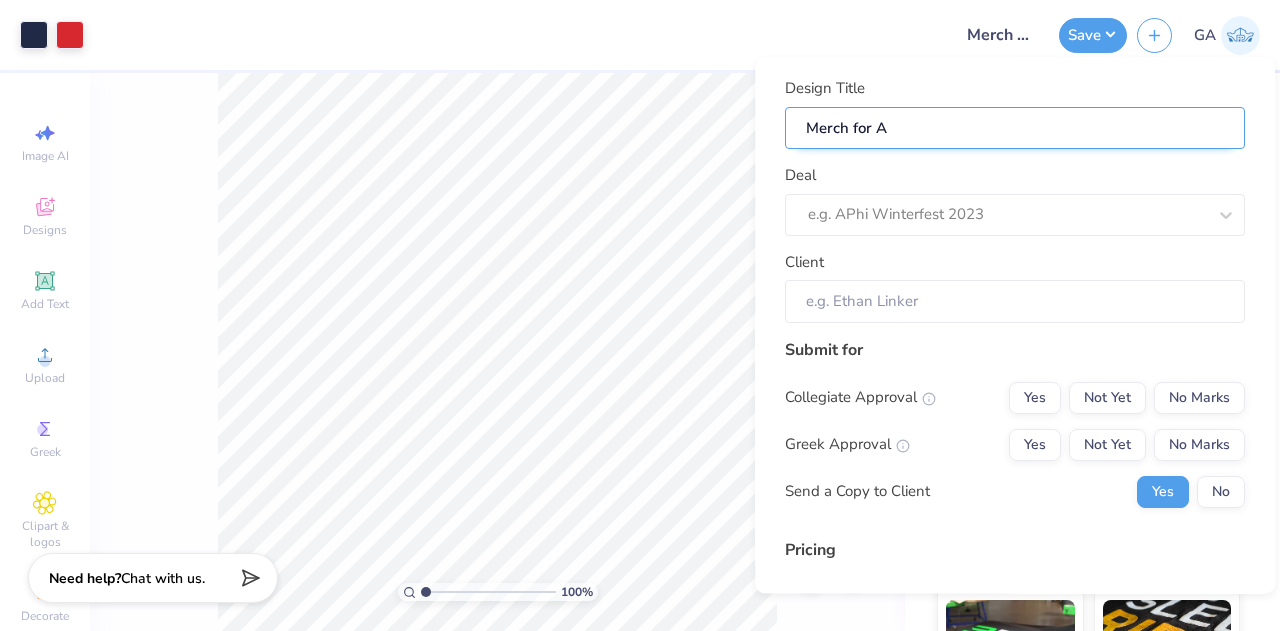 type on "Merch for Ac" 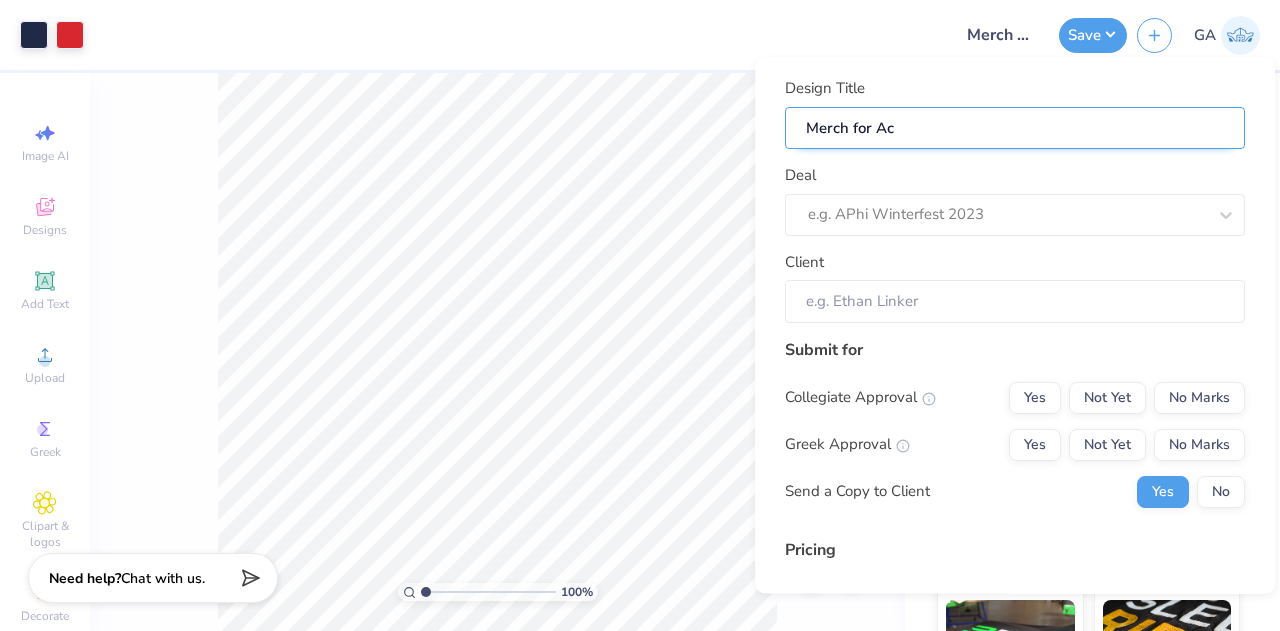 type on "Merch for Act" 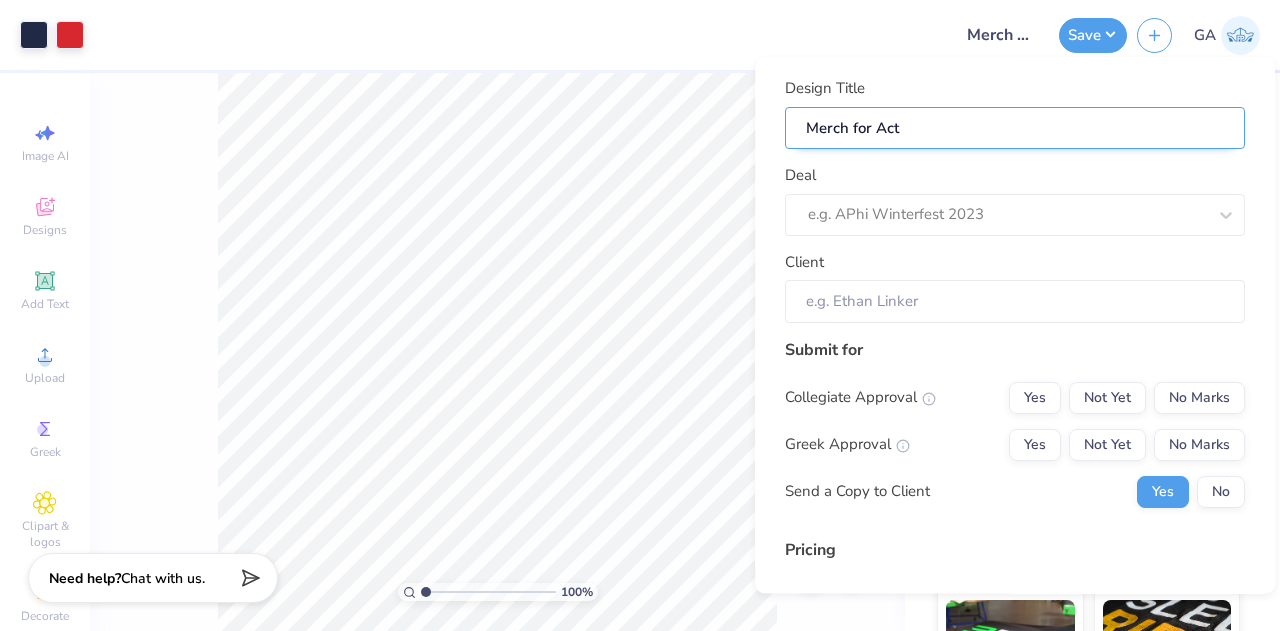 type on "Merch for Acti" 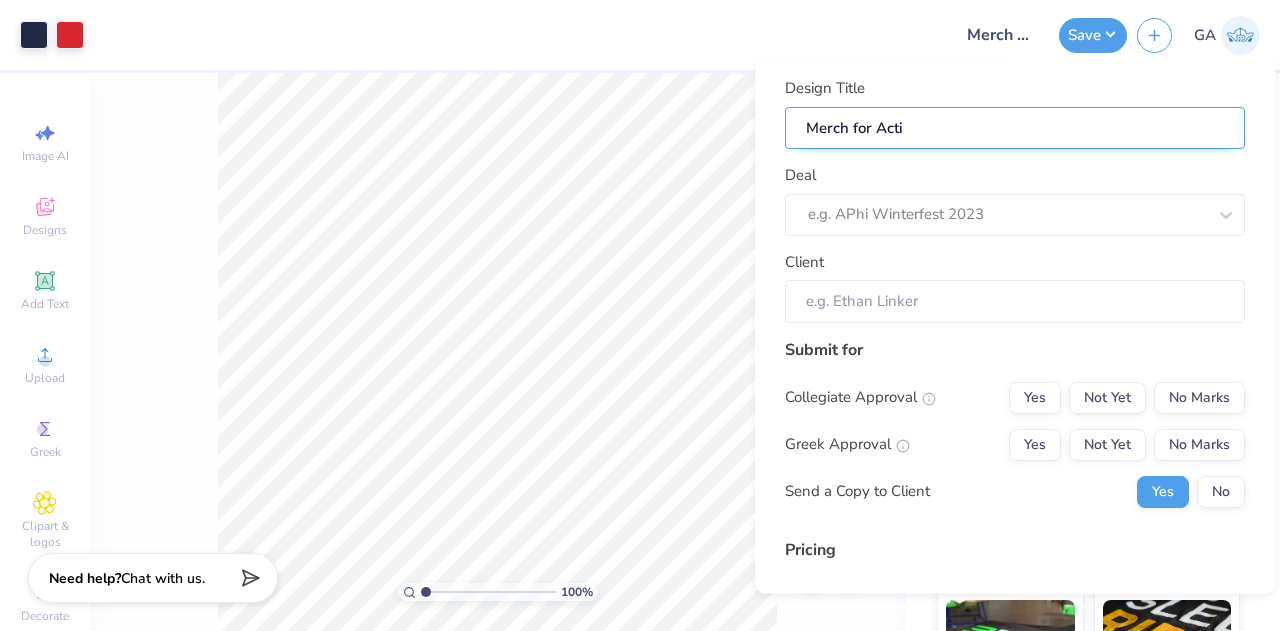 type on "Merch for Activ" 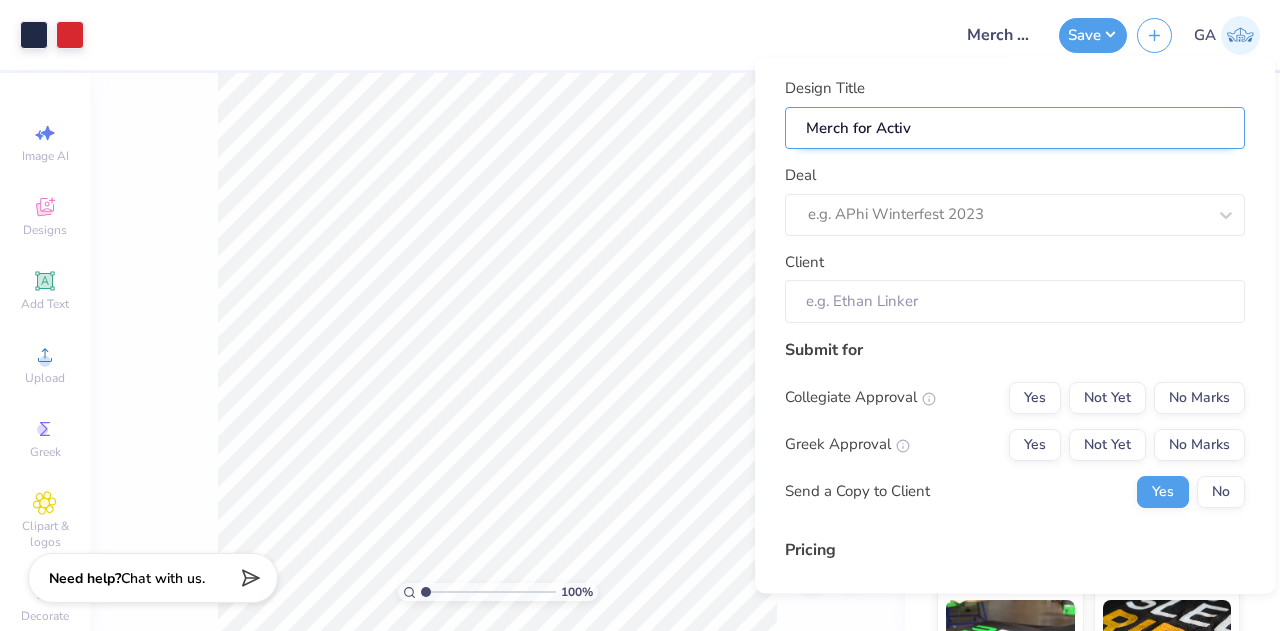 type on "Merch for Activi" 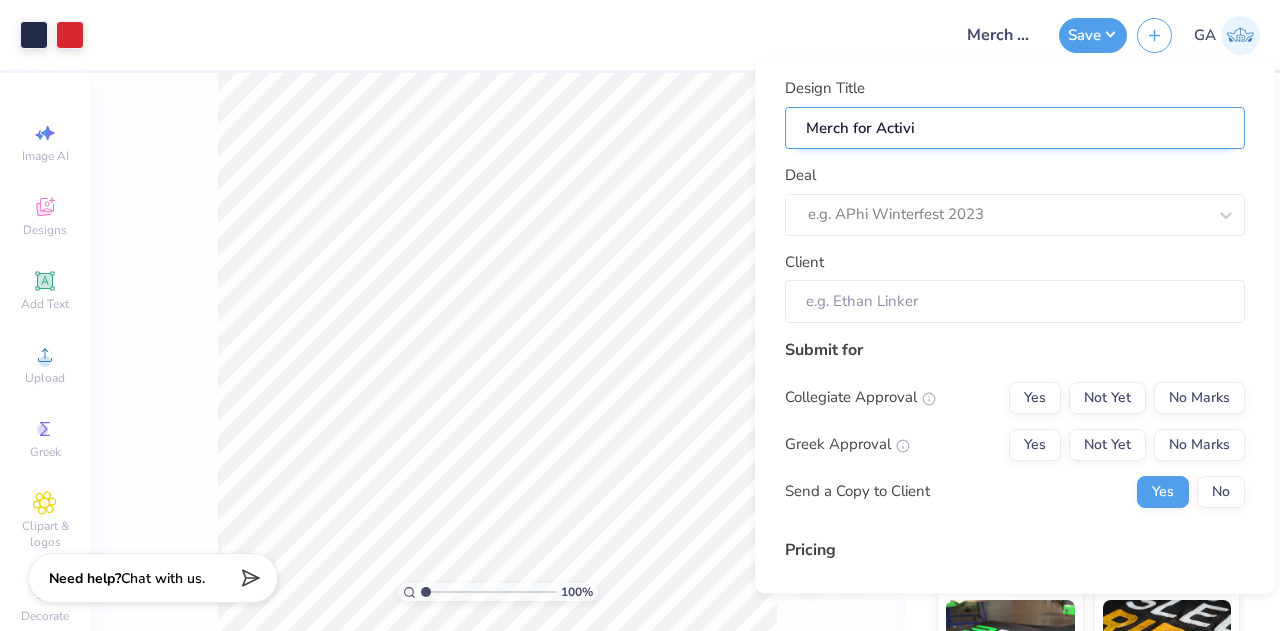 type on "Merch for Activit" 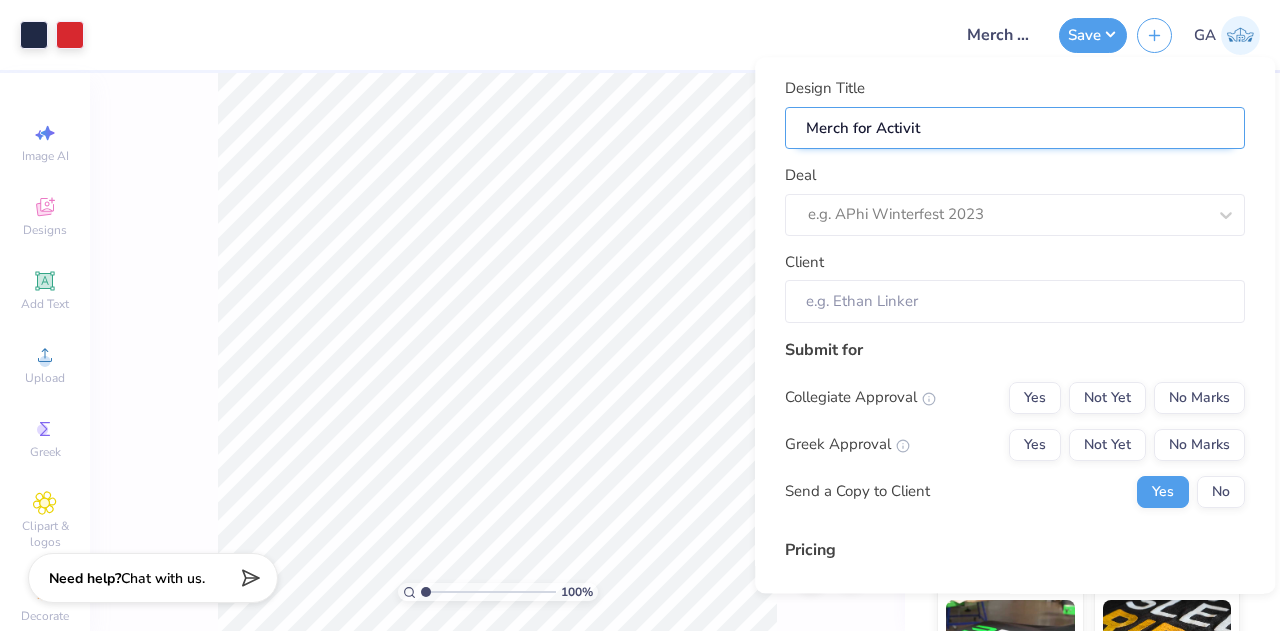type on "Merch for Activite" 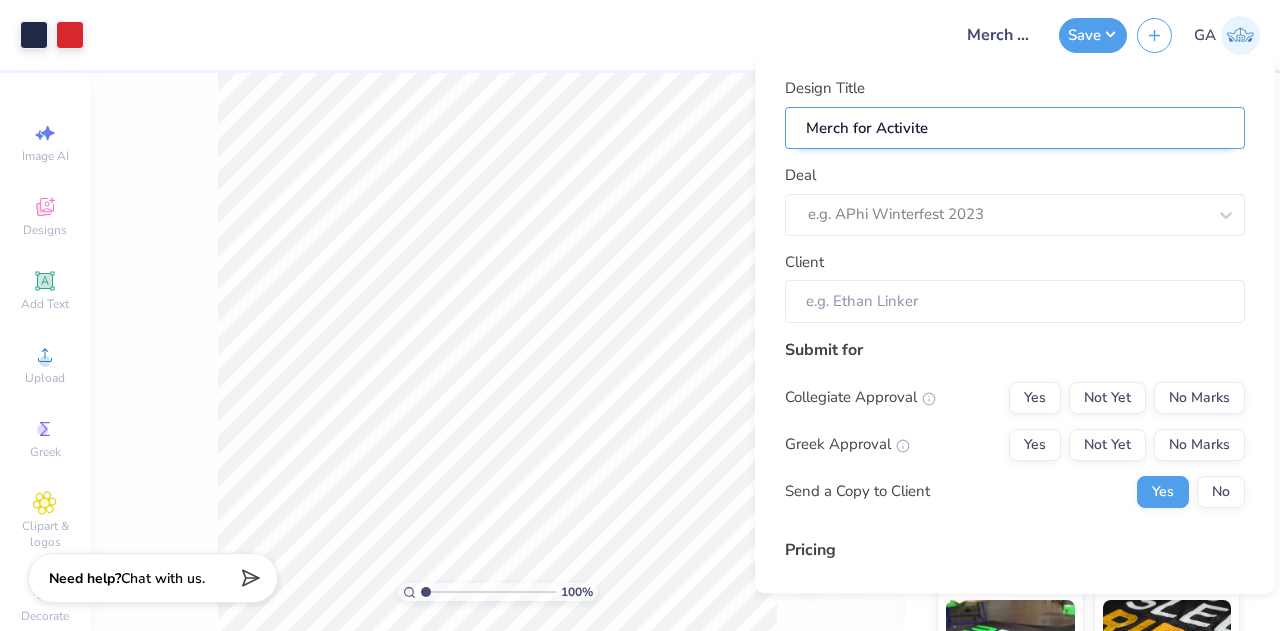 type on "Merch for Activites" 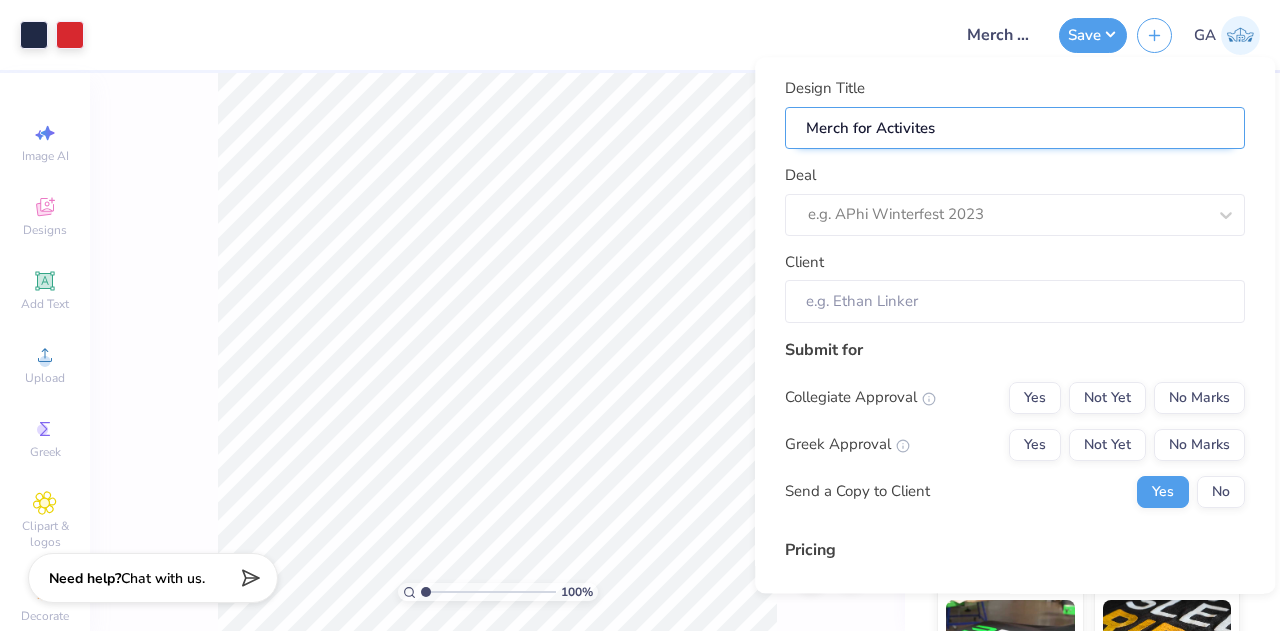 type on "Merch for Activites" 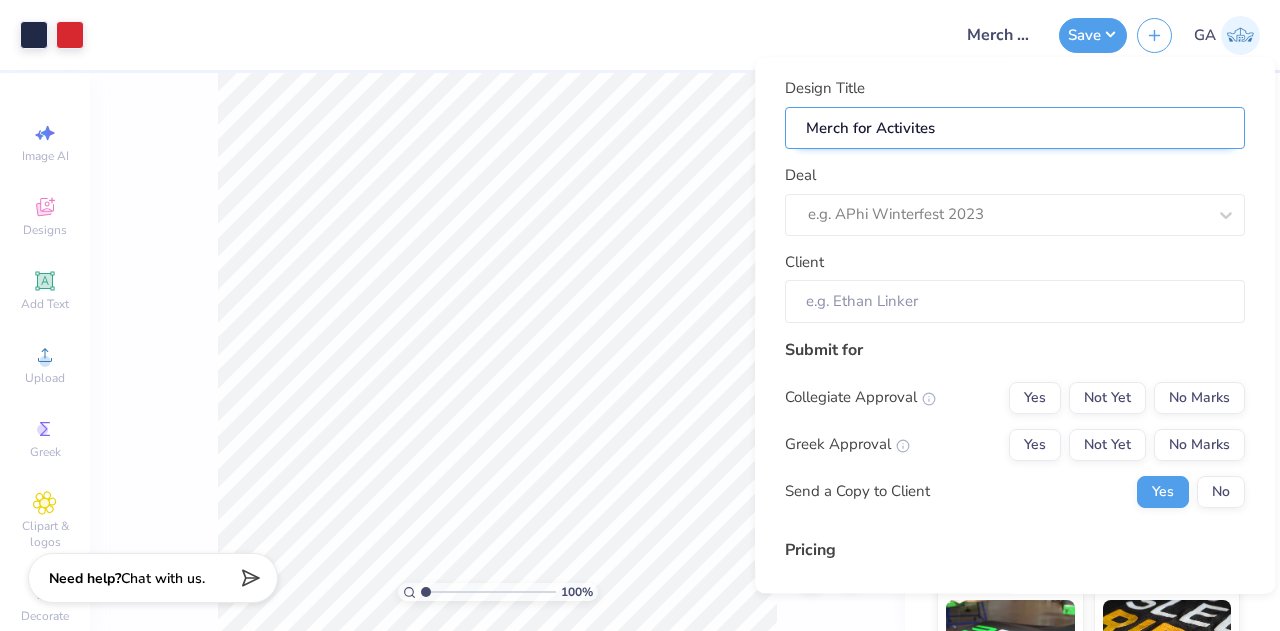 type on "Merch for Activites C" 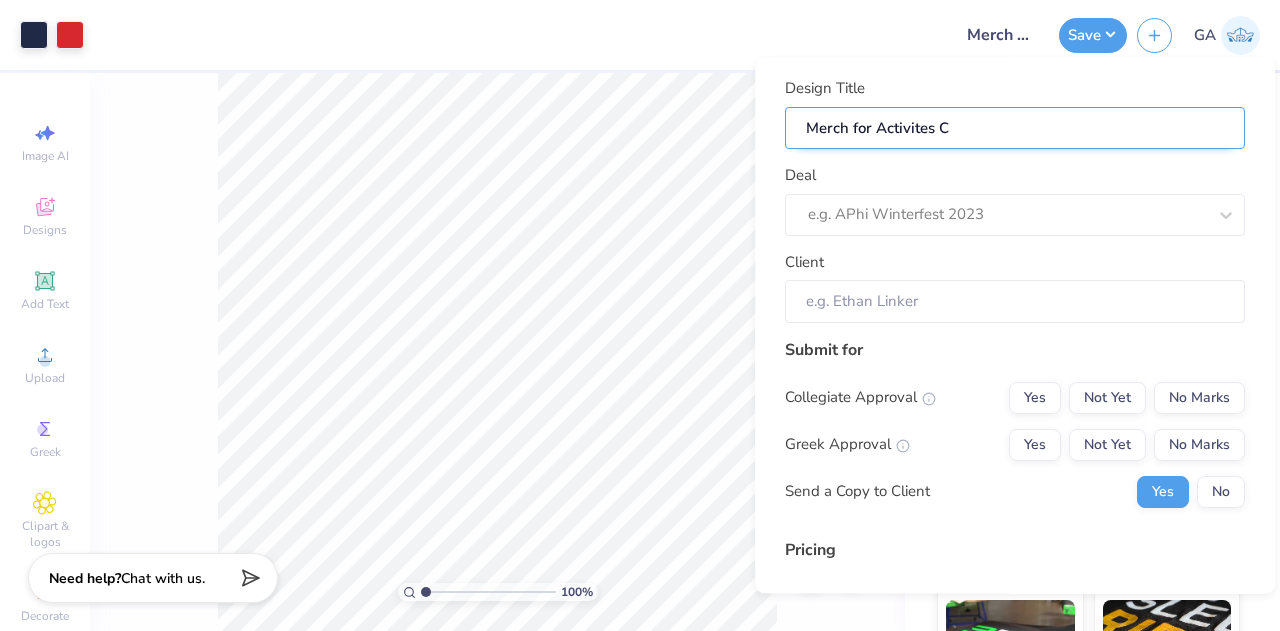 type on "Merch for Activites Cl" 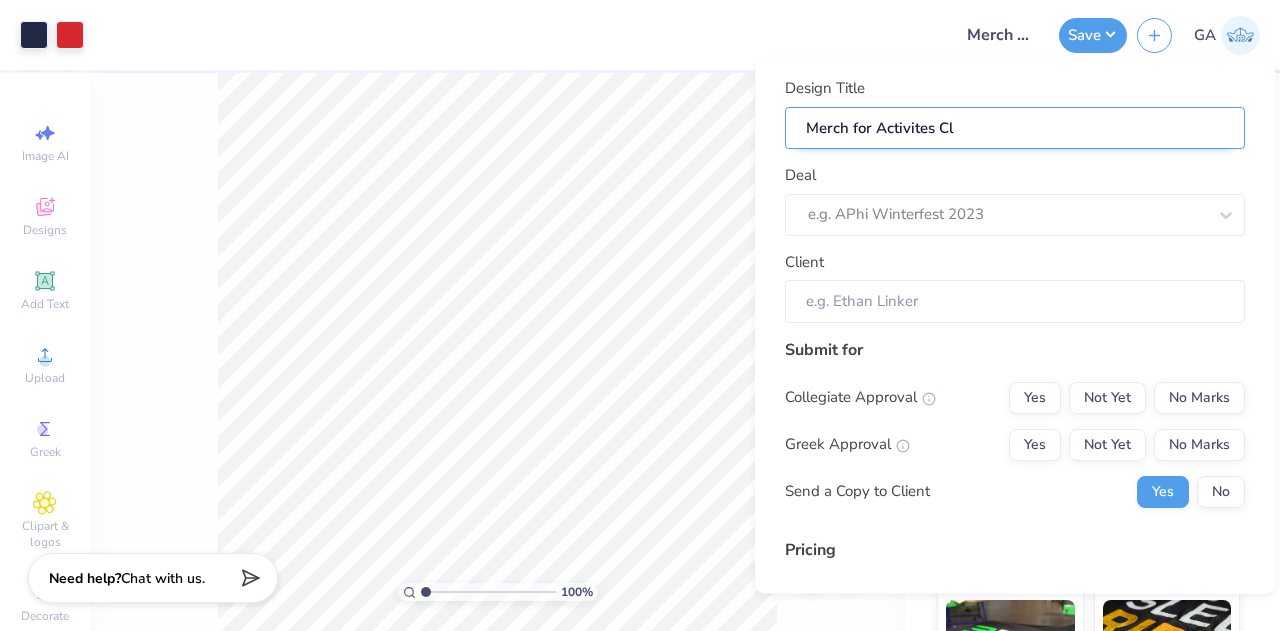 type on "Merch for Activites Cl" 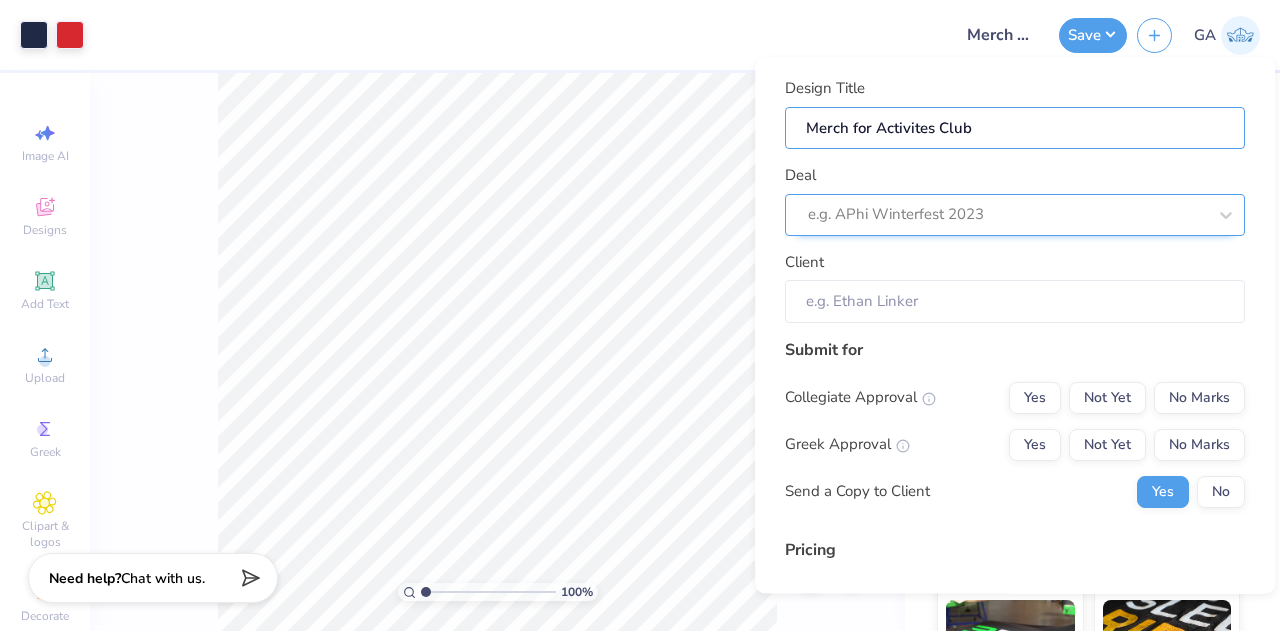 type on "Merch for Activites Club" 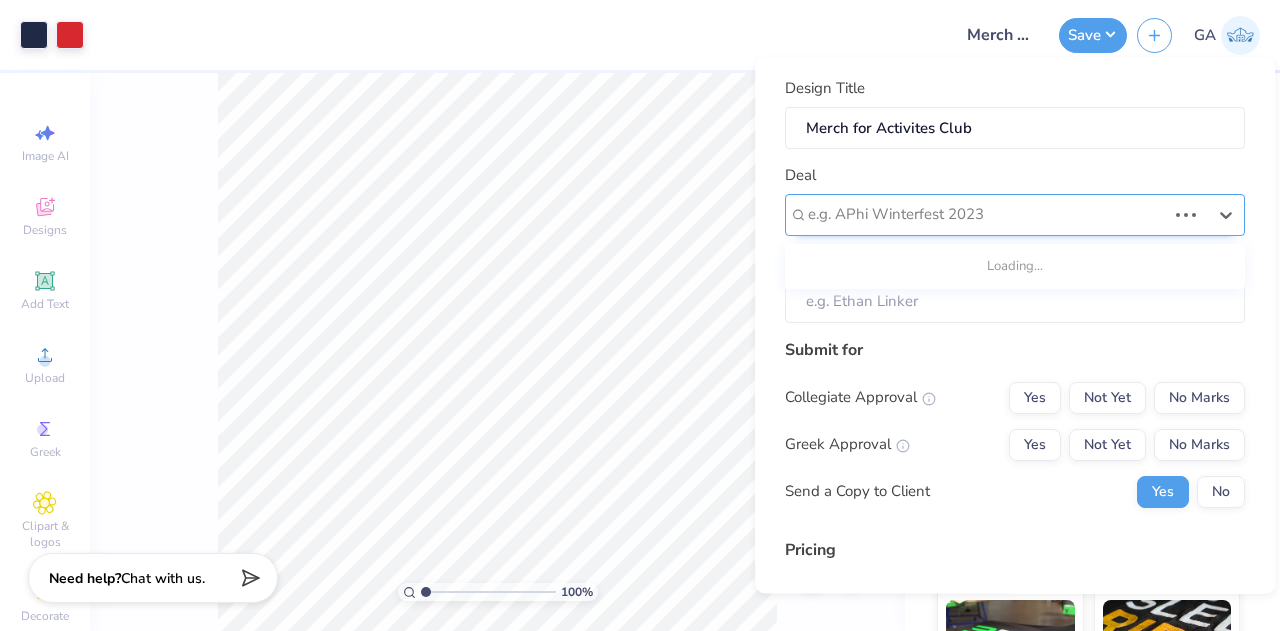 click at bounding box center (987, 215) 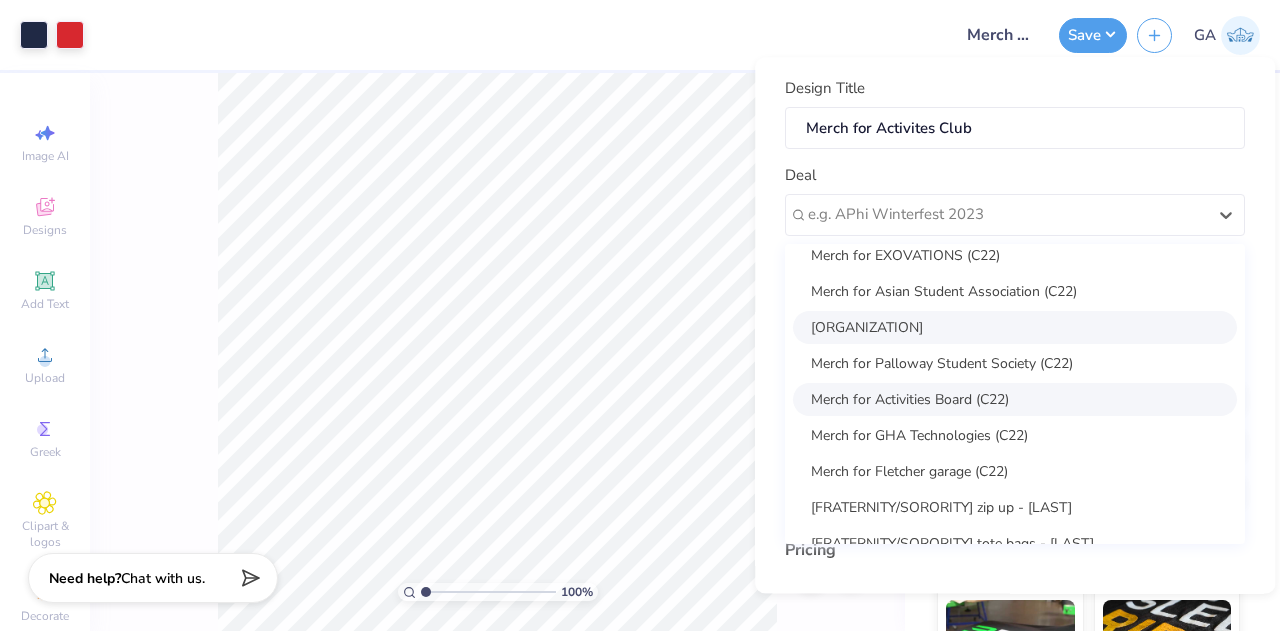 scroll, scrollTop: 124, scrollLeft: 0, axis: vertical 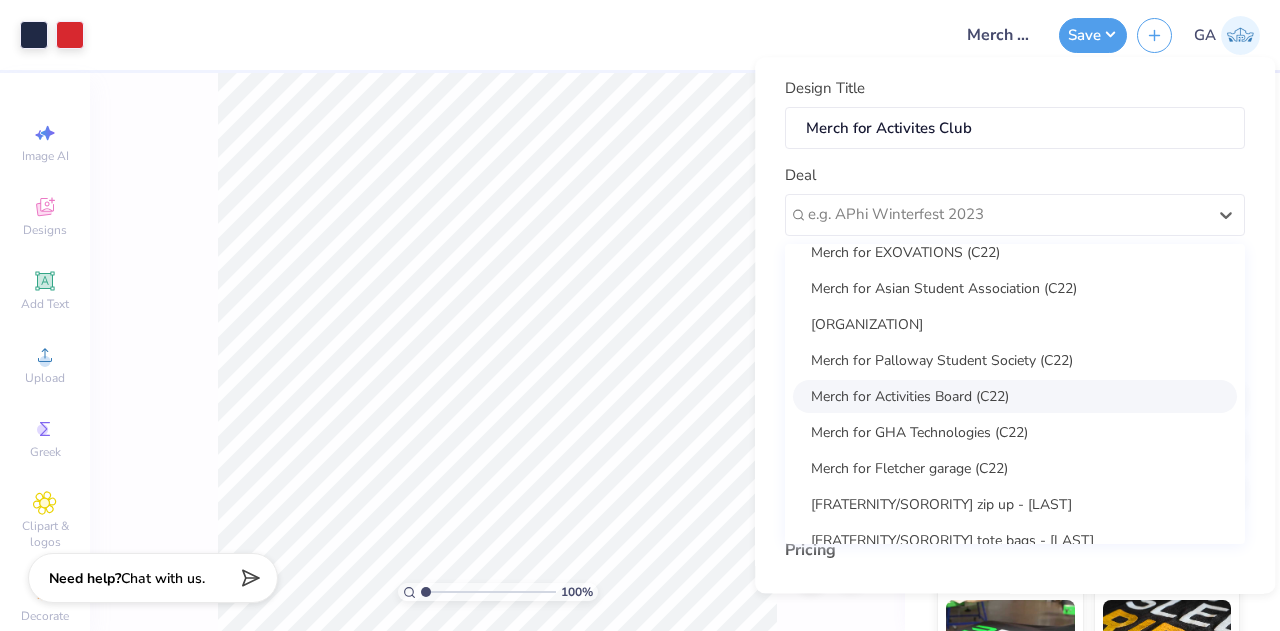 click on "Merch for Activities Board (C22)" at bounding box center (1015, 396) 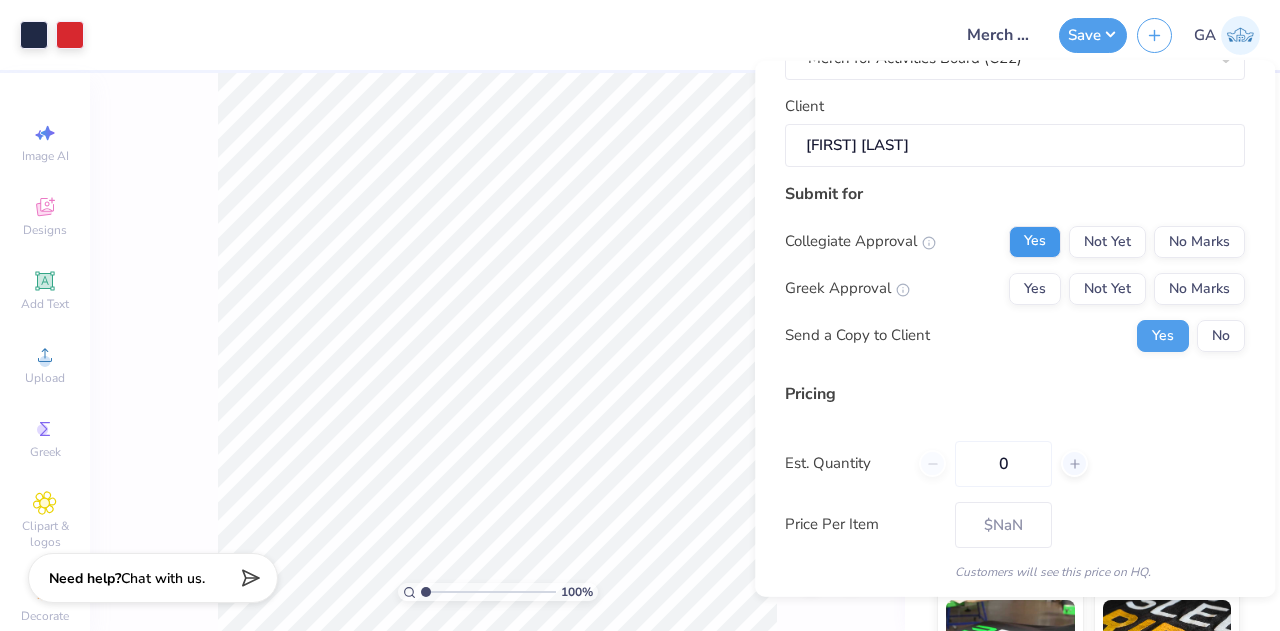 scroll, scrollTop: 163, scrollLeft: 0, axis: vertical 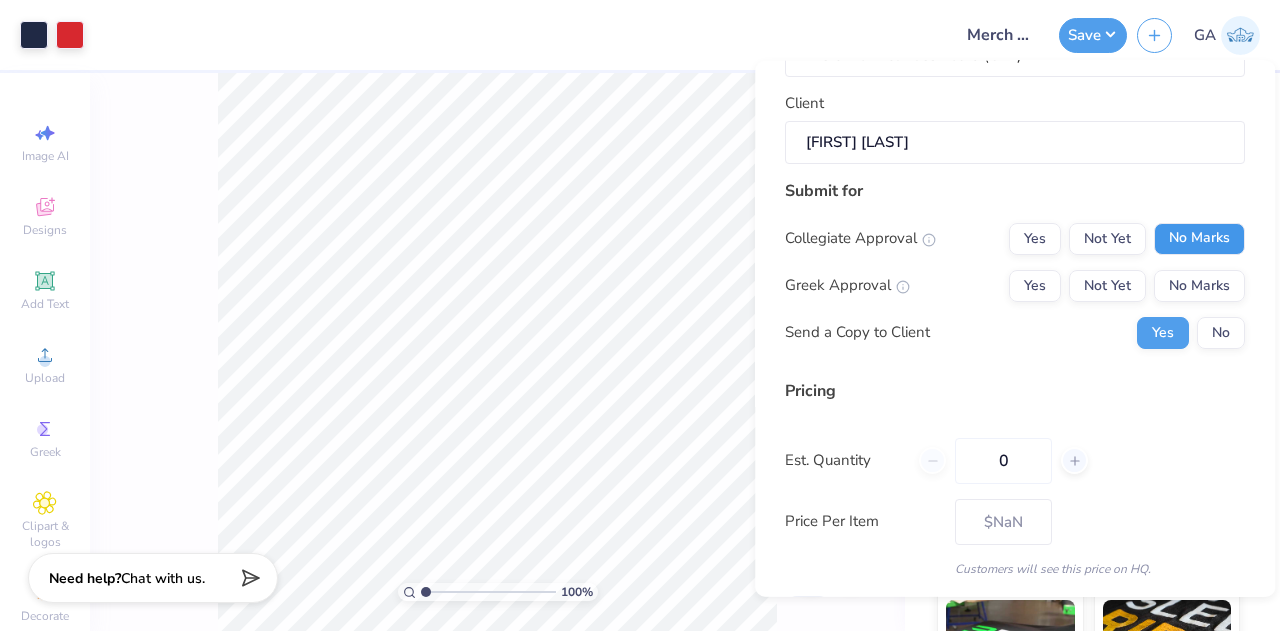 click on "No Marks" at bounding box center [1199, 238] 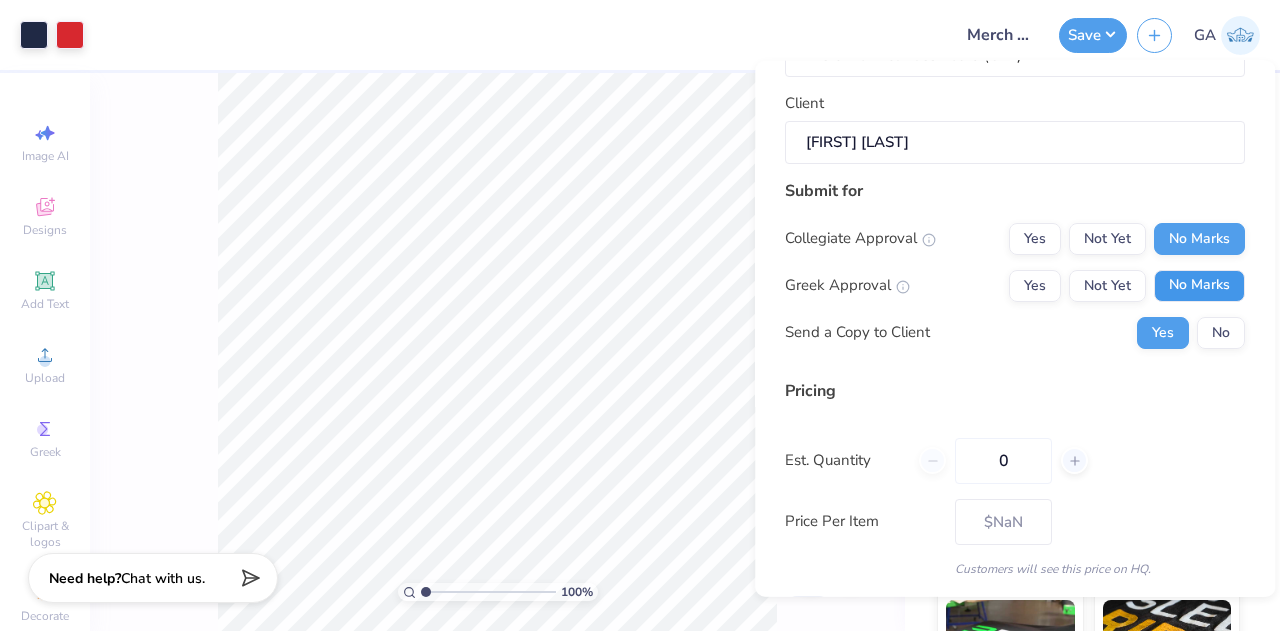 click on "No Marks" at bounding box center [1199, 285] 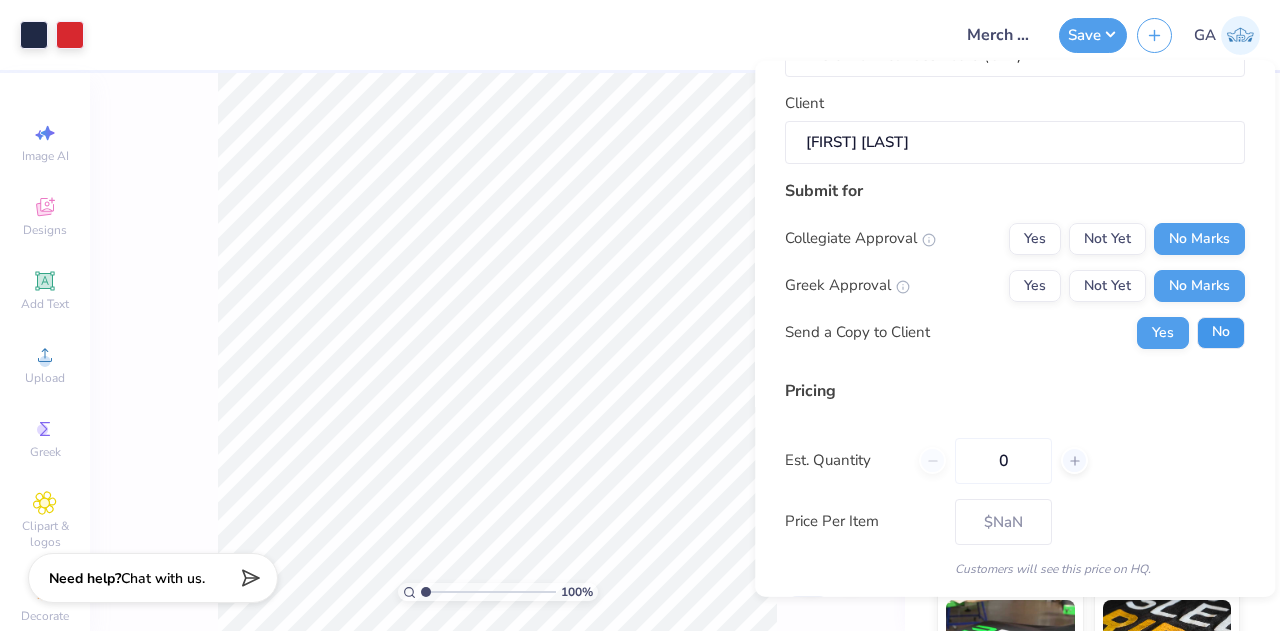 click on "No" at bounding box center (1221, 332) 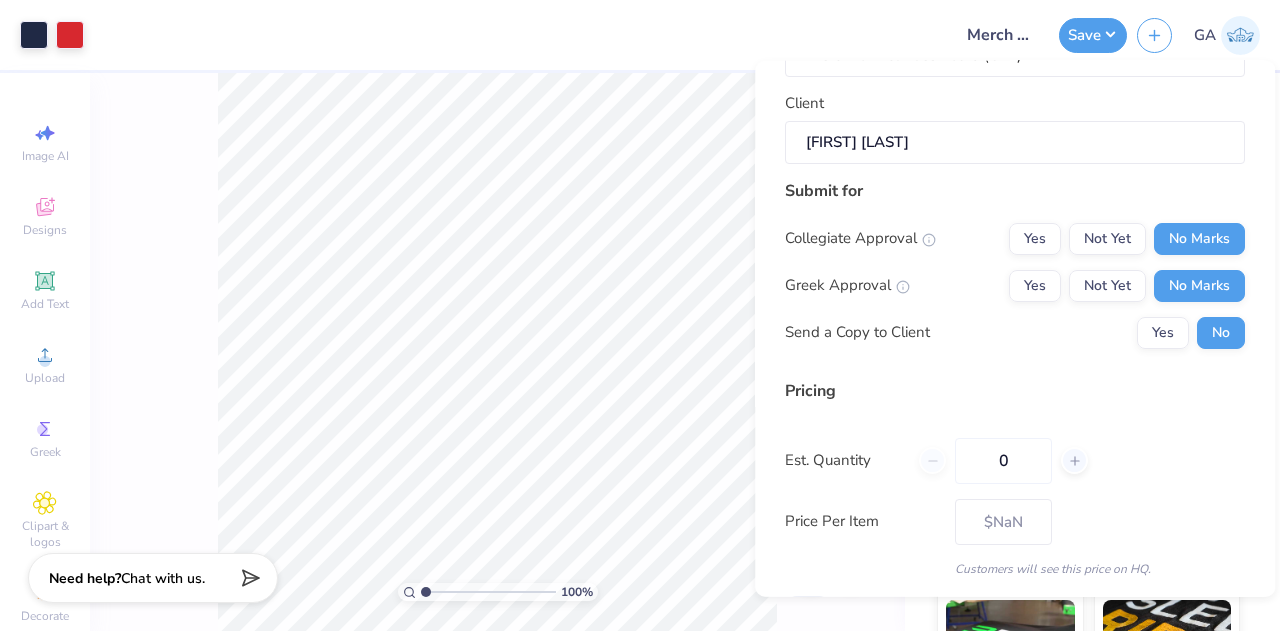 scroll, scrollTop: 266, scrollLeft: 0, axis: vertical 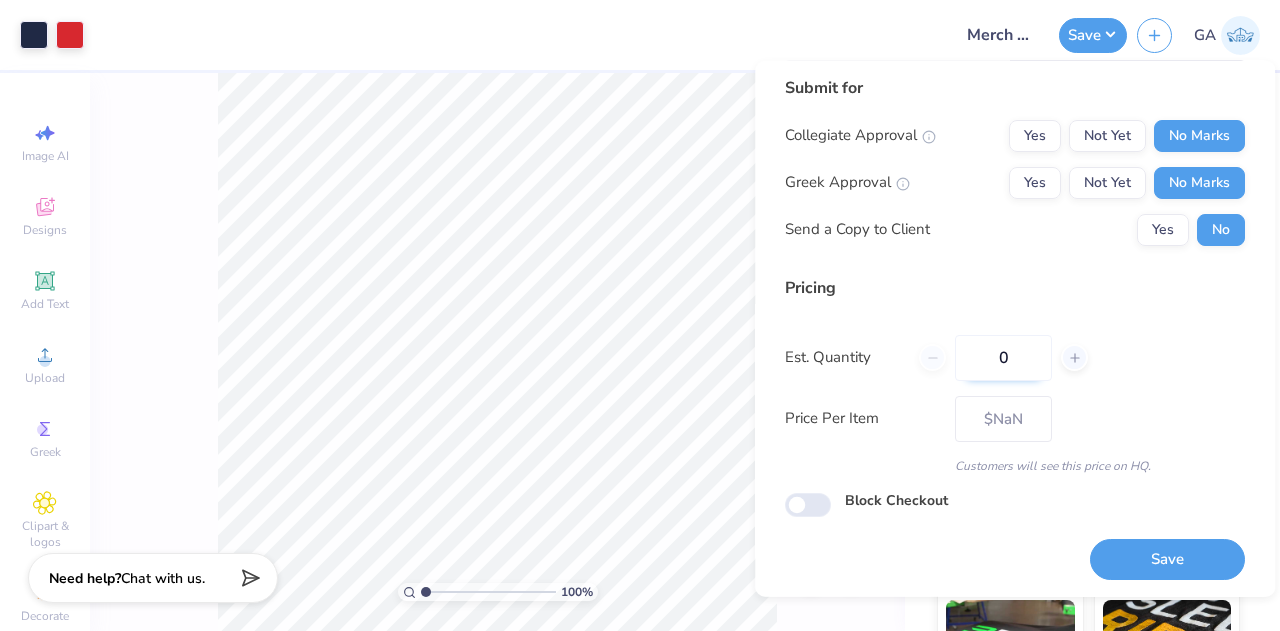 click on "0" at bounding box center [1003, 357] 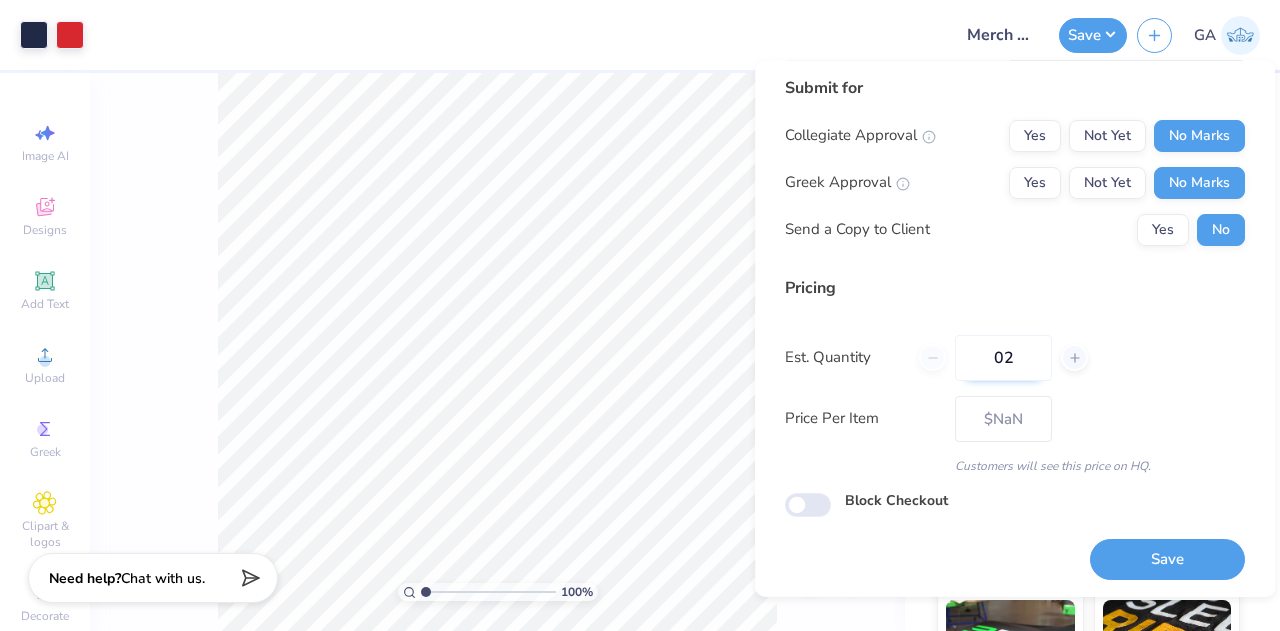 type on "024" 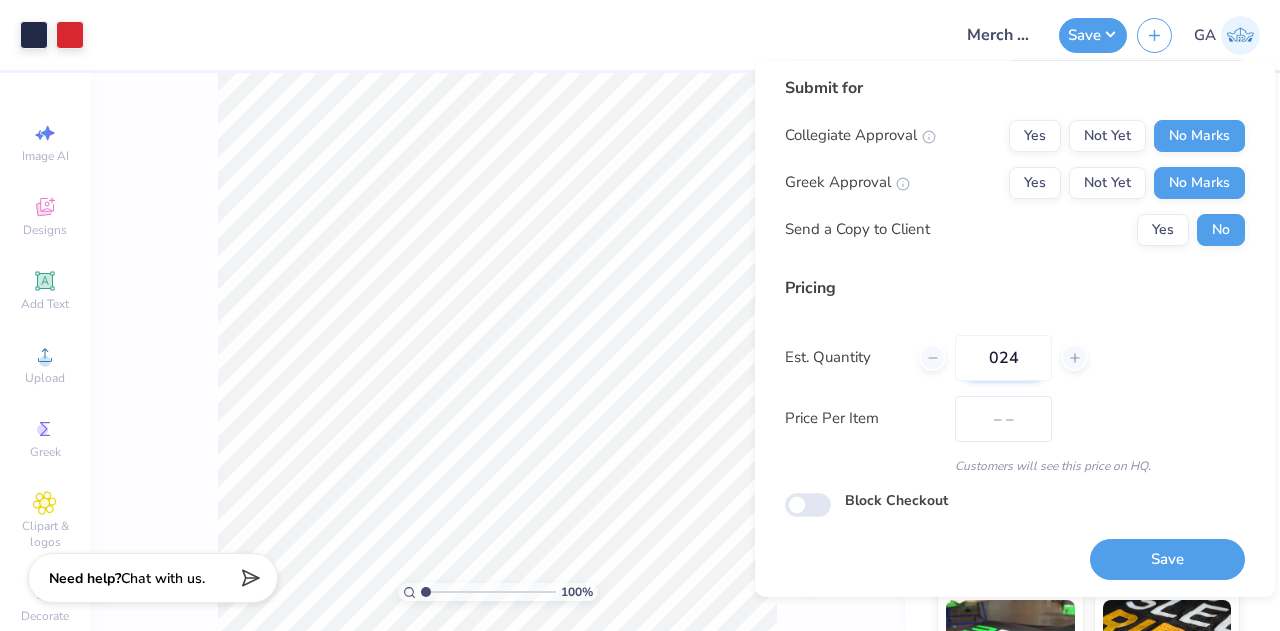 type on "$17.14" 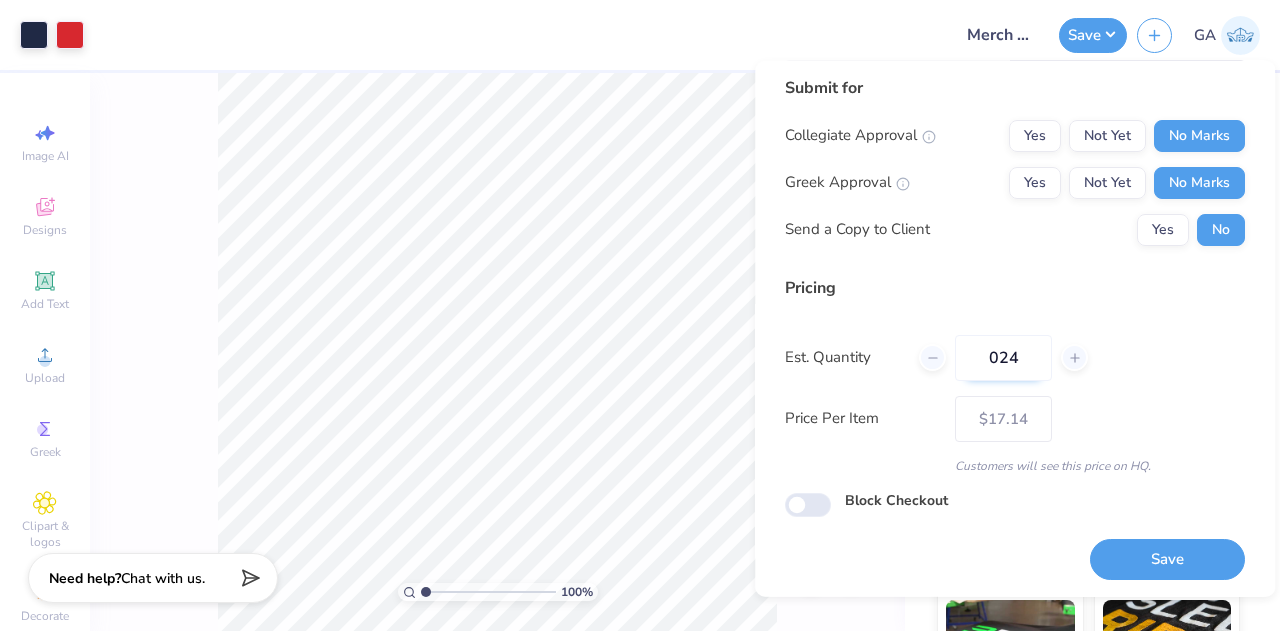 click on "024" at bounding box center (1003, 357) 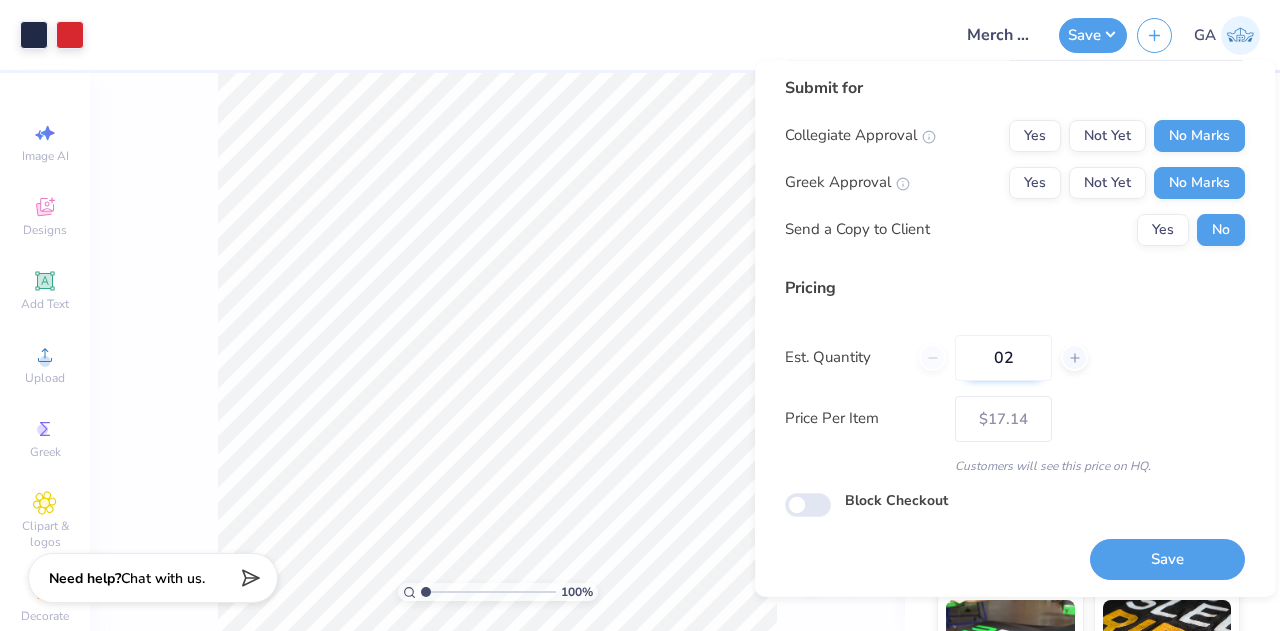 type on "0" 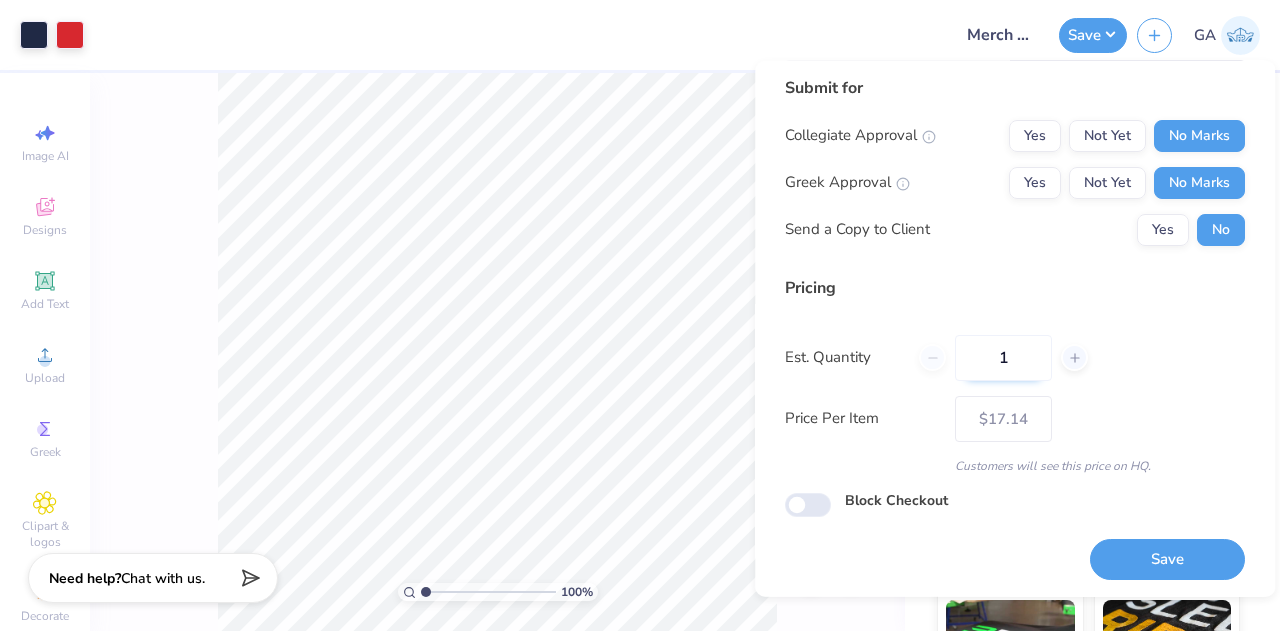 type on "12" 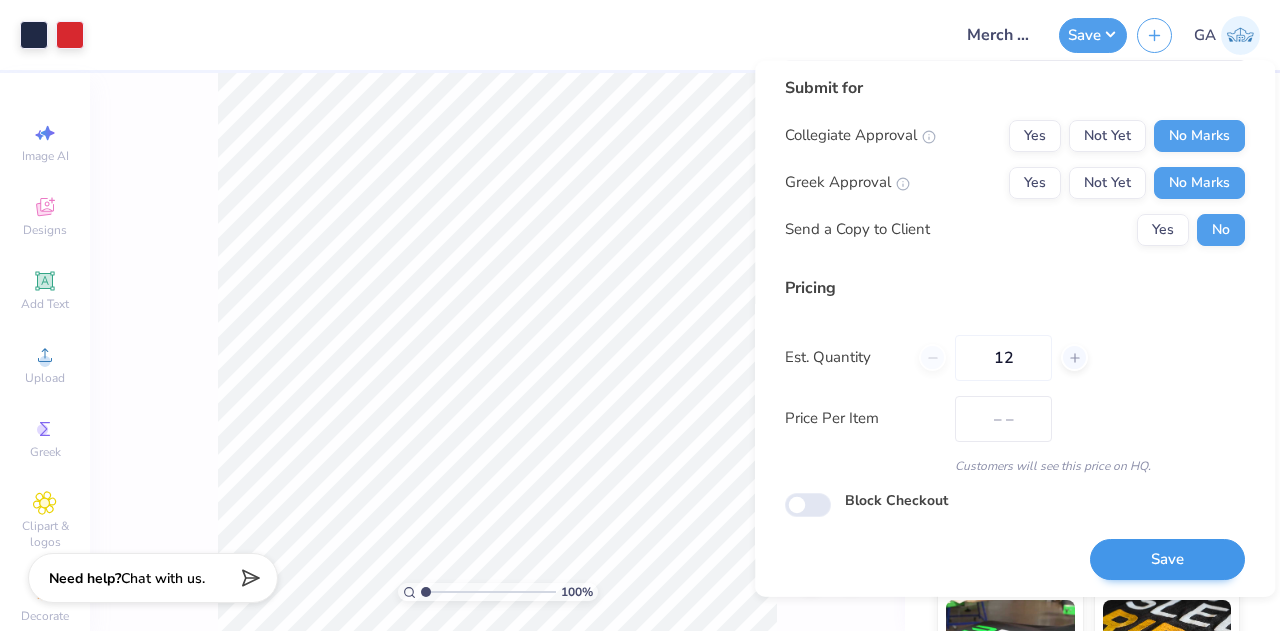 type on "$27.21" 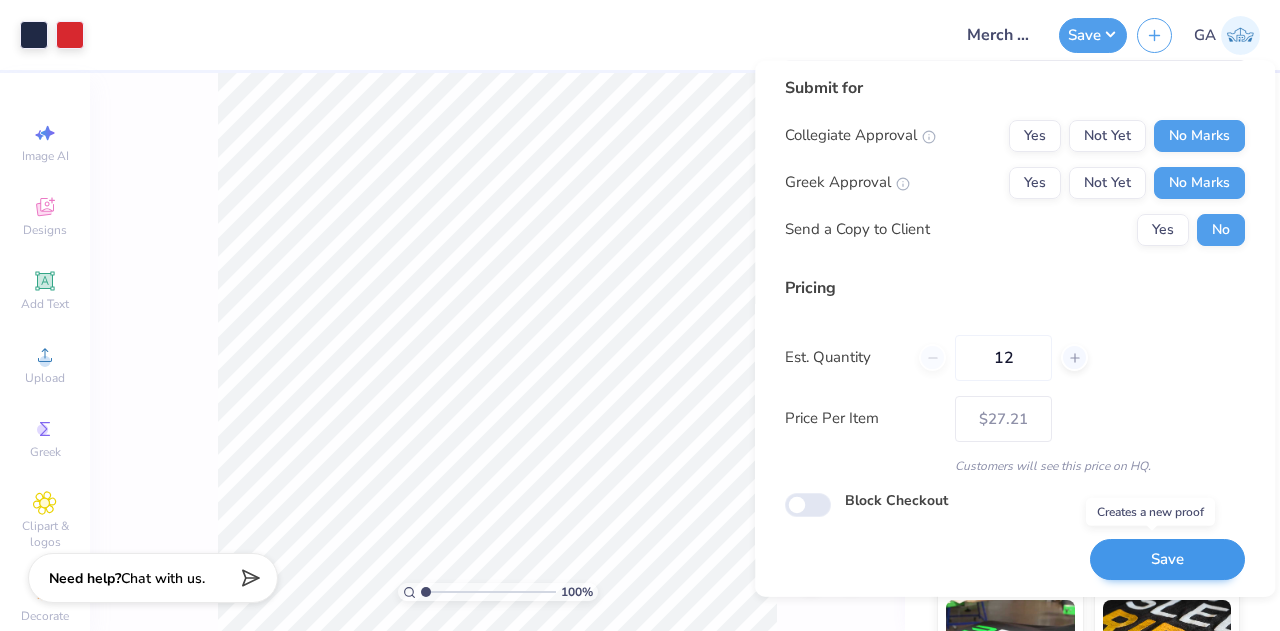 type on "12" 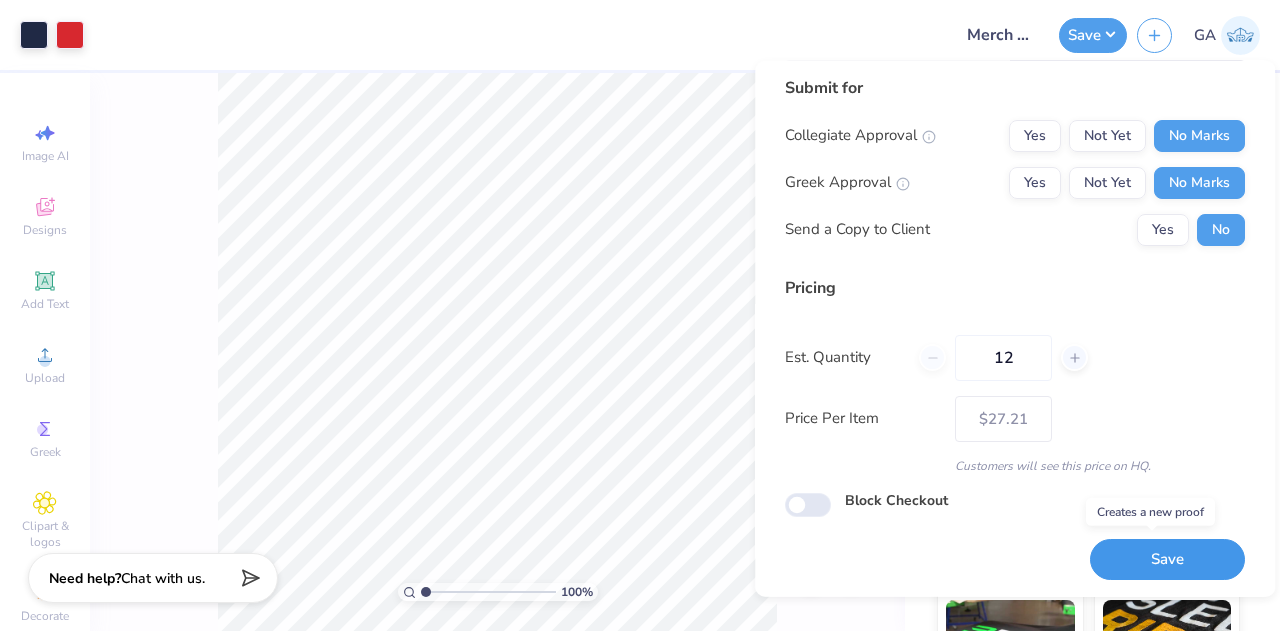 click on "Save" at bounding box center (1167, 559) 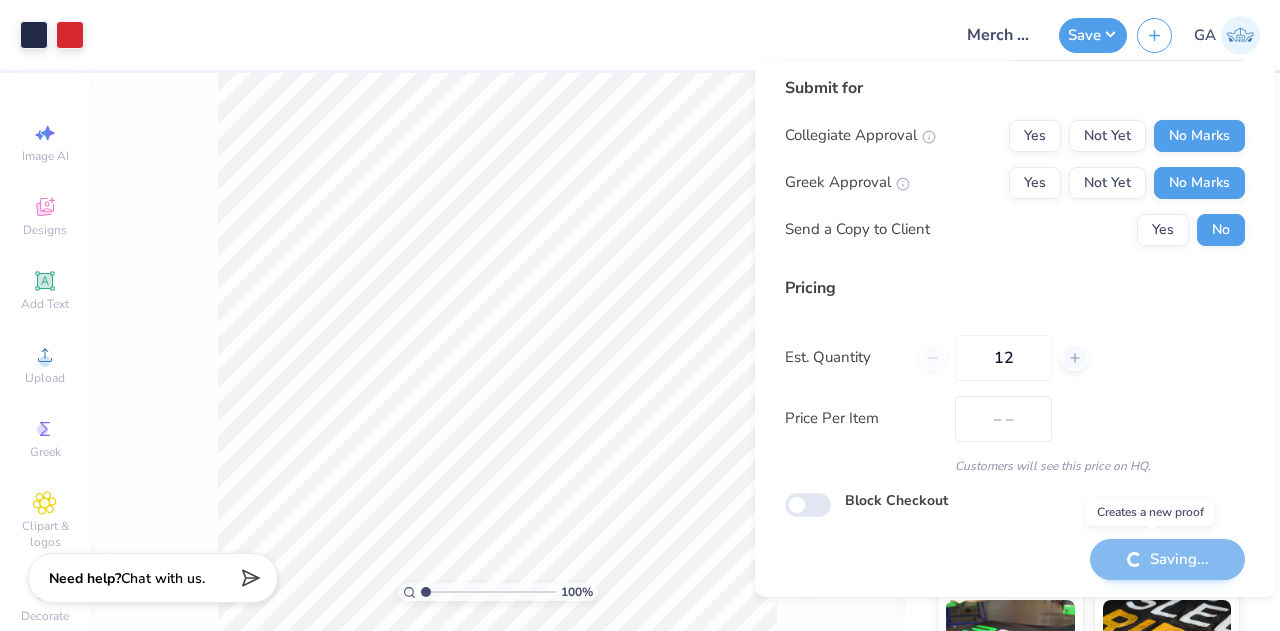 type on "$27.21" 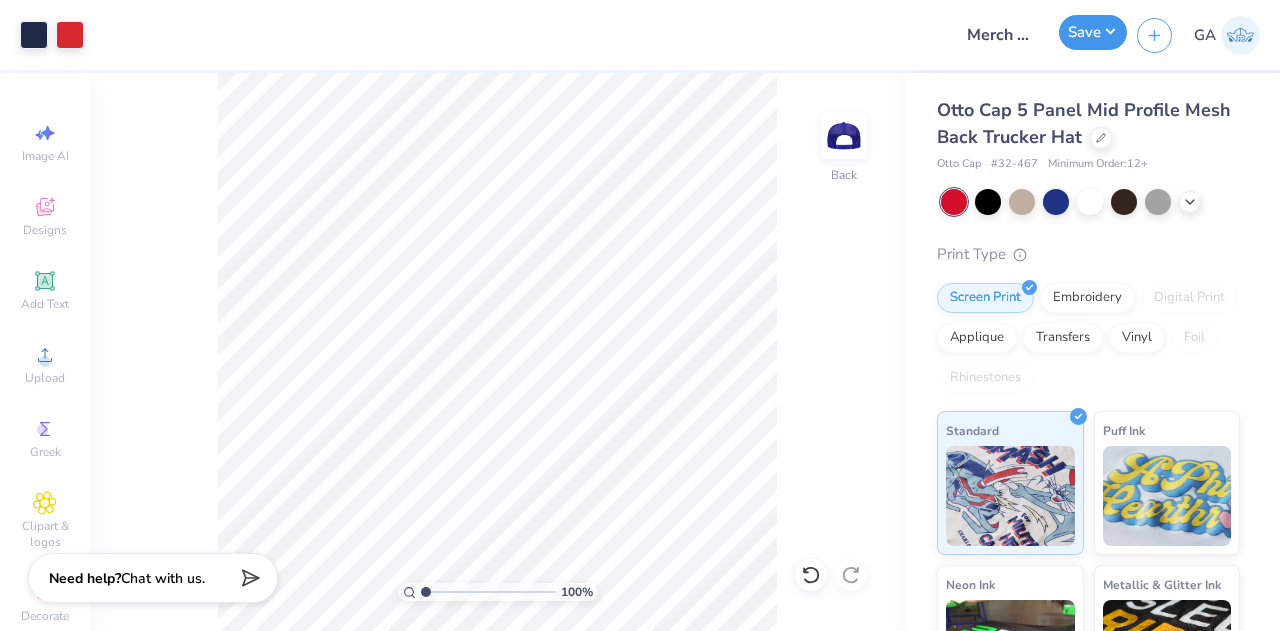 click on "Save" at bounding box center (1093, 32) 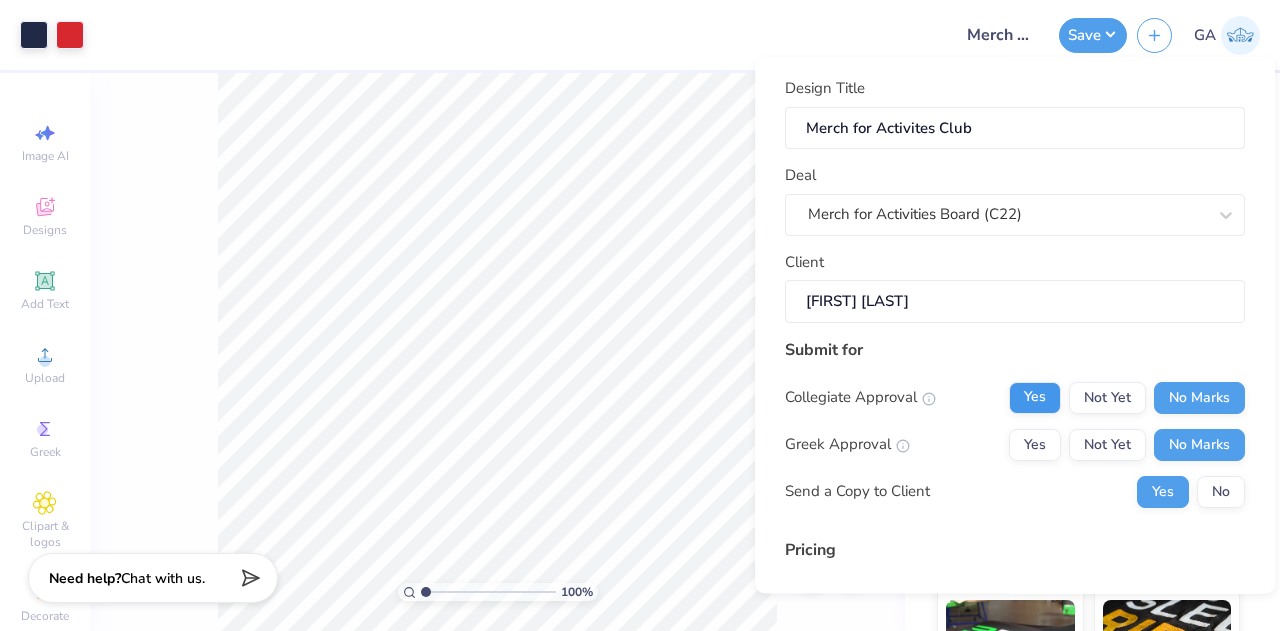 scroll, scrollTop: 266, scrollLeft: 0, axis: vertical 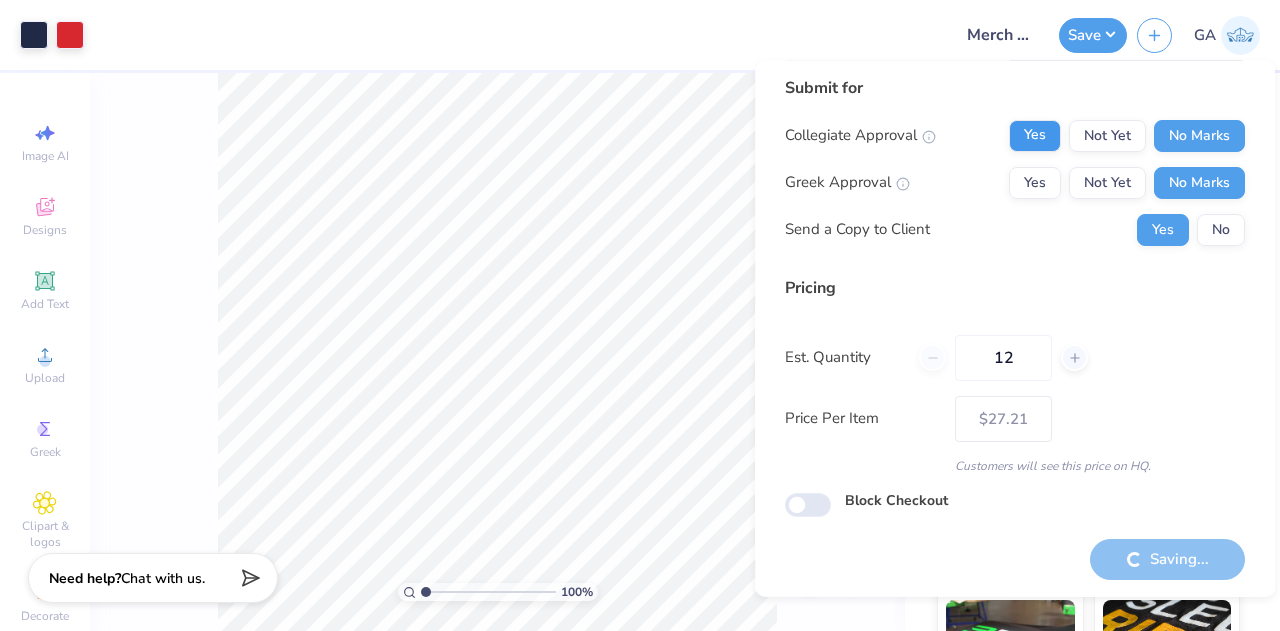 type on "– –" 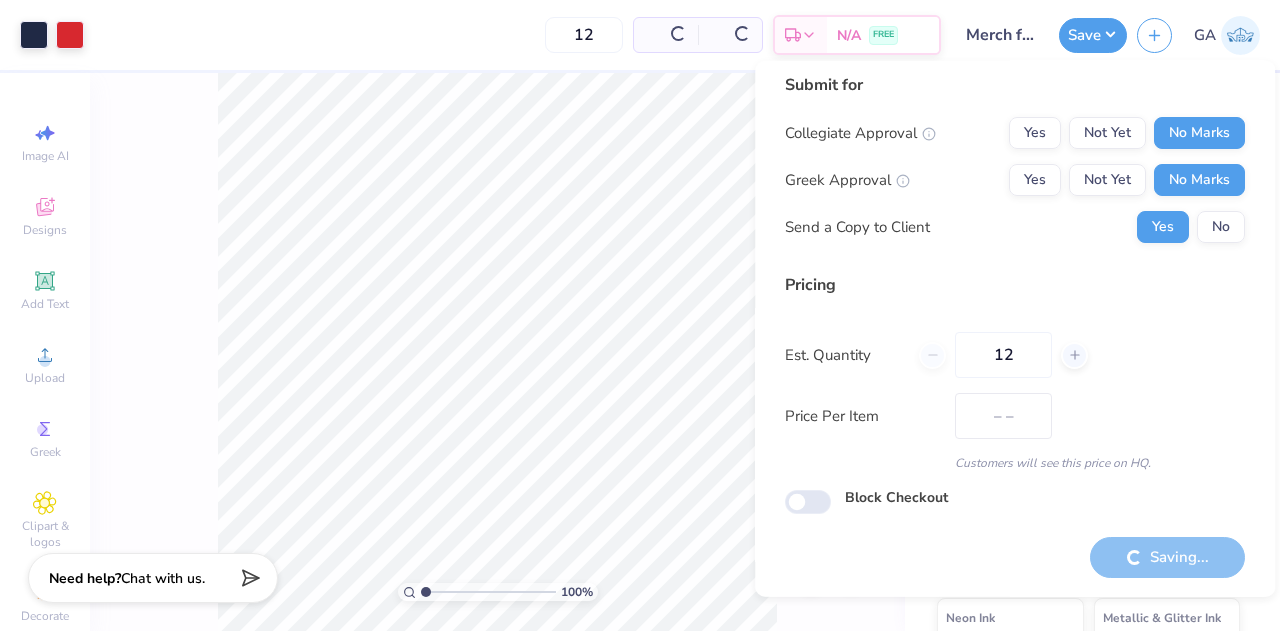 scroll, scrollTop: 6, scrollLeft: 0, axis: vertical 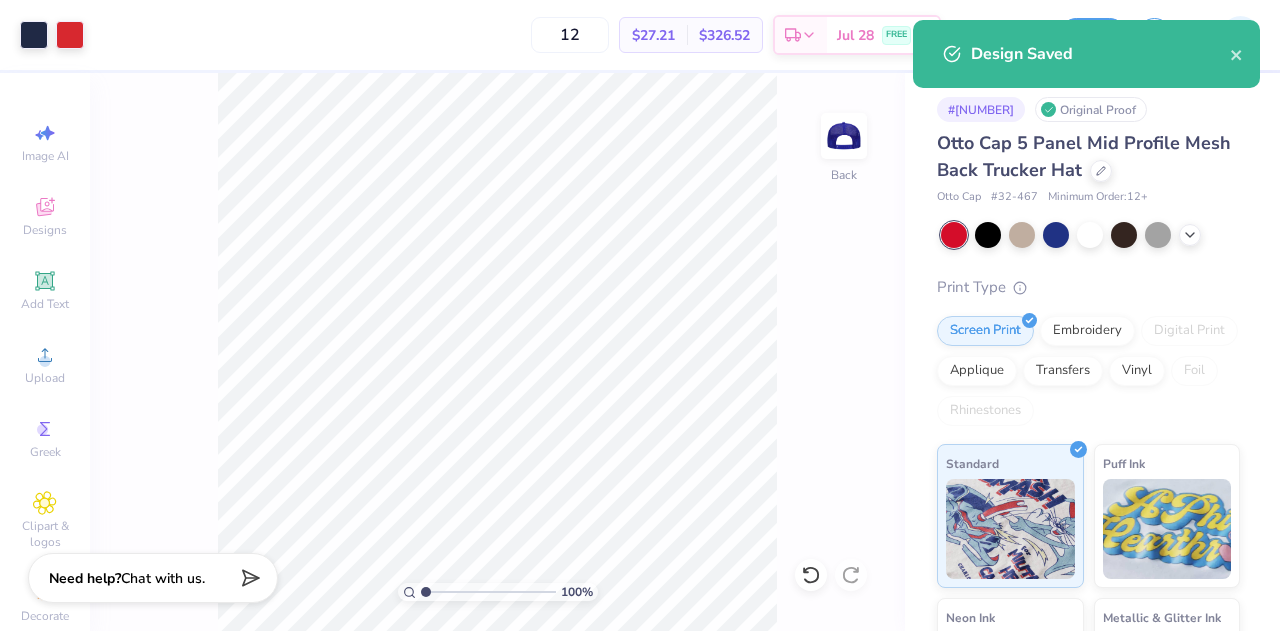 click on "Design Saved" at bounding box center (1086, 54) 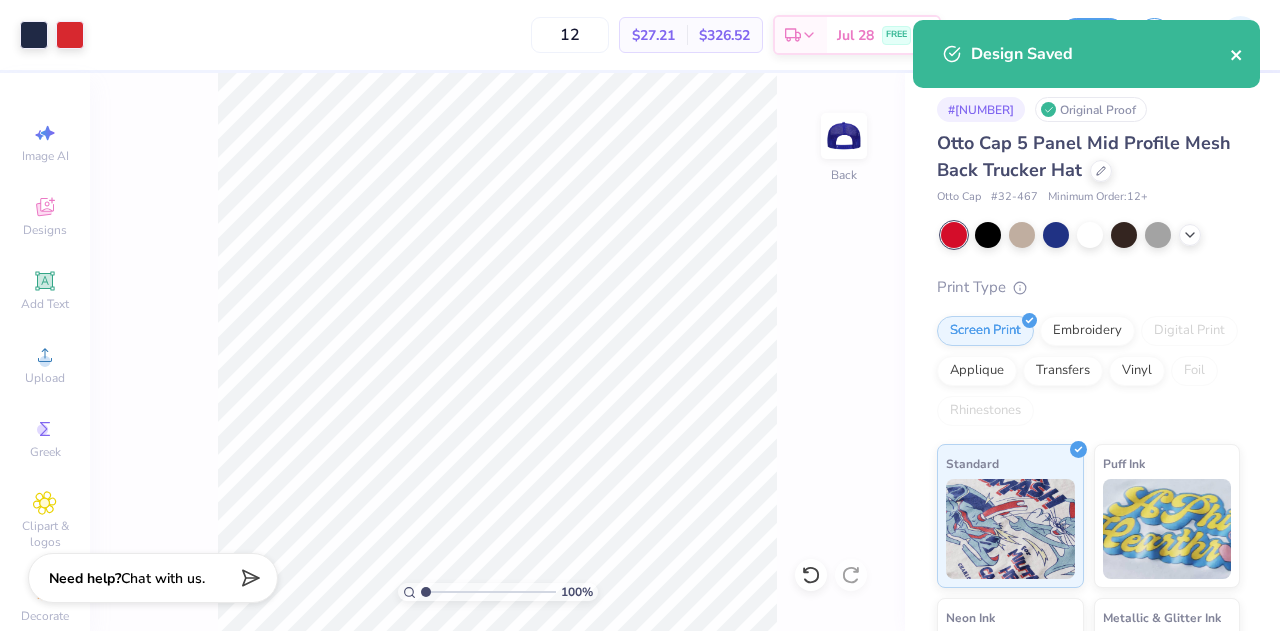 click 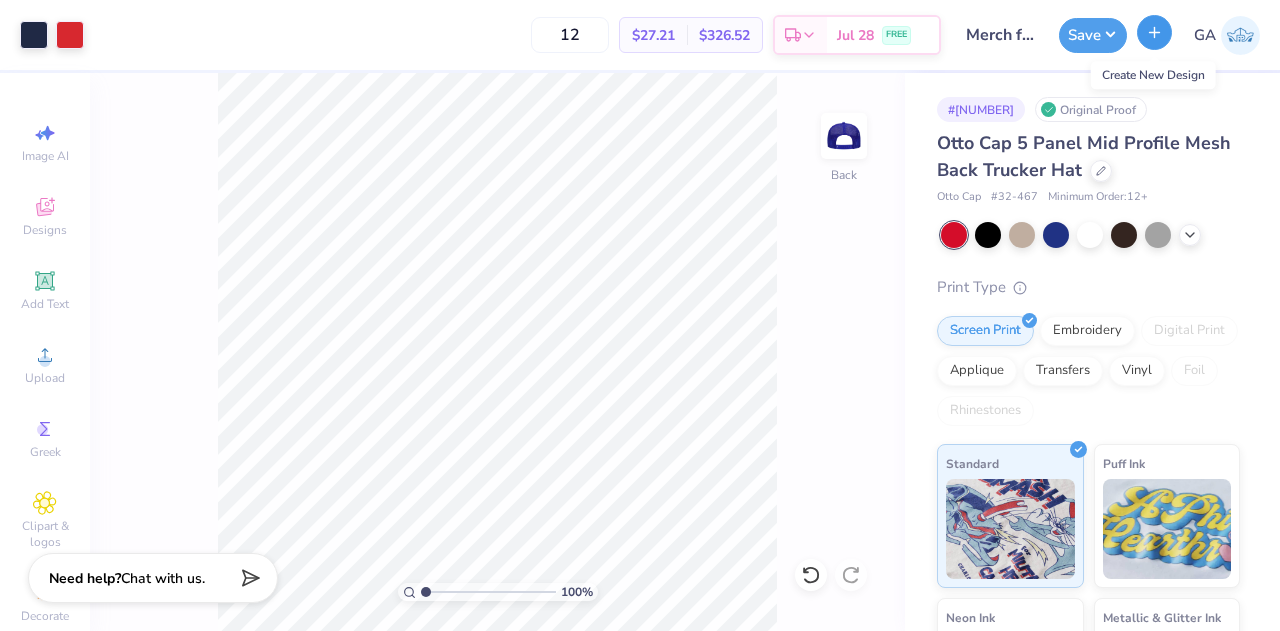 click 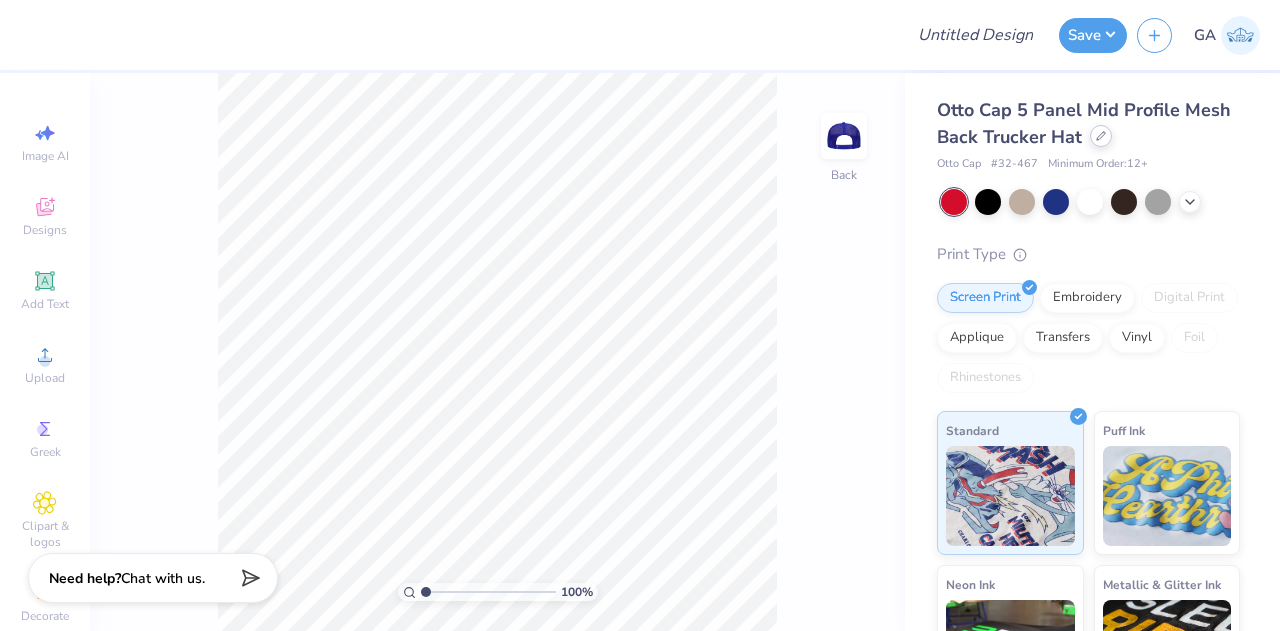 click 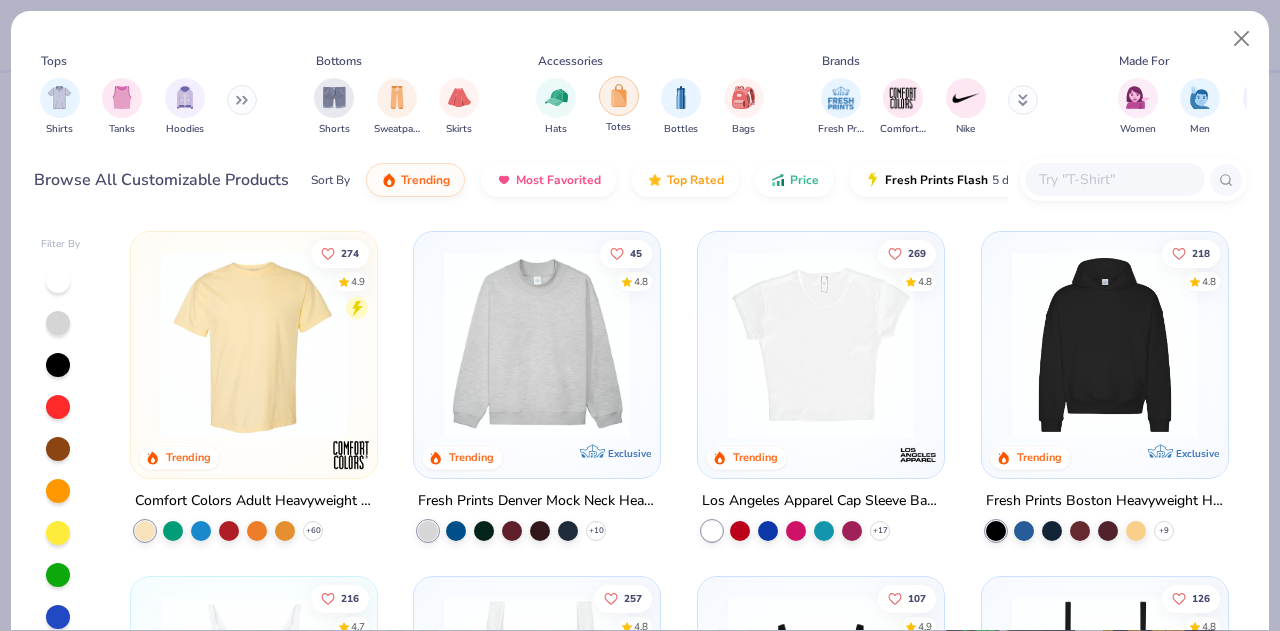 click at bounding box center [619, 96] 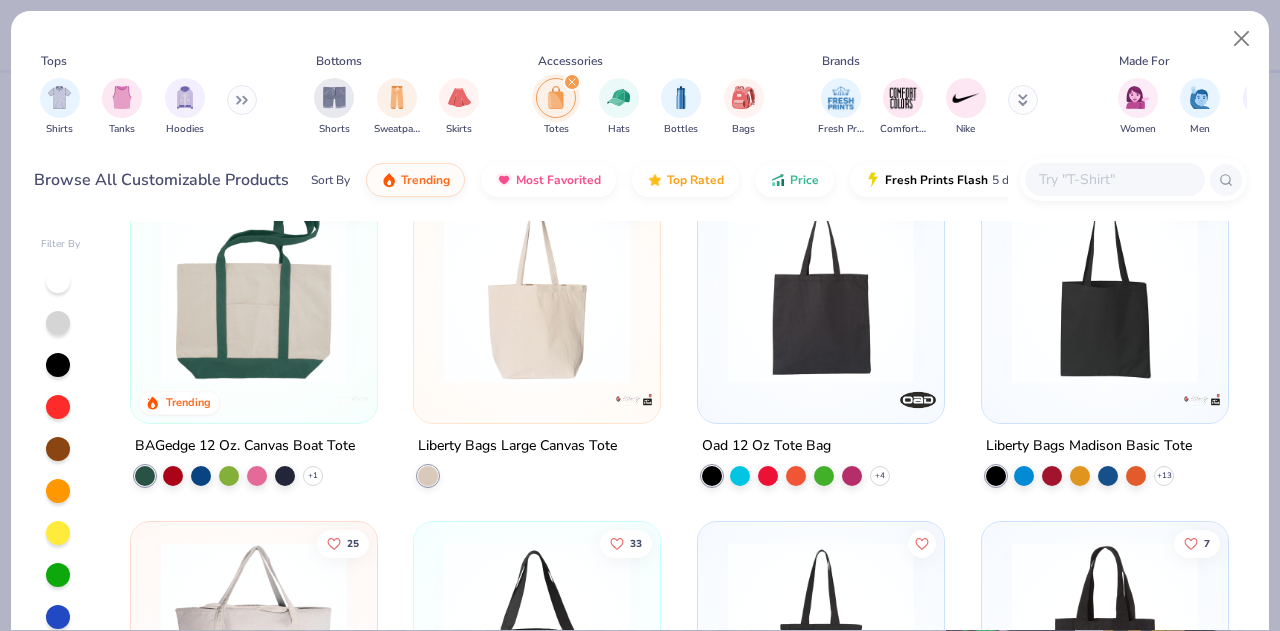 scroll, scrollTop: 41, scrollLeft: 0, axis: vertical 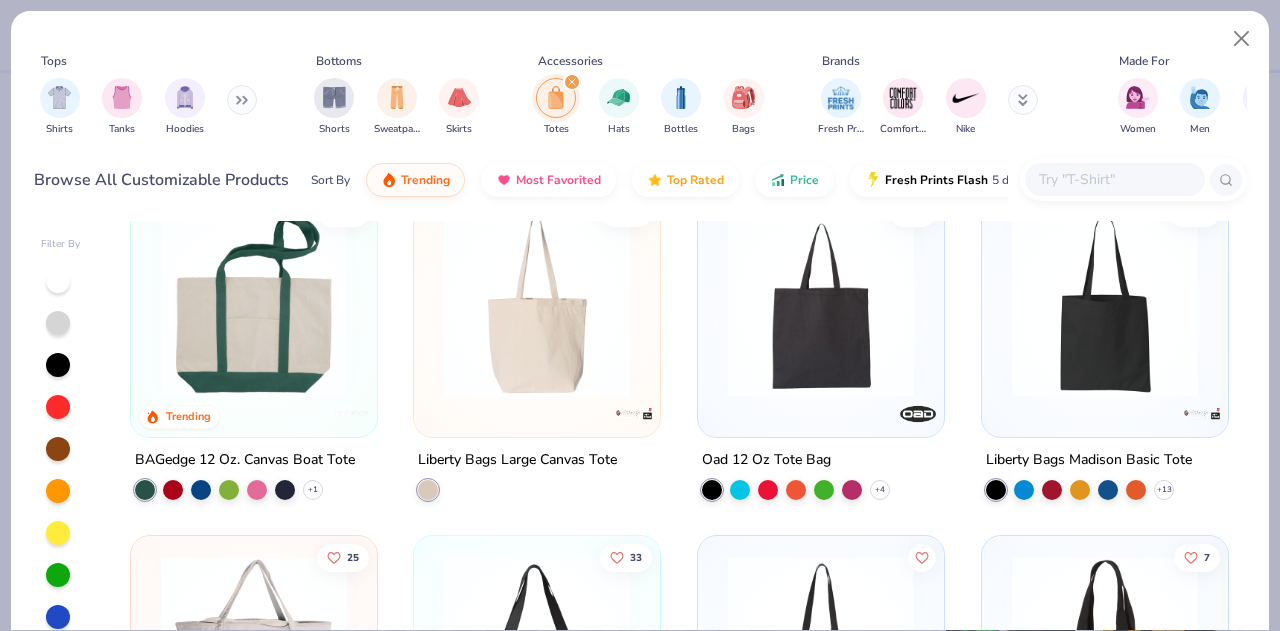click at bounding box center [1105, 304] 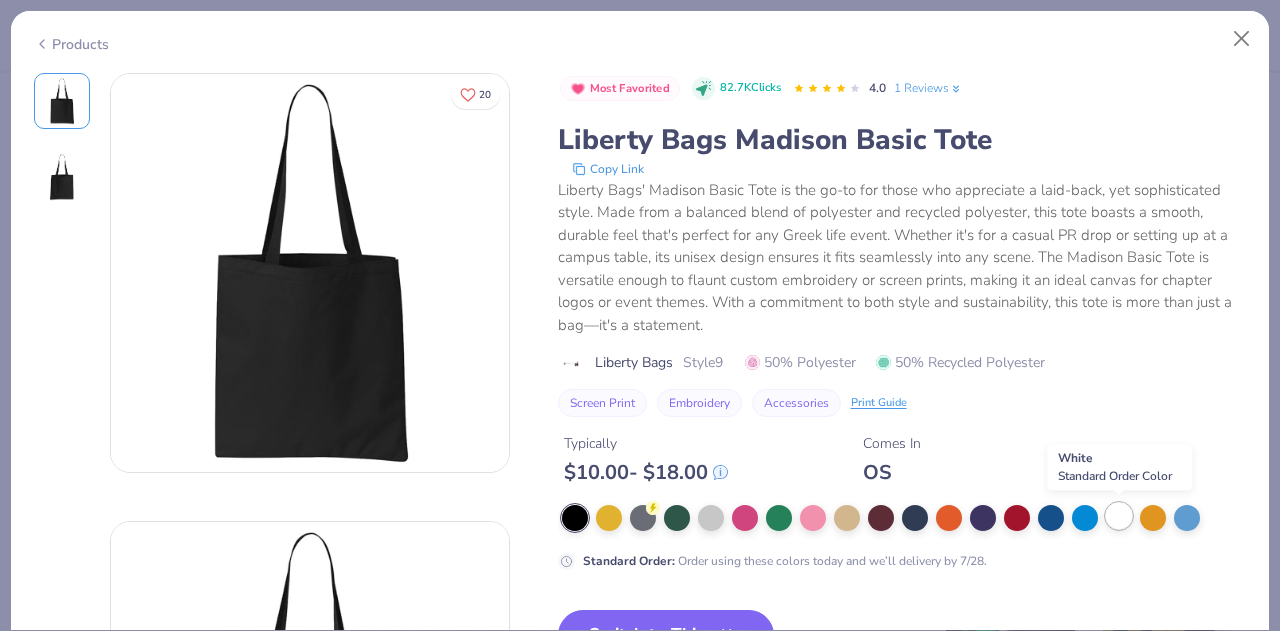 click at bounding box center (1119, 516) 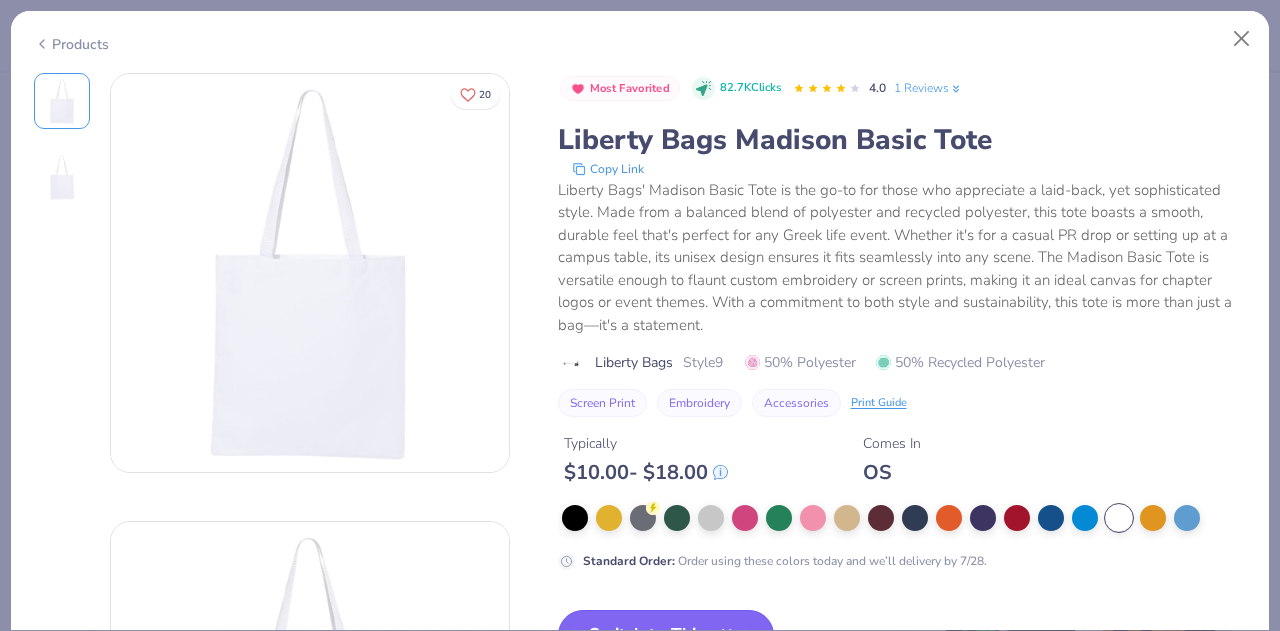 click on "Switch to This" at bounding box center [666, 635] 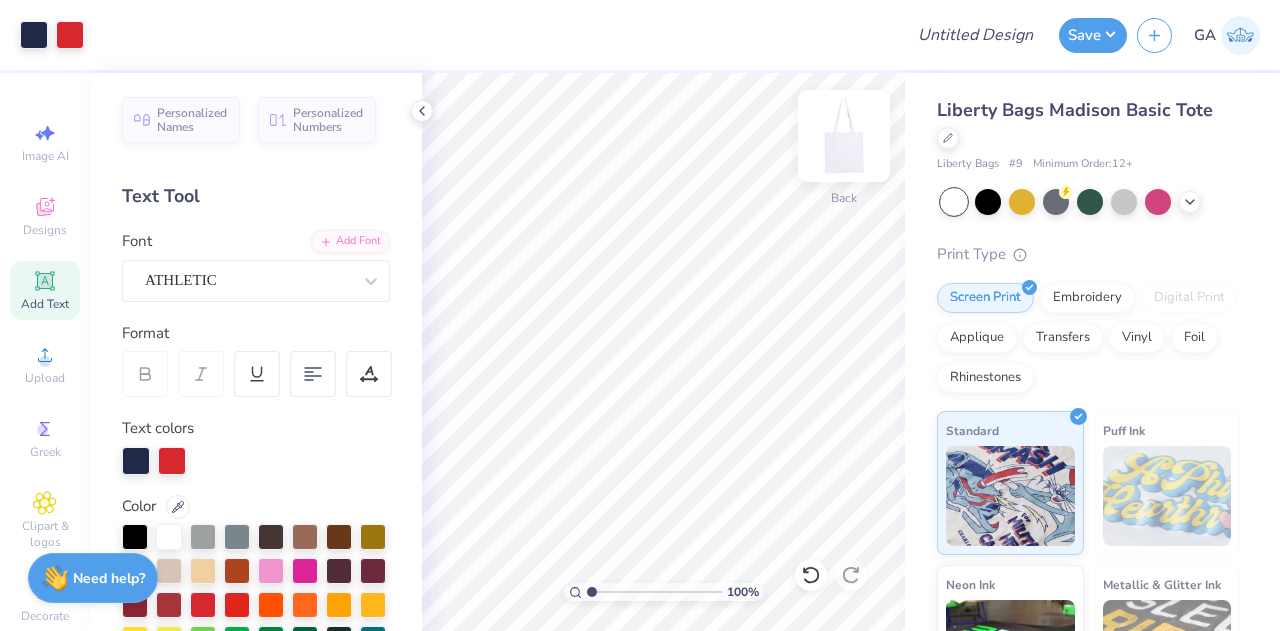 click at bounding box center (844, 136) 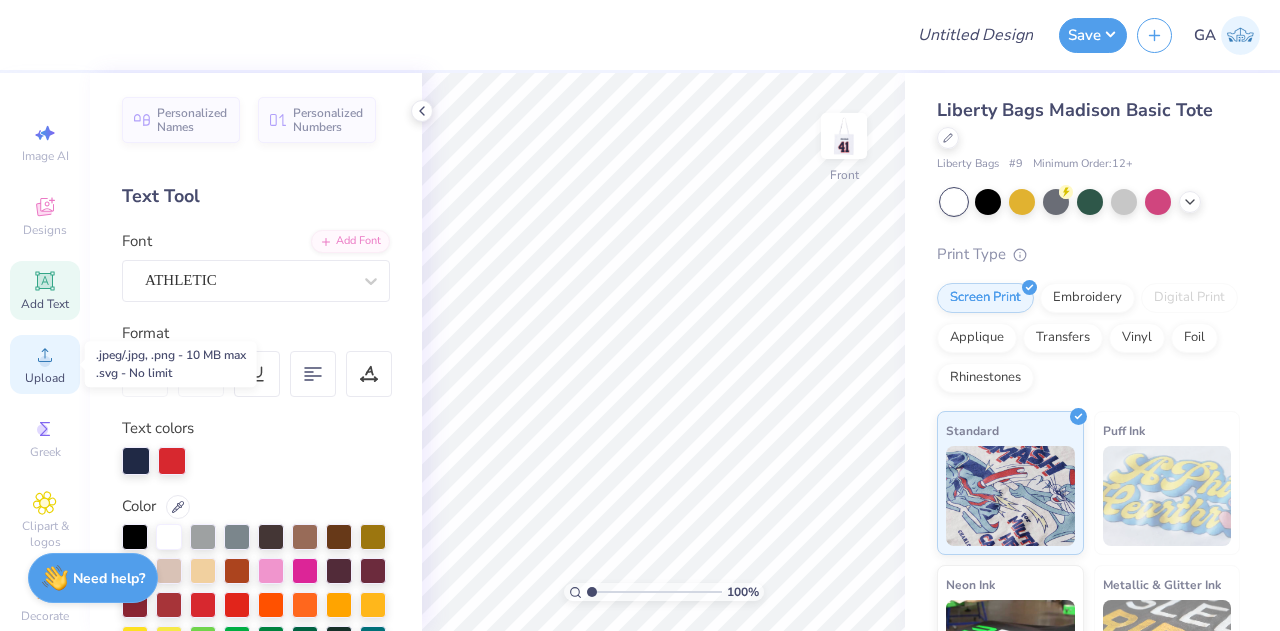 click 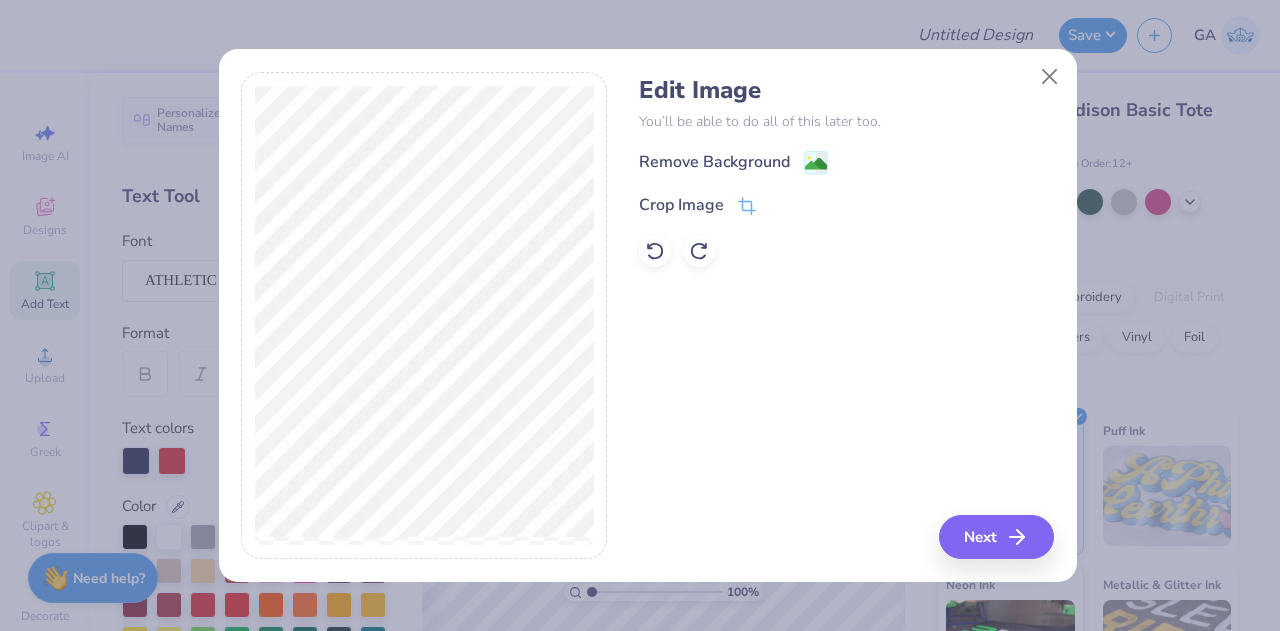 click on "Edit Image You’ll be able to do all of this later too. Remove Background Crop Image" at bounding box center [846, 171] 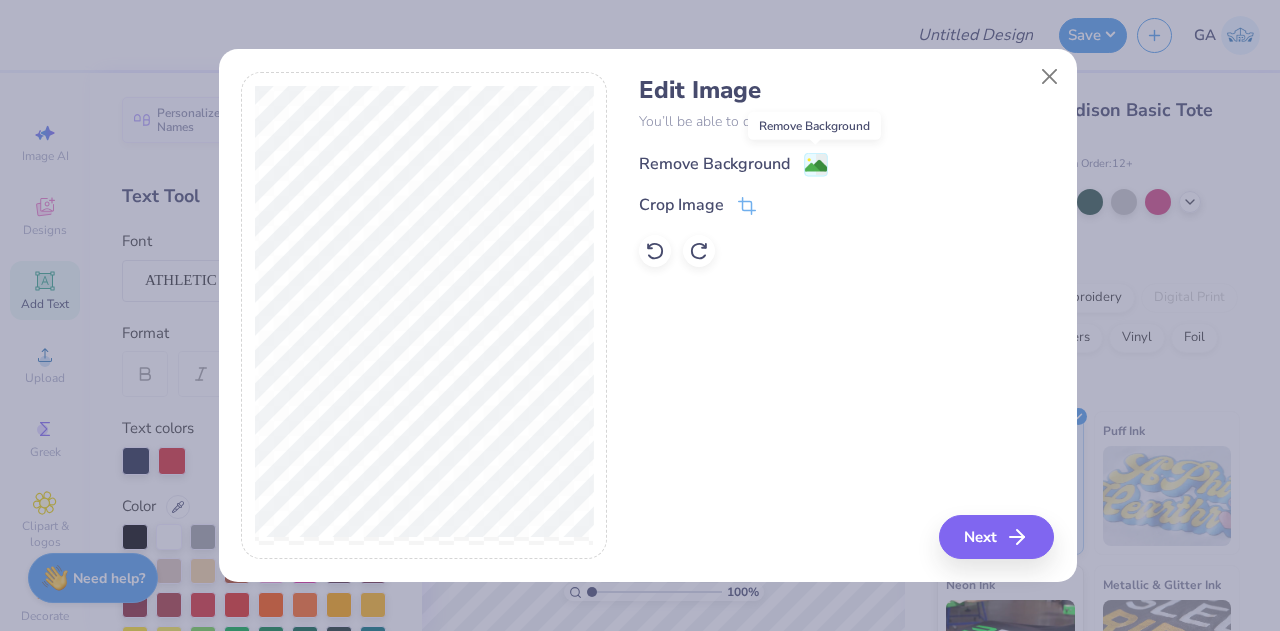 click 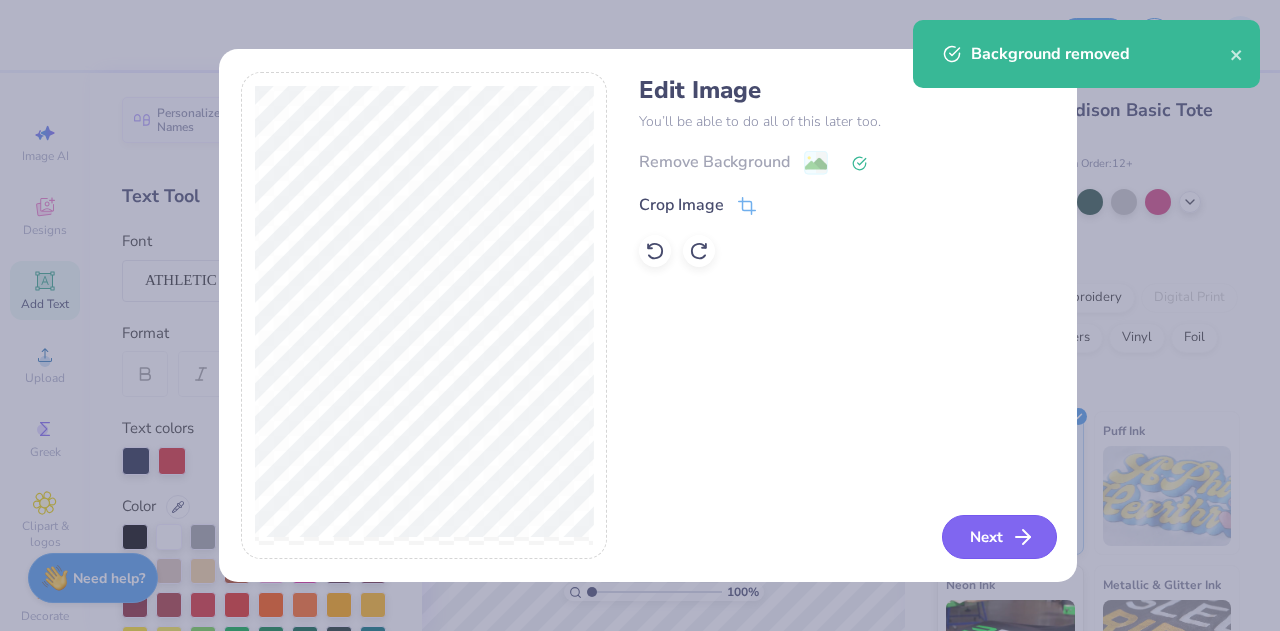 click on "Next" at bounding box center [999, 537] 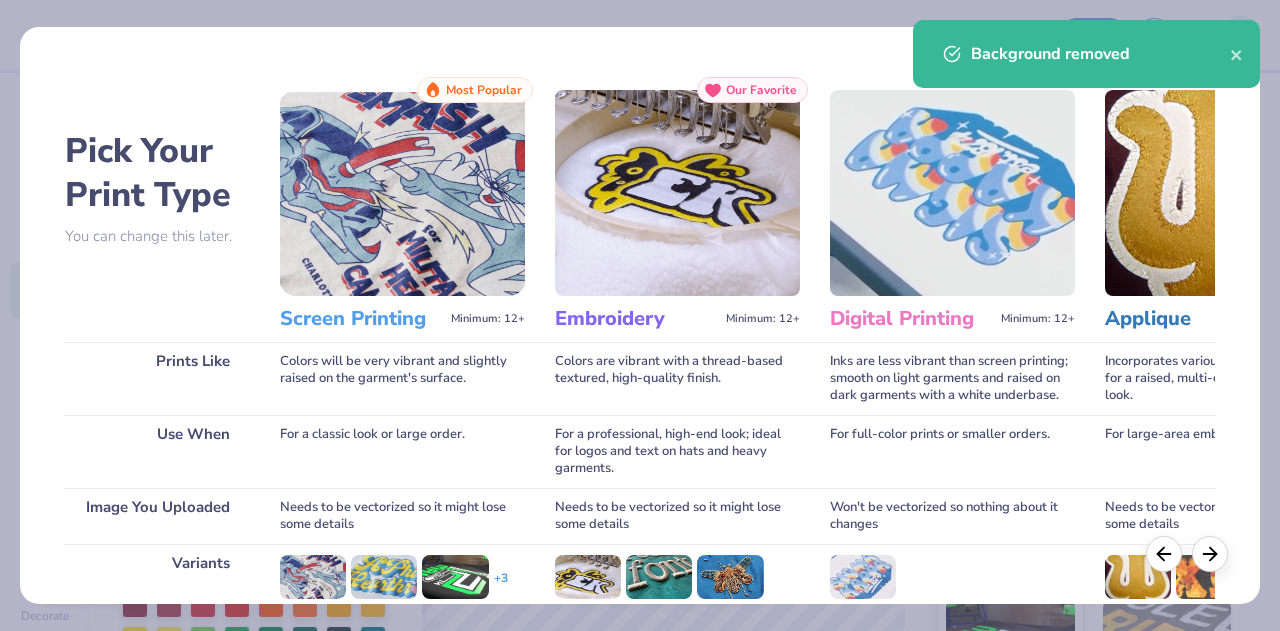scroll, scrollTop: 265, scrollLeft: 0, axis: vertical 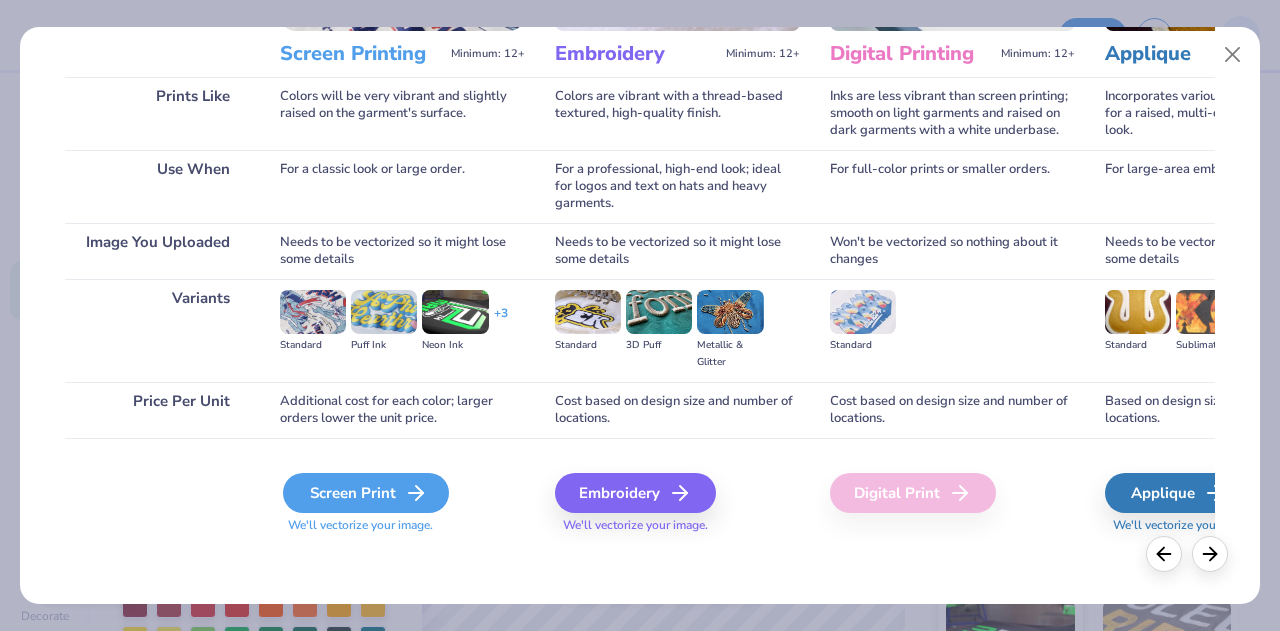 click on "Screen Print" at bounding box center (366, 493) 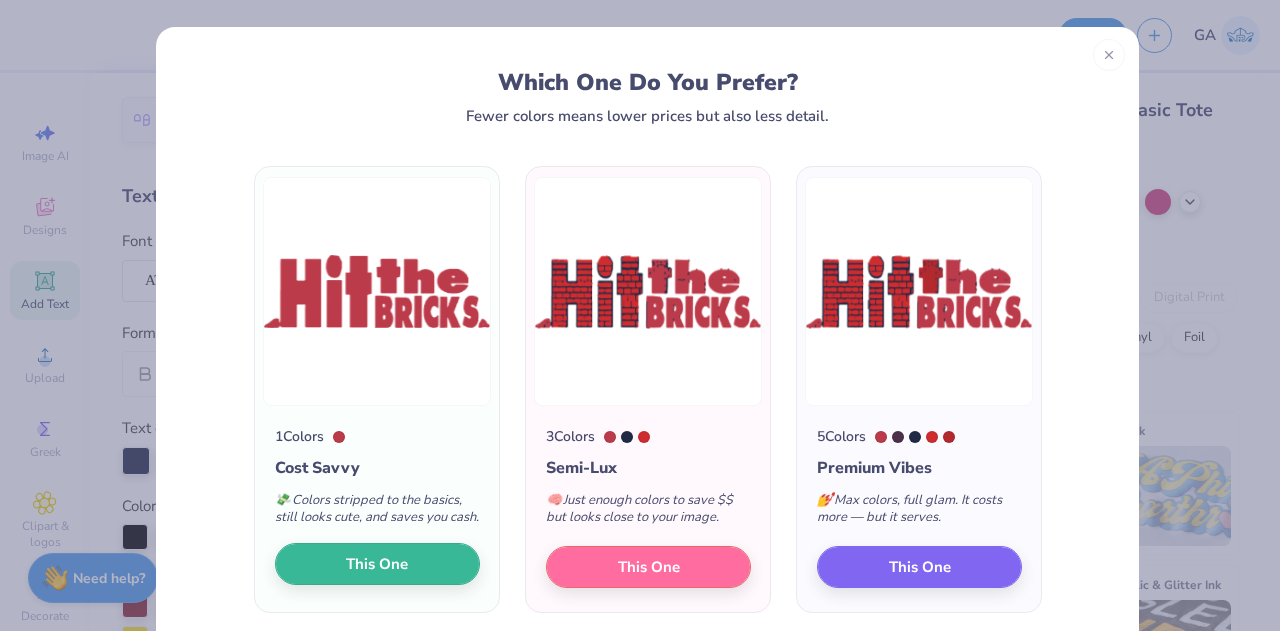 scroll, scrollTop: 94, scrollLeft: 0, axis: vertical 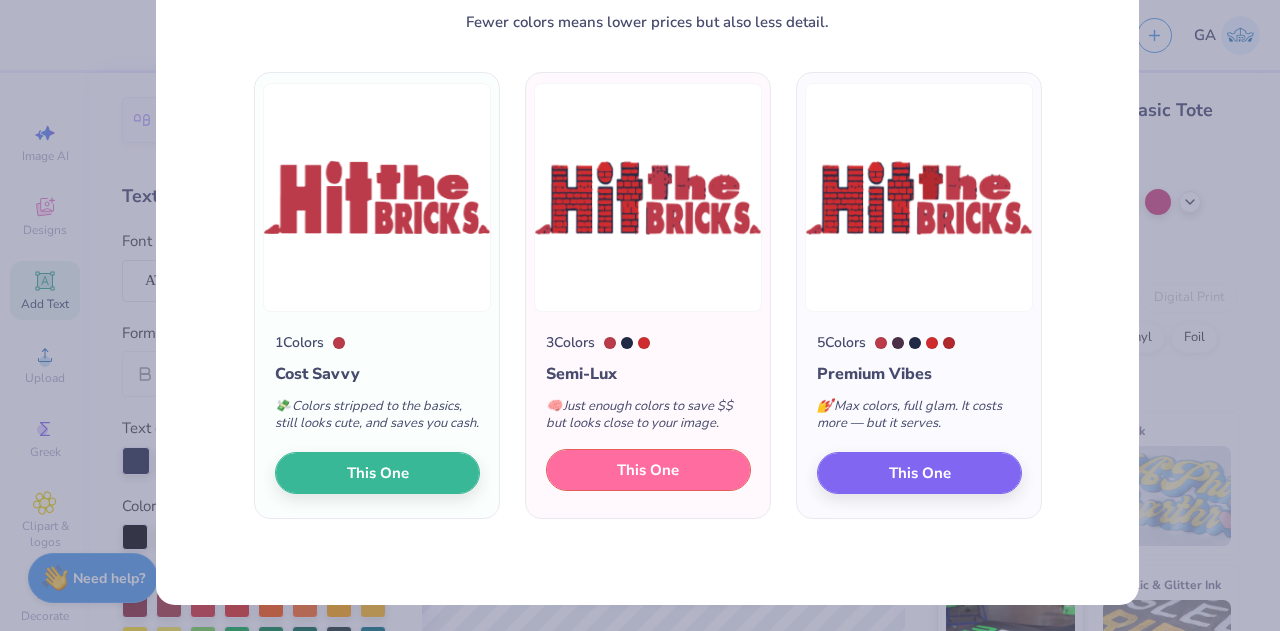 click on "This One" at bounding box center (648, 470) 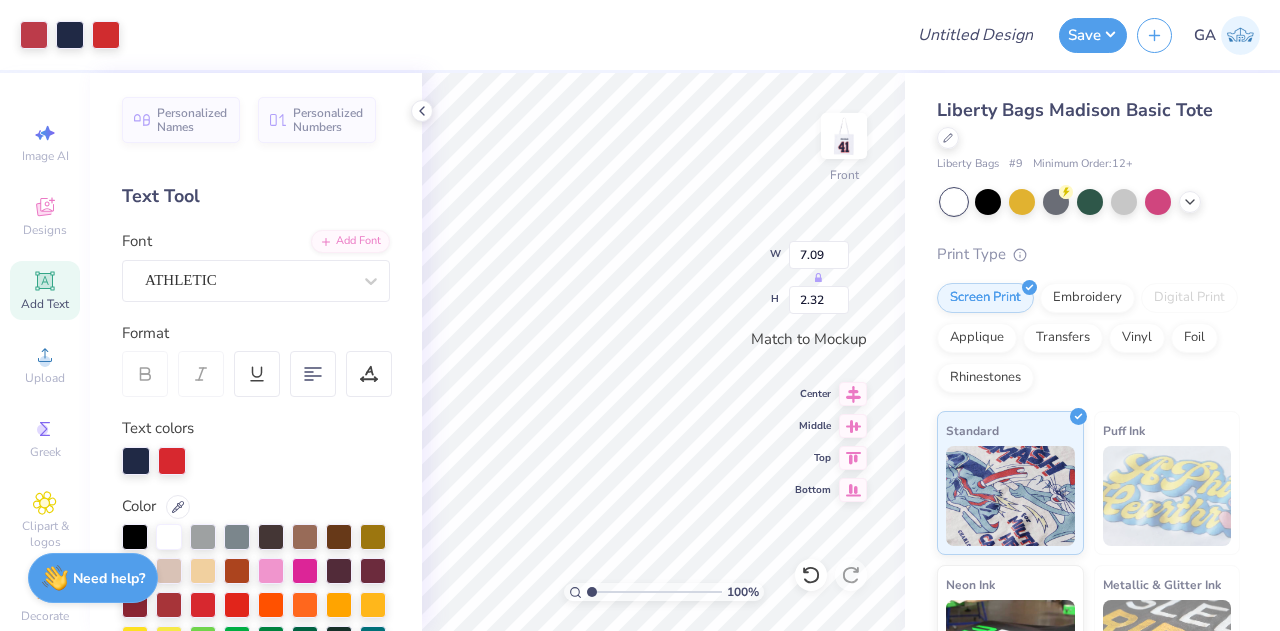 type on "8.46" 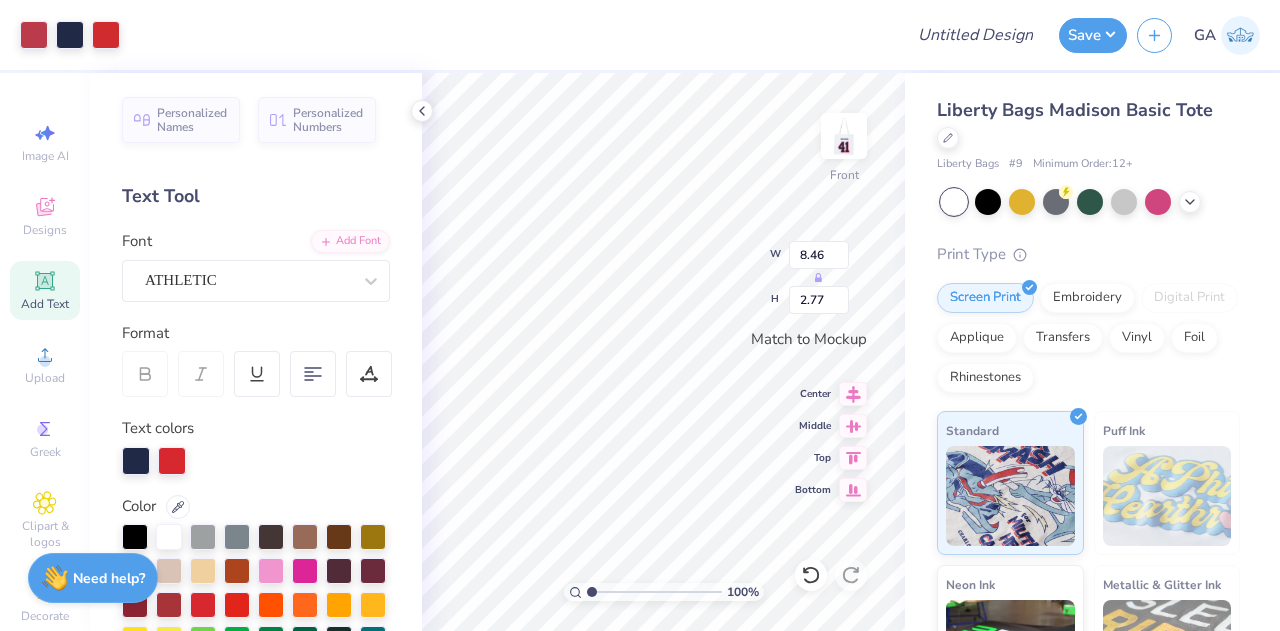 type on "10.07" 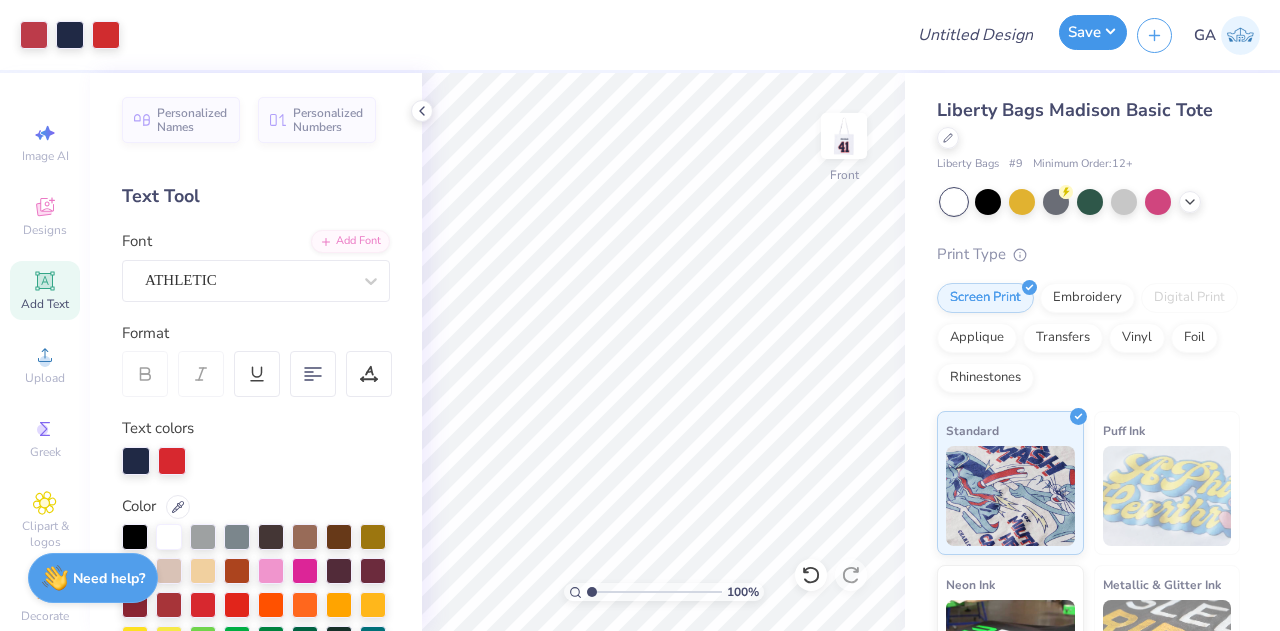 click on "Save" at bounding box center (1093, 32) 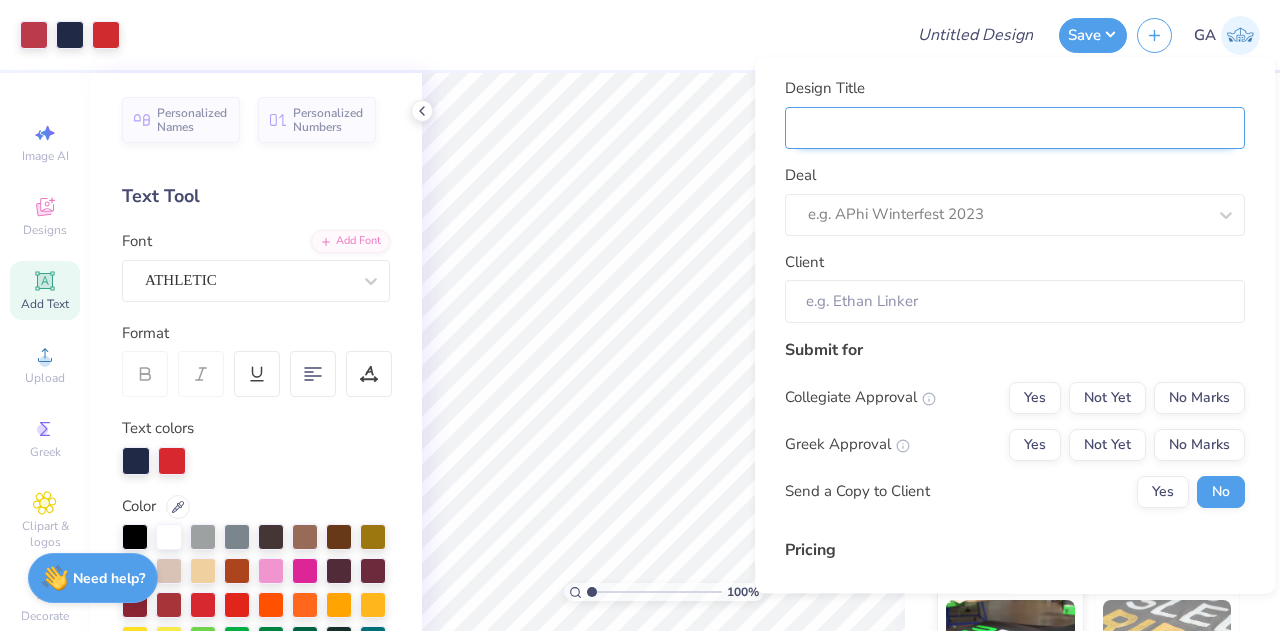 click on "Design Title" at bounding box center [1015, 128] 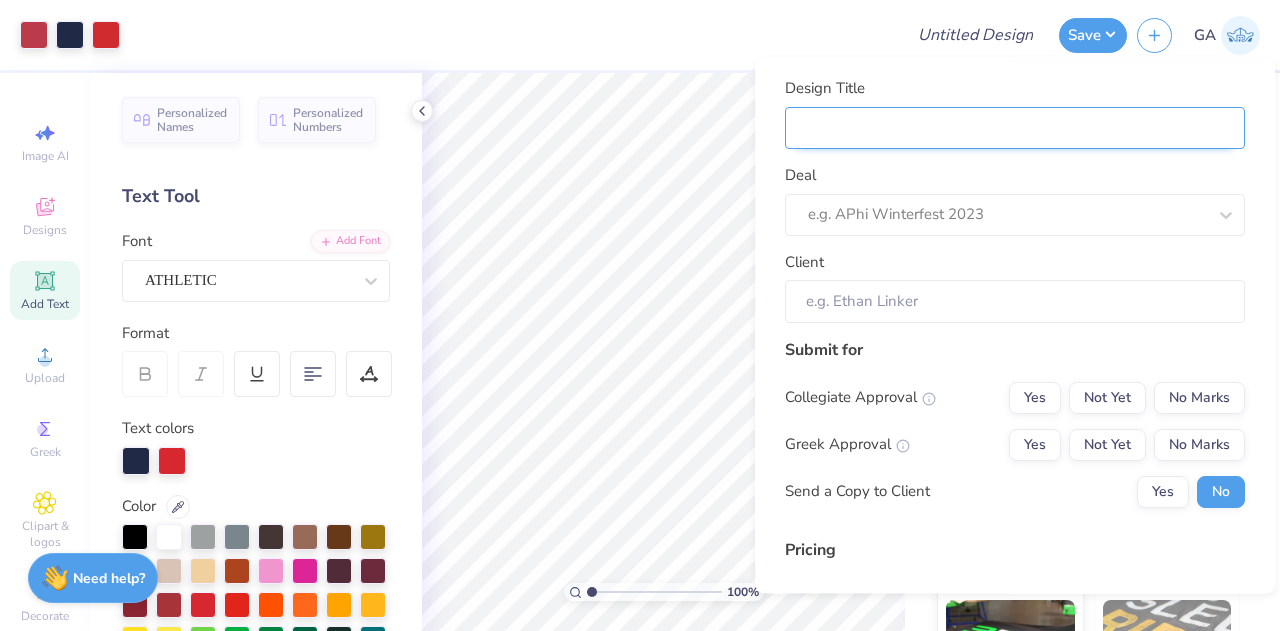 type on "Merch for Activites Club" 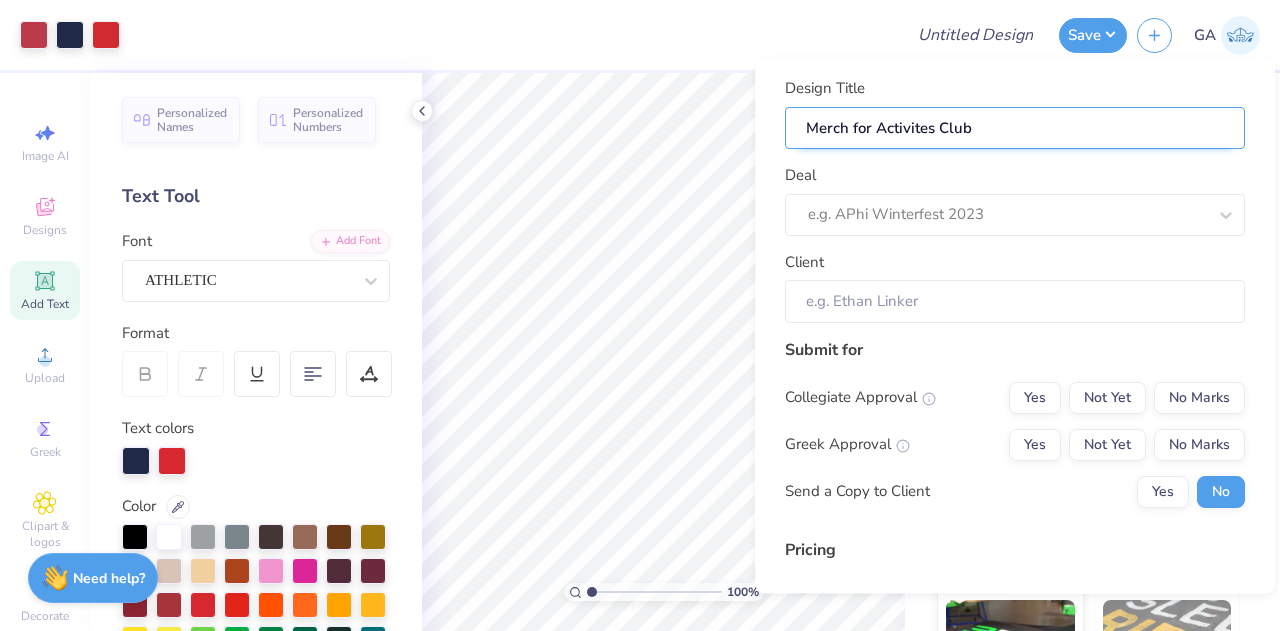 type on "Merch for Activites Club" 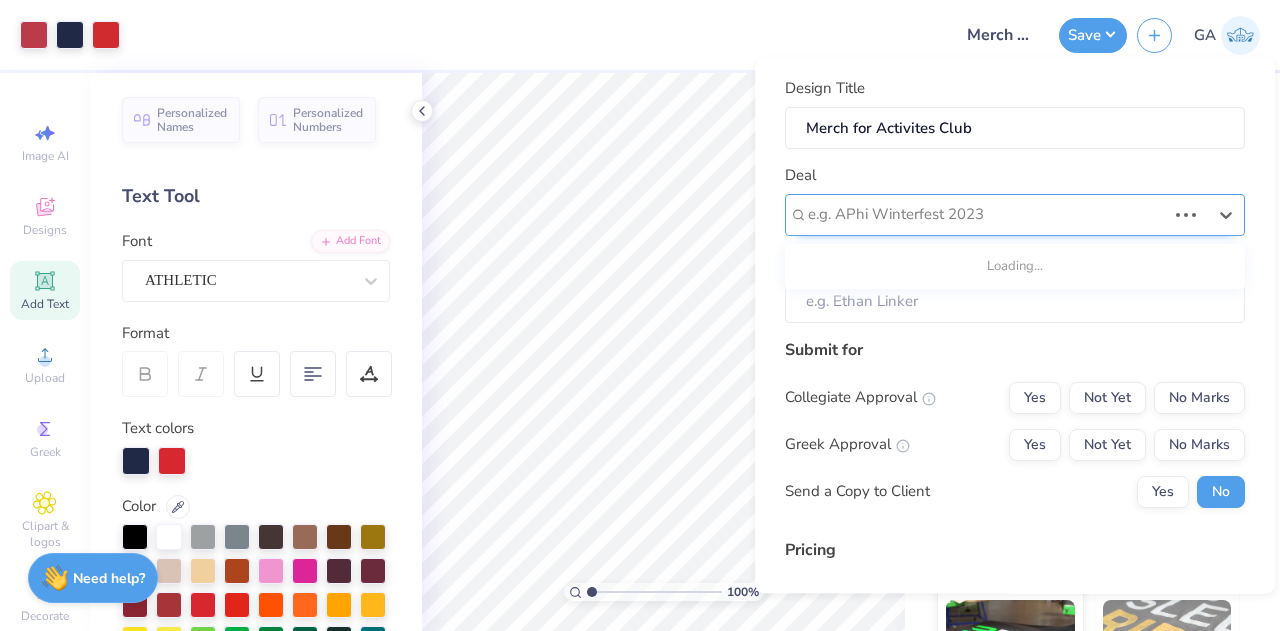 click on "e.g. APhi Winterfest 2023" at bounding box center [1015, 215] 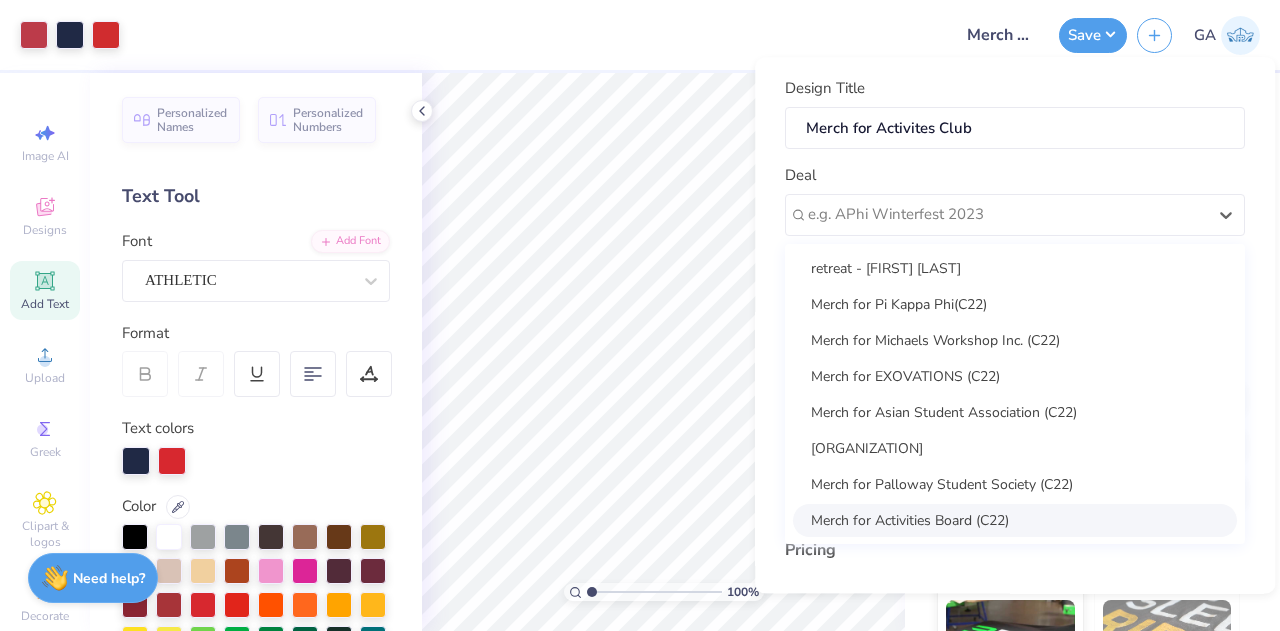 click on "Merch for Activities Board (C22)" at bounding box center [1015, 520] 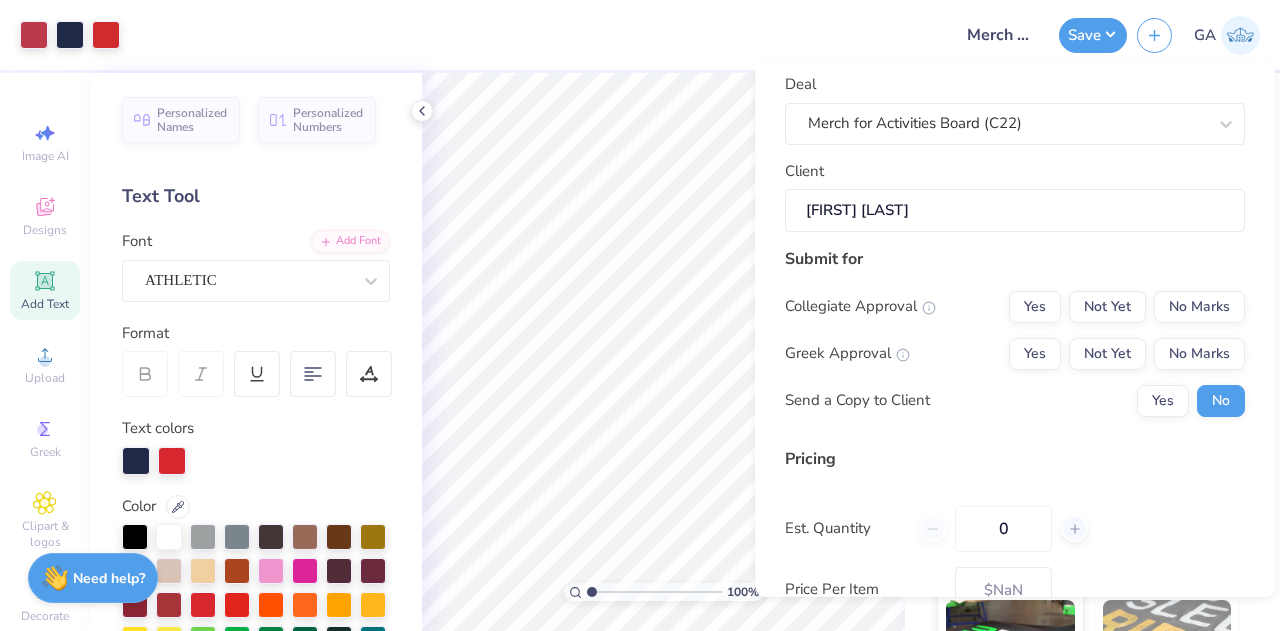 scroll, scrollTop: 100, scrollLeft: 0, axis: vertical 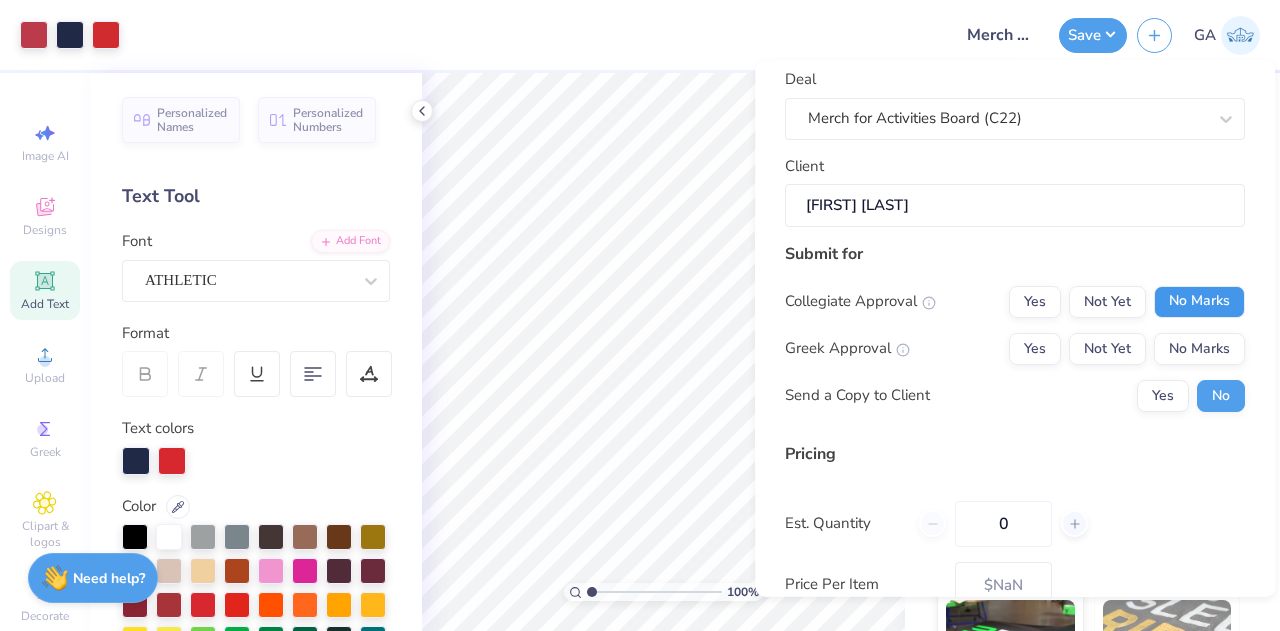 click on "No Marks" at bounding box center (1199, 301) 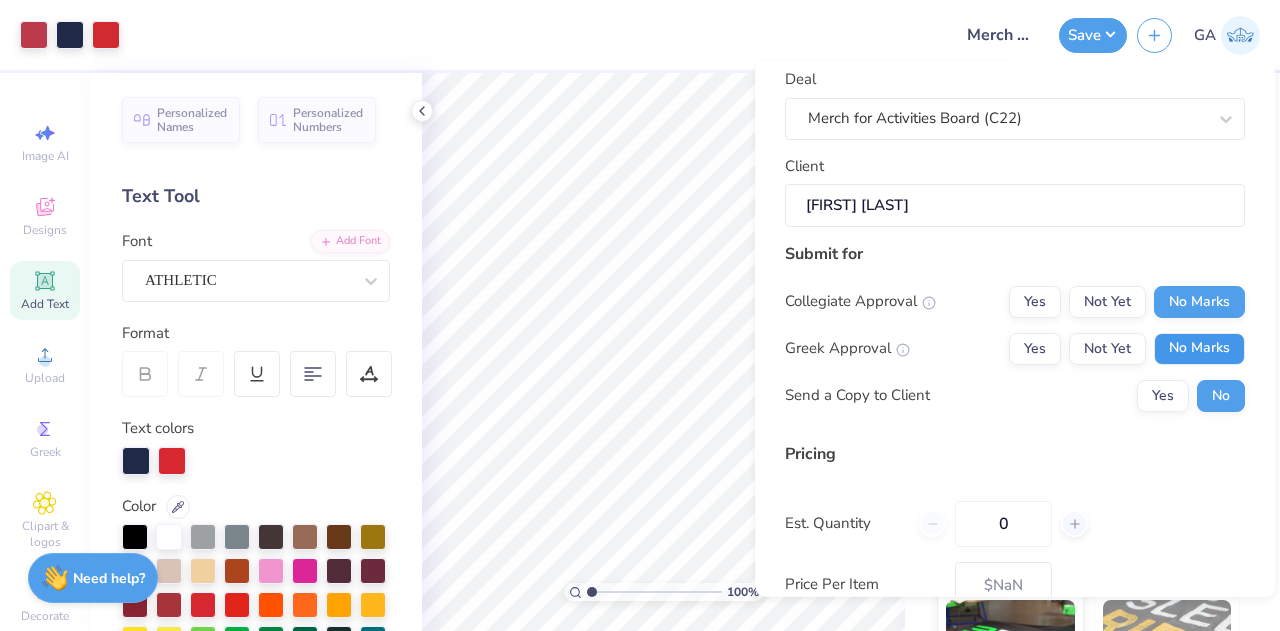 click on "No Marks" at bounding box center [1199, 348] 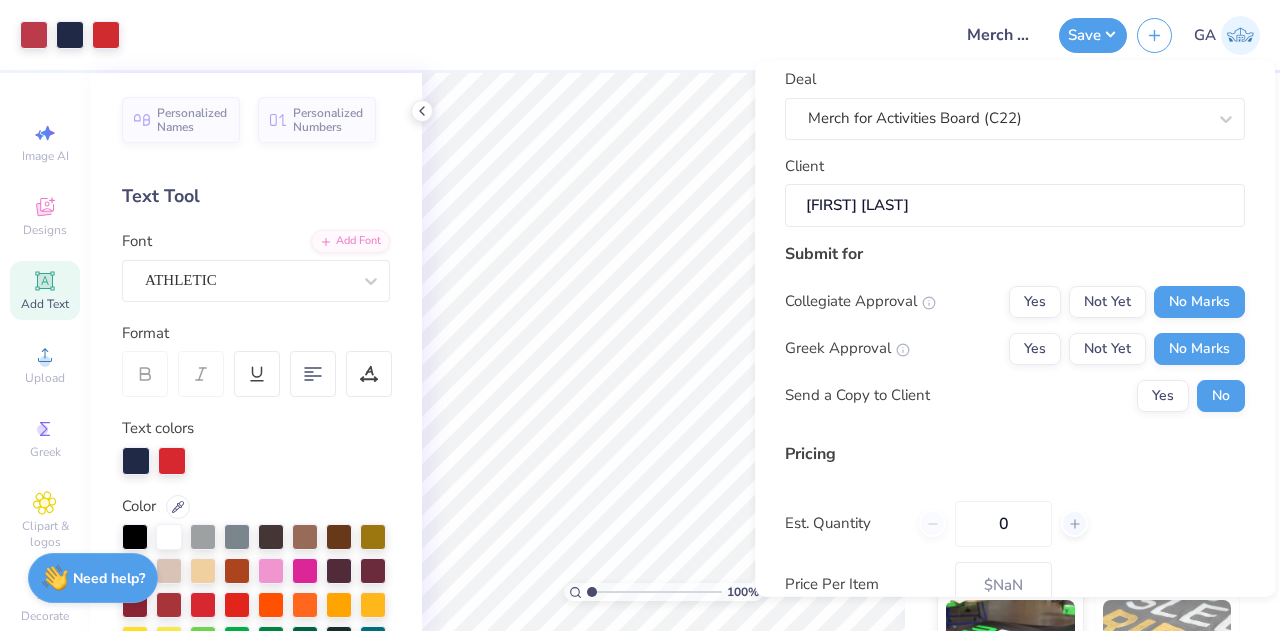 scroll, scrollTop: 266, scrollLeft: 0, axis: vertical 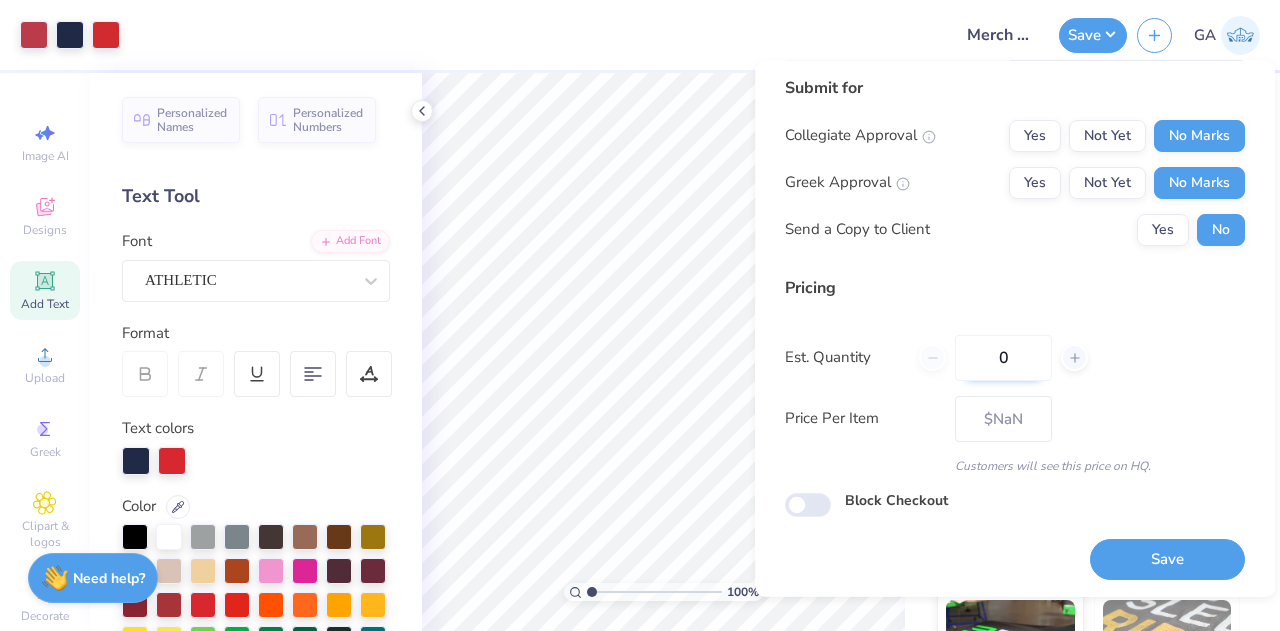 click on "0" at bounding box center (1003, 357) 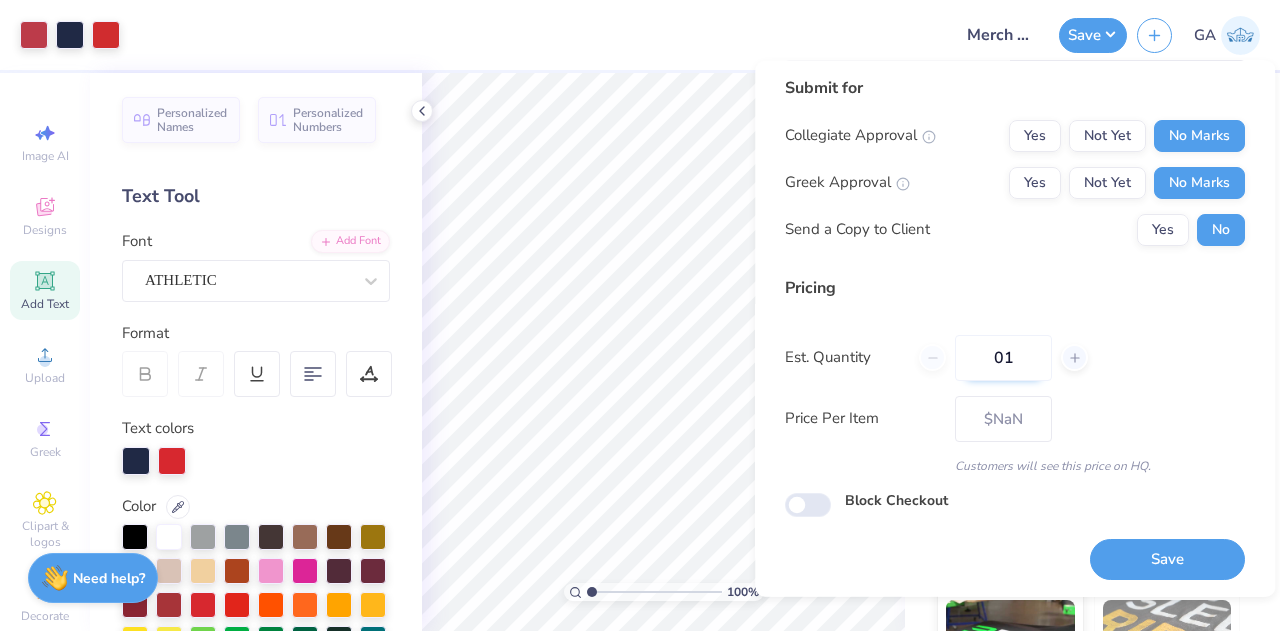 type on "012" 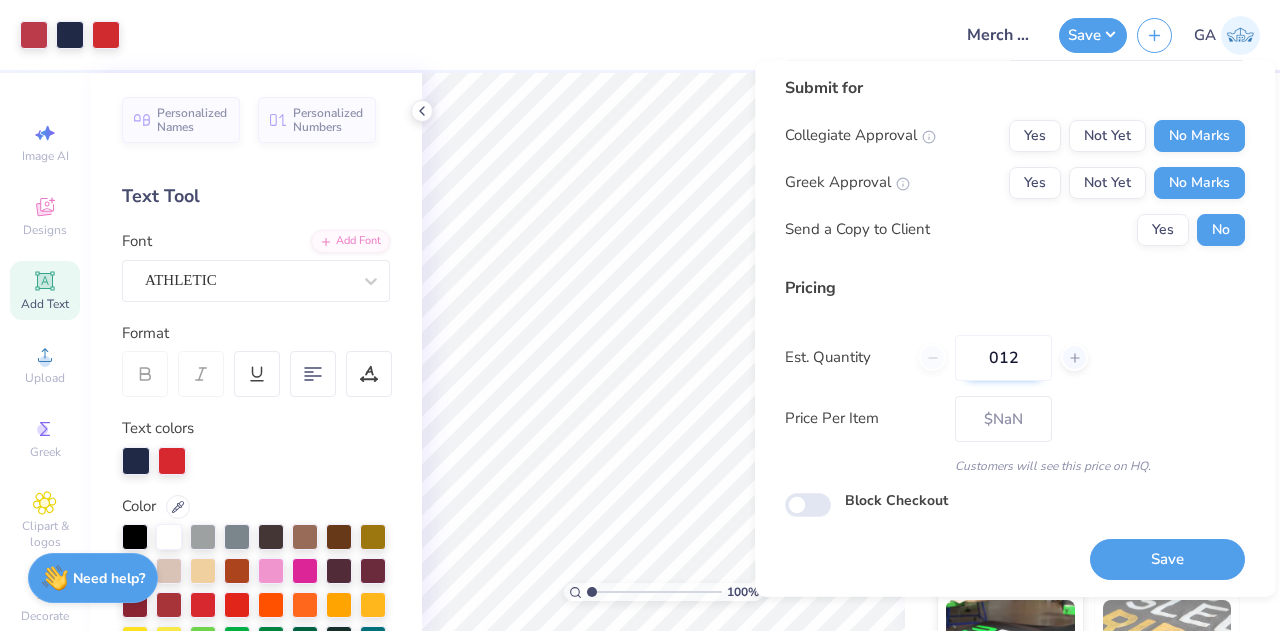 type on "– –" 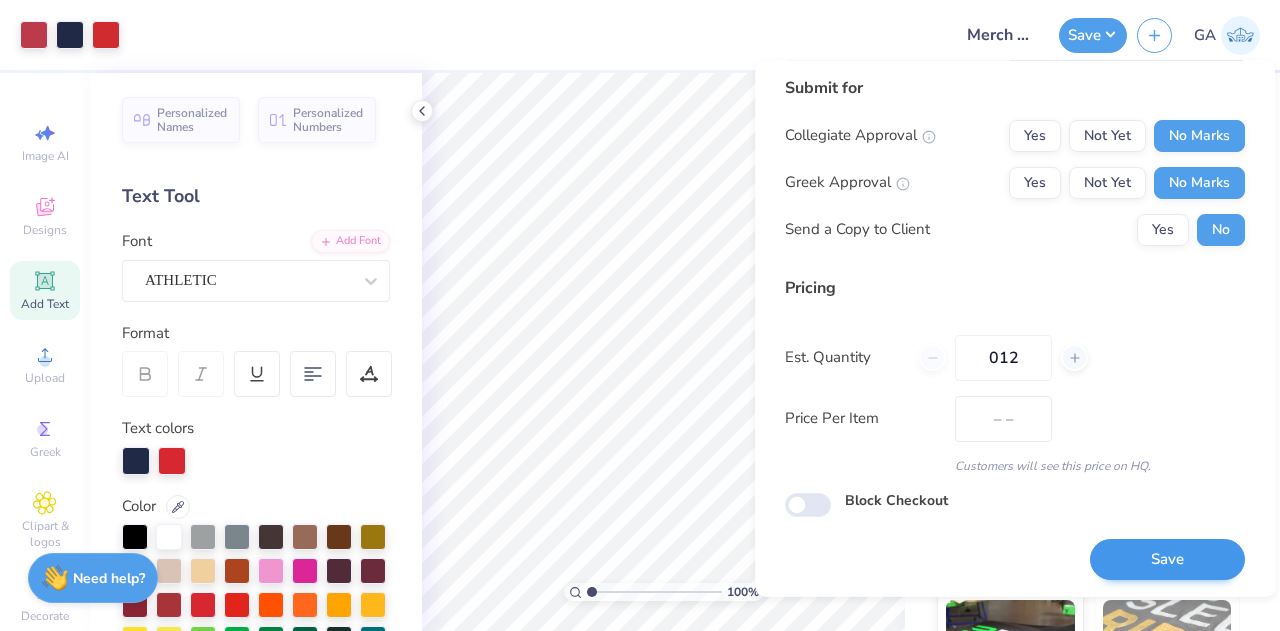 type on "012" 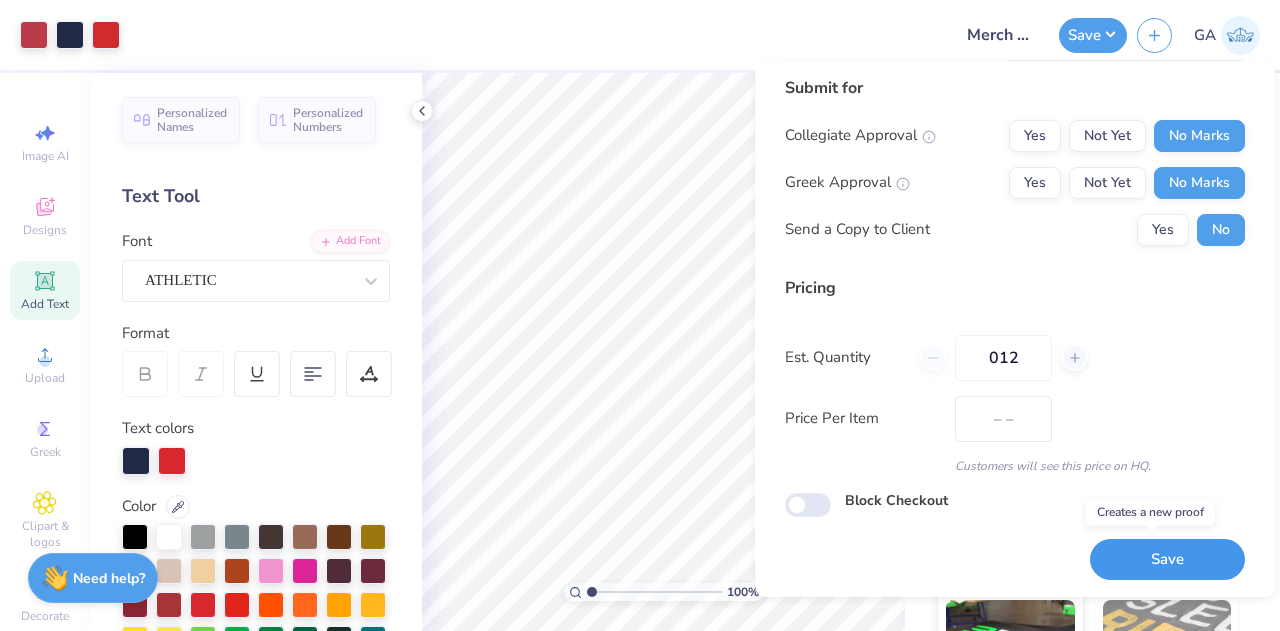 click on "Save" at bounding box center [1167, 559] 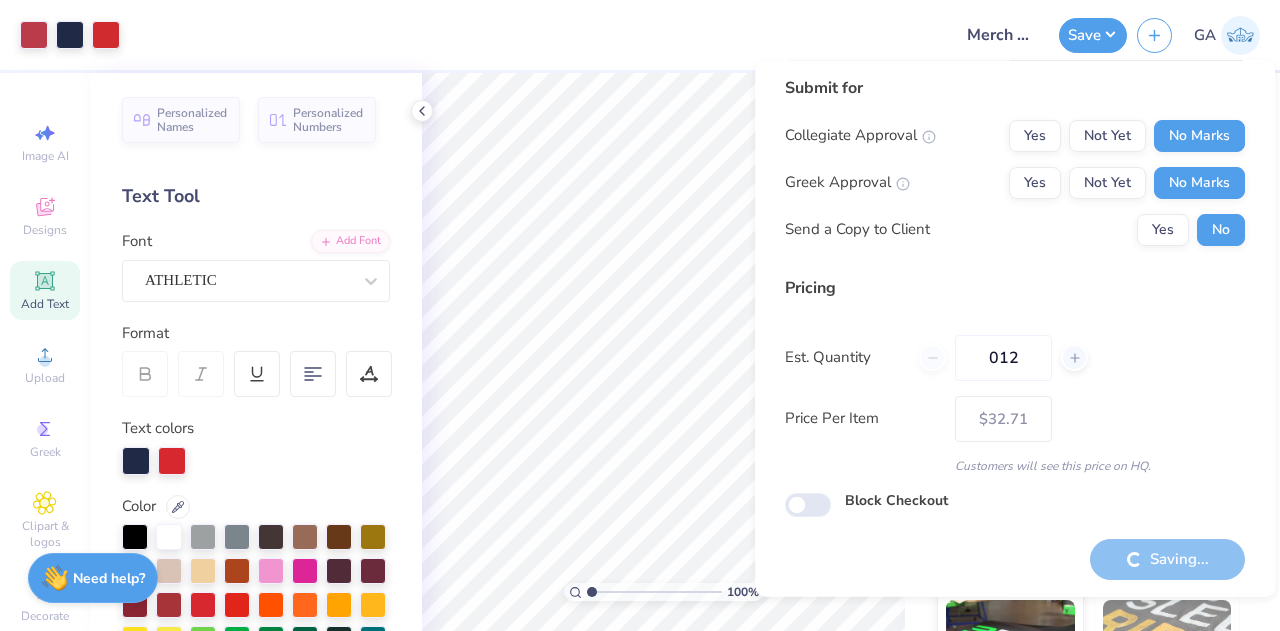 type on "– –" 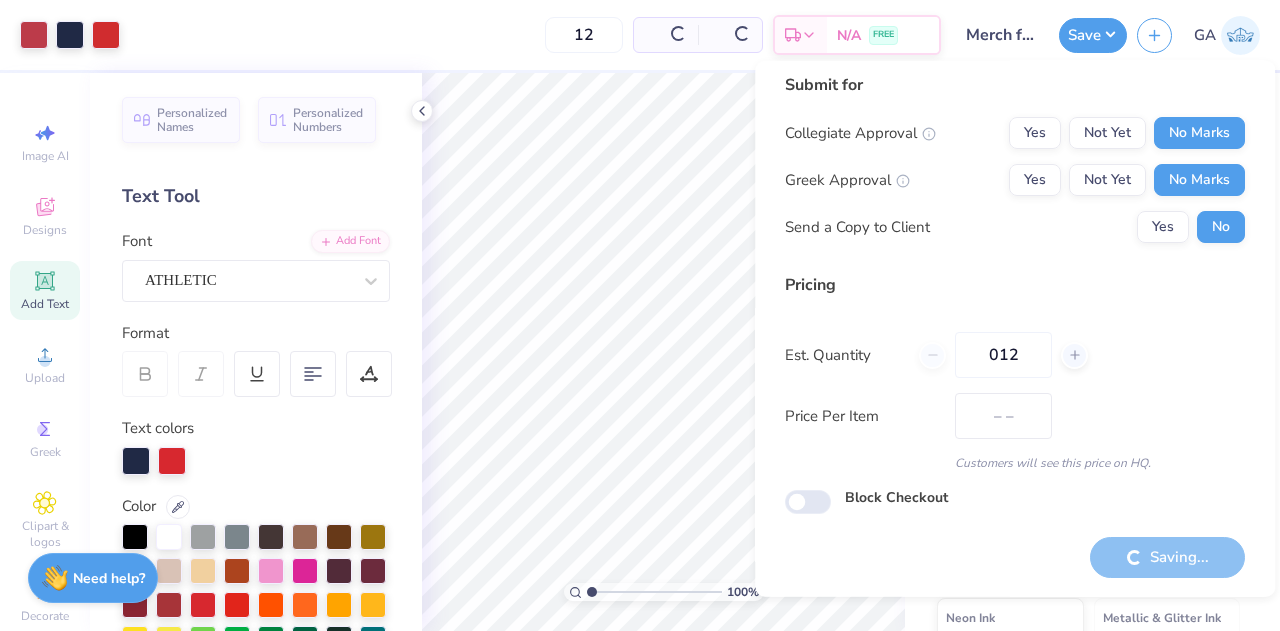 scroll, scrollTop: 6, scrollLeft: 0, axis: vertical 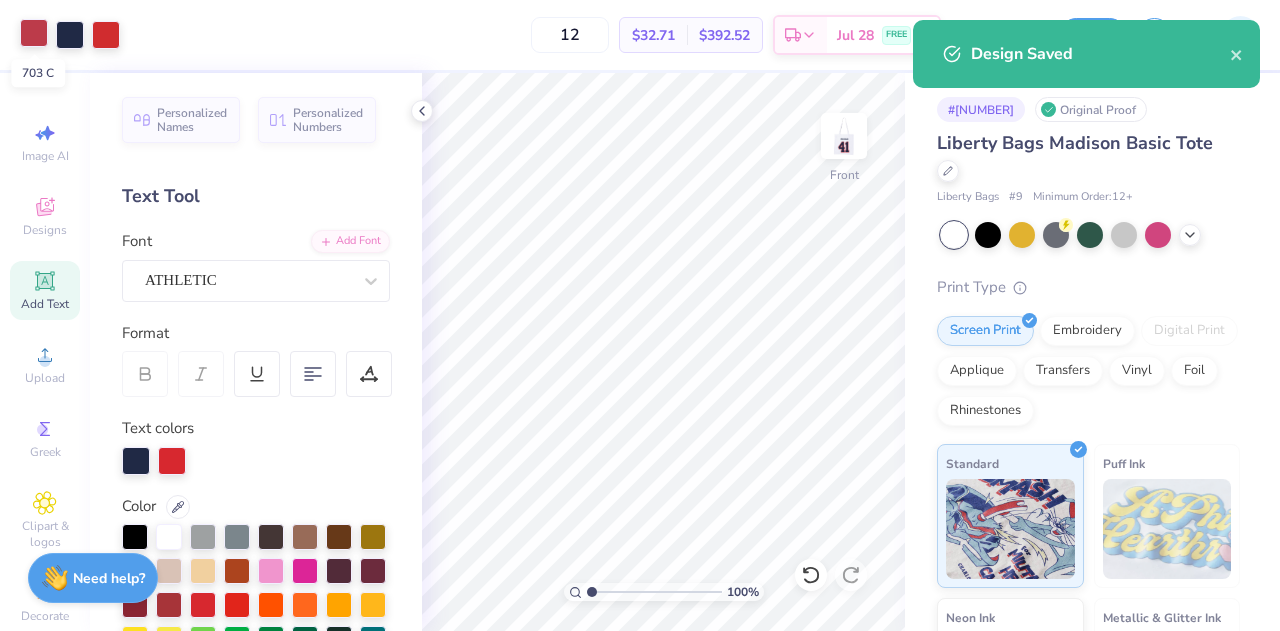 click at bounding box center (34, 33) 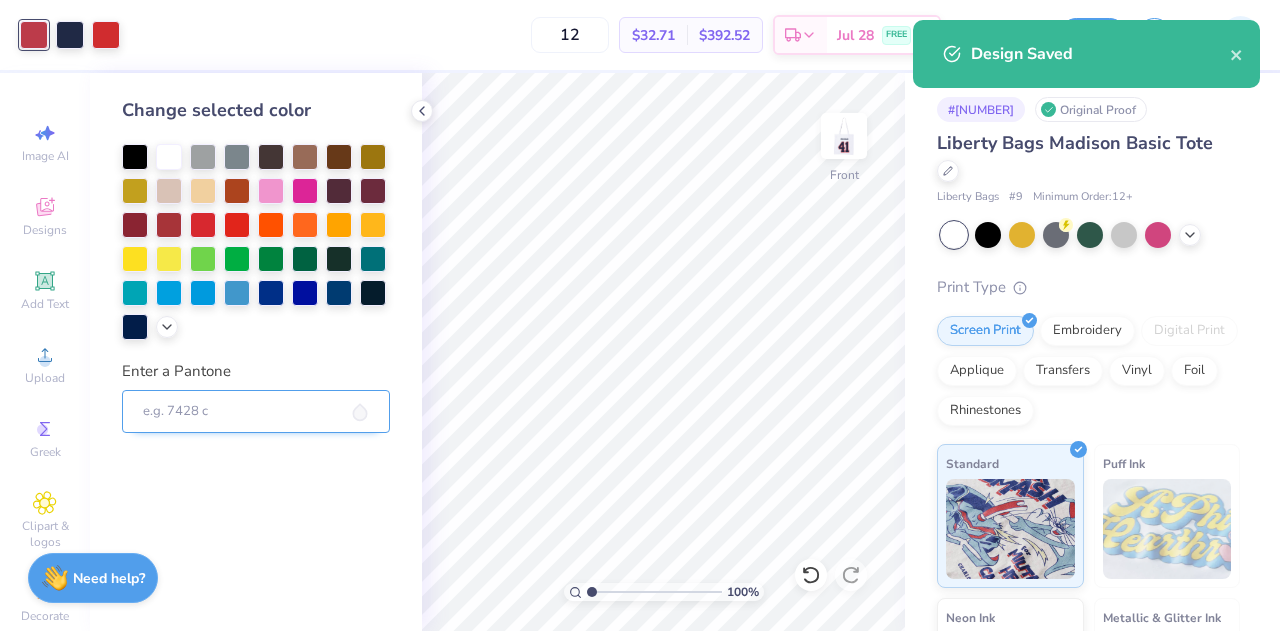 click on "Enter a Pantone" at bounding box center (256, 412) 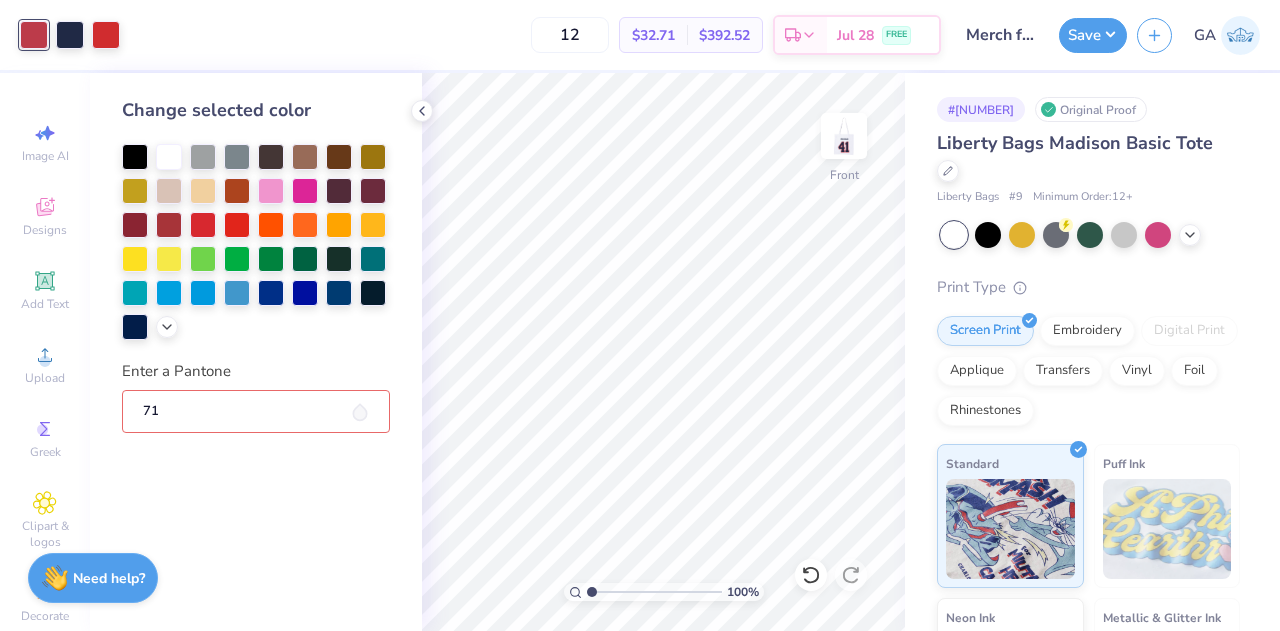 type on "711" 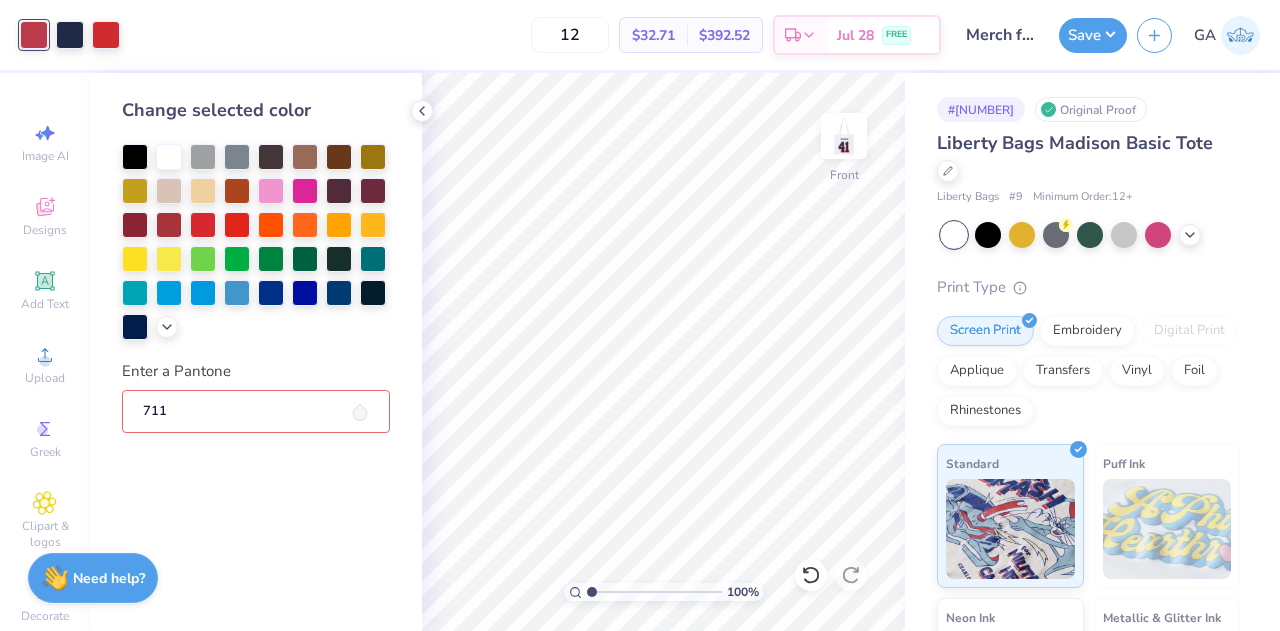 type 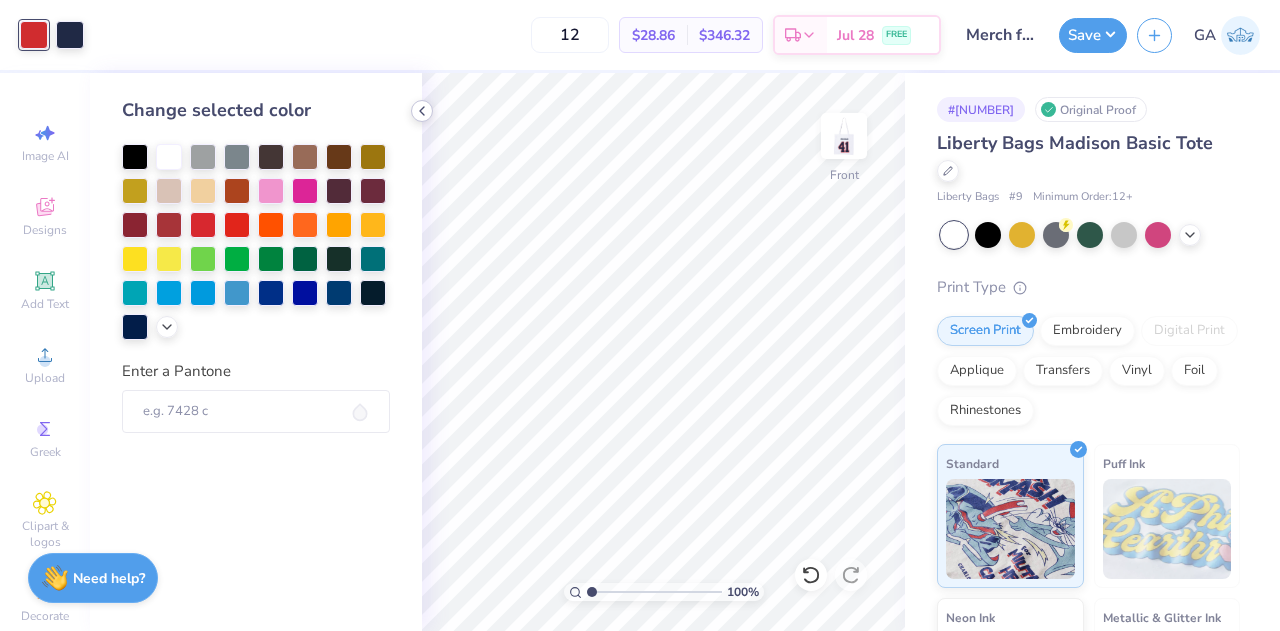 click 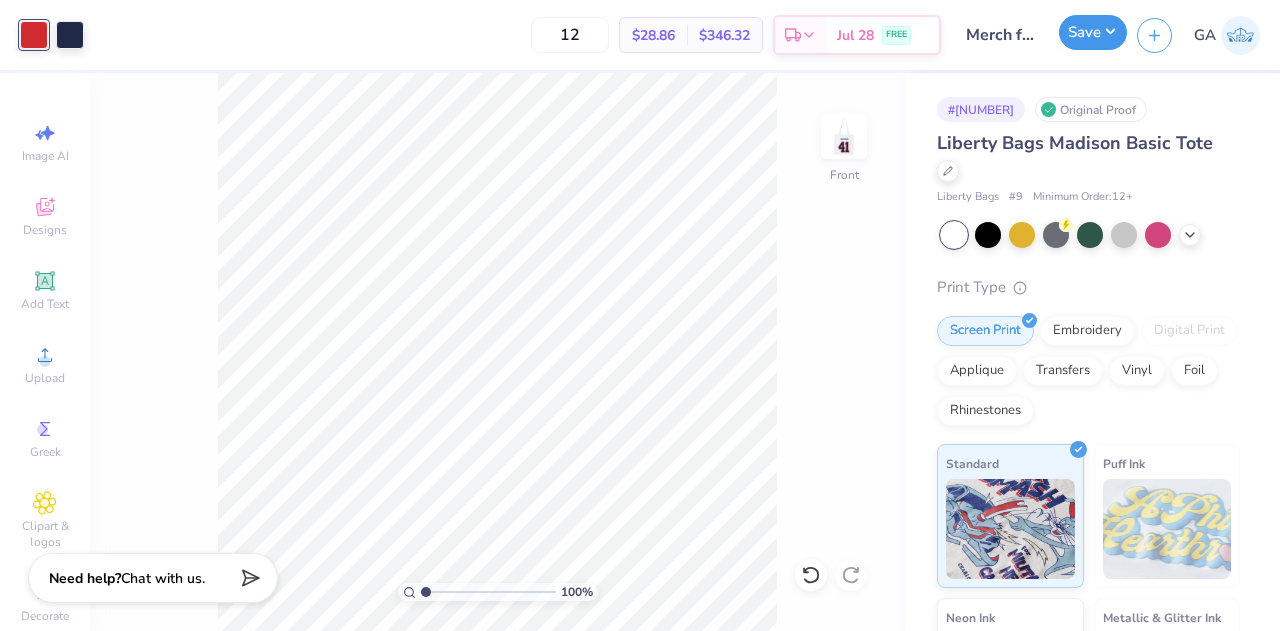 click on "Save" at bounding box center (1093, 32) 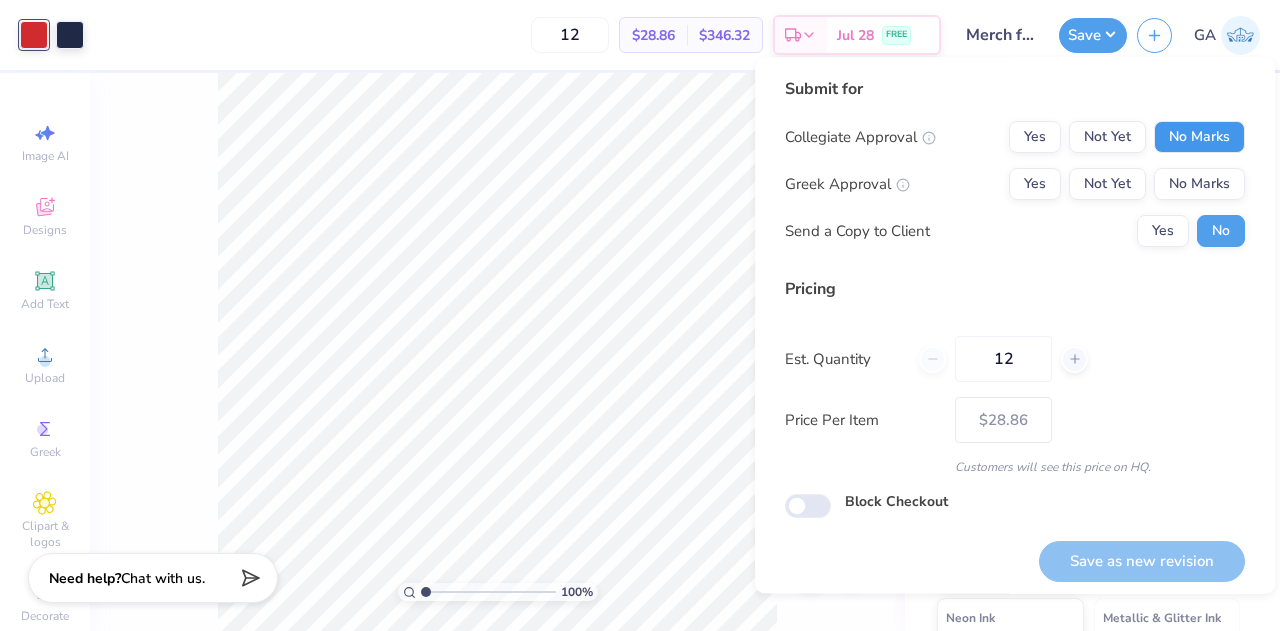 click on "No Marks" at bounding box center (1199, 137) 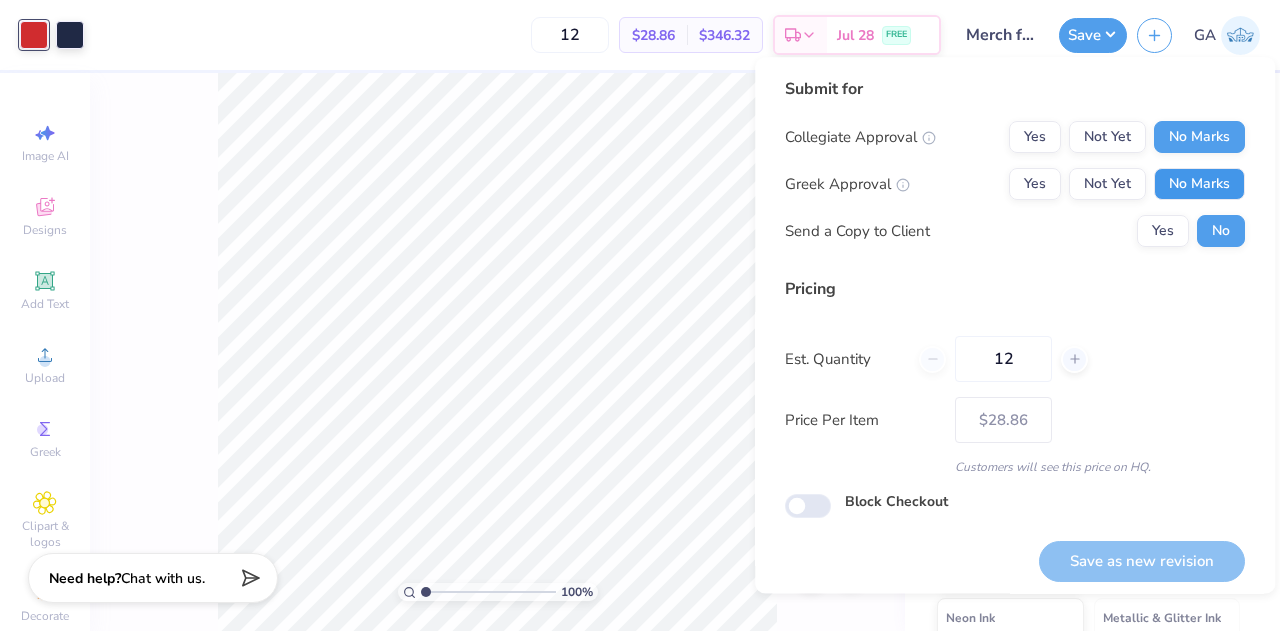 click on "No Marks" at bounding box center [1199, 184] 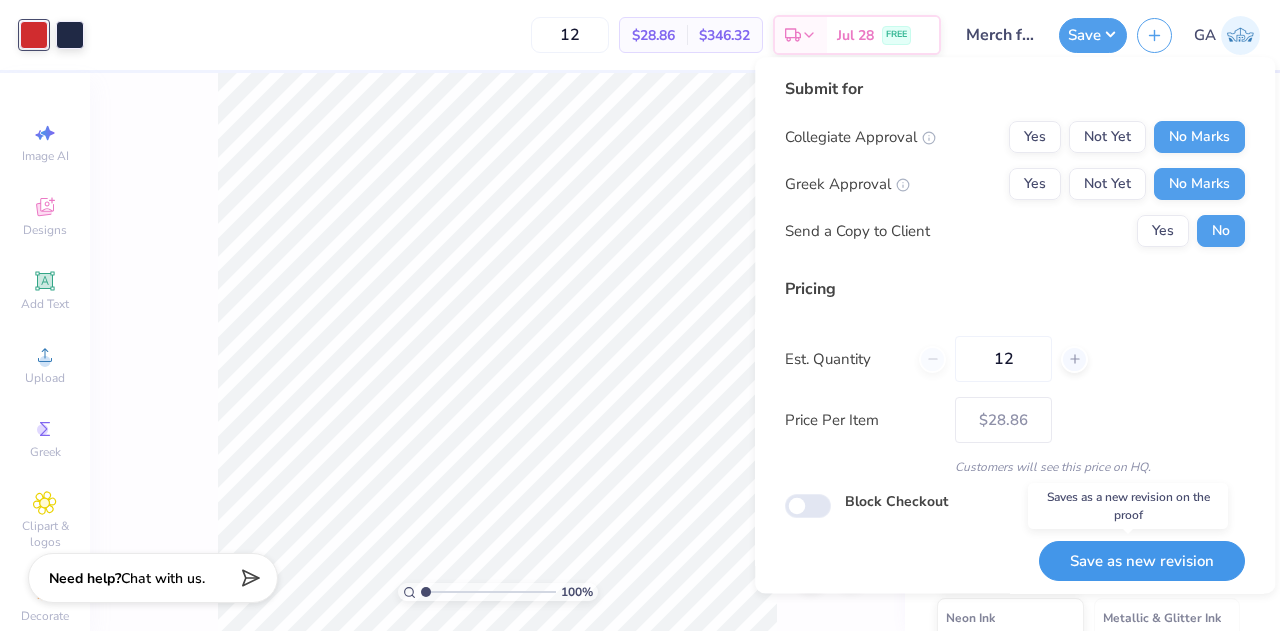 click on "Save as new revision" at bounding box center [1142, 561] 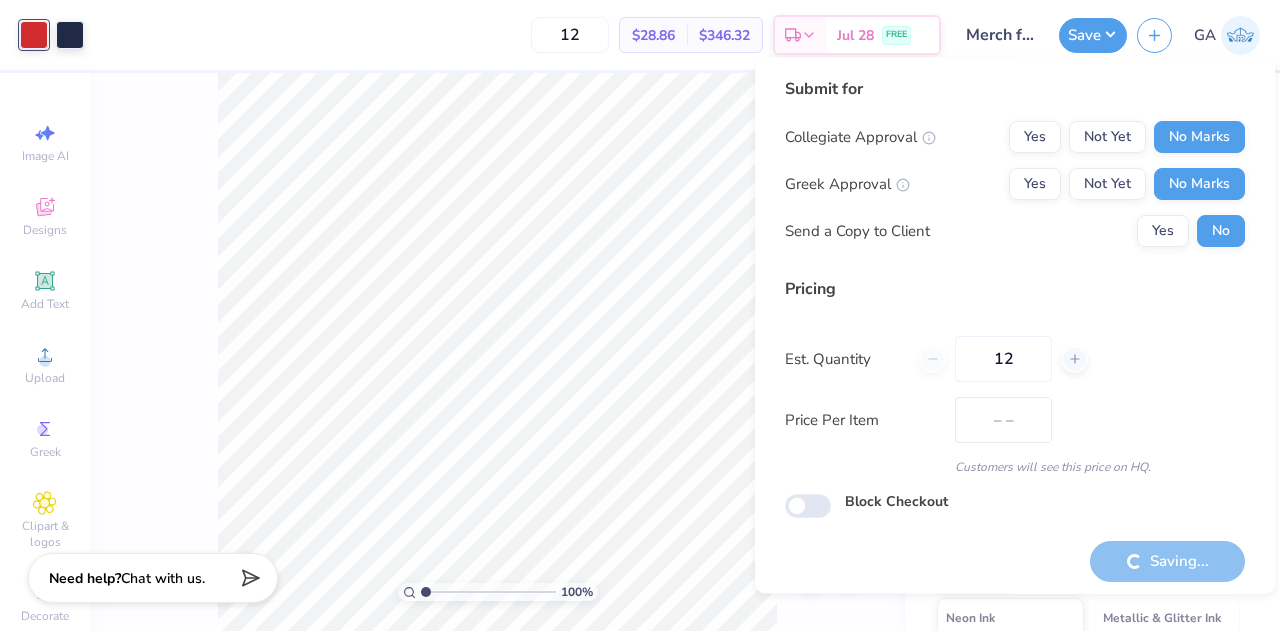 type on "$28.86" 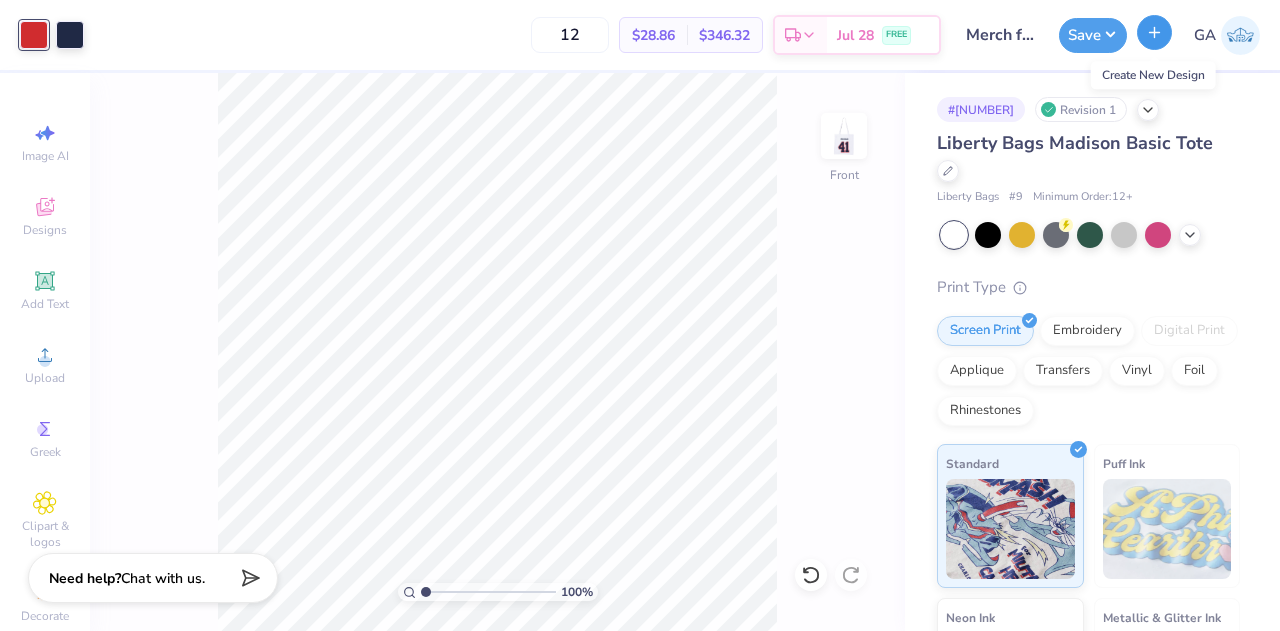 click at bounding box center [1154, 32] 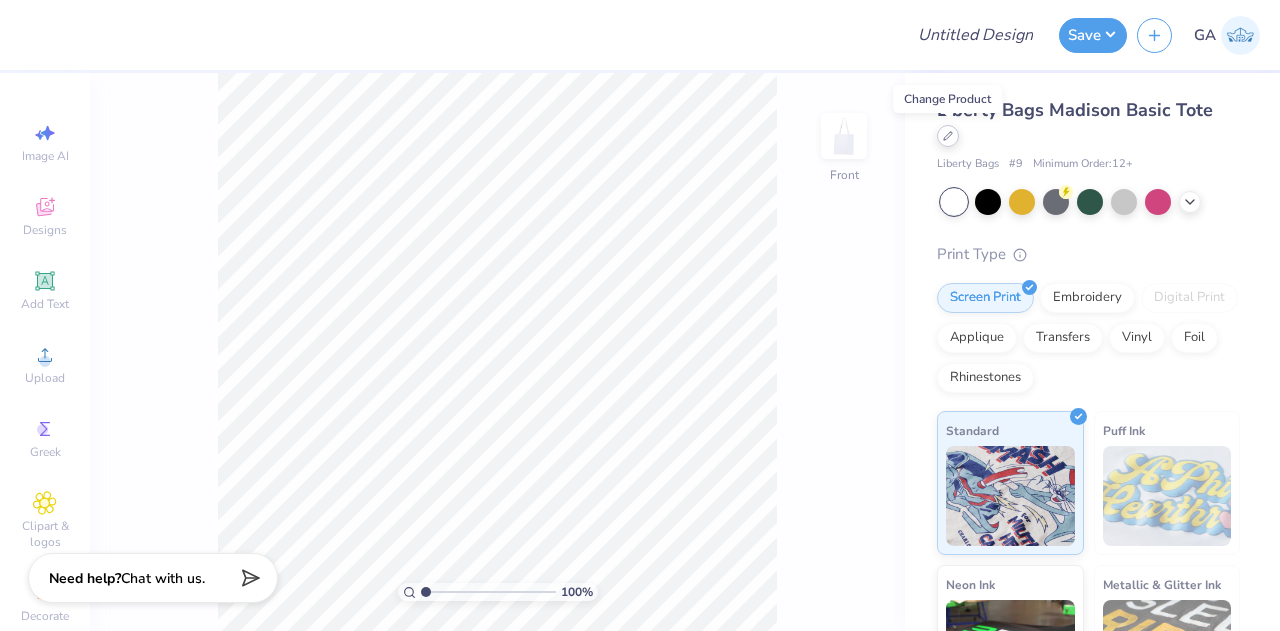 click 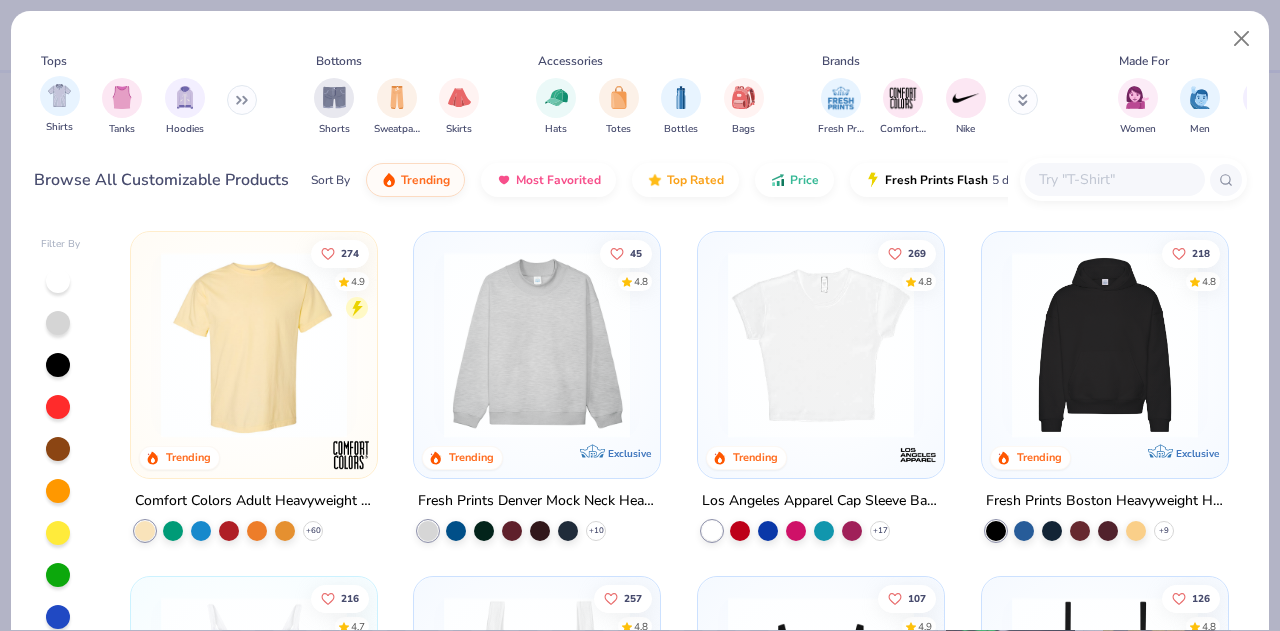 click on "Shirts" at bounding box center [60, 105] 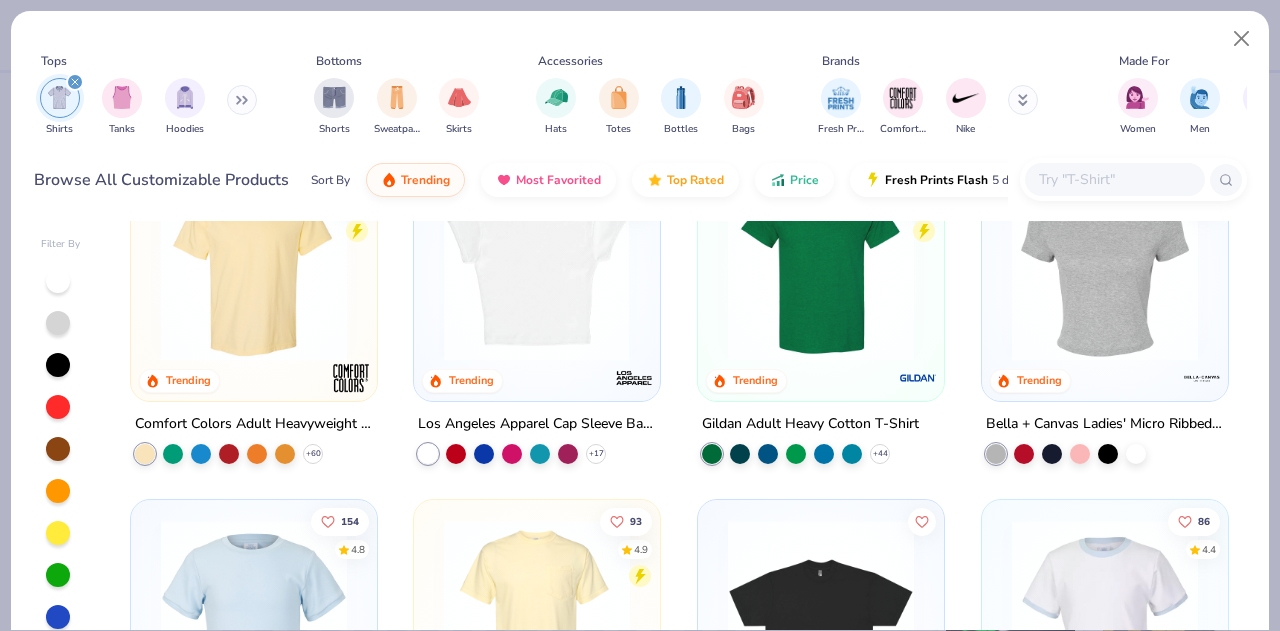 scroll, scrollTop: 78, scrollLeft: 0, axis: vertical 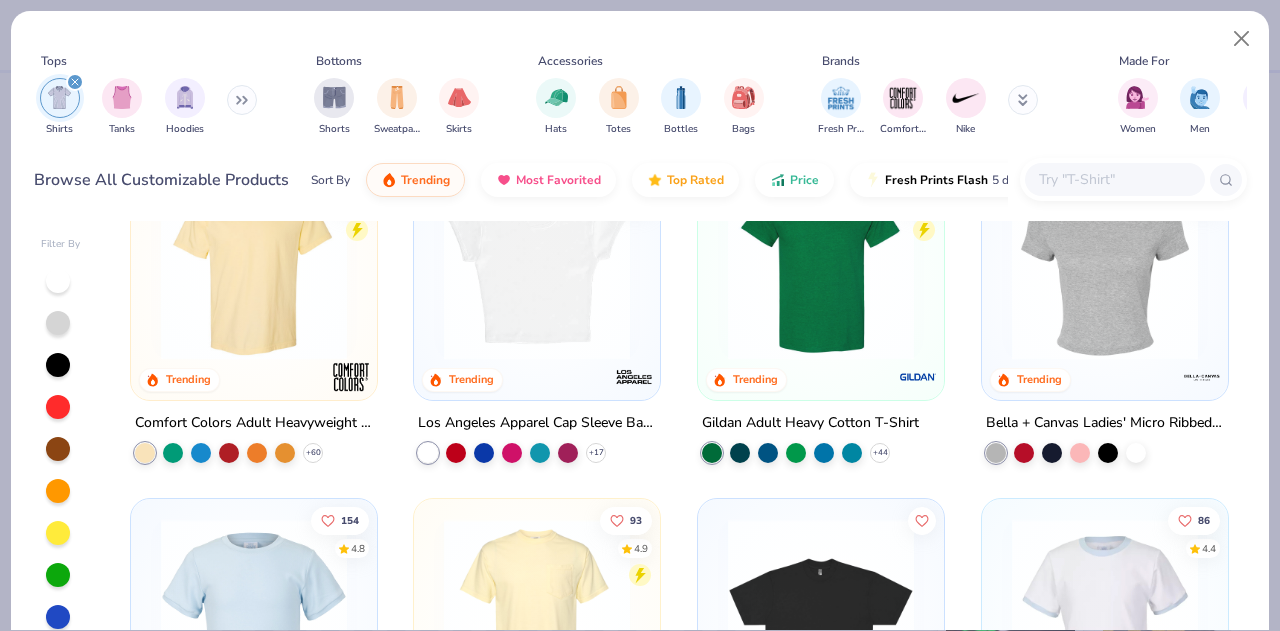click at bounding box center (821, 267) 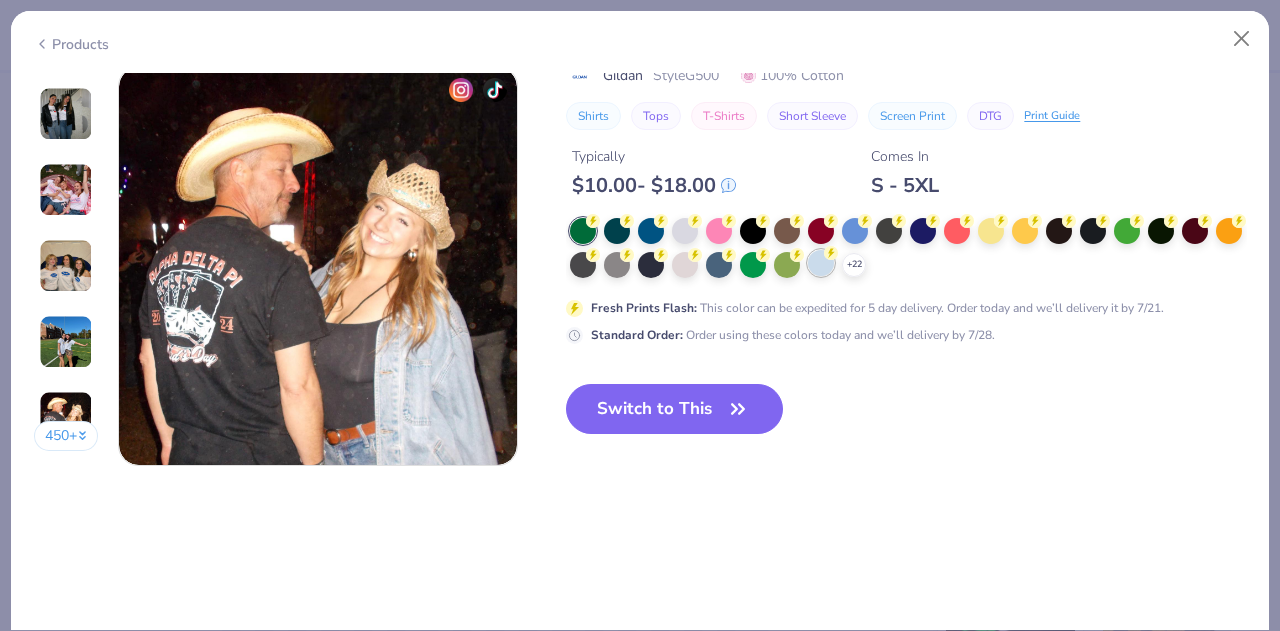 scroll, scrollTop: 2657, scrollLeft: 0, axis: vertical 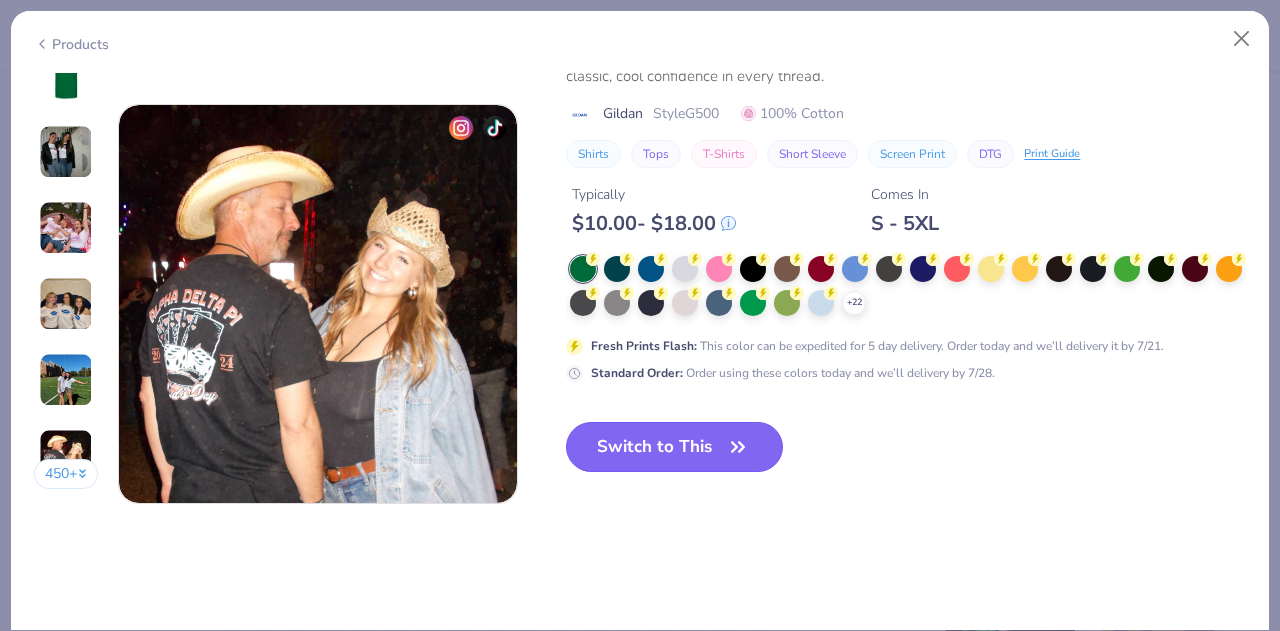 click 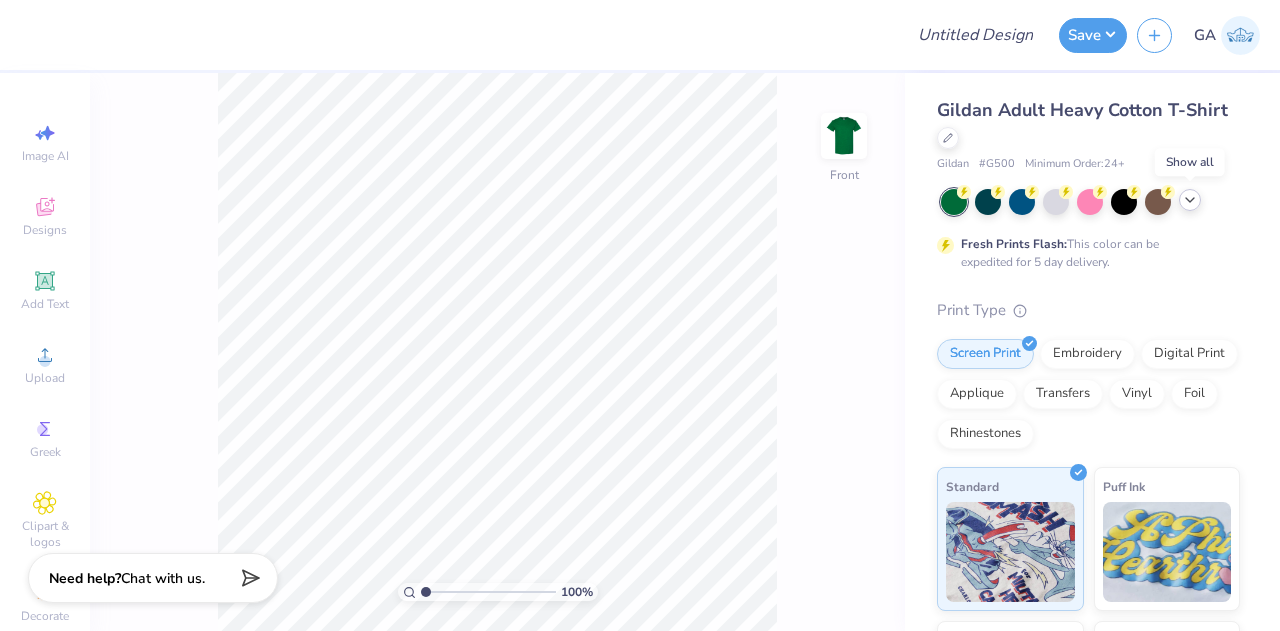 click at bounding box center [1190, 200] 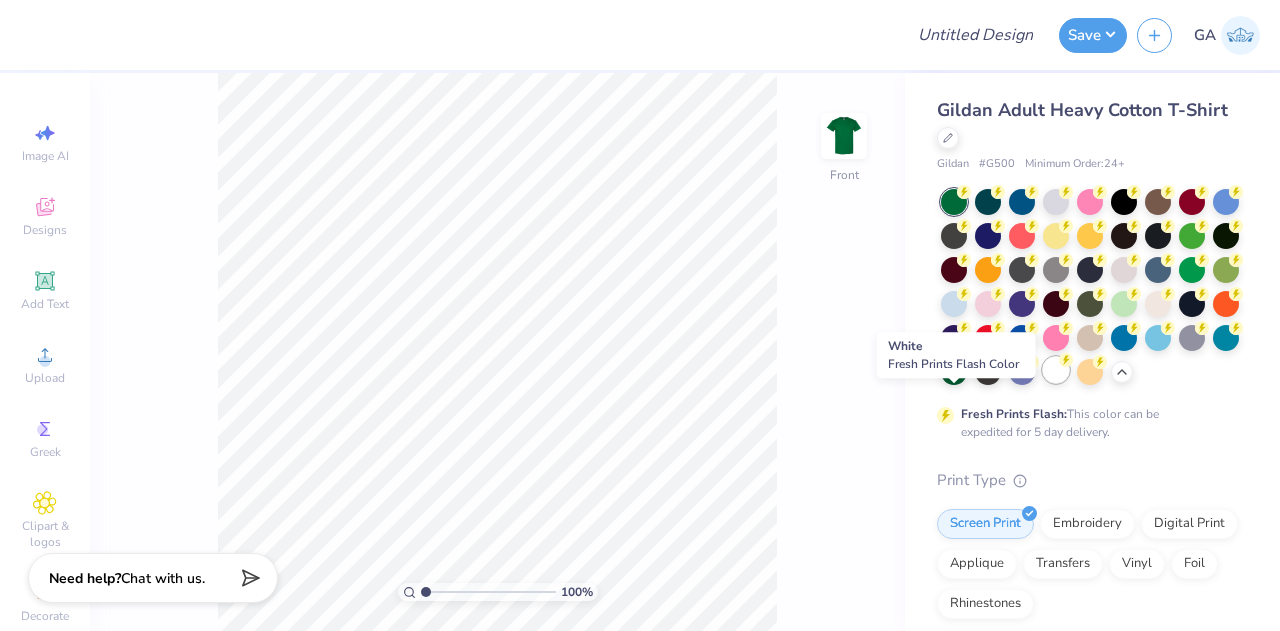 click at bounding box center [1056, 370] 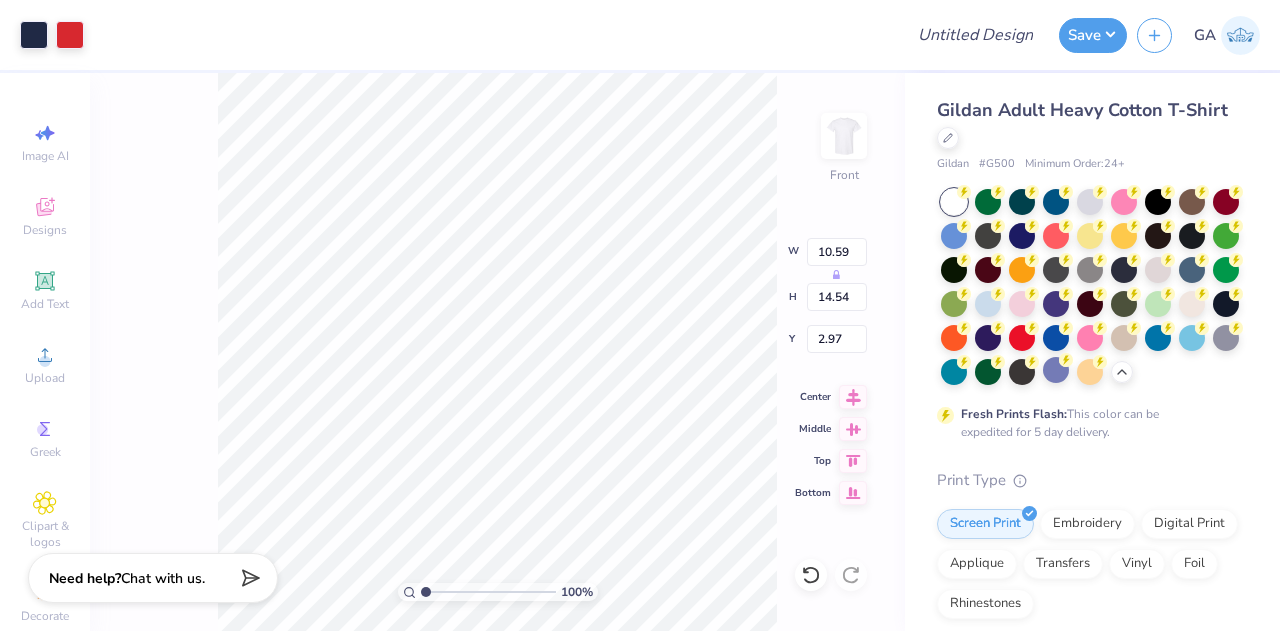type on "3.00" 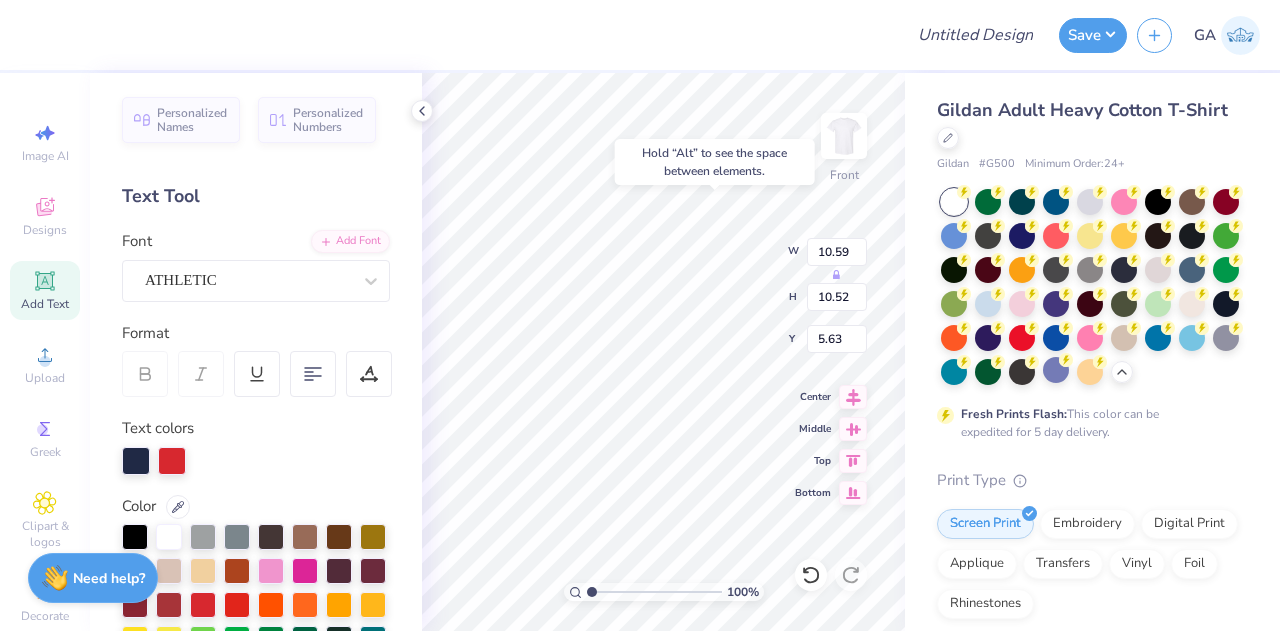 type on "5.63" 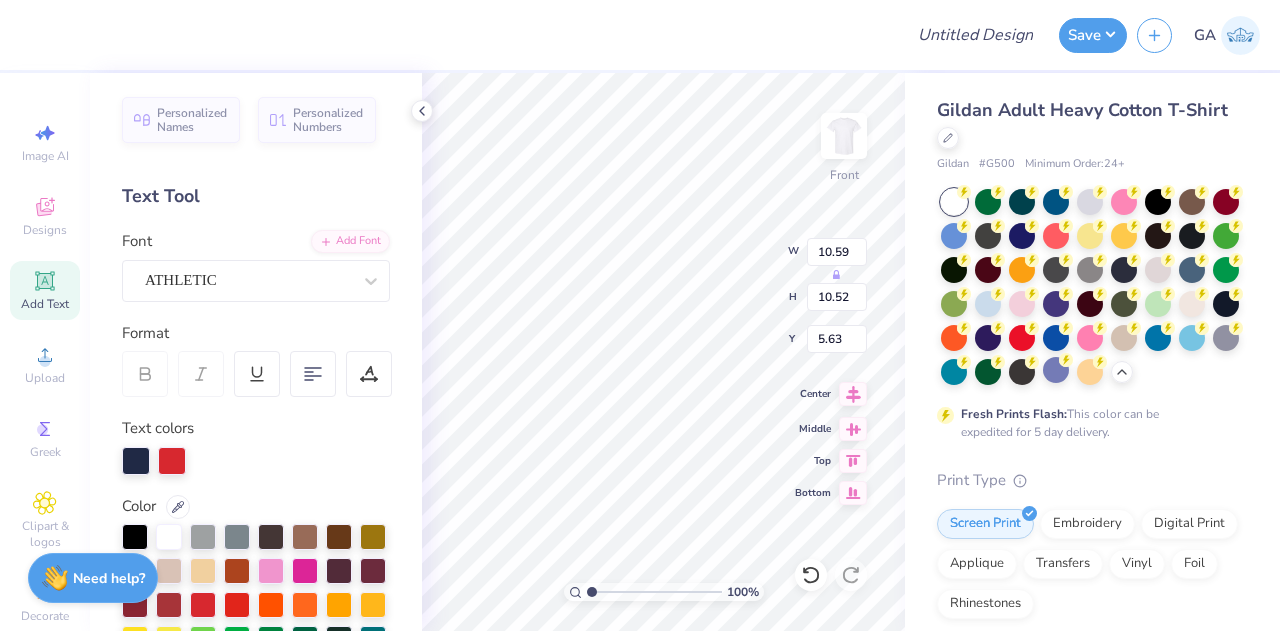 click at bounding box center (853, 394) 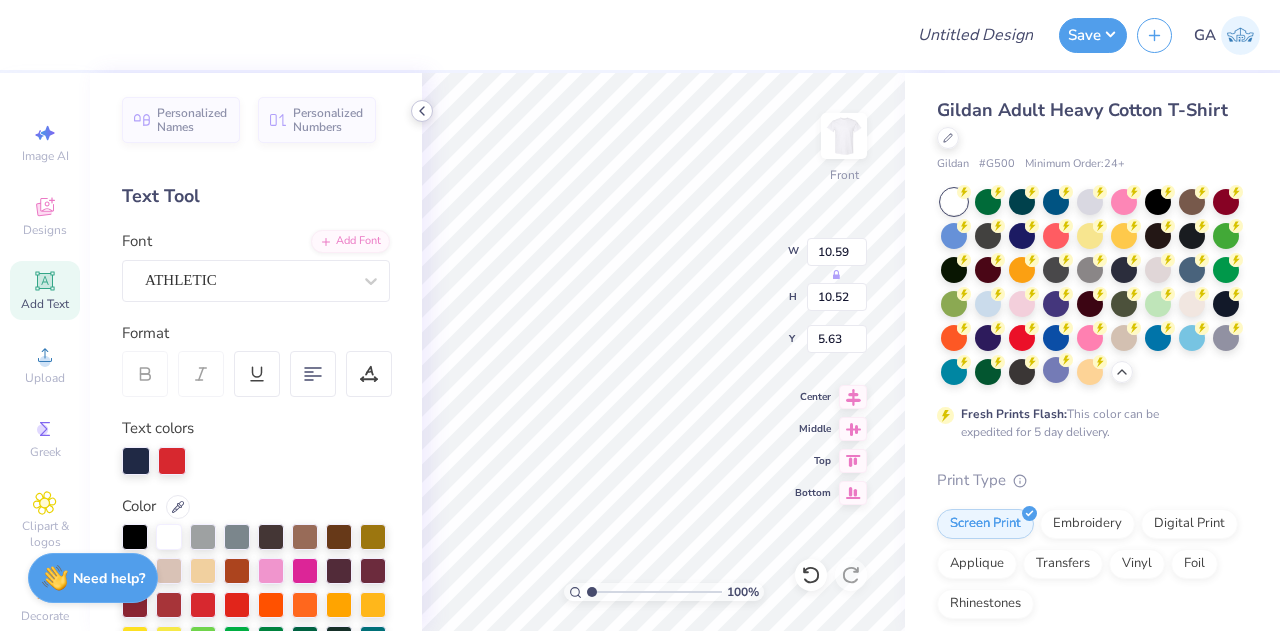 click at bounding box center [422, 111] 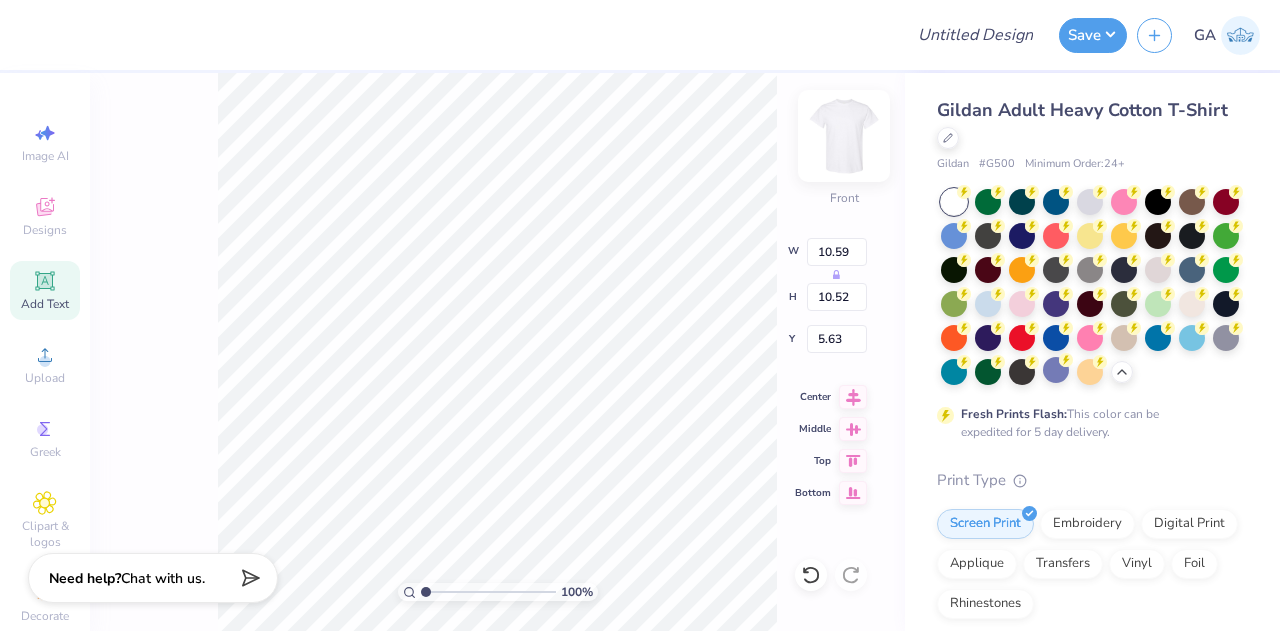 click at bounding box center (844, 136) 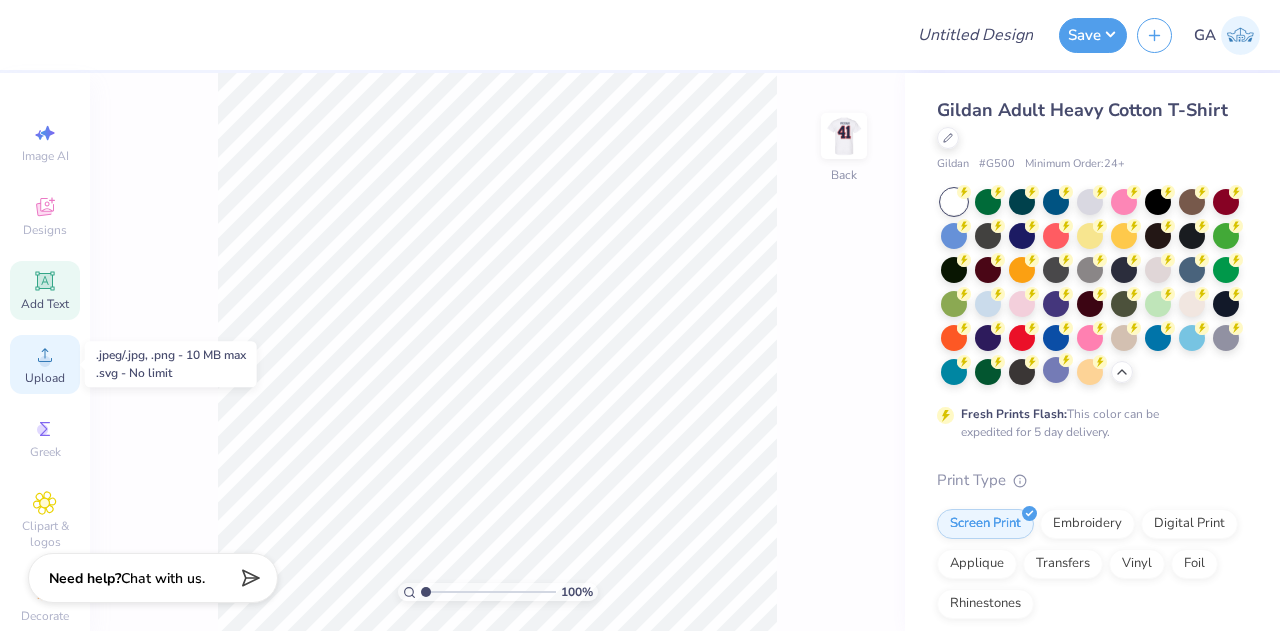 click on "Upload" at bounding box center [45, 364] 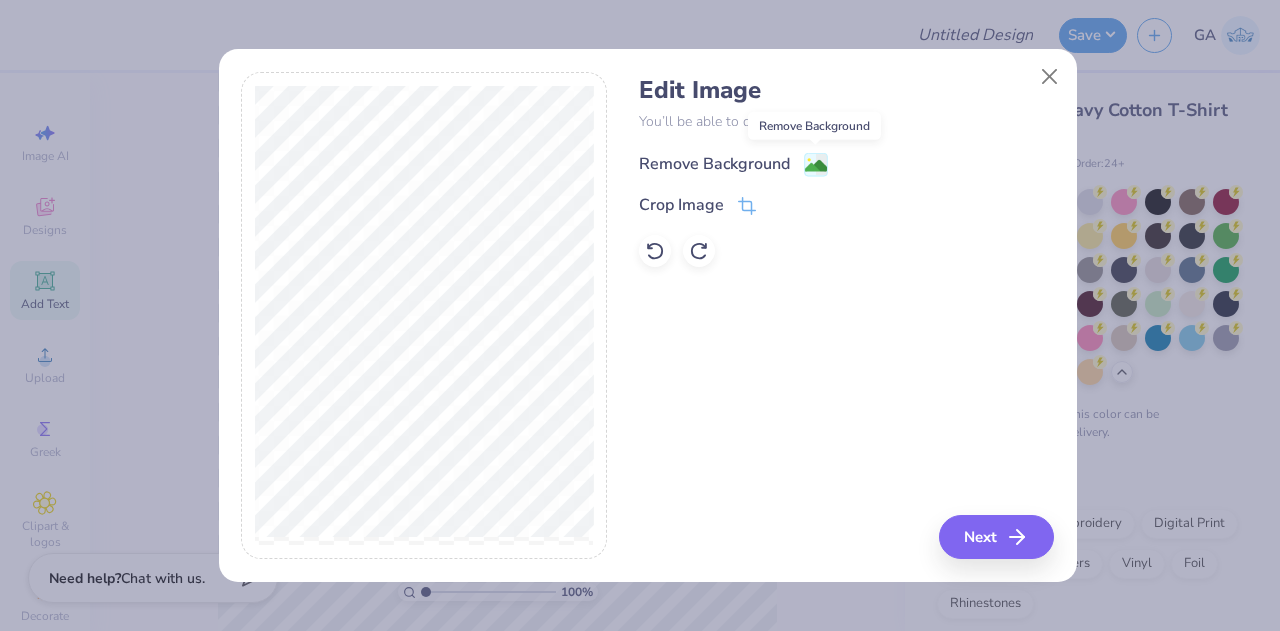 click at bounding box center [816, 164] 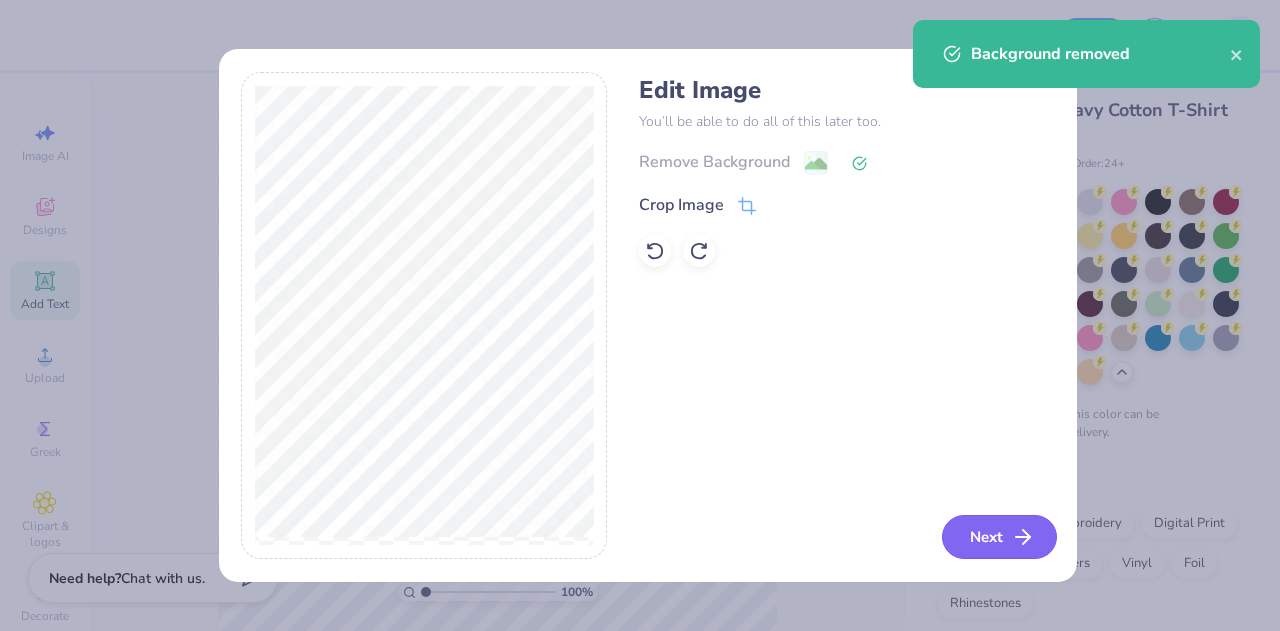 click on "Next" at bounding box center [999, 537] 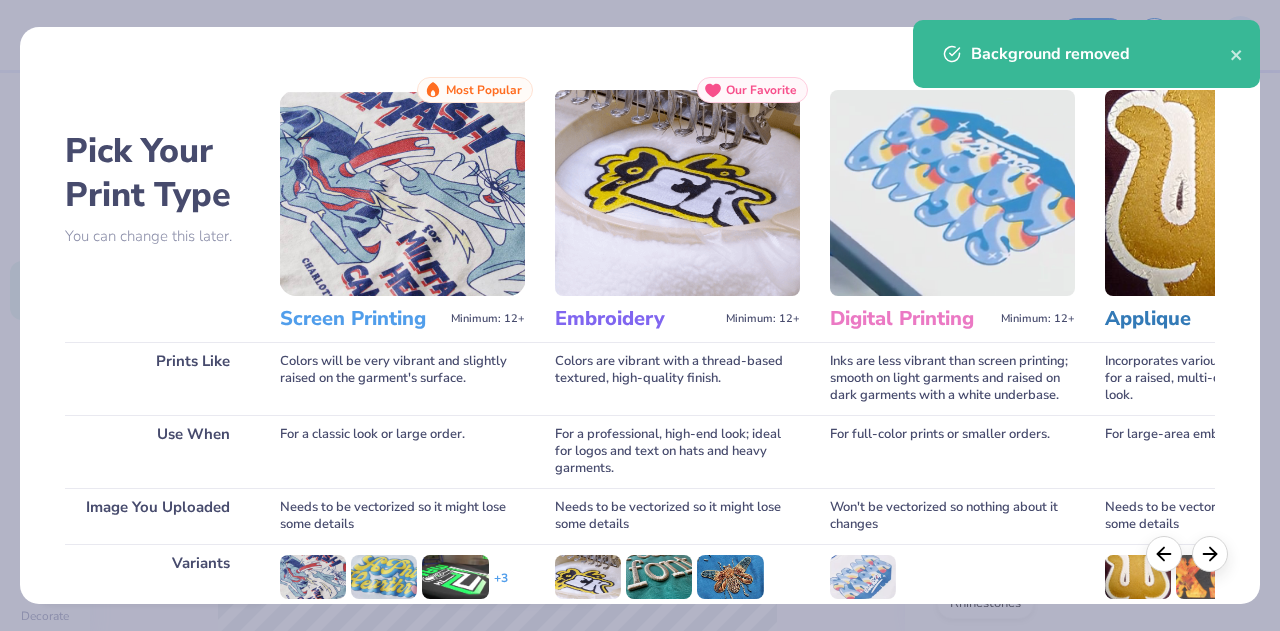 scroll, scrollTop: 265, scrollLeft: 0, axis: vertical 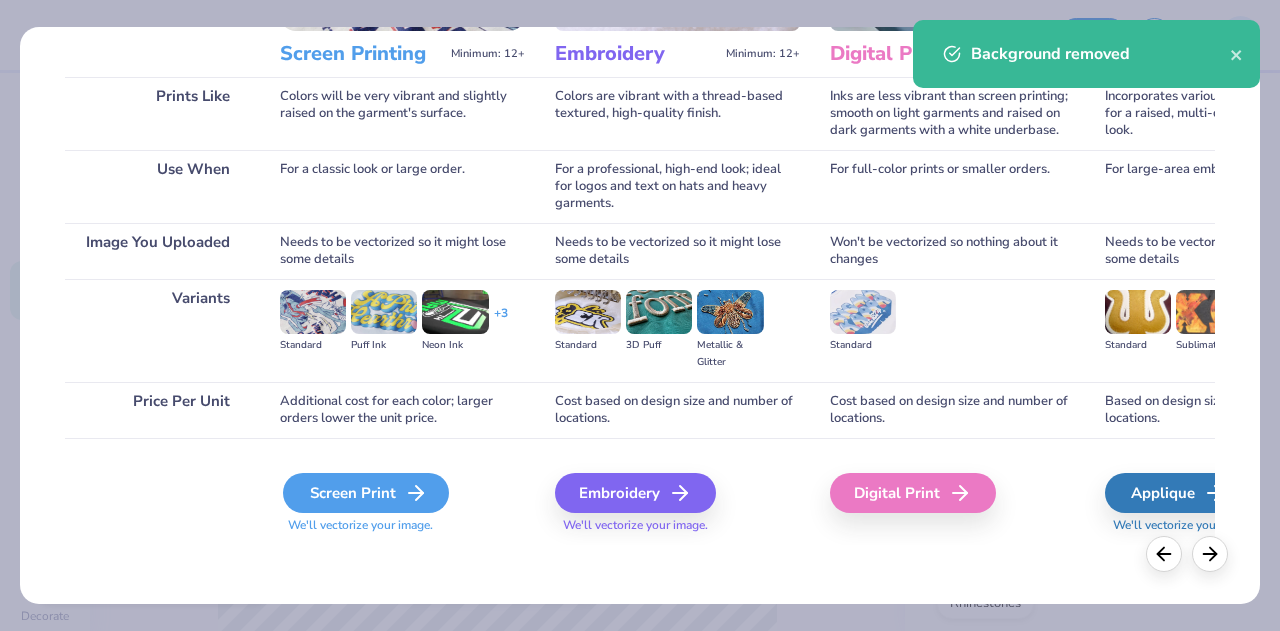 click 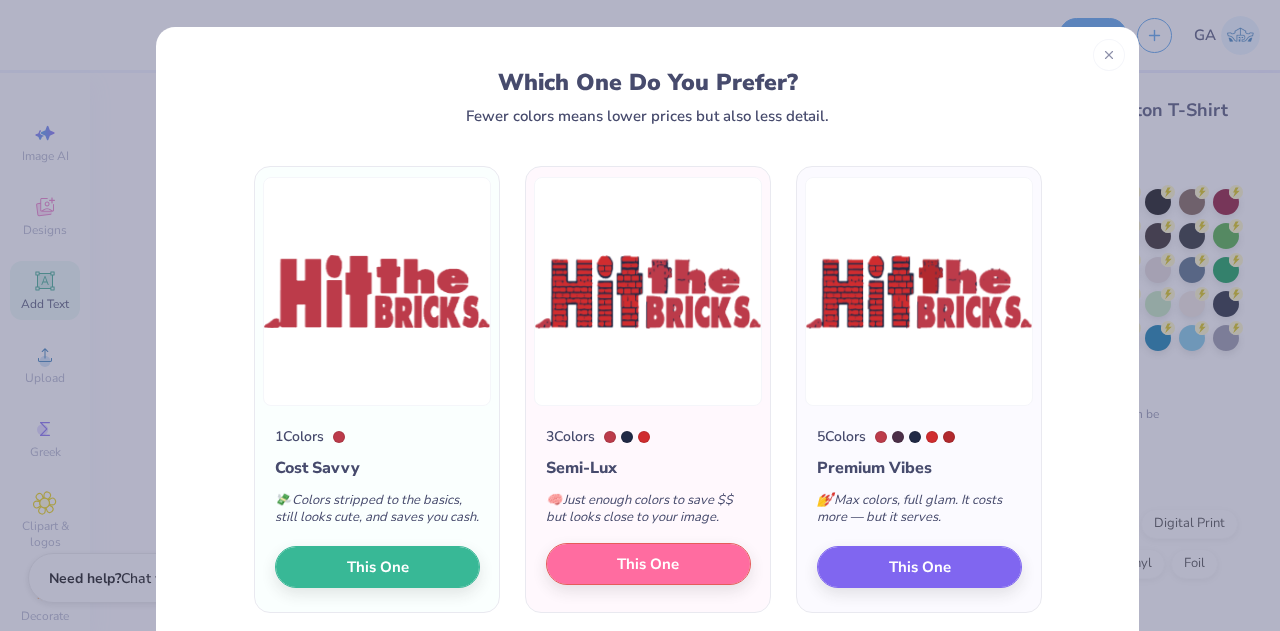 click on "3  Colors Semi-Lux 🧠   Just enough colors to save $$ but looks close to your image. This One" at bounding box center (648, 509) 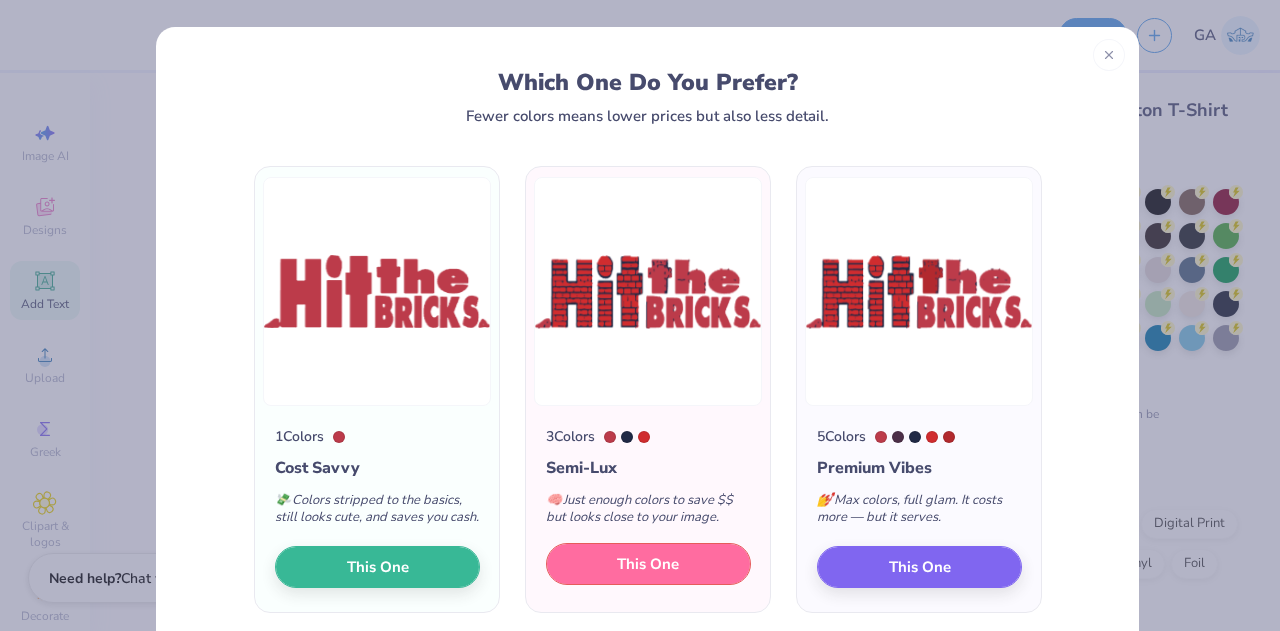 click on "This One" at bounding box center (648, 564) 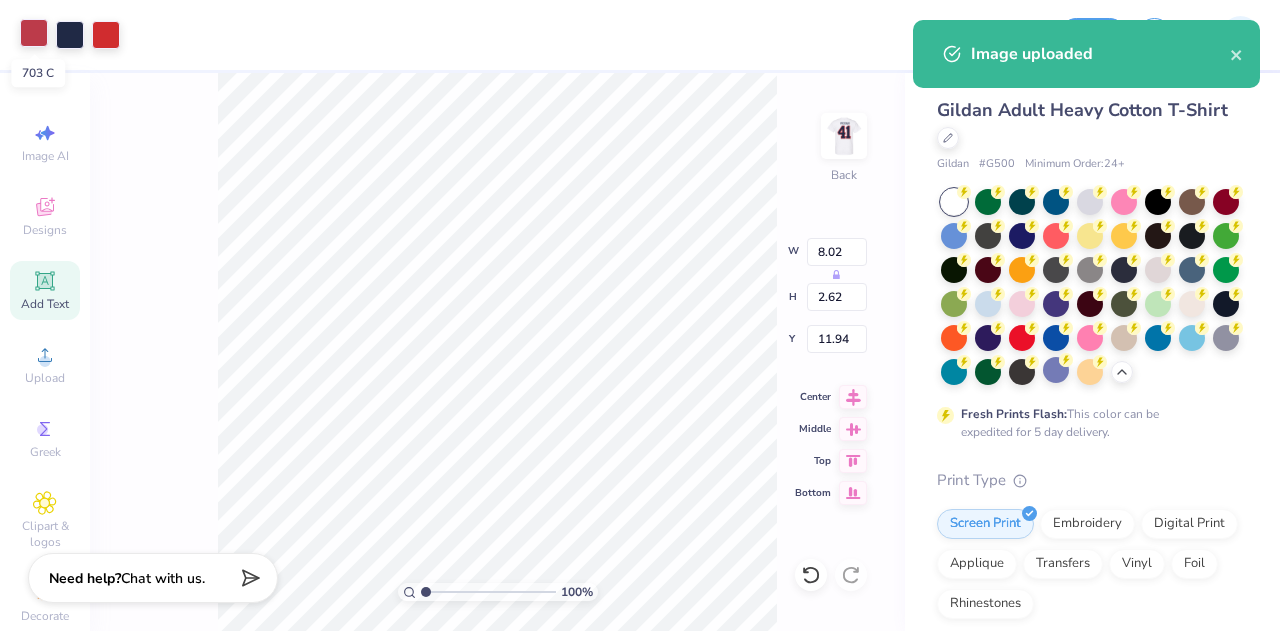 click at bounding box center (34, 33) 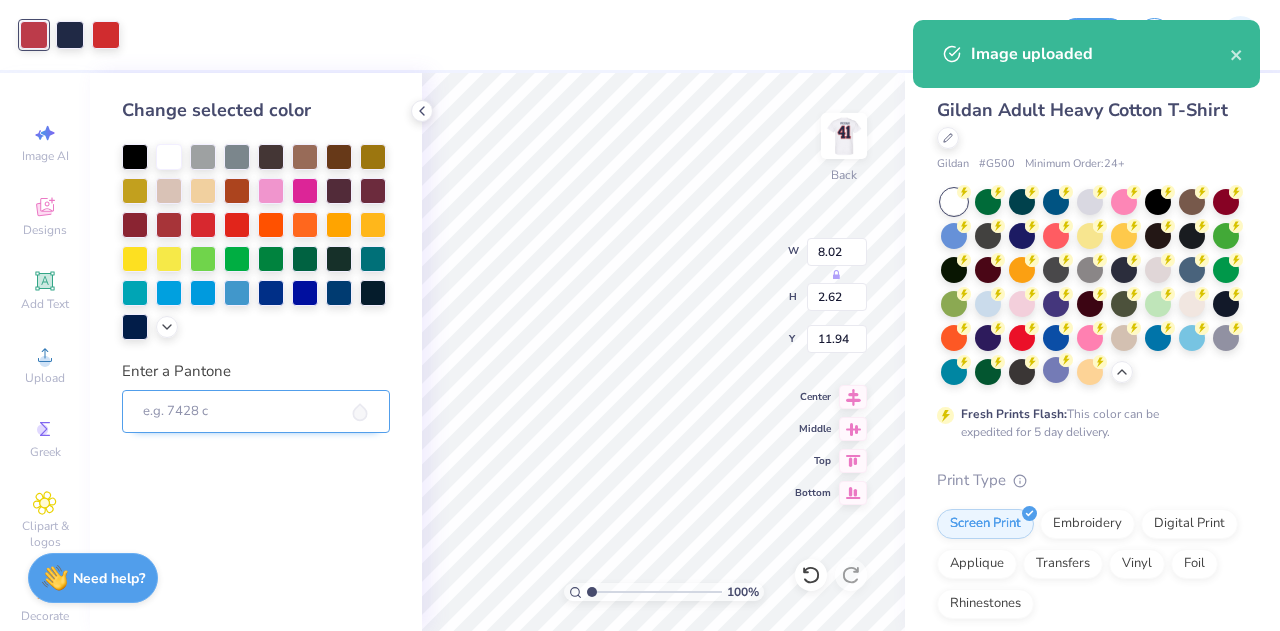 click on "Enter a Pantone" at bounding box center (256, 412) 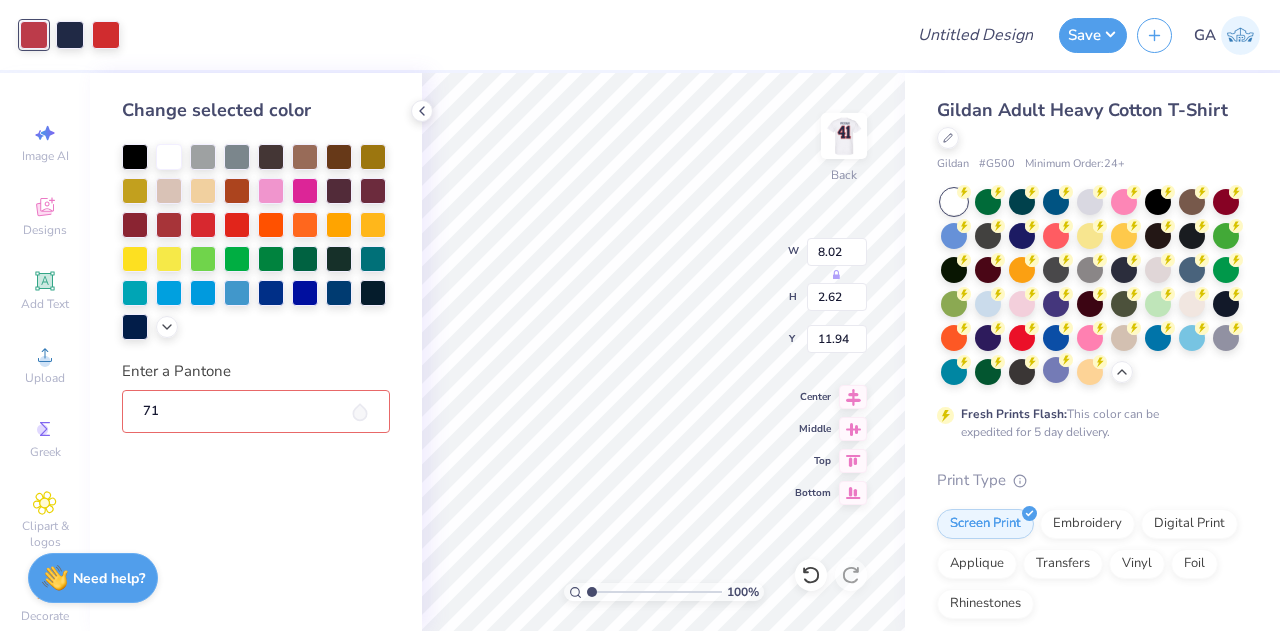 type on "711" 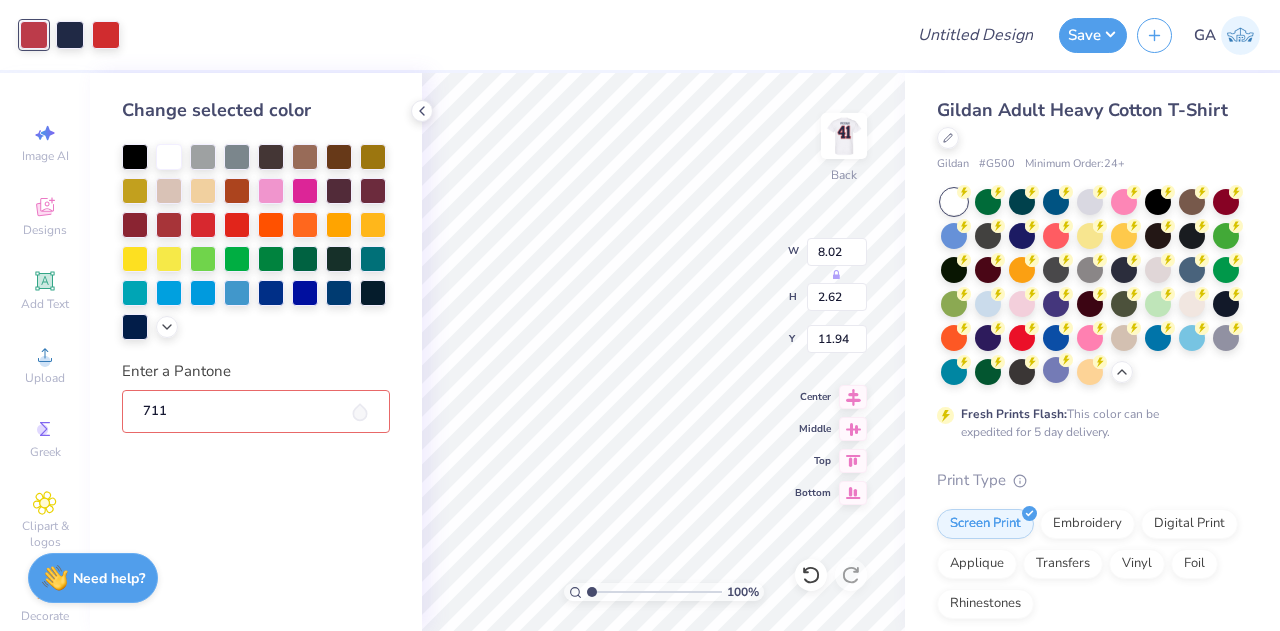 type 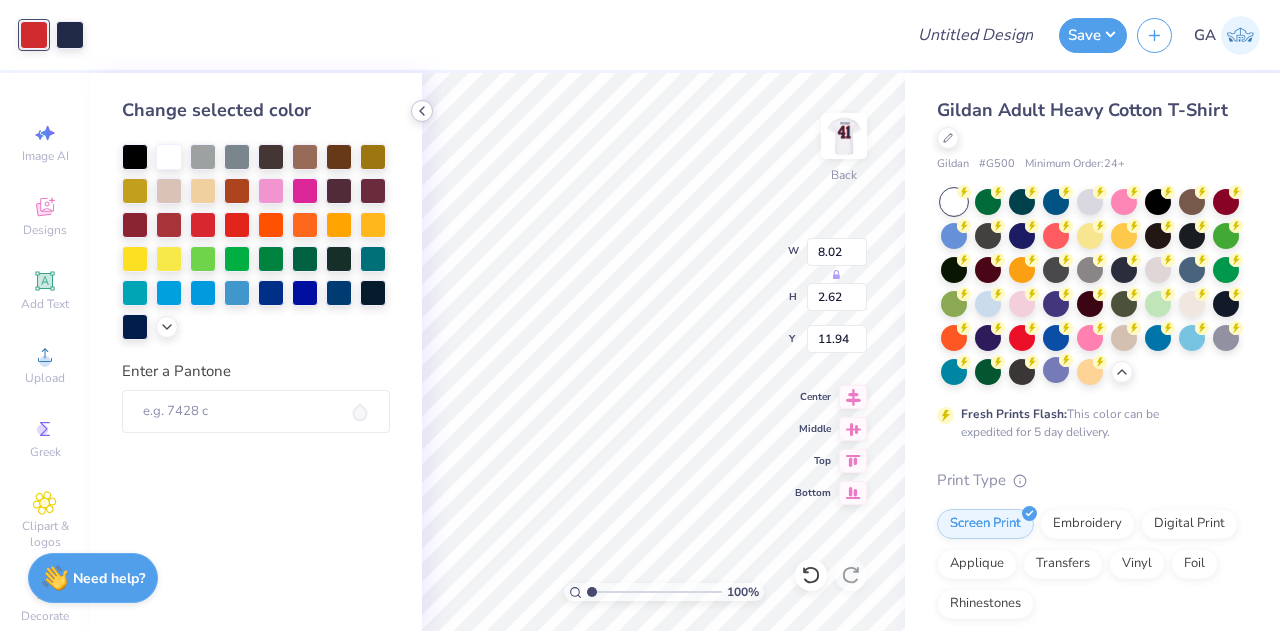 click 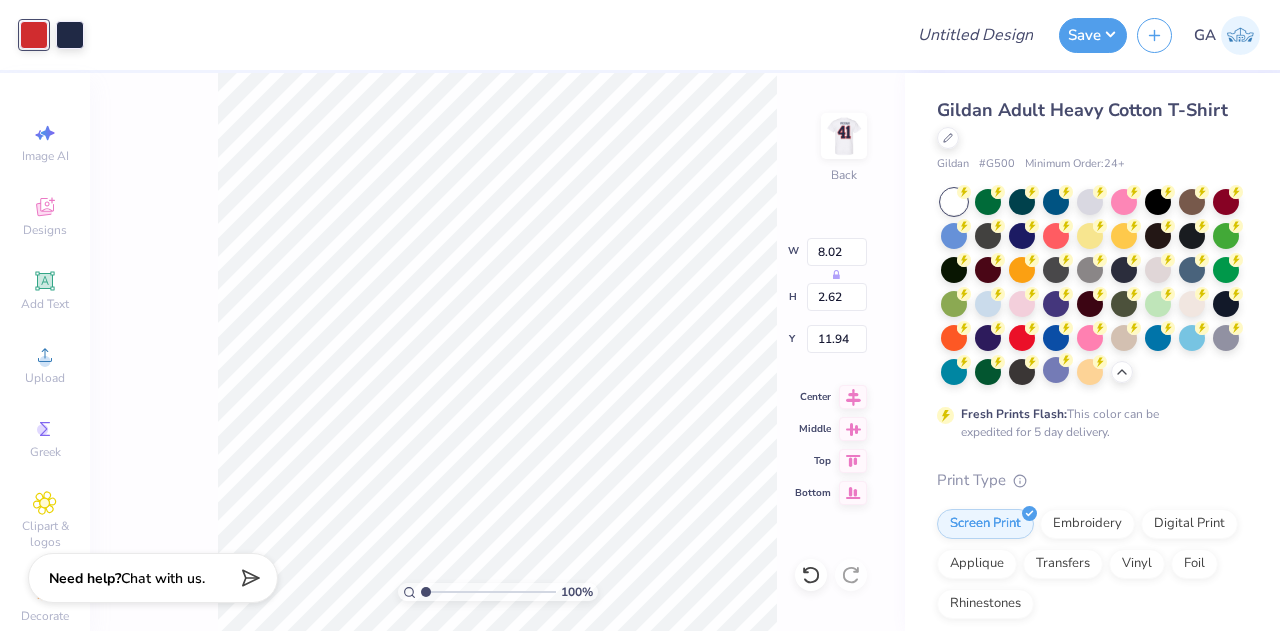 type on "4.42" 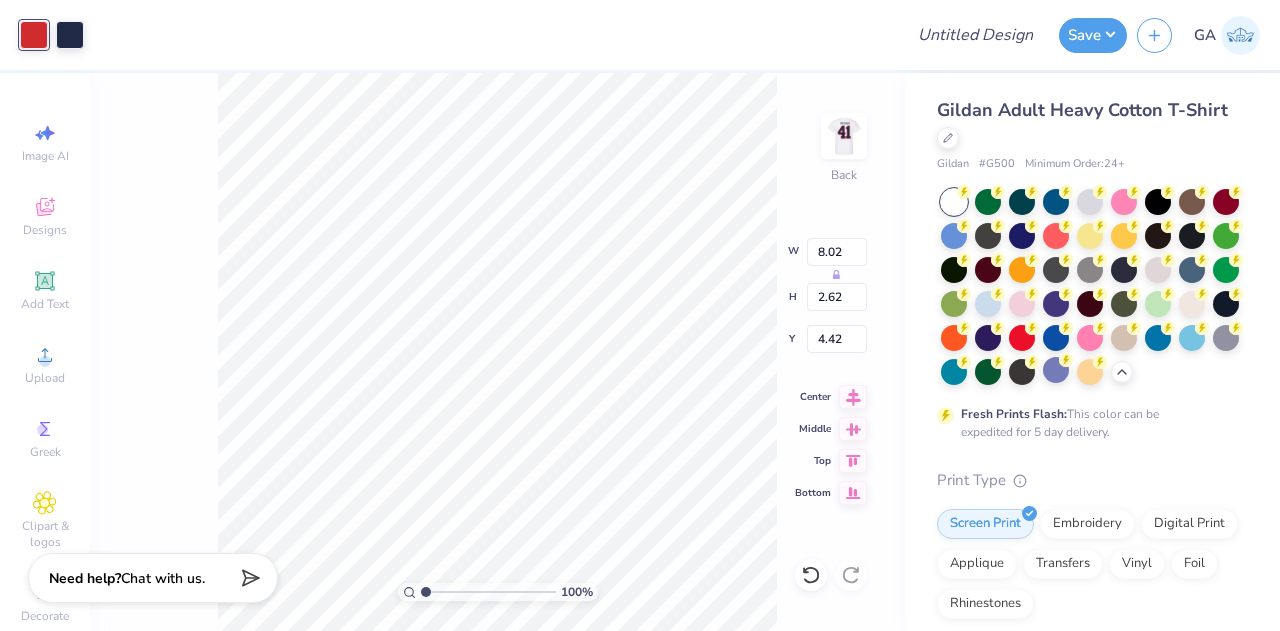 type on "11.52" 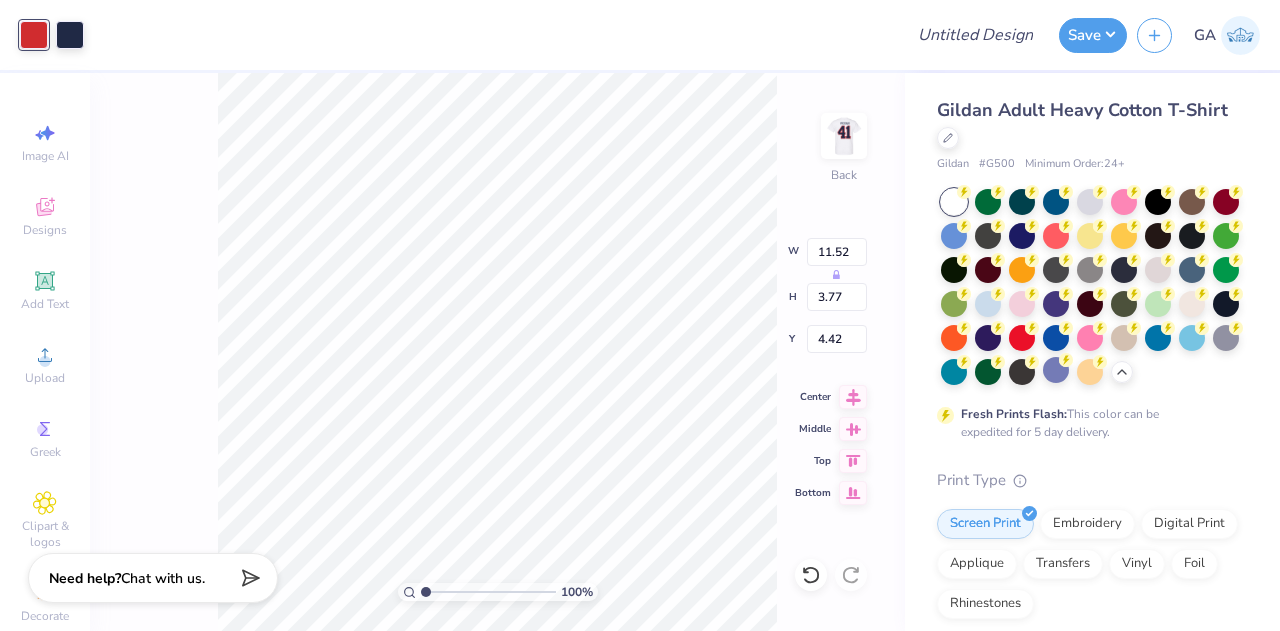 type on "4.03" 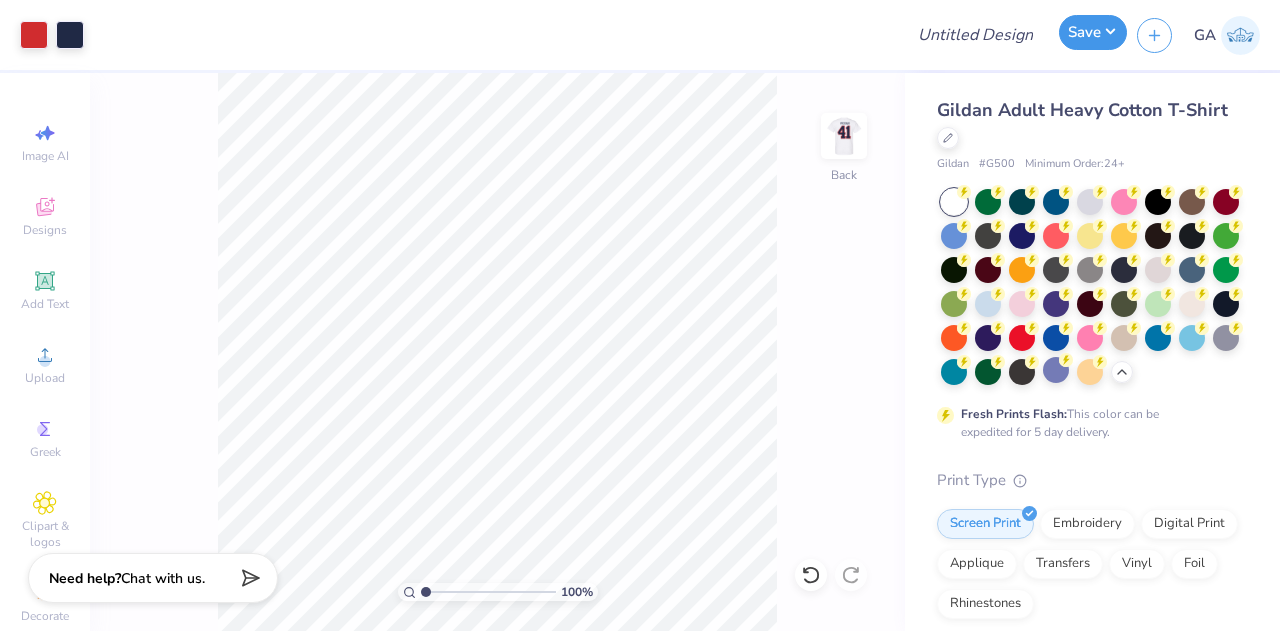 click on "Save" at bounding box center [1093, 32] 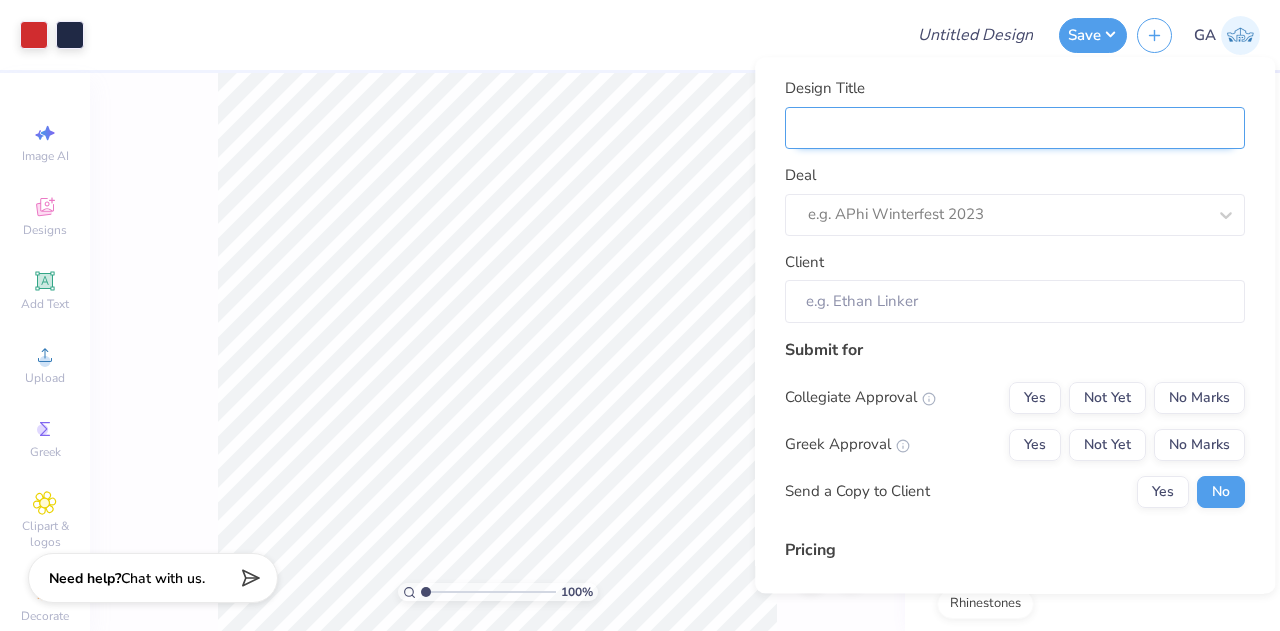 click on "Design Title" at bounding box center (1015, 128) 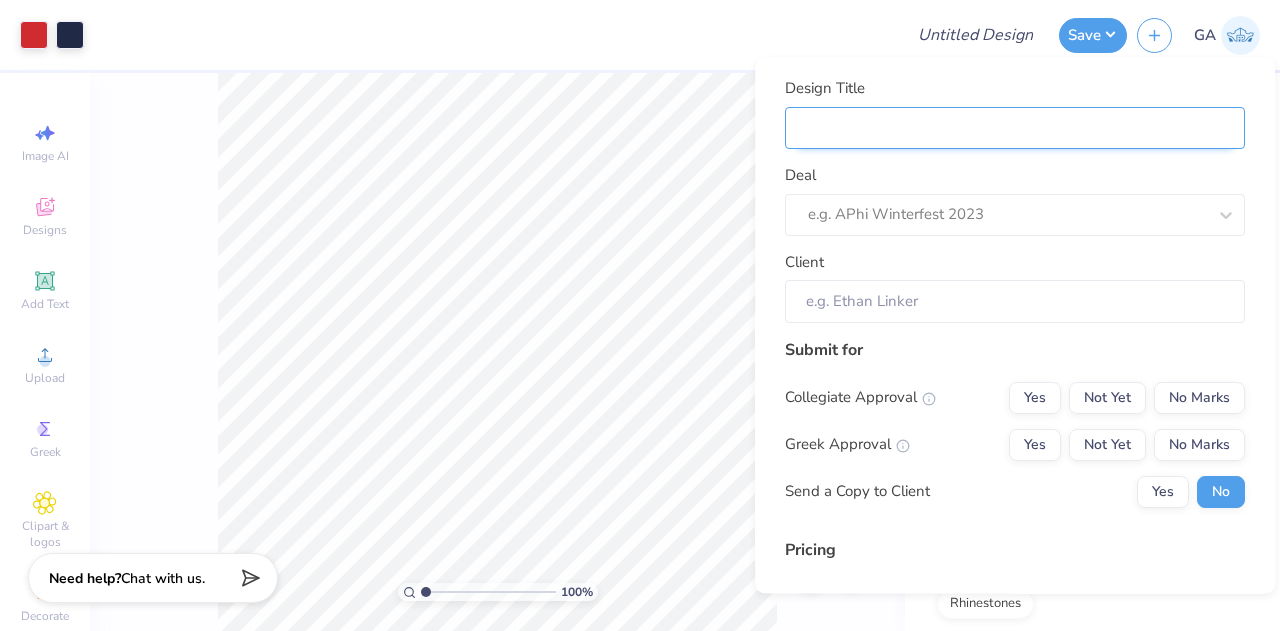 type on "Merch for Activites Club" 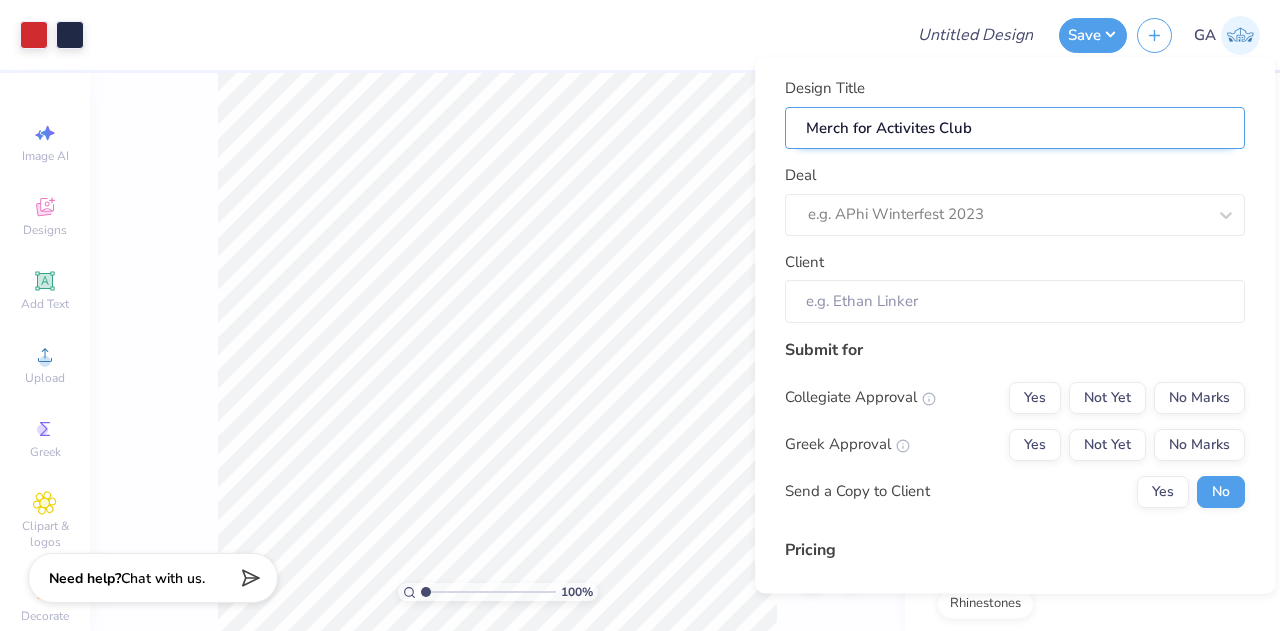 type on "Merch for Activites Club" 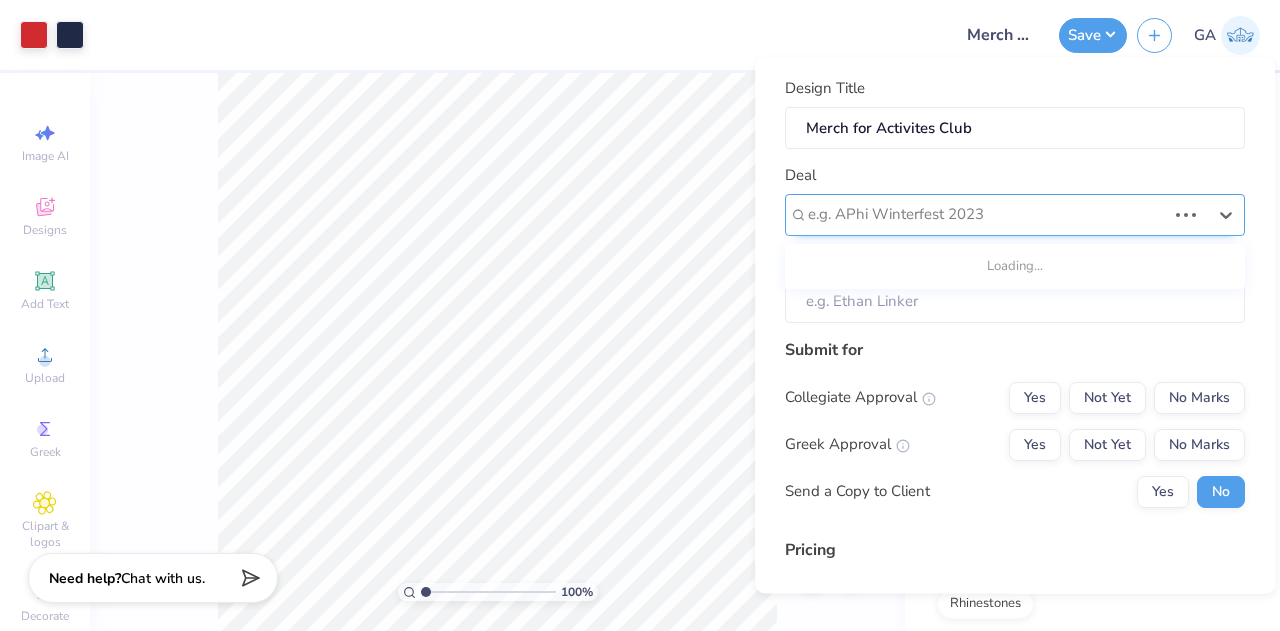 click on "e.g. APhi Winterfest 2023" at bounding box center (987, 215) 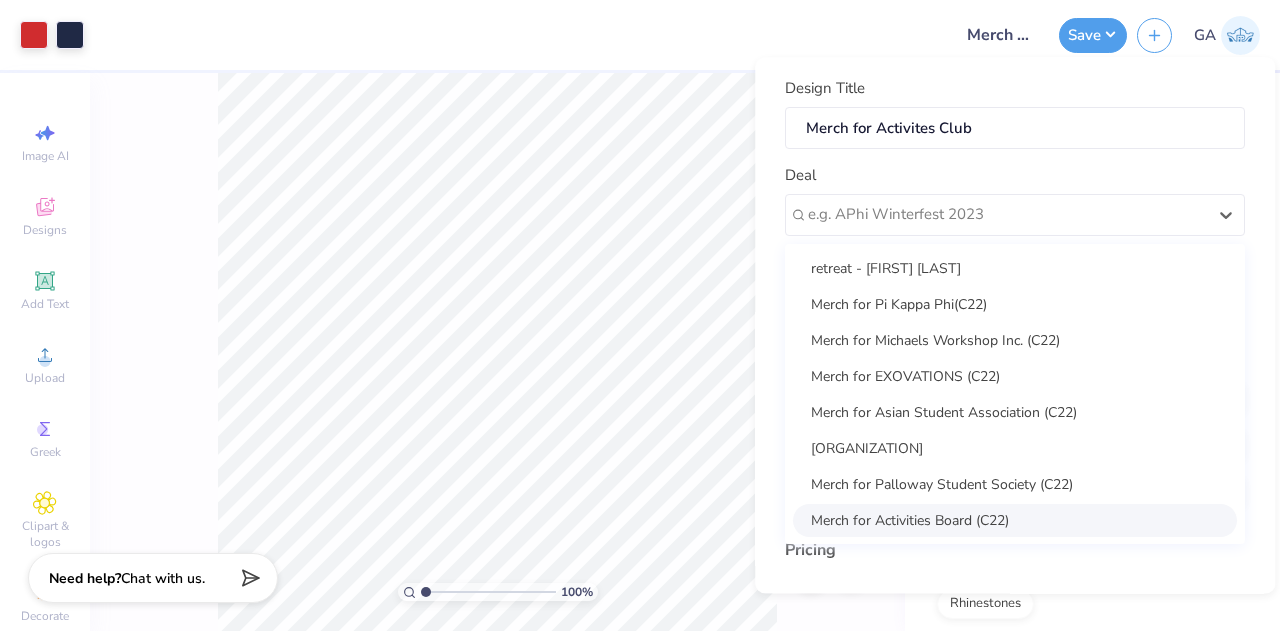 click on "Merch for Activities Board (C22)" at bounding box center [1015, 520] 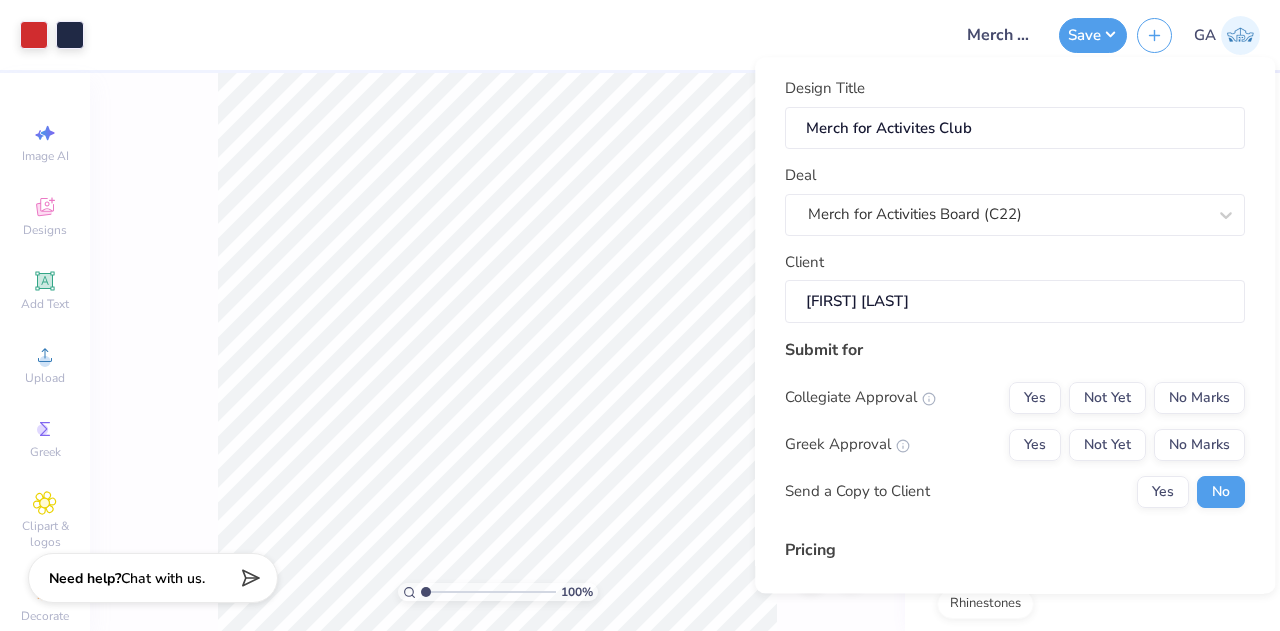 click on "Submit for Collegiate Approval Yes Not Yet No Marks Greek Approval Yes Not Yet No Marks Send a Copy to Client Yes No" at bounding box center (1015, 430) 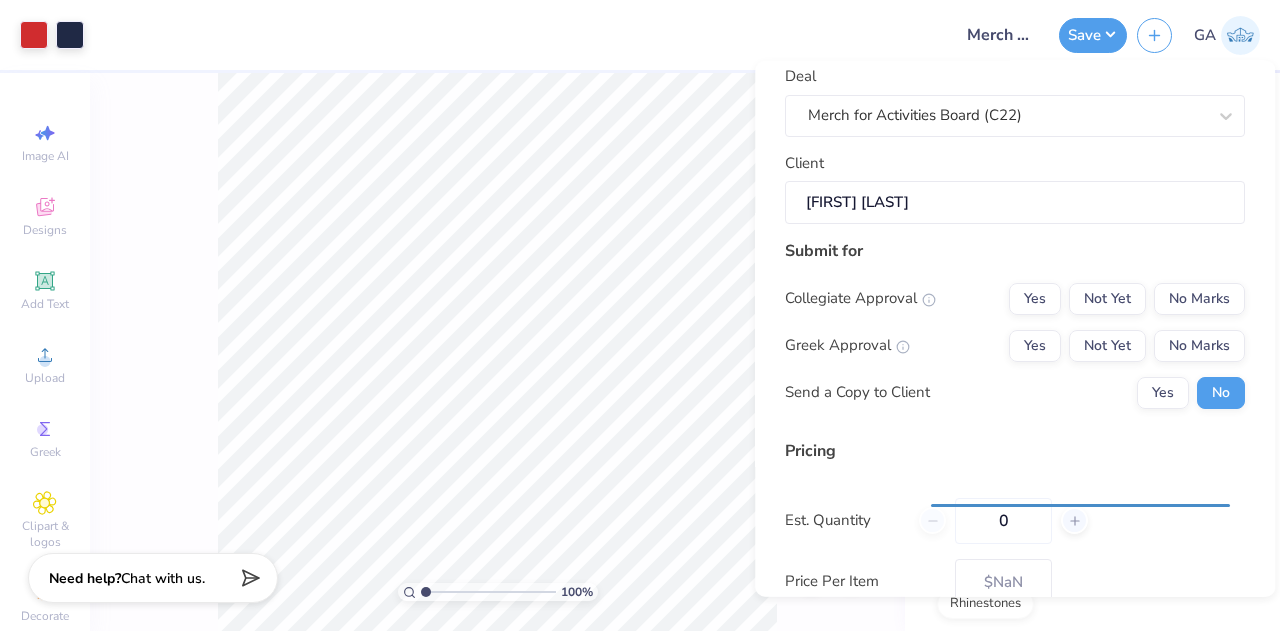 scroll, scrollTop: 104, scrollLeft: 0, axis: vertical 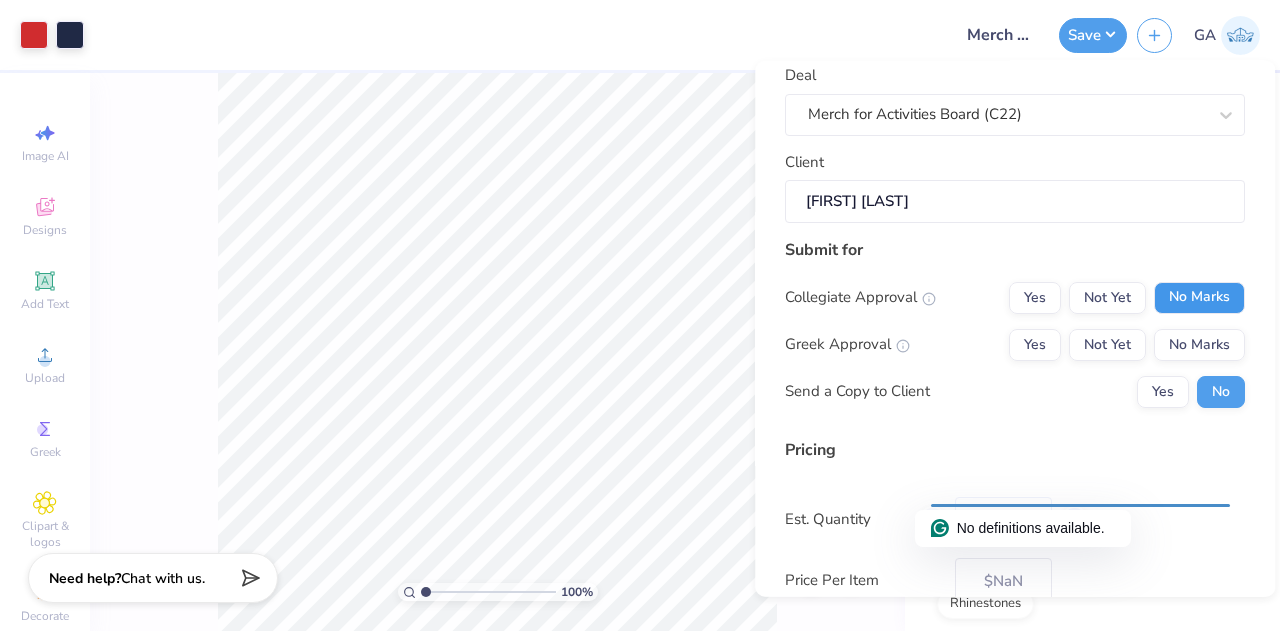 click on "No Marks" at bounding box center [1199, 297] 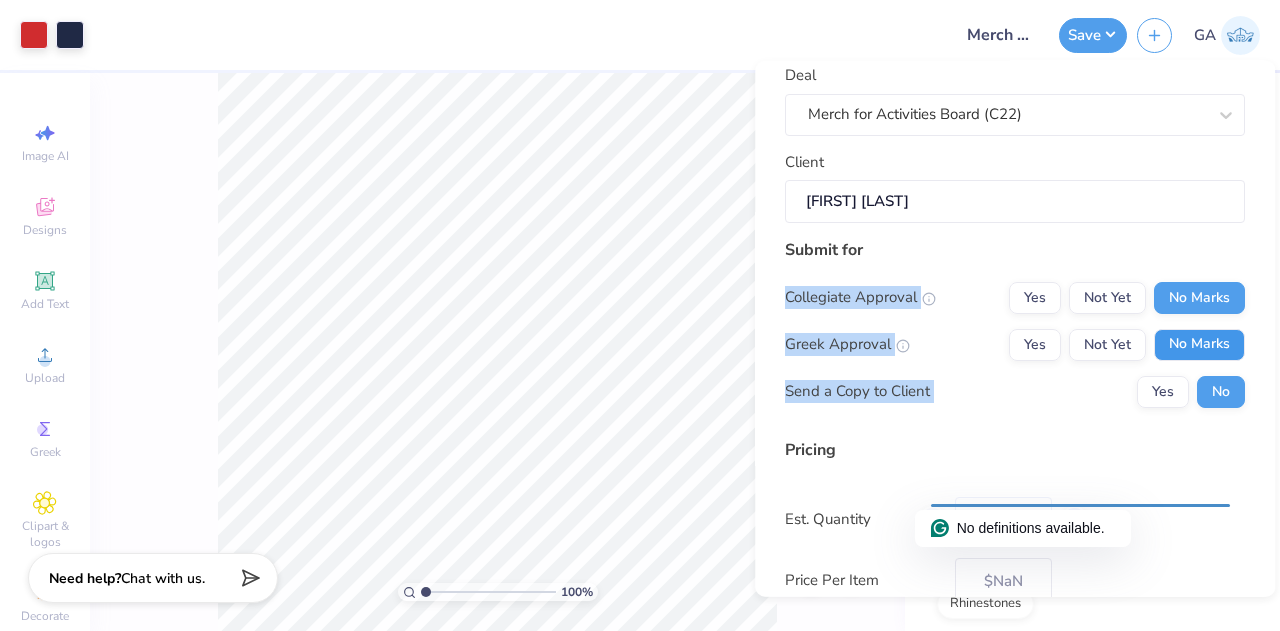 click on "No Marks" at bounding box center [1199, 344] 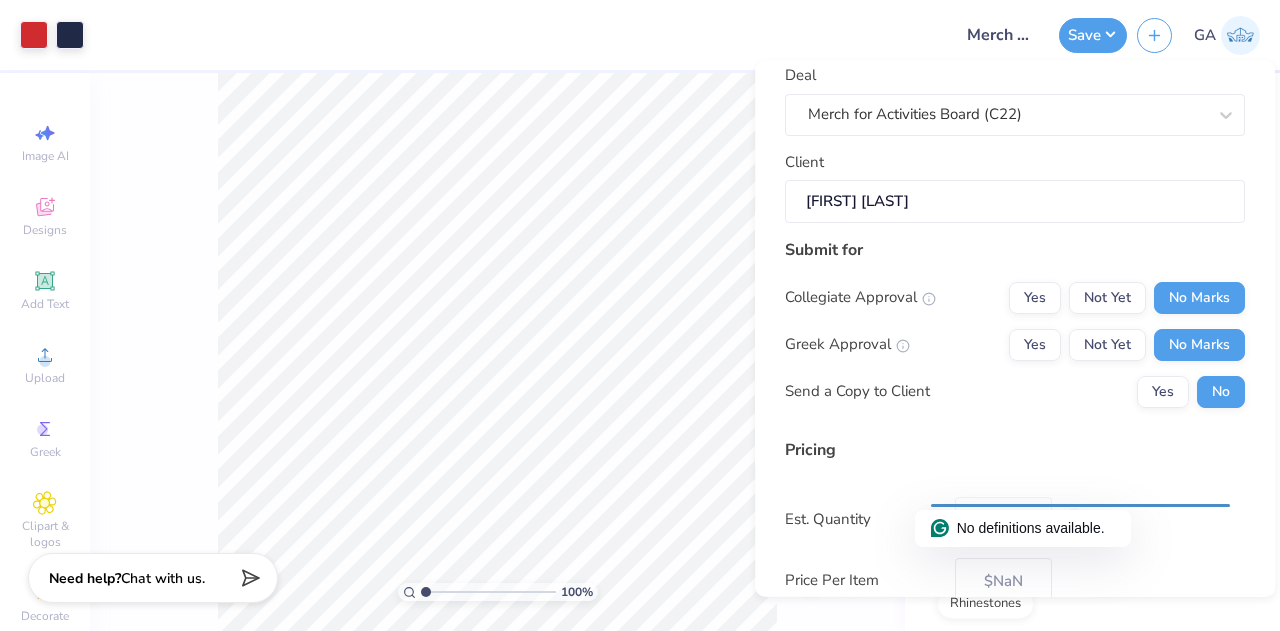 drag, startPoint x: 1042, startPoint y: 441, endPoint x: 1032, endPoint y: 469, distance: 29.732138 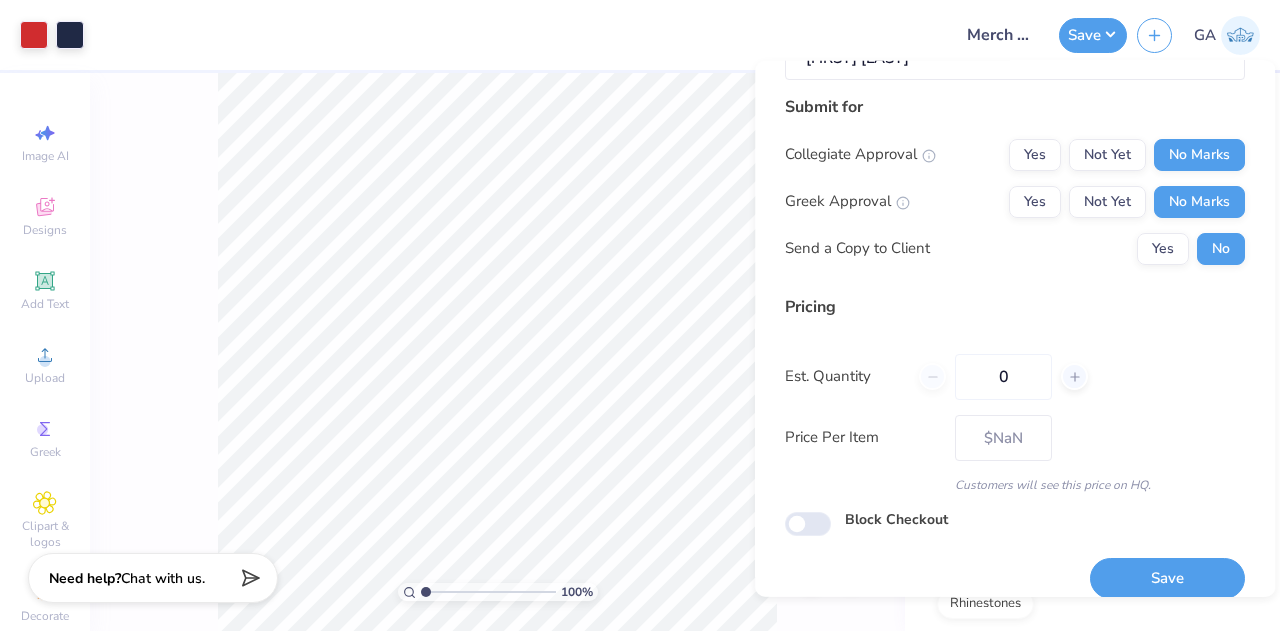 scroll, scrollTop: 266, scrollLeft: 0, axis: vertical 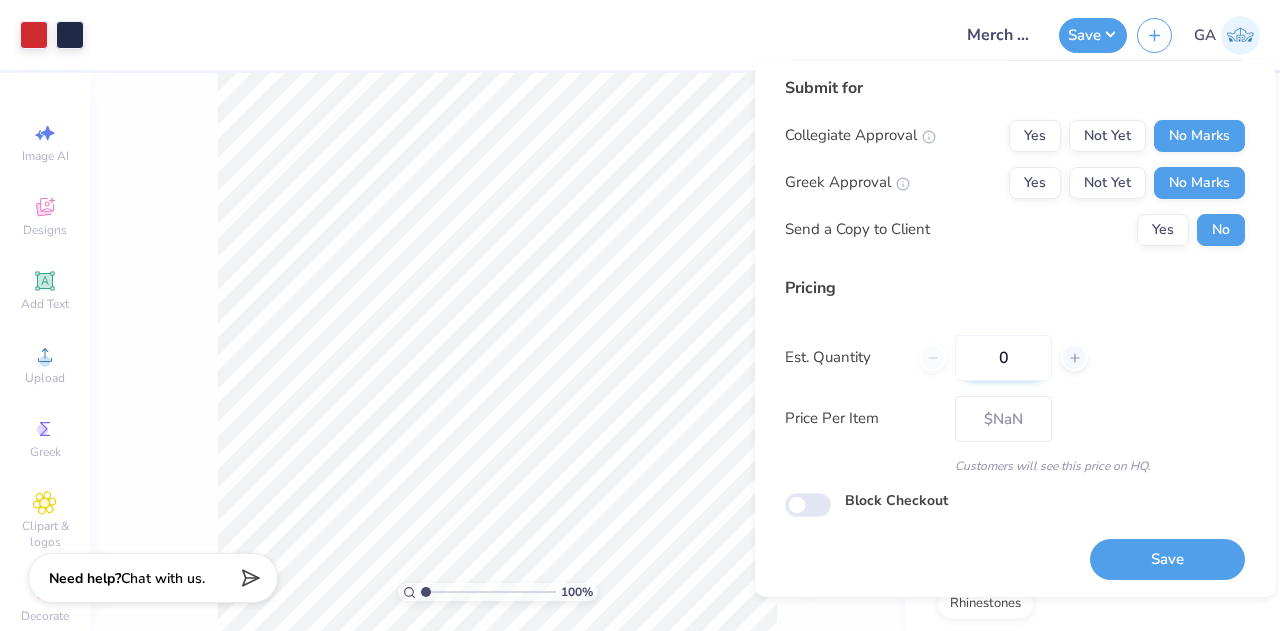 click on "0" at bounding box center [1003, 357] 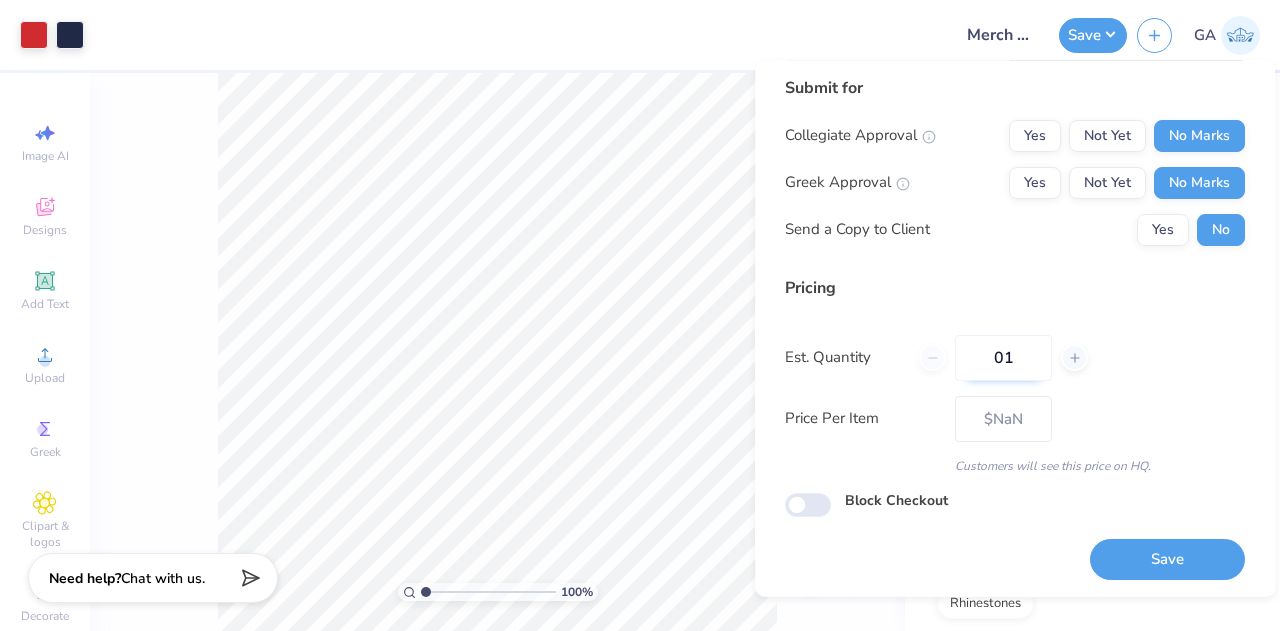 type on "012" 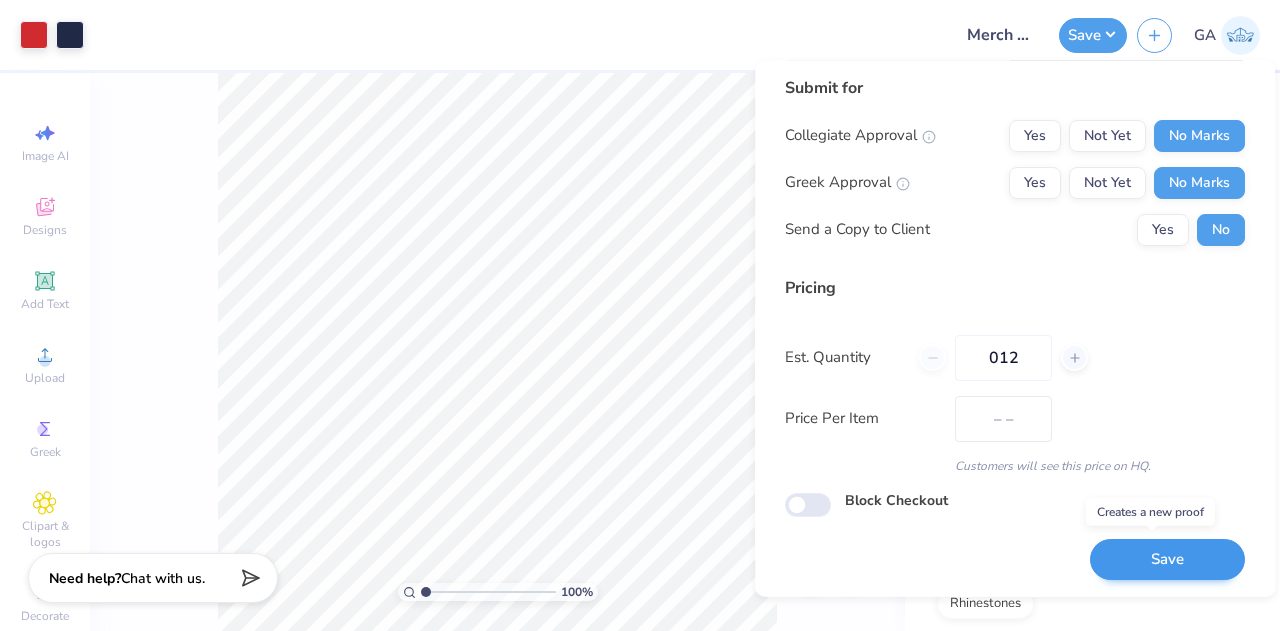 type on "$31.39" 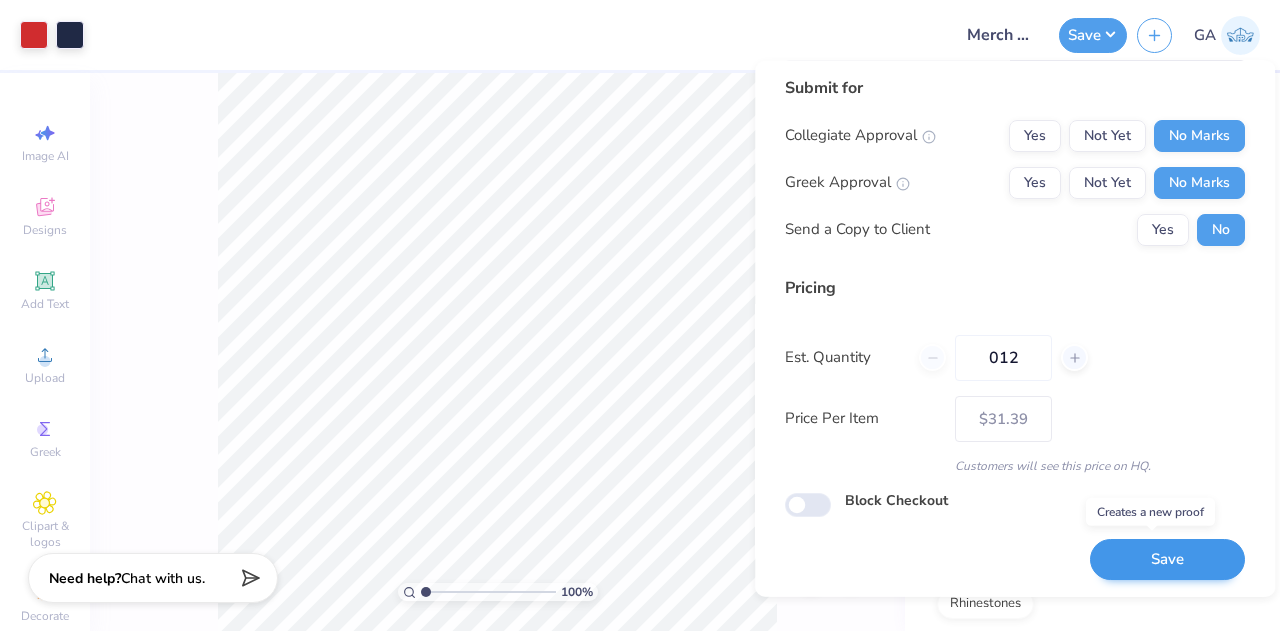 type on "012" 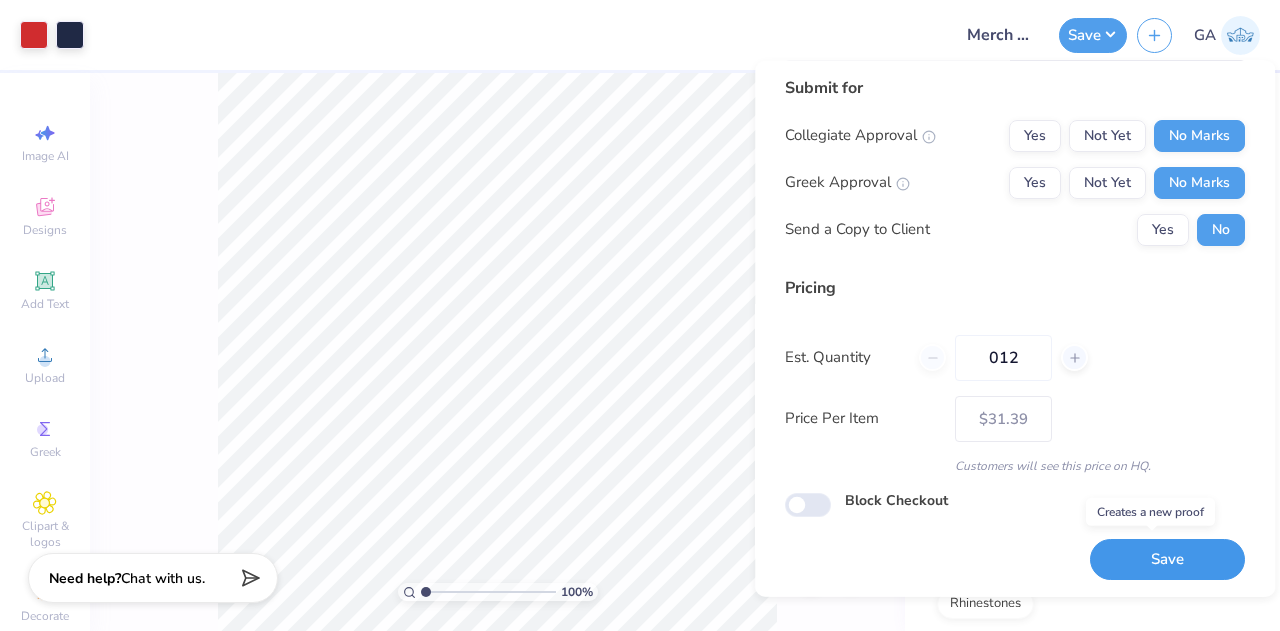 click on "Save" at bounding box center (1167, 559) 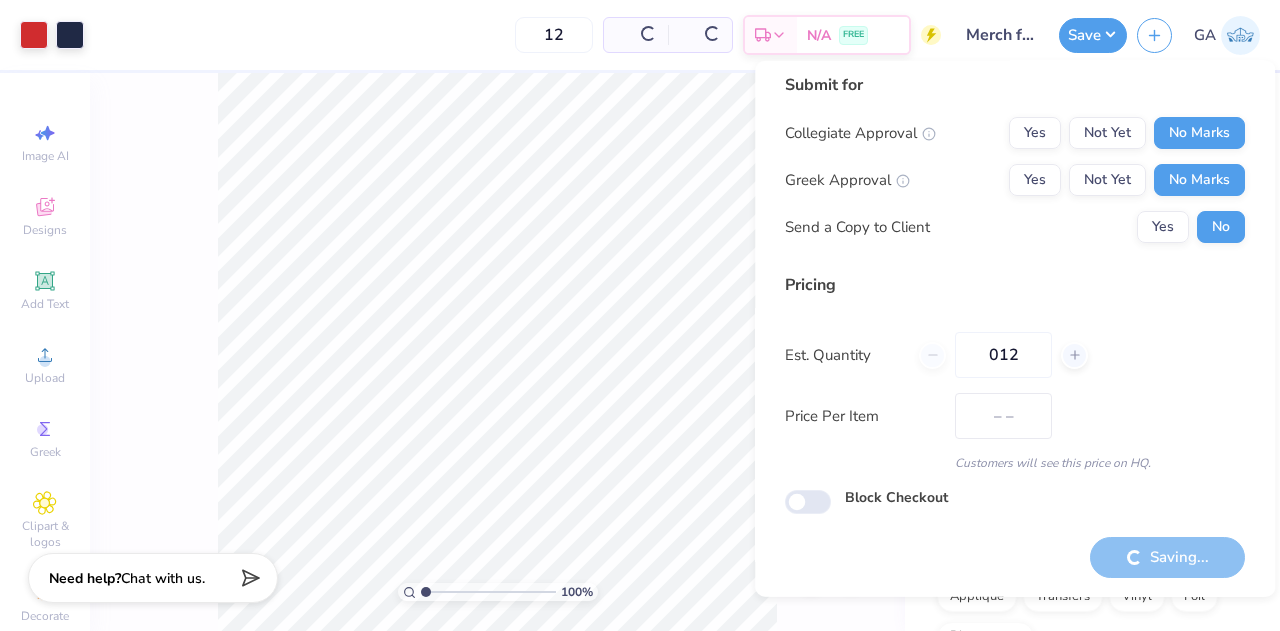 scroll, scrollTop: 6, scrollLeft: 0, axis: vertical 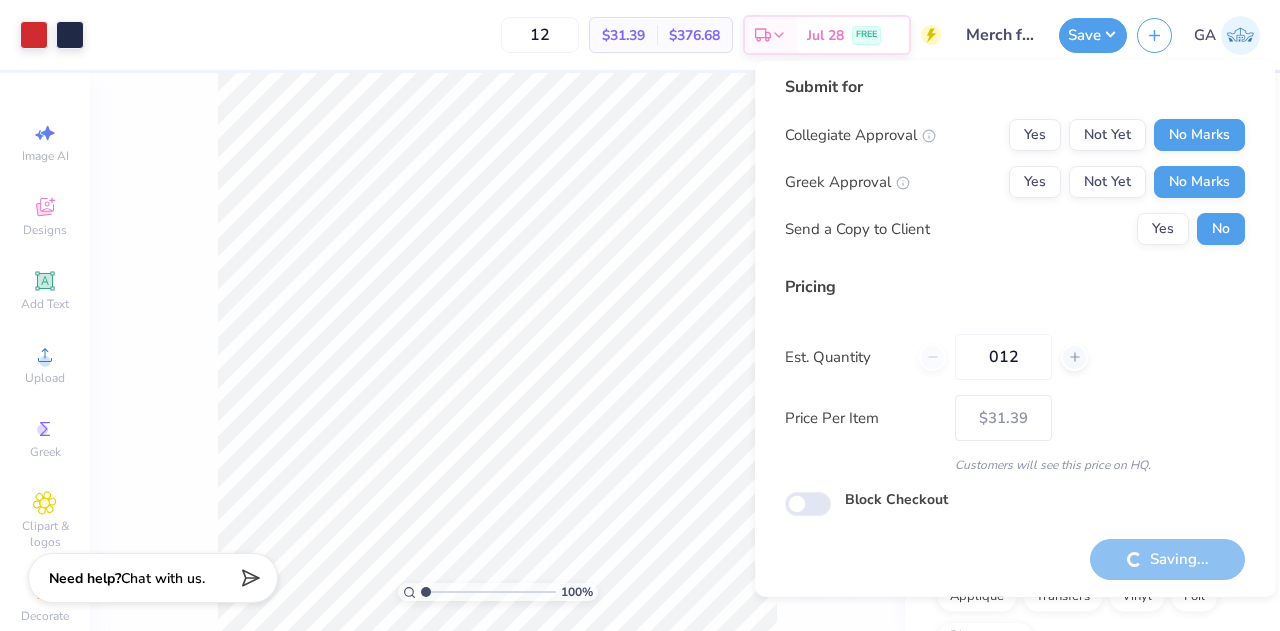 type on "– –" 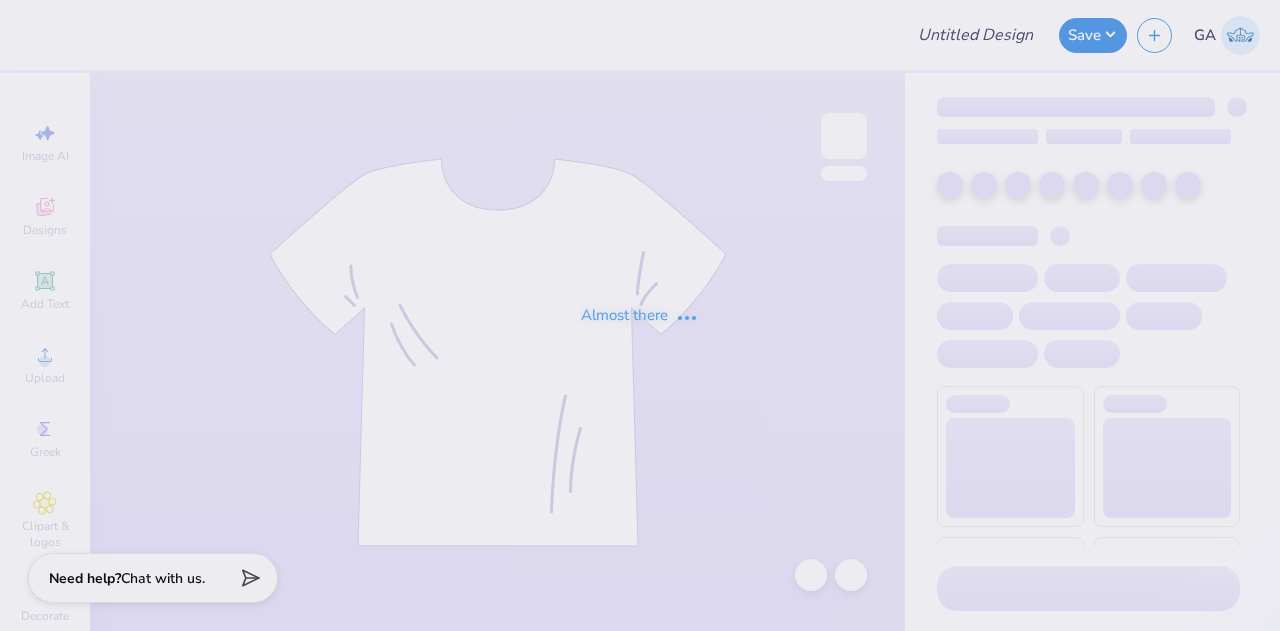 scroll, scrollTop: 0, scrollLeft: 0, axis: both 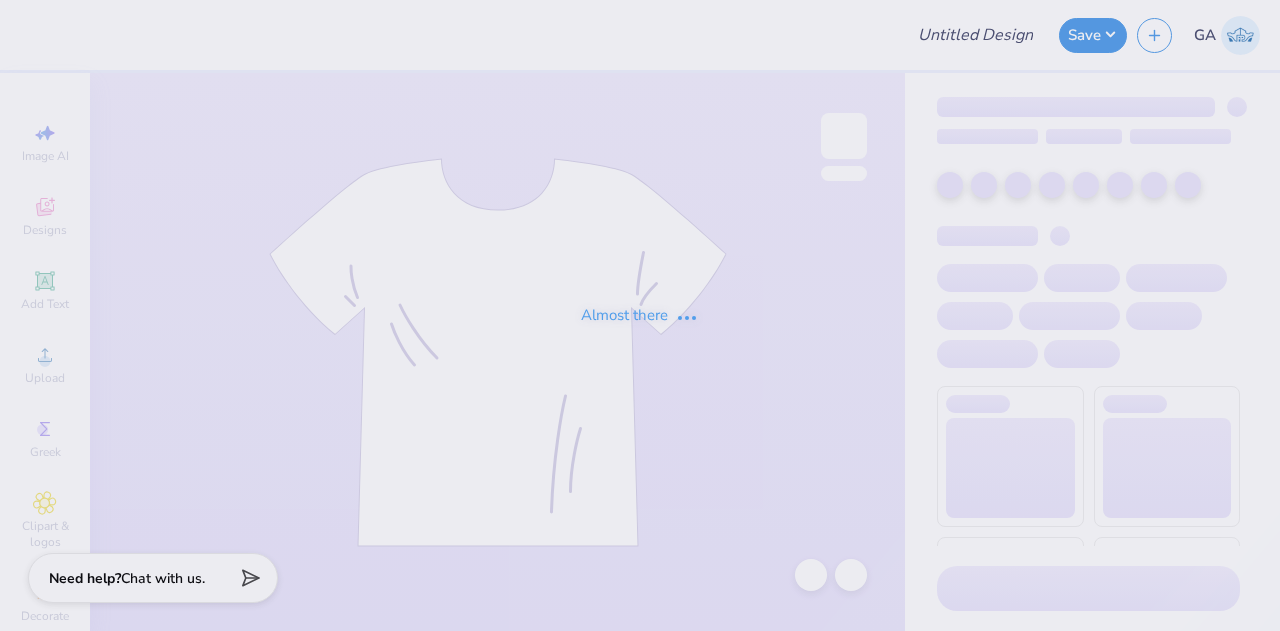 type on "Merch for [ORGANIZATION]" 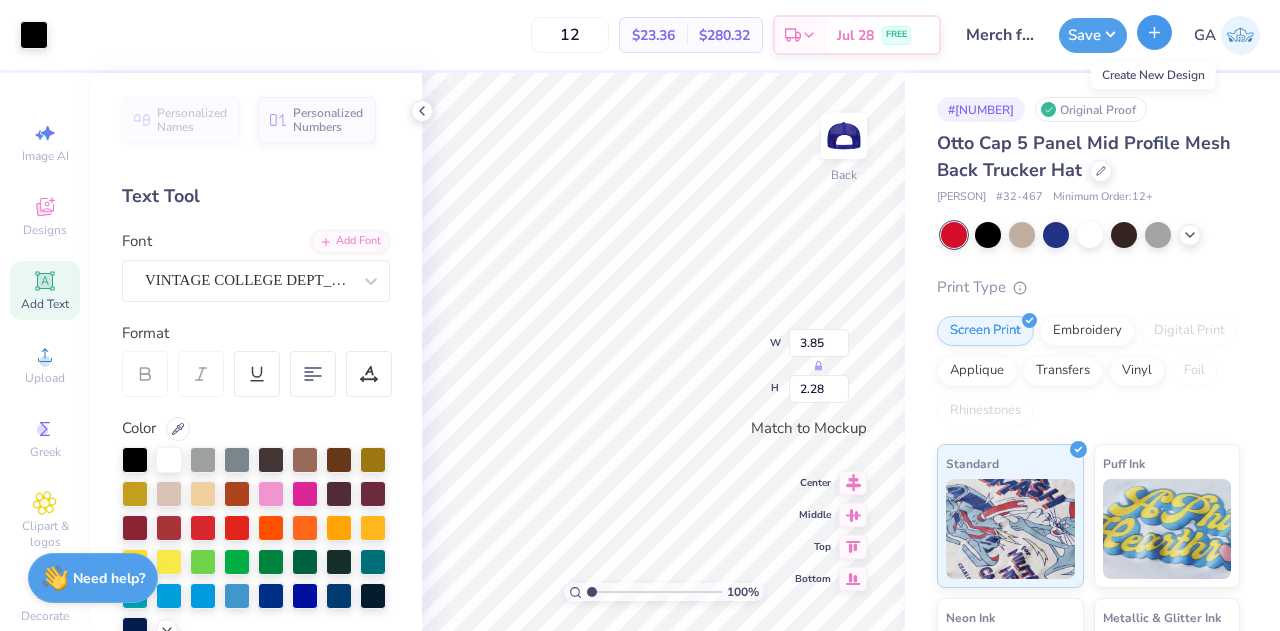 click 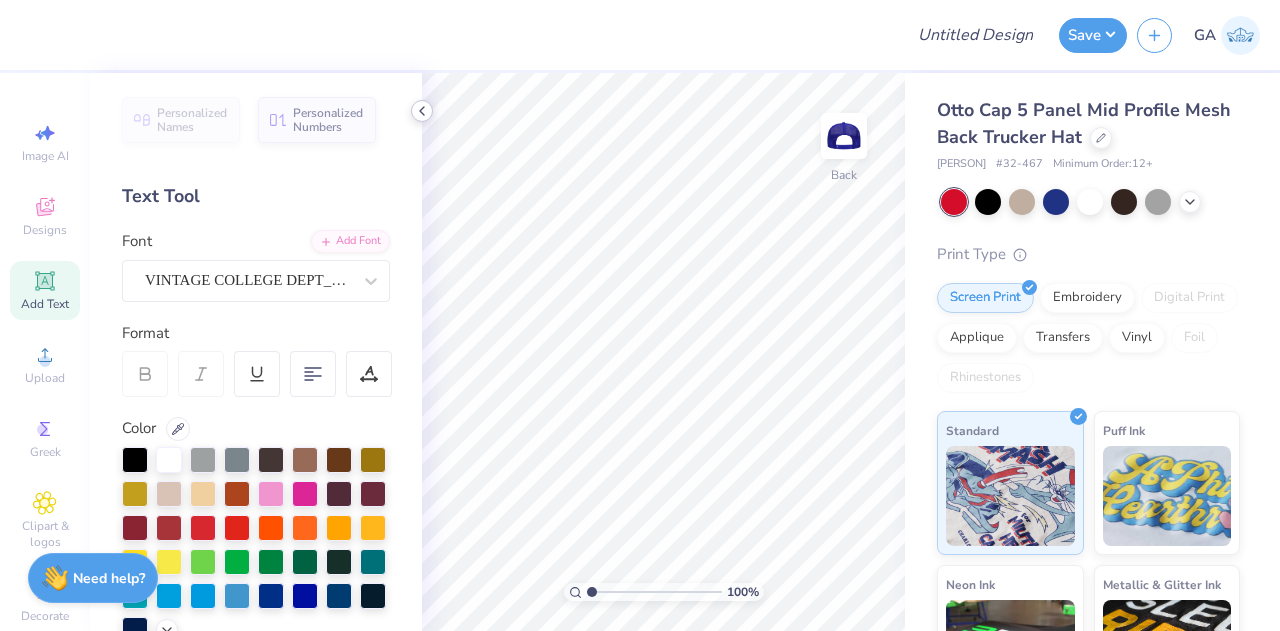 click 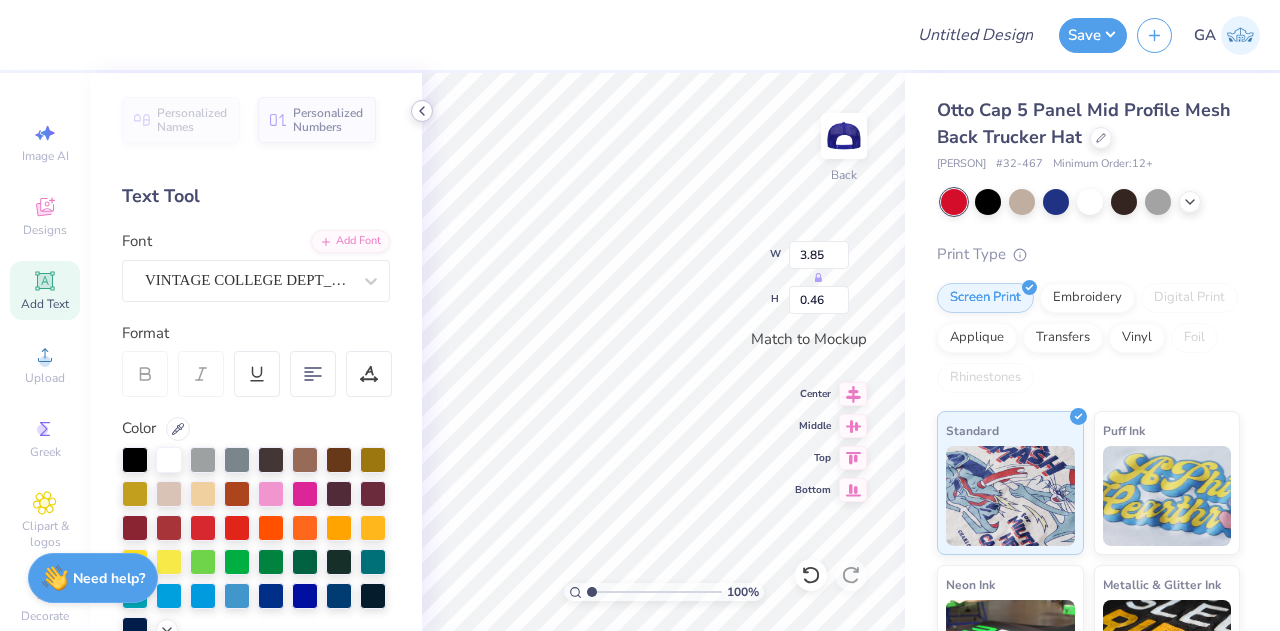 scroll, scrollTop: 16, scrollLeft: 2, axis: both 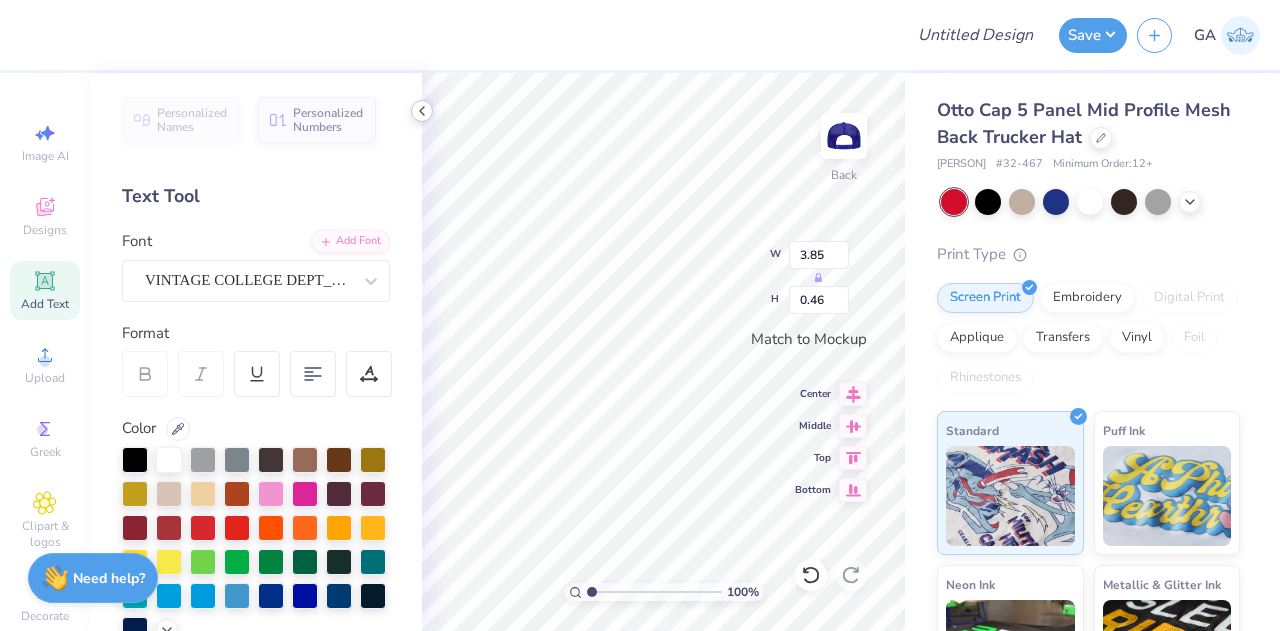 type on "H" 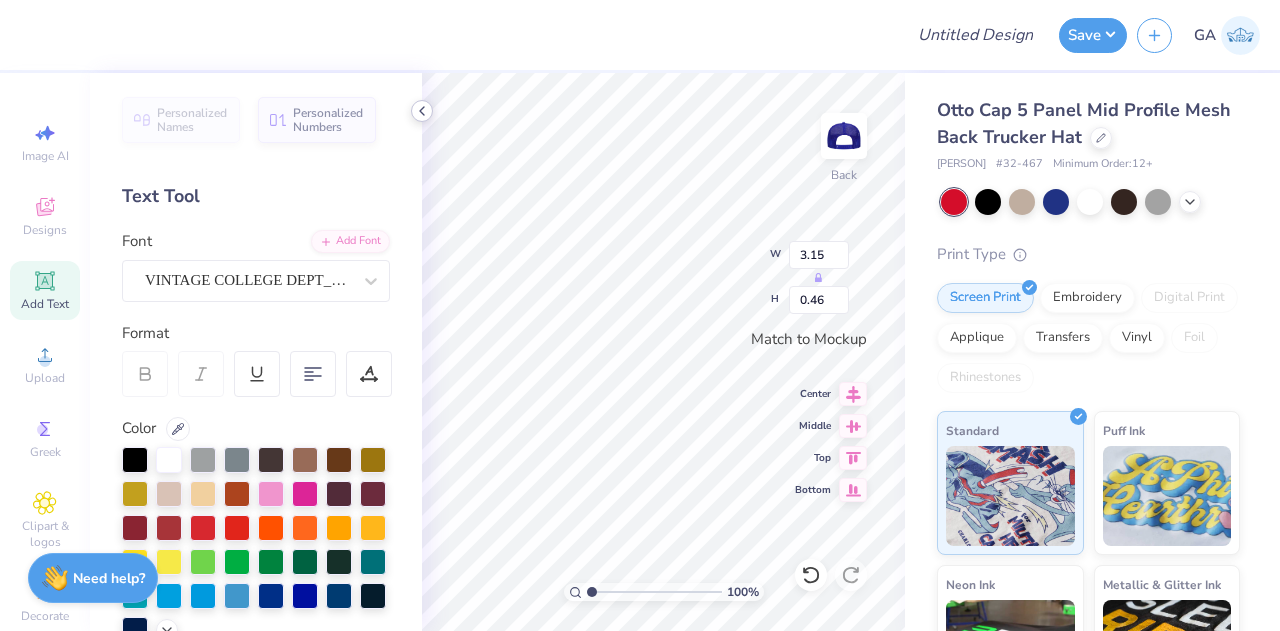 type on "3.15" 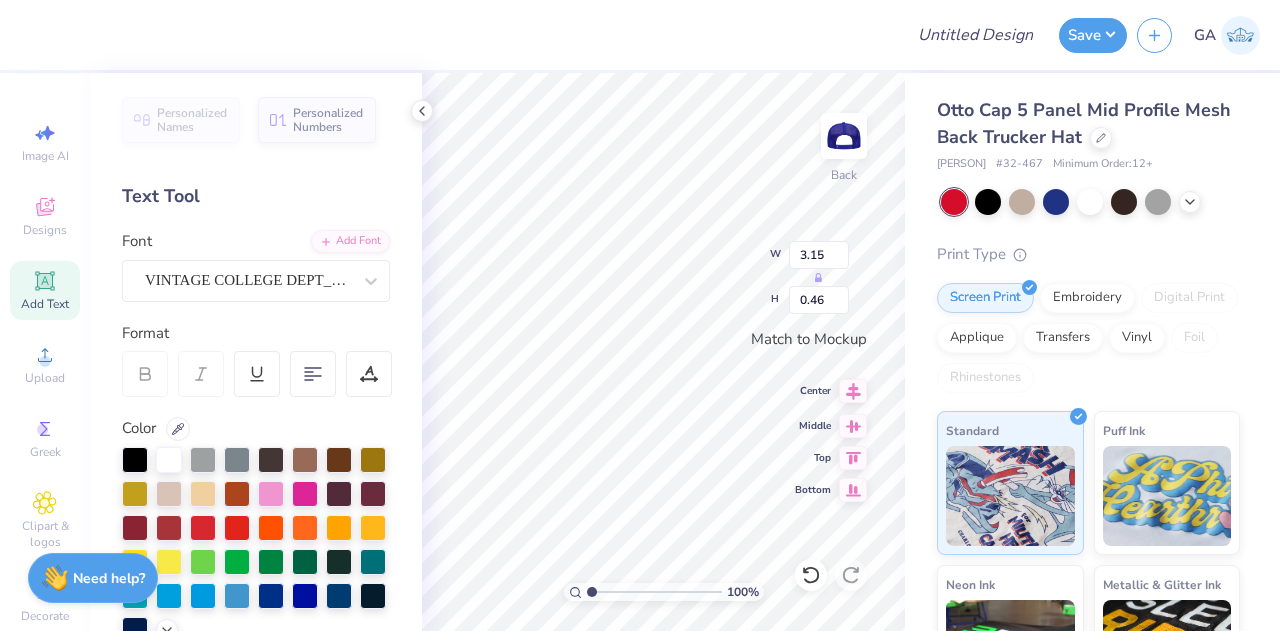 type on "PA MEDICINE" 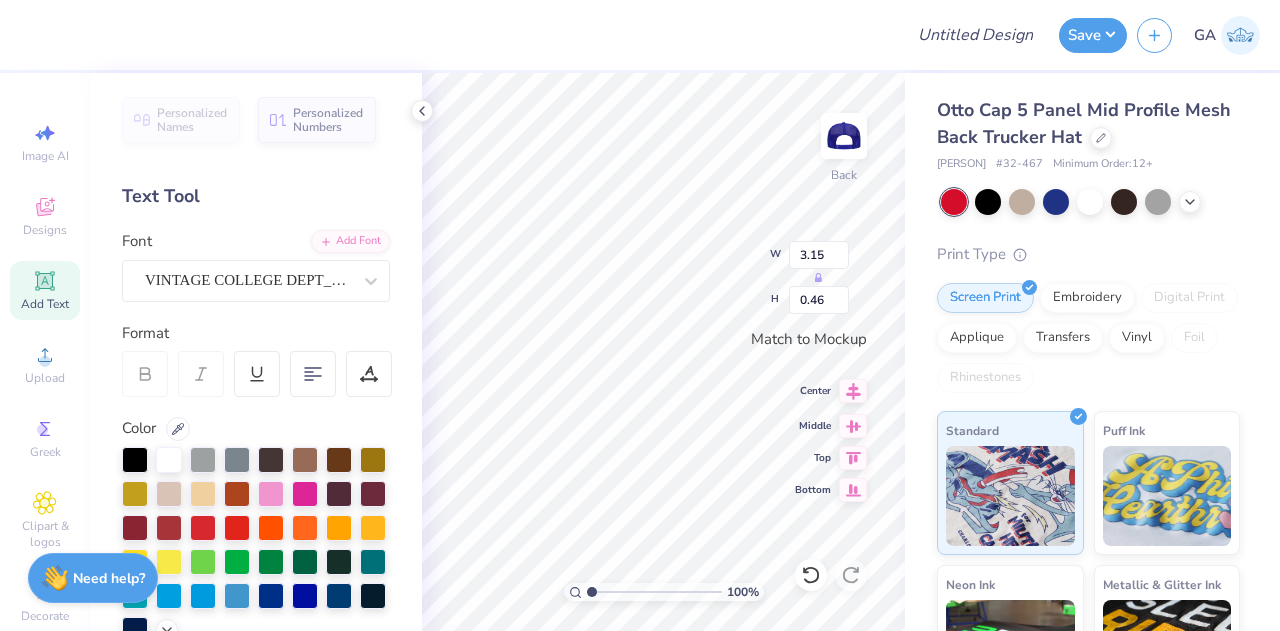 type on "2.74" 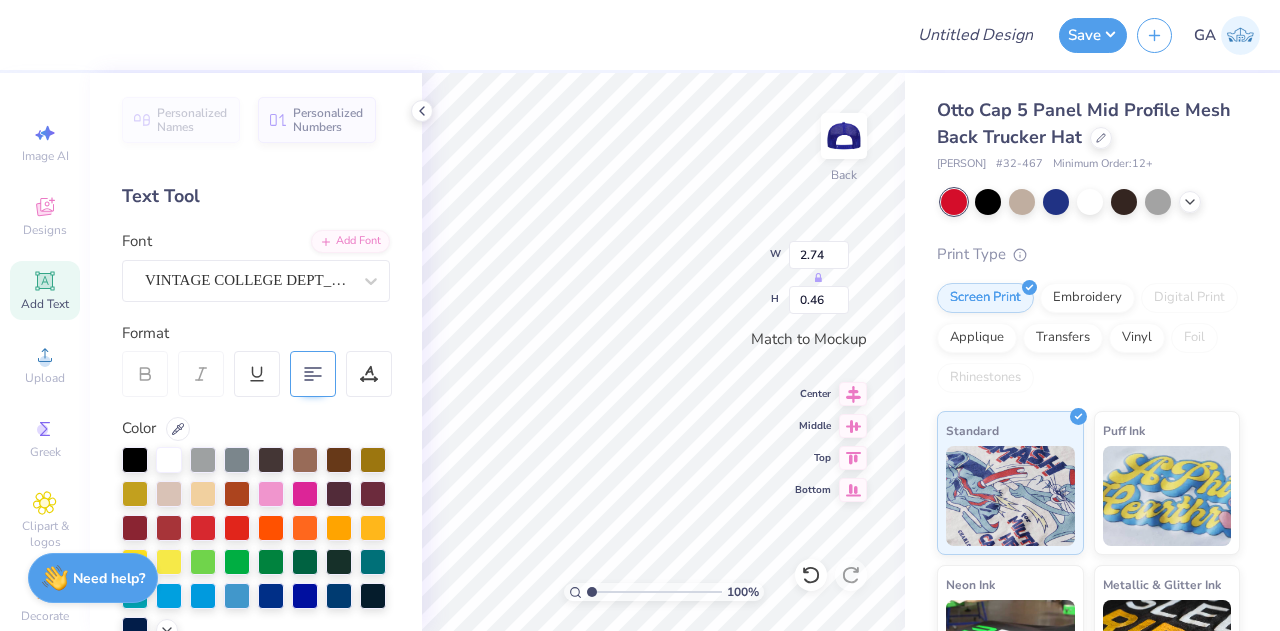 click 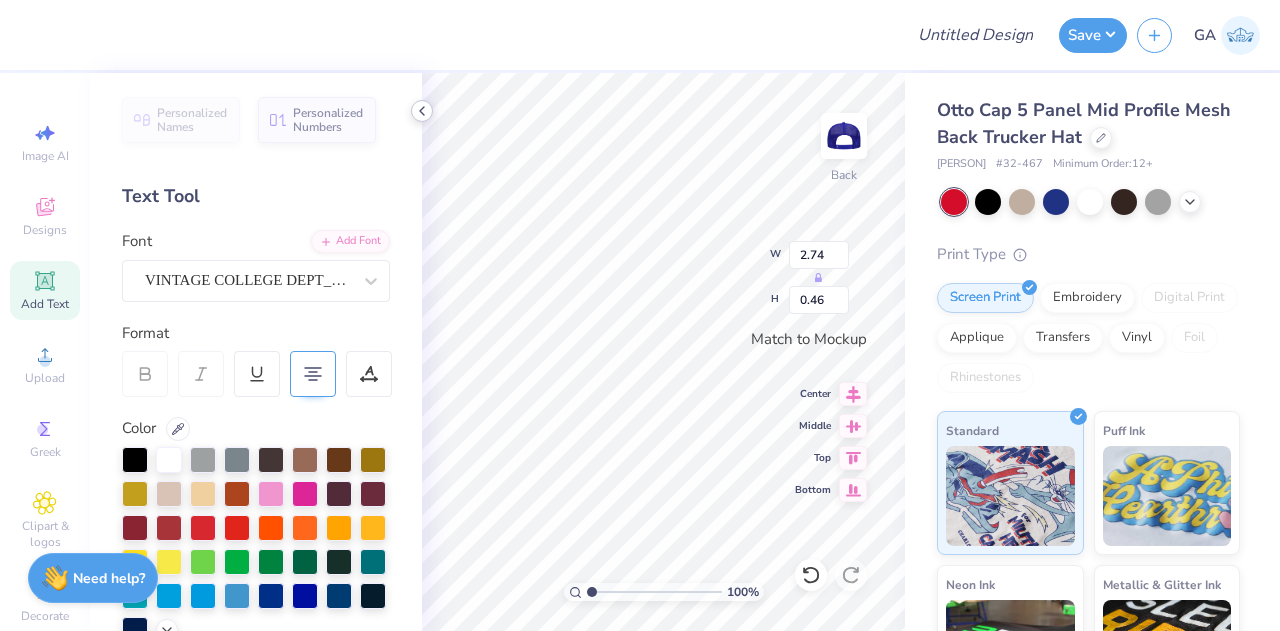 click 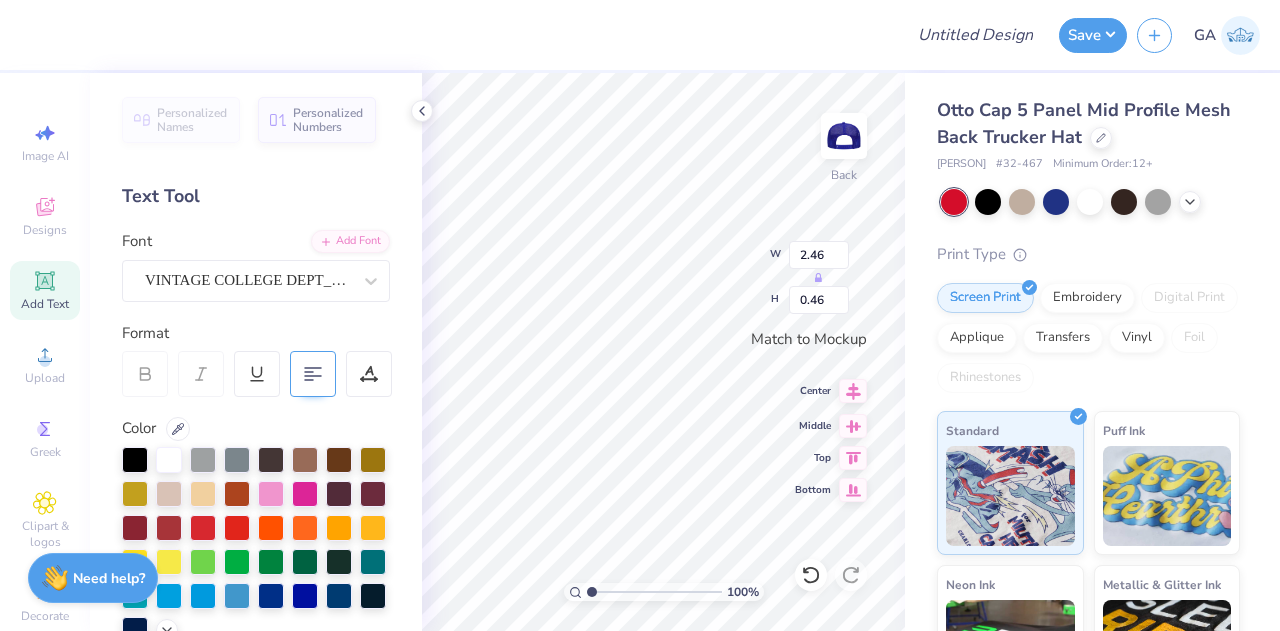click at bounding box center [853, 391] 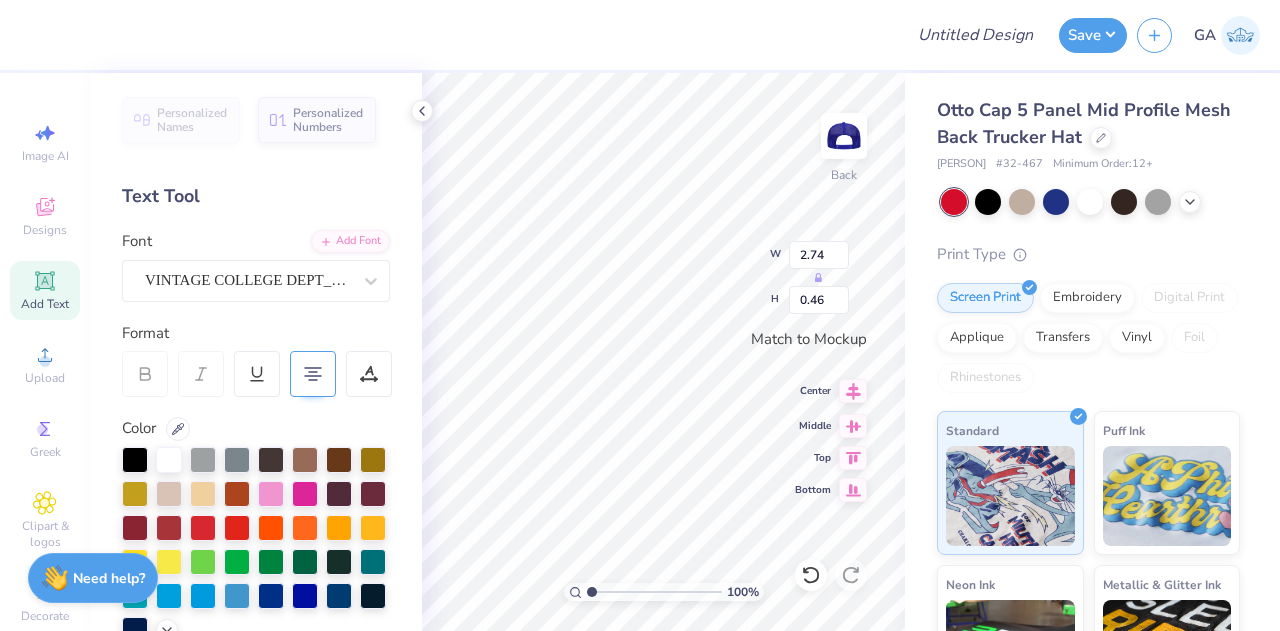 click 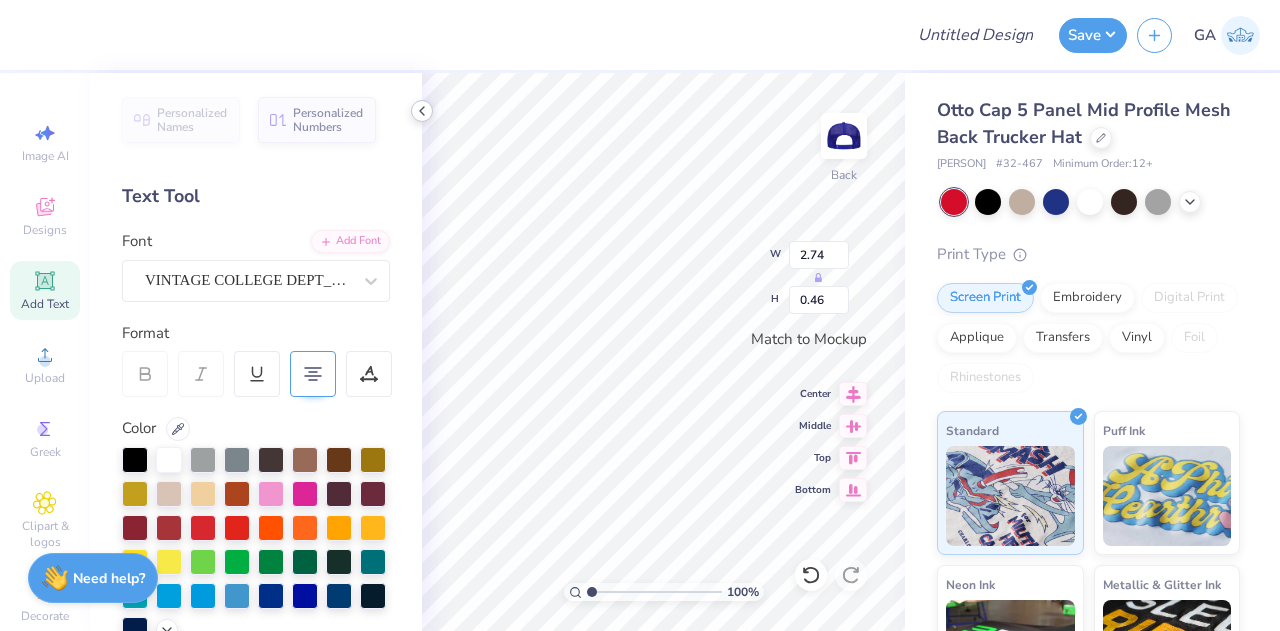 click 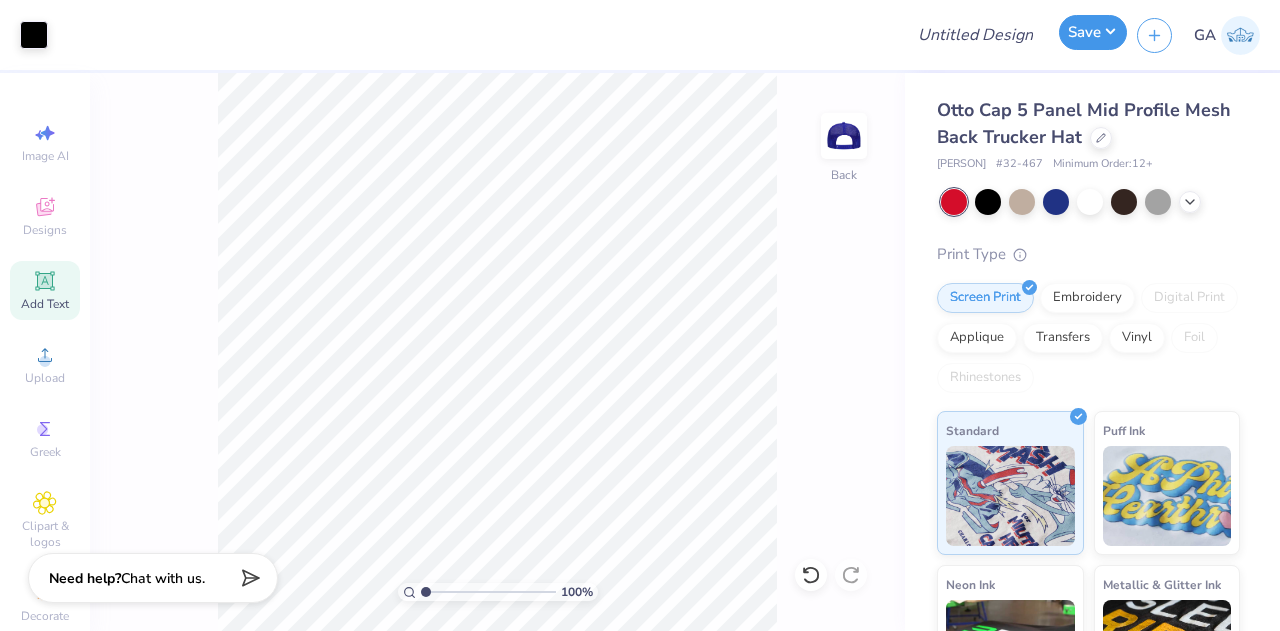 click on "Save" at bounding box center (1093, 32) 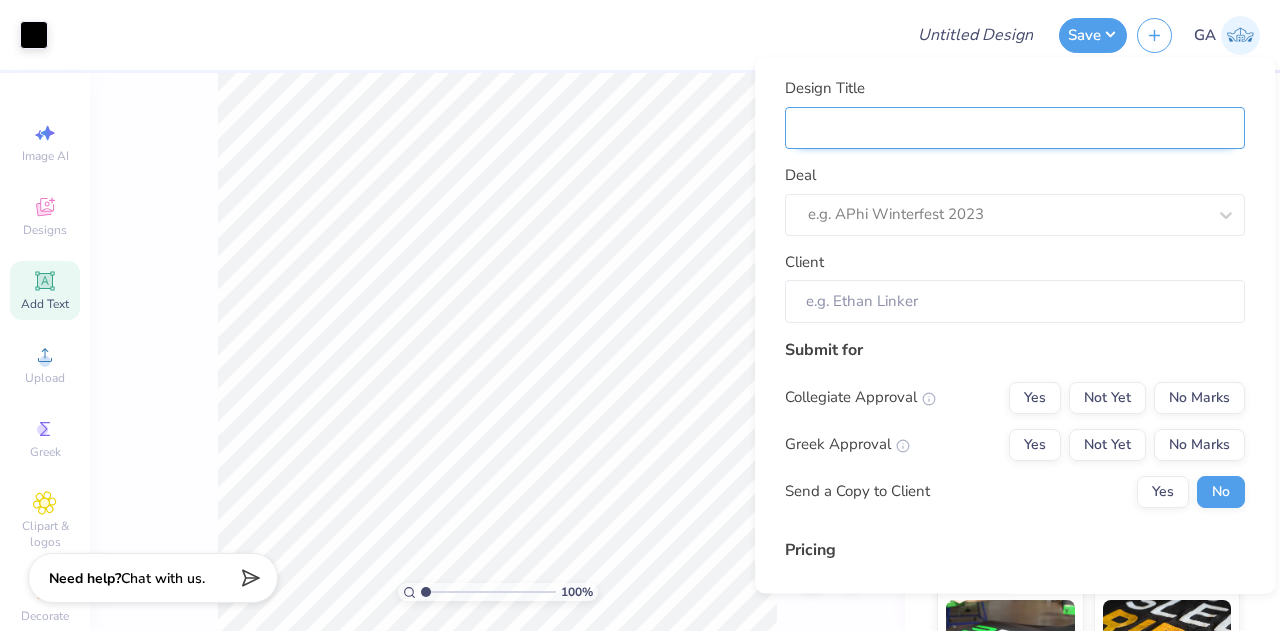 click on "Design Title" at bounding box center [1015, 128] 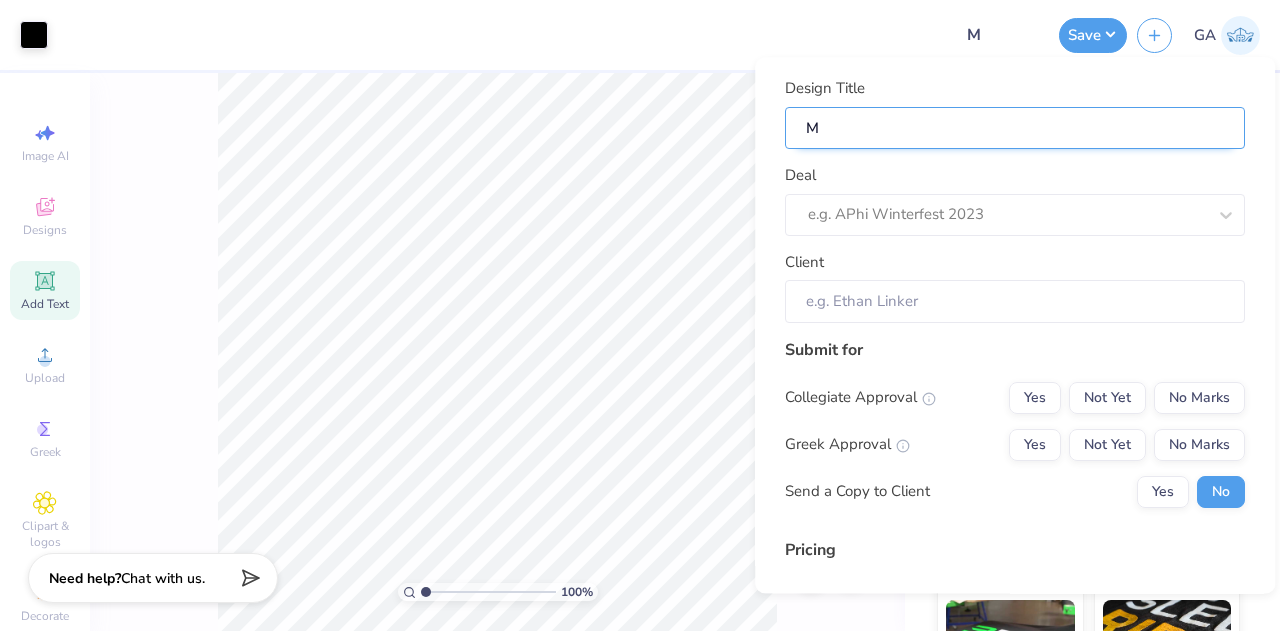 type on "Me" 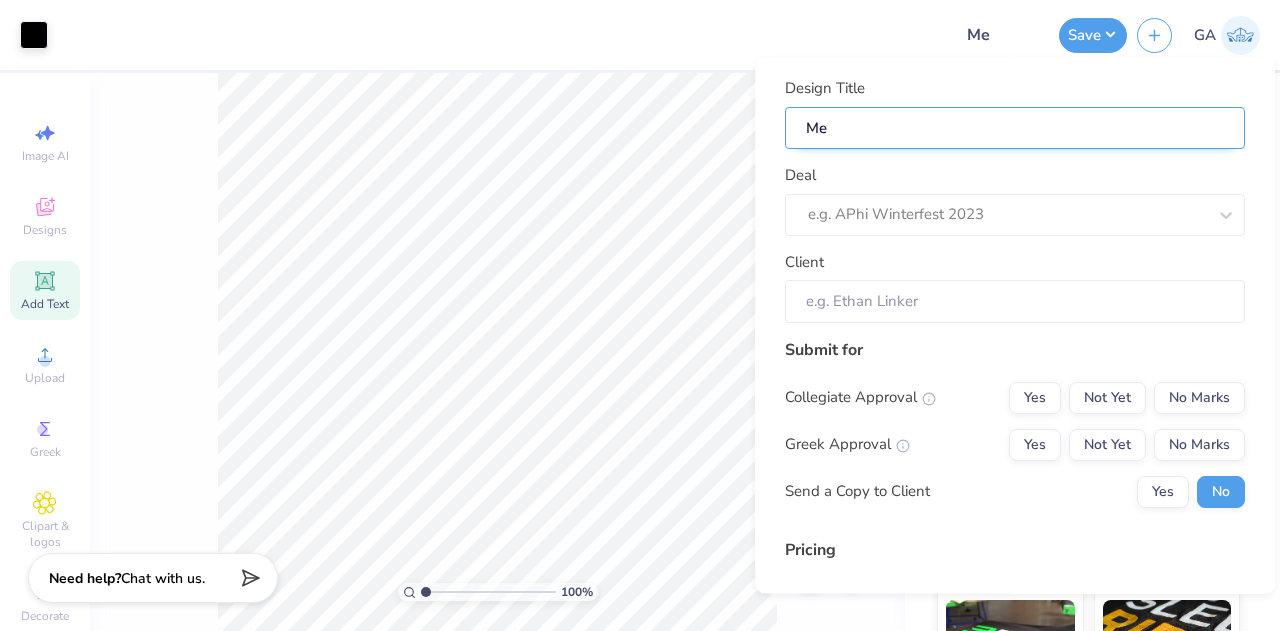 type on "Mer" 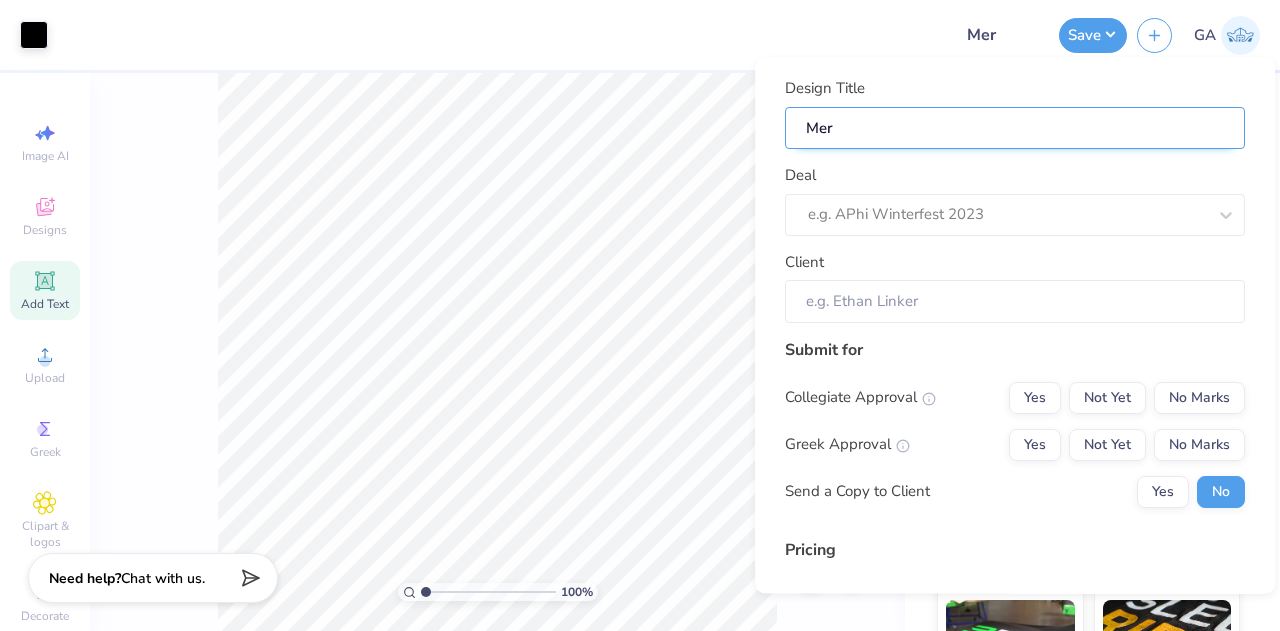 type on "Merc" 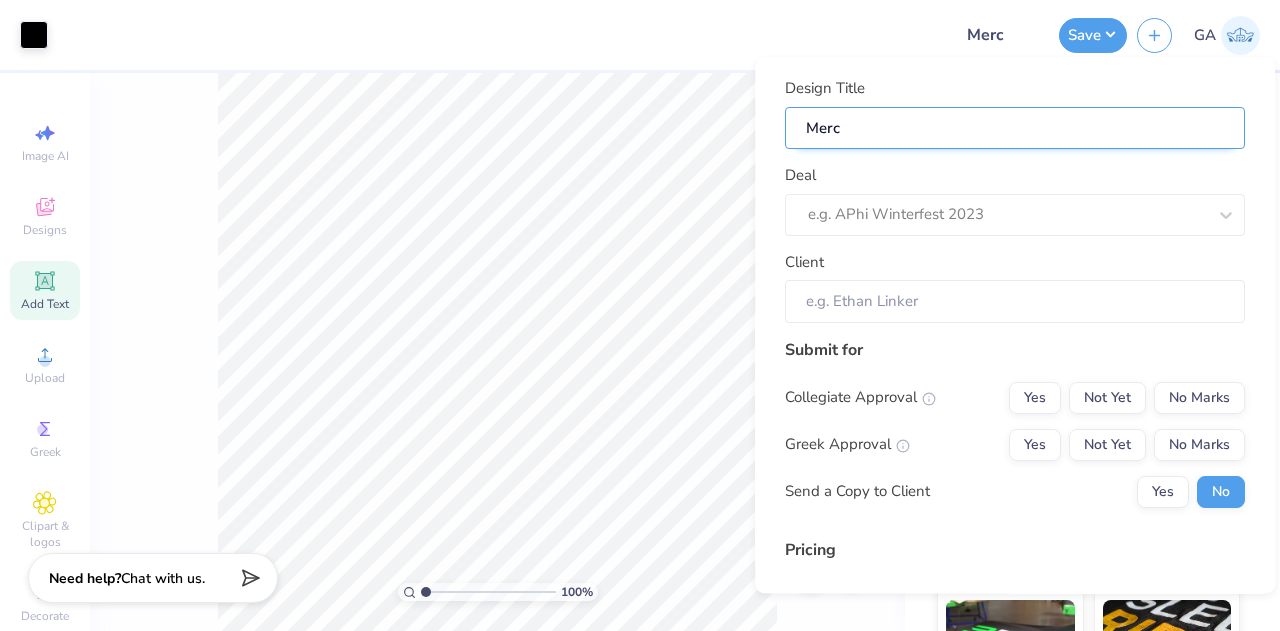 type on "Merch" 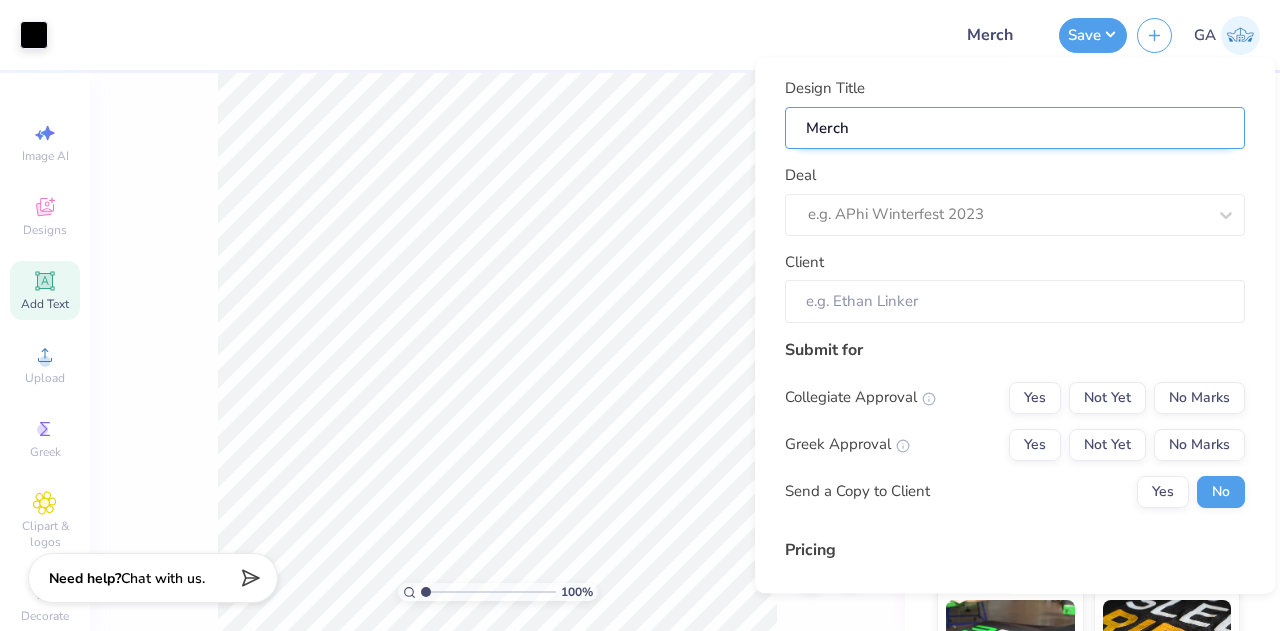 type on "Merch" 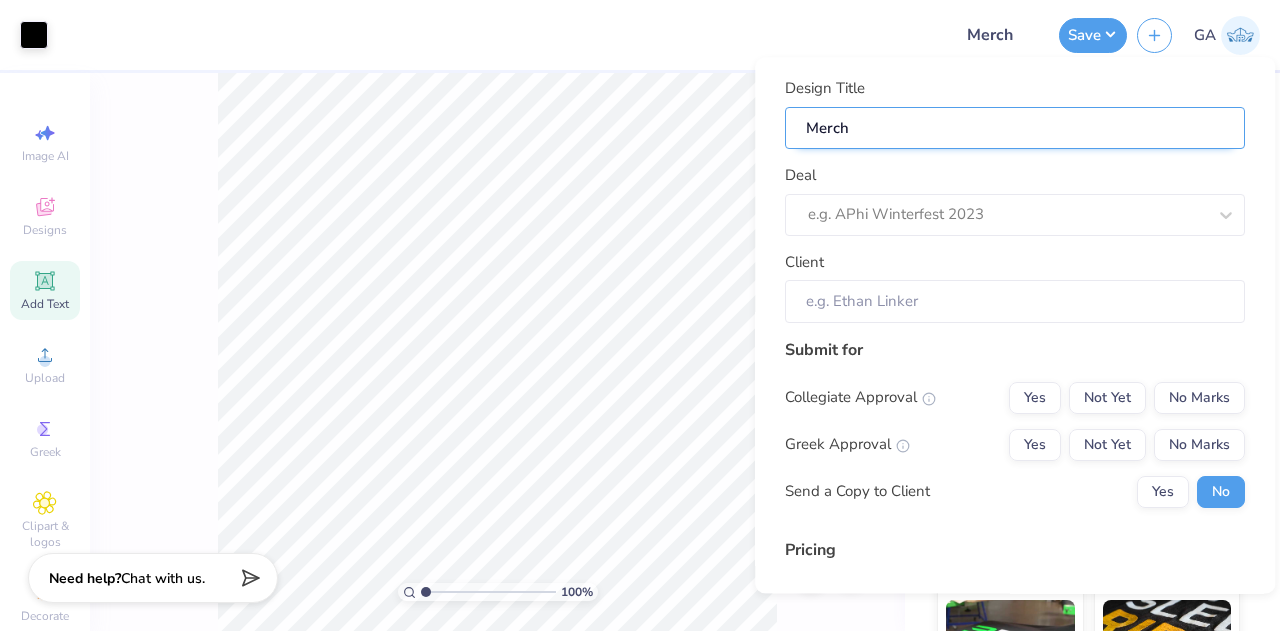 type on "Merch f" 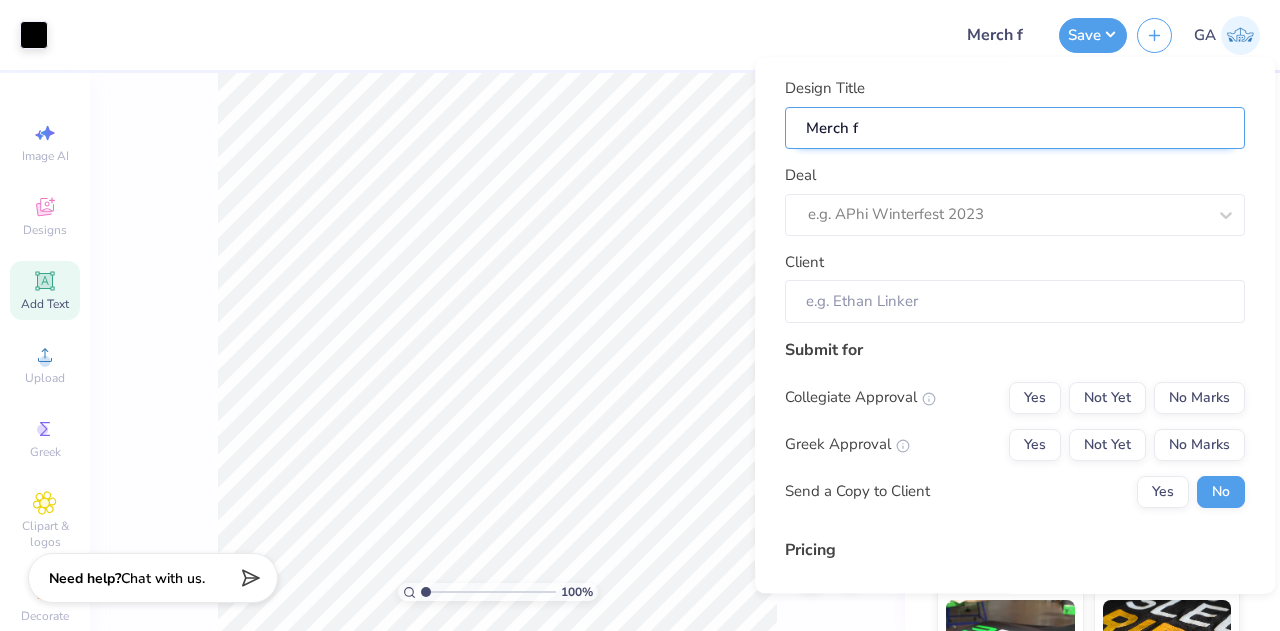type on "Merch fo" 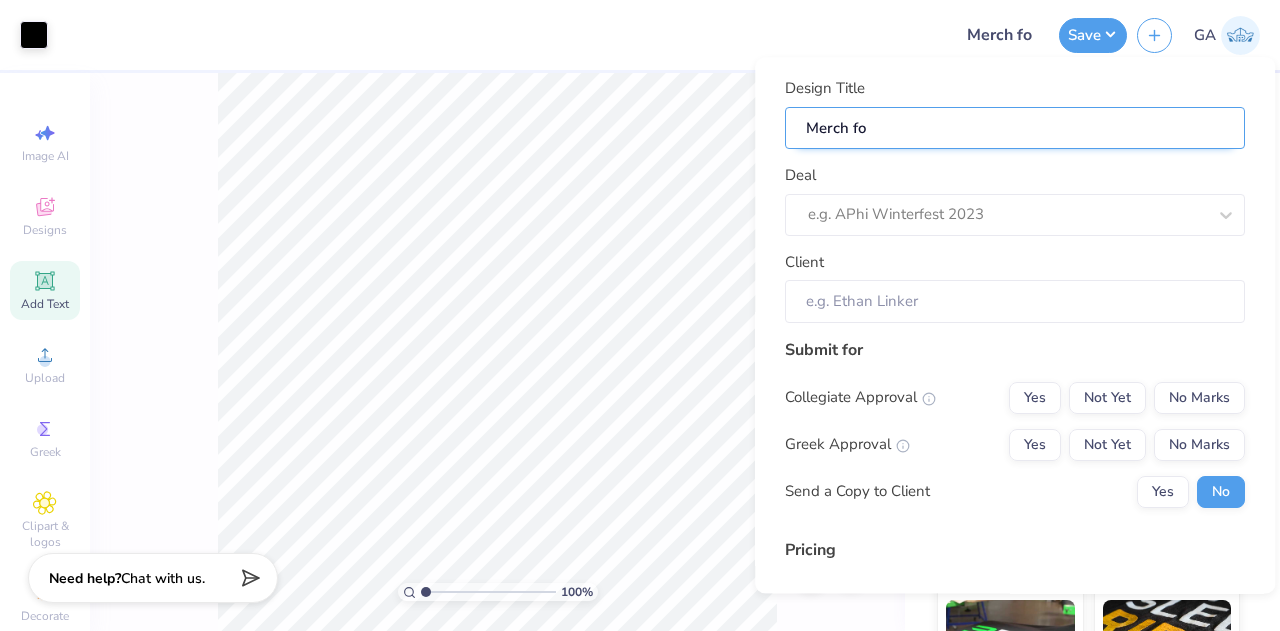 type on "Merch for" 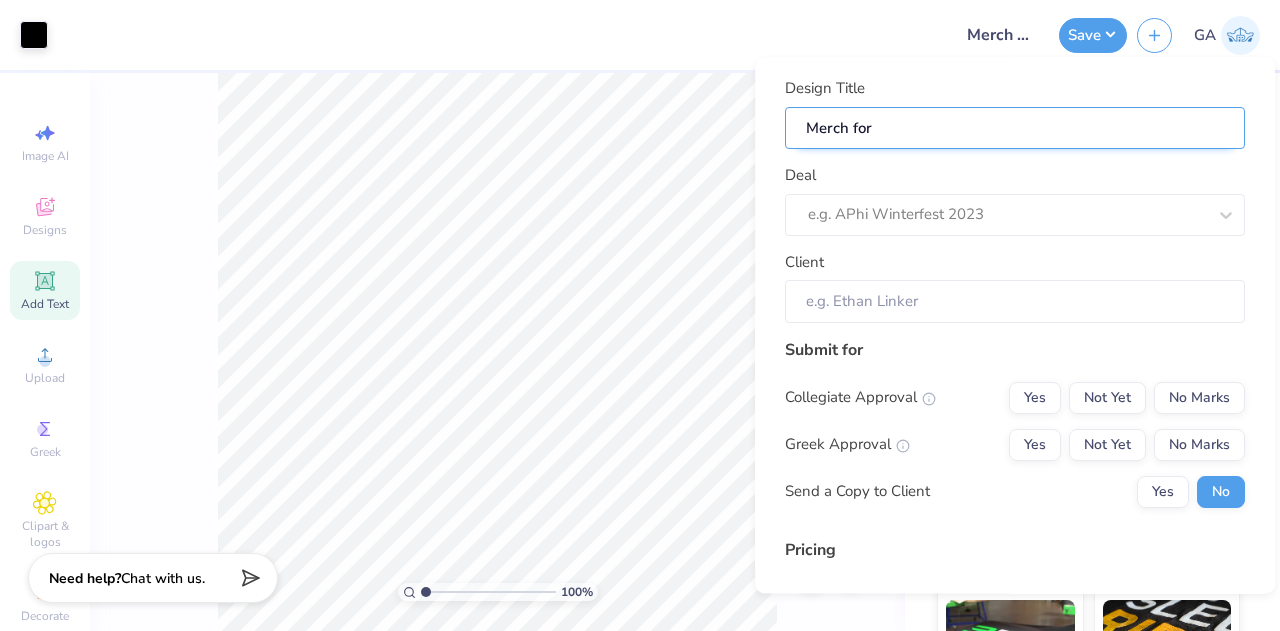 type on "Merch for" 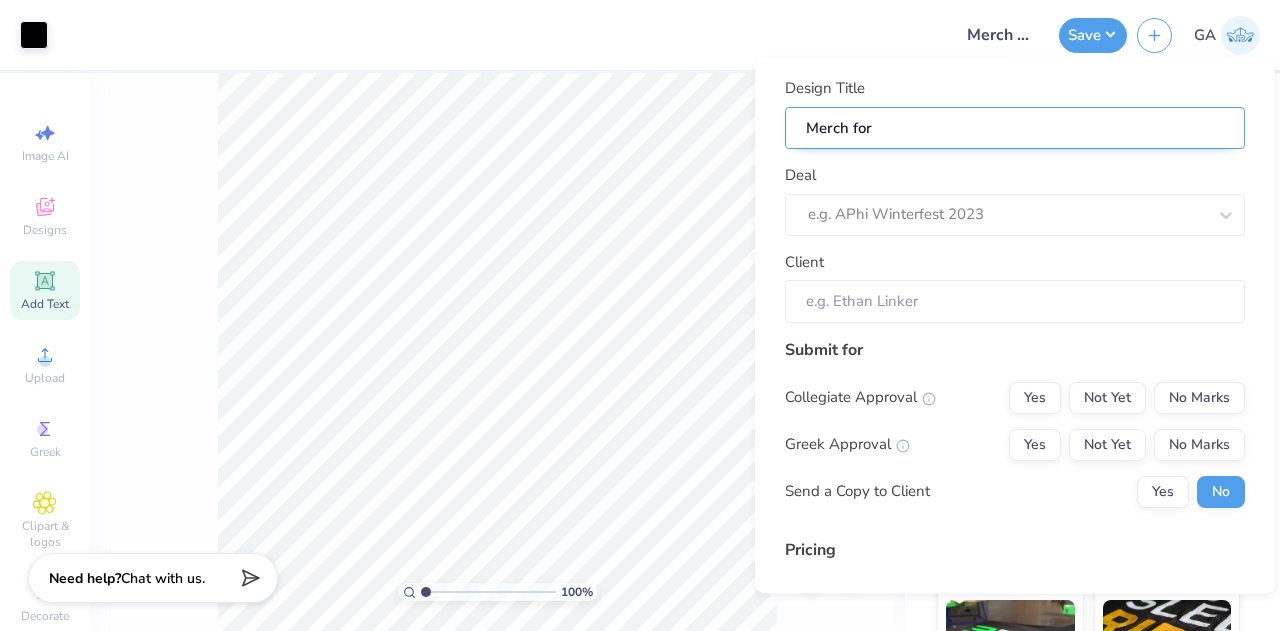 type on "Merch for L" 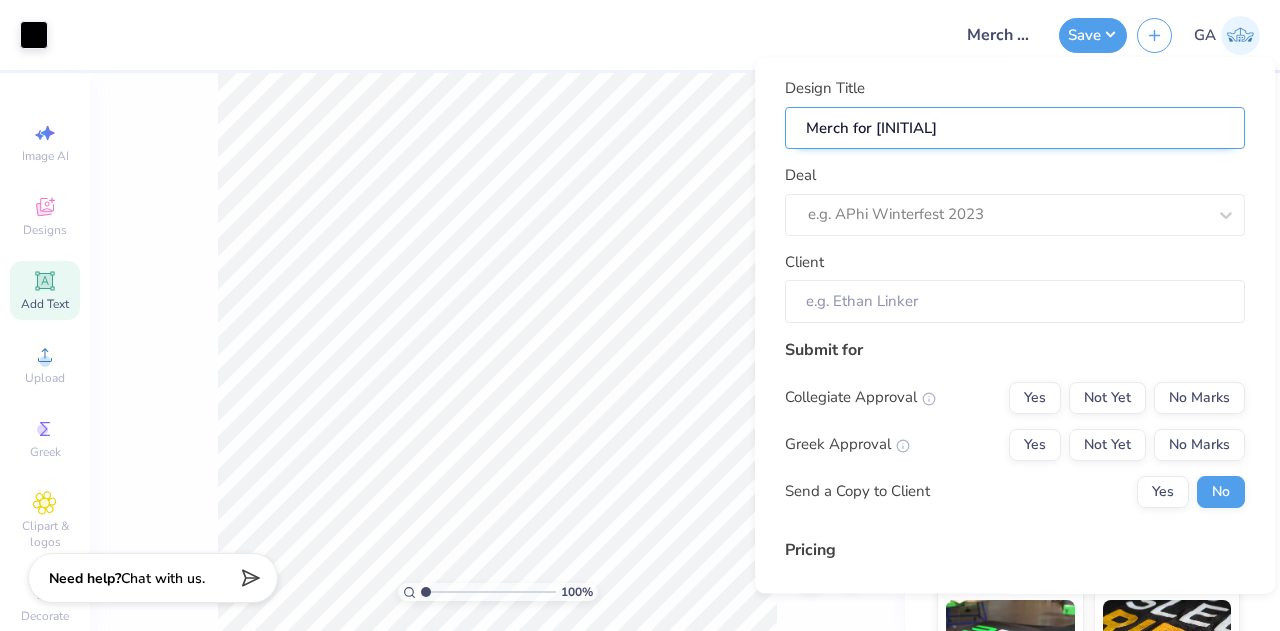 type on "Merch for Ly" 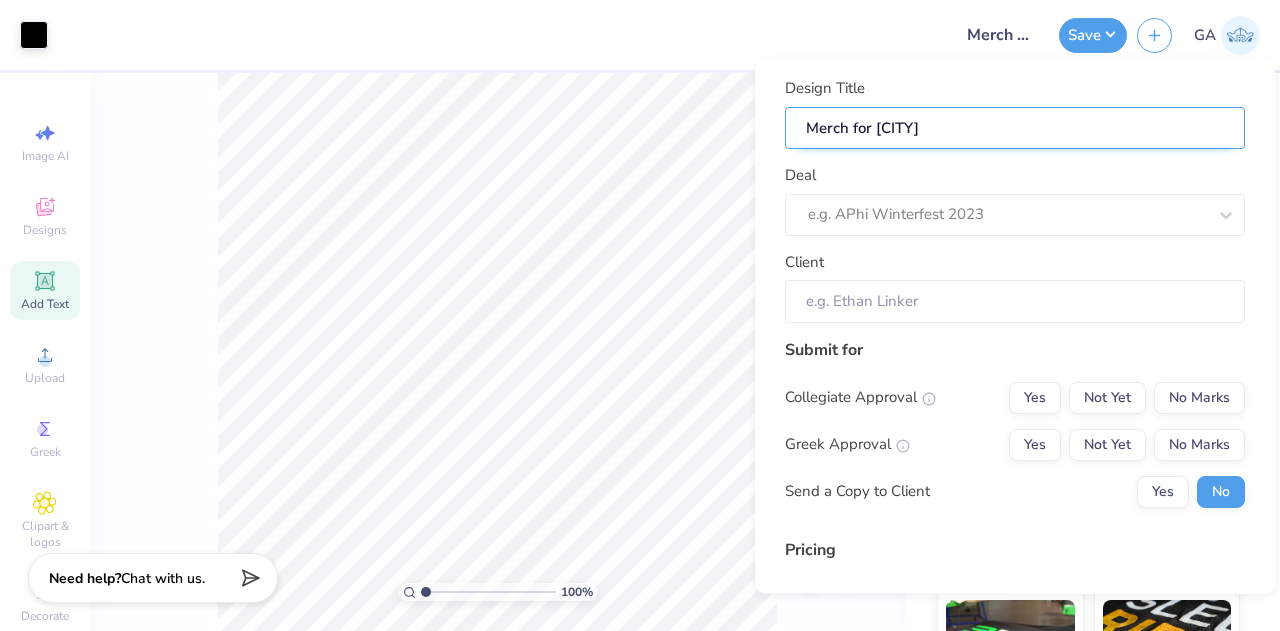 type on "Merch for Lyn" 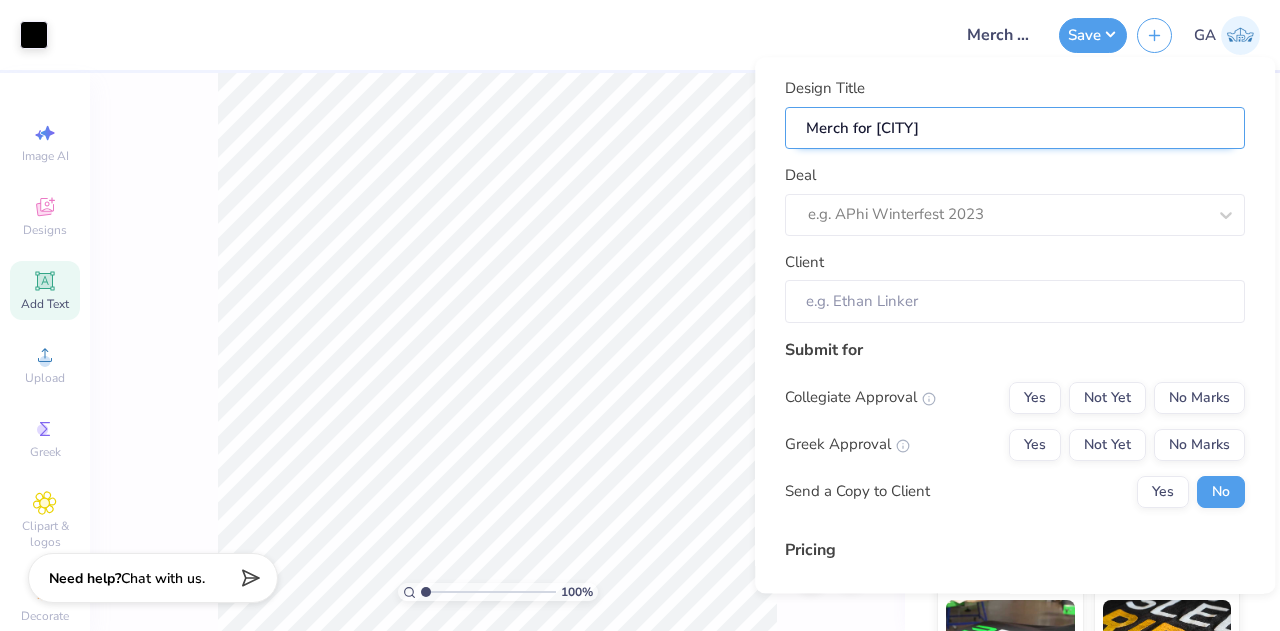 type on "Merch for Lync" 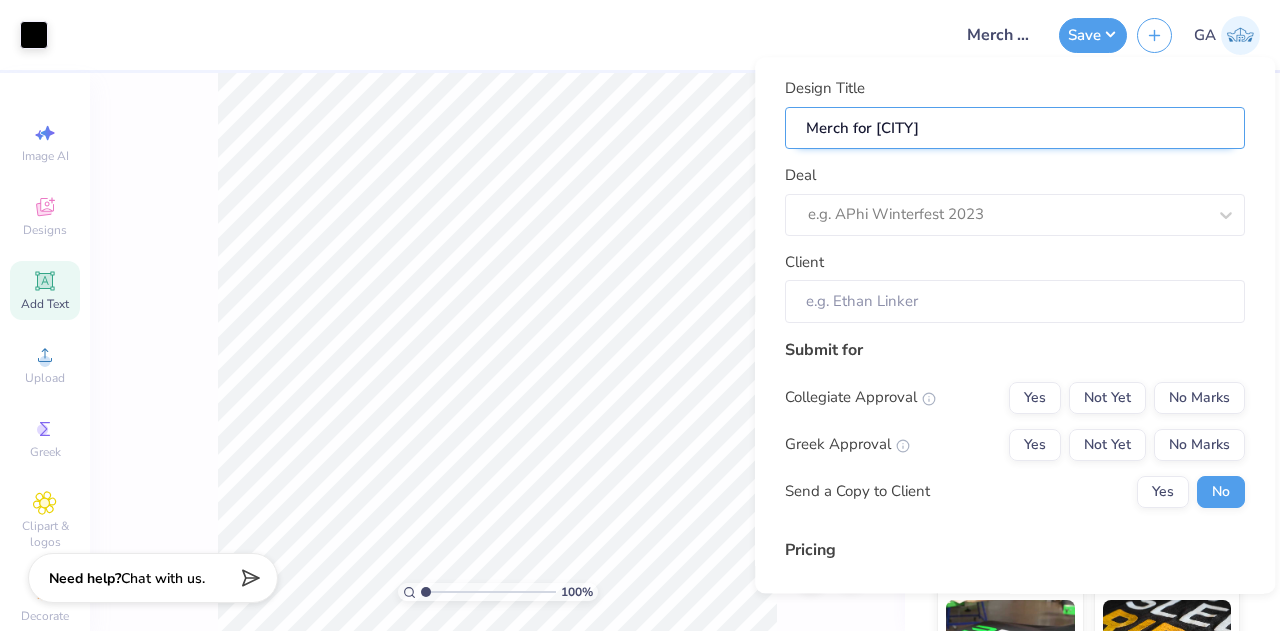 type on "Merch for Lynchb" 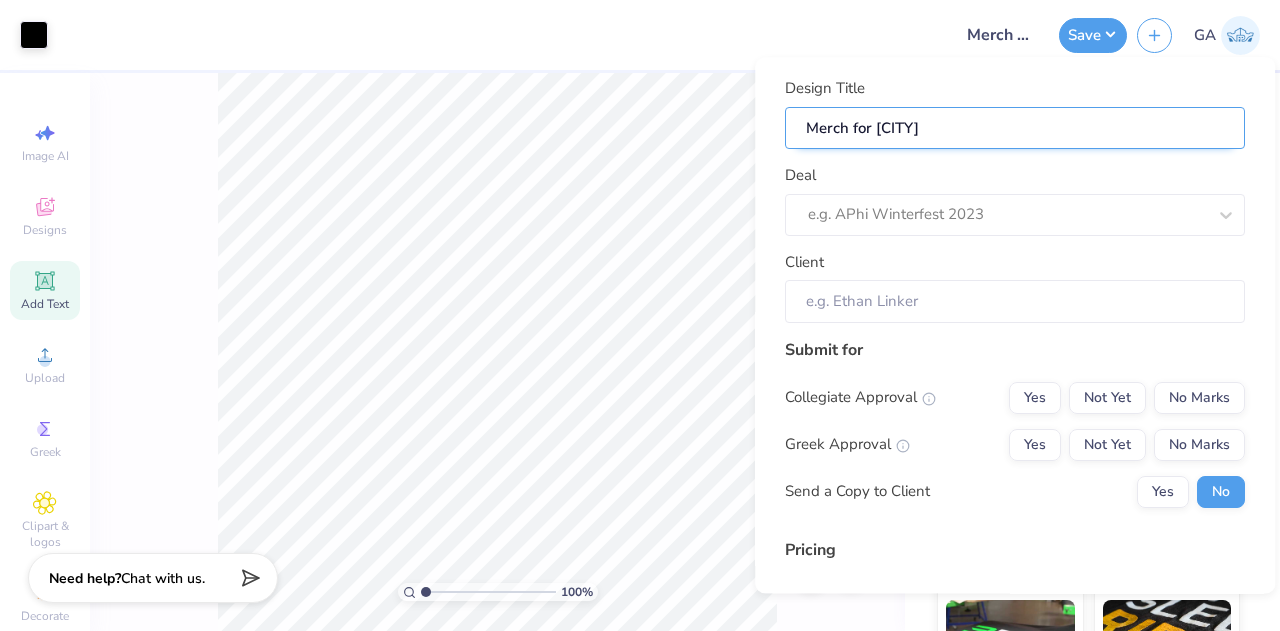 type on "Merch for Lynchbu" 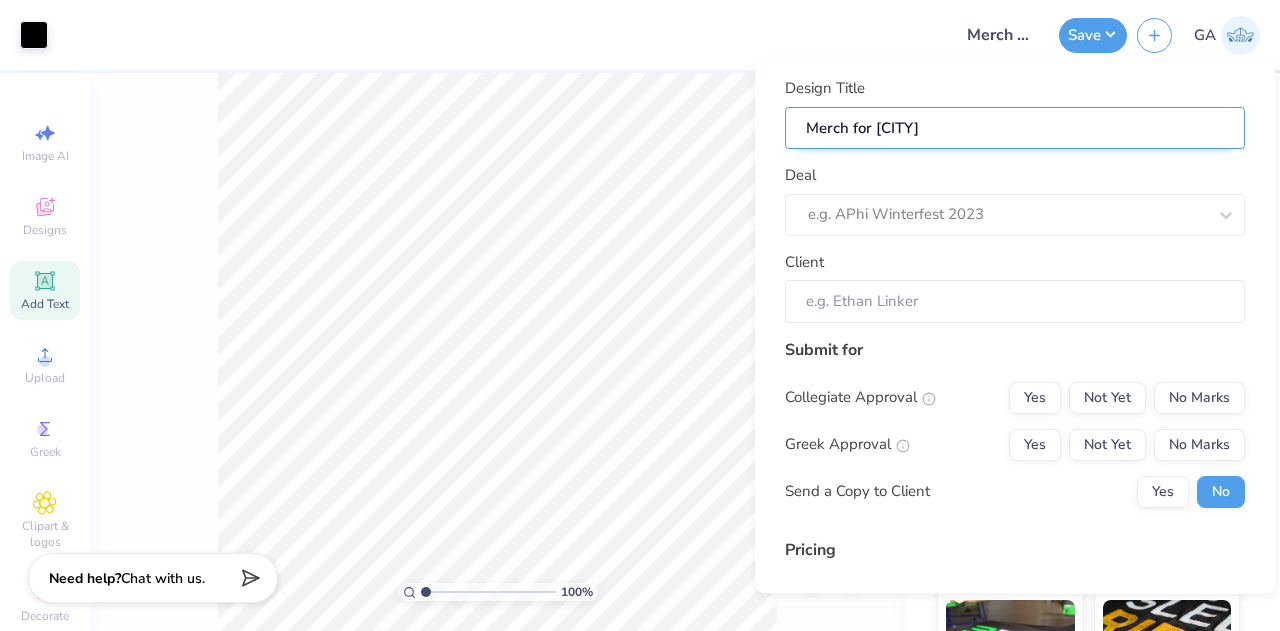 type on "Merch for Lynchburg" 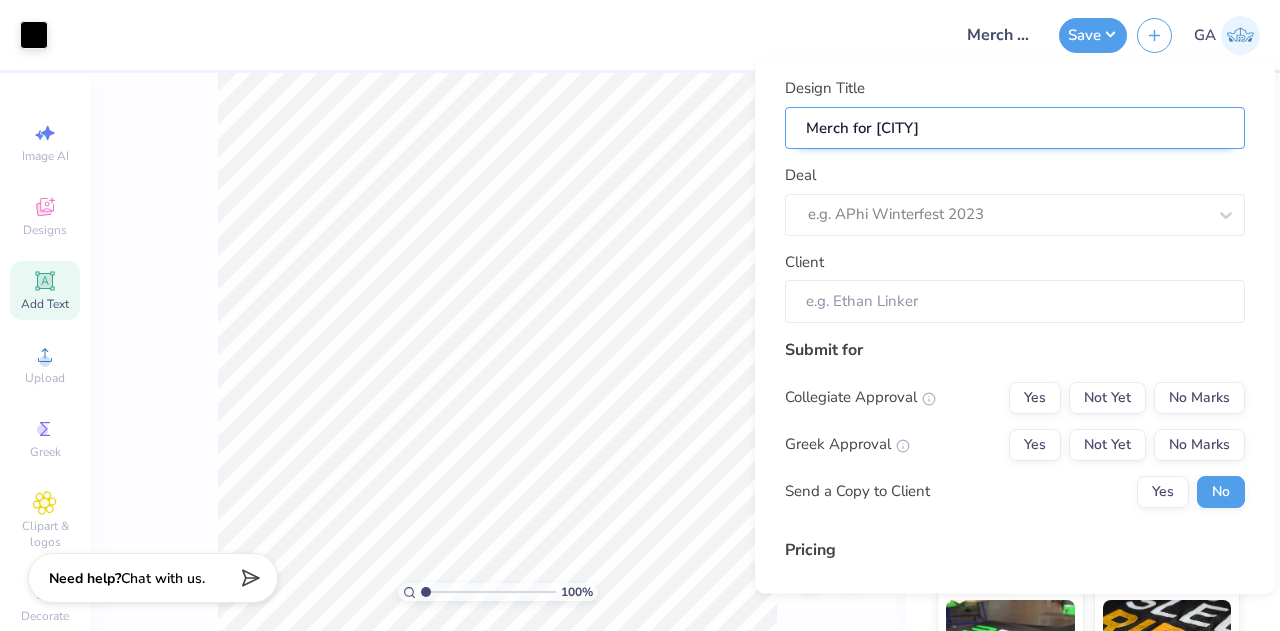 type on "Merch for Lynchburg" 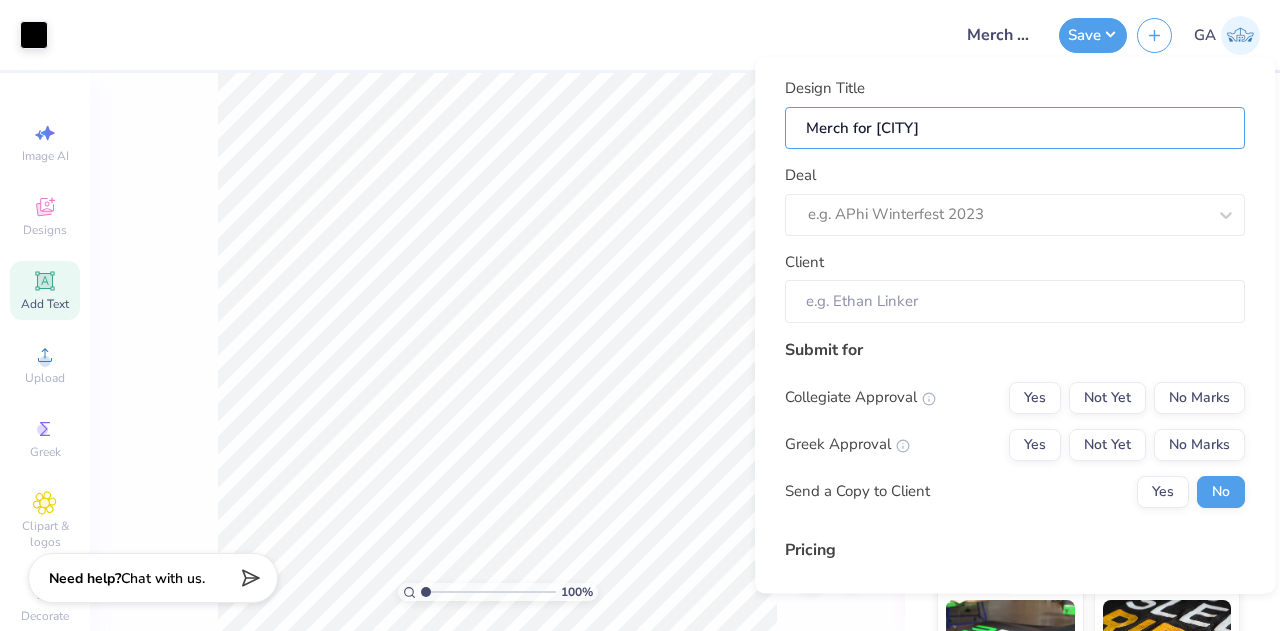 type on "Merch for Lynchburg" 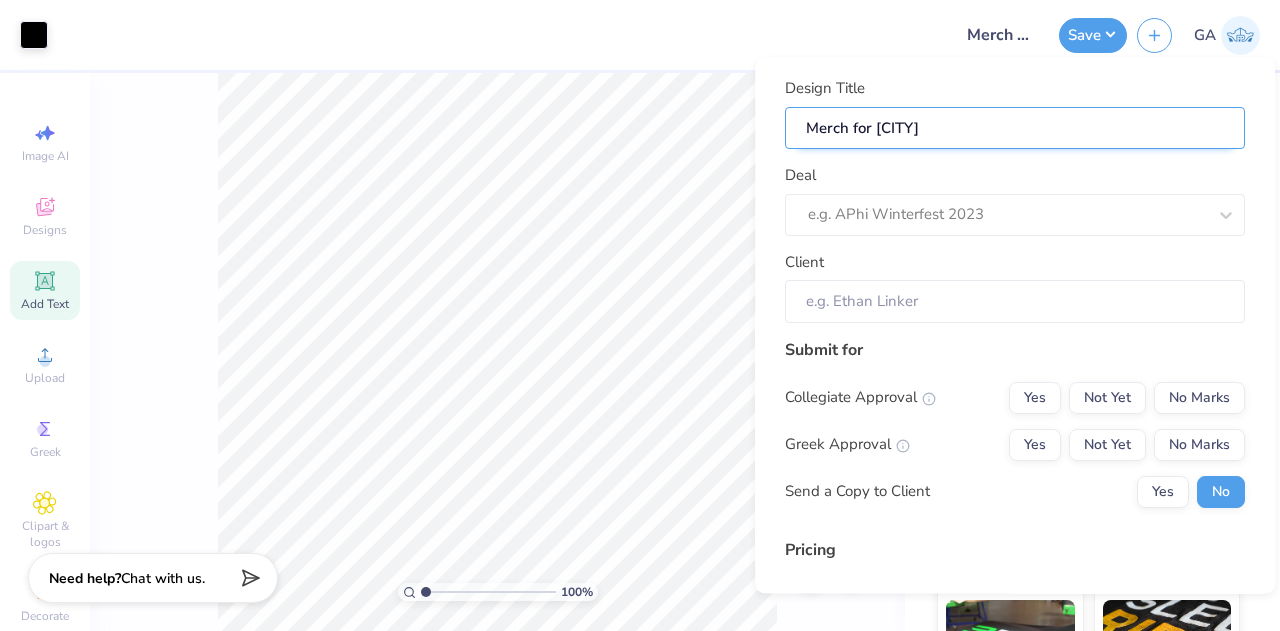 type on "Merch for Lynchburg P" 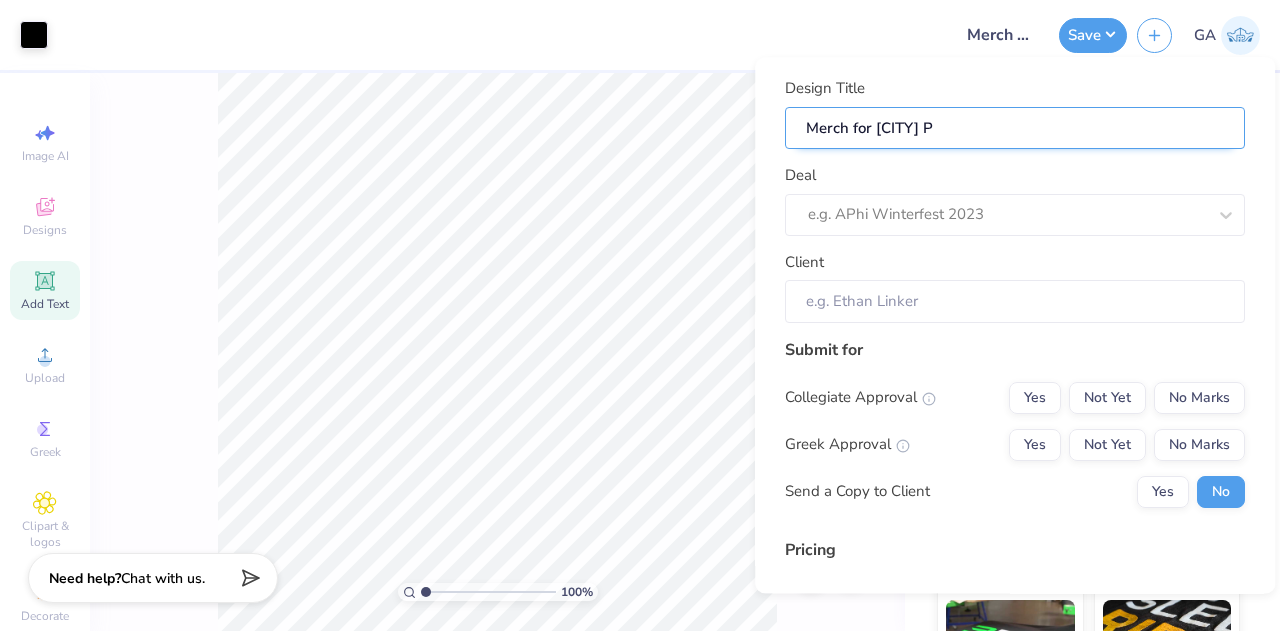type on "Merch for Lynchburg PA" 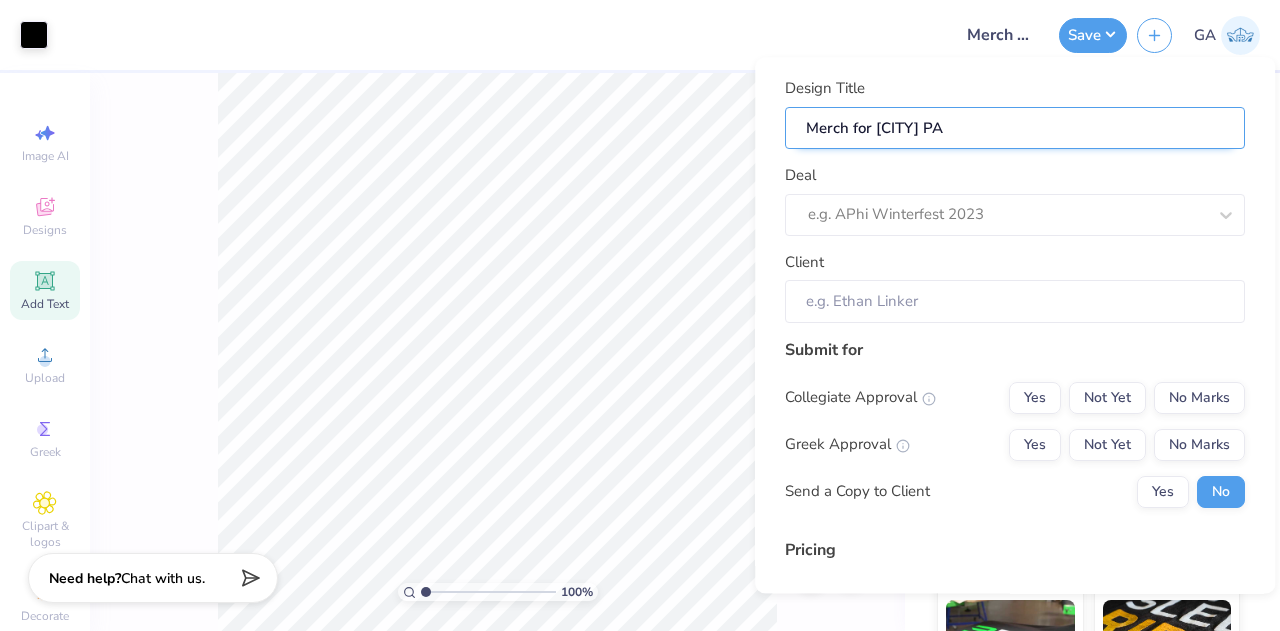 type on "Merch for Lynchburg PA" 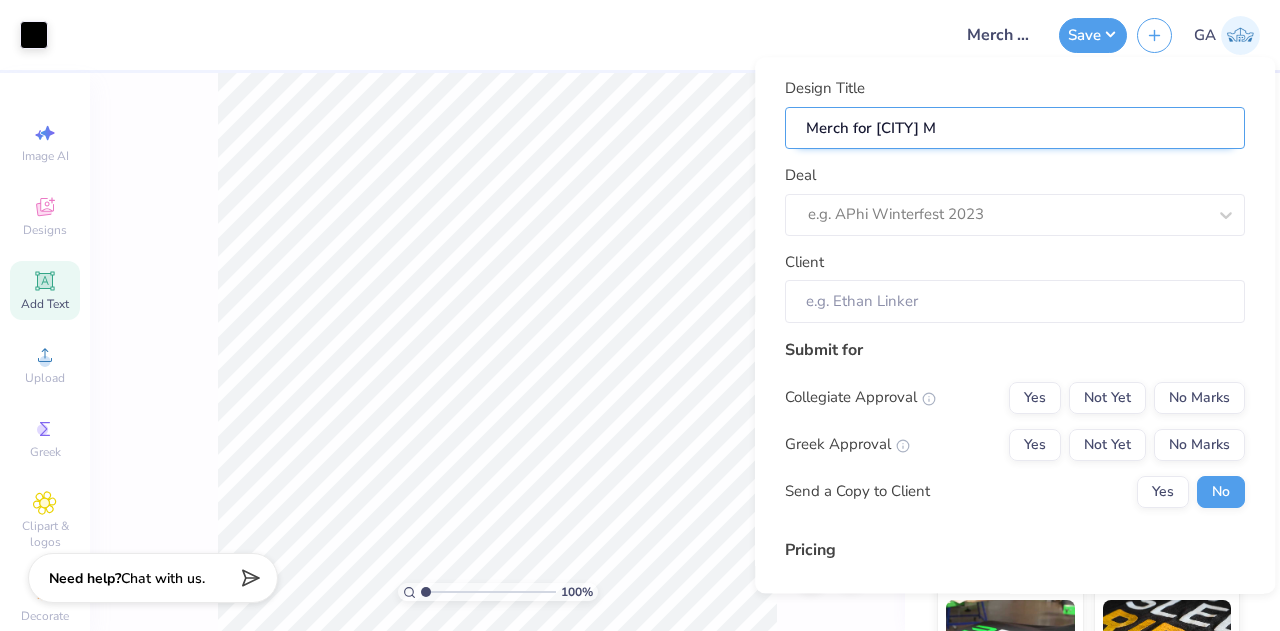type on "Merch for Lynchburg PA Me" 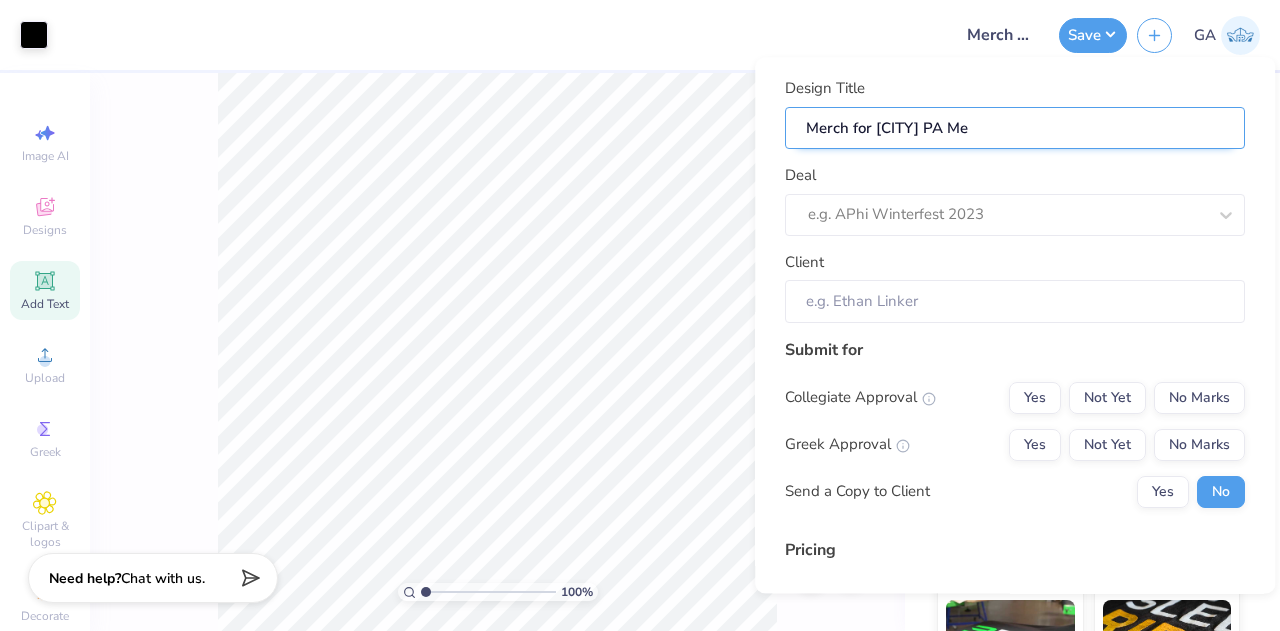 type on "Merch for Lynchburg PA Med" 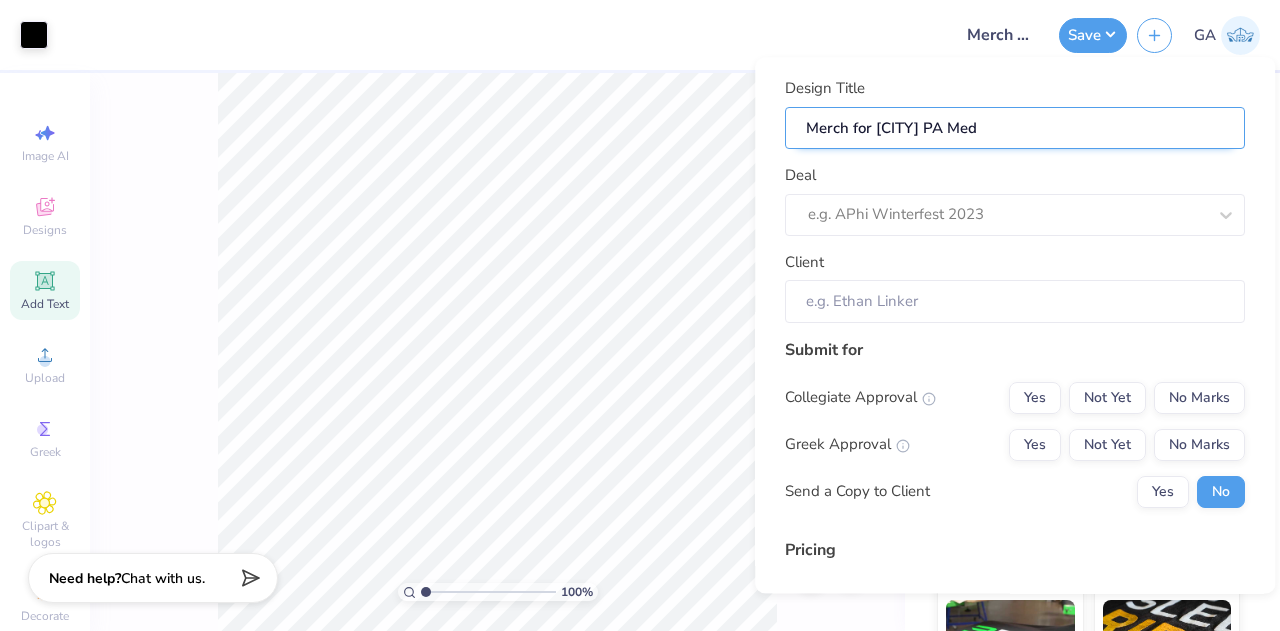 type on "Merch for Lynchburg PA Medi" 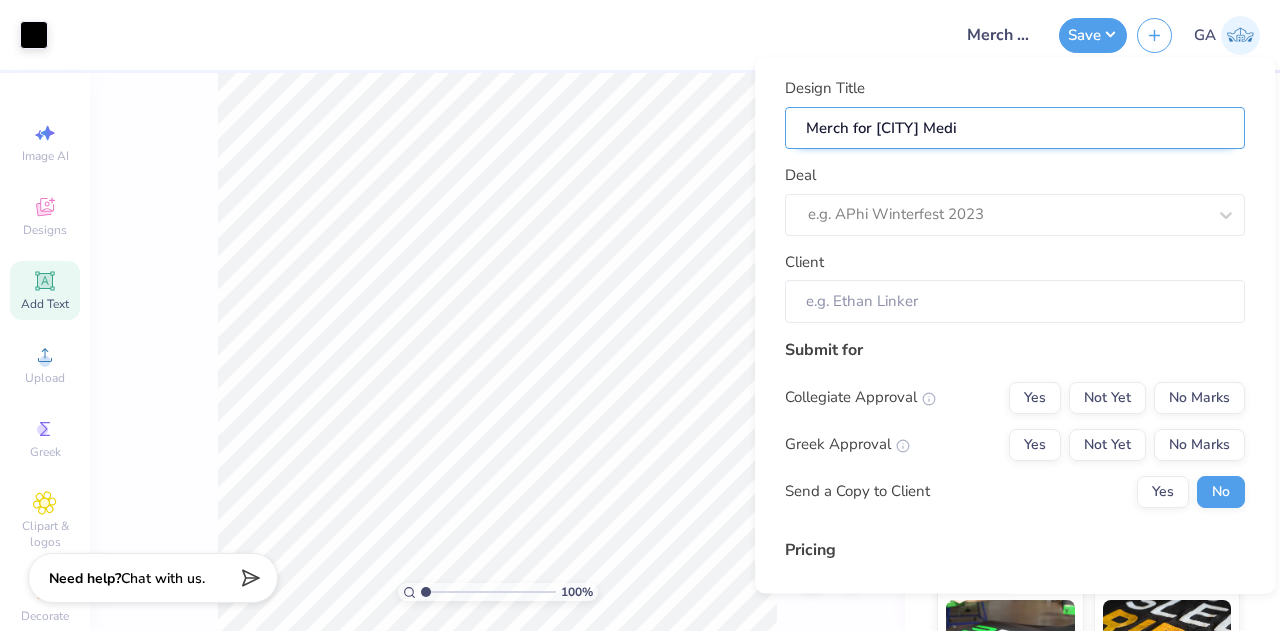type on "Merch for Lynchburg PA Medic" 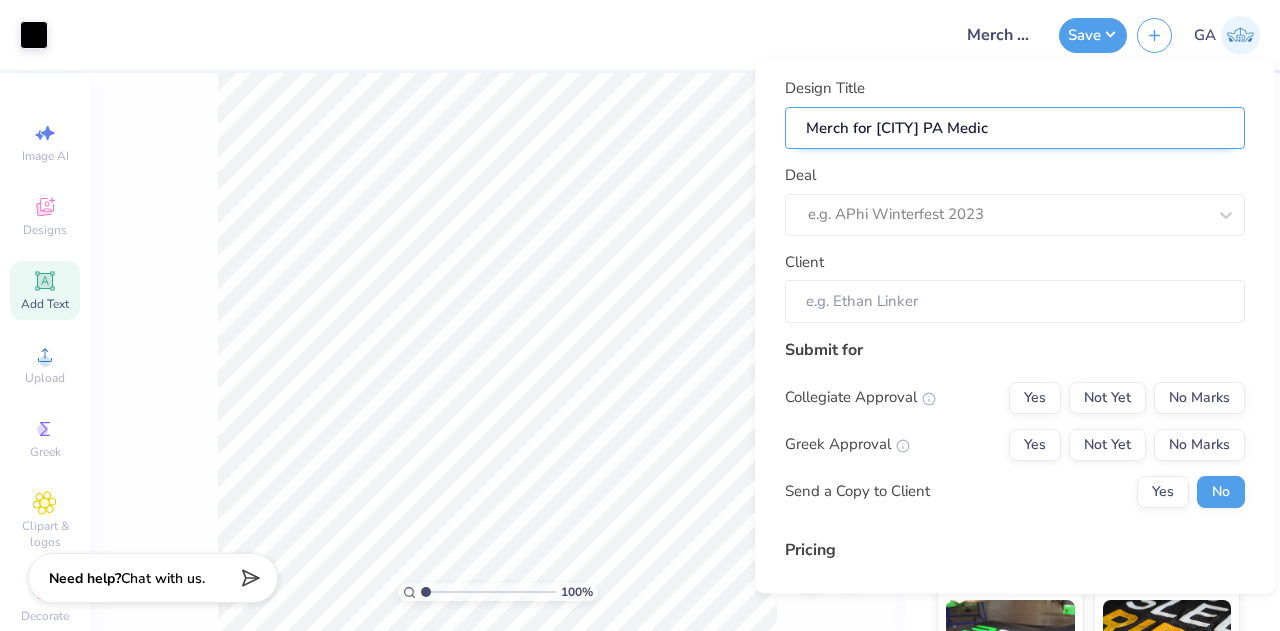 type on "Merch for Lynchburg PA Medici" 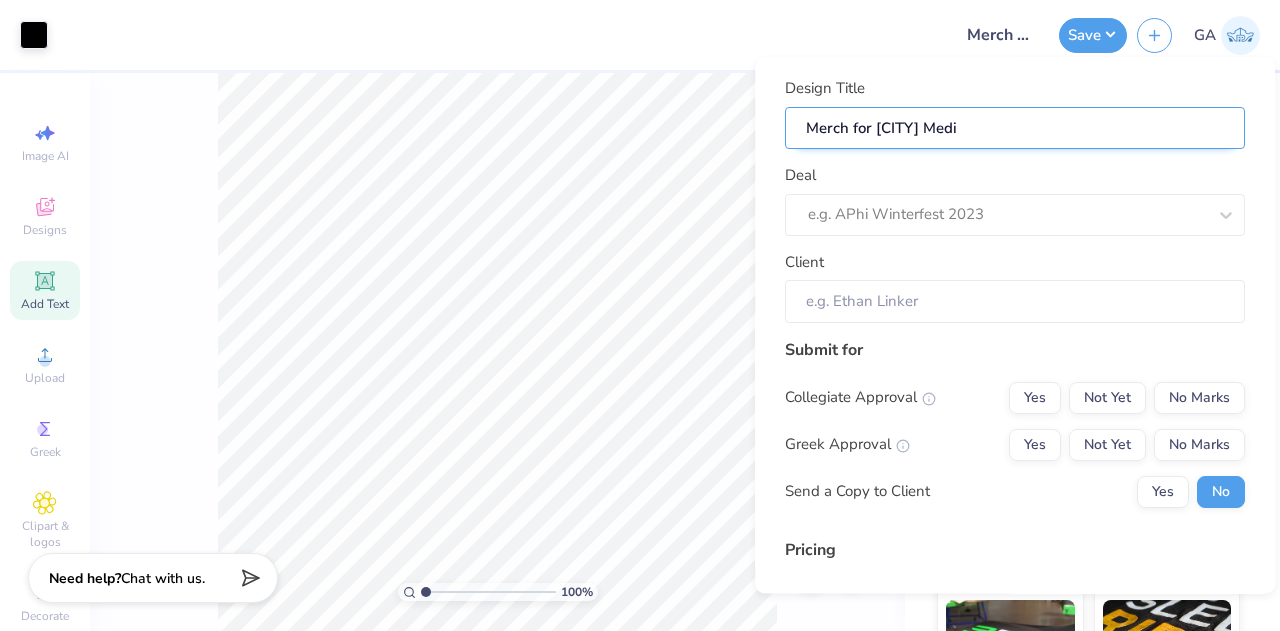 type on "Merch for Lynchburg PA Medicin" 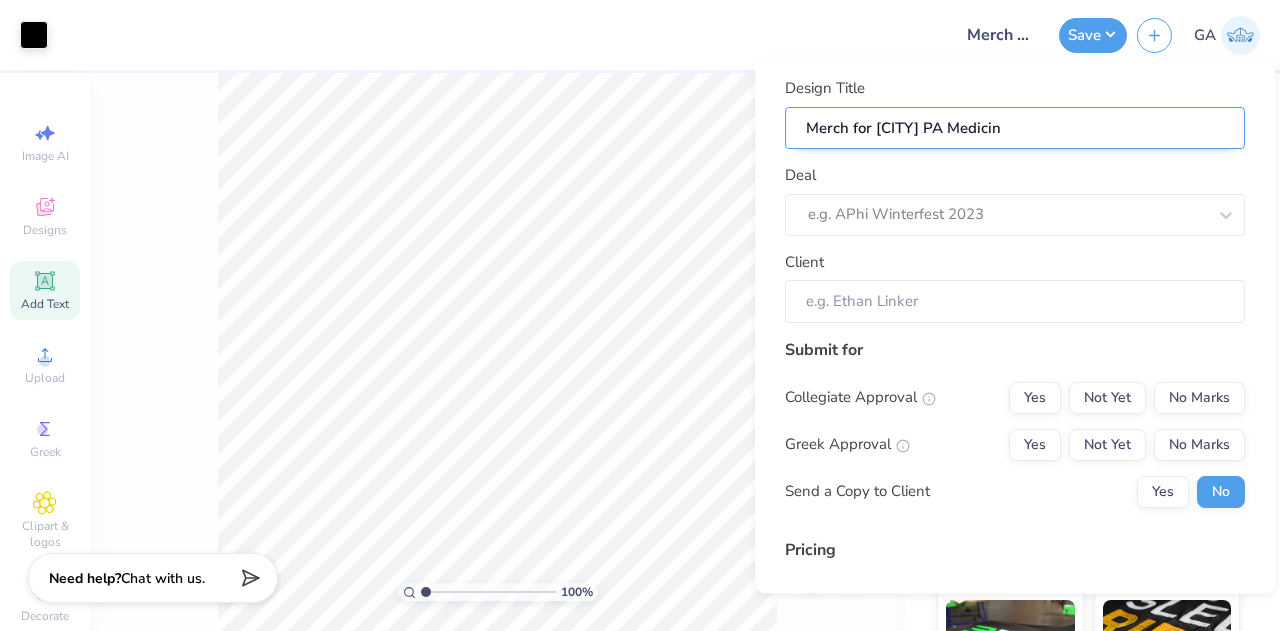 type on "Merch for Lynchburg PA Medicine" 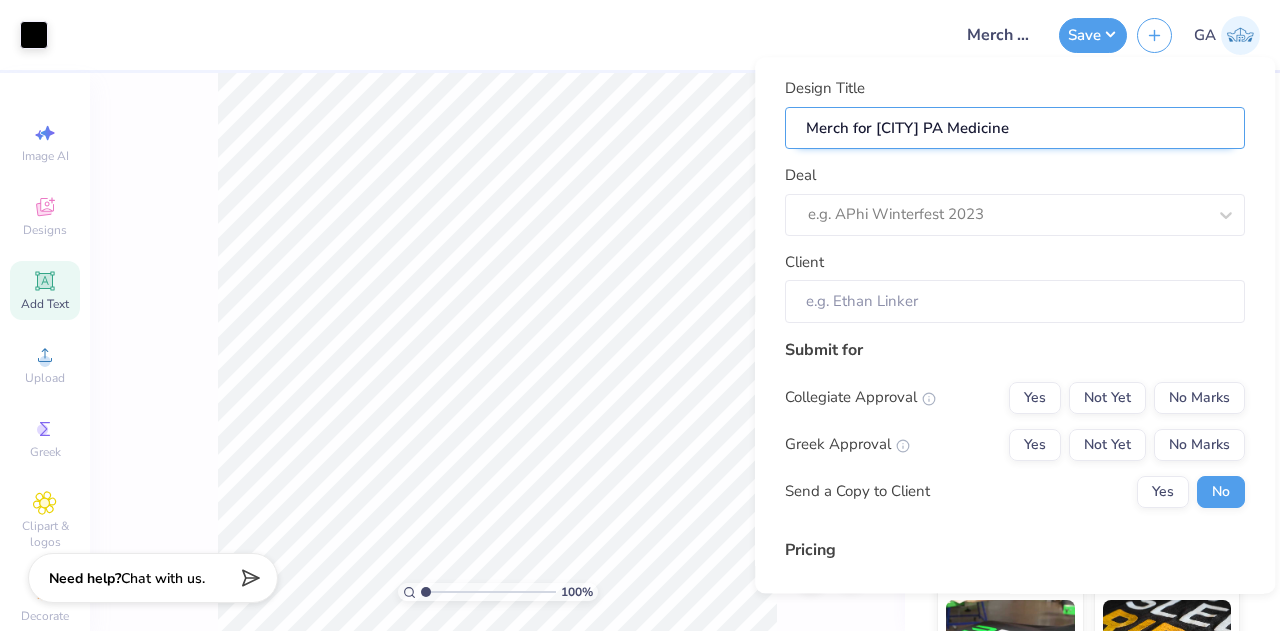 type on "Merch for Lynchburg PA Medicine" 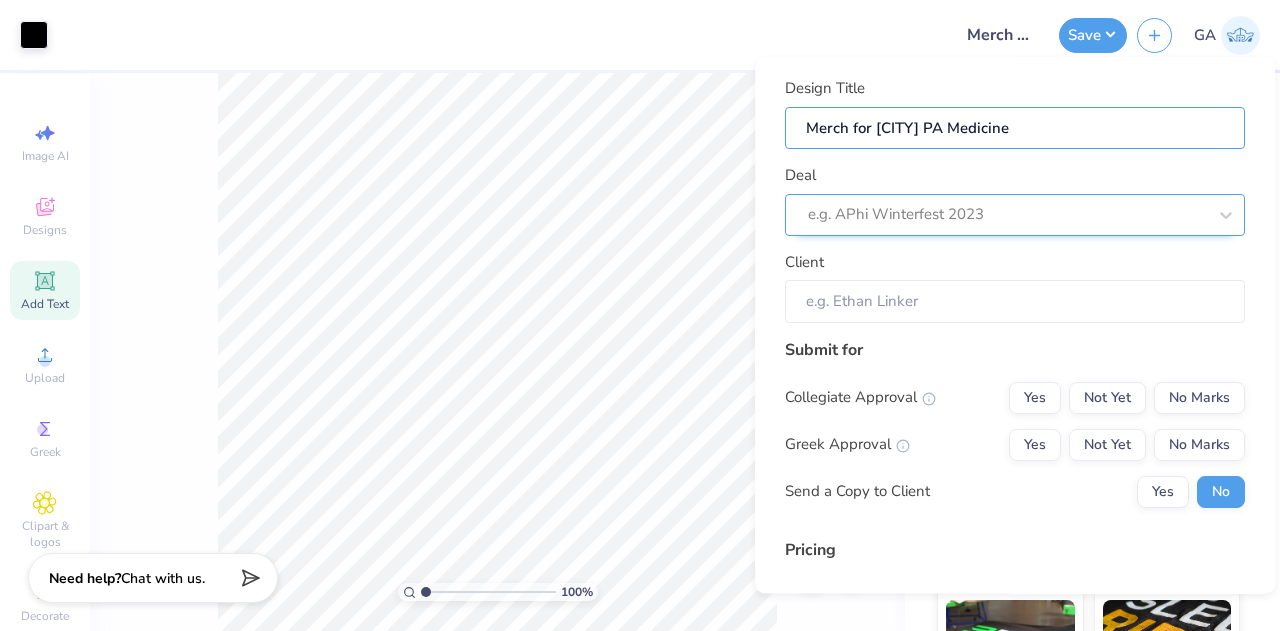 type on "Merch for Lynchburg PA Medicine" 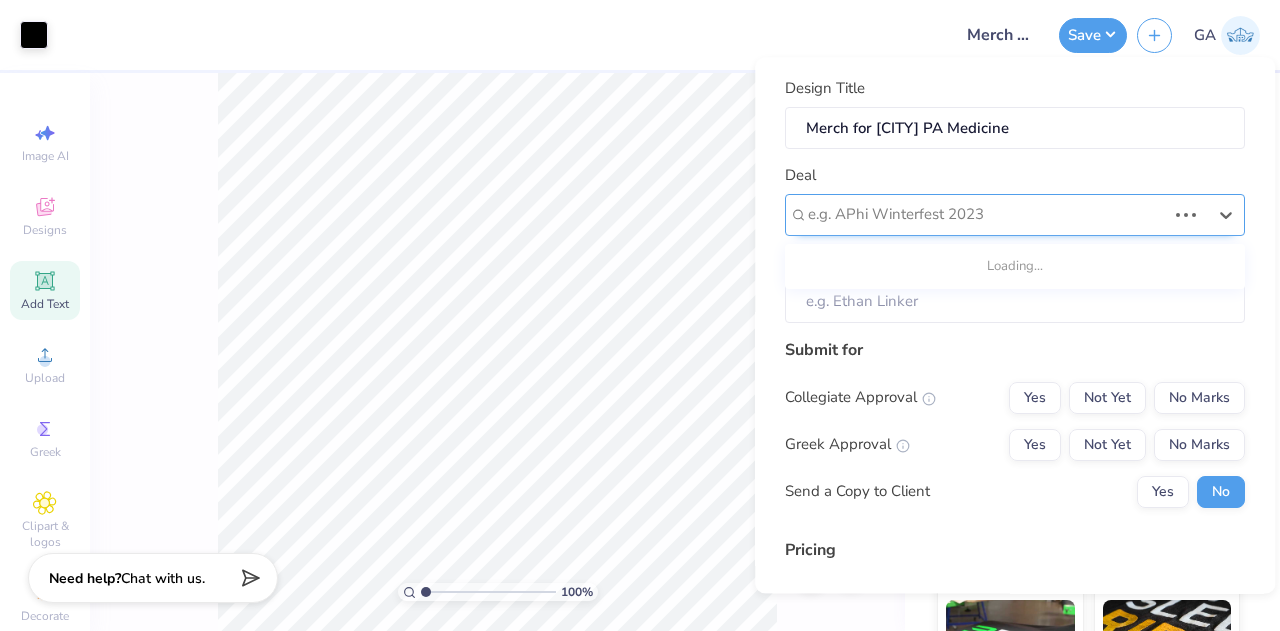 click at bounding box center (987, 215) 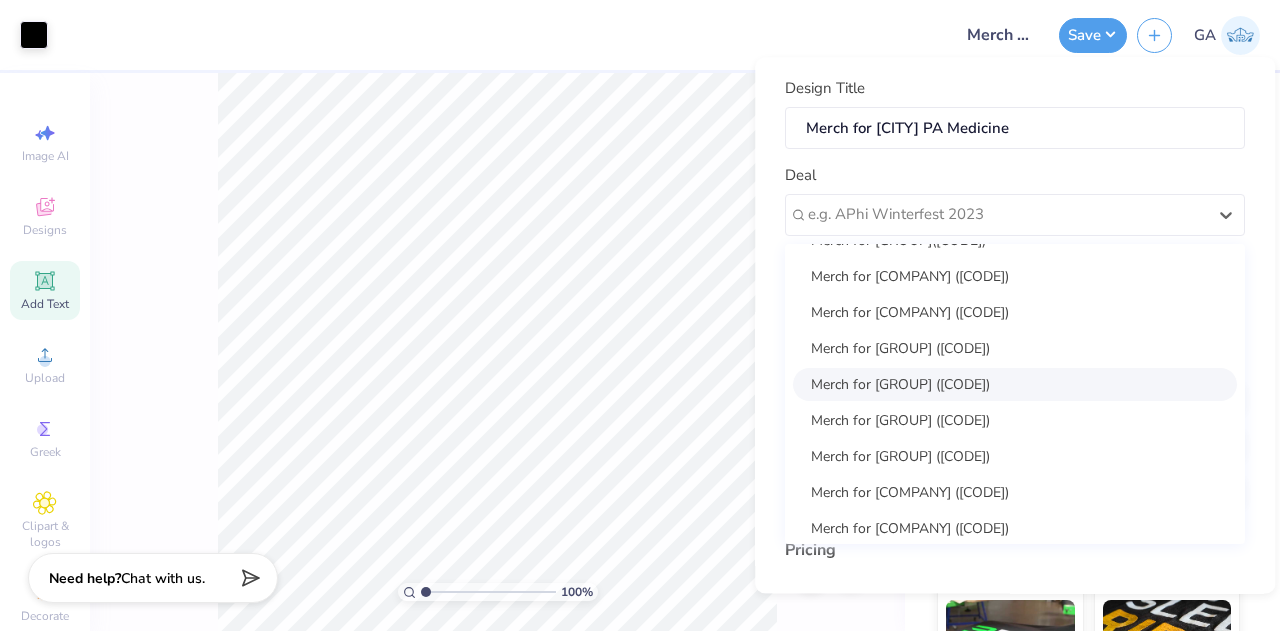 scroll, scrollTop: 68, scrollLeft: 0, axis: vertical 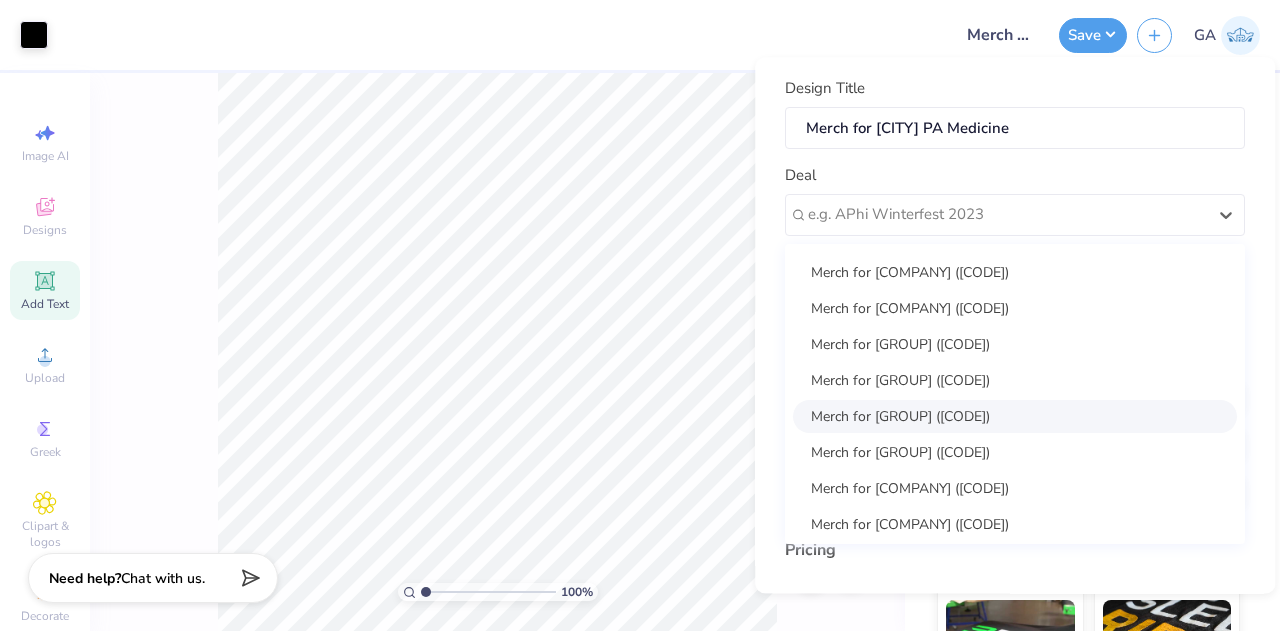 click on "Merch for Palloway Student Society (C22)" at bounding box center (1015, 416) 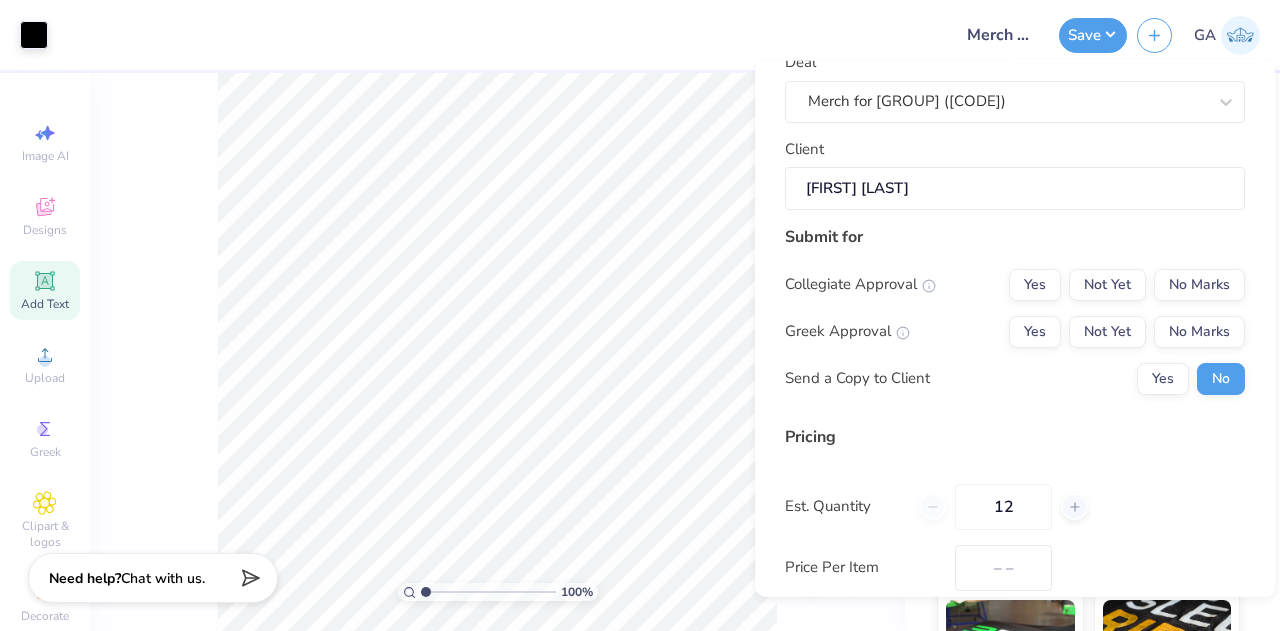 scroll, scrollTop: 121, scrollLeft: 0, axis: vertical 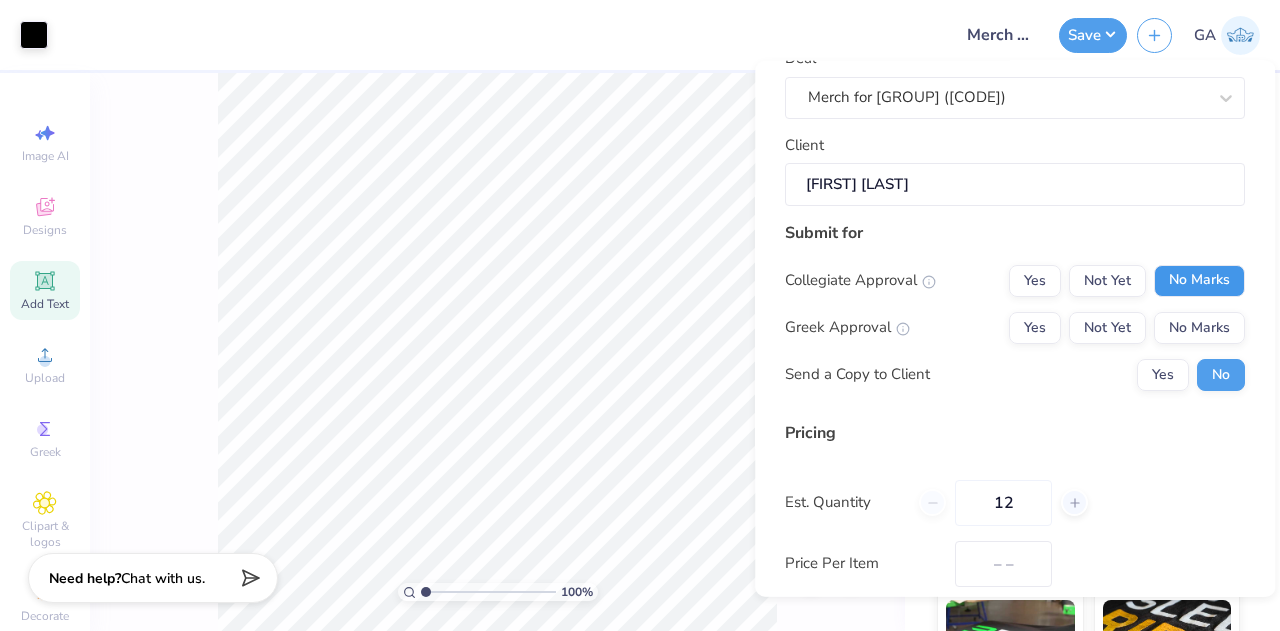 click on "No Marks" at bounding box center (1199, 280) 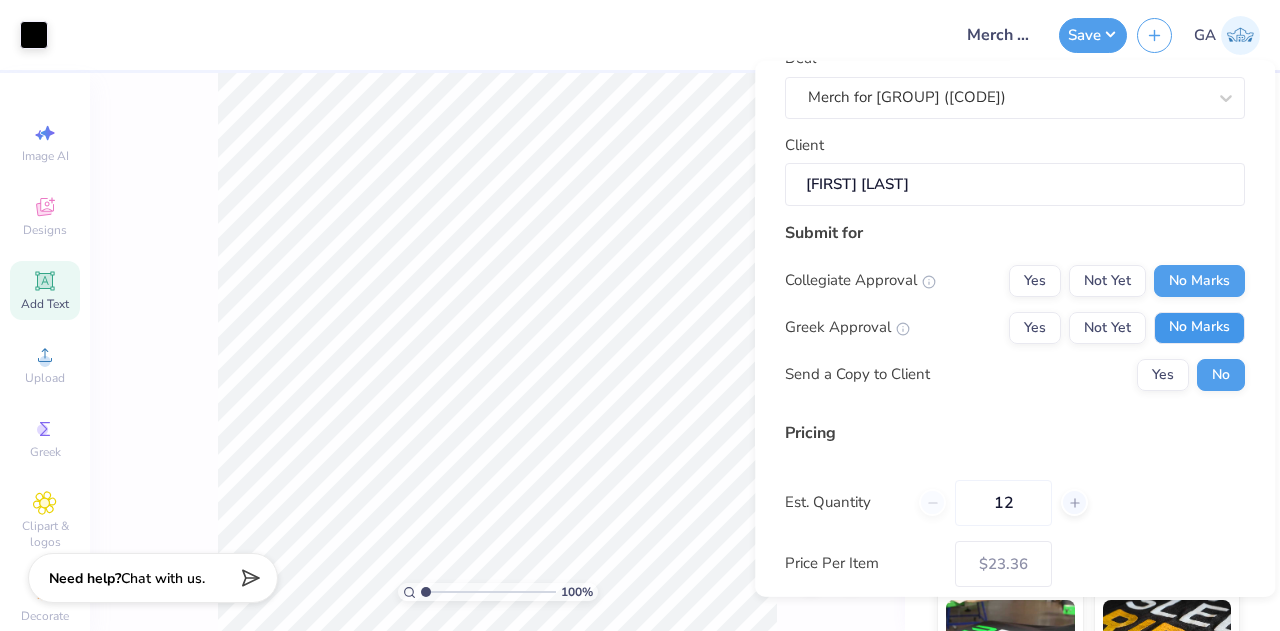 click on "No Marks" at bounding box center (1199, 327) 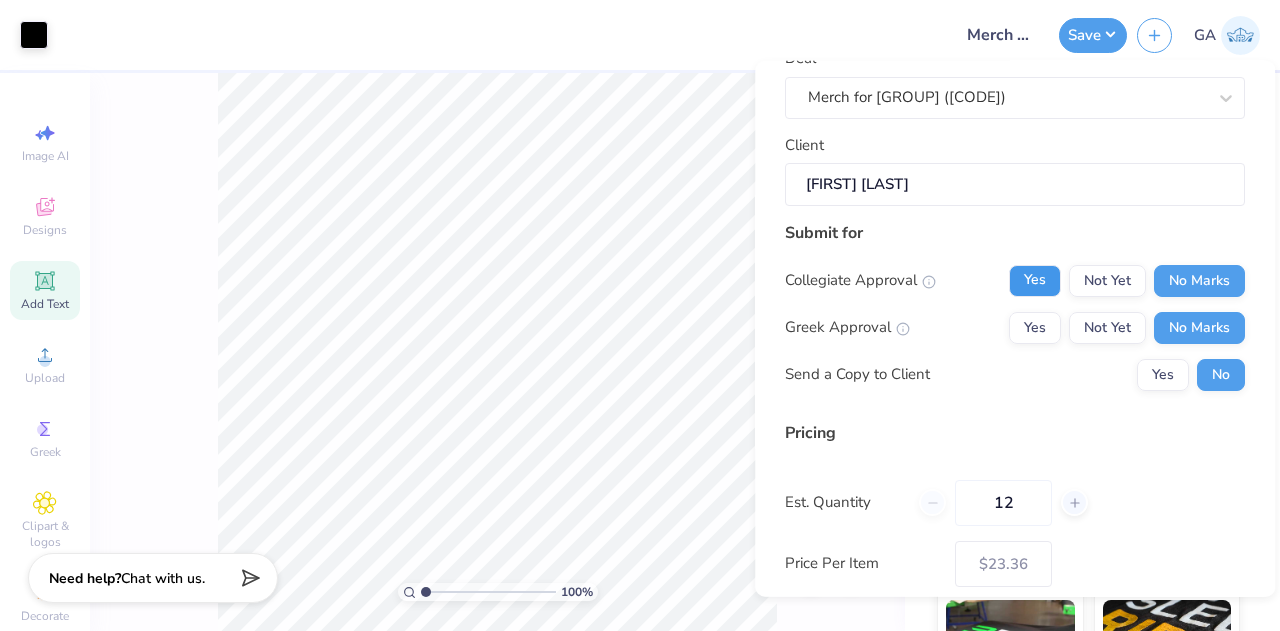 click on "Yes" at bounding box center [1035, 280] 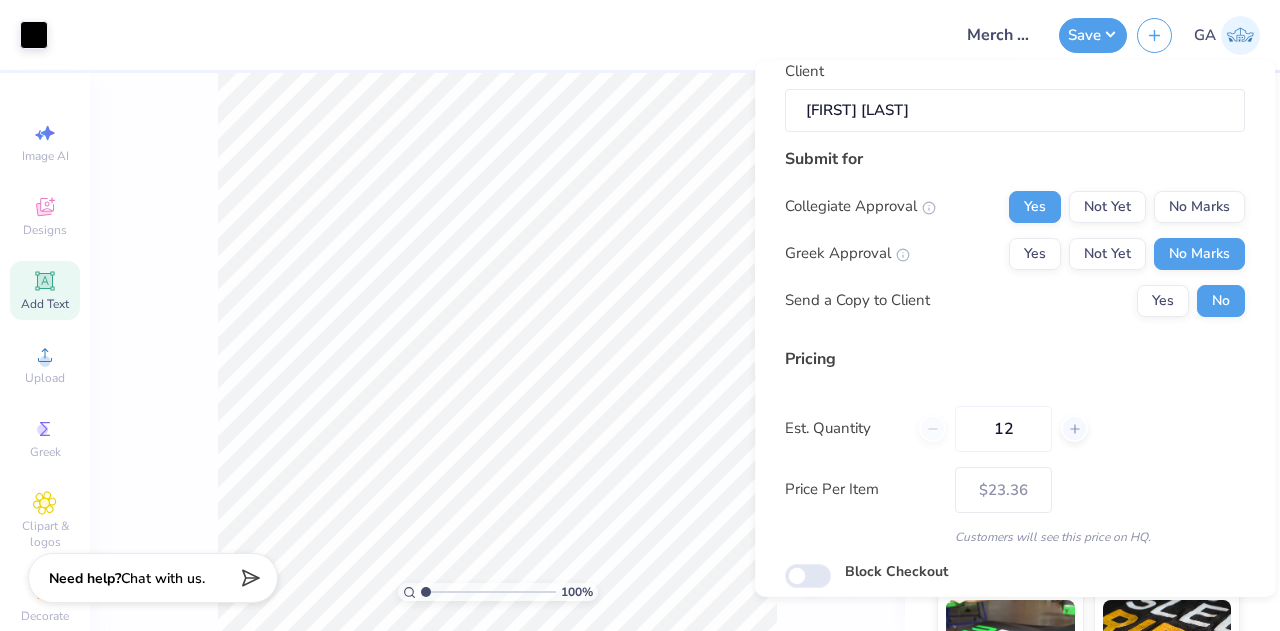 scroll, scrollTop: 266, scrollLeft: 0, axis: vertical 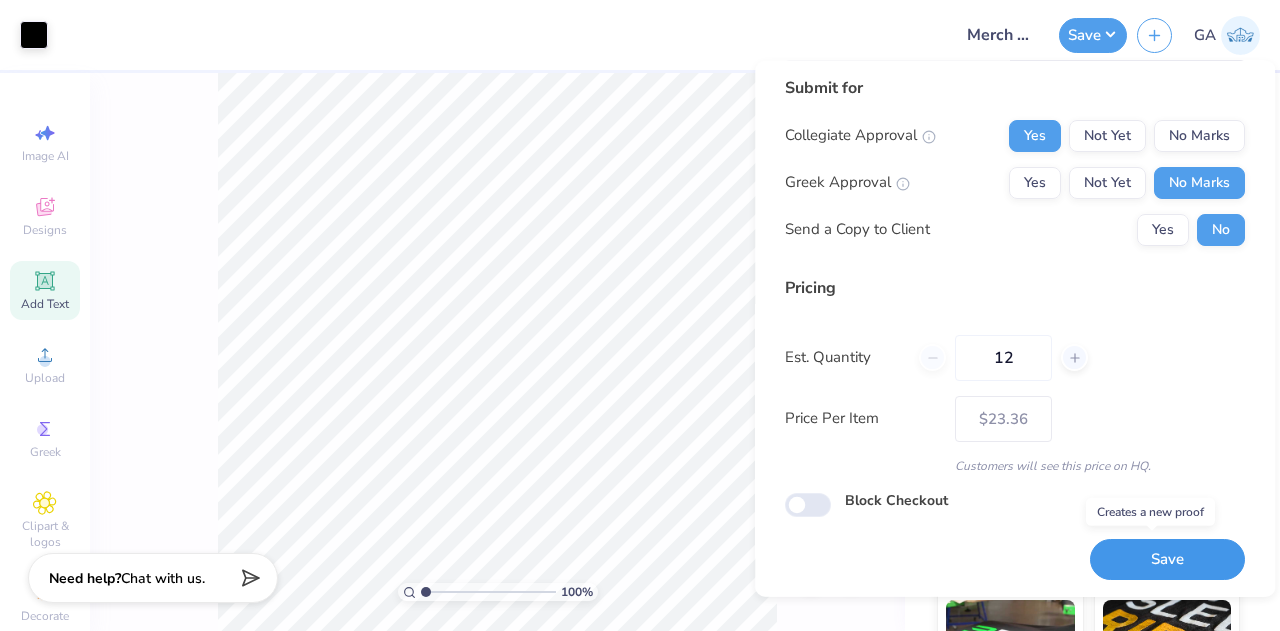 click on "Save" at bounding box center [1167, 559] 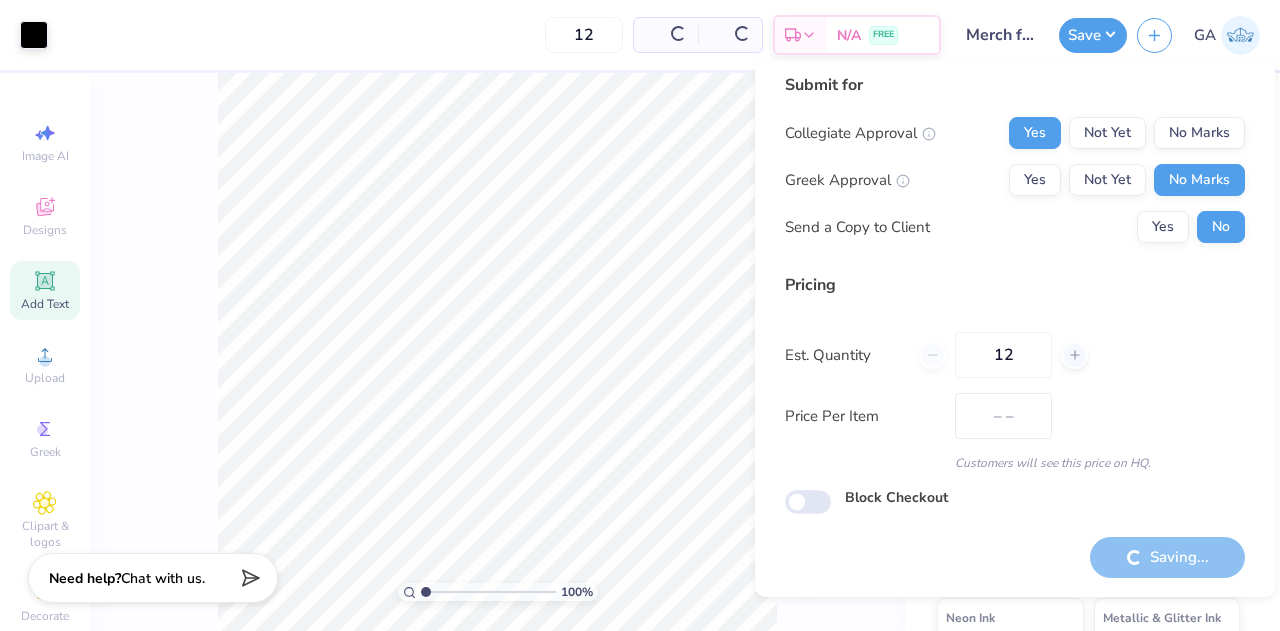 scroll, scrollTop: 6, scrollLeft: 0, axis: vertical 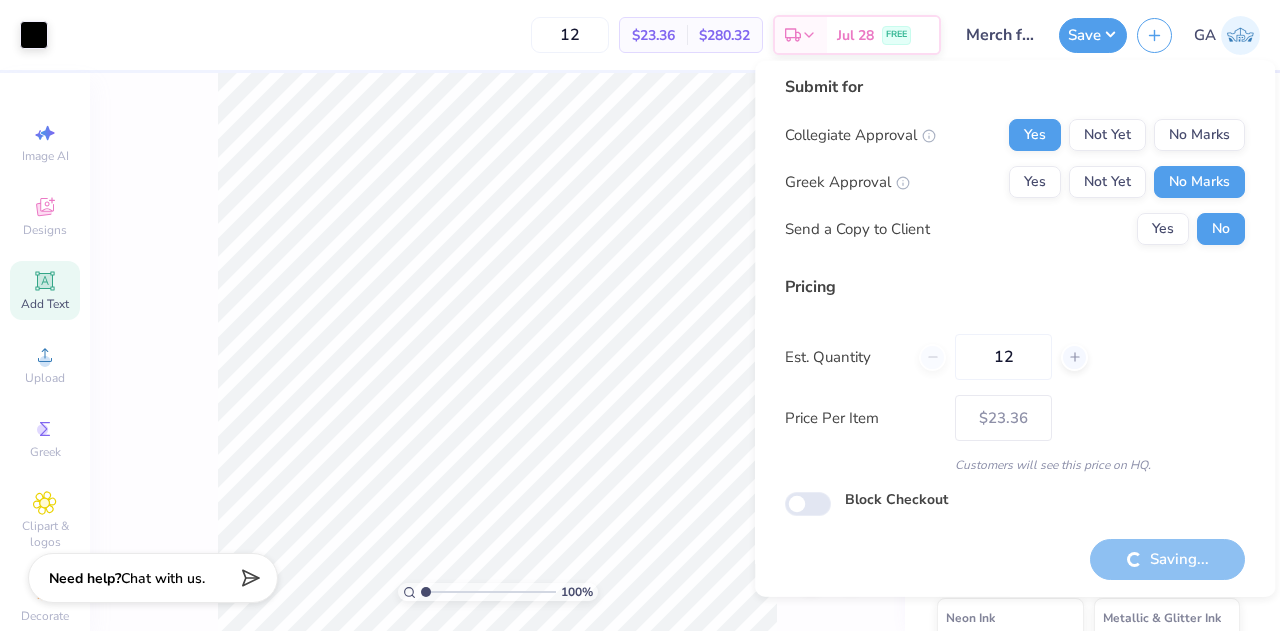 type on "– –" 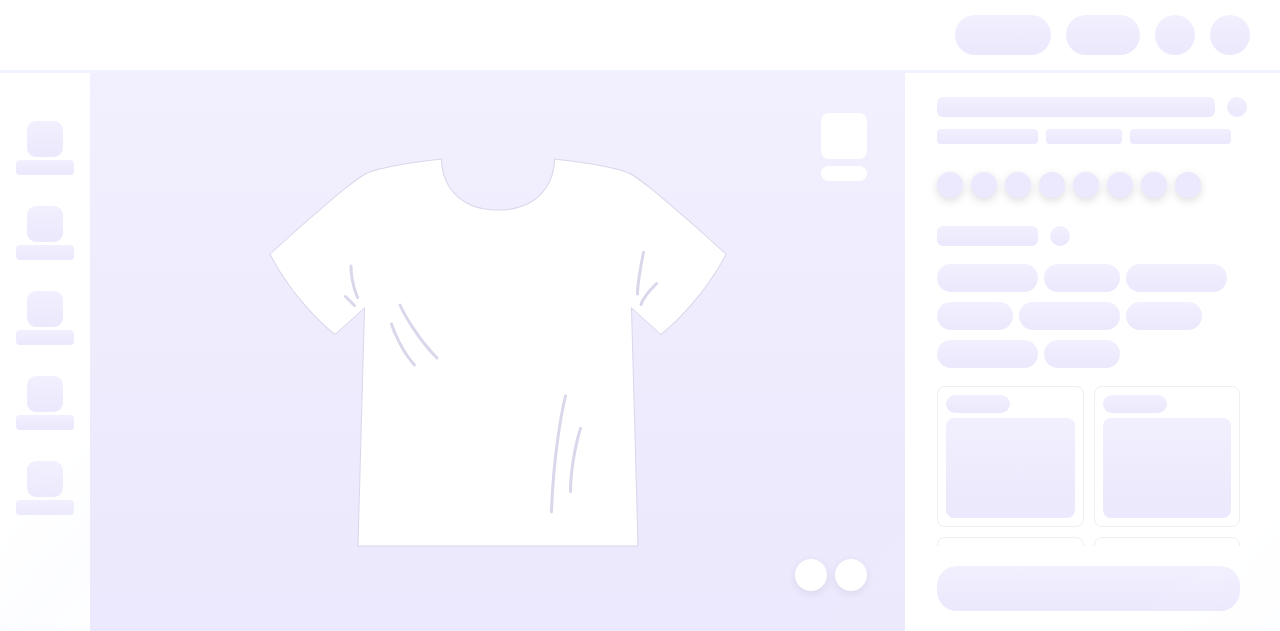 scroll, scrollTop: 0, scrollLeft: 0, axis: both 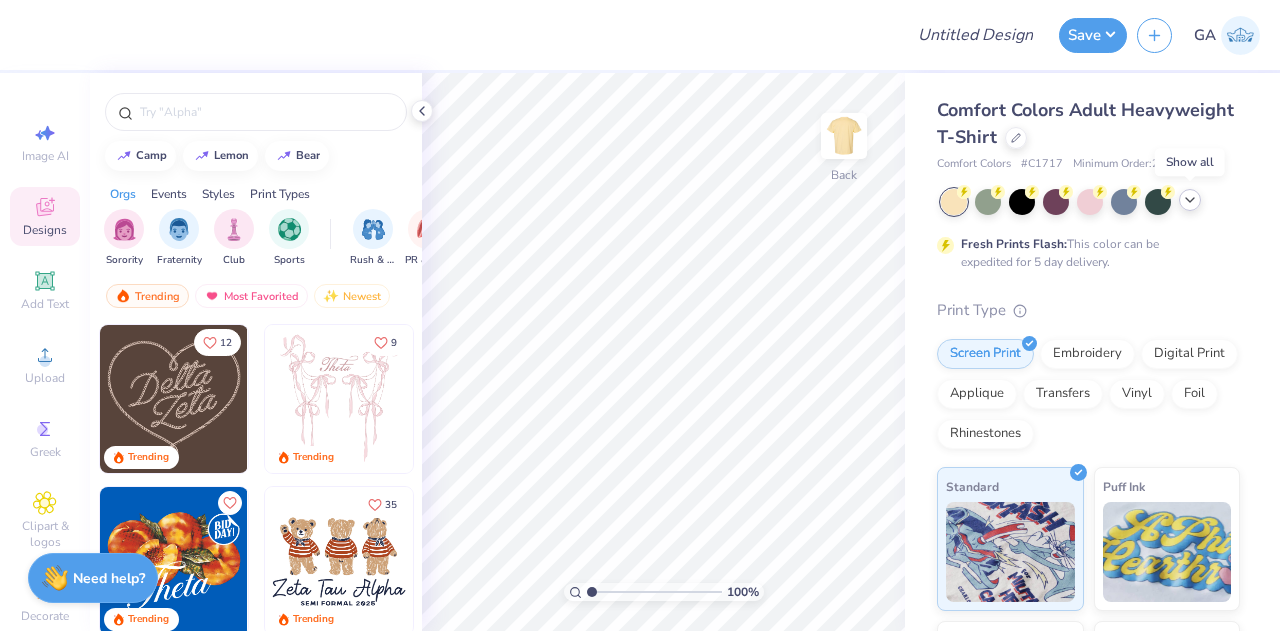 click at bounding box center (1190, 200) 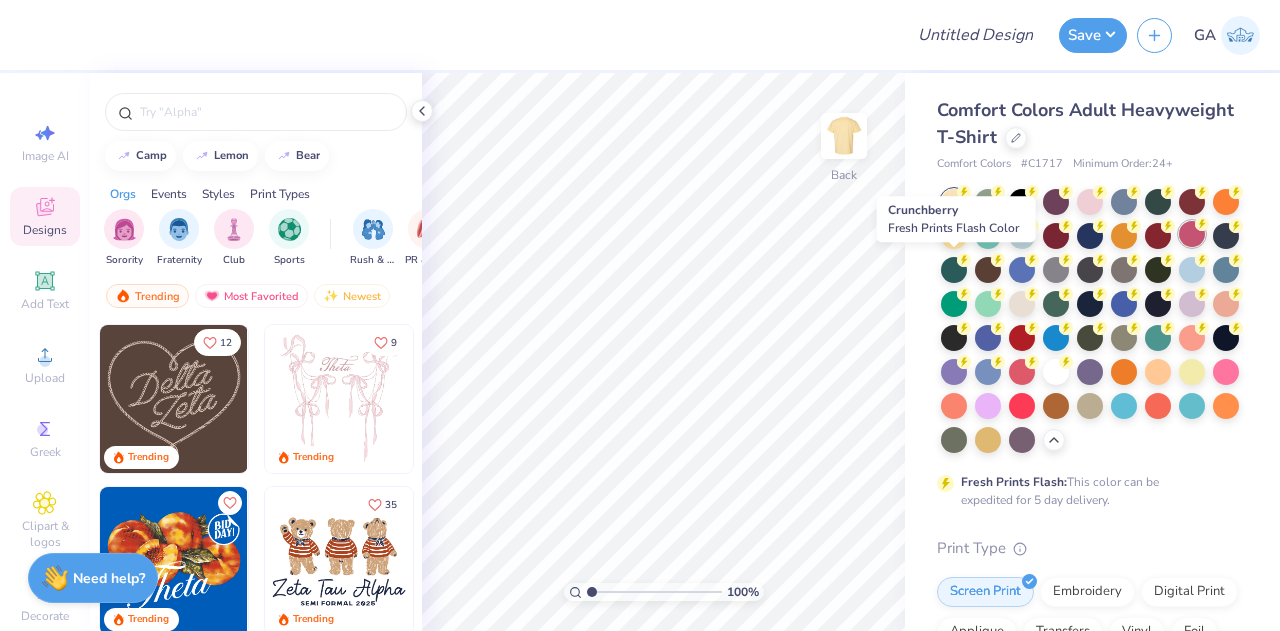 click at bounding box center (1192, 234) 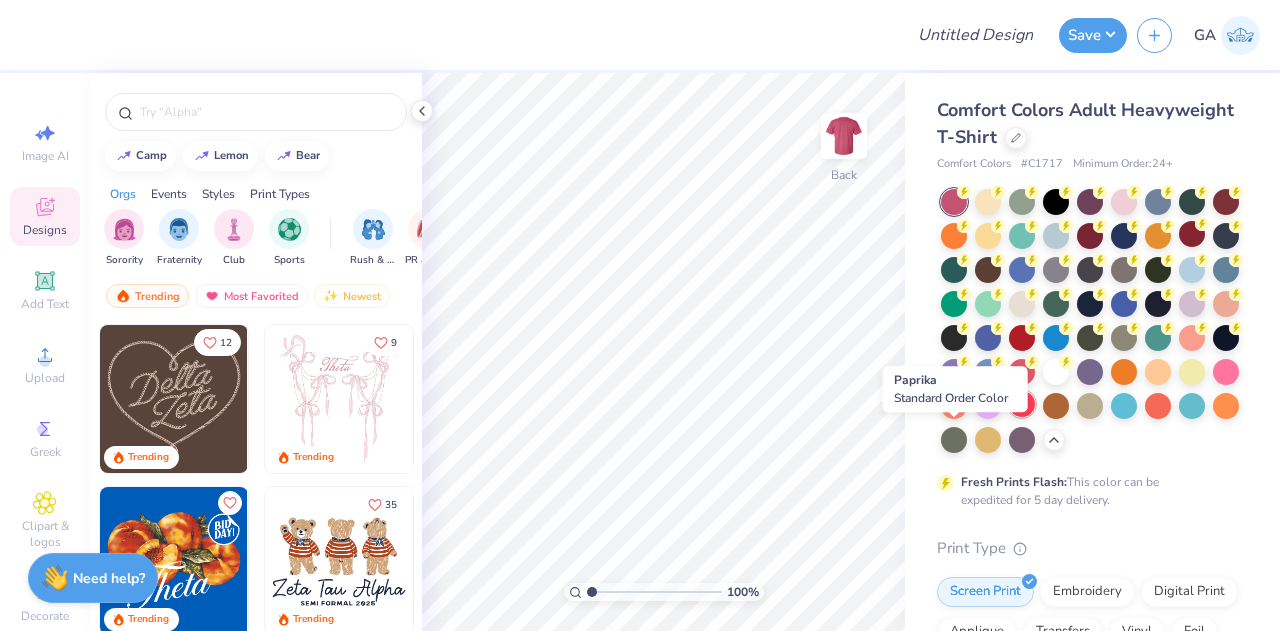 click at bounding box center (1022, 404) 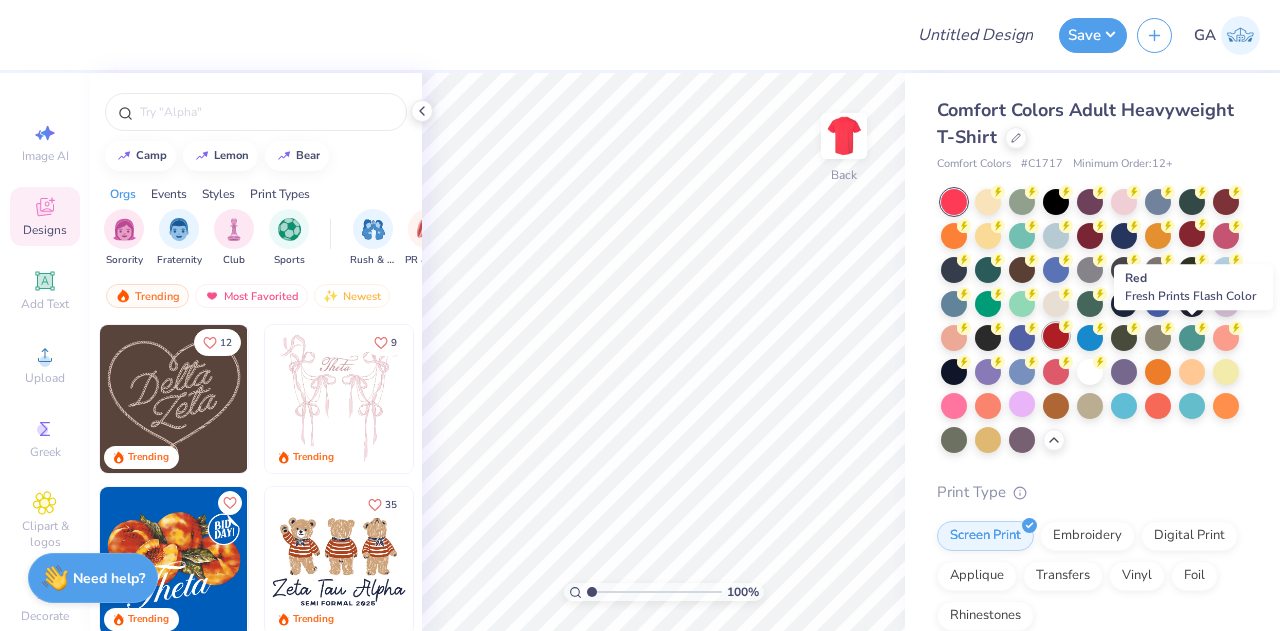 click at bounding box center [1056, 336] 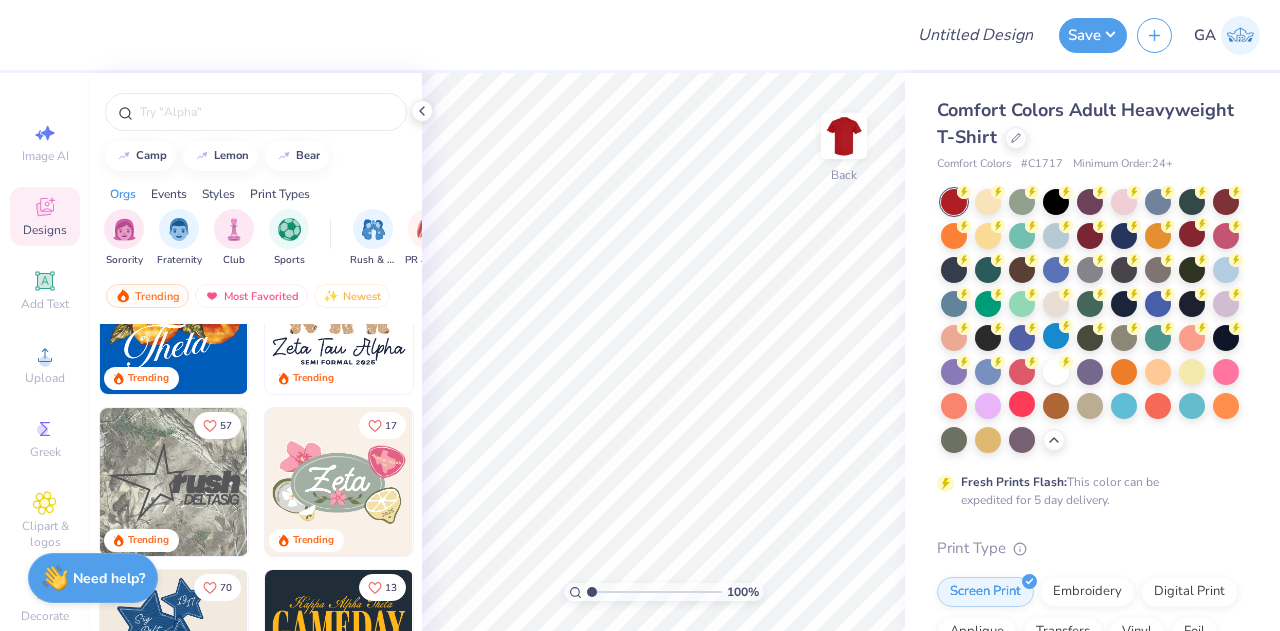 scroll, scrollTop: 235, scrollLeft: 0, axis: vertical 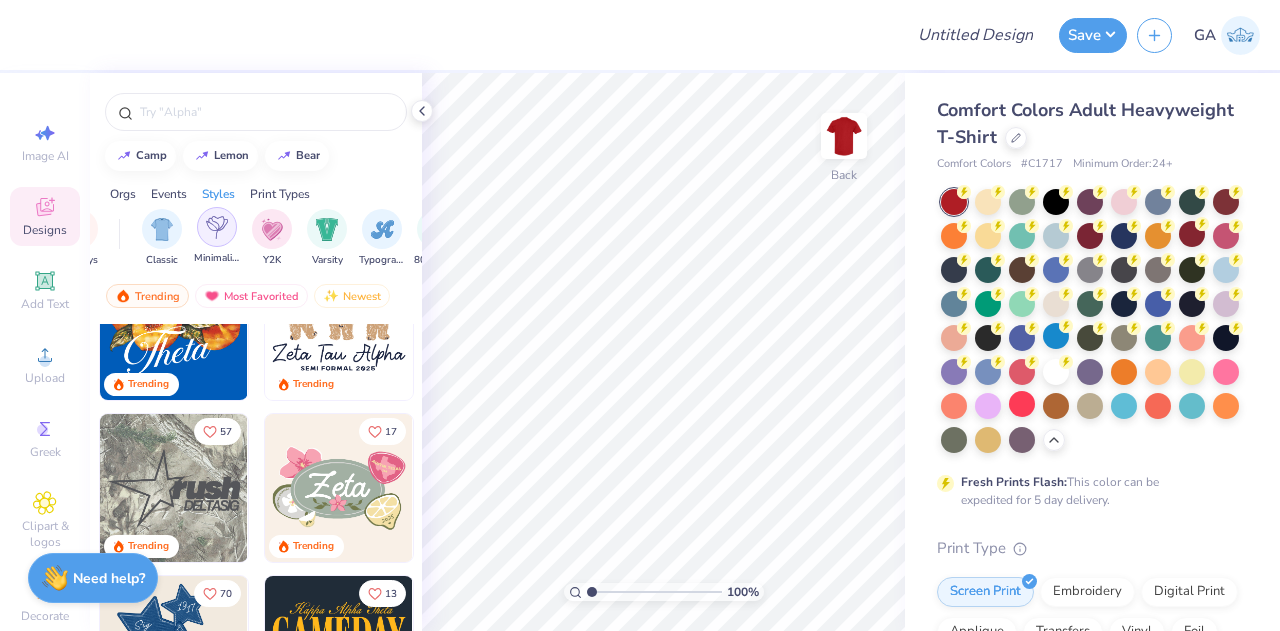 click at bounding box center (217, 227) 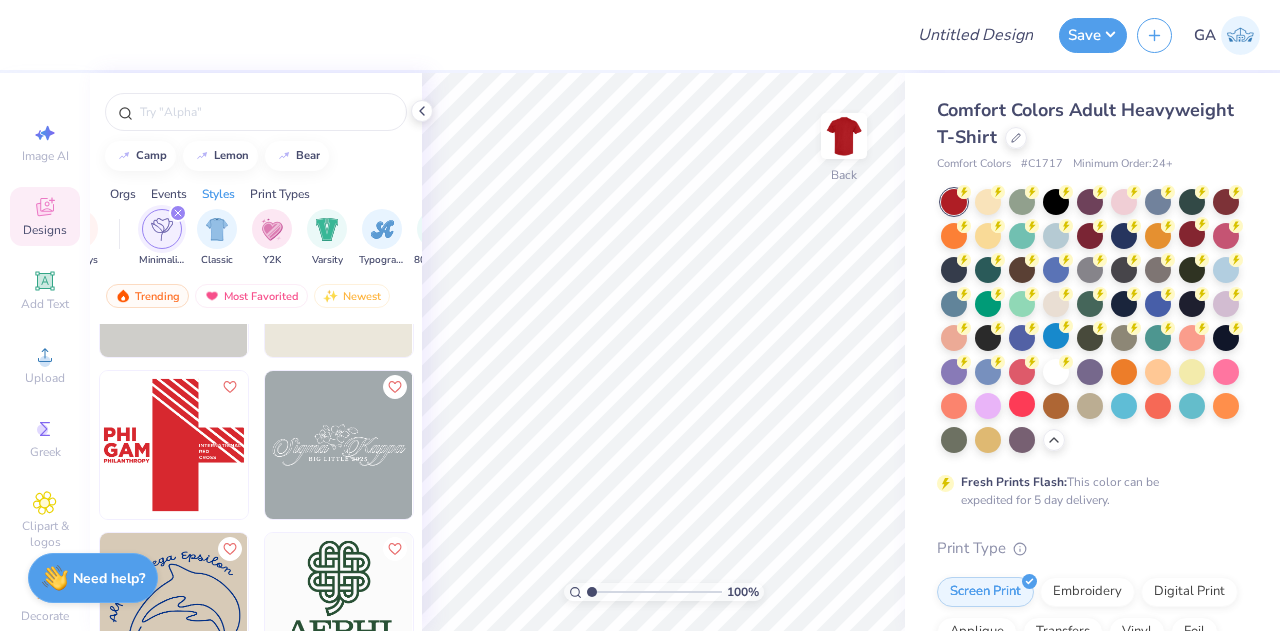scroll, scrollTop: 3846, scrollLeft: 0, axis: vertical 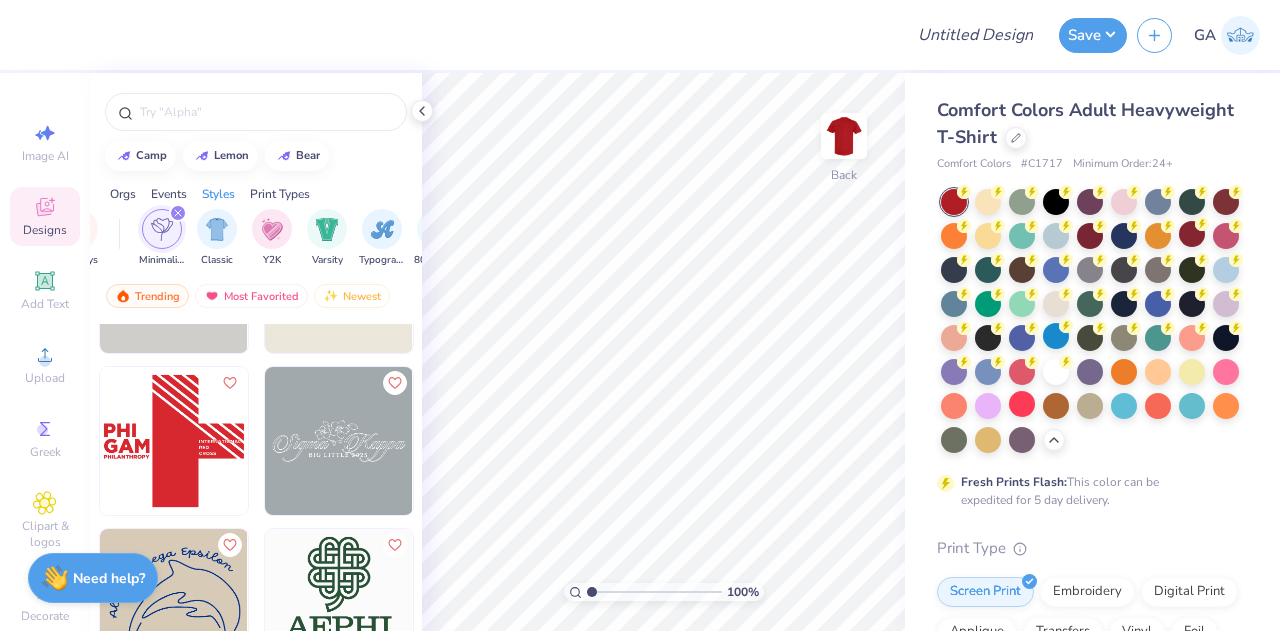 click at bounding box center [174, 441] 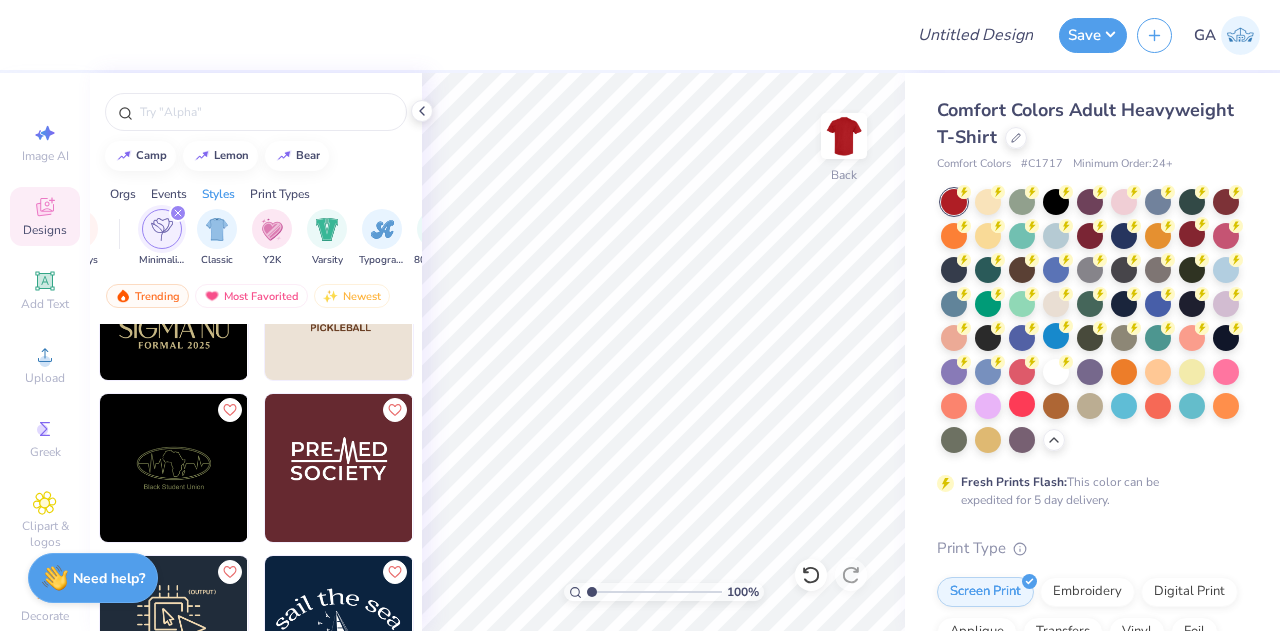 scroll, scrollTop: 6307, scrollLeft: 0, axis: vertical 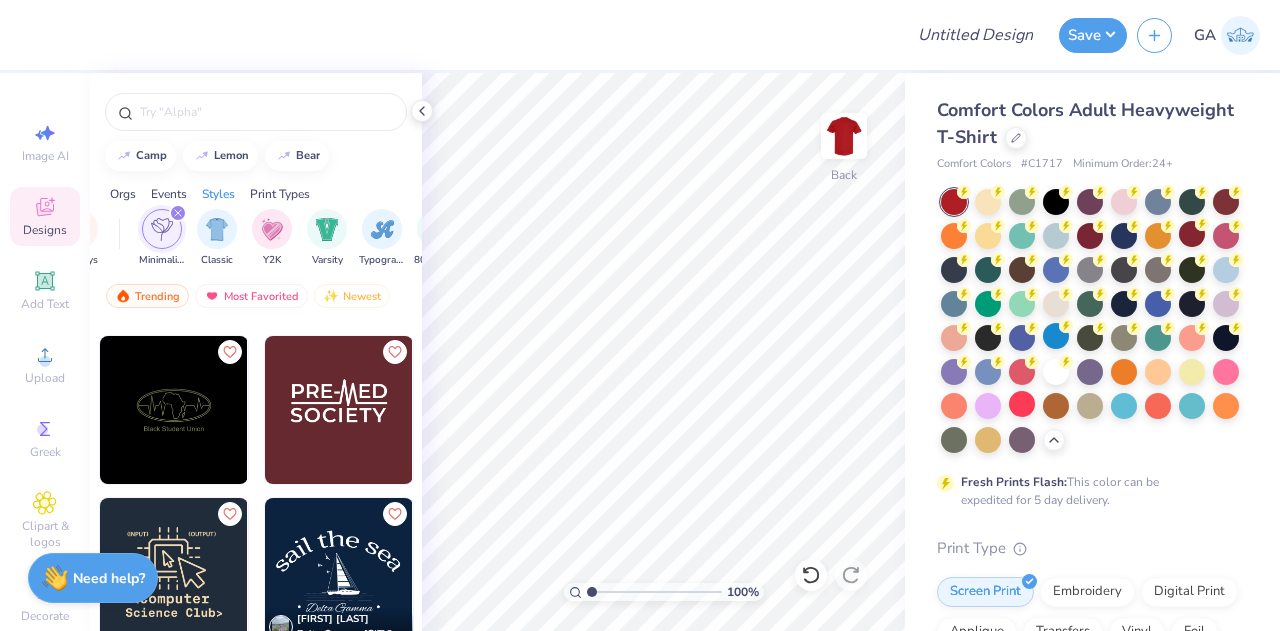 click at bounding box center (339, 410) 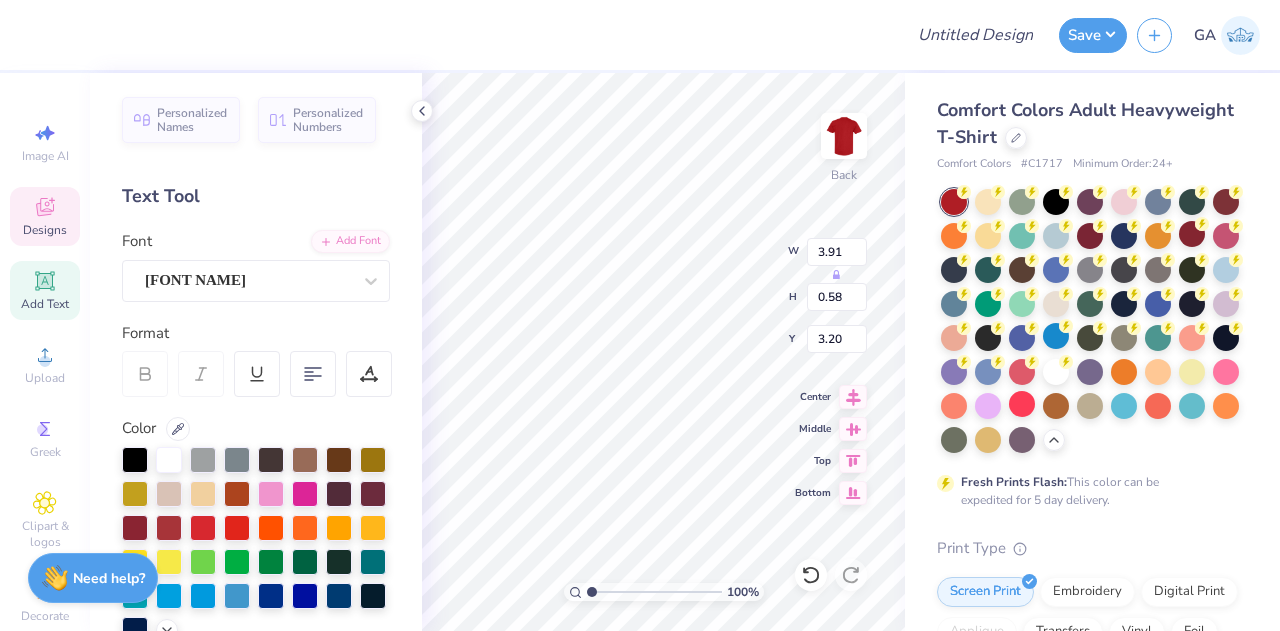 scroll, scrollTop: 16, scrollLeft: 2, axis: both 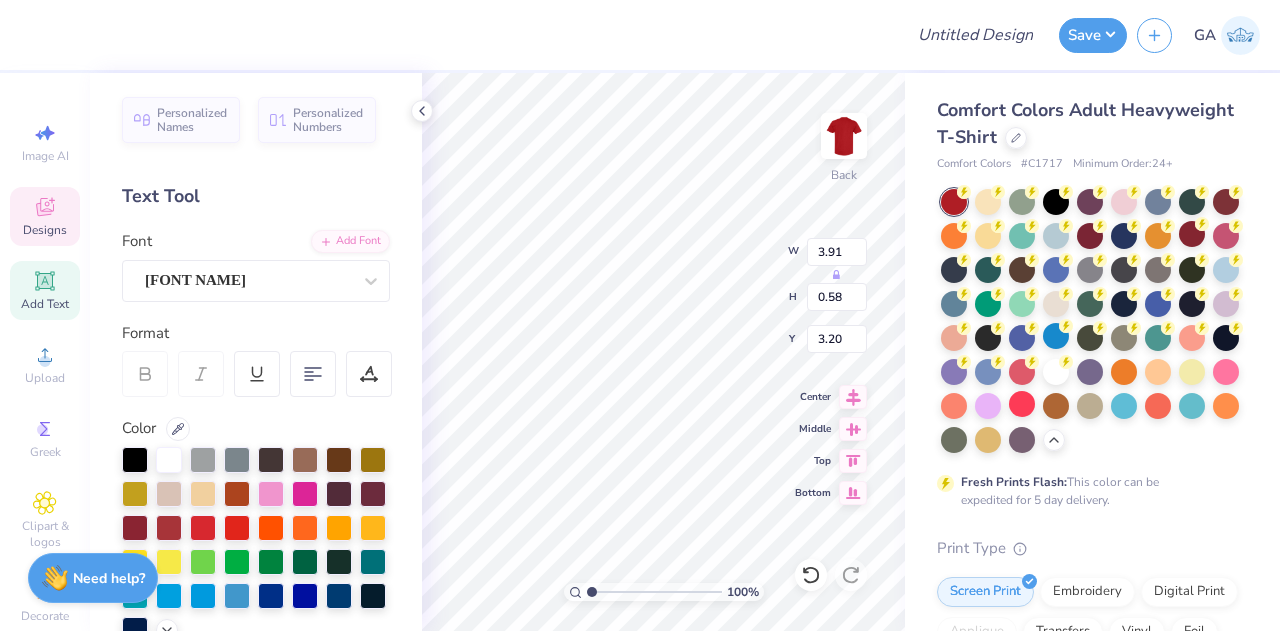 type on "[STATE] - [CODE]" 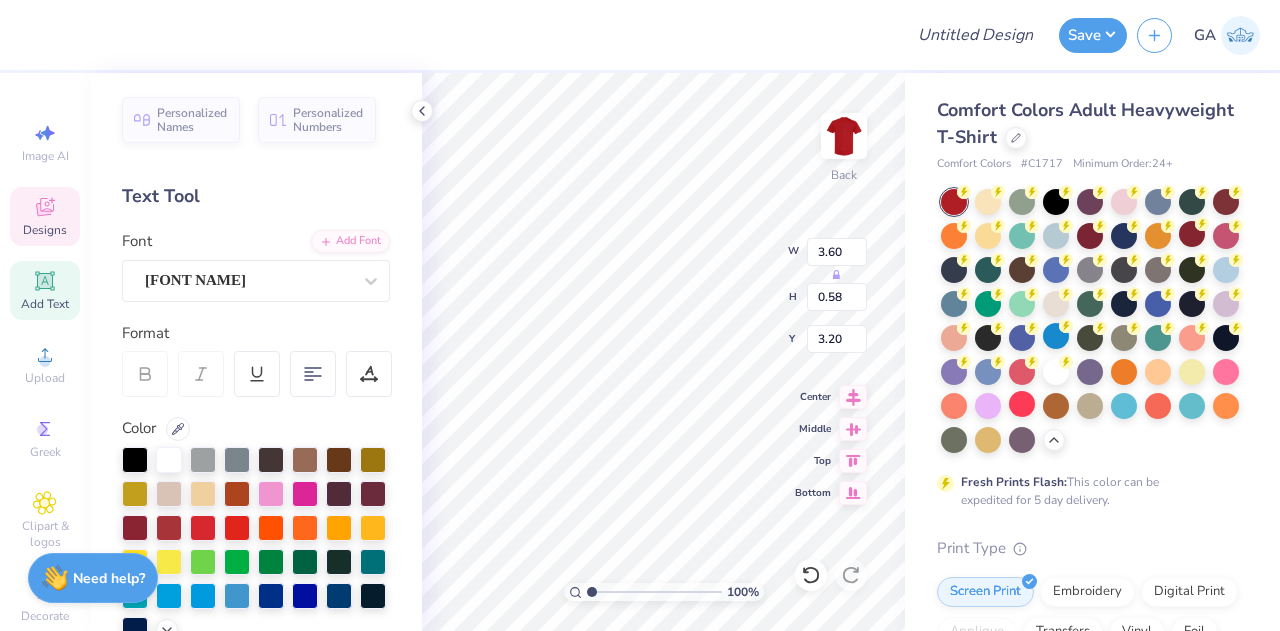 scroll, scrollTop: 16, scrollLeft: 5, axis: both 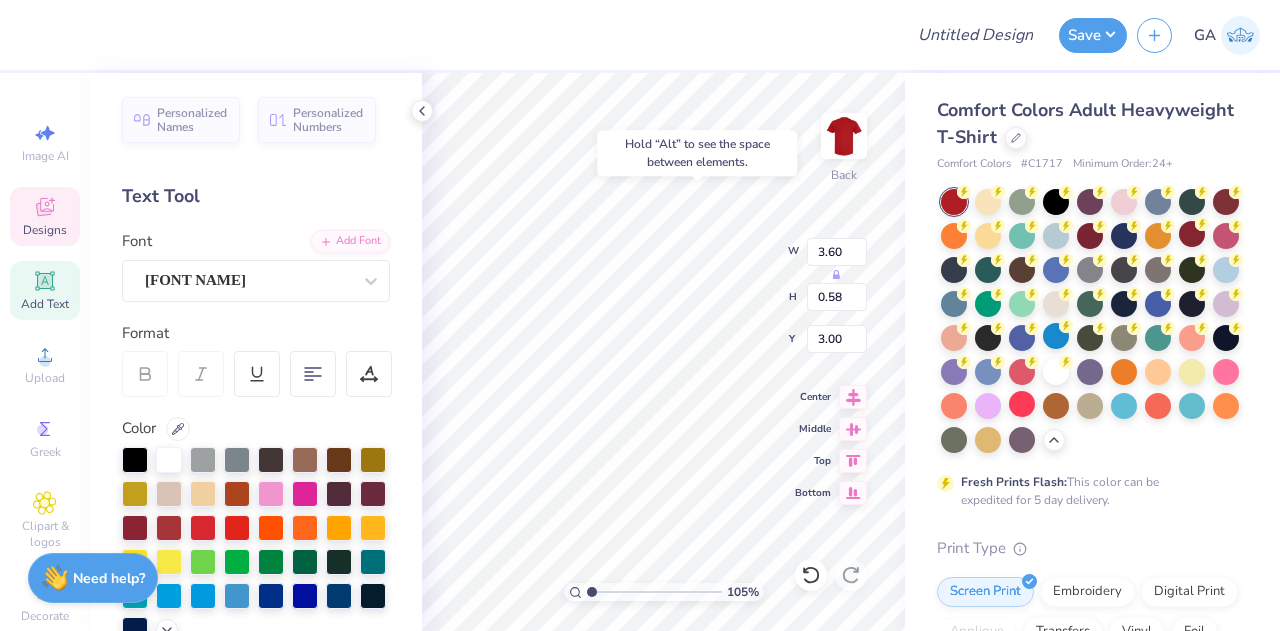 type on "1.0546348672093" 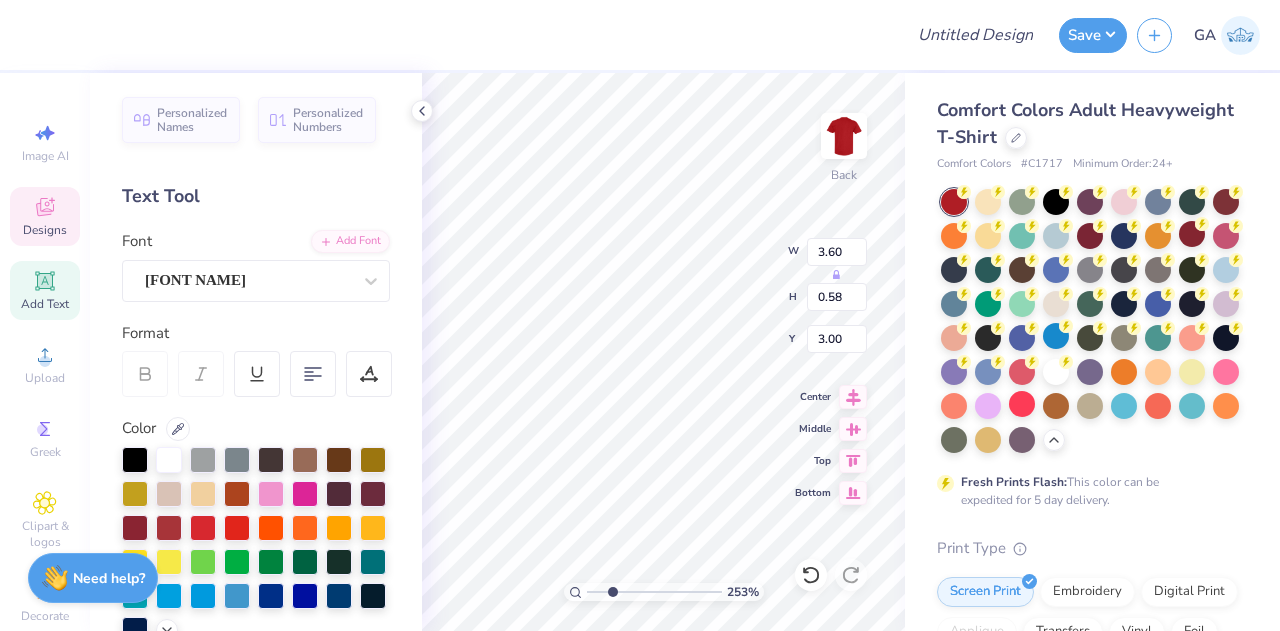 type on "2.52994803863653" 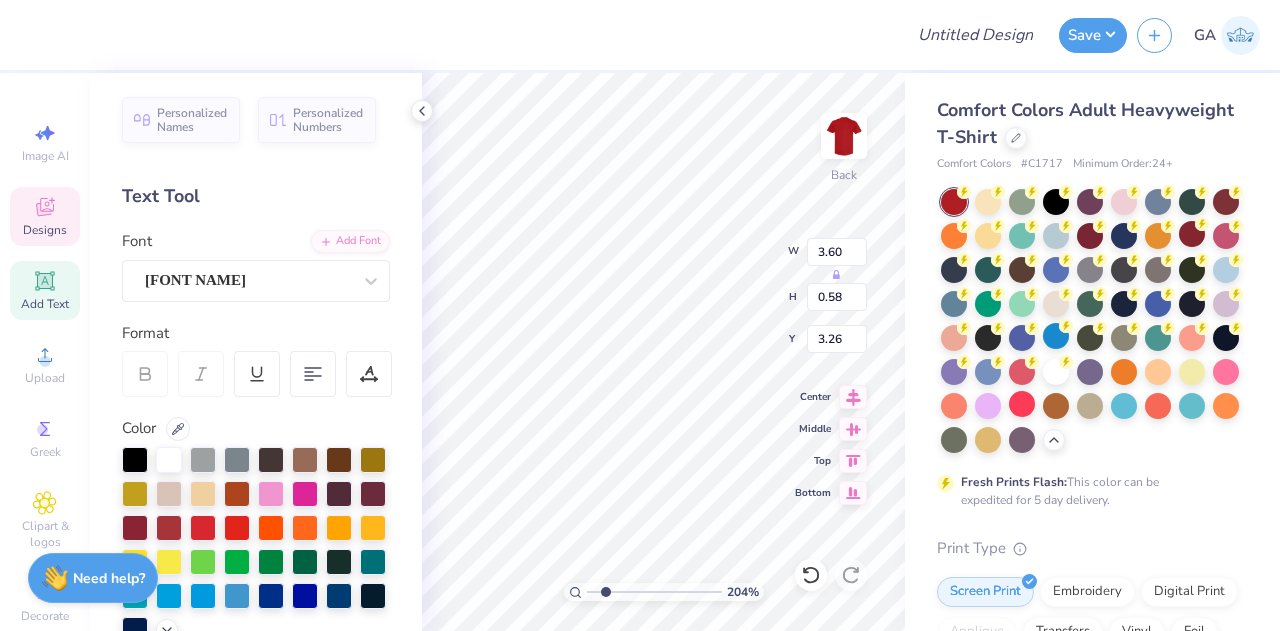 scroll, scrollTop: 16, scrollLeft: 2, axis: both 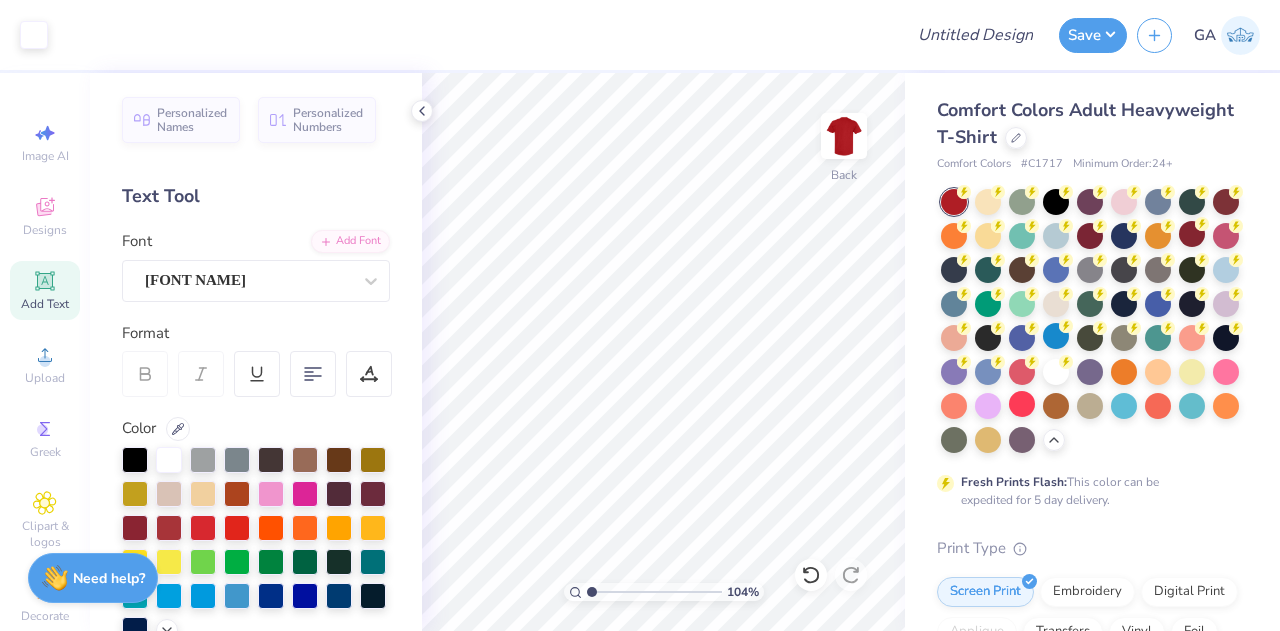 type on "1" 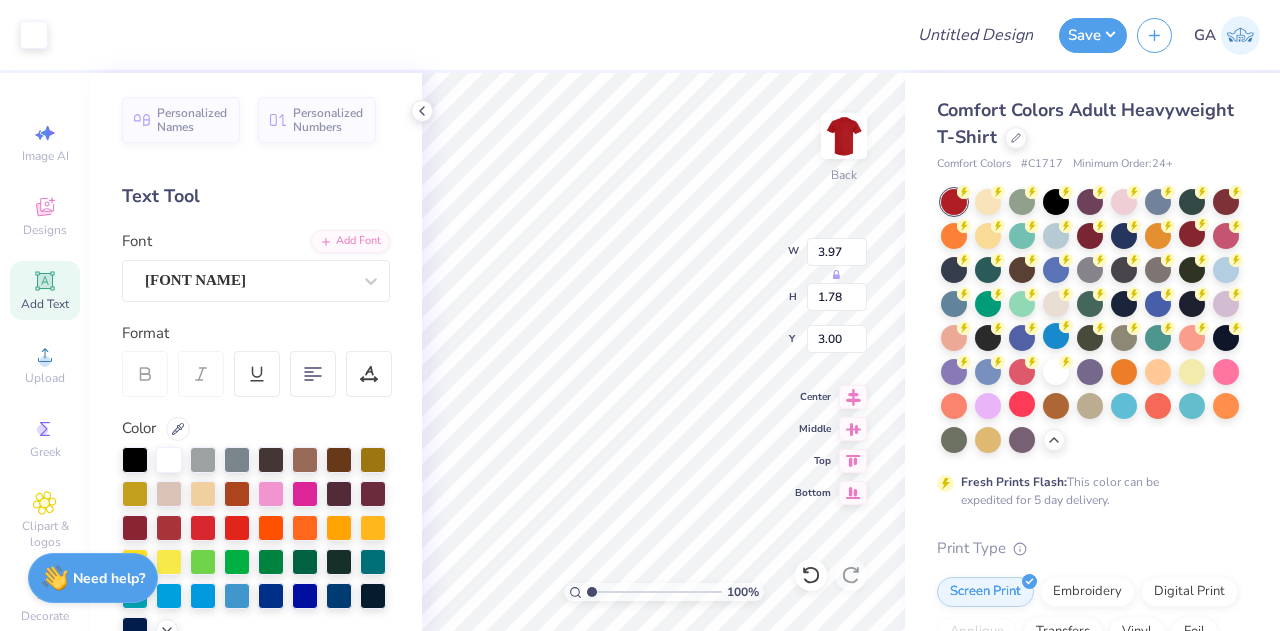 type on "3.21" 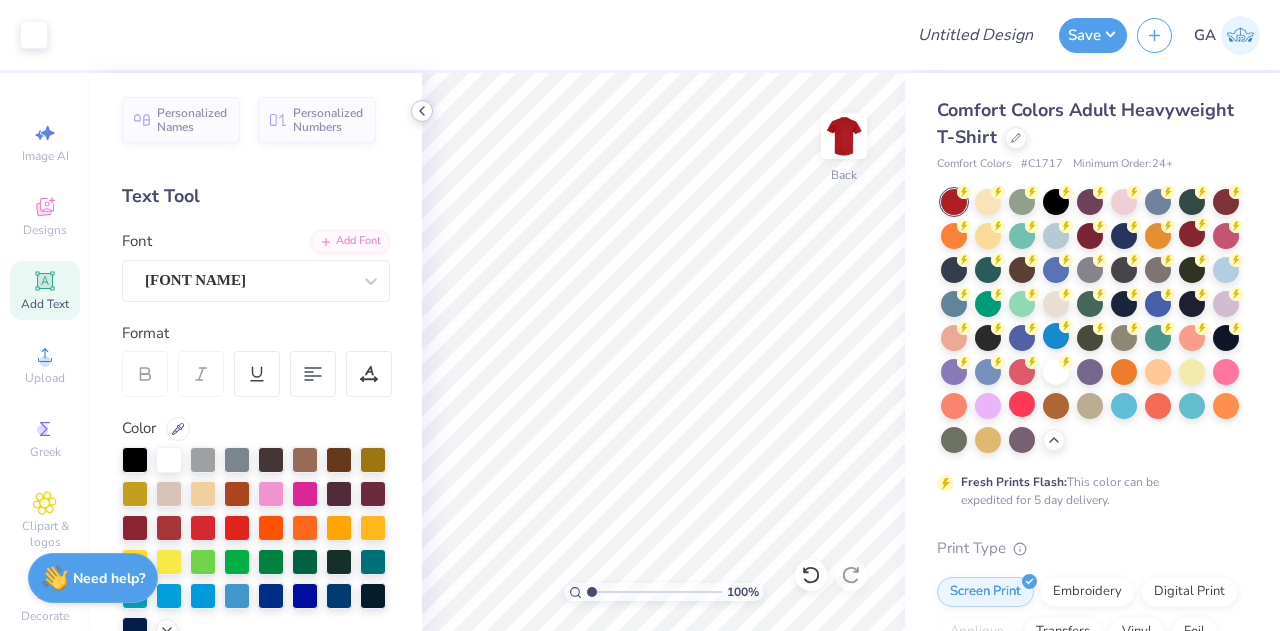 click 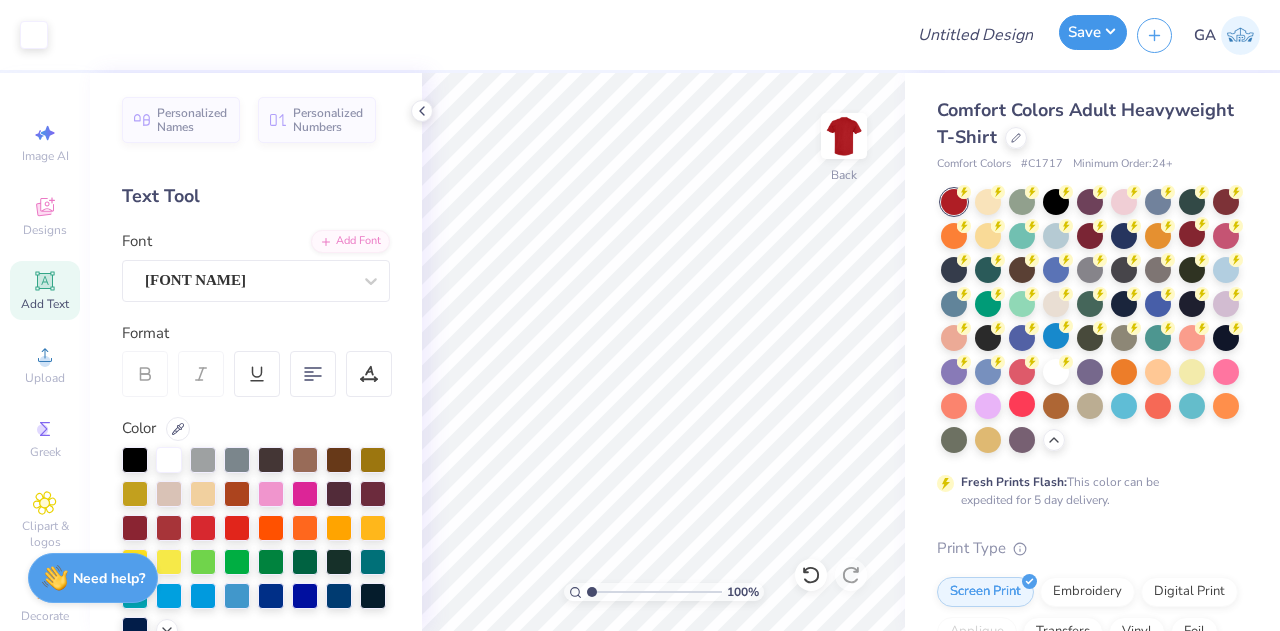 click on "Save" at bounding box center [1093, 32] 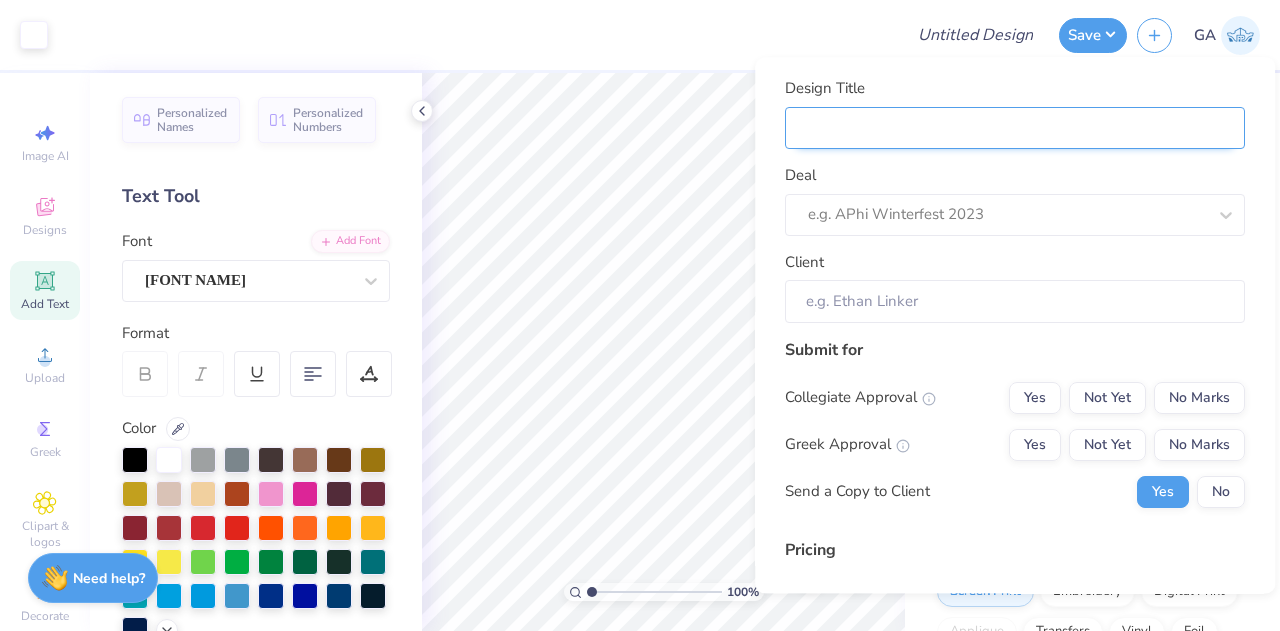 click on "Design Title" at bounding box center (1015, 128) 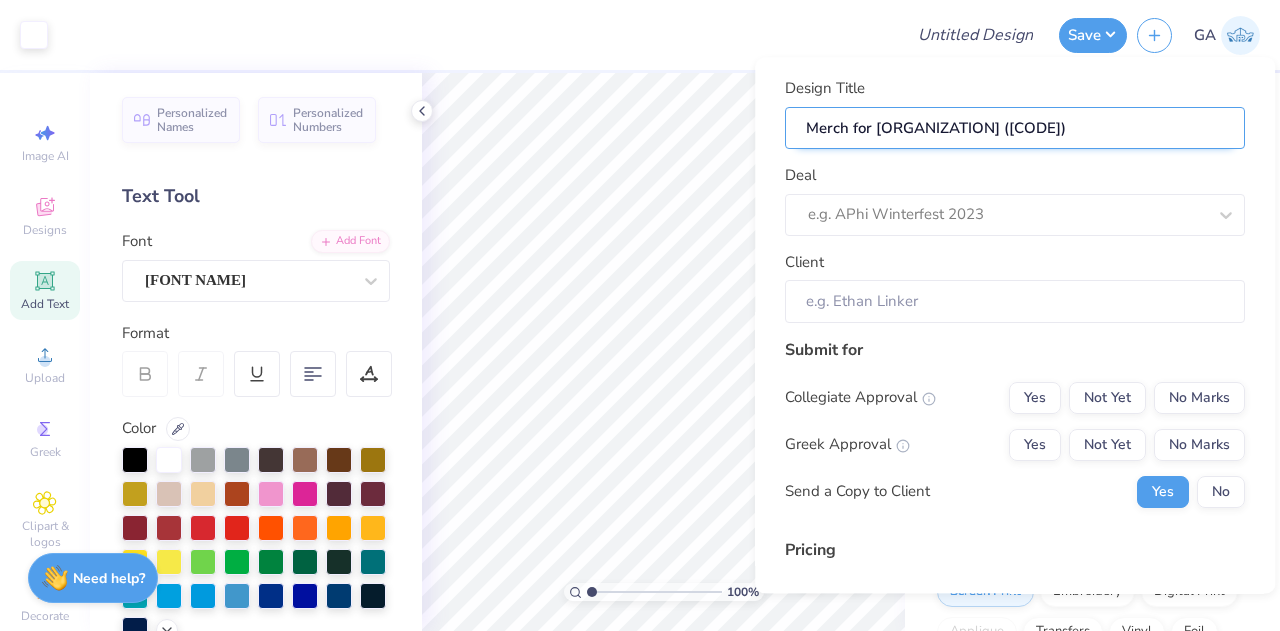 type on "Merch for [ORGANIZATION] ([CODE])" 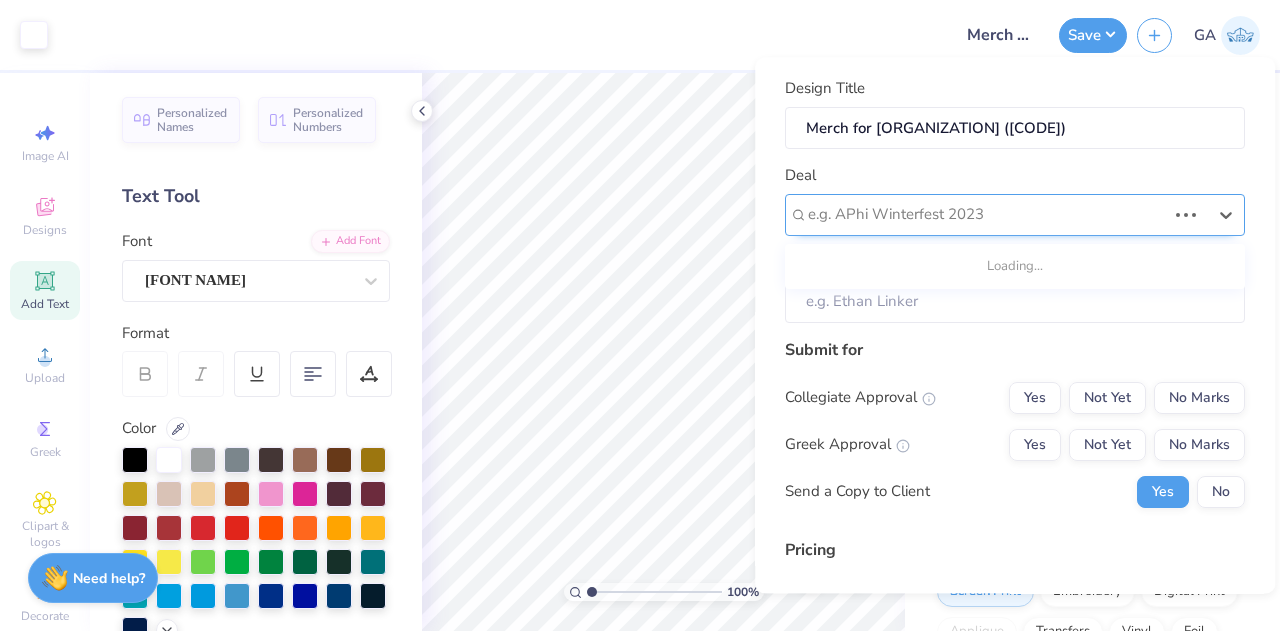 click at bounding box center (987, 215) 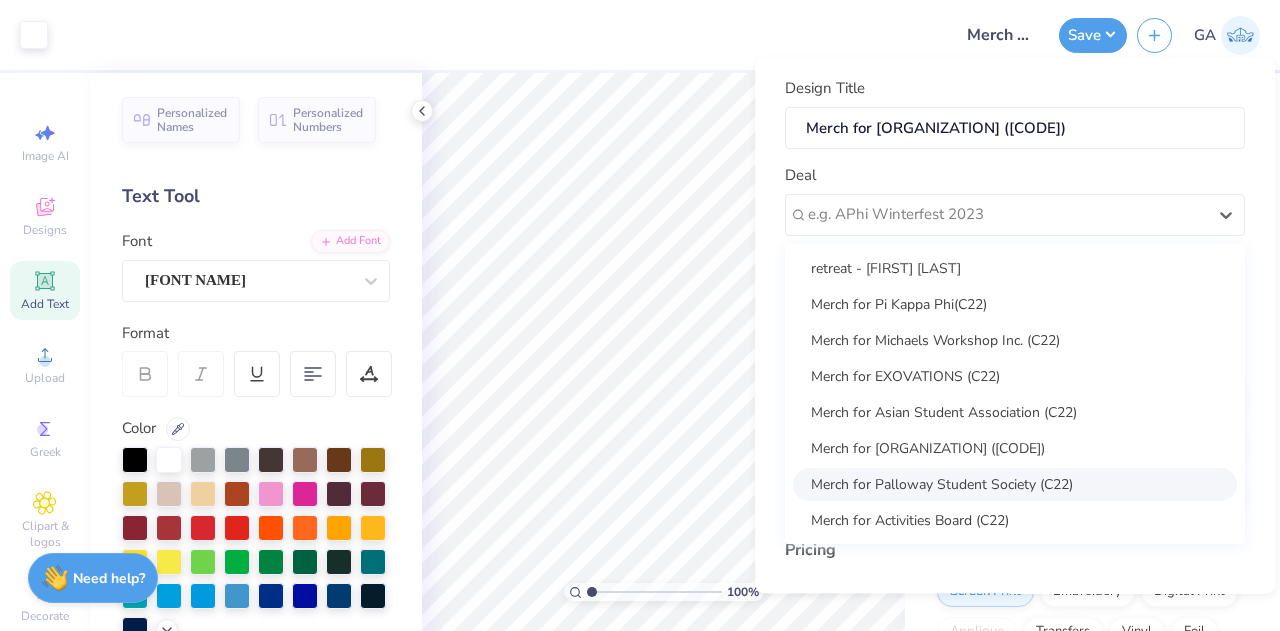 click on "Merch for Palloway Student Society (C22)" at bounding box center [1015, 484] 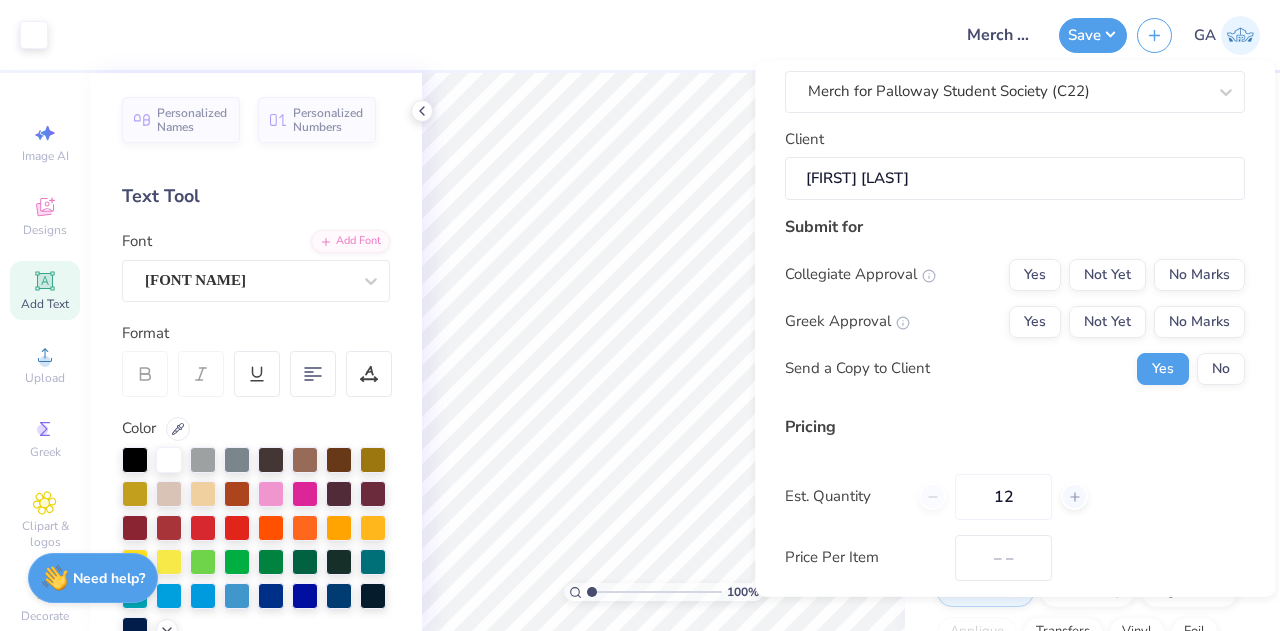 scroll, scrollTop: 131, scrollLeft: 0, axis: vertical 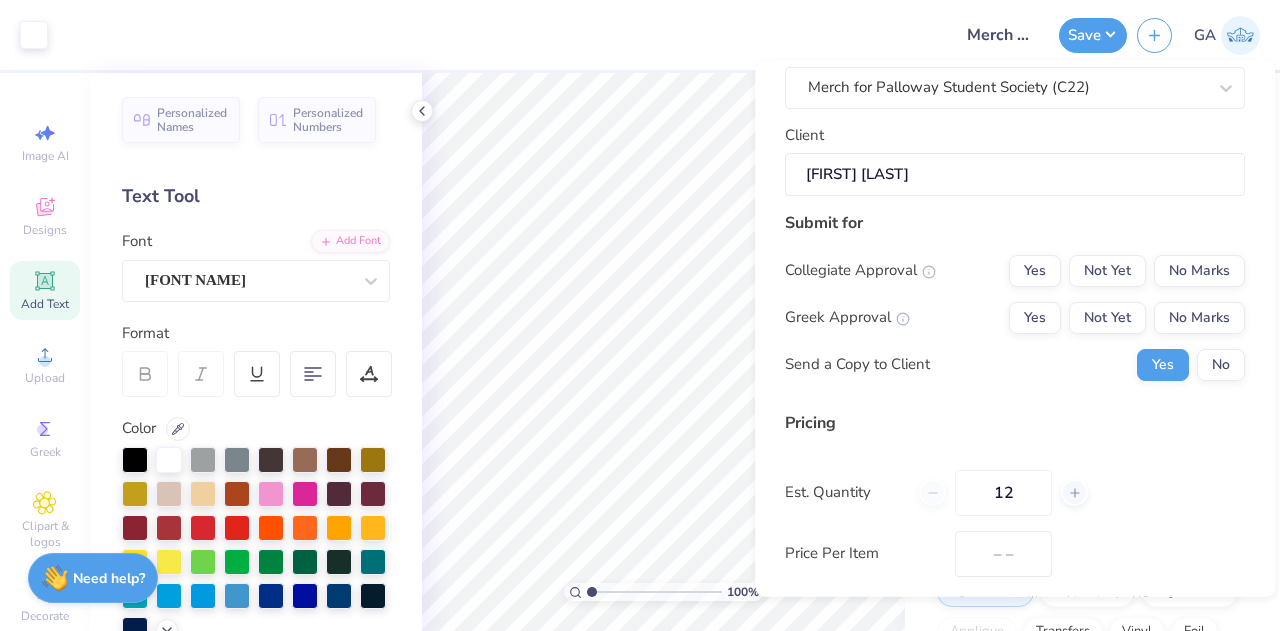 click on "Submit for Collegiate Approval Yes Not Yet No Marks Greek Approval Yes Not Yet No Marks Send a Copy to Client Yes No" at bounding box center (1015, 302) 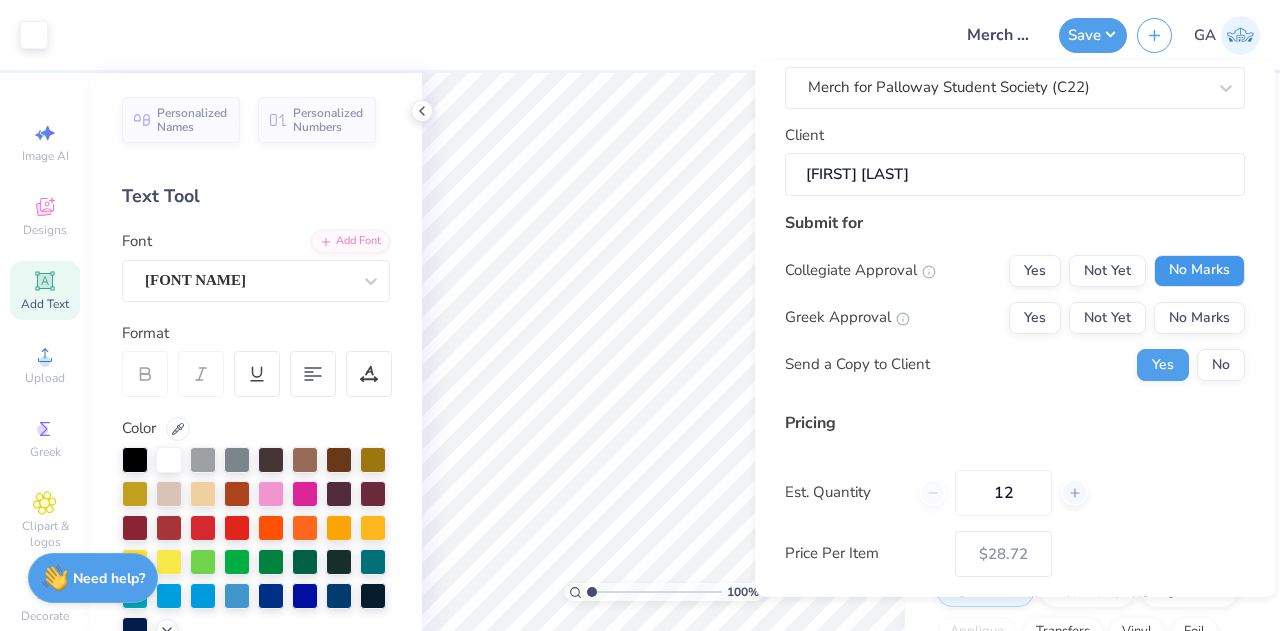 click on "No Marks" at bounding box center (1199, 270) 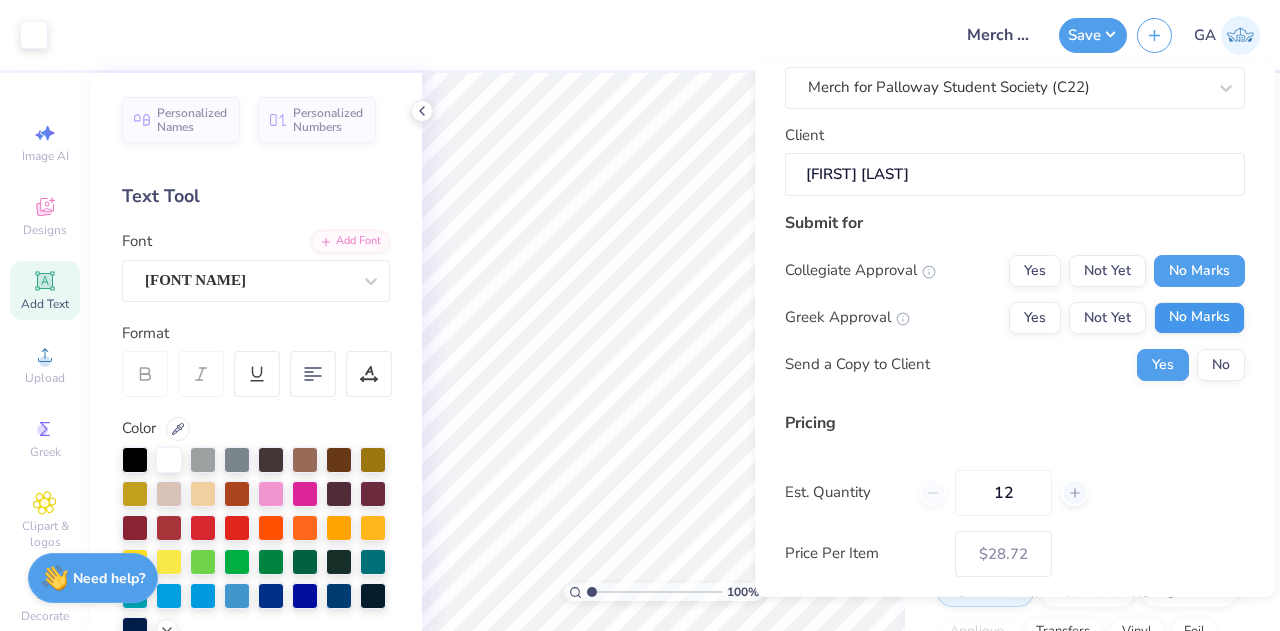 drag, startPoint x: 1213, startPoint y: 281, endPoint x: 1209, endPoint y: 307, distance: 26.305893 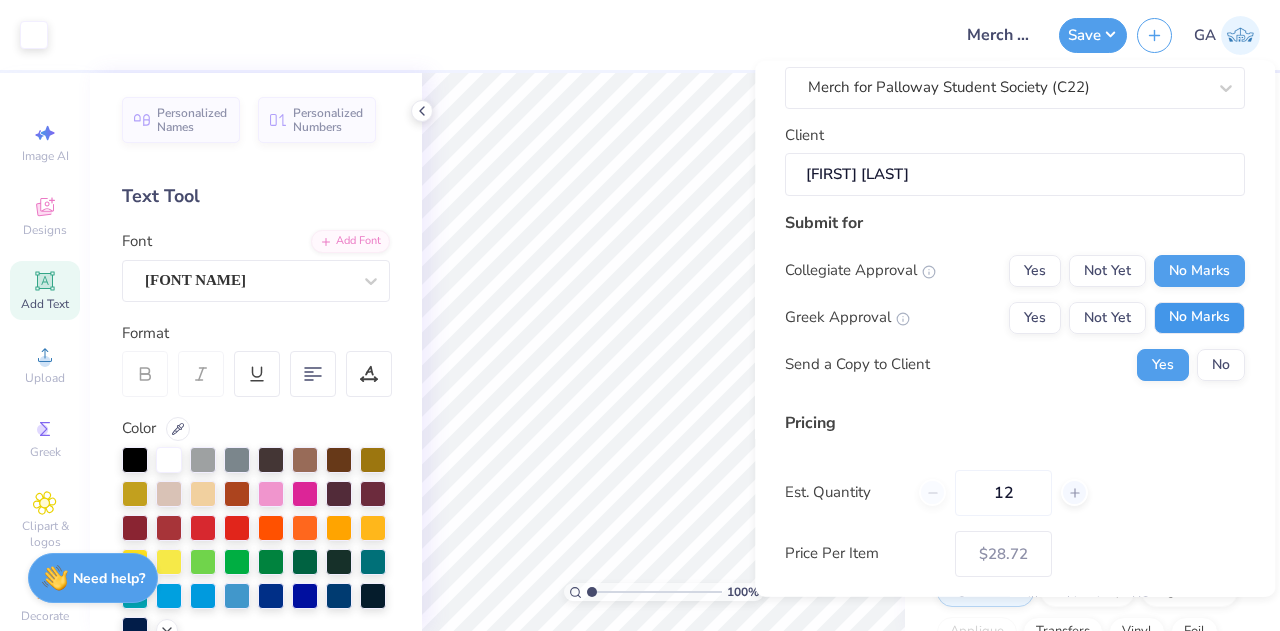 click on "No Marks" at bounding box center (1199, 317) 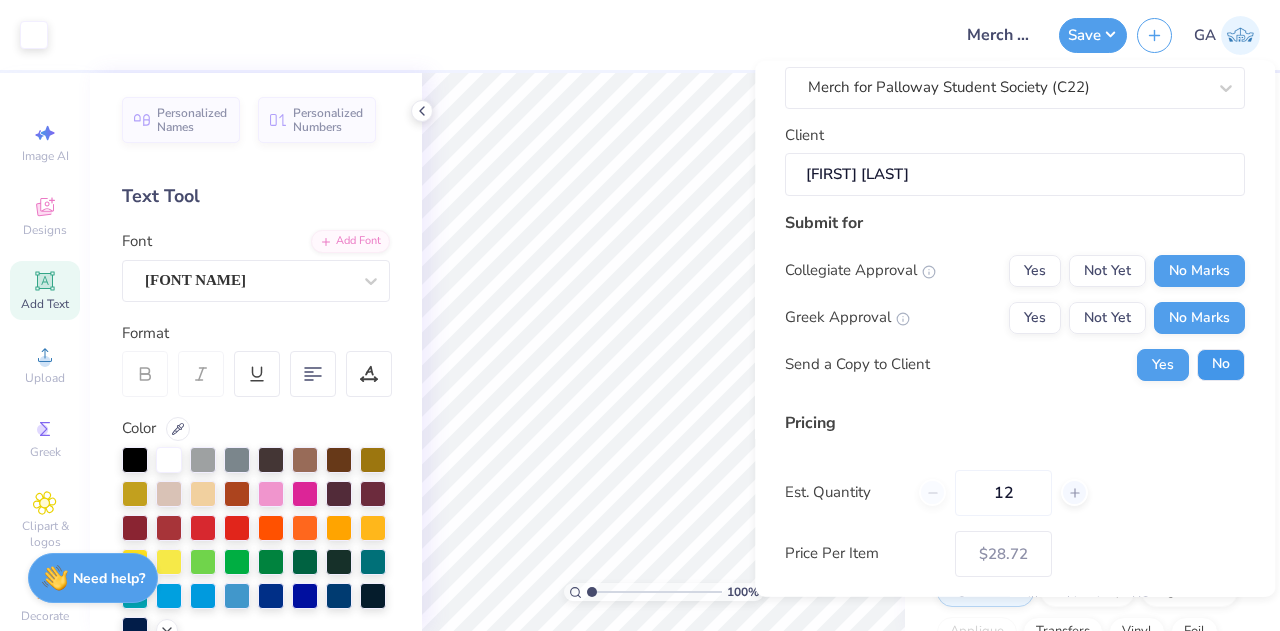 click on "No" at bounding box center [1221, 364] 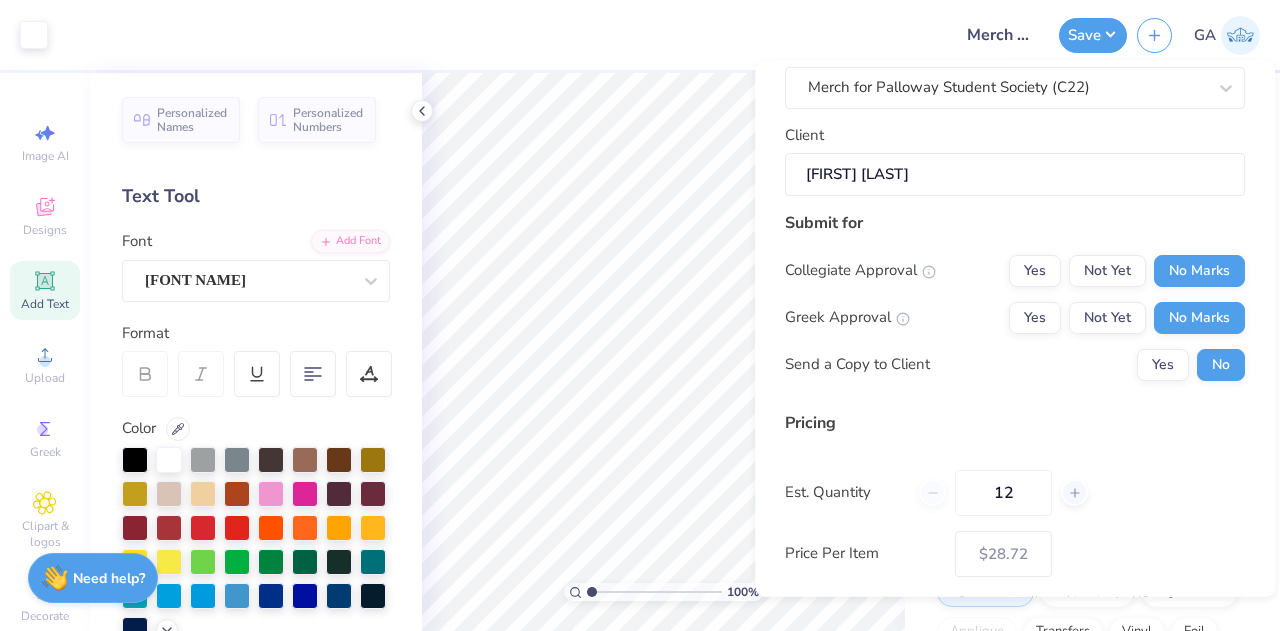 scroll, scrollTop: 266, scrollLeft: 0, axis: vertical 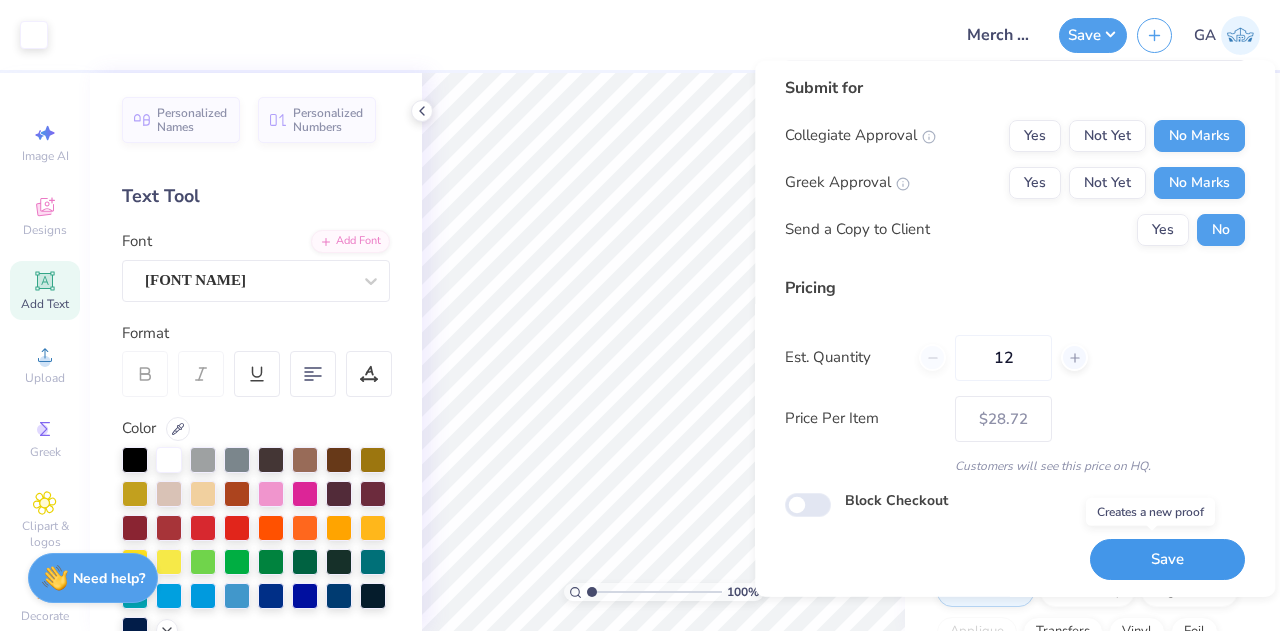 click on "Save" at bounding box center (1167, 559) 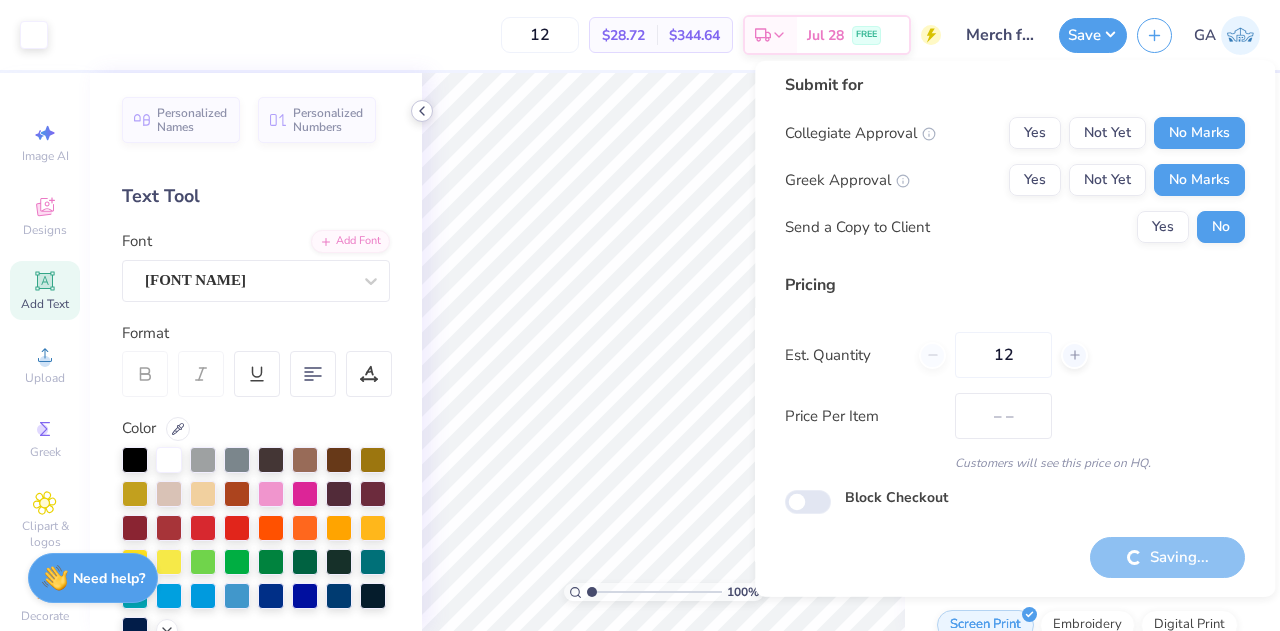scroll, scrollTop: 6, scrollLeft: 0, axis: vertical 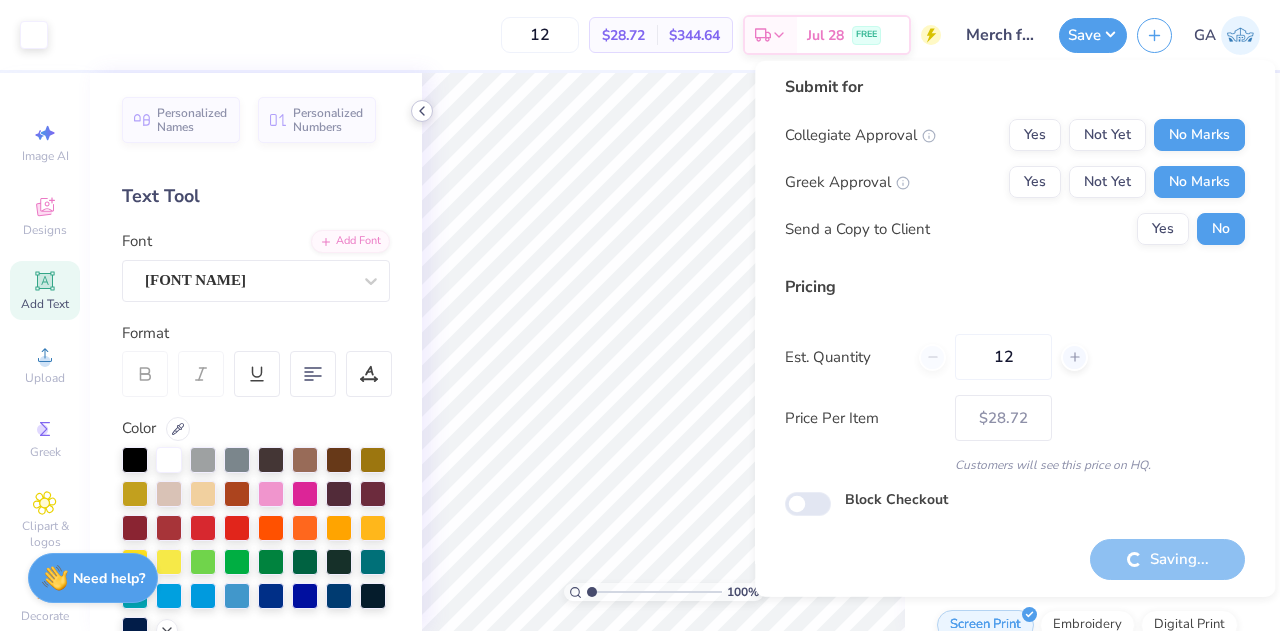 type on "– –" 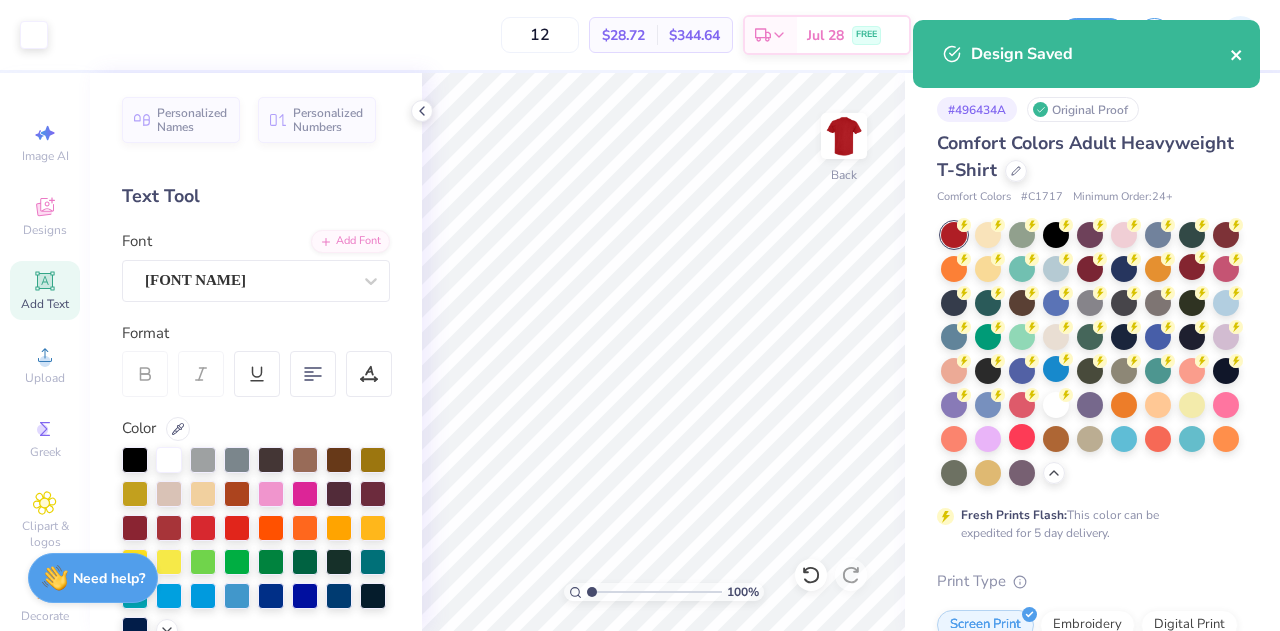 click 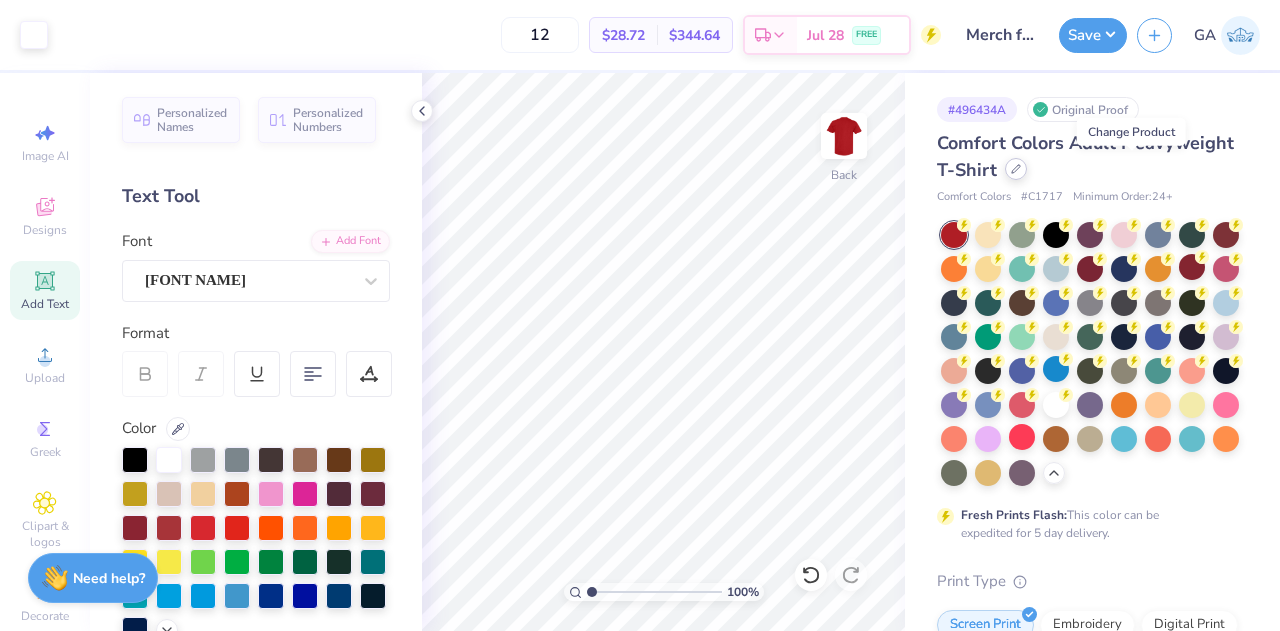 click 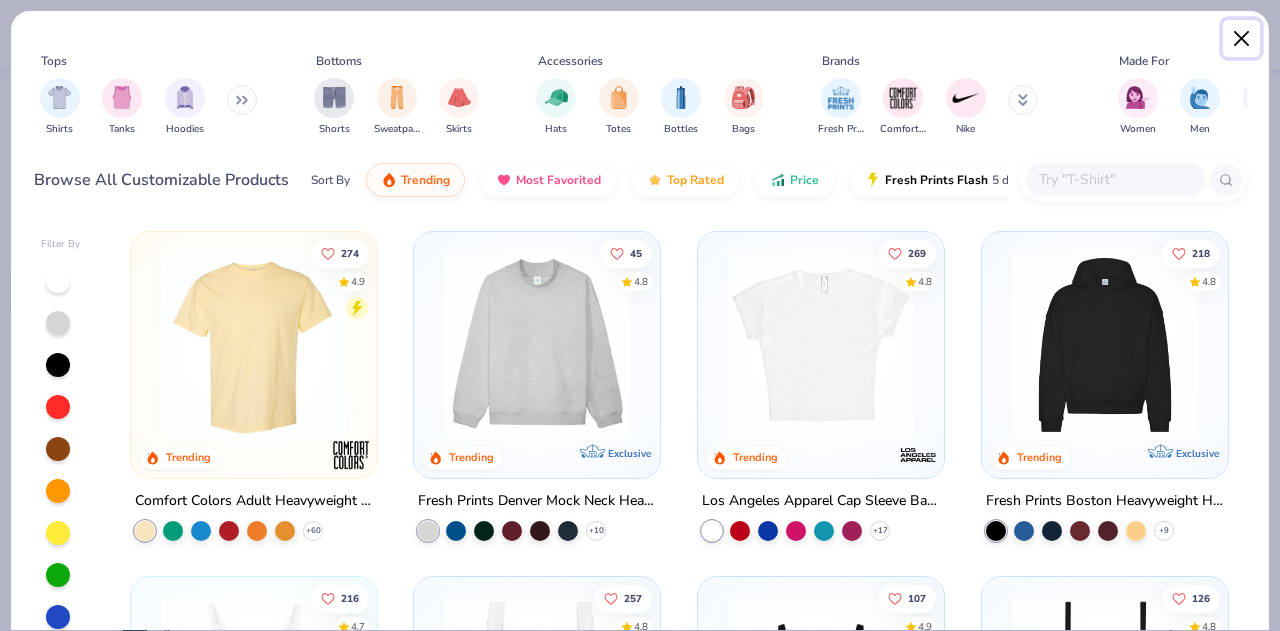 click at bounding box center (1242, 39) 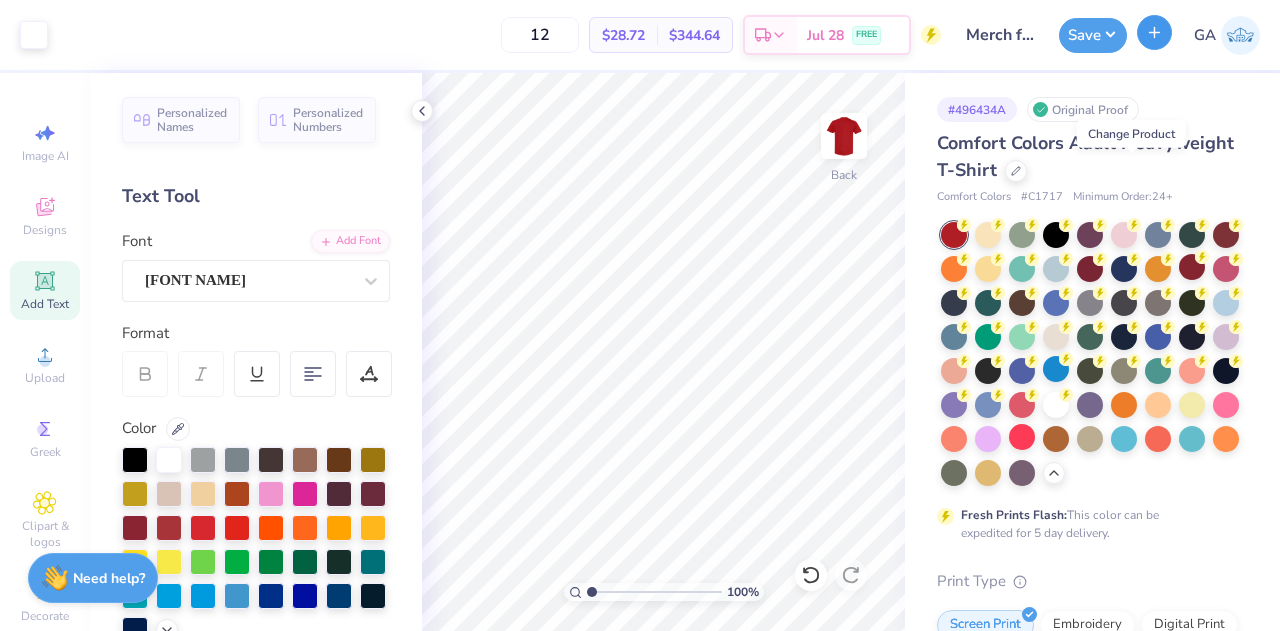 click at bounding box center (1154, 32) 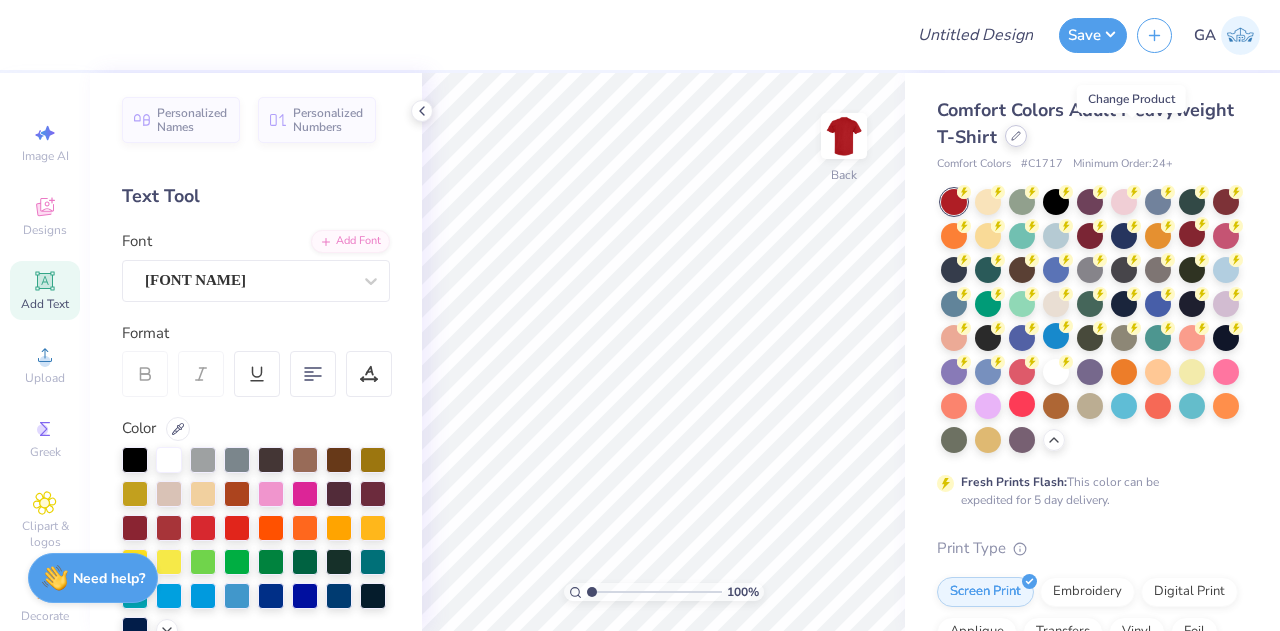 click 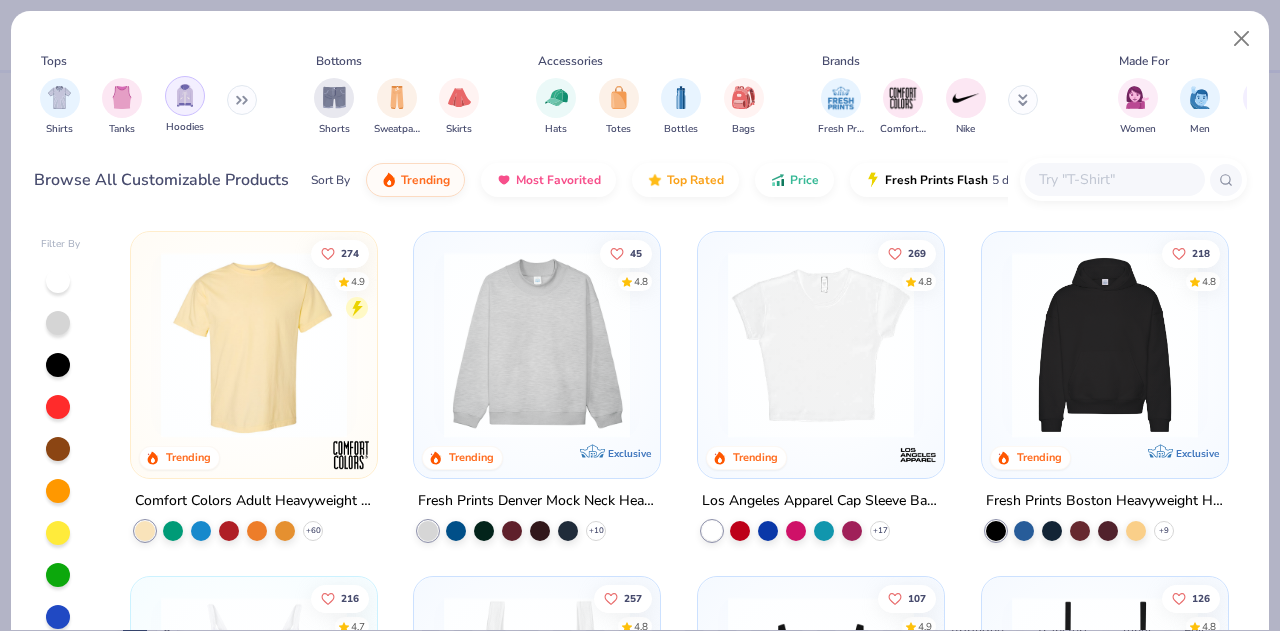 click at bounding box center [185, 96] 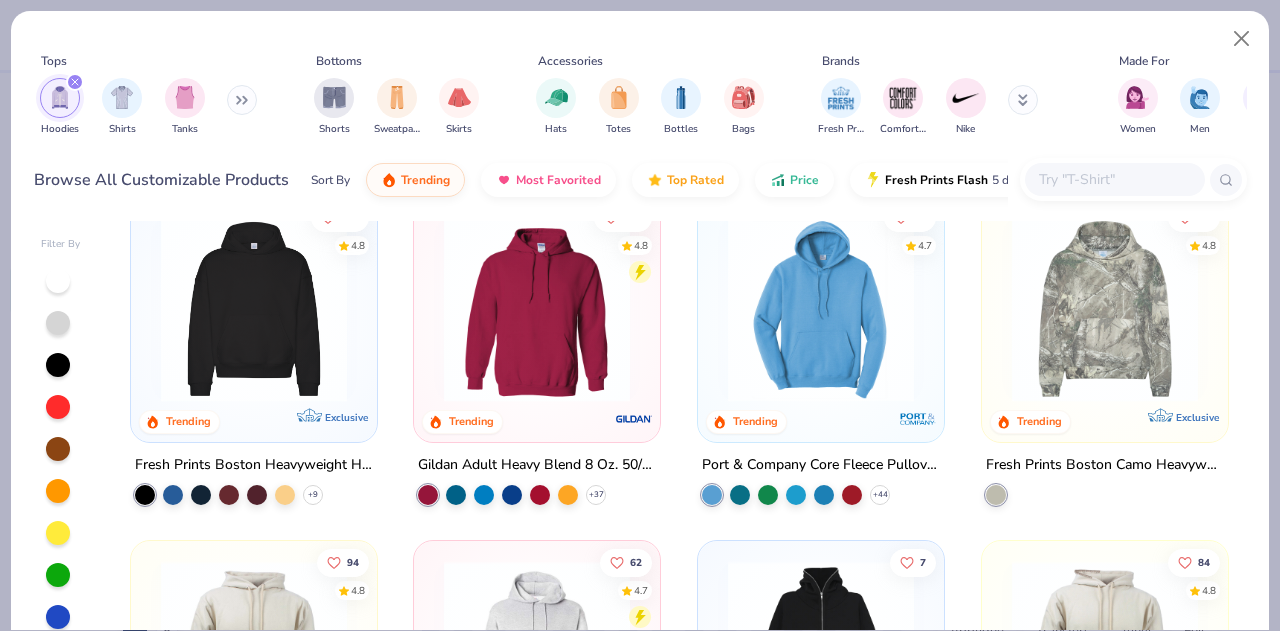 scroll, scrollTop: 37, scrollLeft: 0, axis: vertical 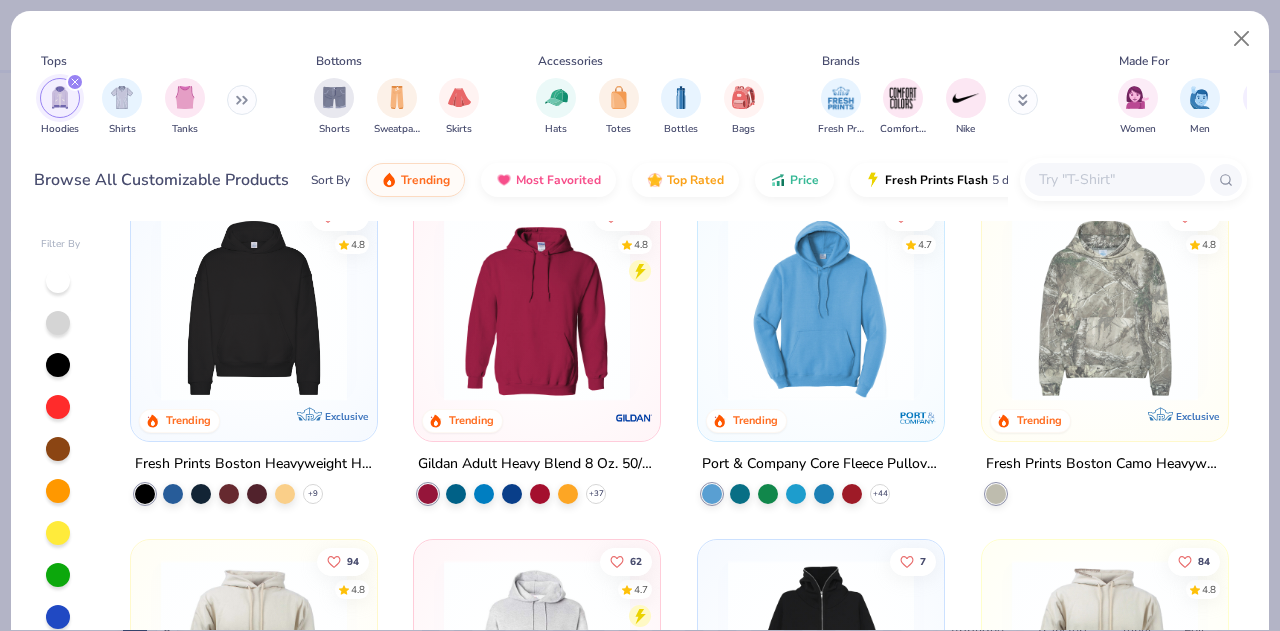 click at bounding box center (537, 308) 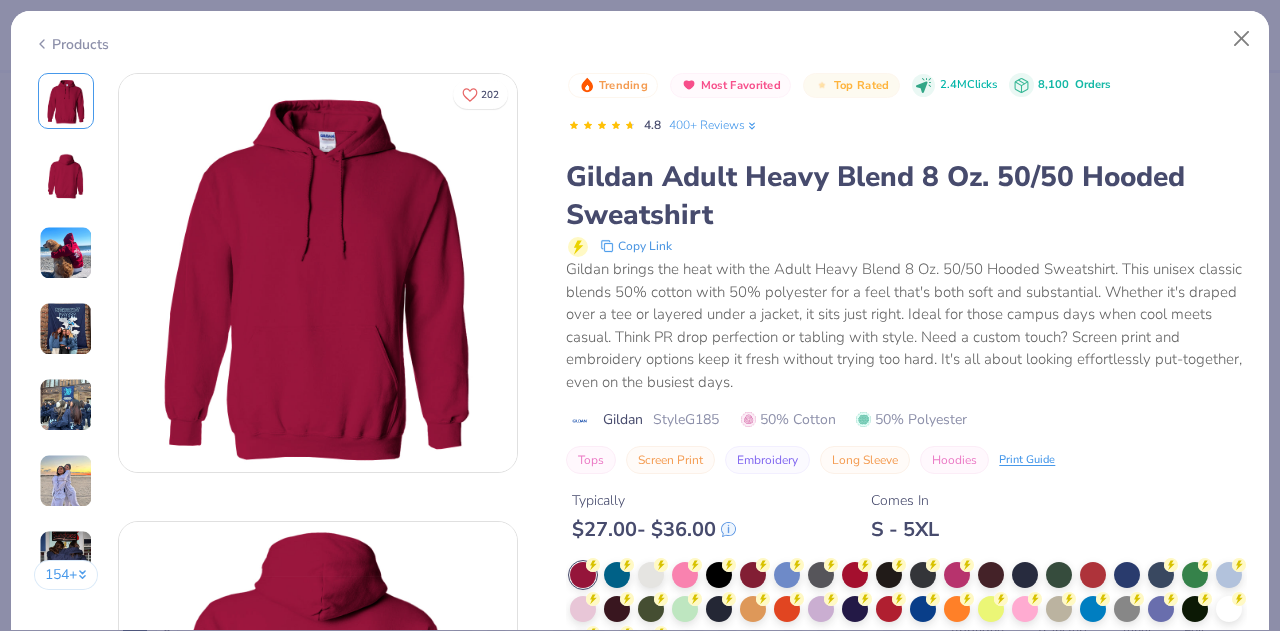 scroll, scrollTop: 39, scrollLeft: 0, axis: vertical 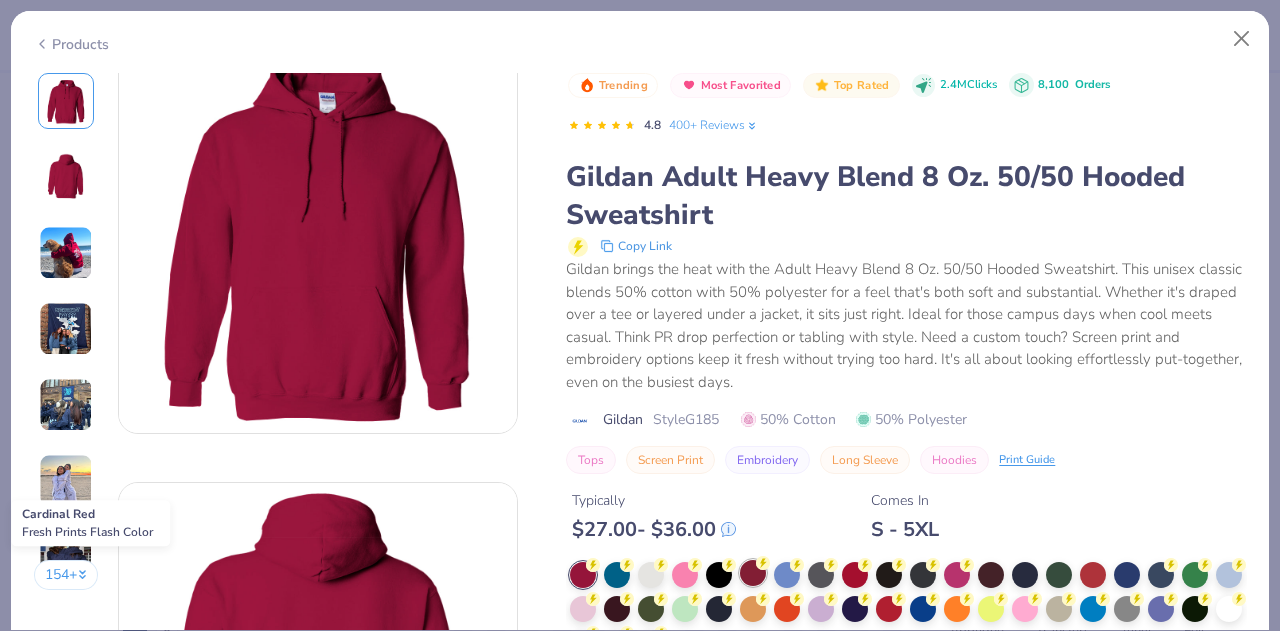 click at bounding box center [753, 573] 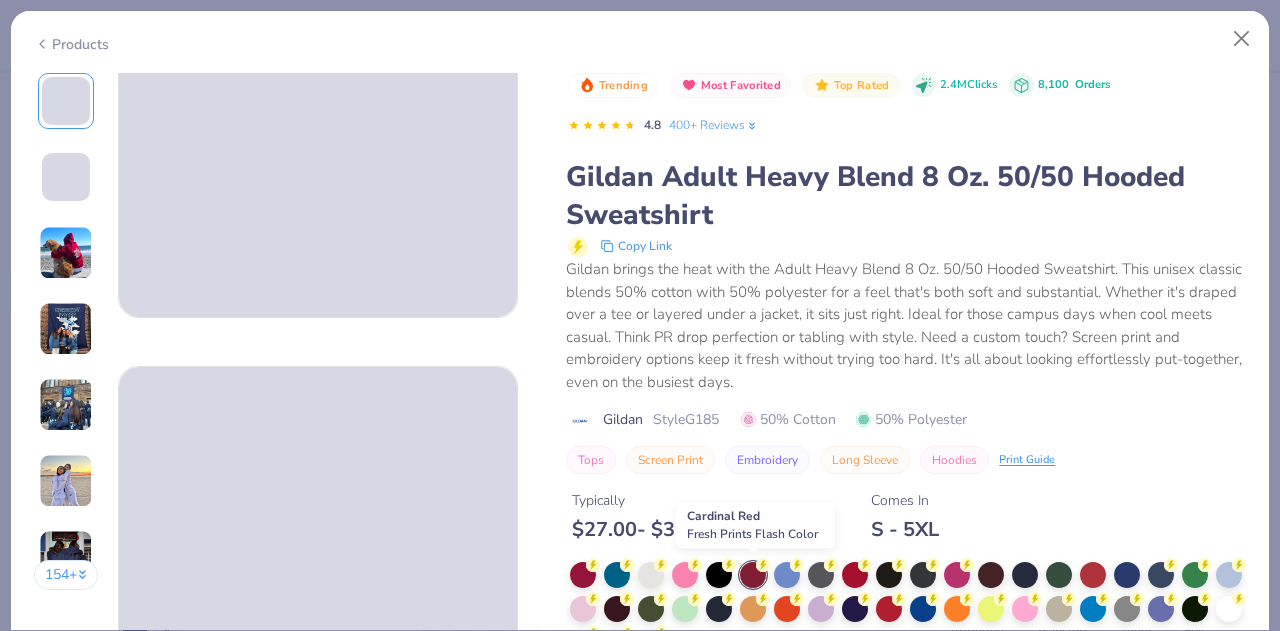 scroll, scrollTop: 162, scrollLeft: 0, axis: vertical 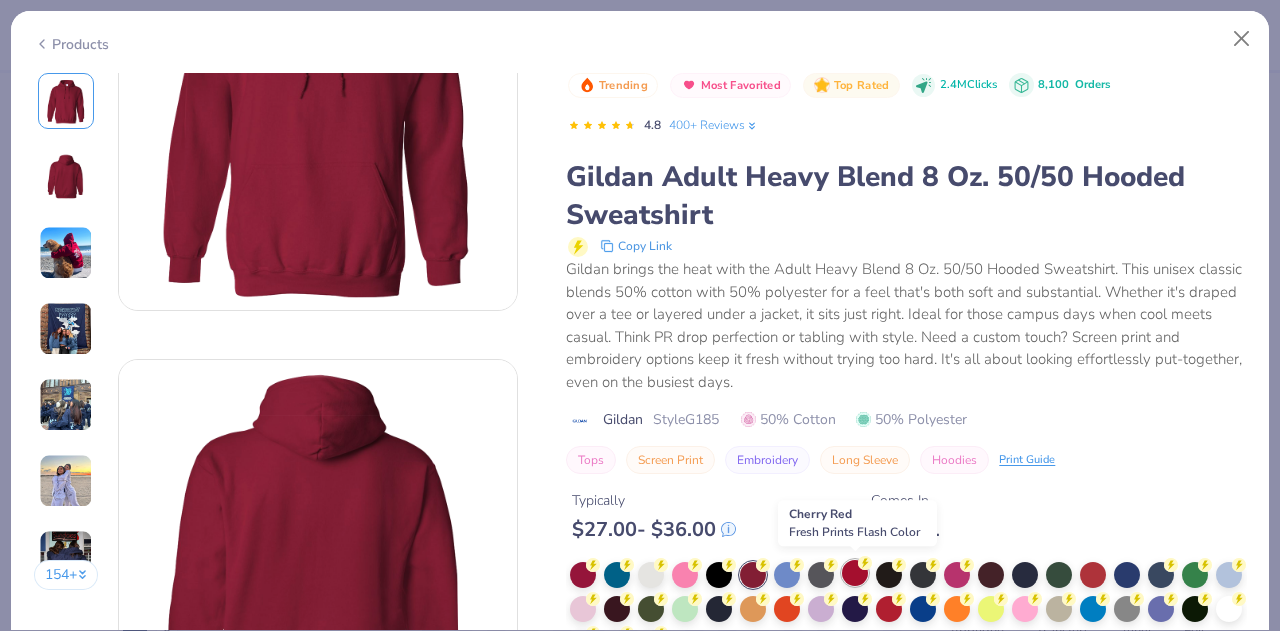 click at bounding box center (855, 573) 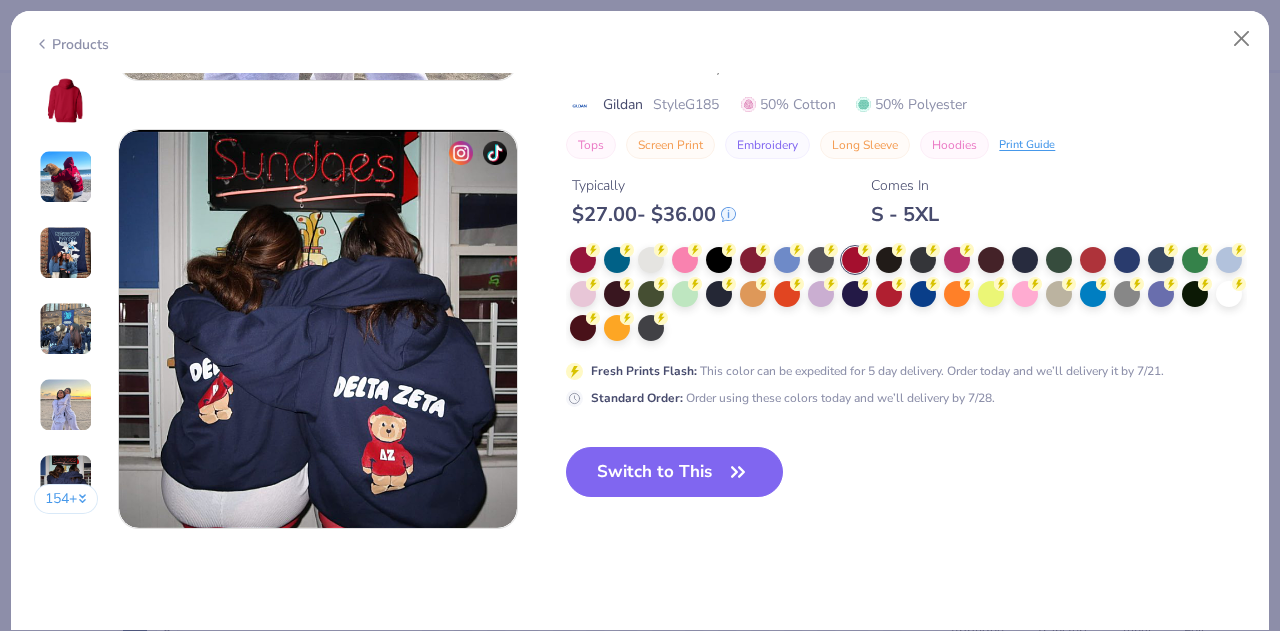 scroll, scrollTop: 2629, scrollLeft: 0, axis: vertical 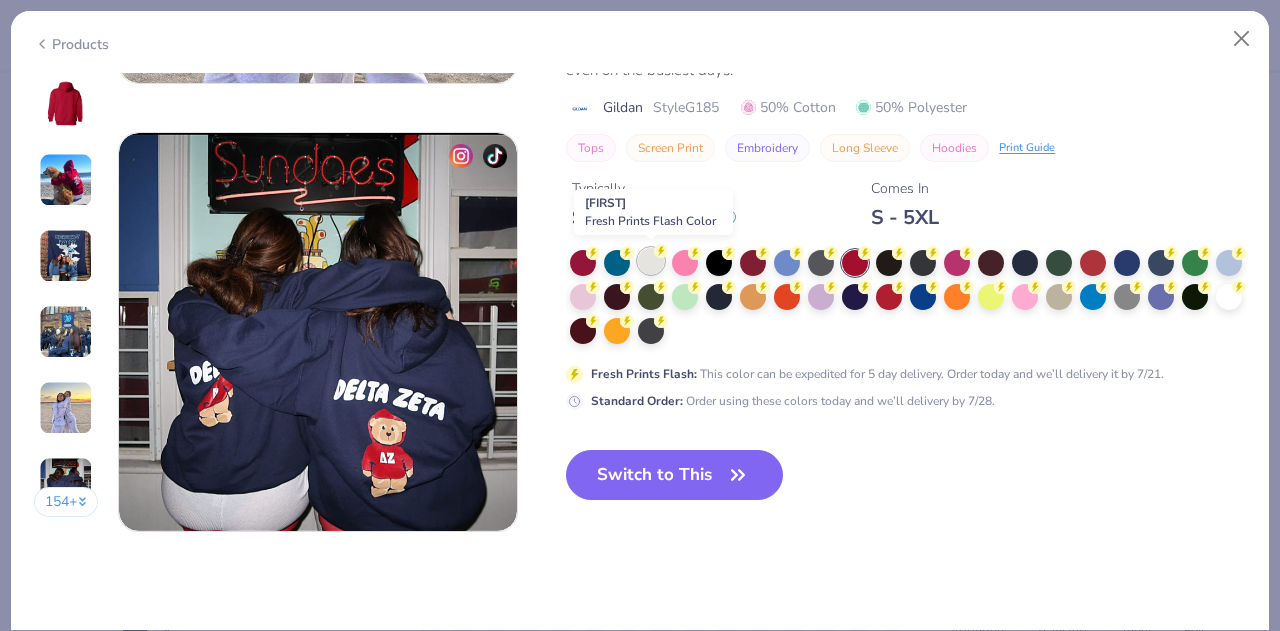 click at bounding box center [651, 261] 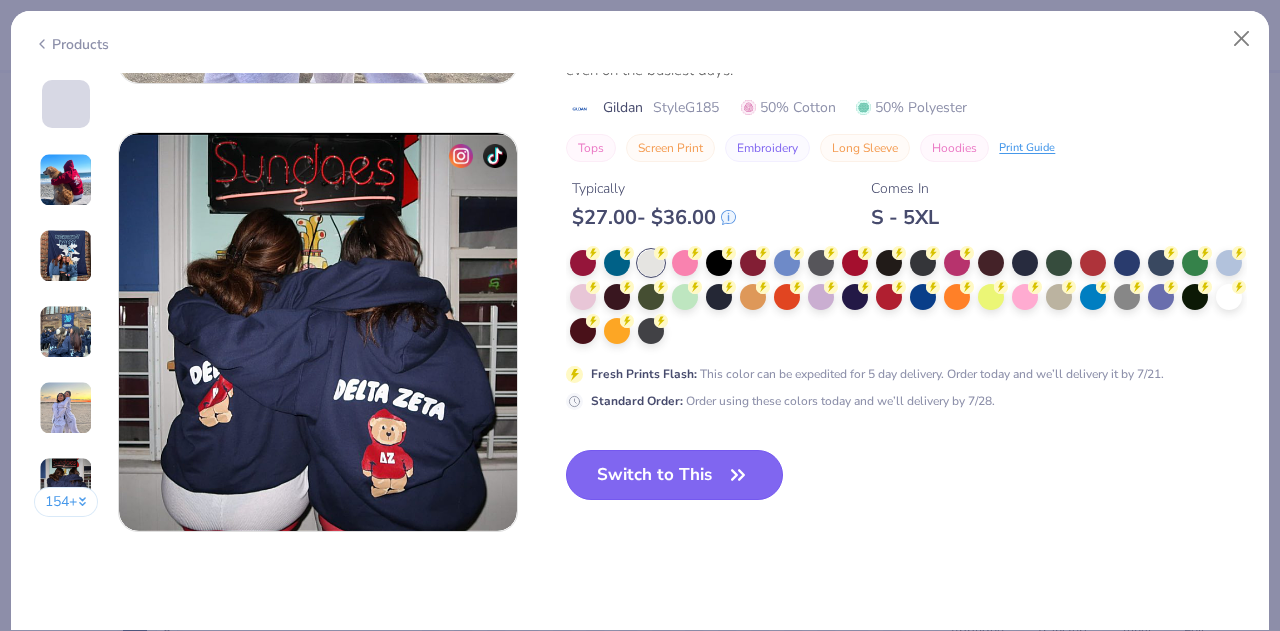 click on "Switch to This" at bounding box center [674, 475] 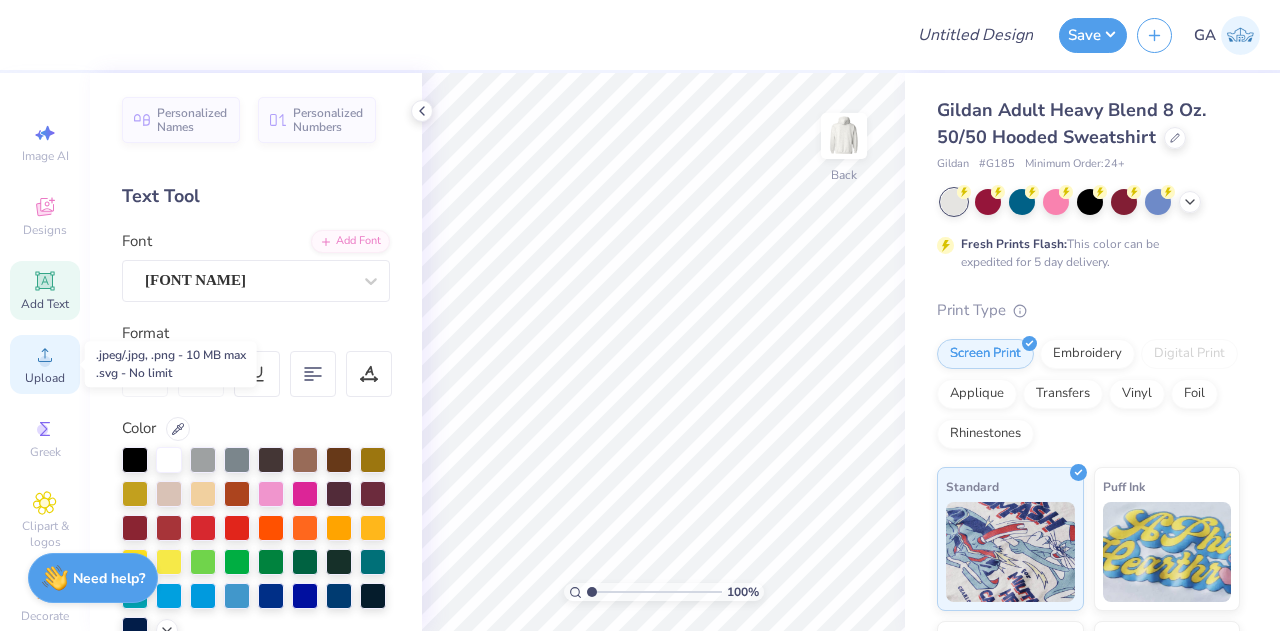 click 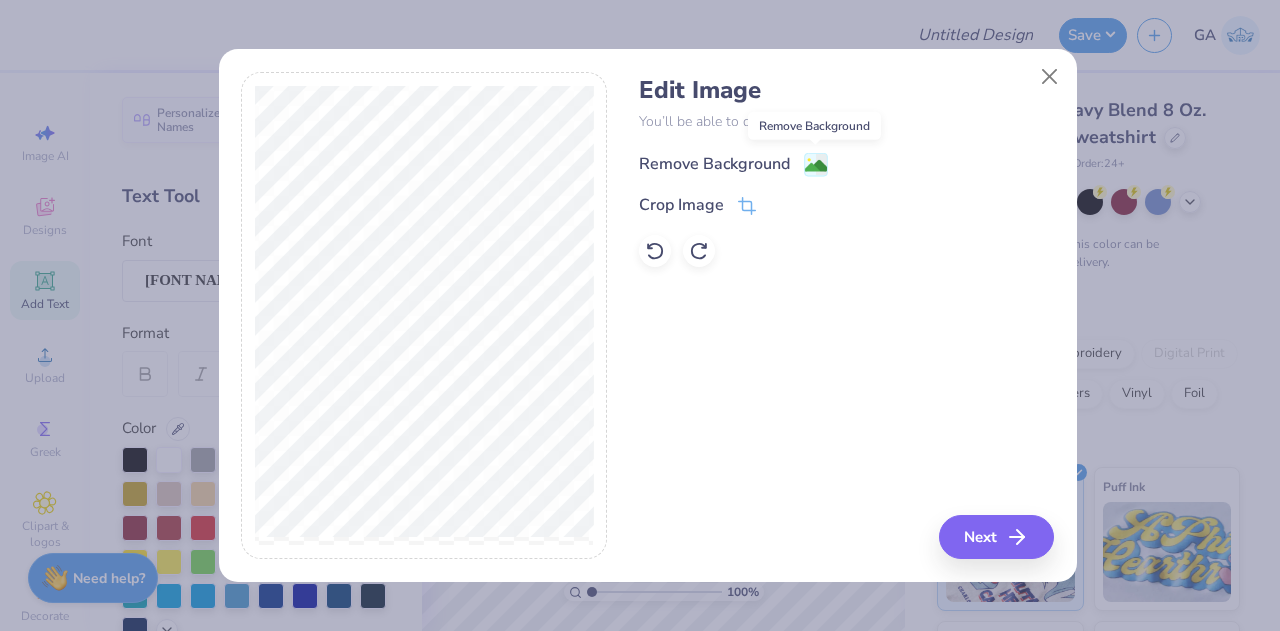 click 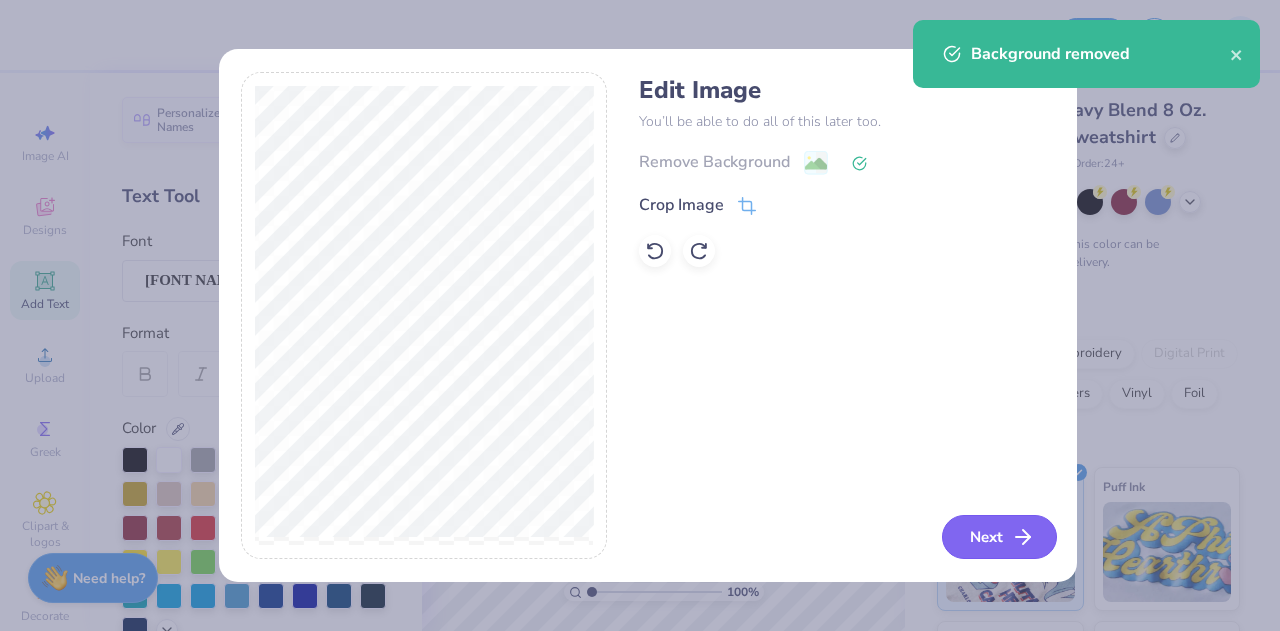 click on "Next" at bounding box center [999, 537] 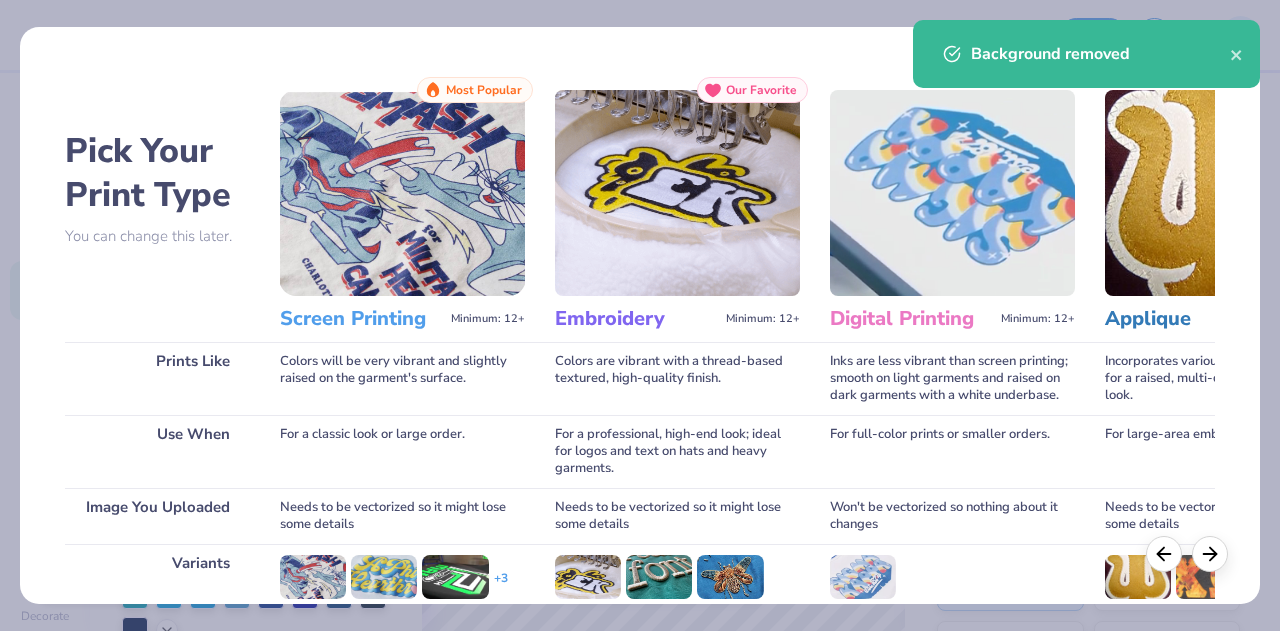 scroll, scrollTop: 265, scrollLeft: 0, axis: vertical 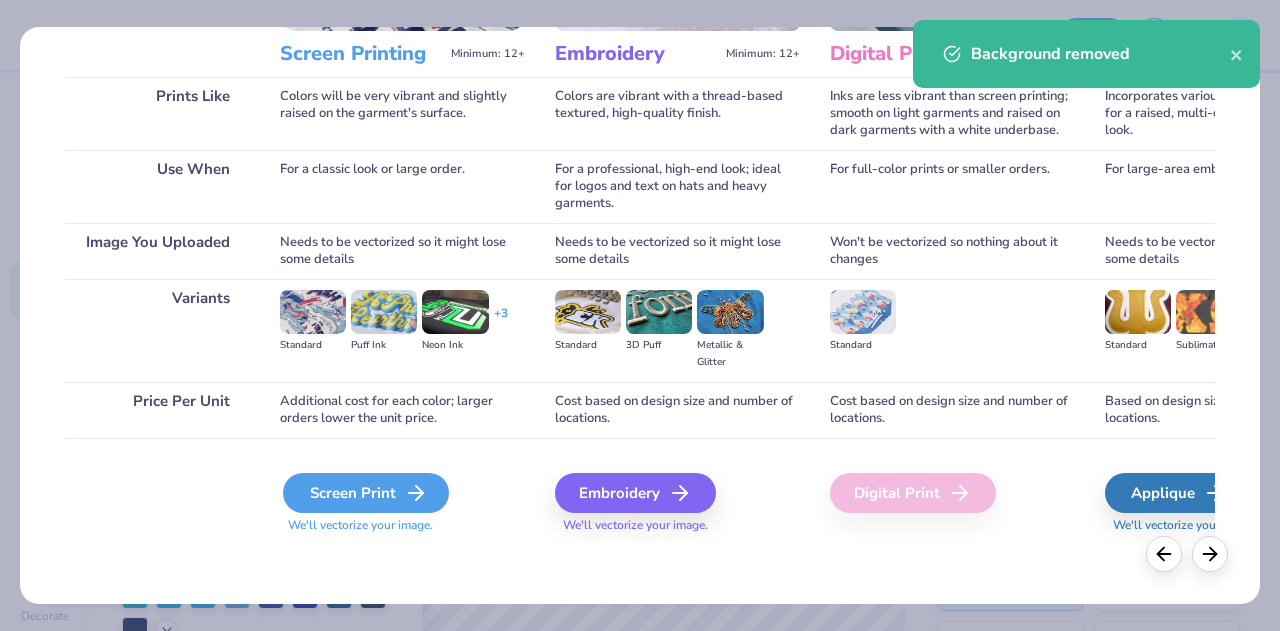 click on "Screen Print" at bounding box center [366, 493] 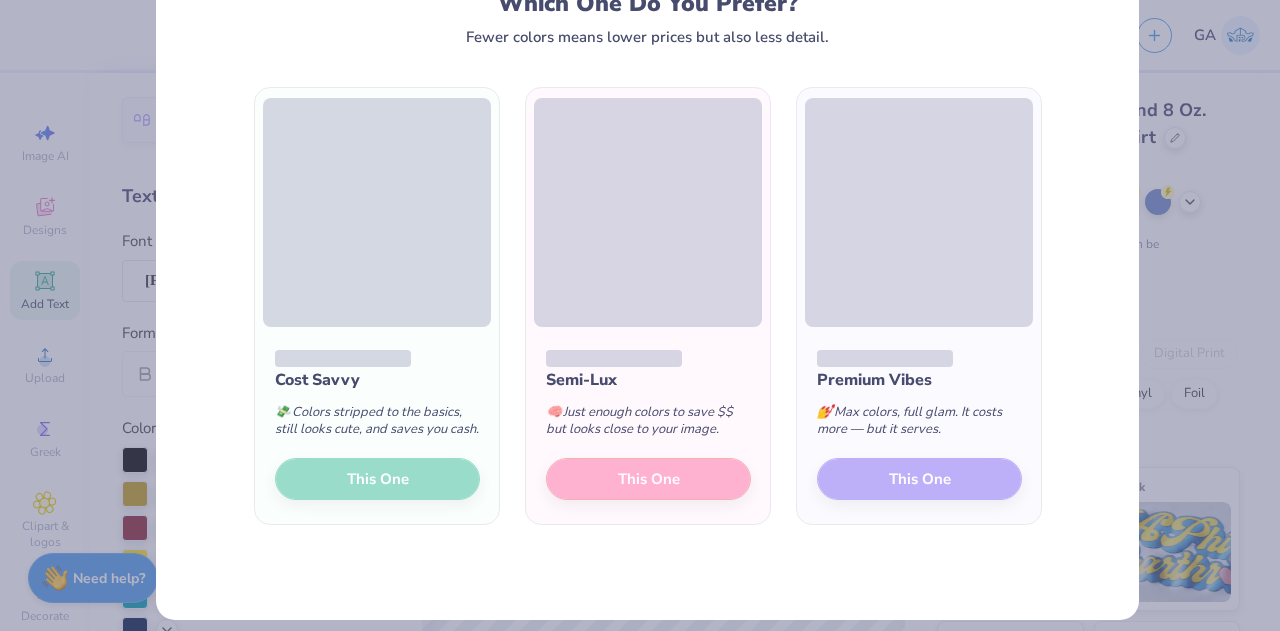 scroll, scrollTop: 84, scrollLeft: 0, axis: vertical 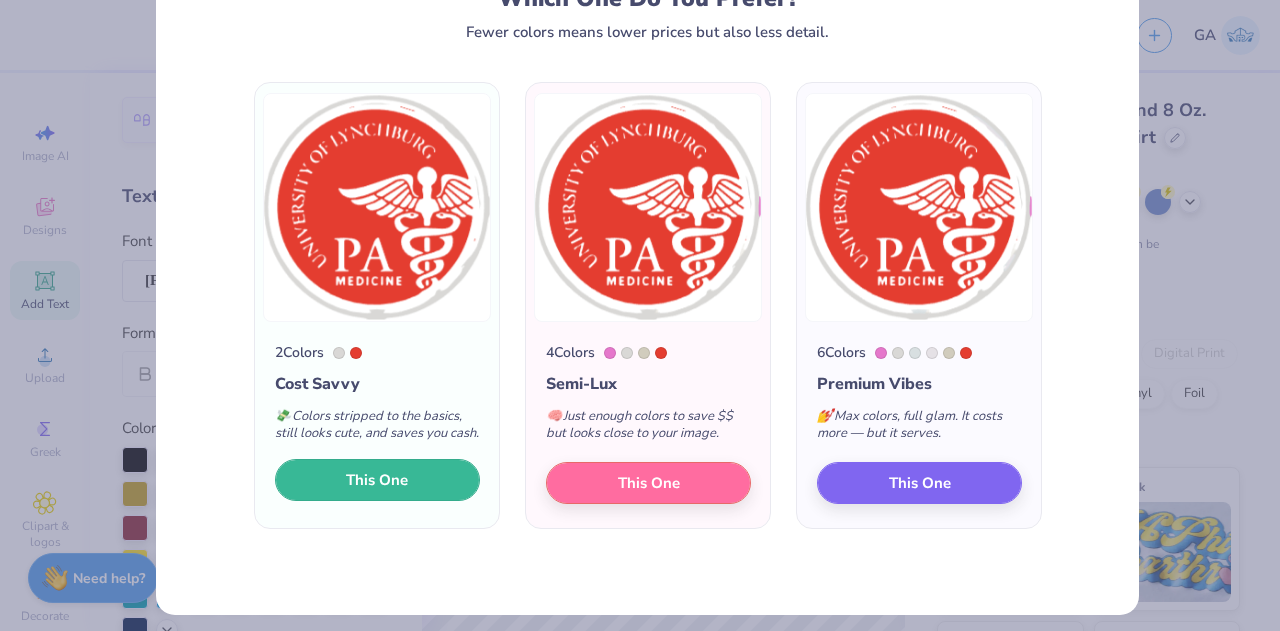 click on "This One" at bounding box center [377, 480] 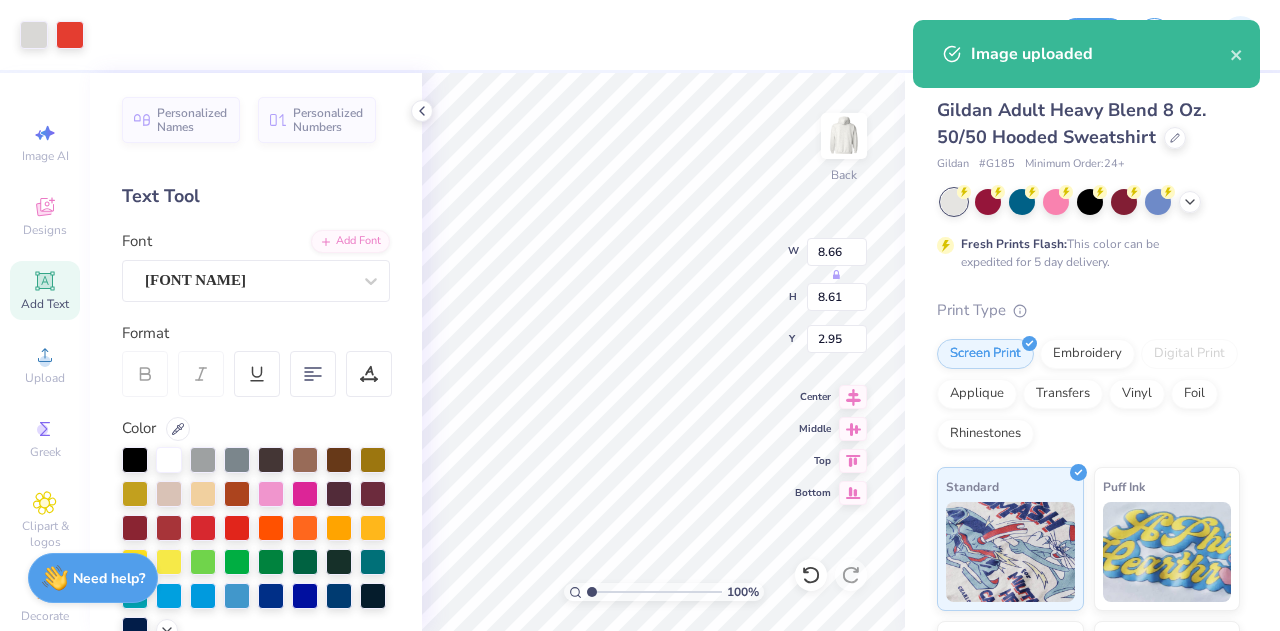 type on "5.41" 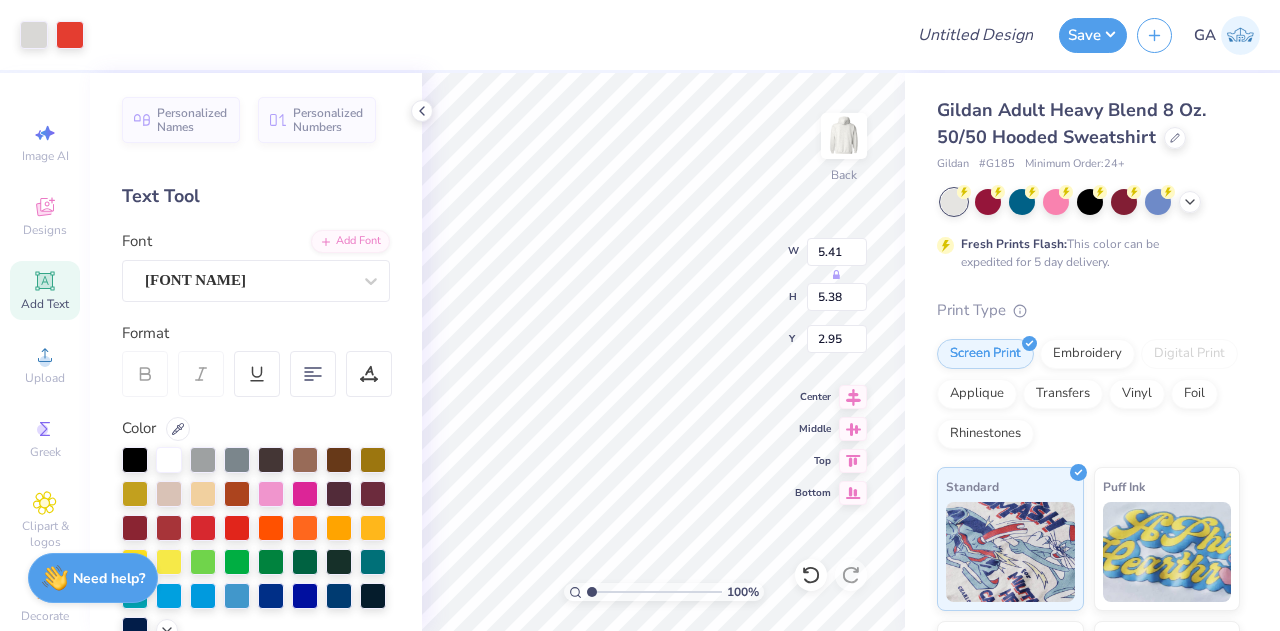 type on "3.16" 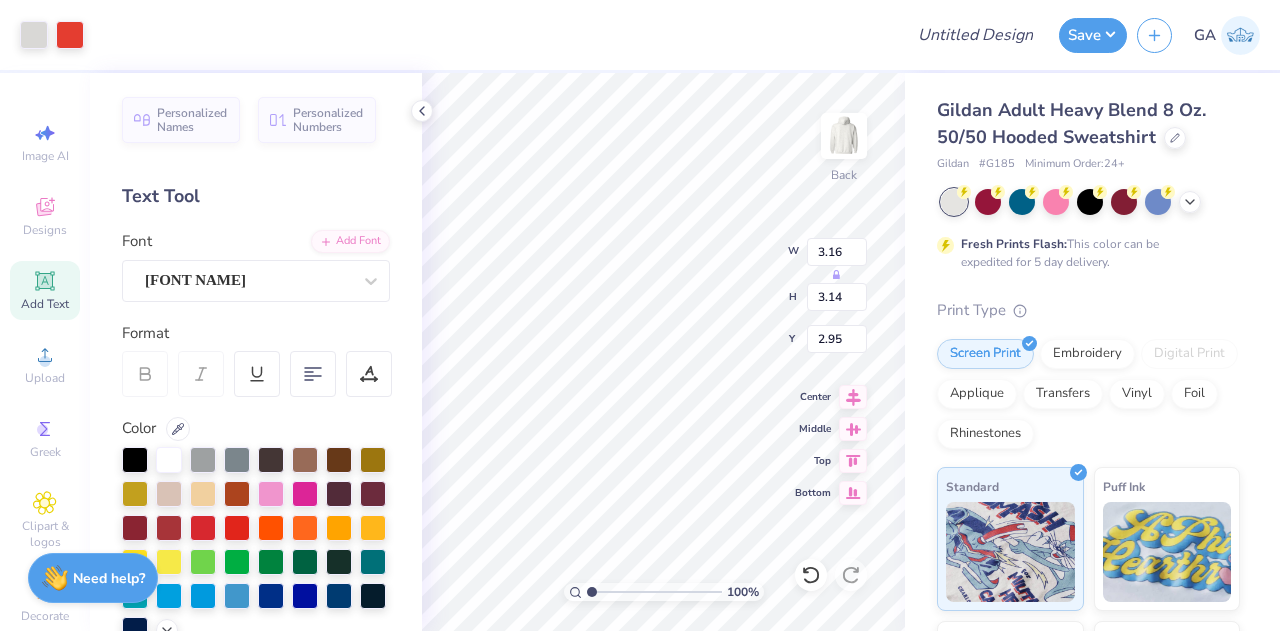 type on "3.00" 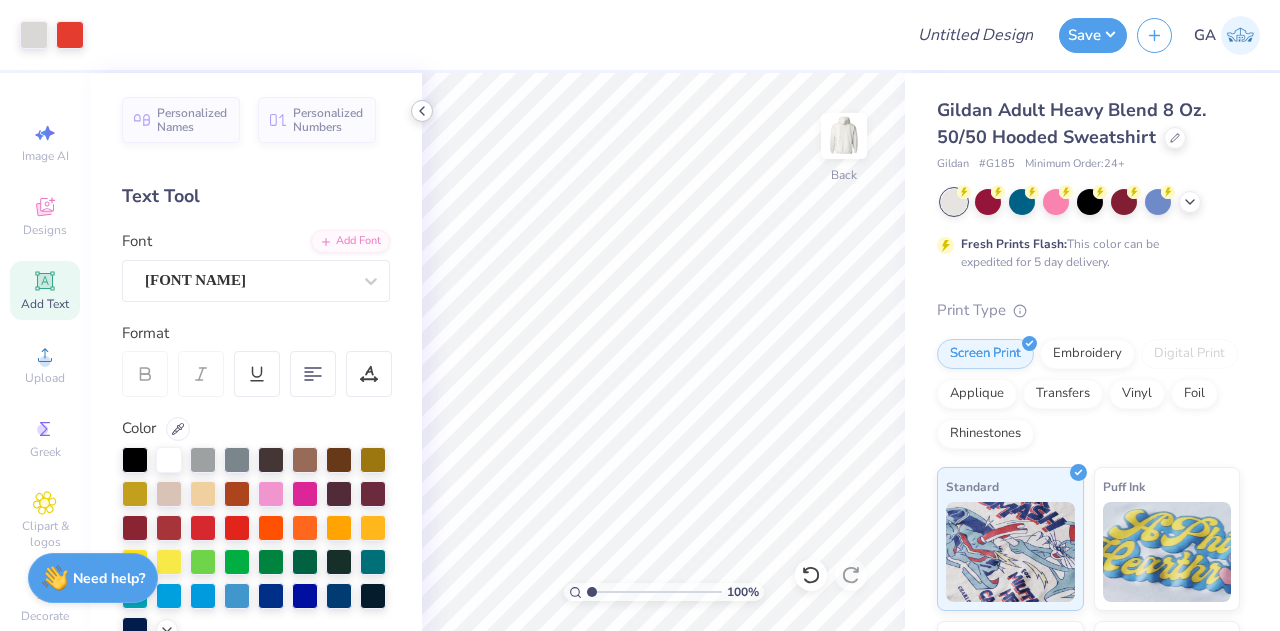 click 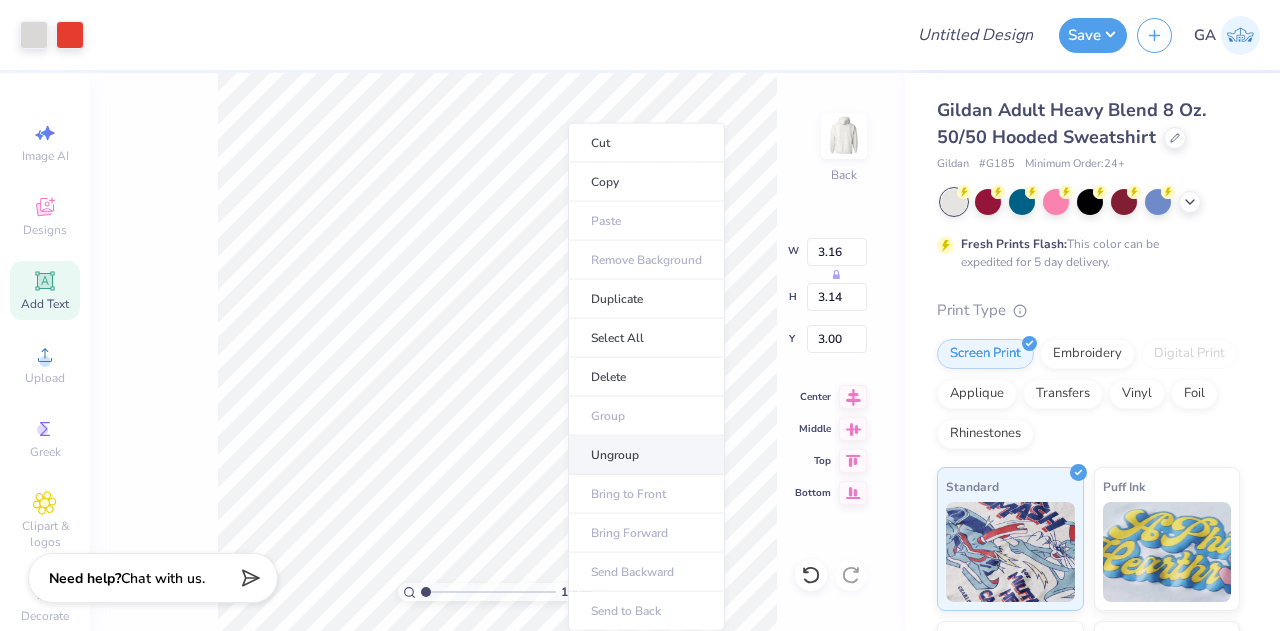 click on "Ungroup" at bounding box center (646, 455) 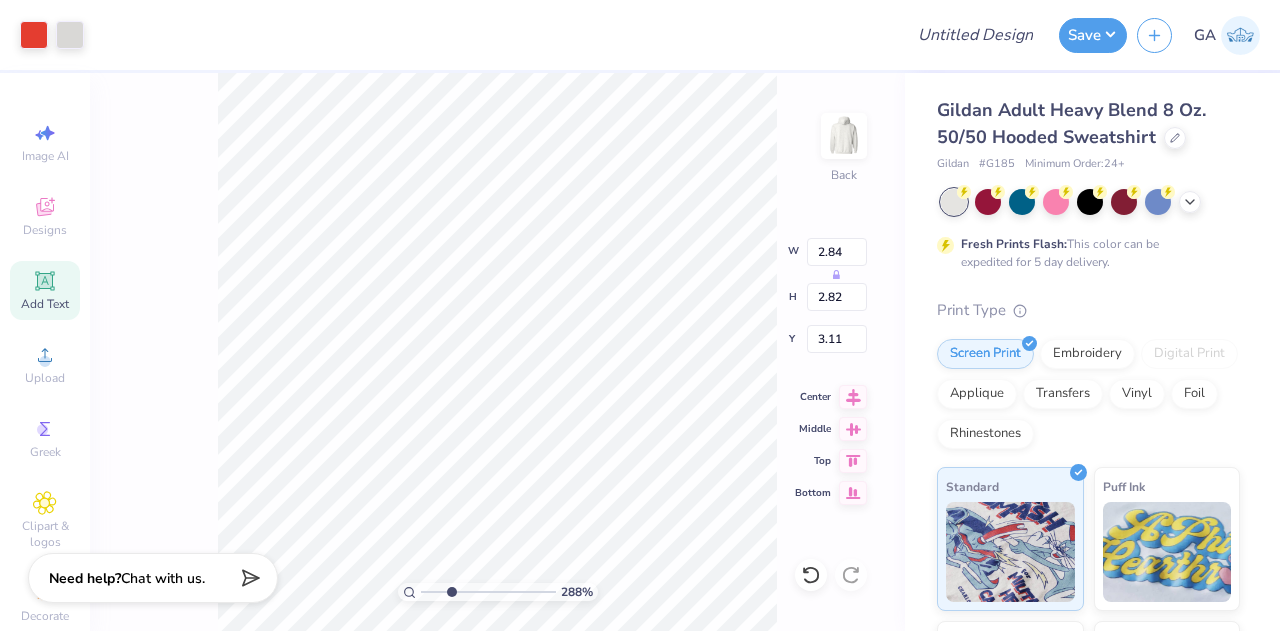 type on "2.88435133201148" 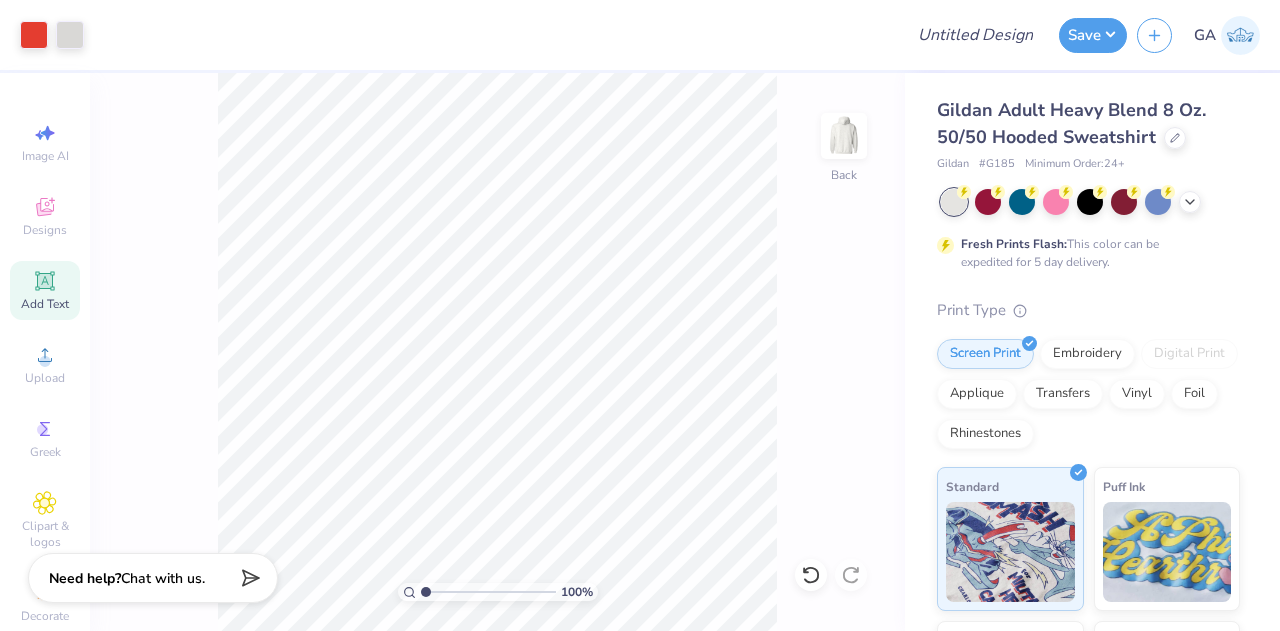 type on "1" 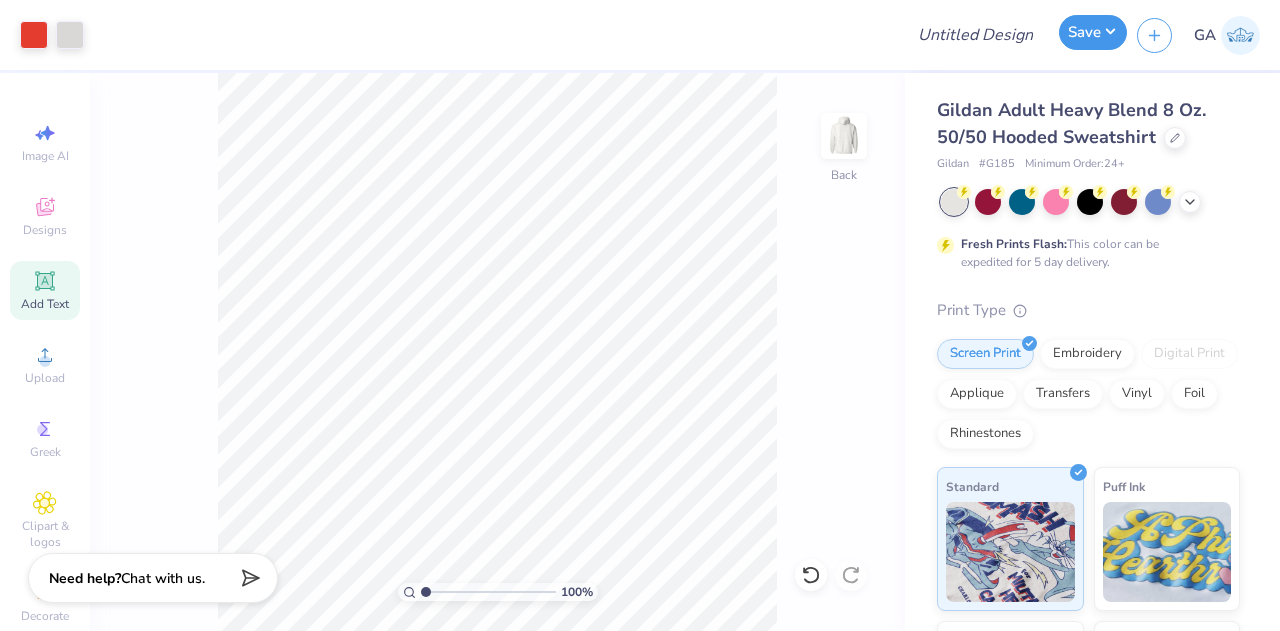 click on "Save" at bounding box center [1093, 32] 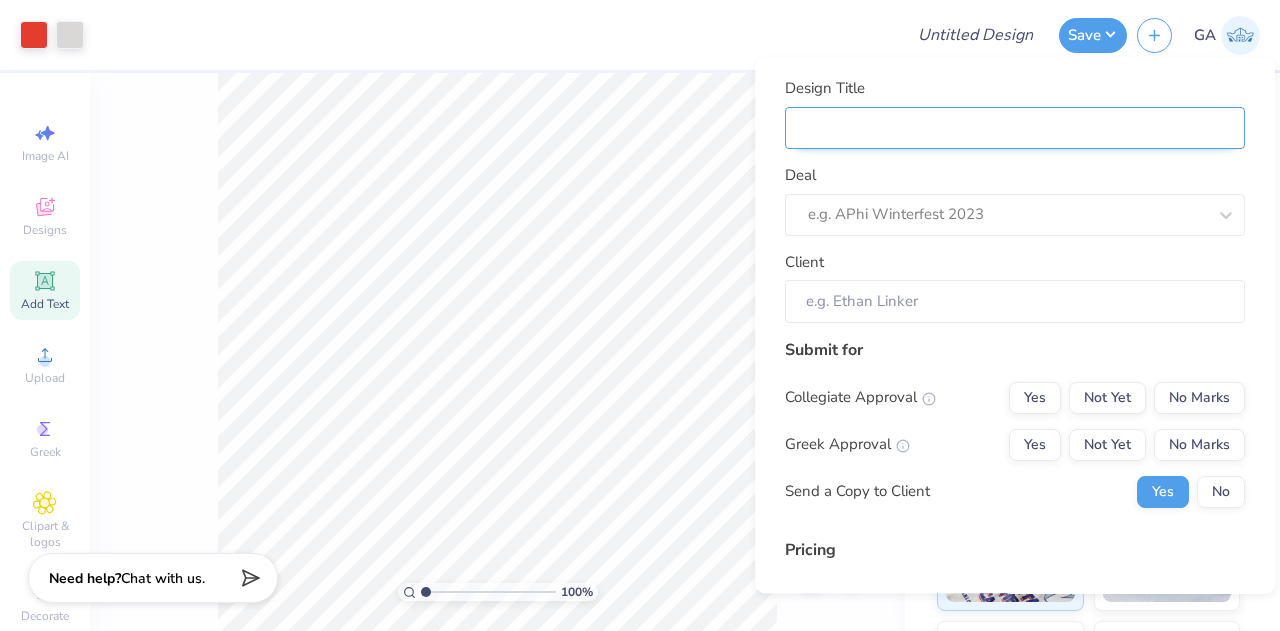 click on "Design Title" at bounding box center (1015, 128) 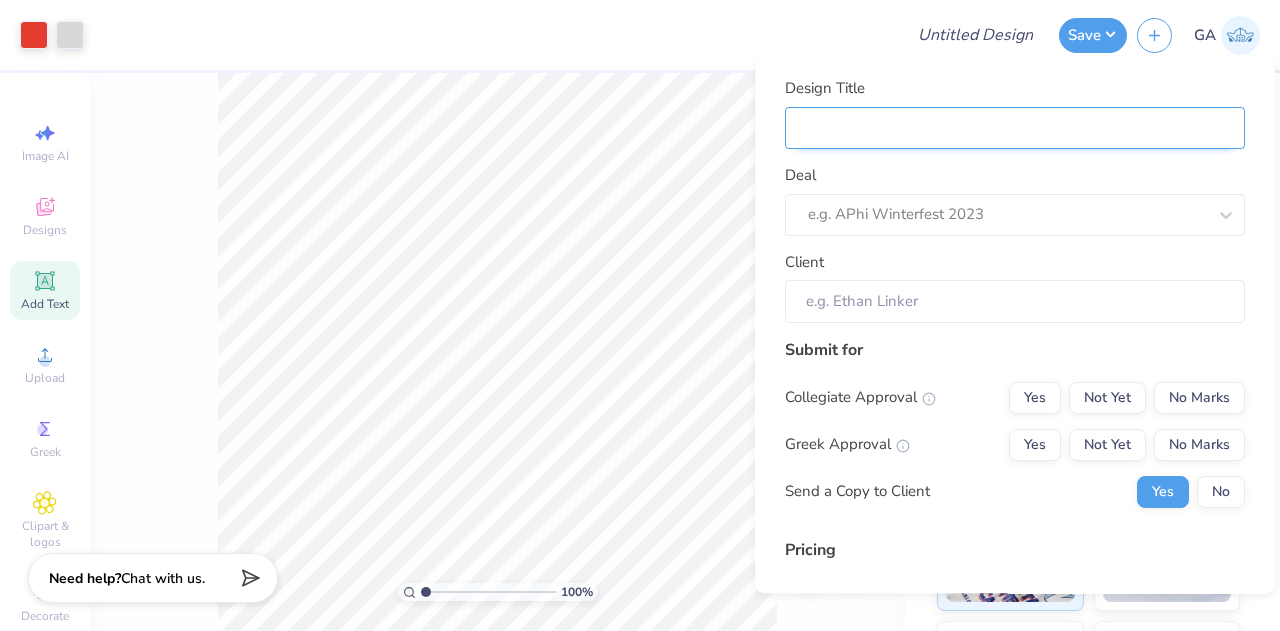 type on "Merch for Lynchburg PA Medicine" 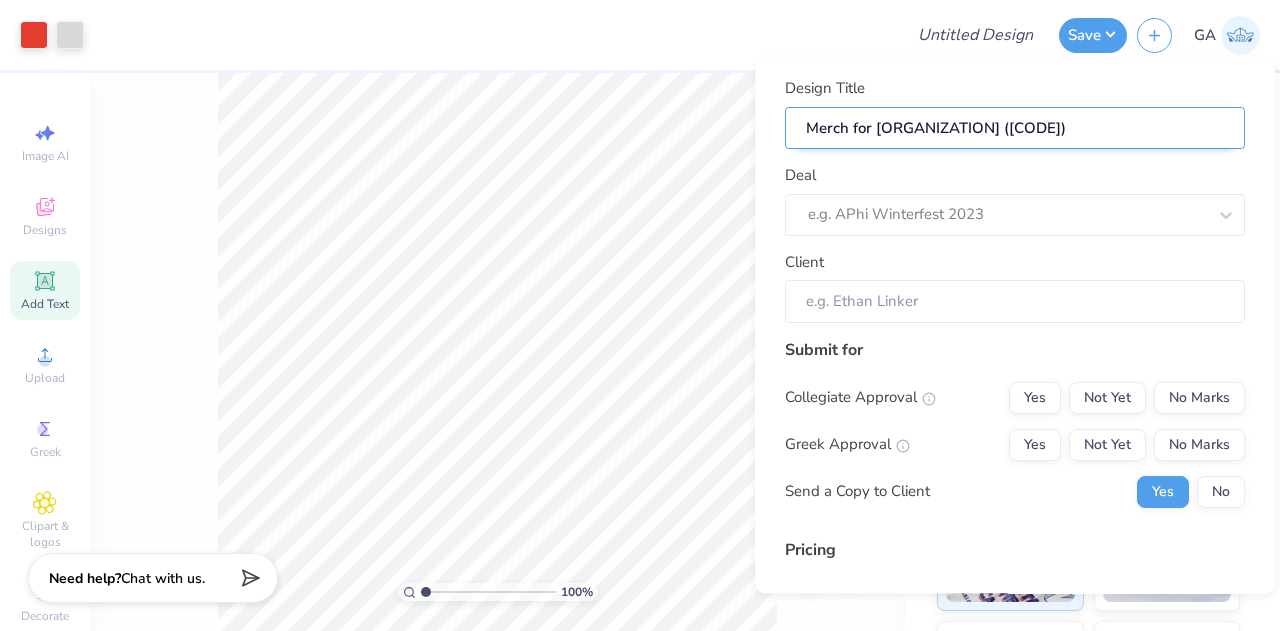 type on "Merch for Lynchburg PA Medicine" 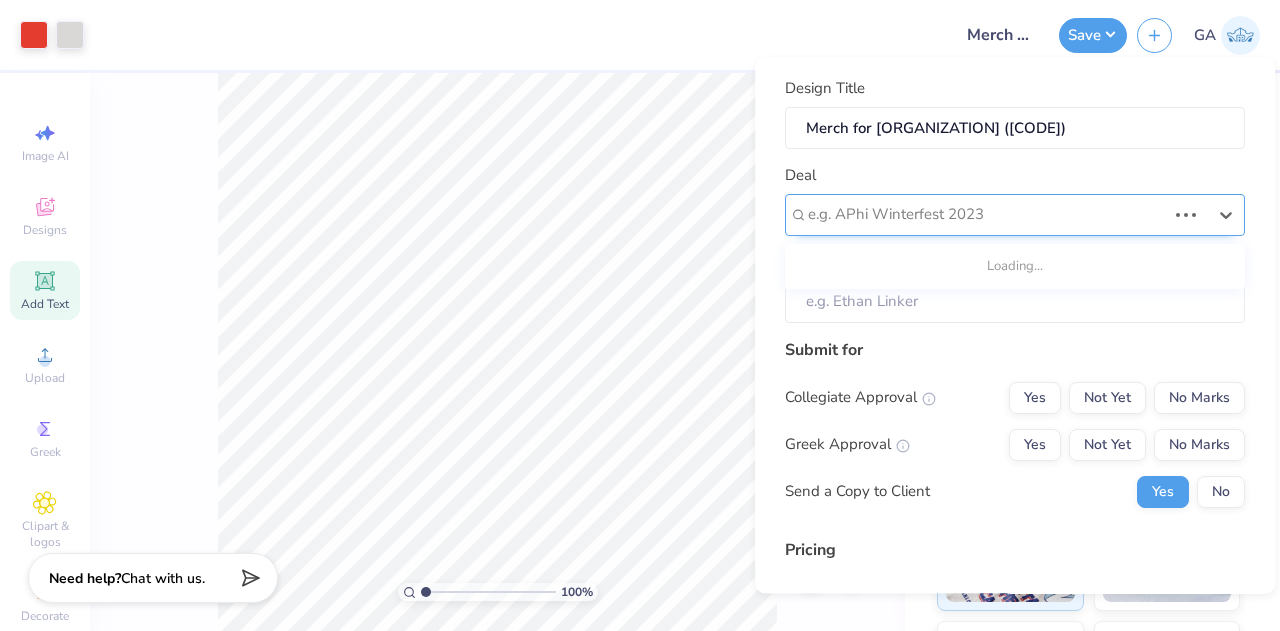 click at bounding box center (987, 215) 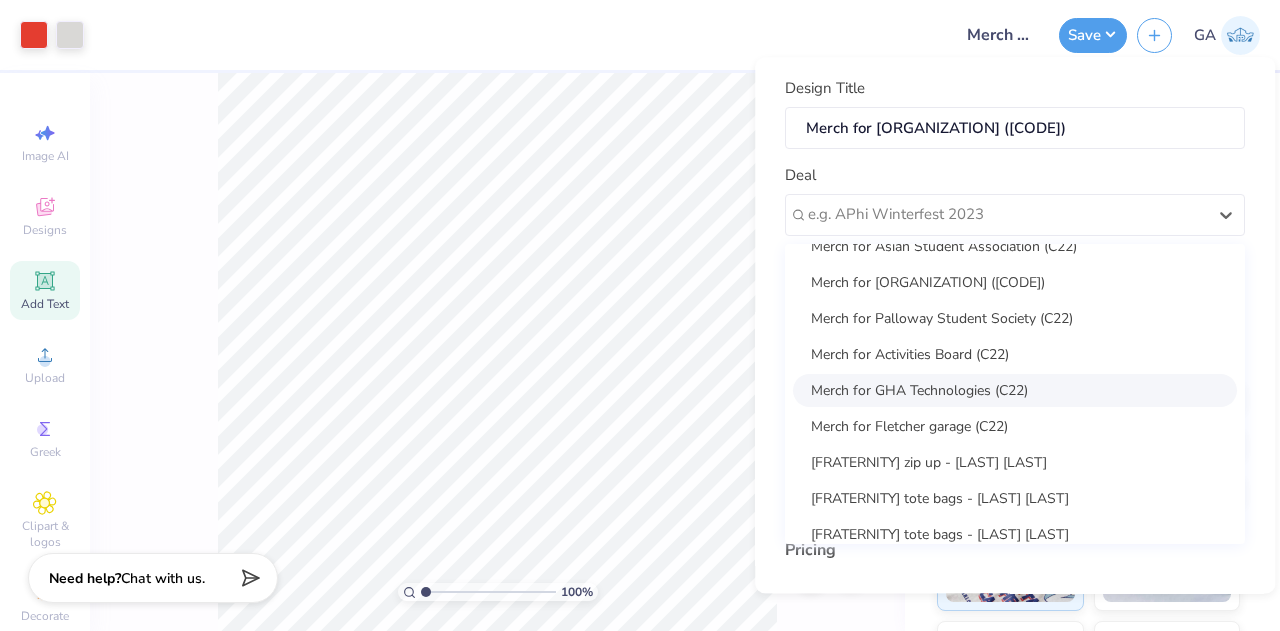 scroll, scrollTop: 124, scrollLeft: 0, axis: vertical 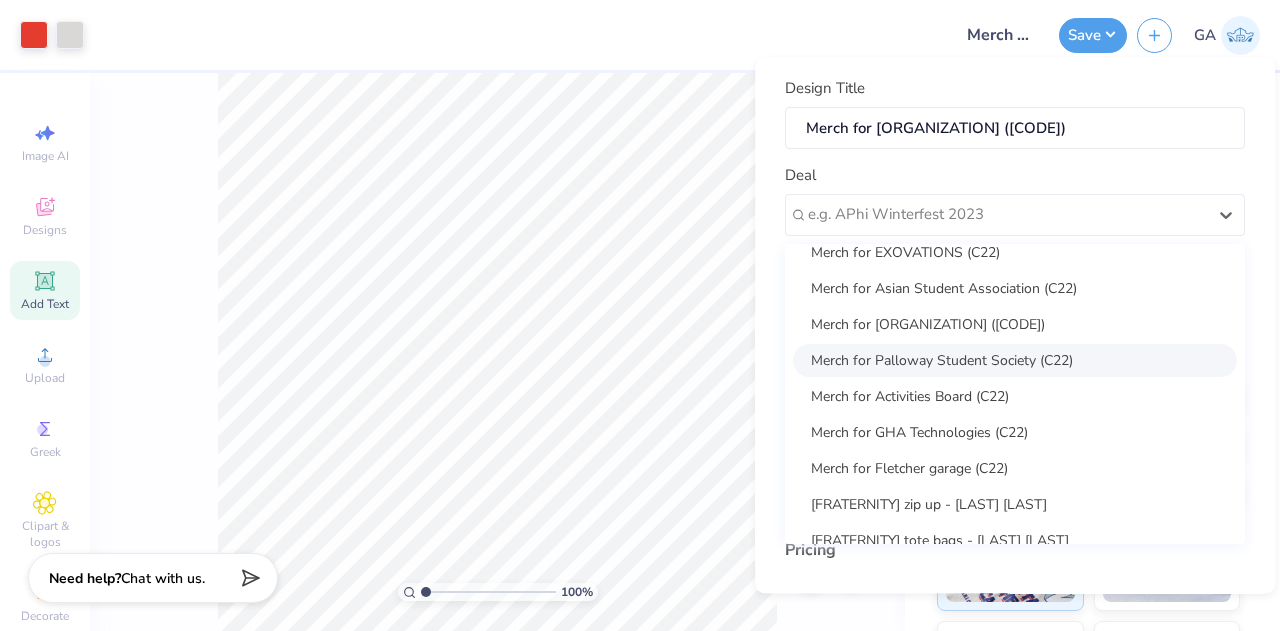click on "Merch for Palloway Student Society (C22)" at bounding box center (1015, 360) 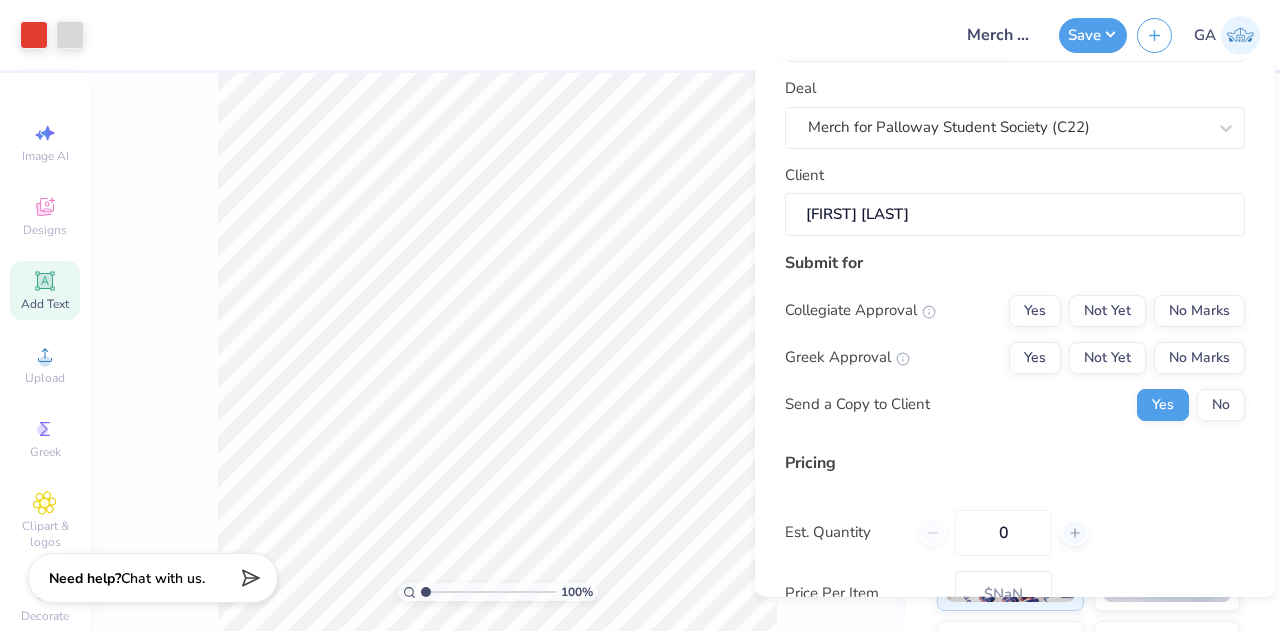 scroll, scrollTop: 92, scrollLeft: 0, axis: vertical 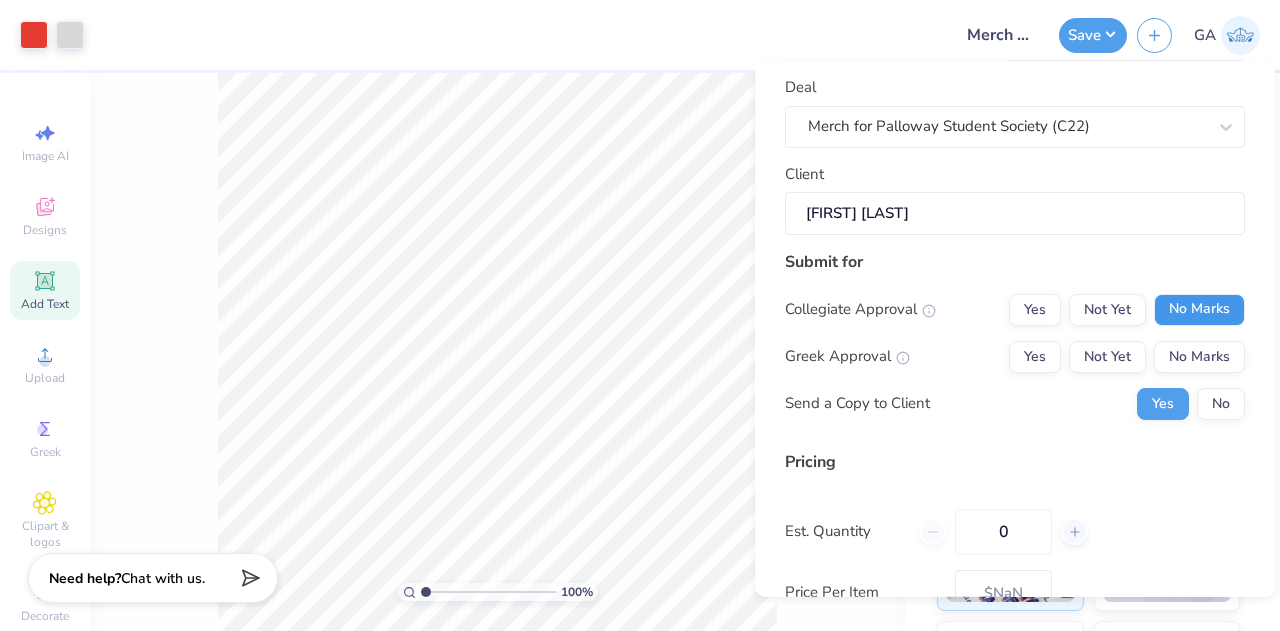 click on "No Marks" at bounding box center [1199, 309] 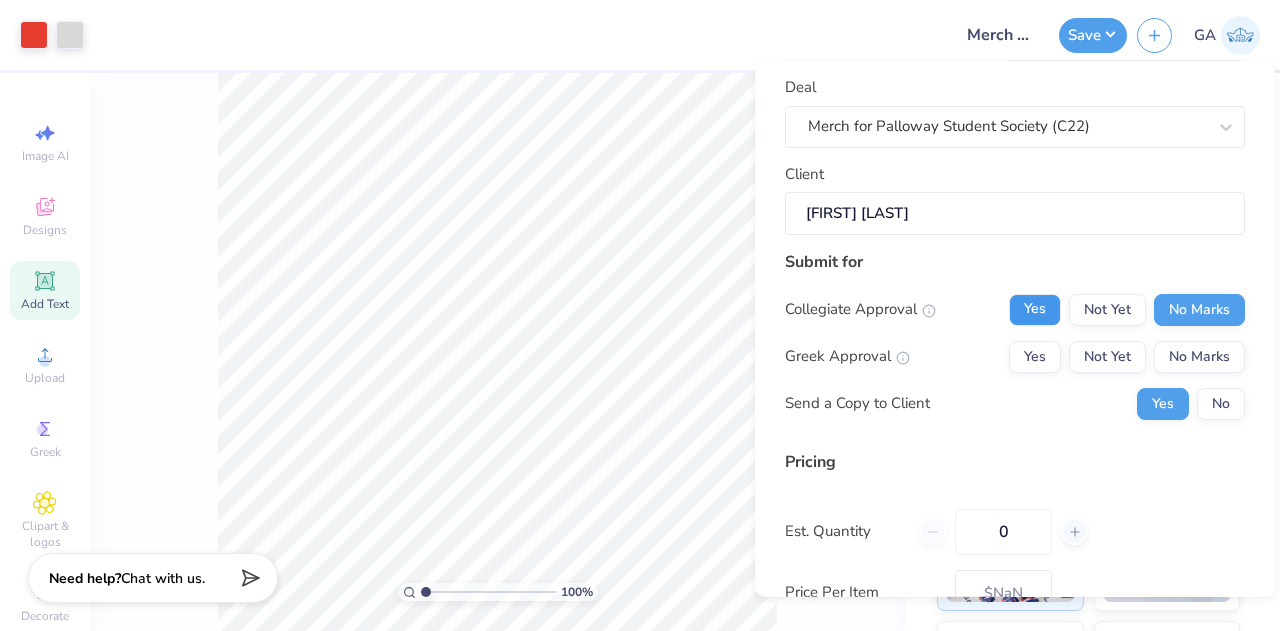 click on "Yes" at bounding box center [1035, 309] 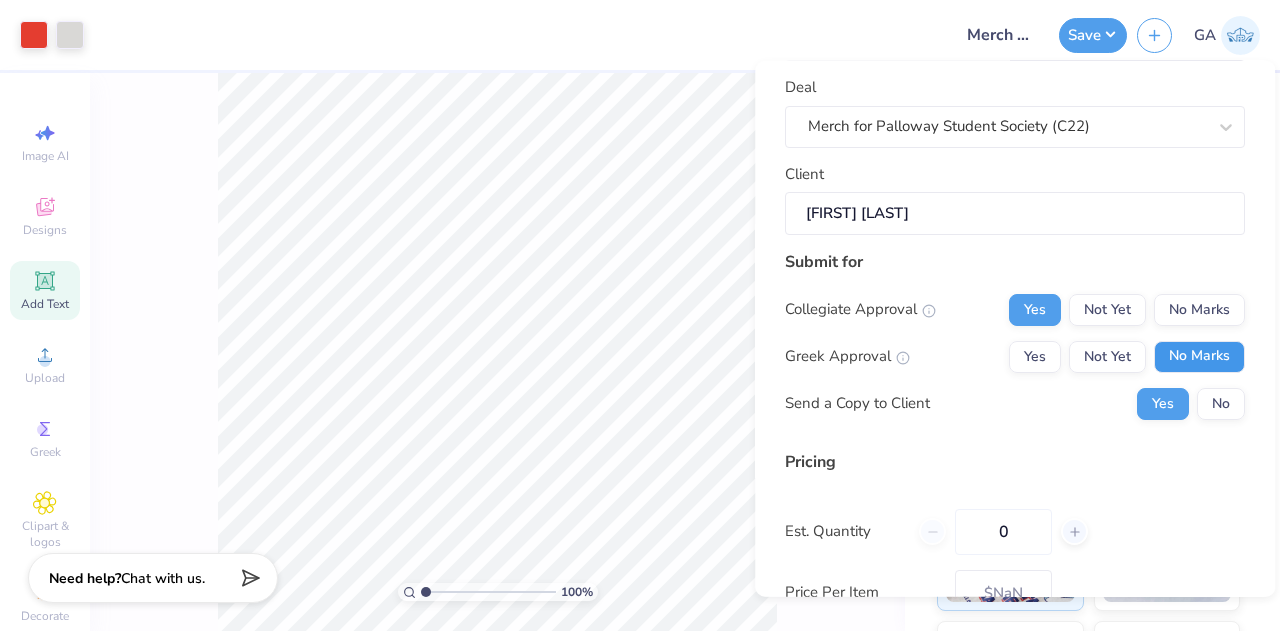 click on "No Marks" at bounding box center [1199, 356] 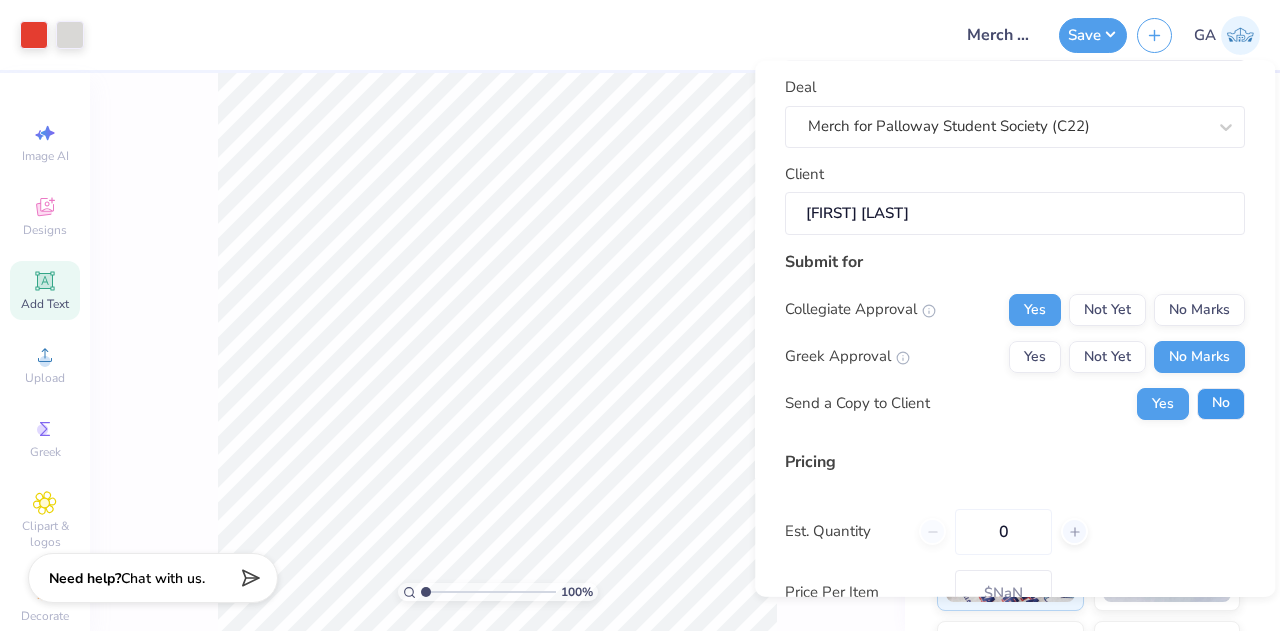 click on "No" at bounding box center [1221, 403] 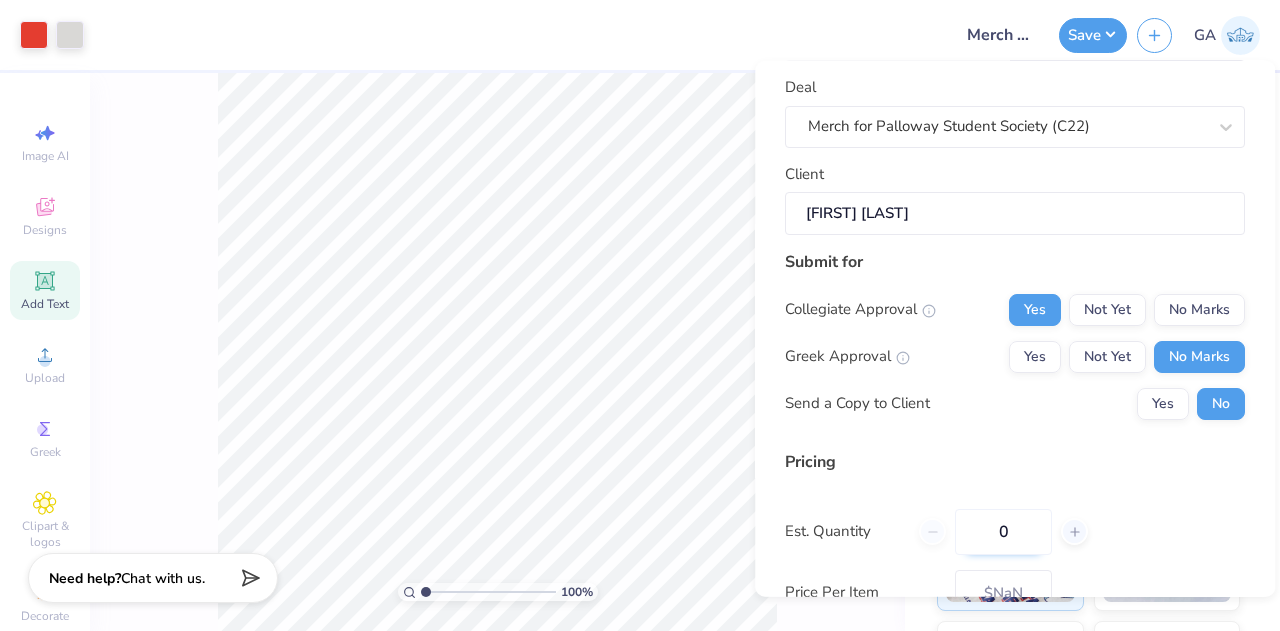 click on "0" at bounding box center (1003, 531) 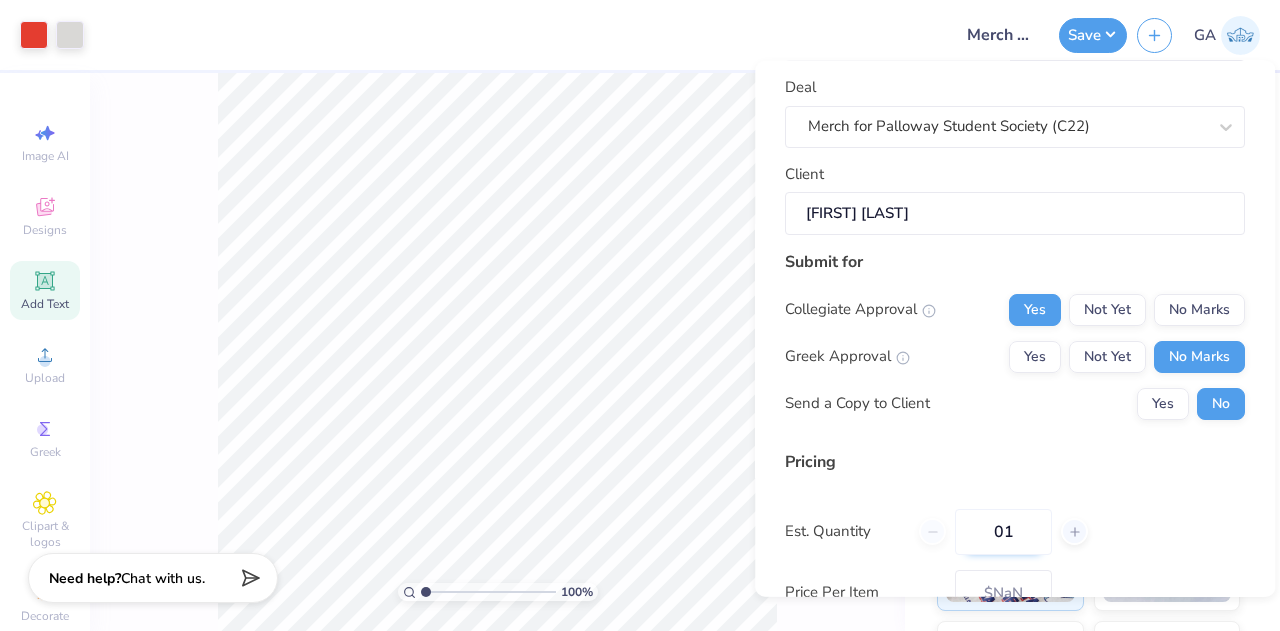 type on "012" 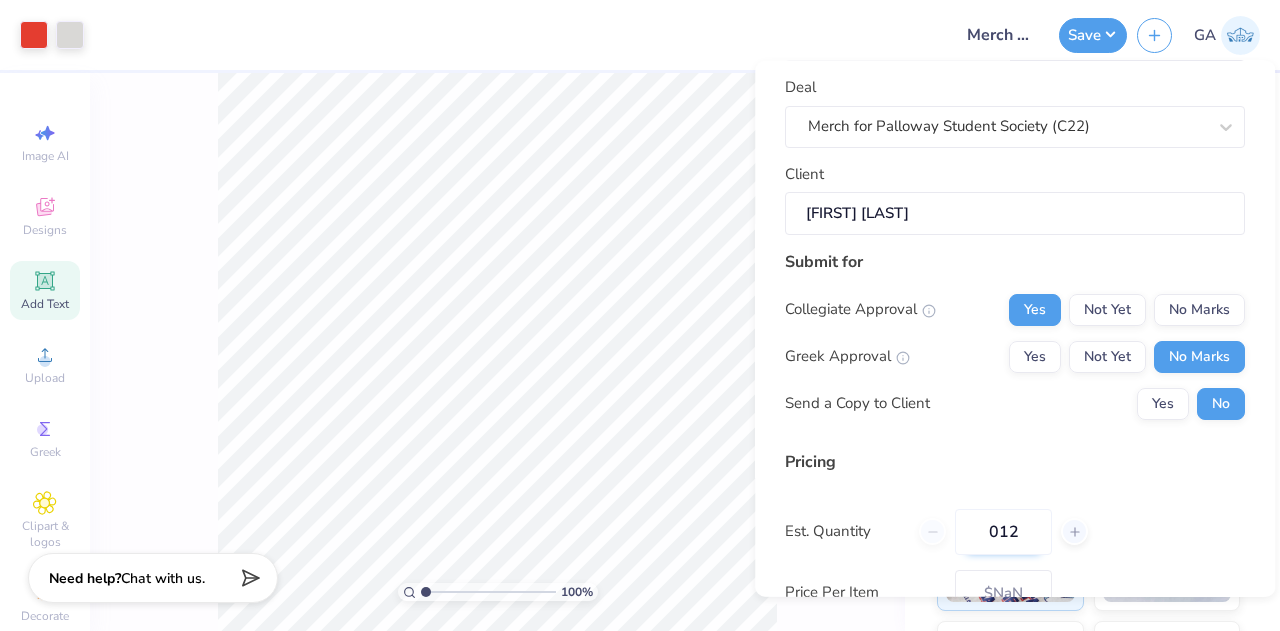 type on "– –" 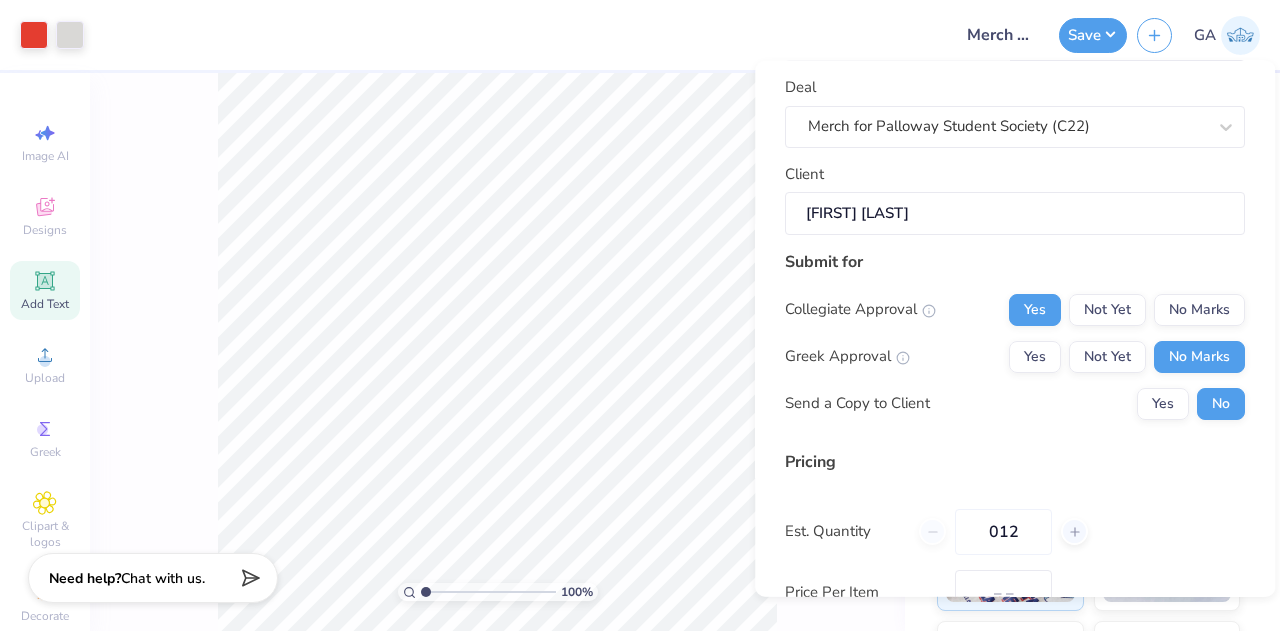 scroll, scrollTop: 266, scrollLeft: 0, axis: vertical 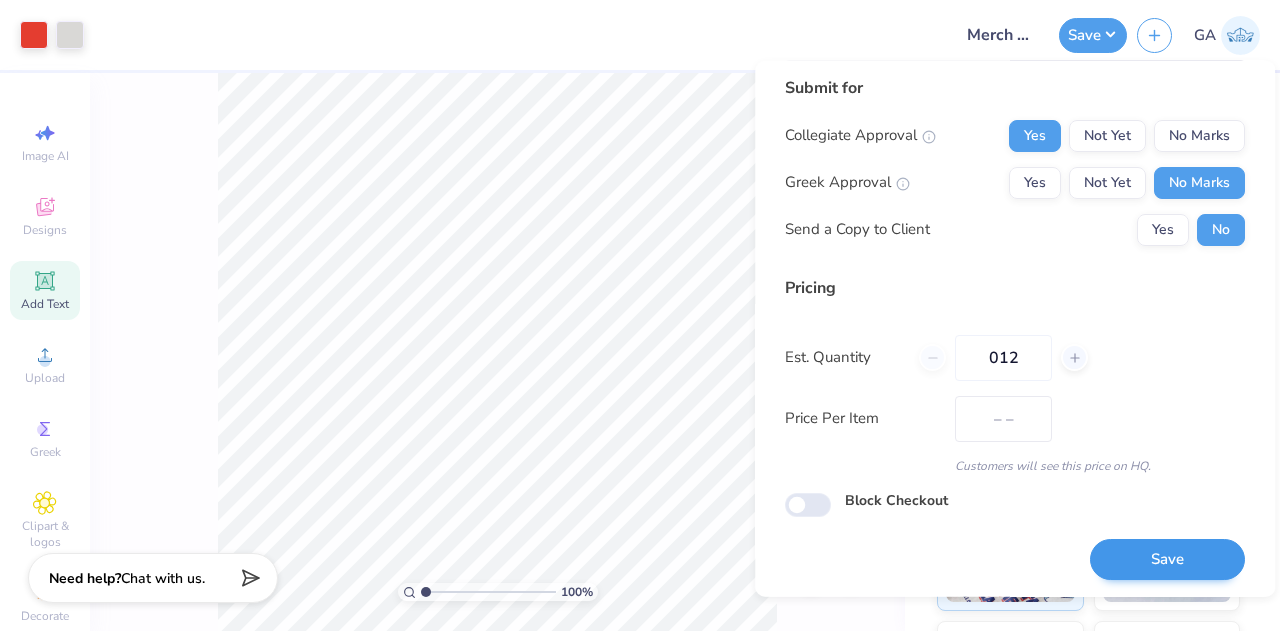 type on "012" 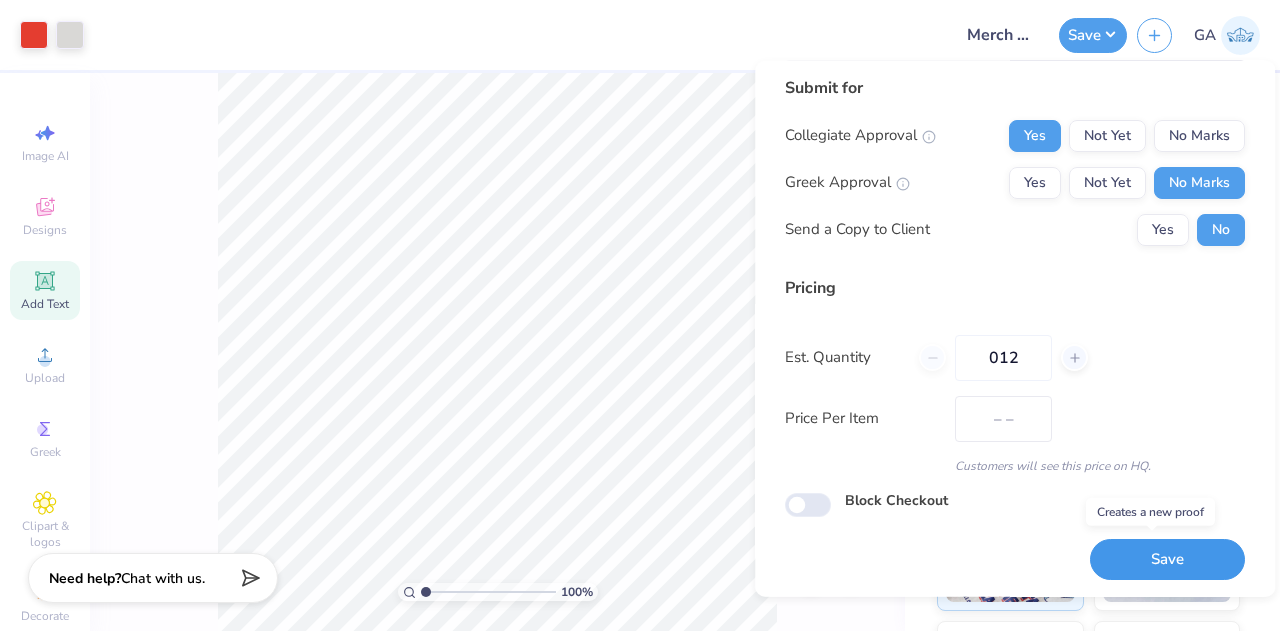 click on "Save" at bounding box center [1167, 559] 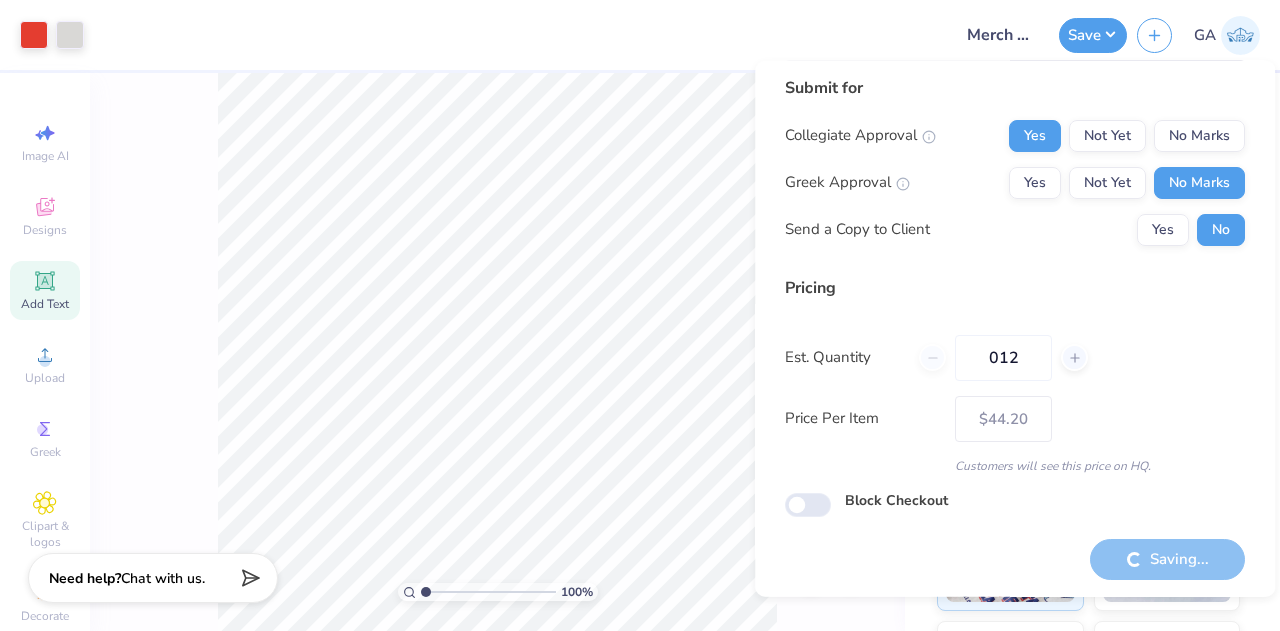 type on "– –" 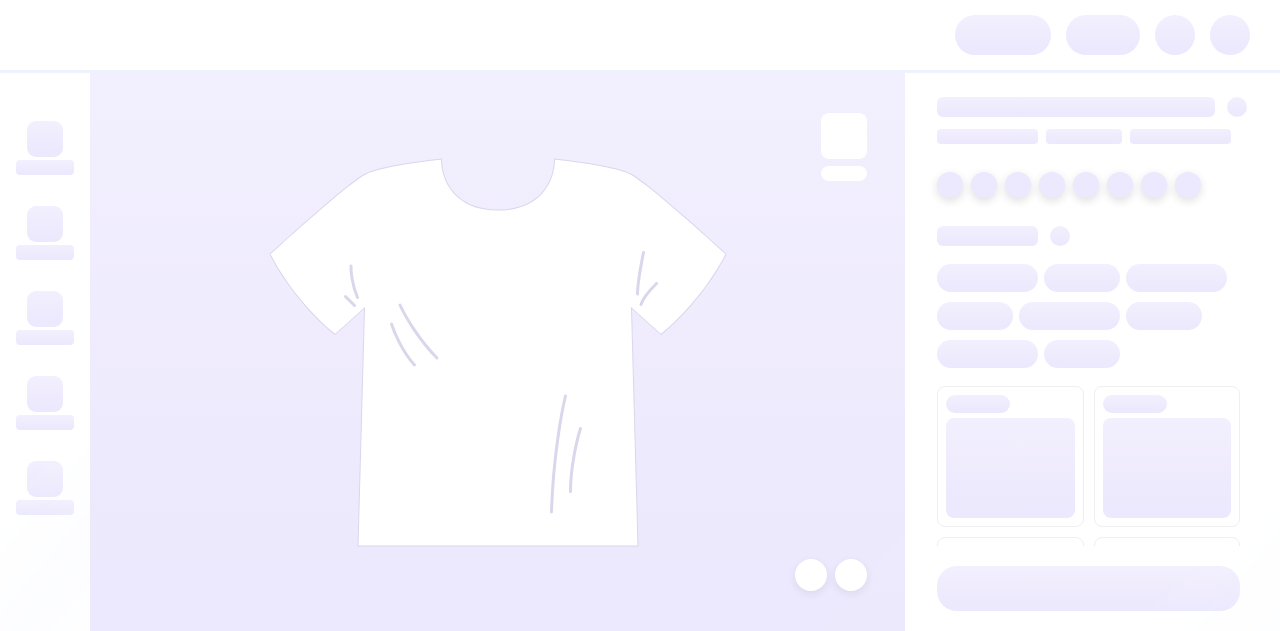 scroll, scrollTop: 0, scrollLeft: 0, axis: both 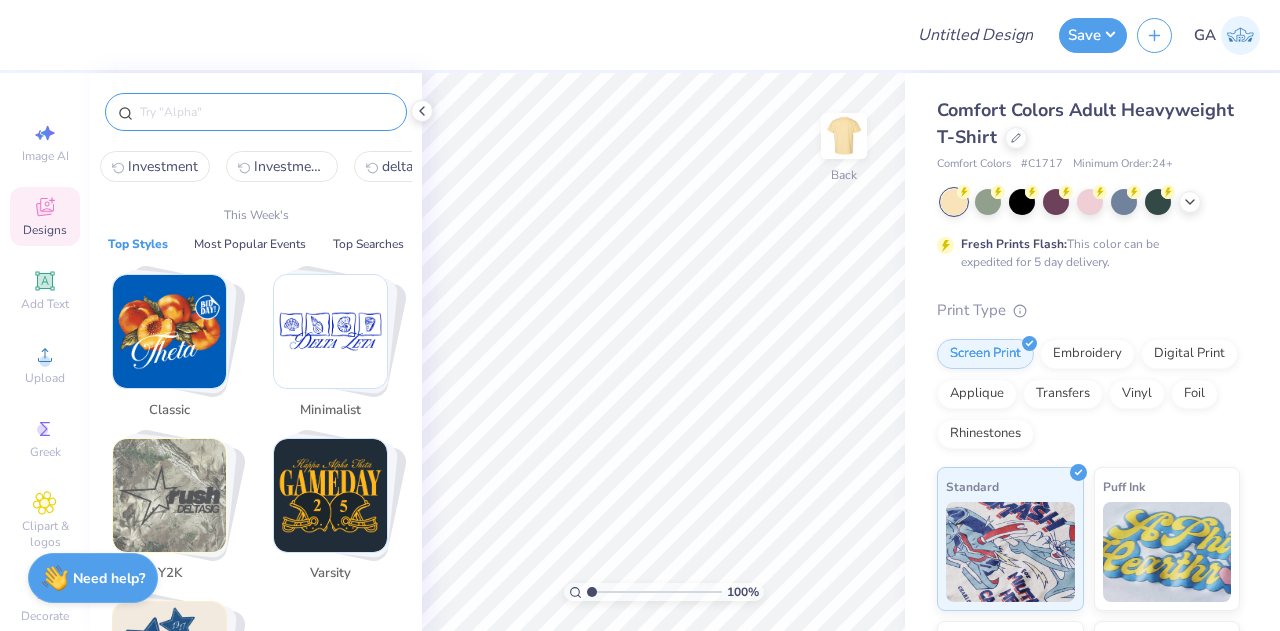 click at bounding box center [266, 112] 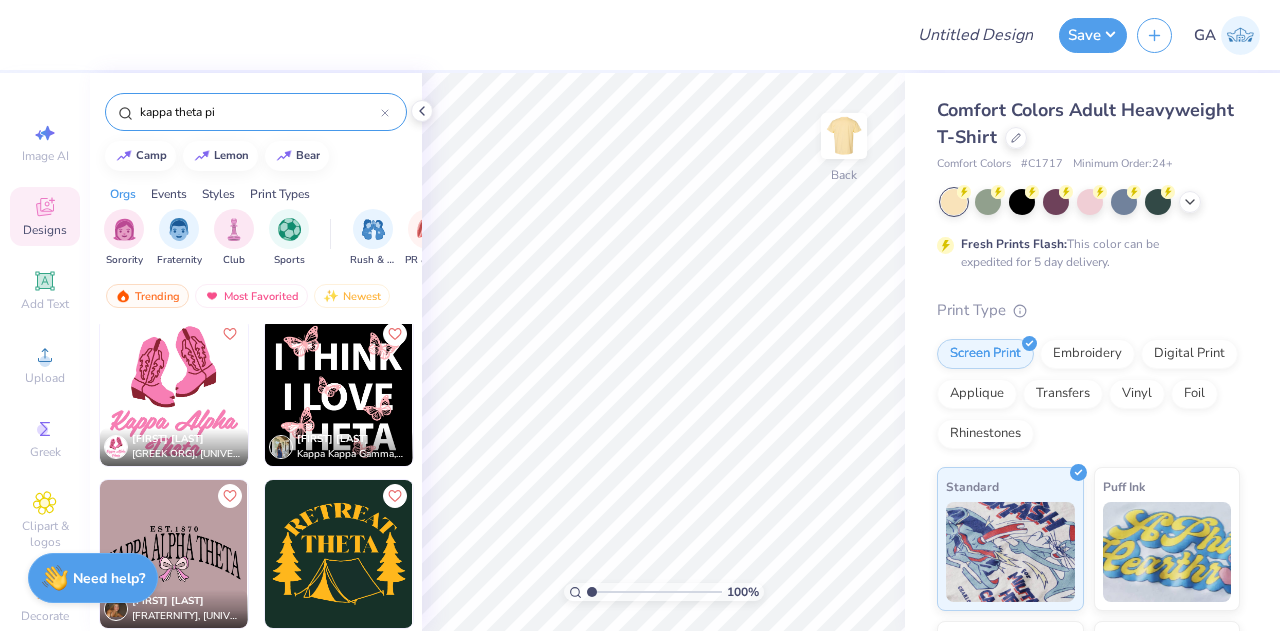 scroll, scrollTop: 0, scrollLeft: 0, axis: both 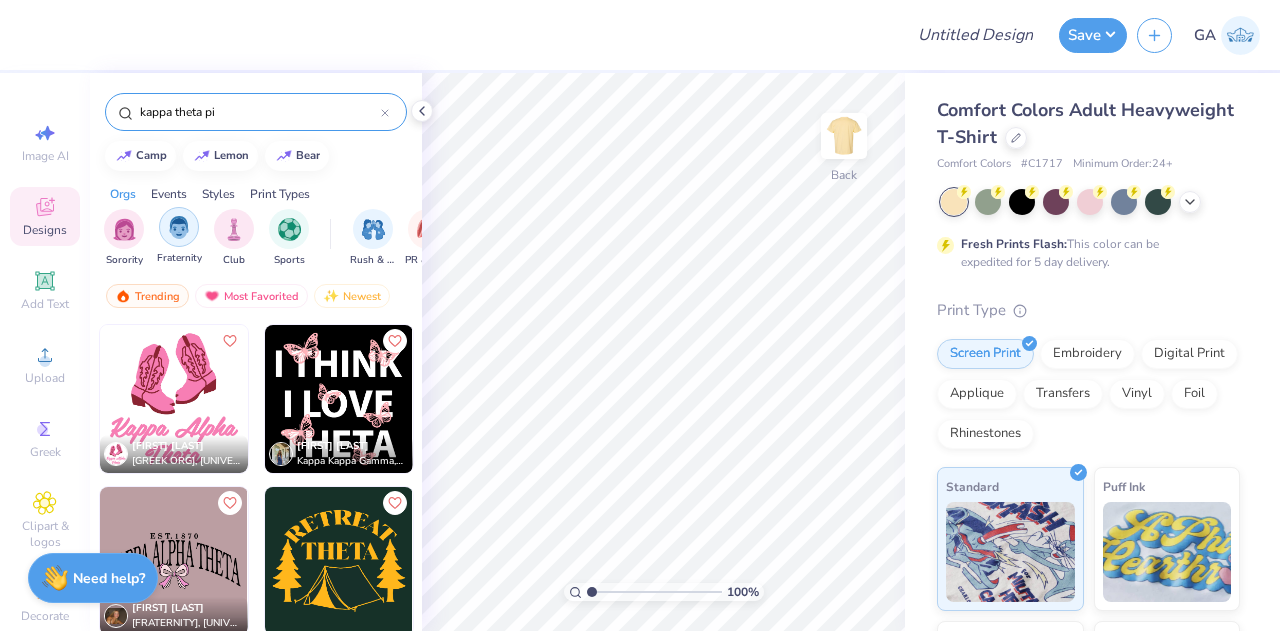 type on "kappa theta pi" 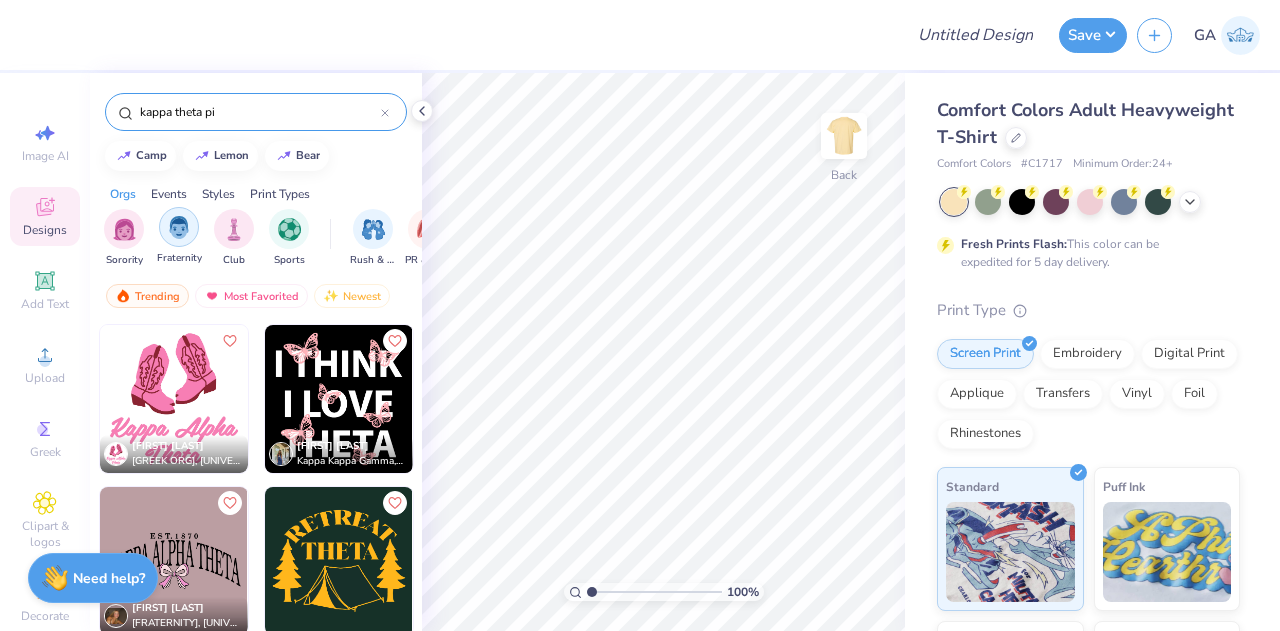 click at bounding box center (179, 227) 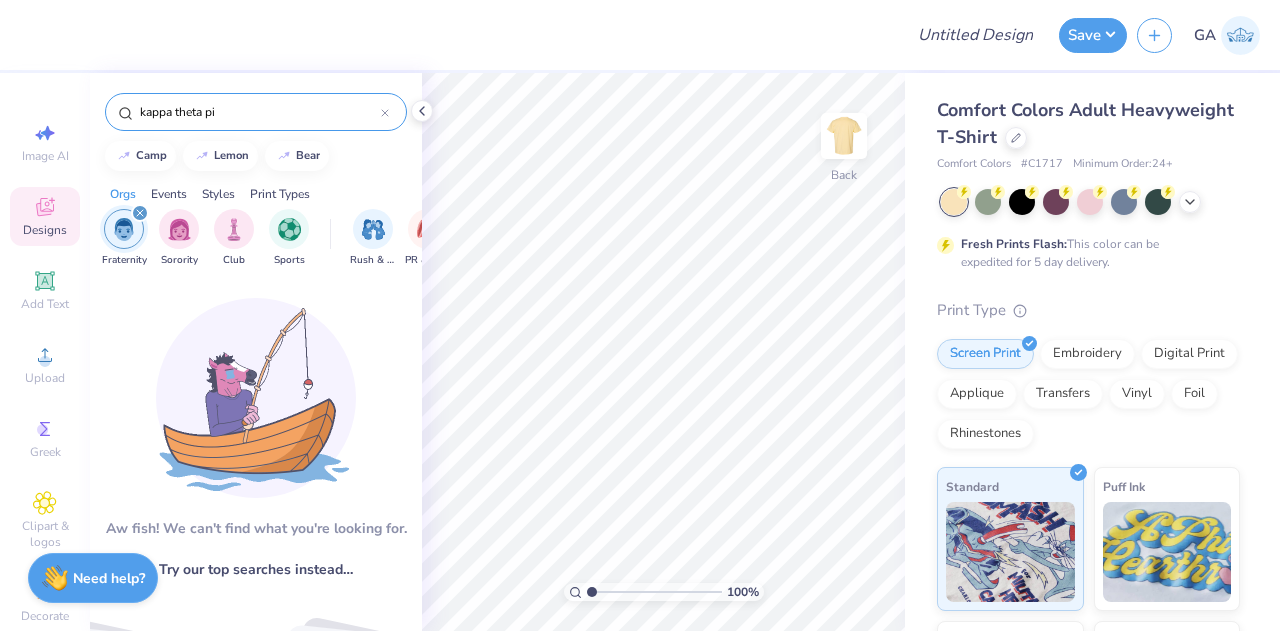 click at bounding box center [140, 213] 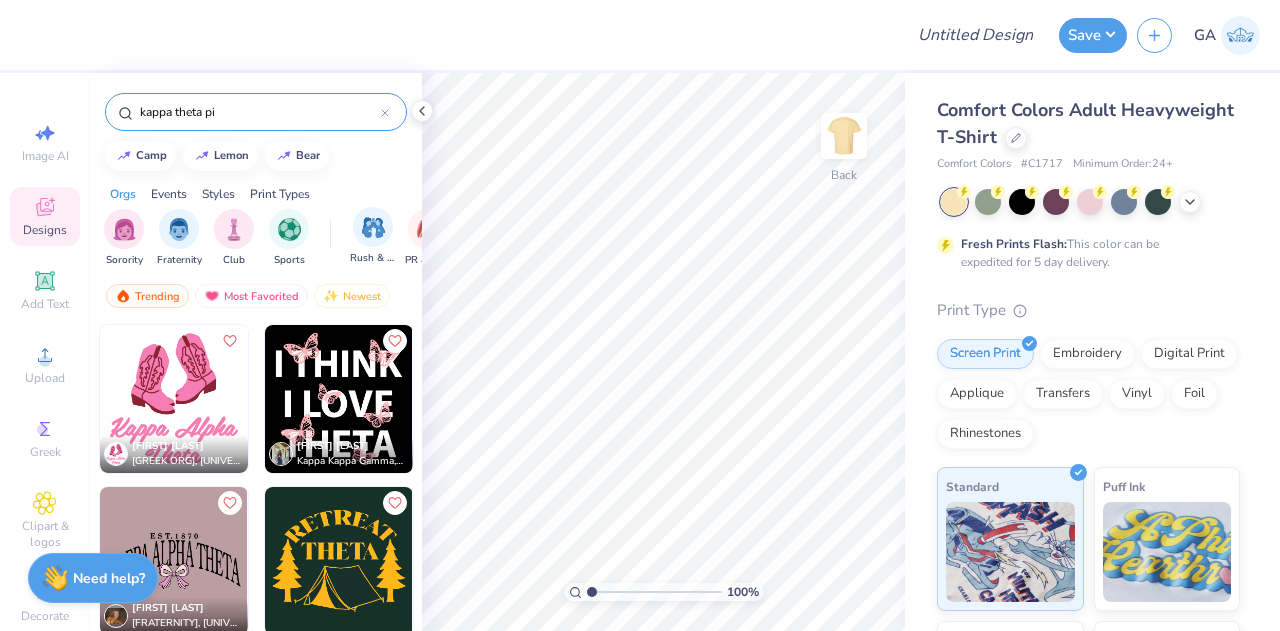 scroll, scrollTop: 0, scrollLeft: 58, axis: horizontal 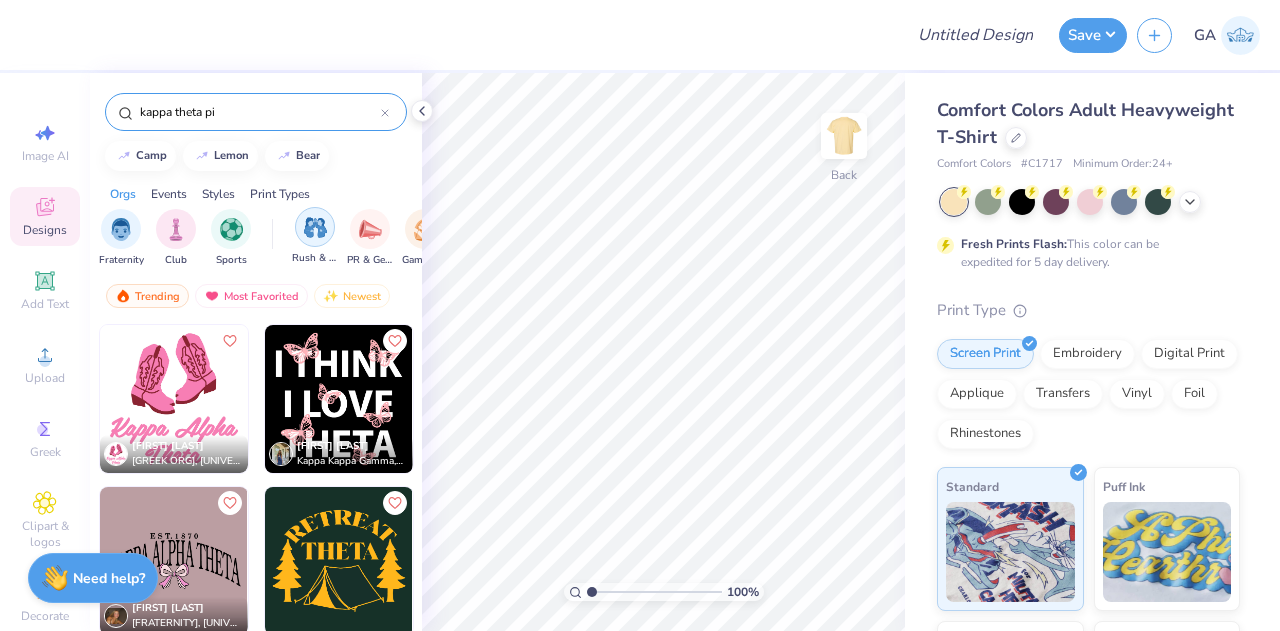 click at bounding box center (315, 227) 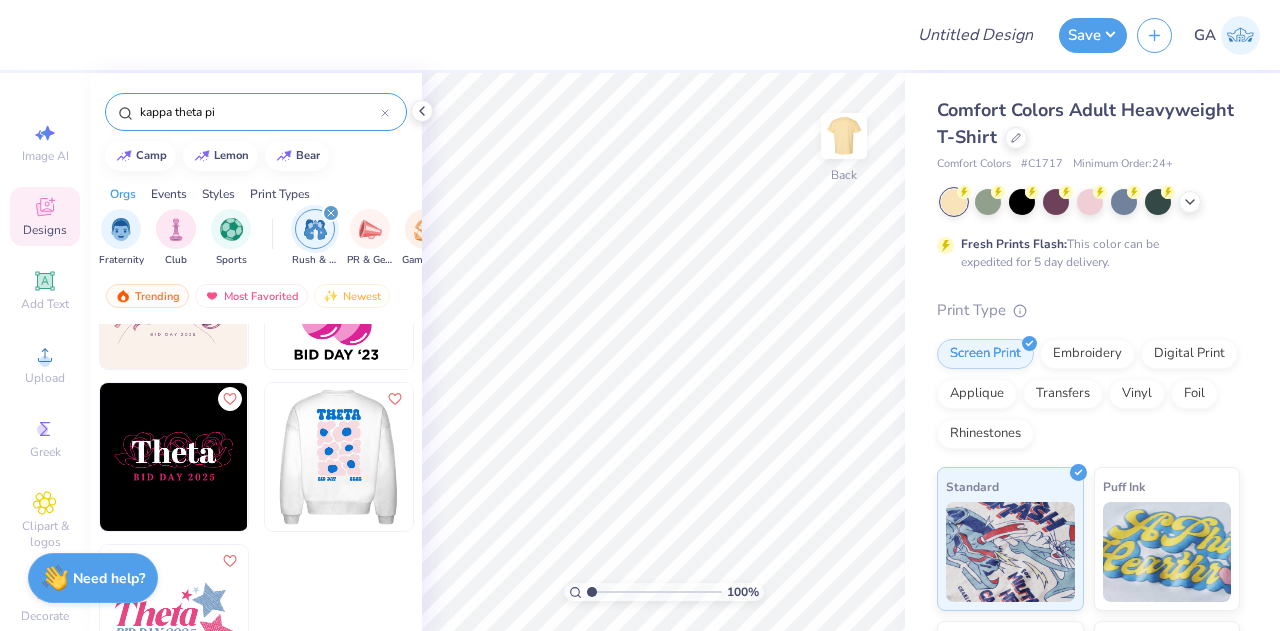 scroll, scrollTop: 0, scrollLeft: 0, axis: both 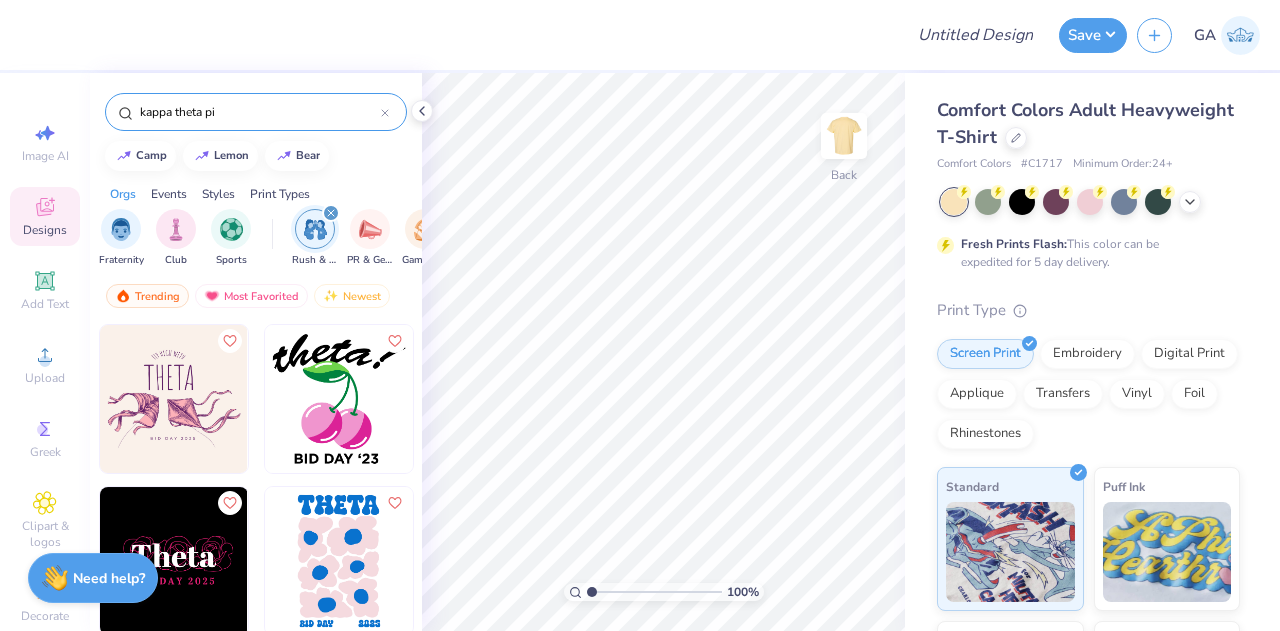 click on "kappa theta pi" at bounding box center (259, 112) 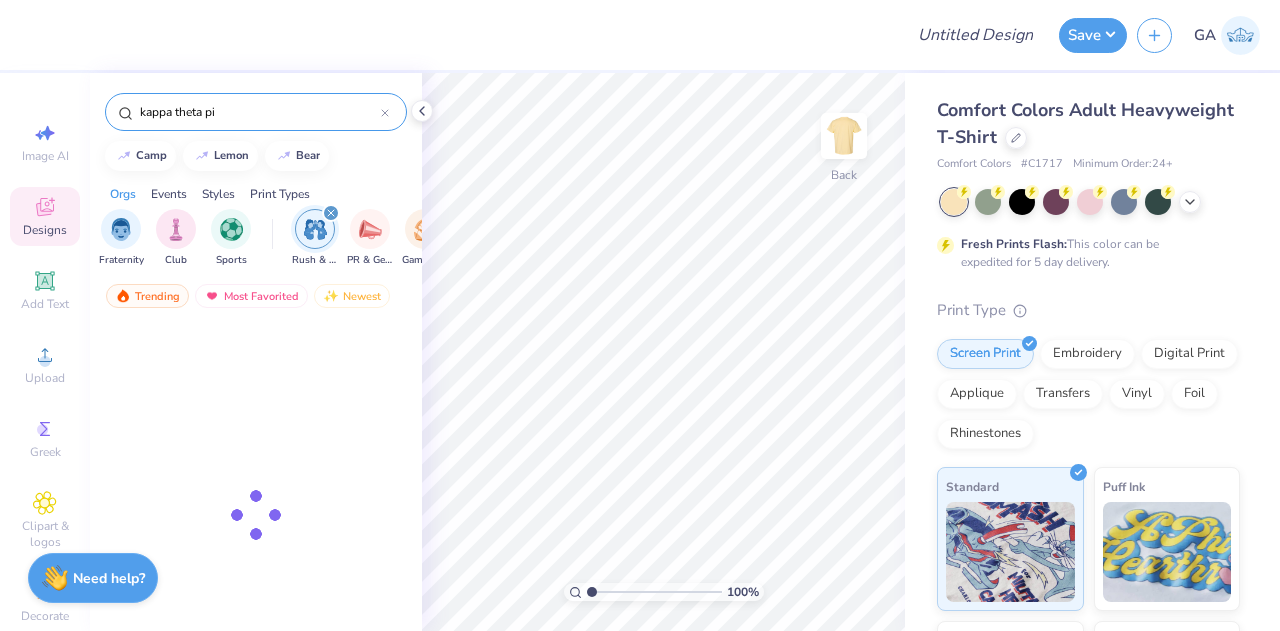 click on "kappa theta pi" at bounding box center [259, 112] 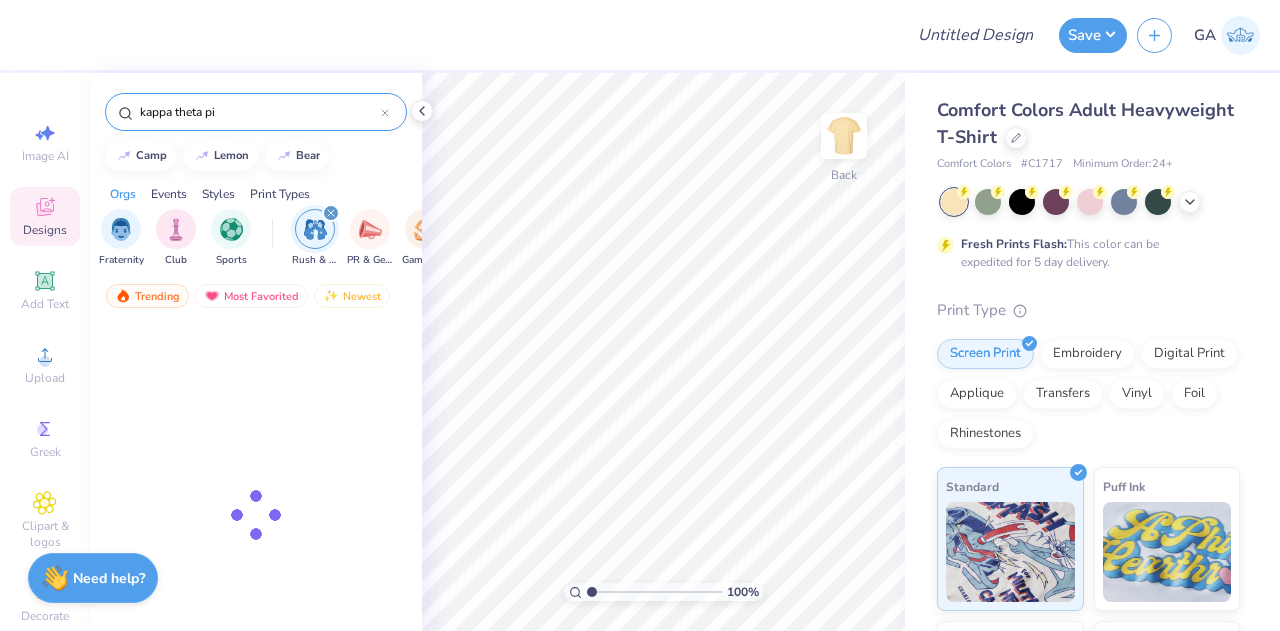 click on "kappa theta pi" at bounding box center [259, 112] 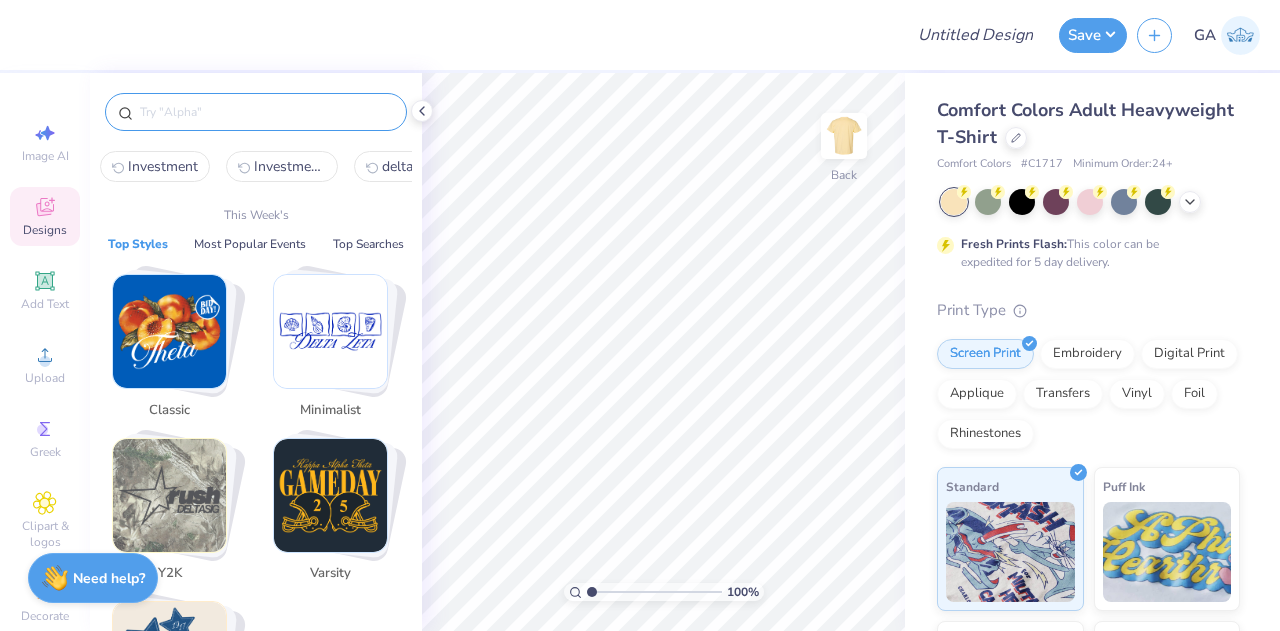 type 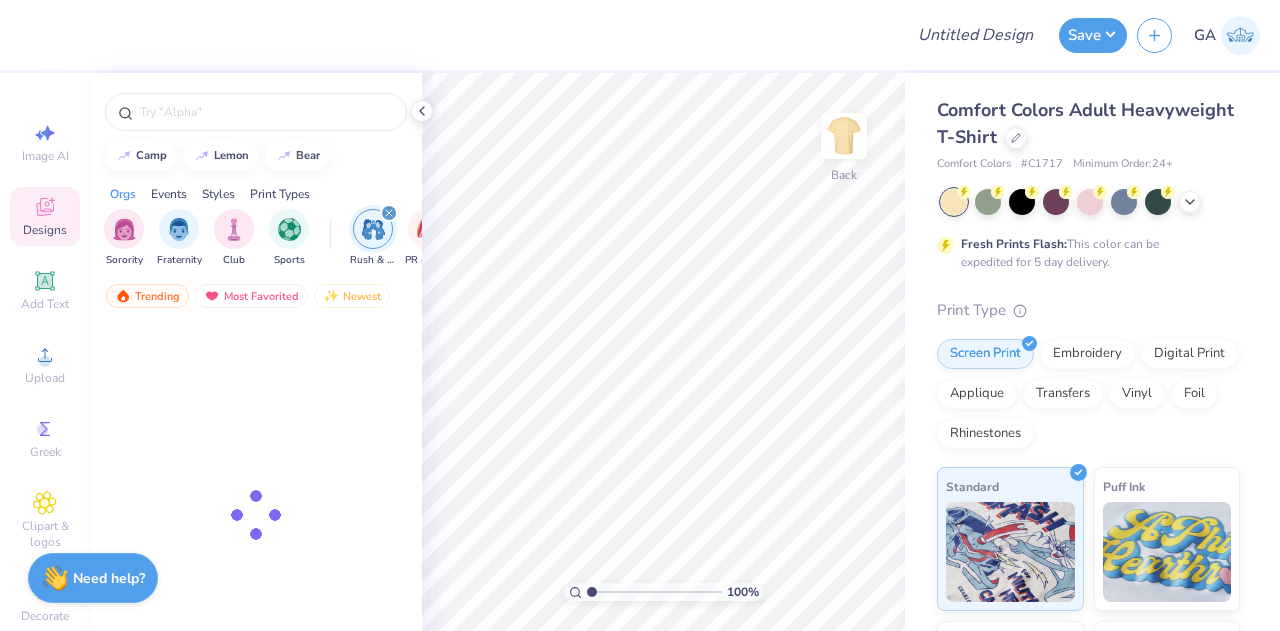 click on "Designs" at bounding box center [45, 216] 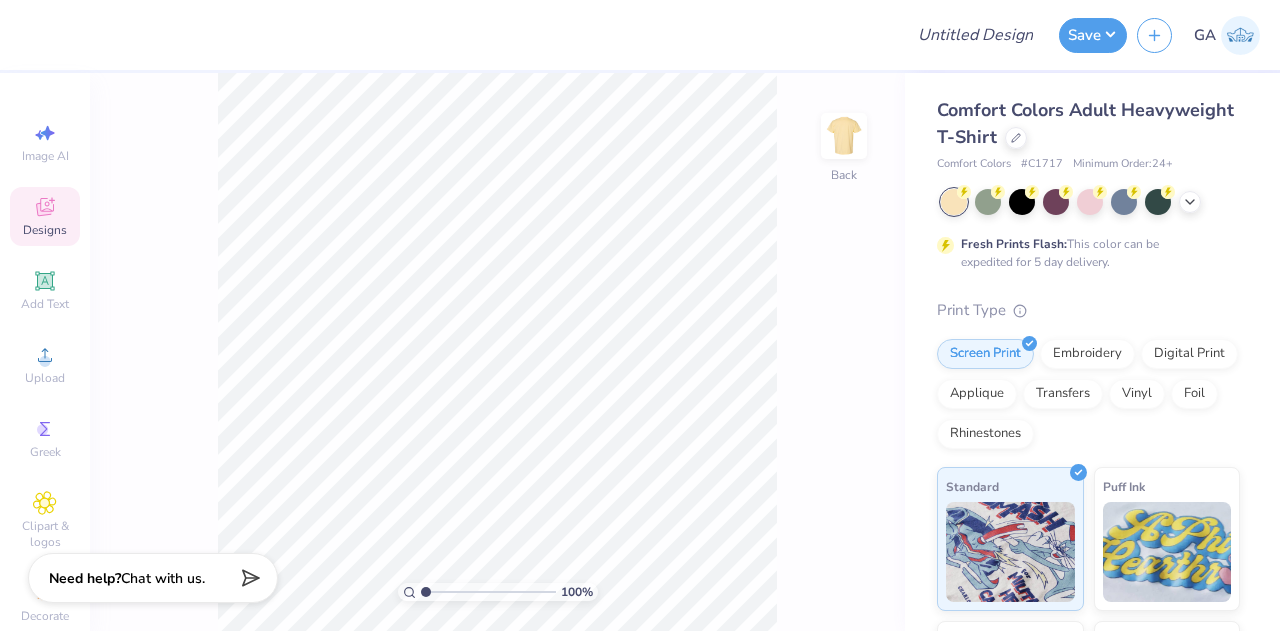 click on "Designs" at bounding box center (45, 216) 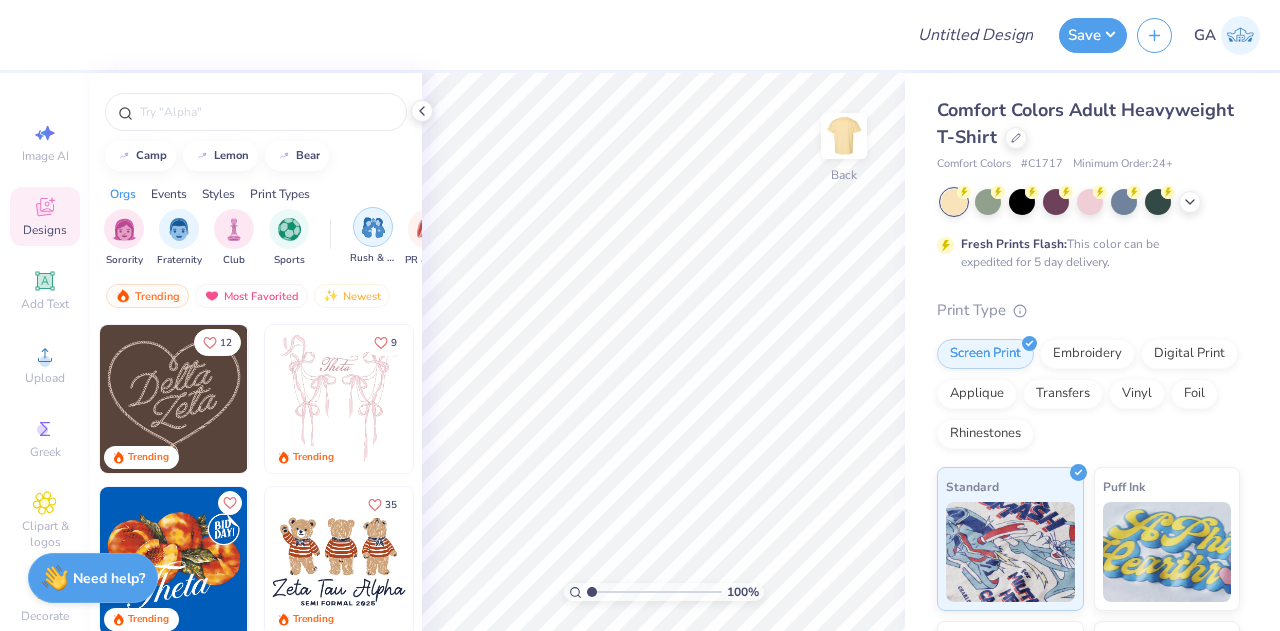 click at bounding box center [373, 227] 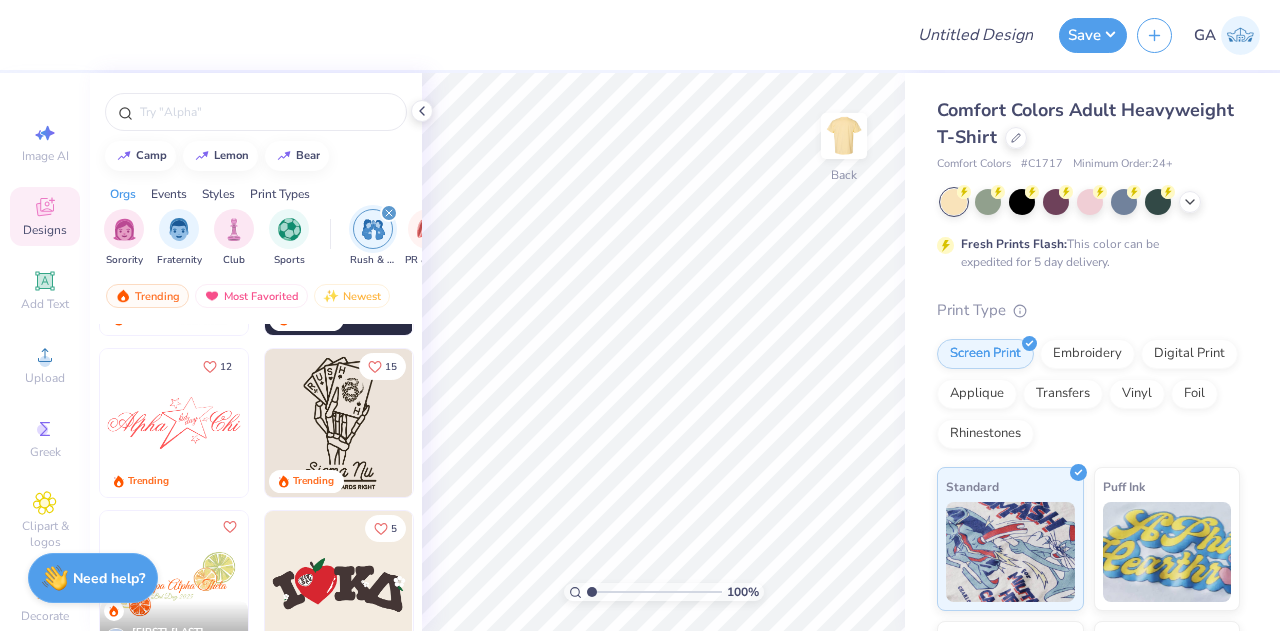 scroll, scrollTop: 452, scrollLeft: 0, axis: vertical 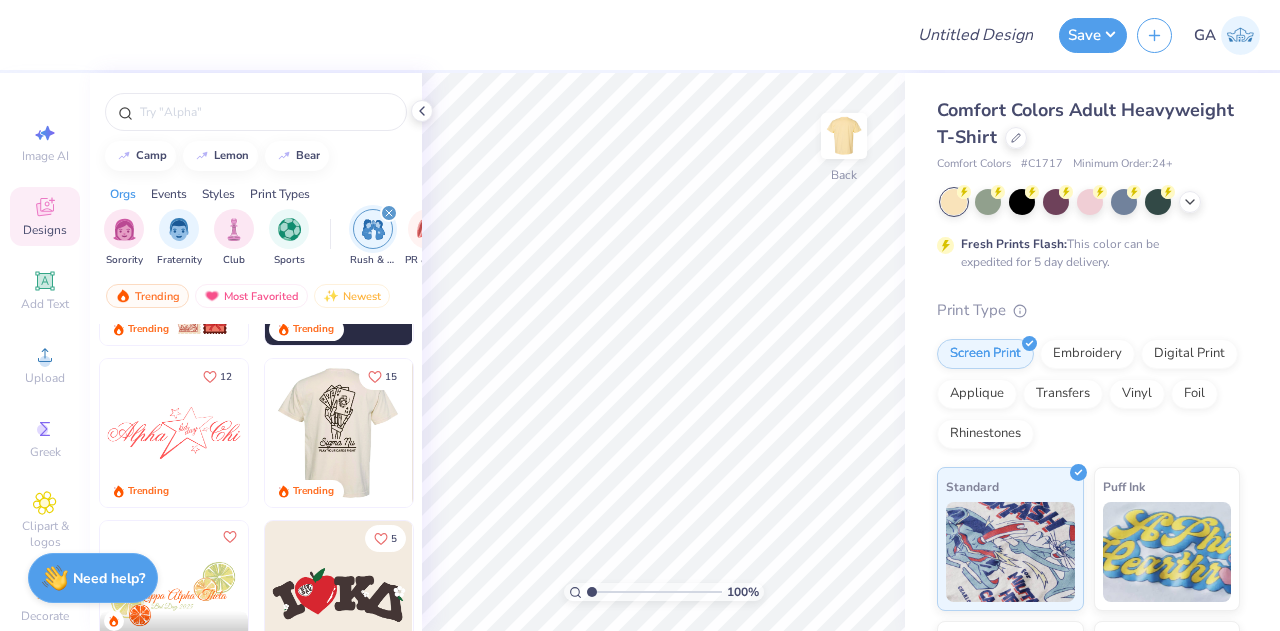 click at bounding box center [191, 433] 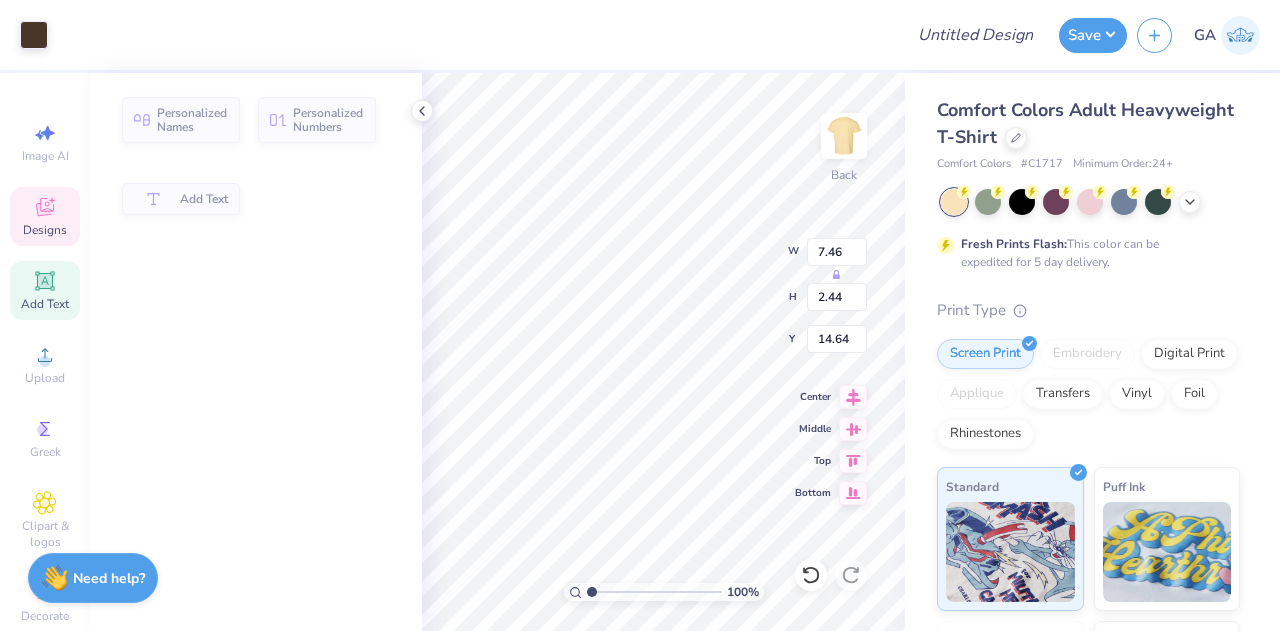 type on "7.46" 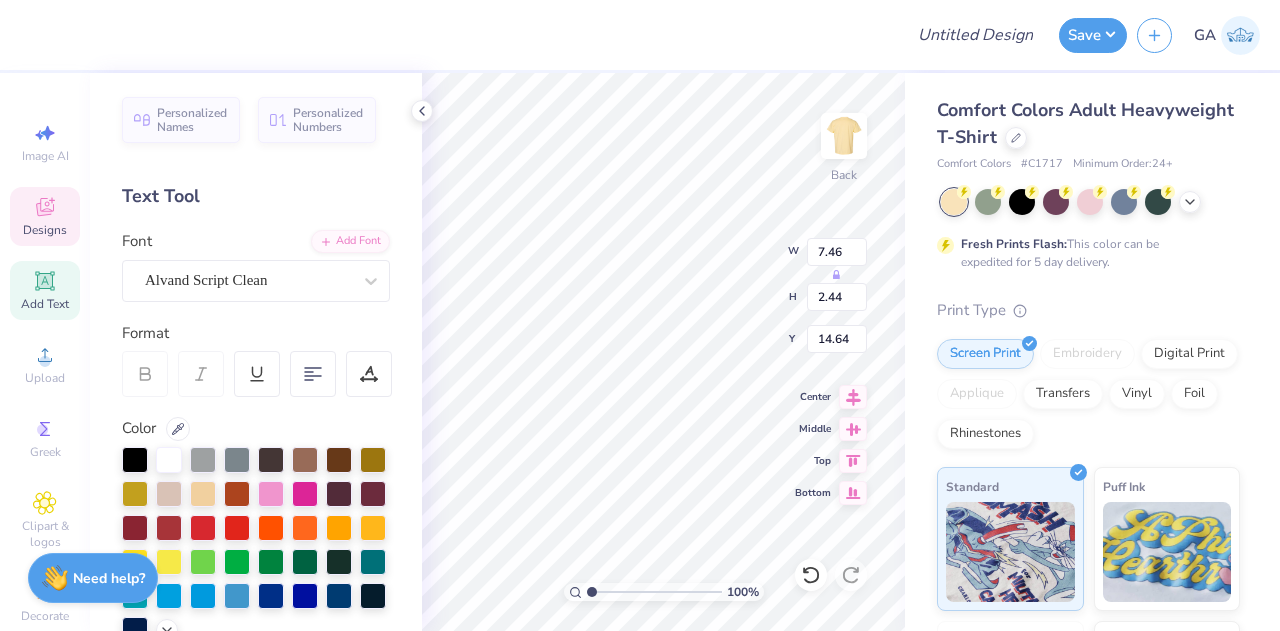 scroll, scrollTop: 16, scrollLeft: 2, axis: both 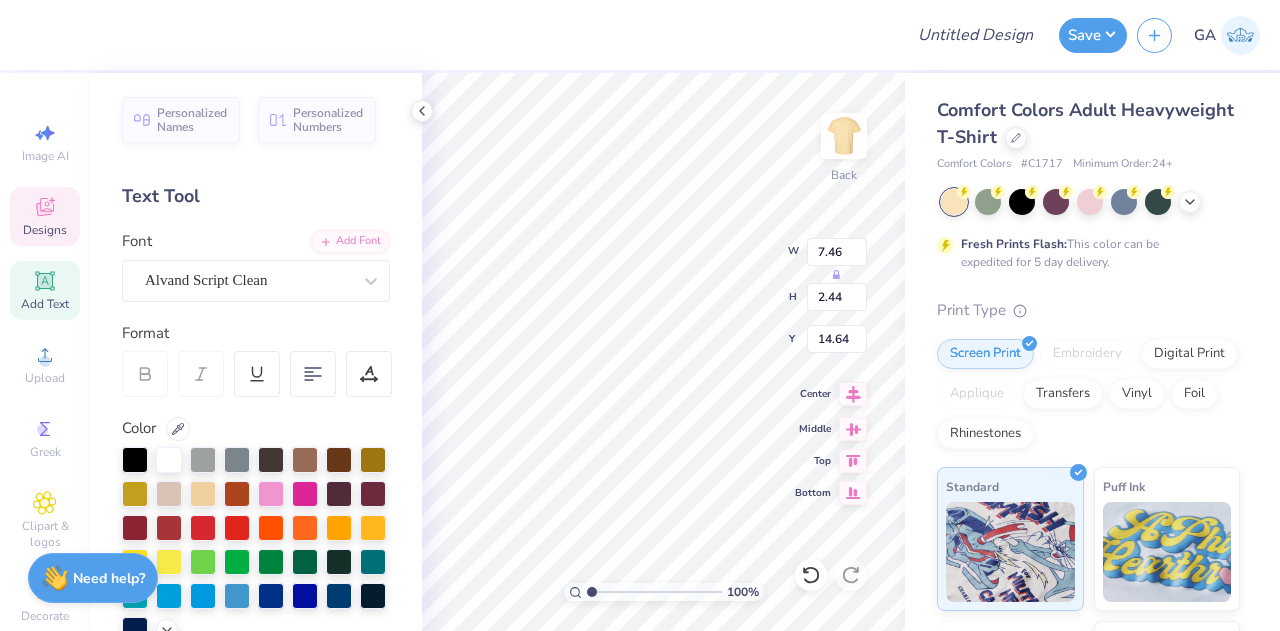 type on "Kappa Theta Pi" 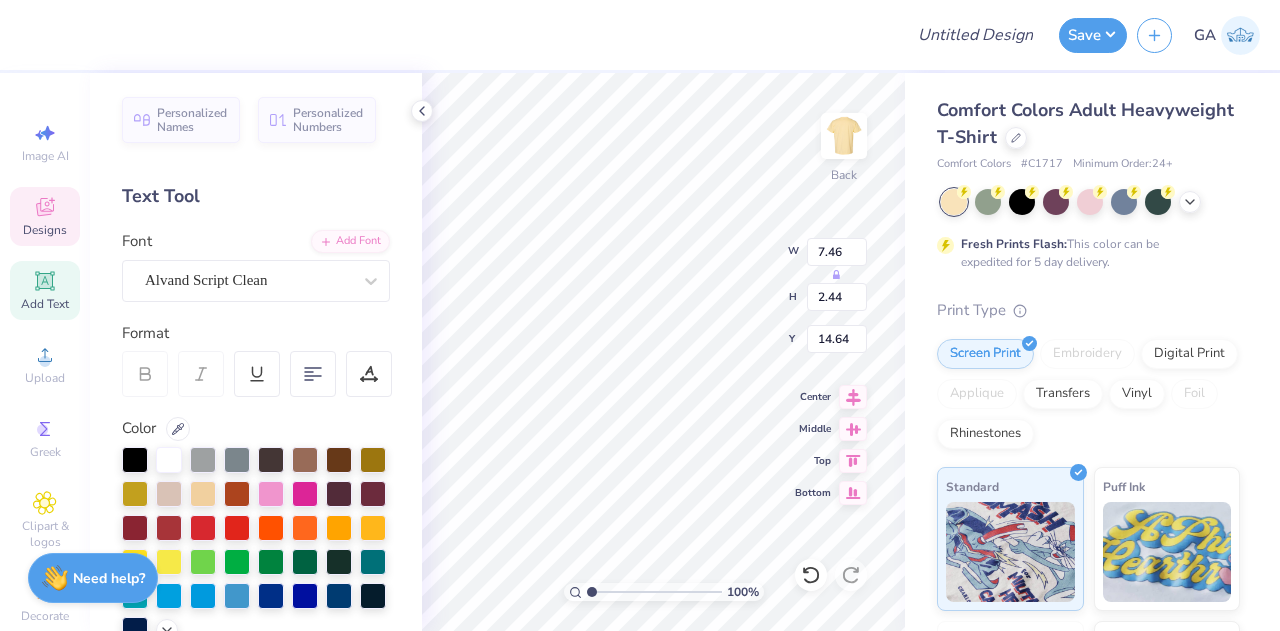 type on "12.93" 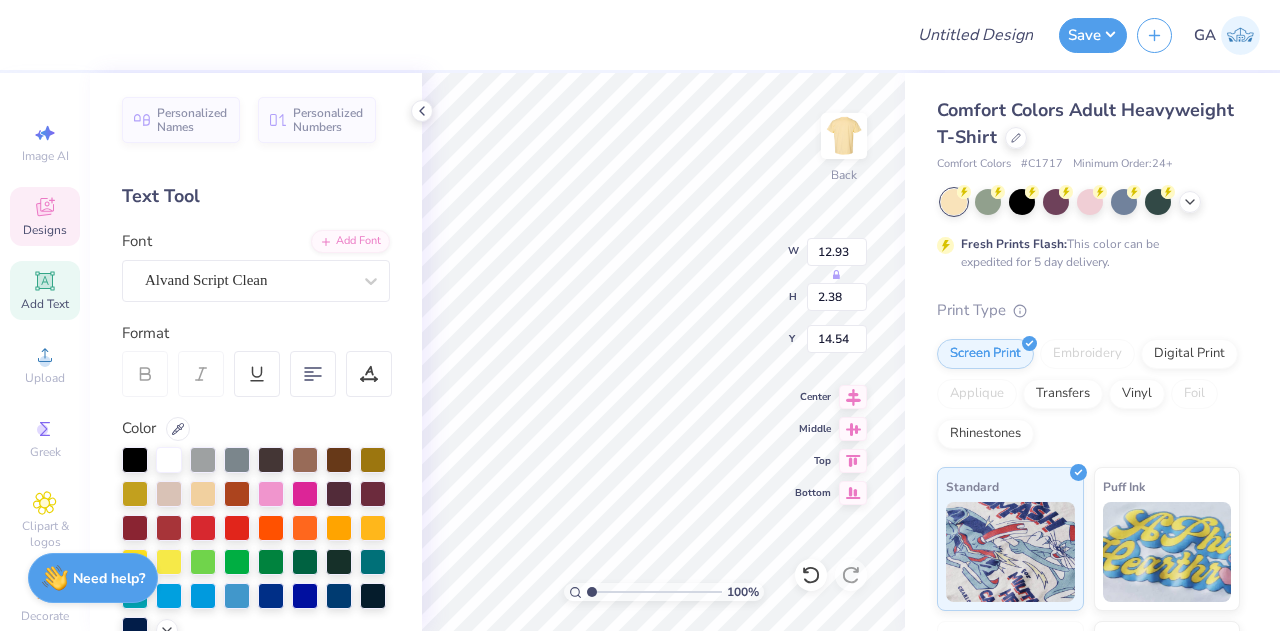 click on "Comfort Colors Adult Heavyweight T-Shirt Comfort Colors # C1717 Minimum Order:  24 +   Fresh Prints Flash:  This color can be expedited for 5 day delivery. Print Type Screen Print Embroidery Digital Print Applique Transfers Vinyl Foil Rhinestones Standard Puff Ink Neon Ink Metallic & Glitter Ink Glow in the Dark Ink Water based Ink" at bounding box center [1092, 496] 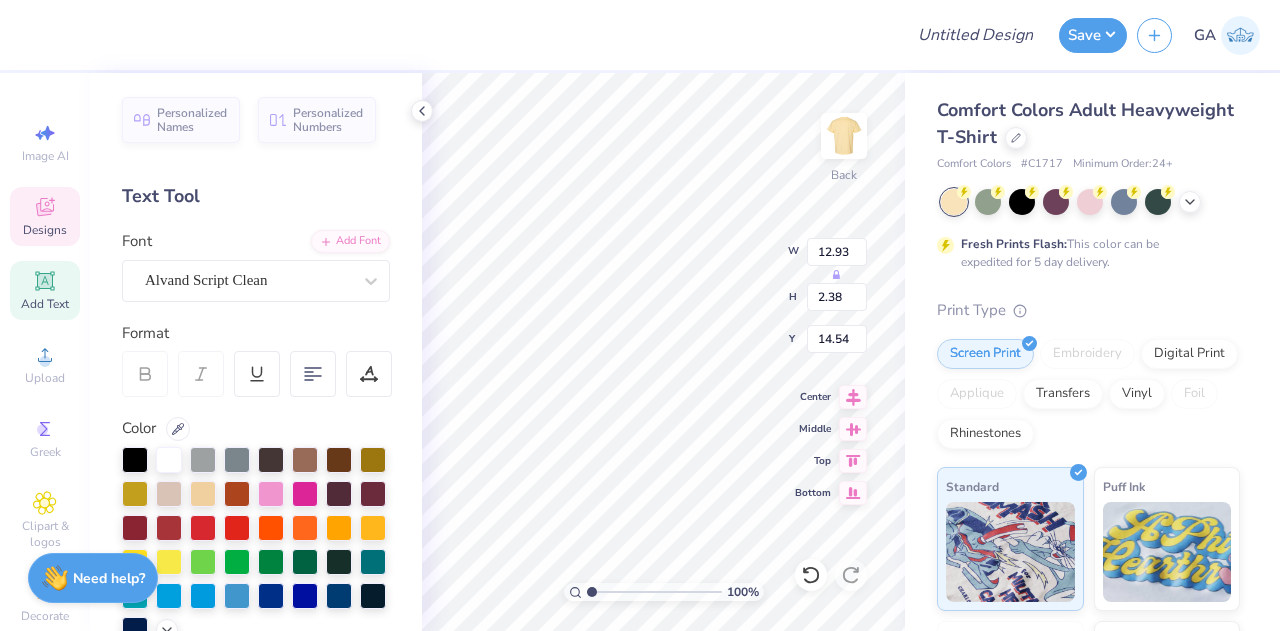 scroll, scrollTop: 16, scrollLeft: 2, axis: both 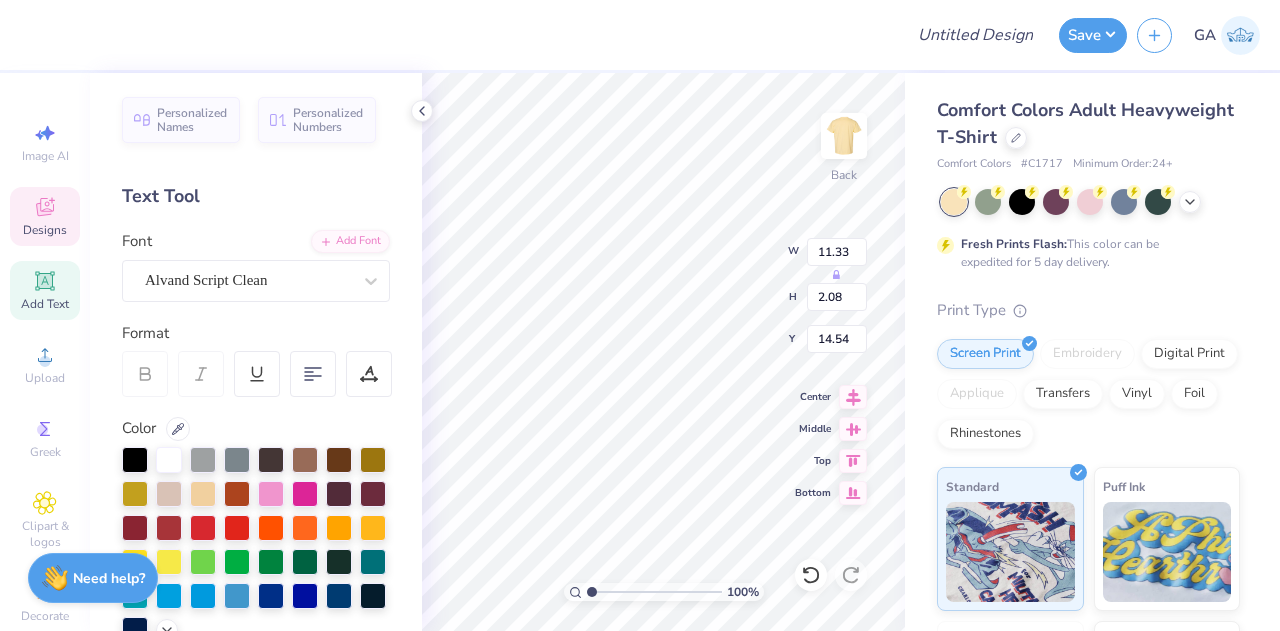 type on "11.33" 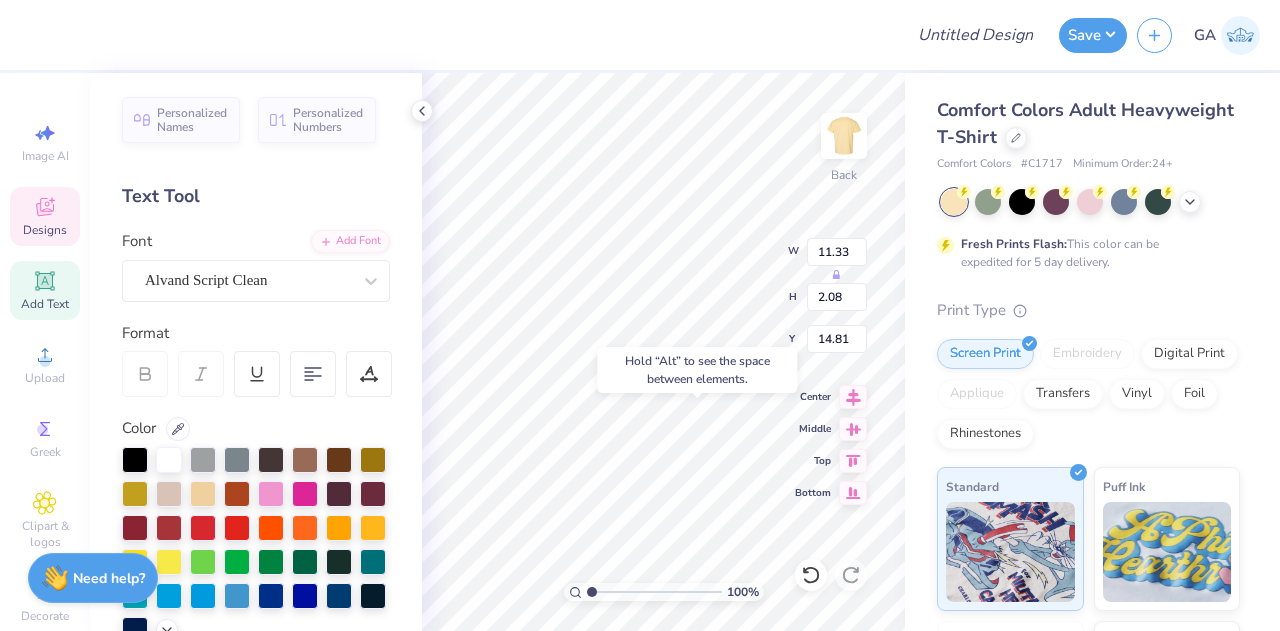type on "14.81" 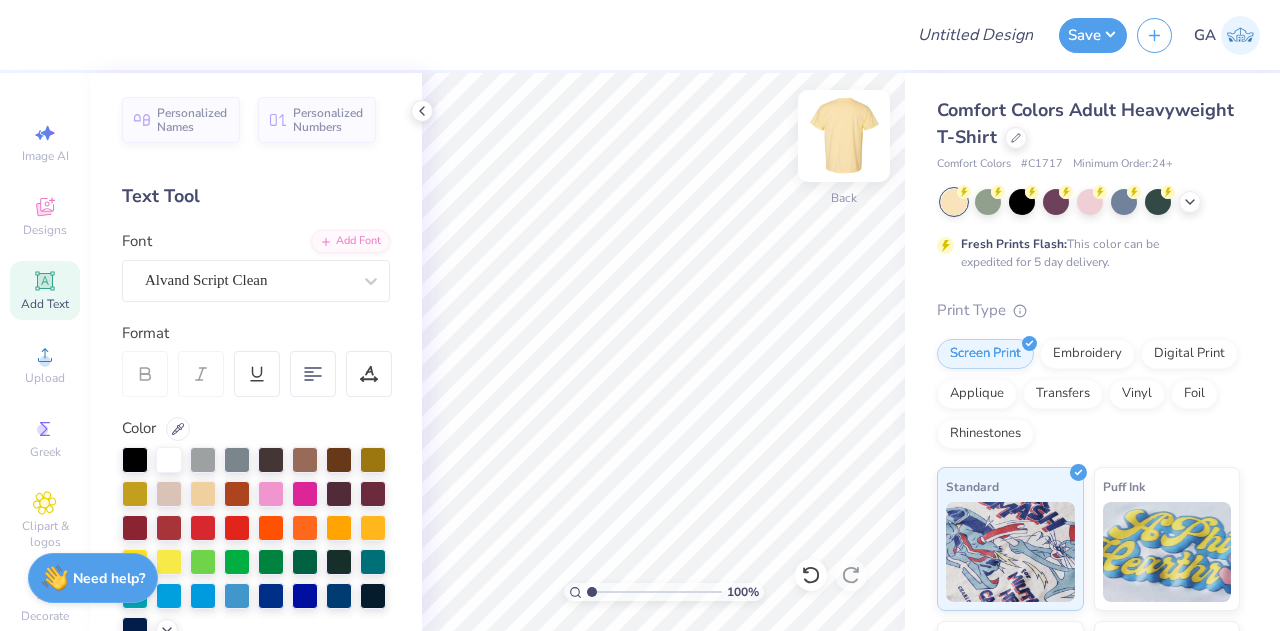 click at bounding box center [844, 136] 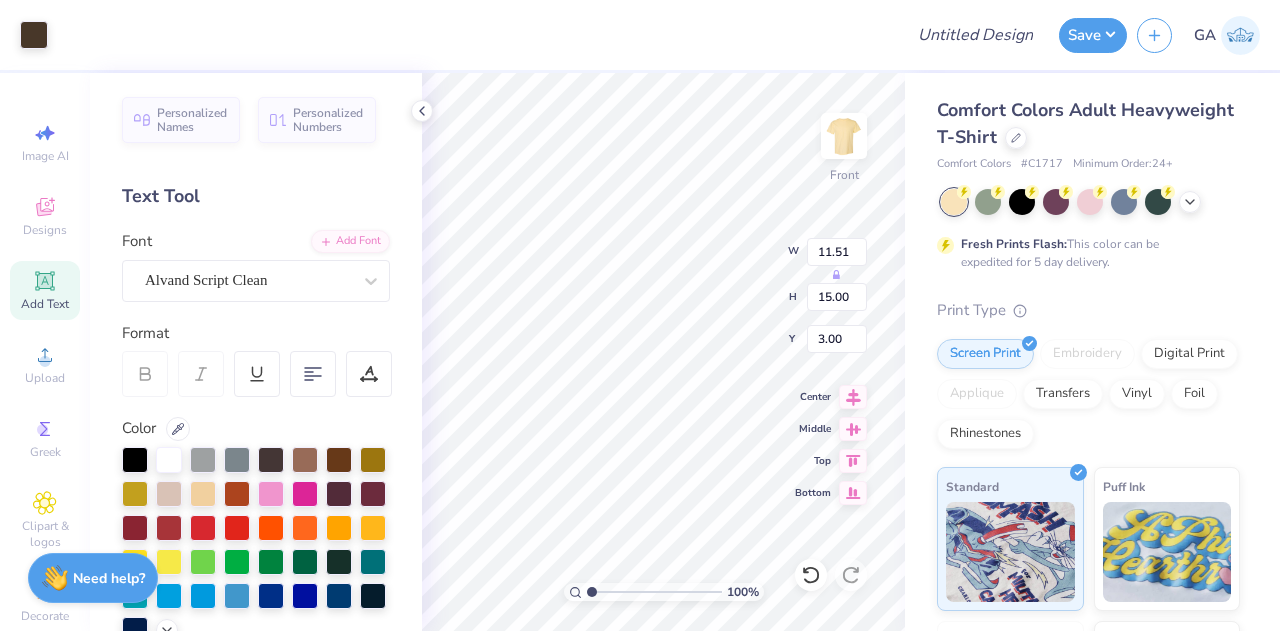 type on "3.00" 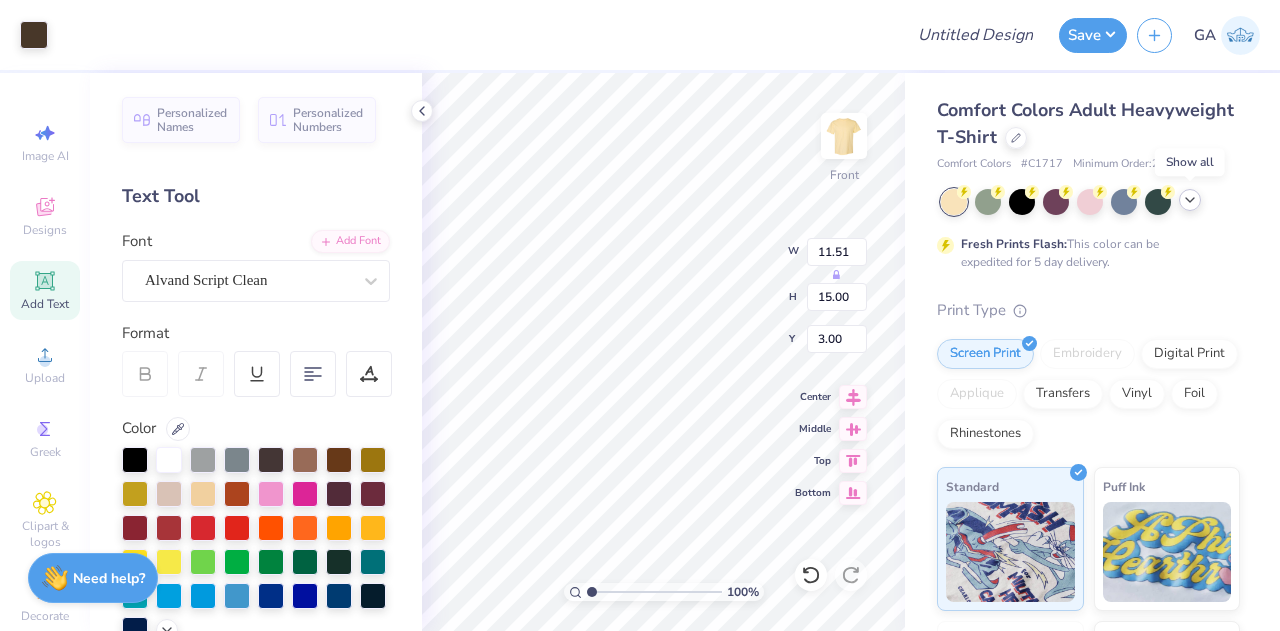 click at bounding box center [1190, 200] 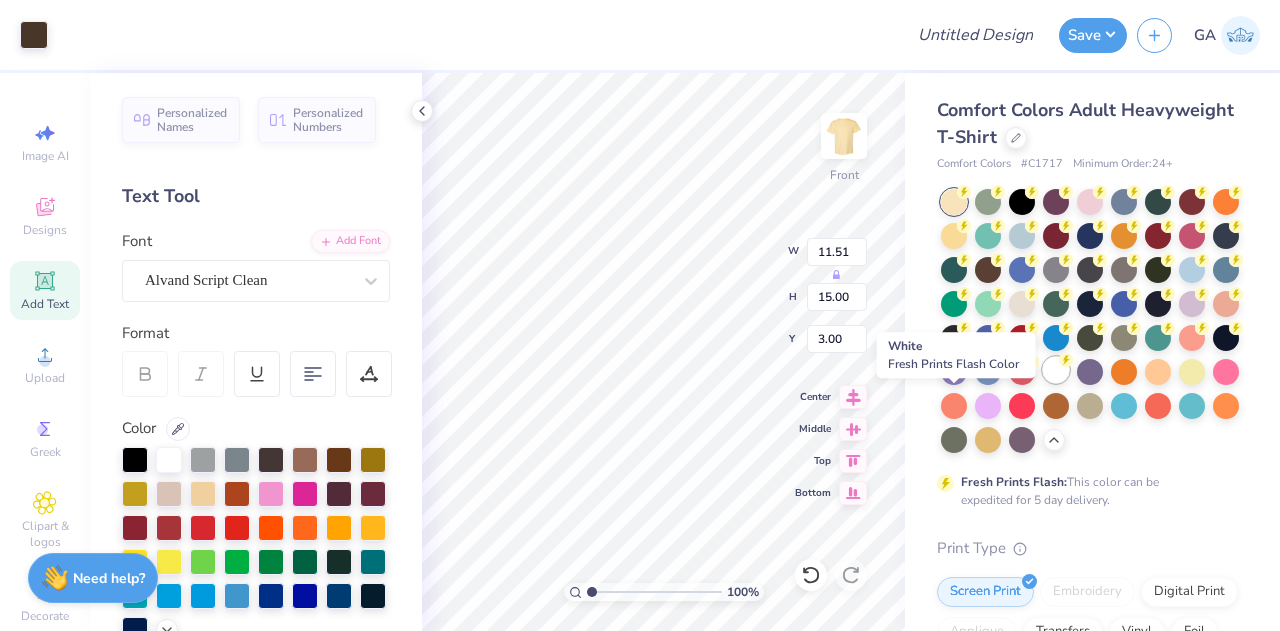 click at bounding box center [1056, 370] 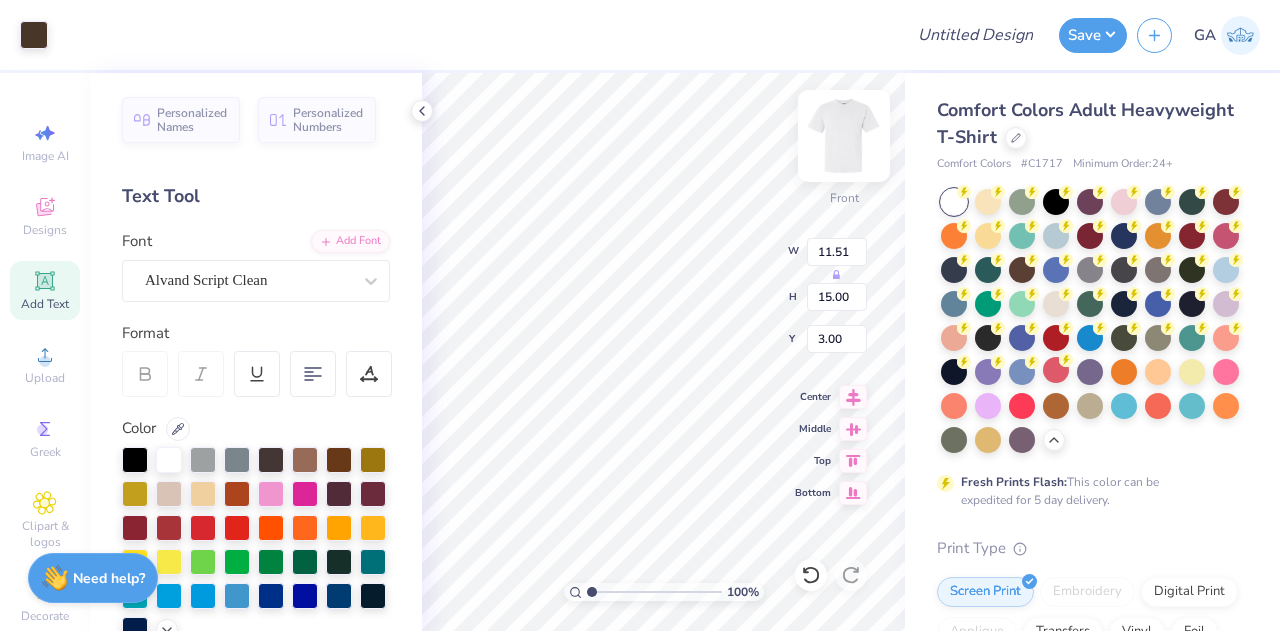 click at bounding box center [844, 136] 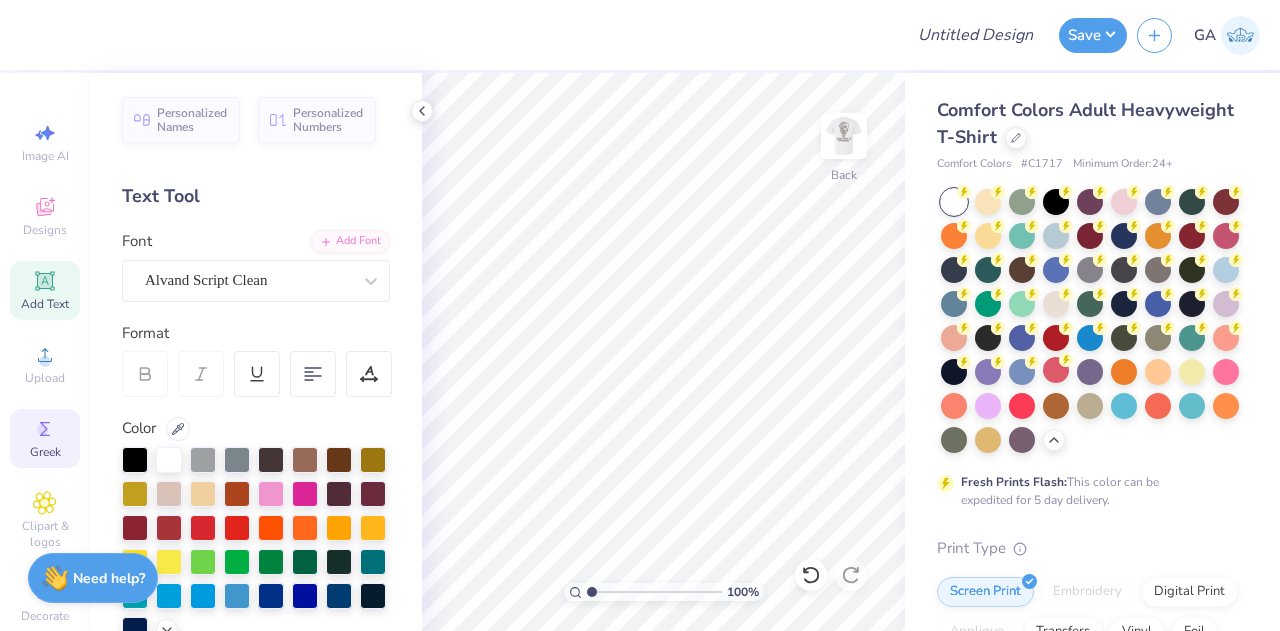 click on "Greek" at bounding box center (45, 438) 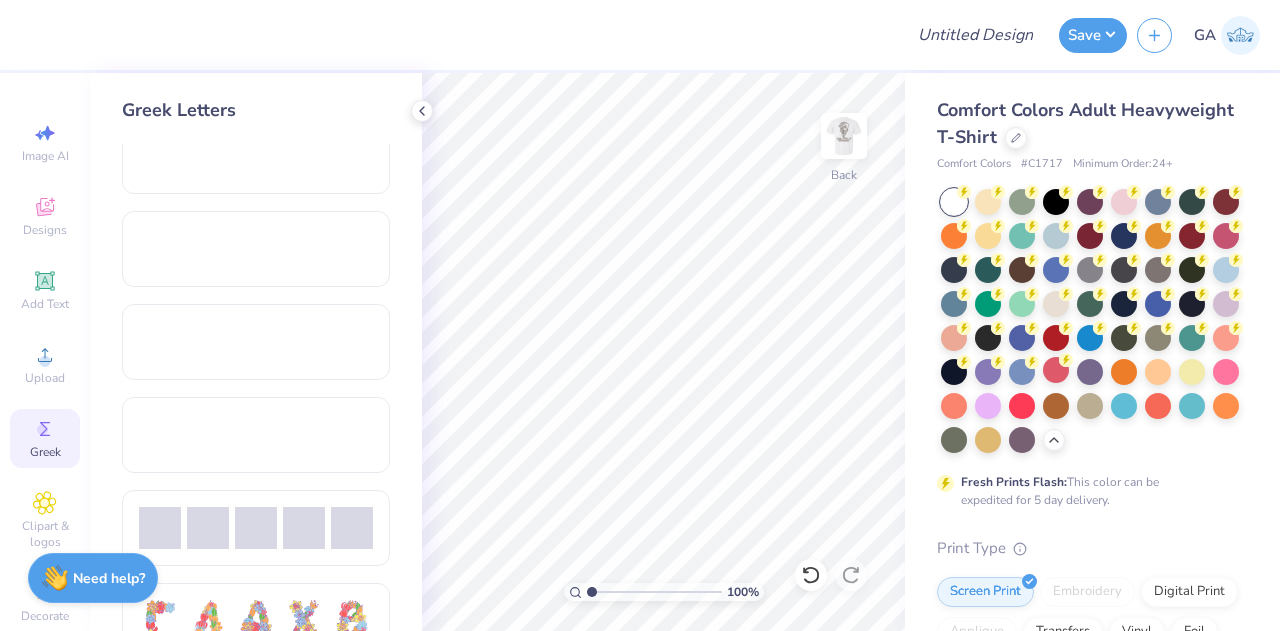 scroll, scrollTop: 1155, scrollLeft: 0, axis: vertical 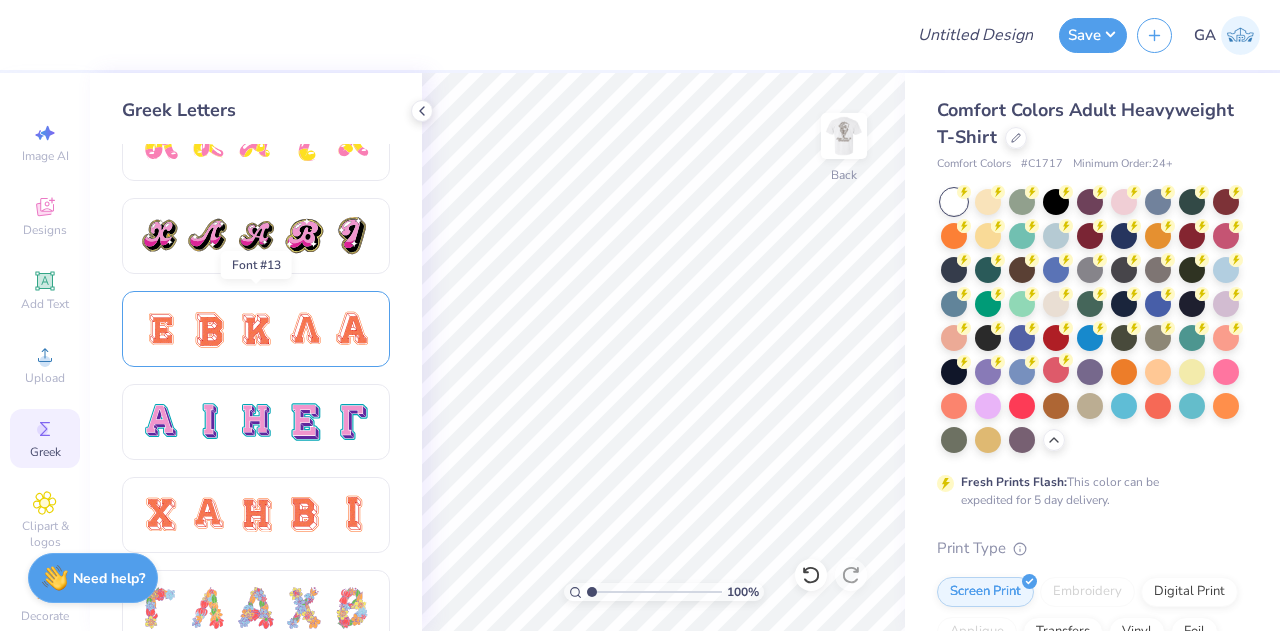 click at bounding box center [256, 329] 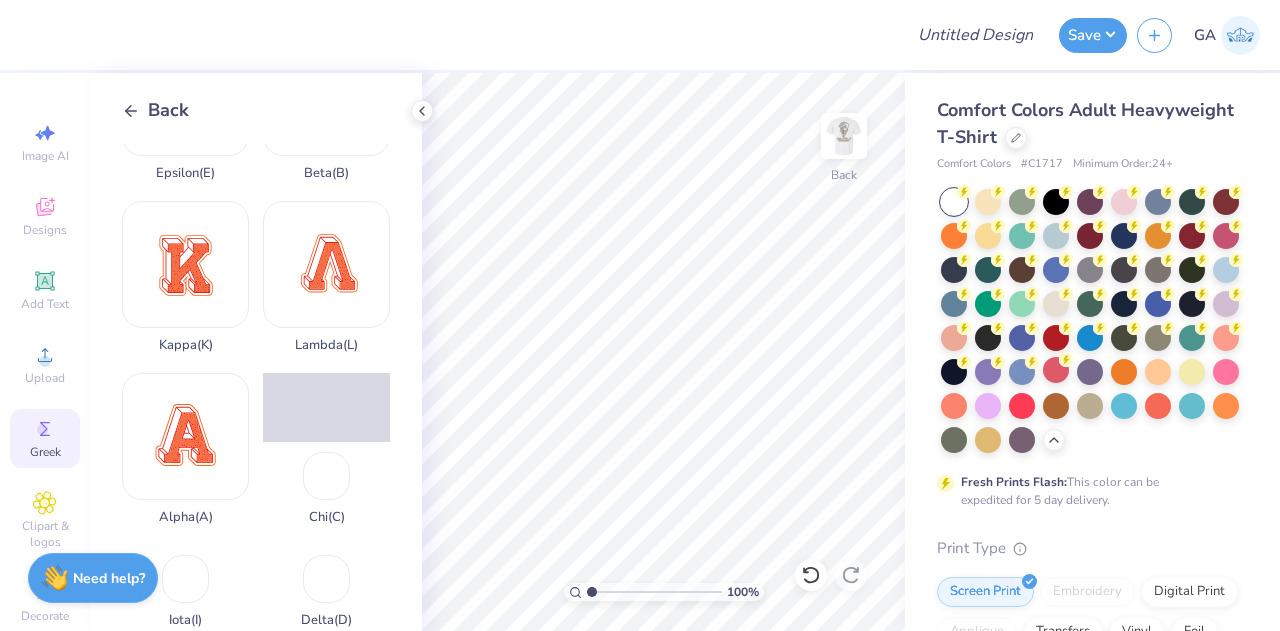 scroll, scrollTop: 124, scrollLeft: 0, axis: vertical 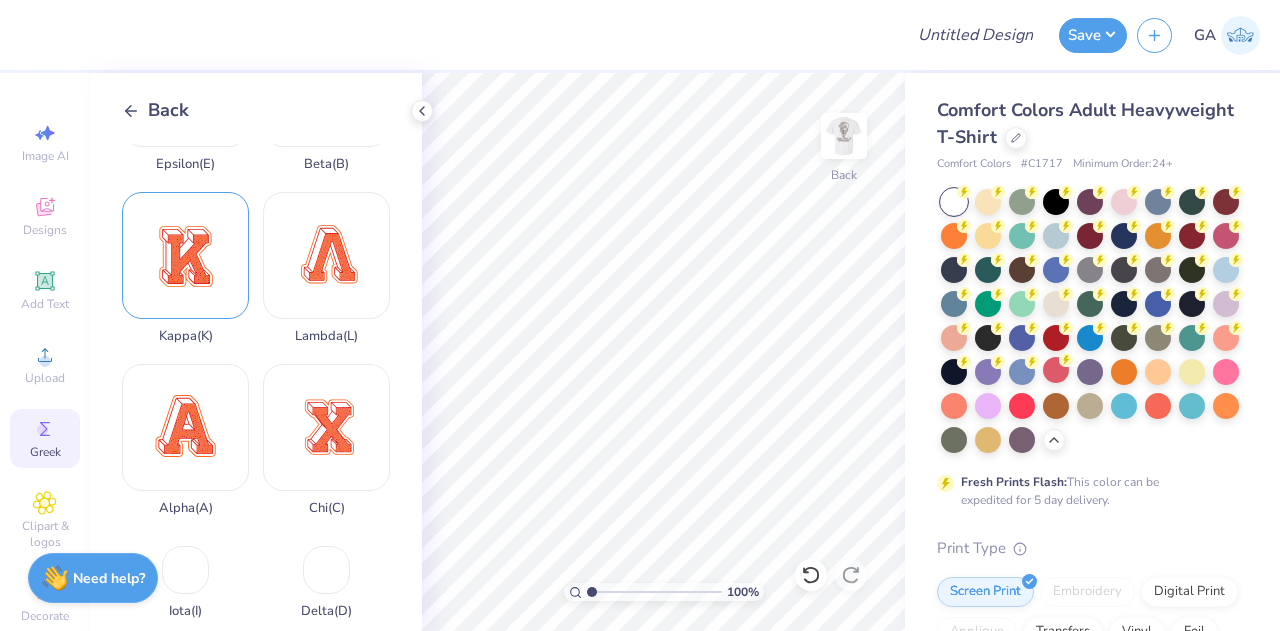 click on "Kappa ( K )" at bounding box center (185, 268) 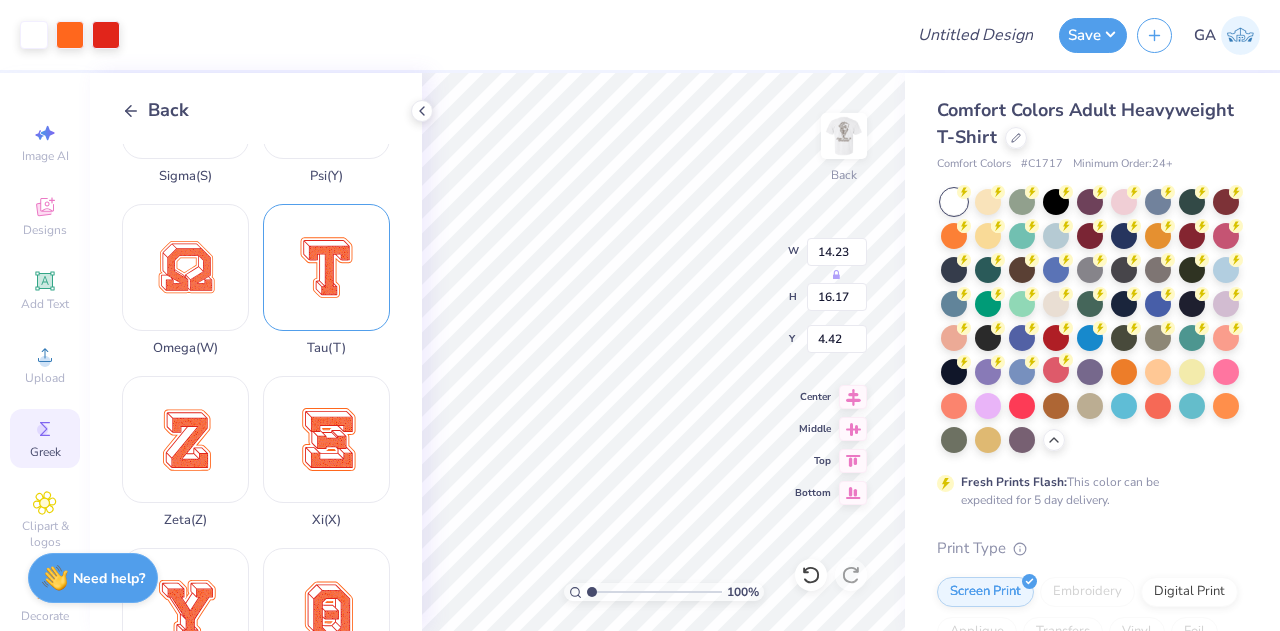 scroll, scrollTop: 1488, scrollLeft: 0, axis: vertical 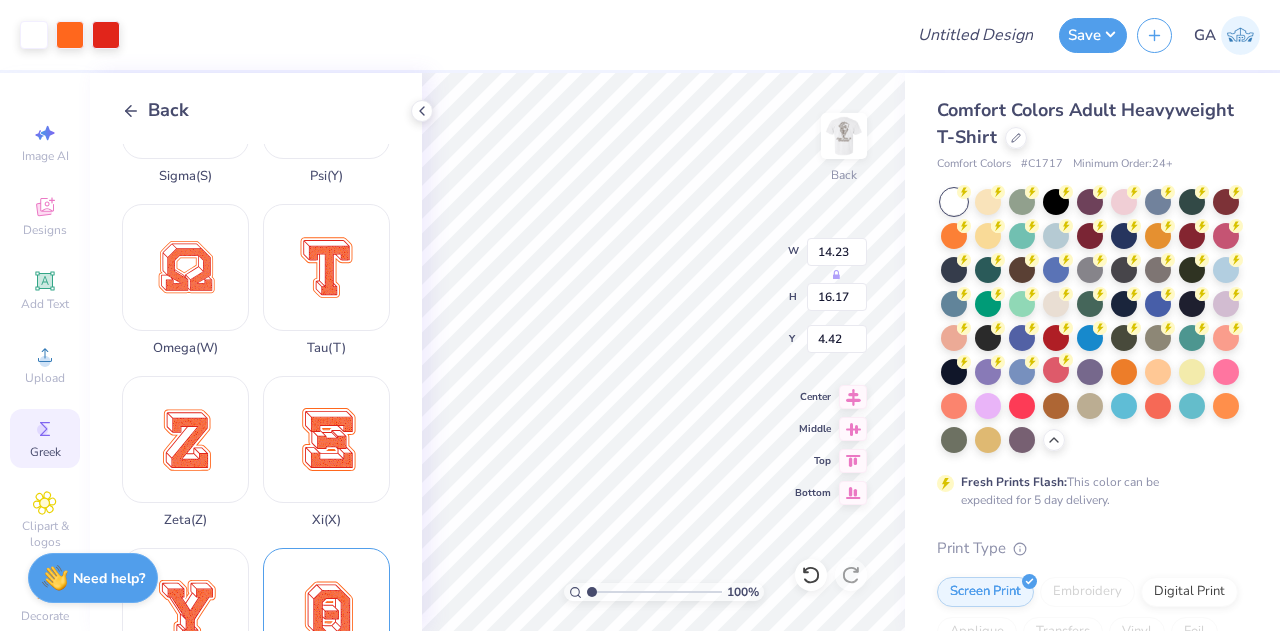 click on "Theta  ( Q )" at bounding box center [326, 624] 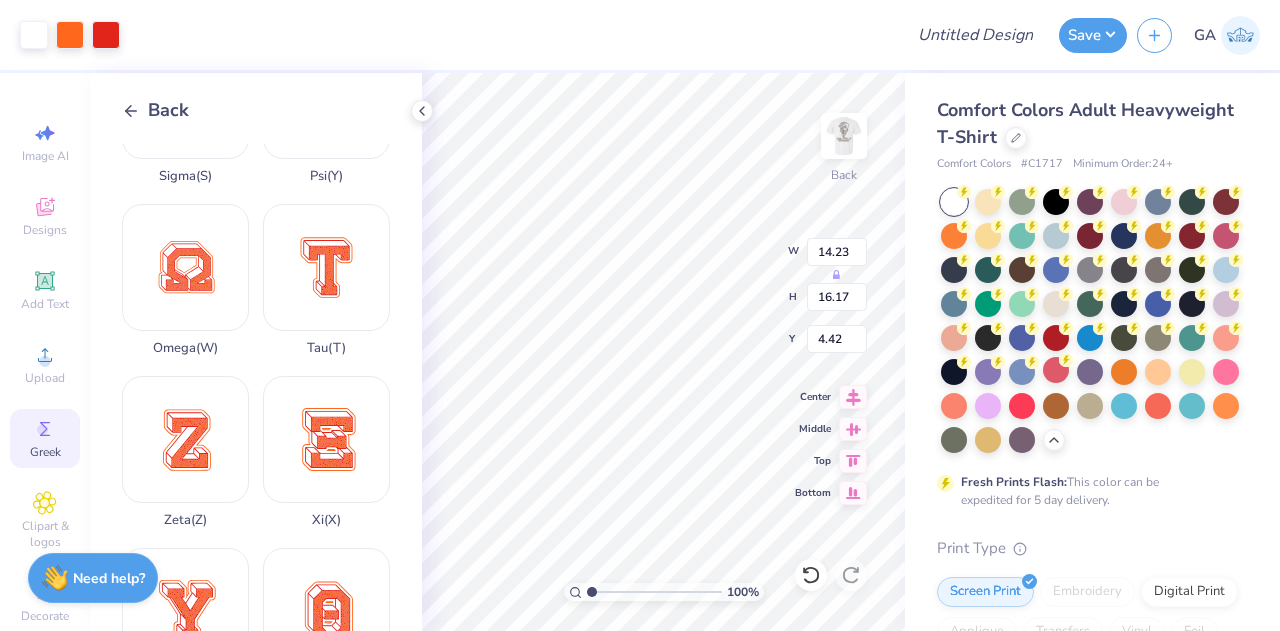 type on "14.16" 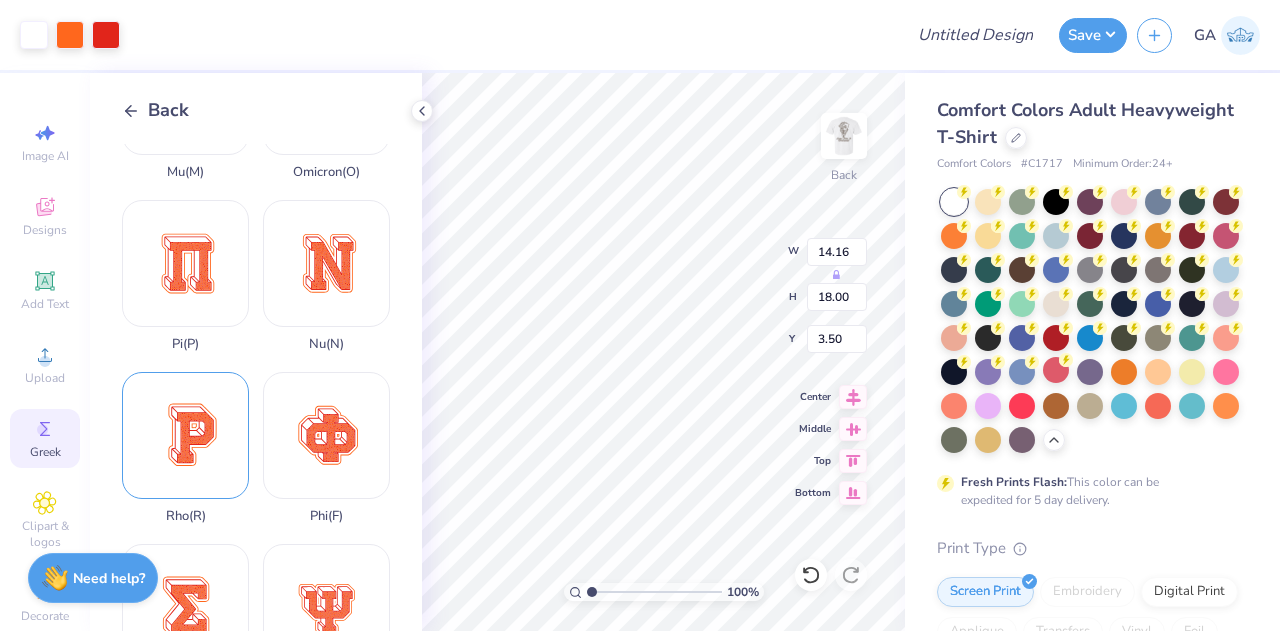 scroll, scrollTop: 974, scrollLeft: 0, axis: vertical 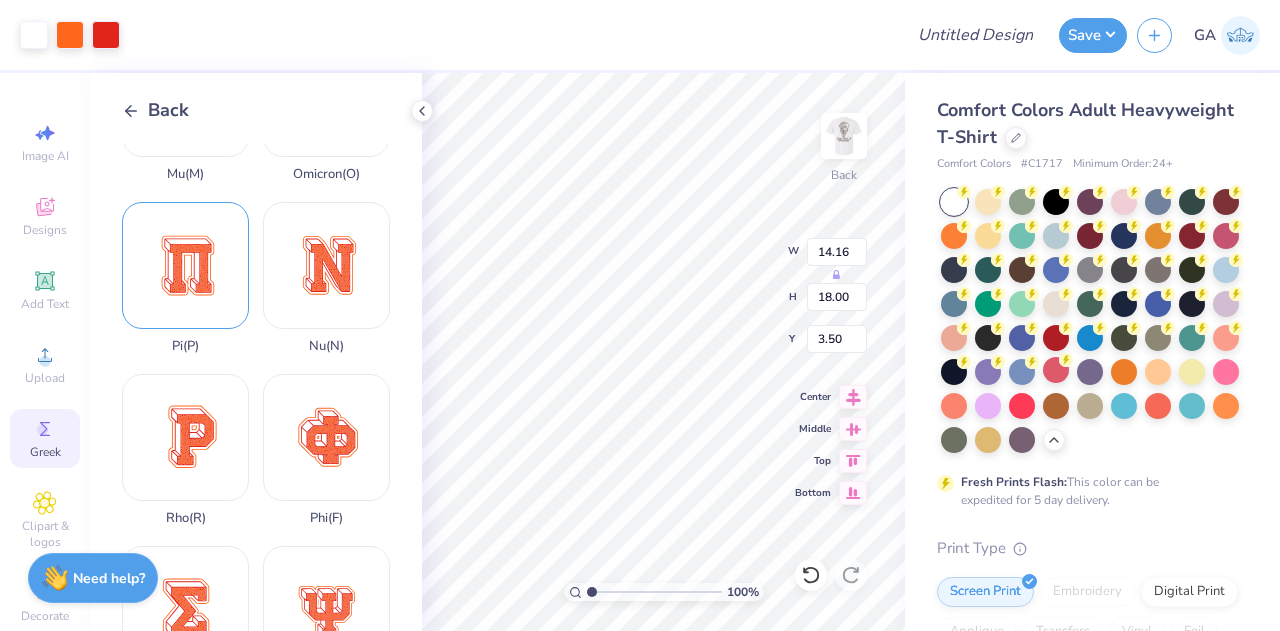 click on "Pi  ( P )" at bounding box center [185, 278] 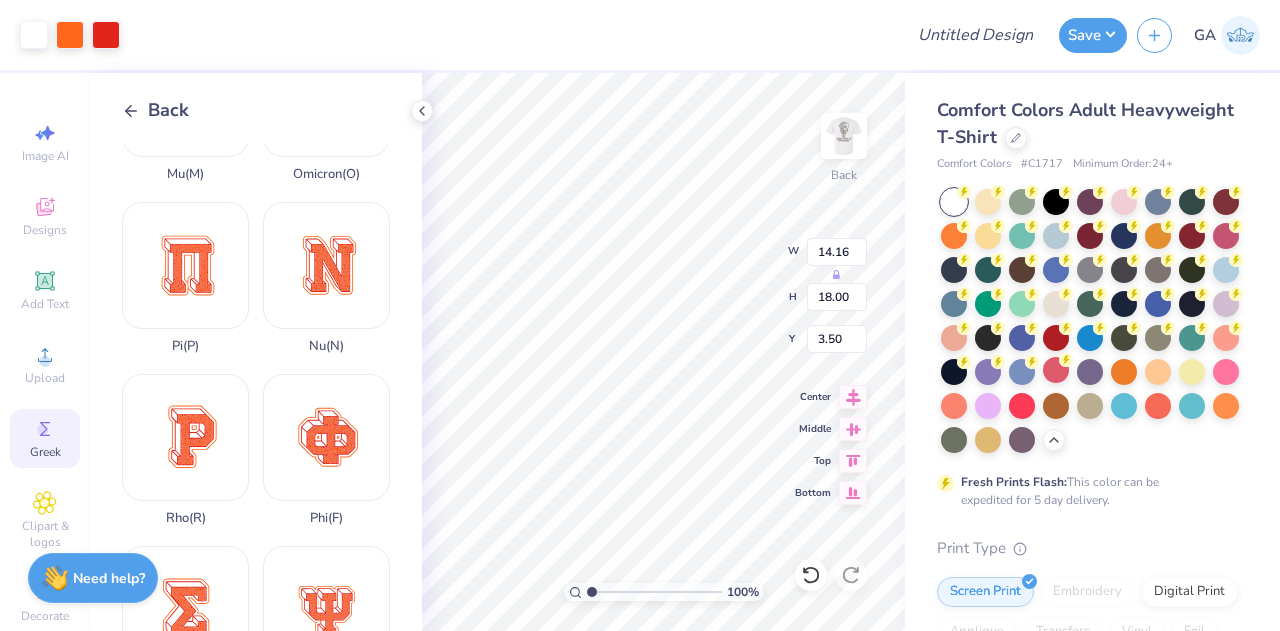 type on "14.23" 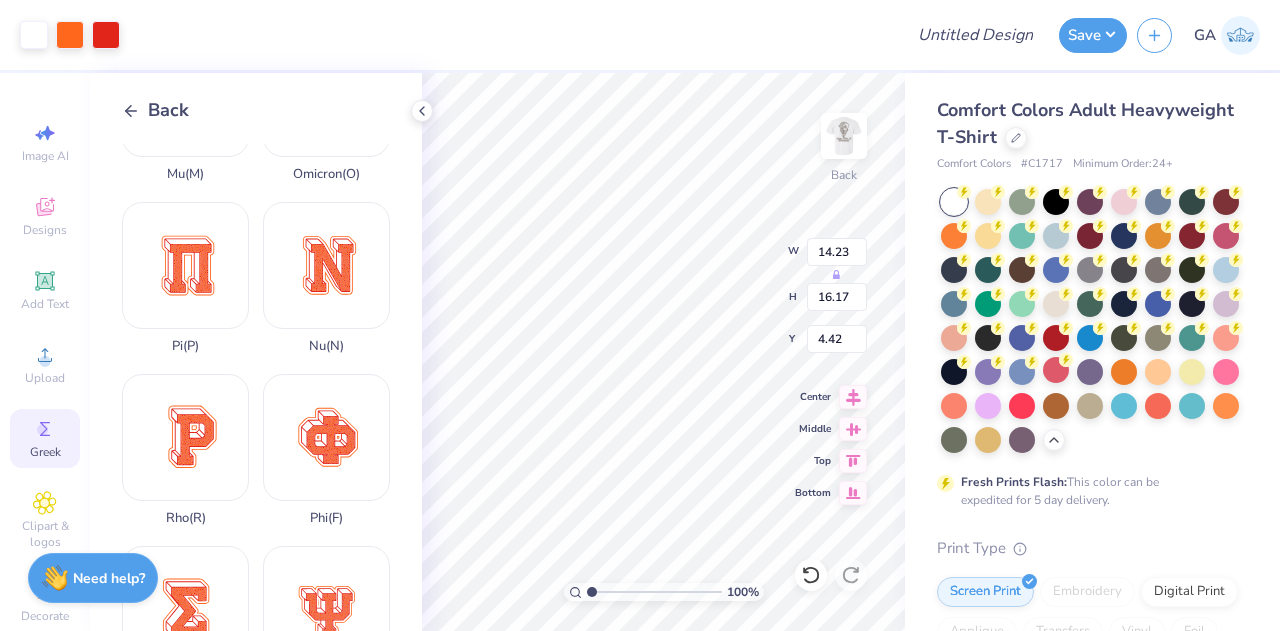 type on "3.07" 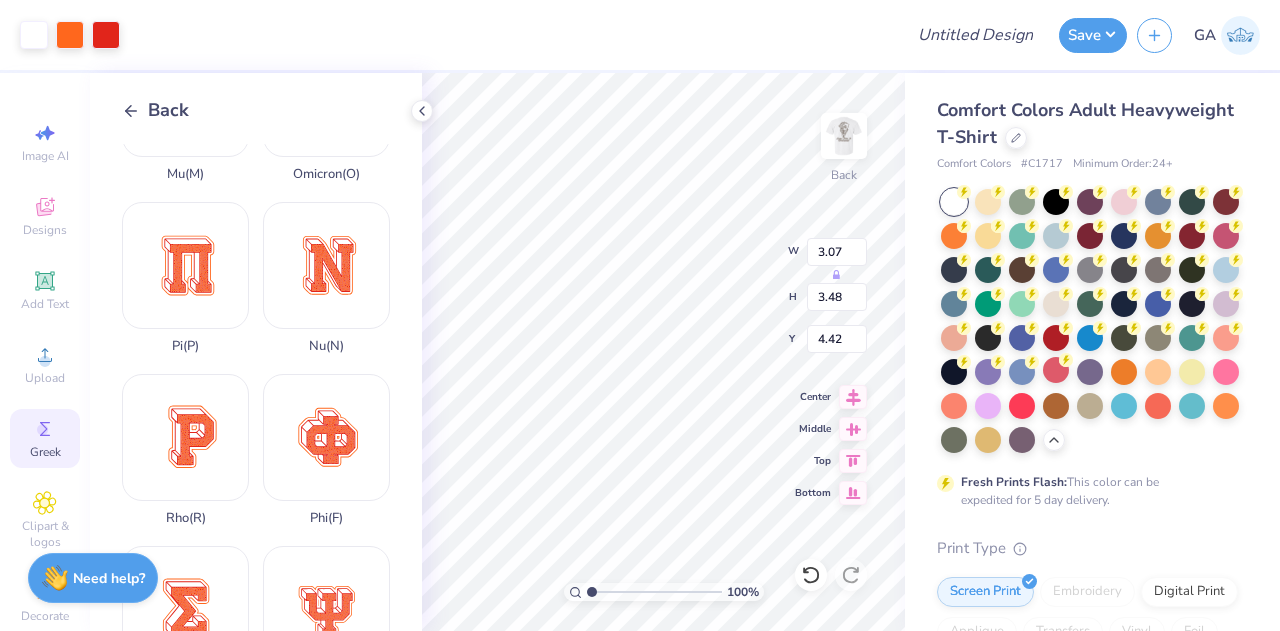 type on "14.16" 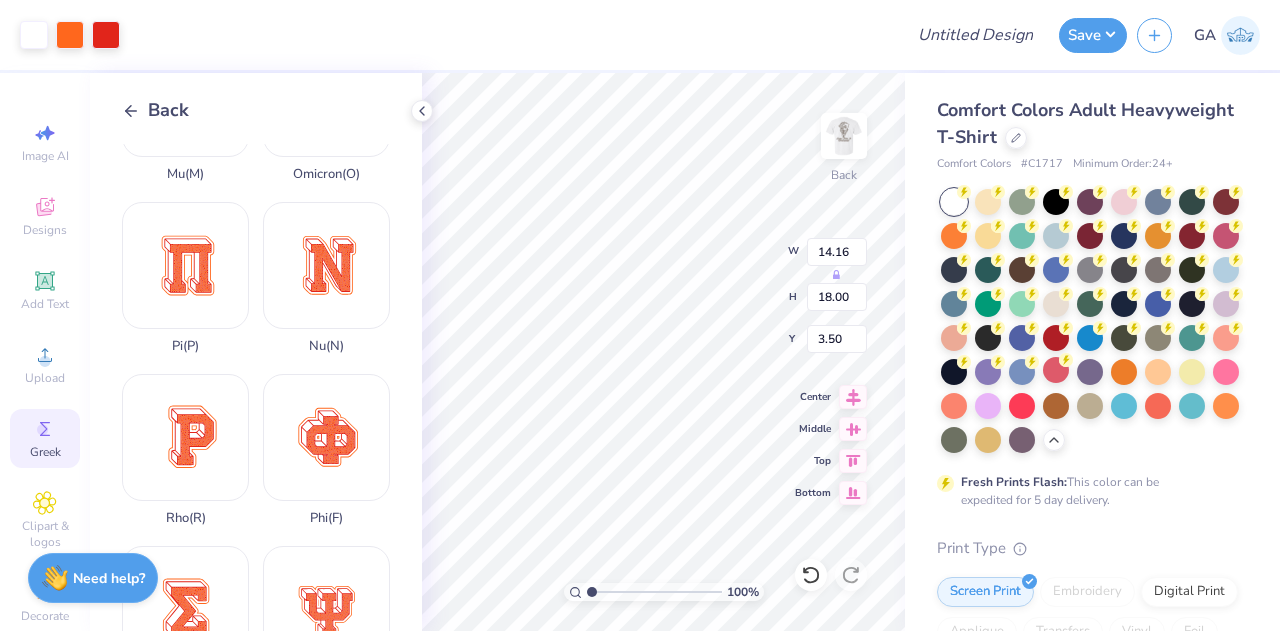 type on "2.13" 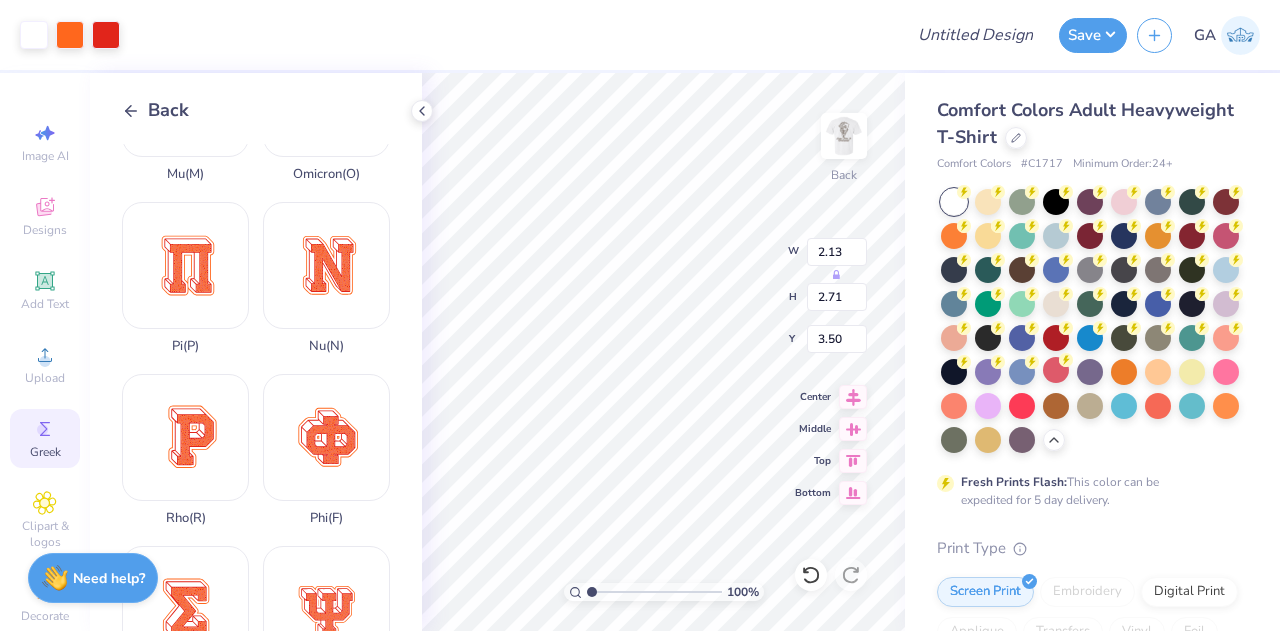 type on "14.23" 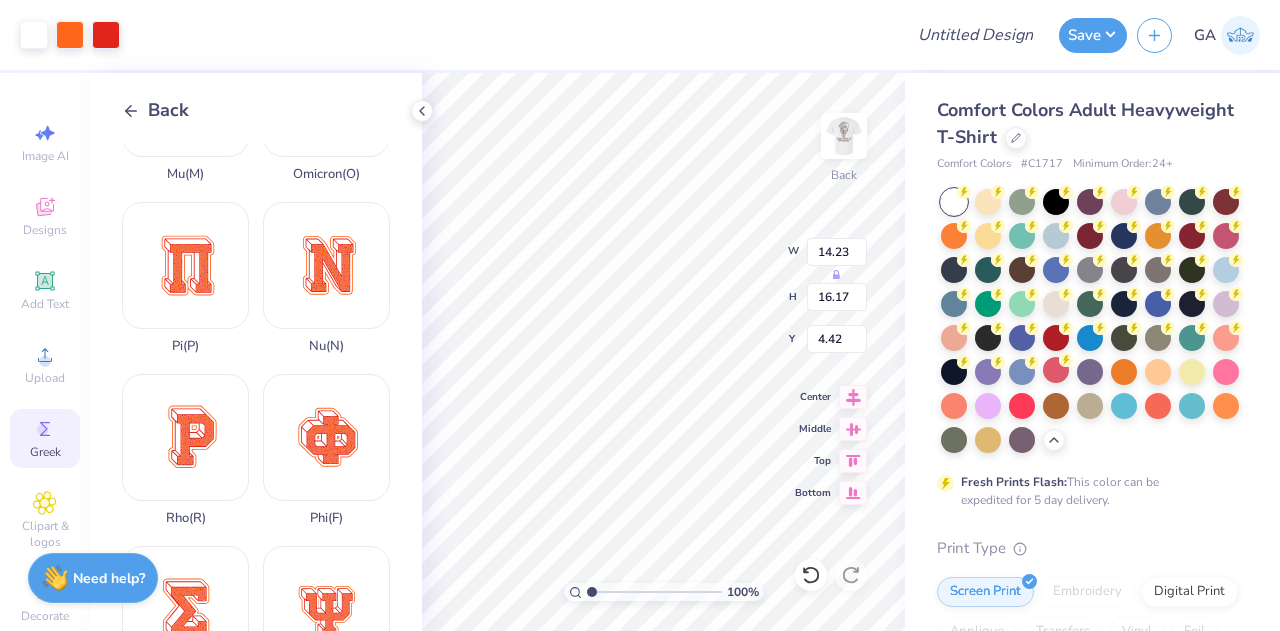 type on "1.42" 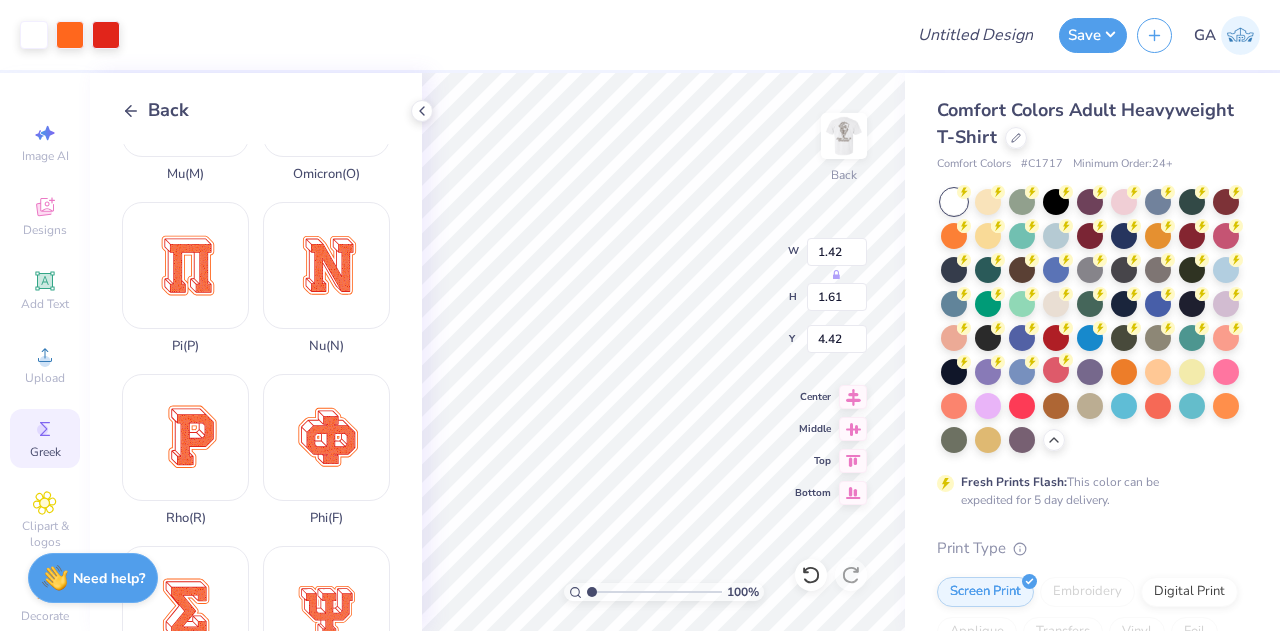 type on "3.07" 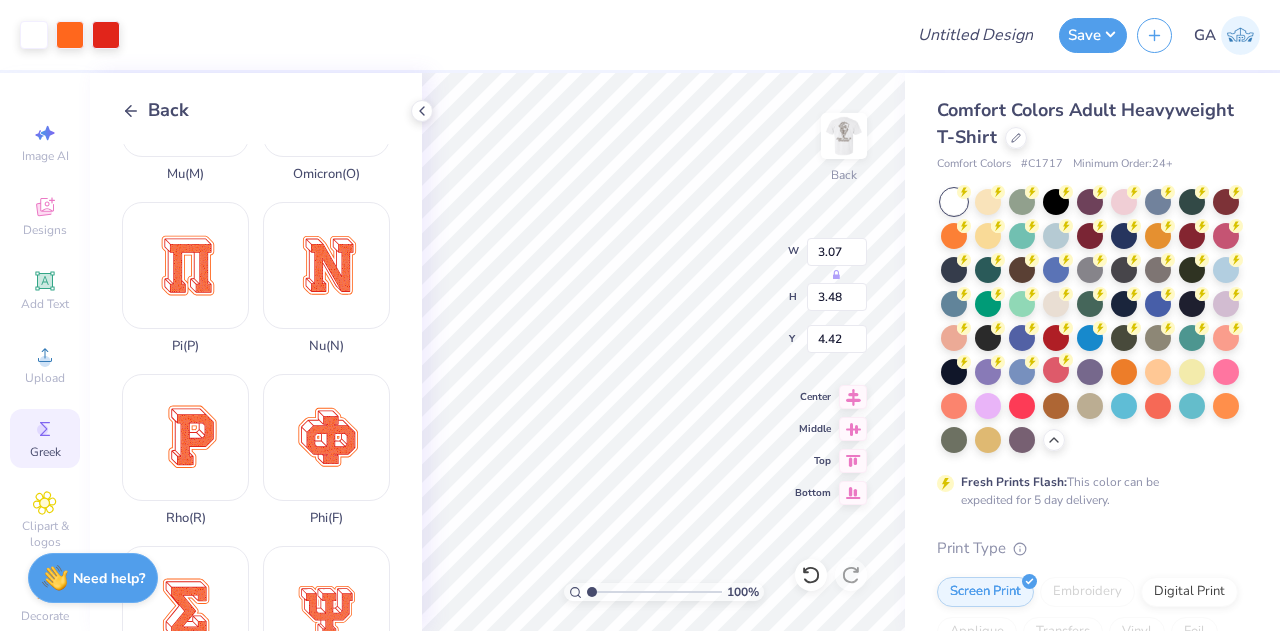 type on "4.86" 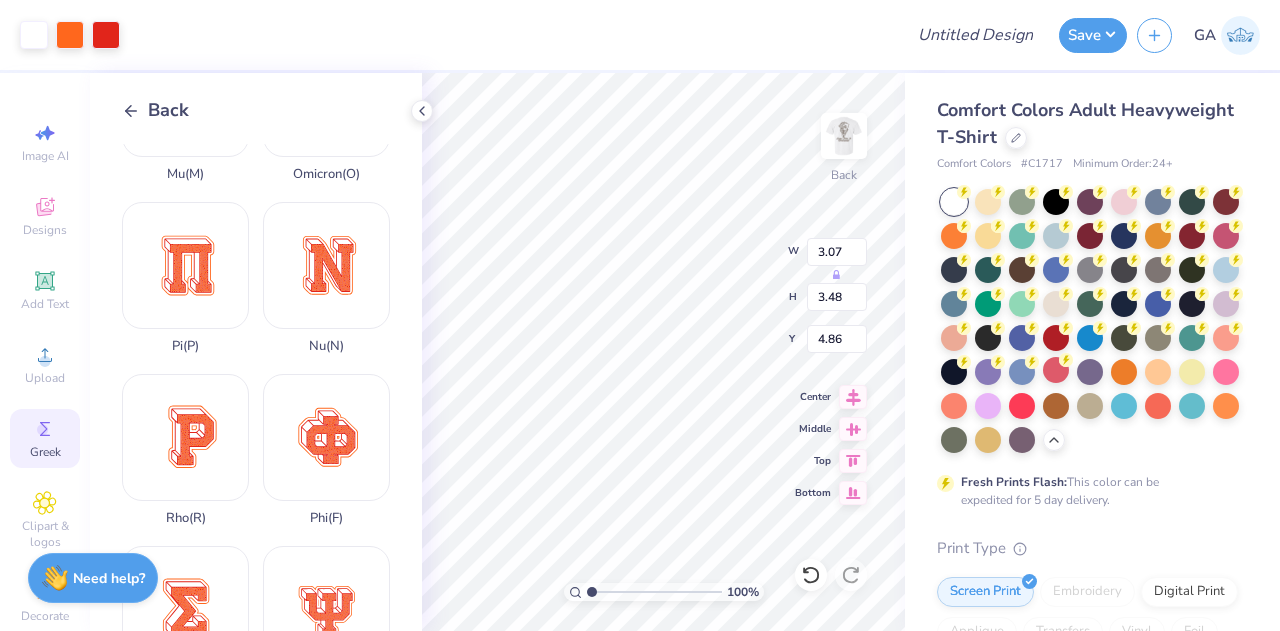 type on "1.46" 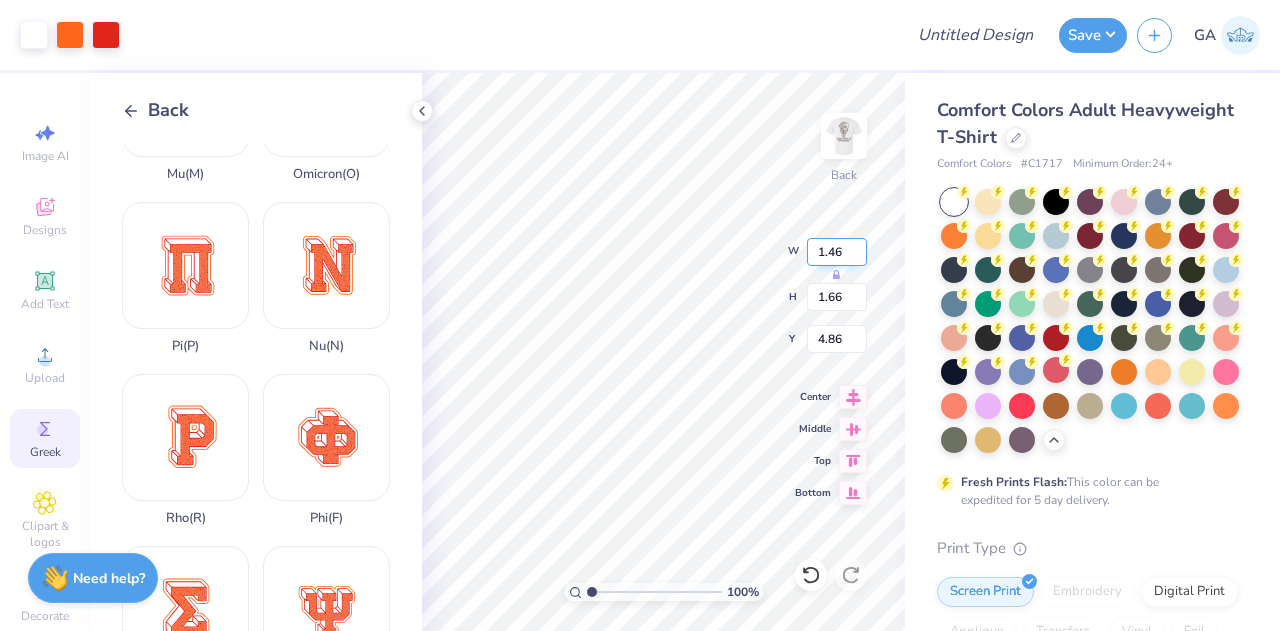 click on "1.46" at bounding box center [837, 252] 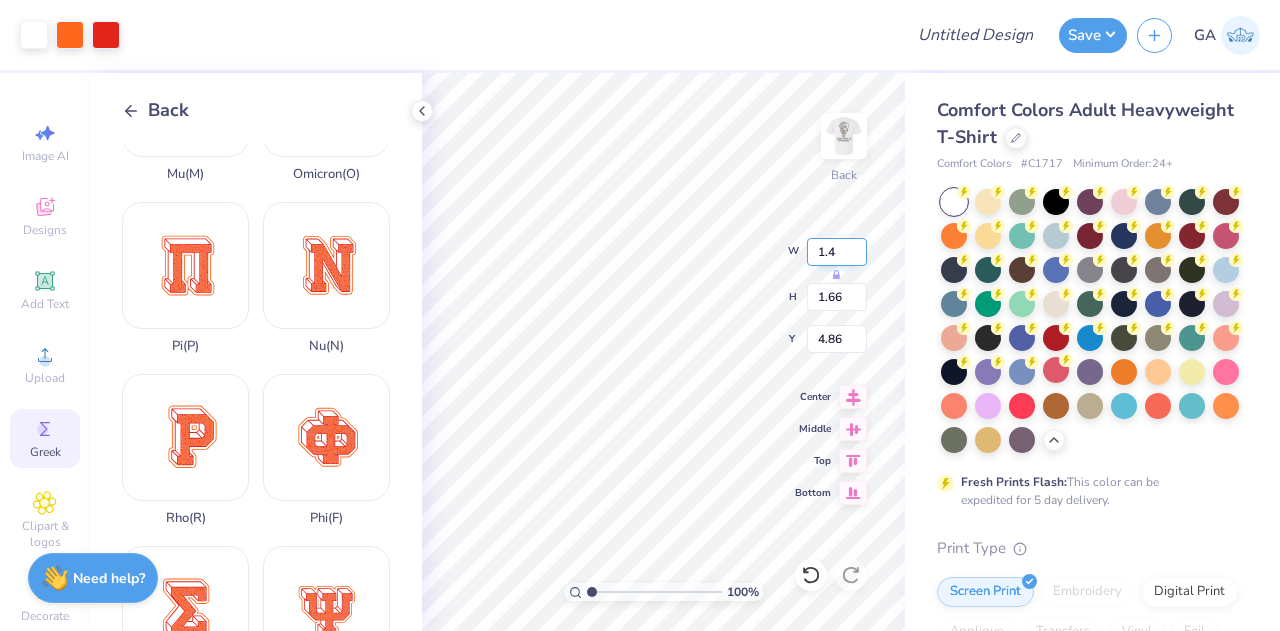 click on "1.4" at bounding box center (837, 252) 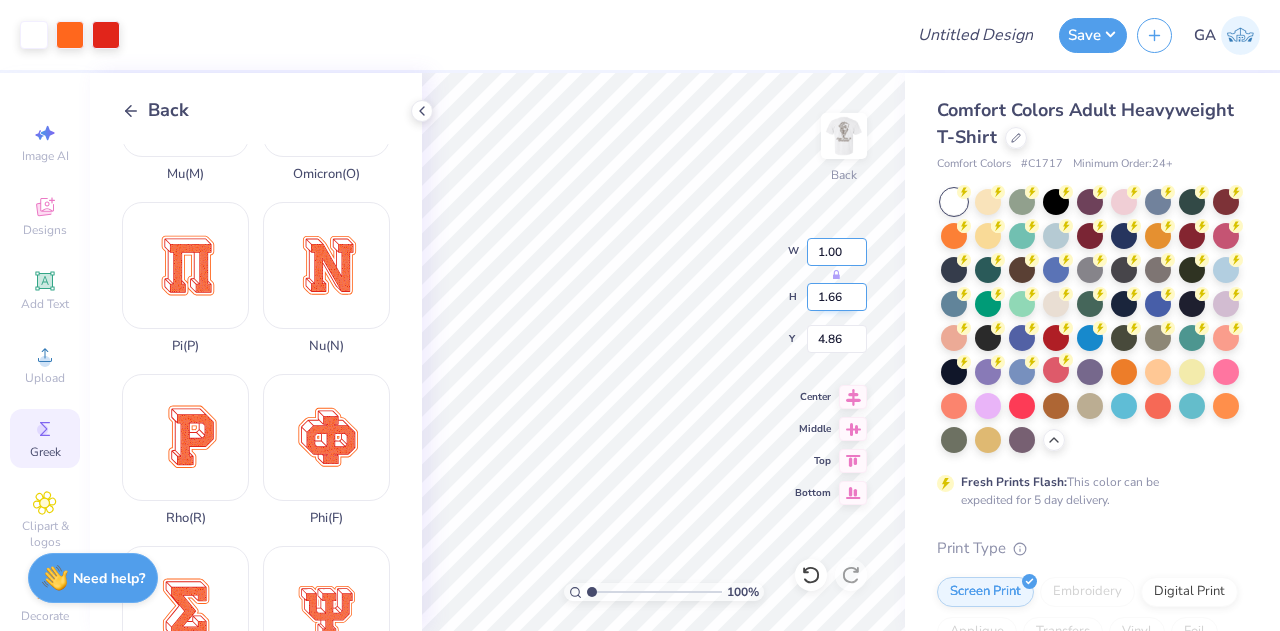 type on "1.00" 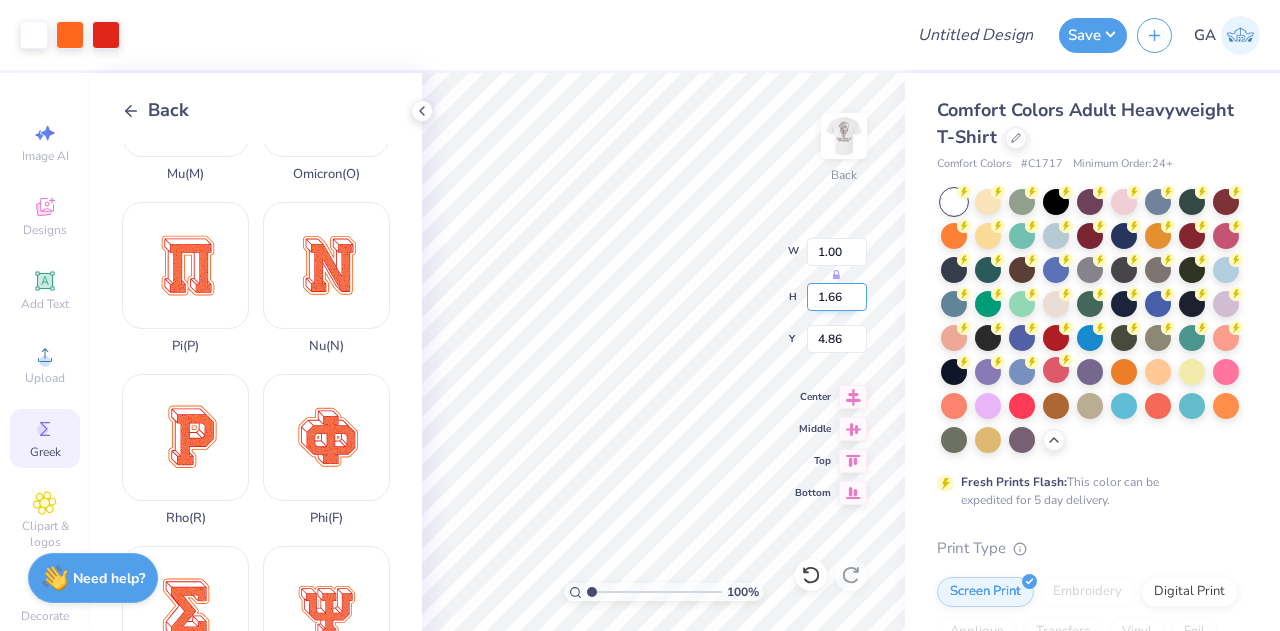 type on "1.67" 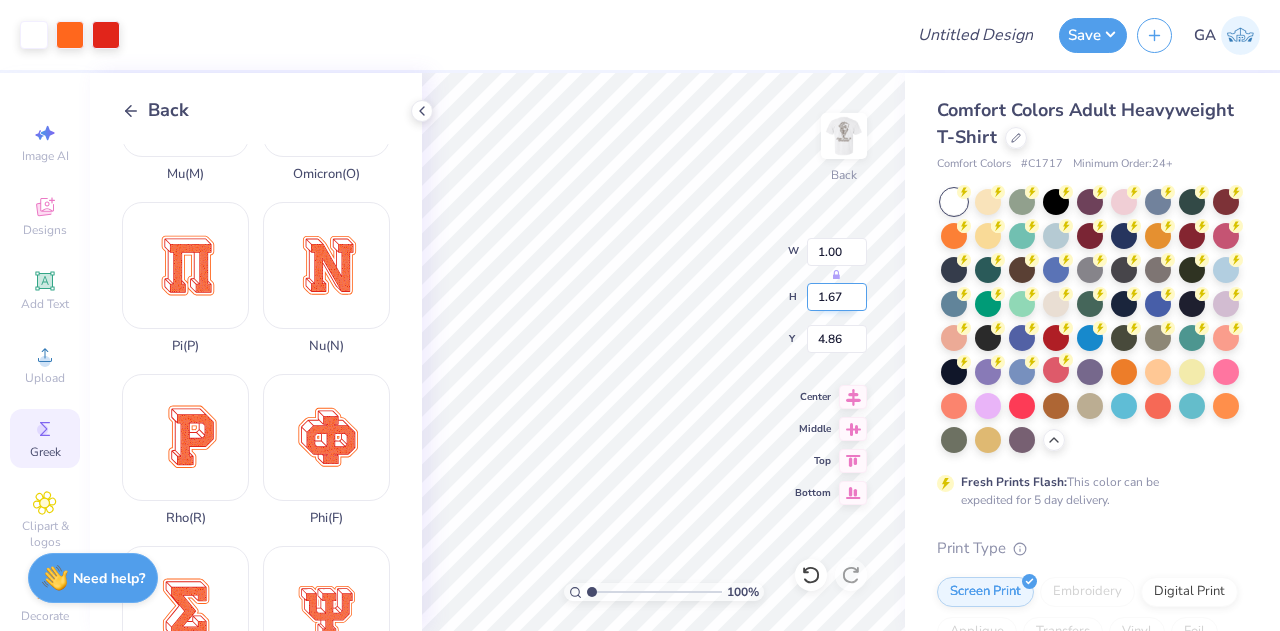 click on "1.67" at bounding box center [837, 297] 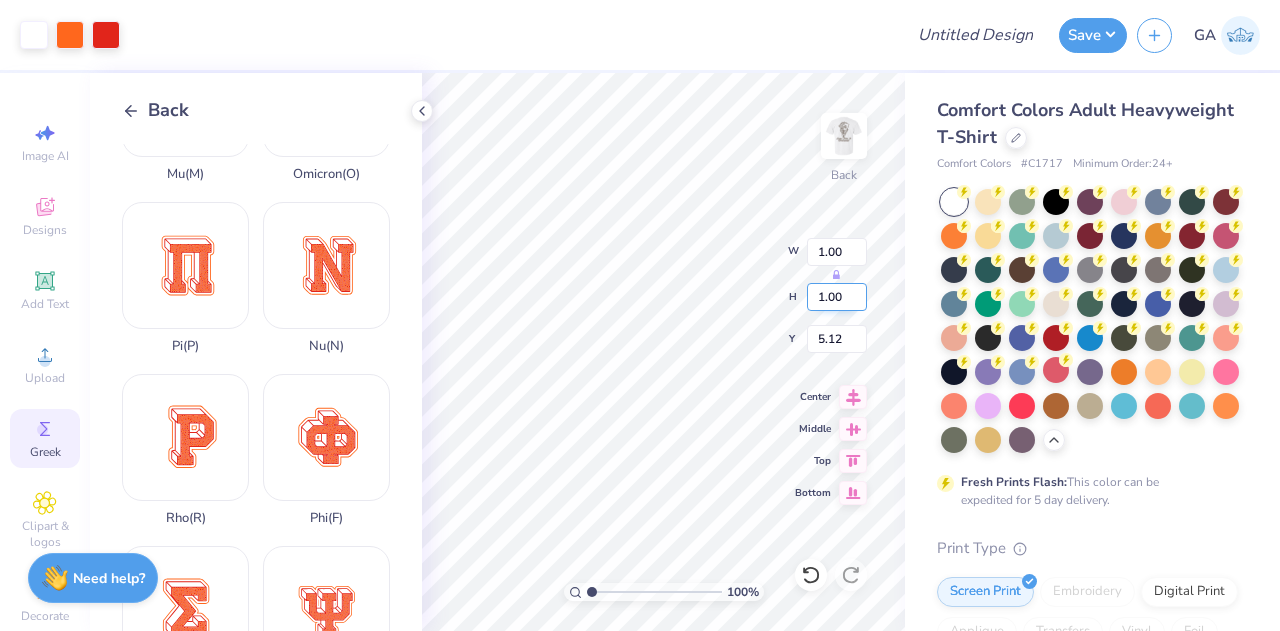 type on "1.00" 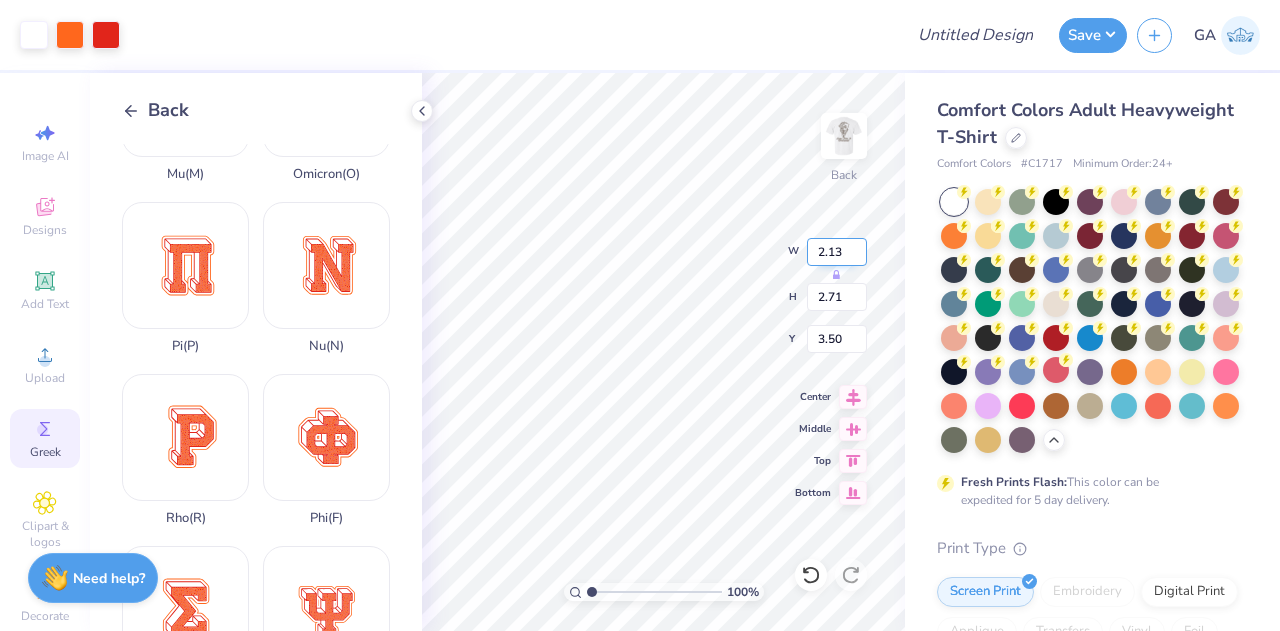 click on "2.13" at bounding box center [837, 252] 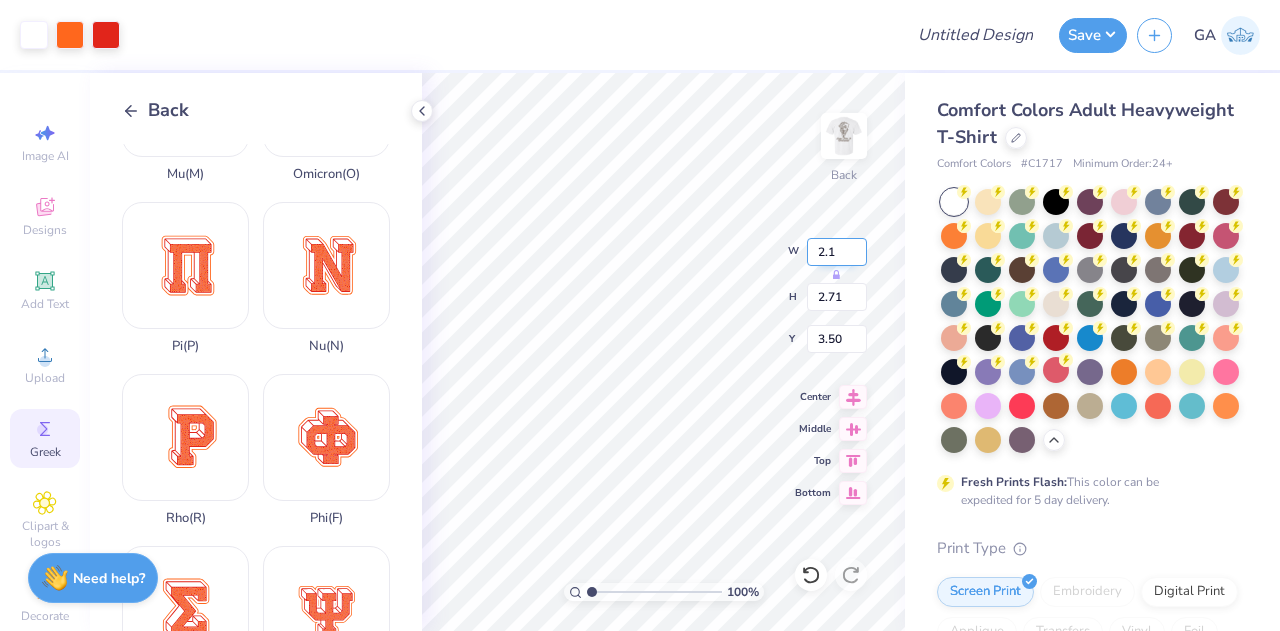 type on "2" 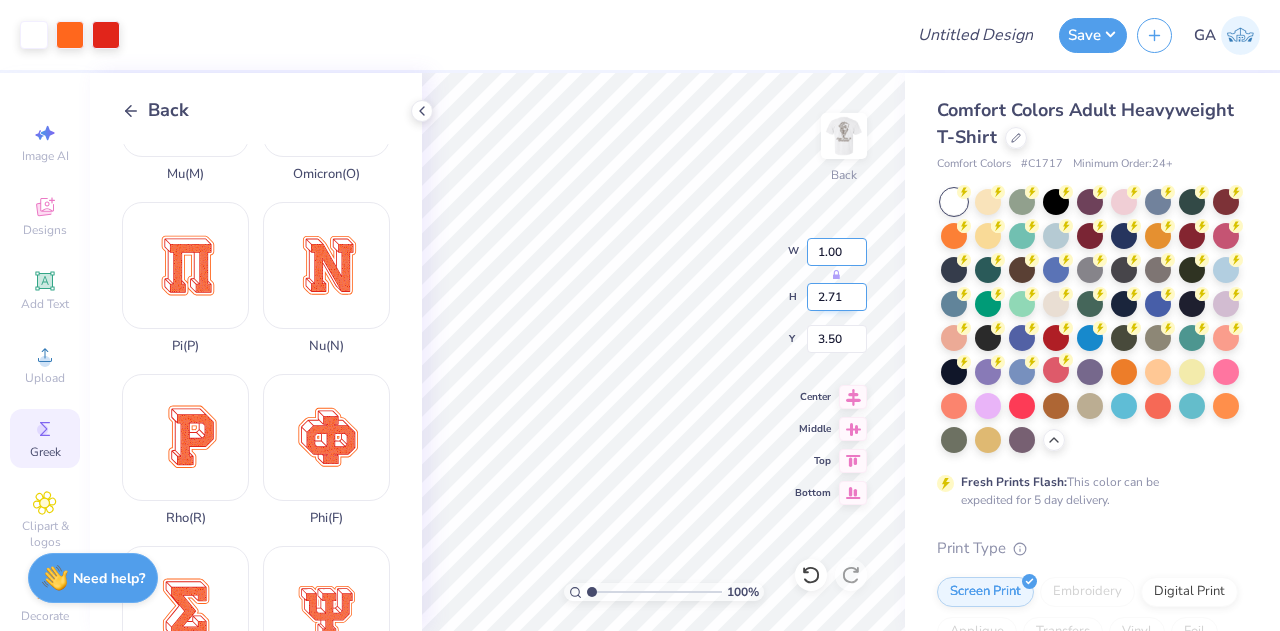 type on "1.00" 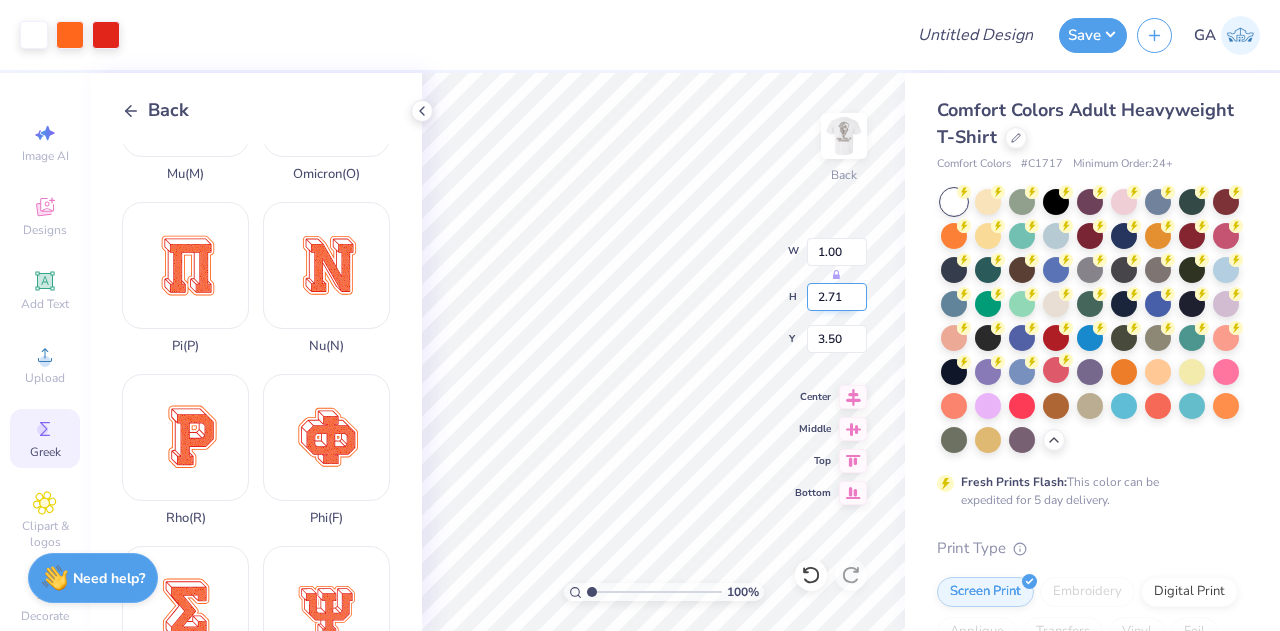 click on "2.71" at bounding box center [837, 297] 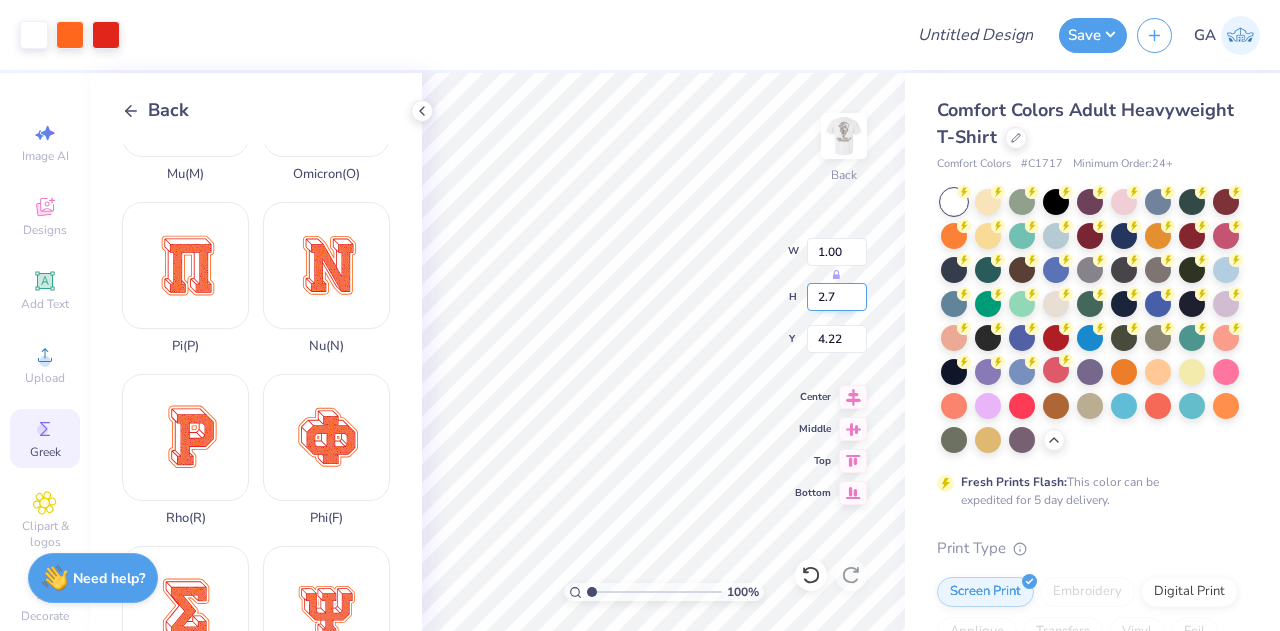 type on "2" 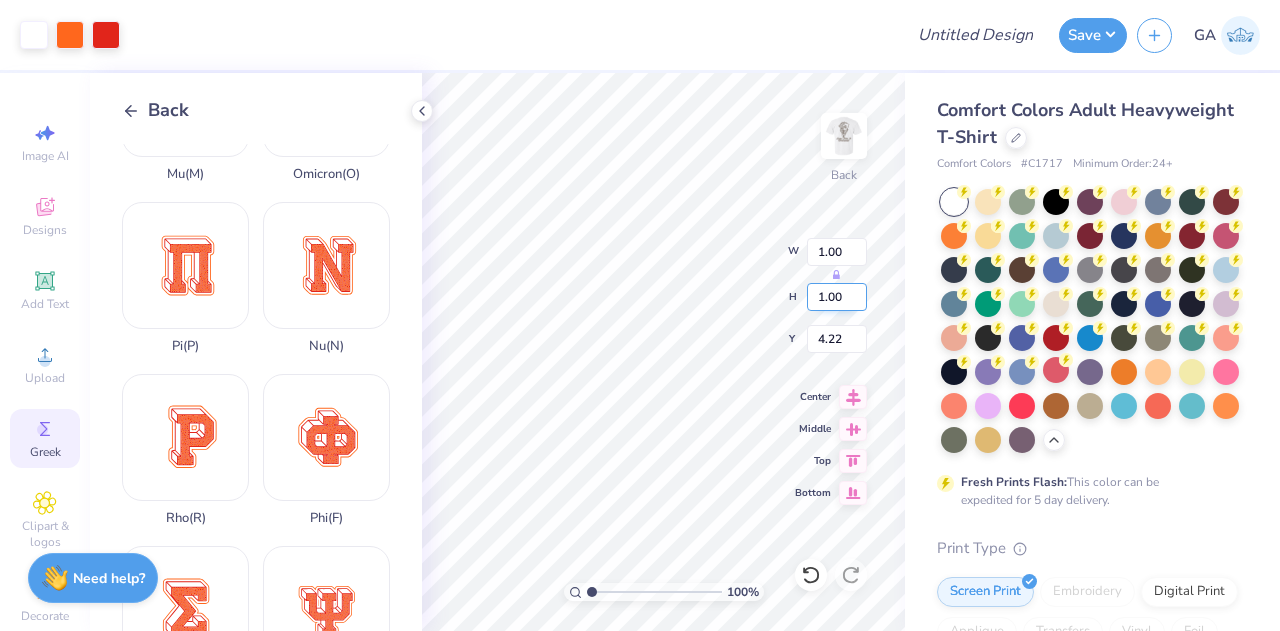 type on "1.00" 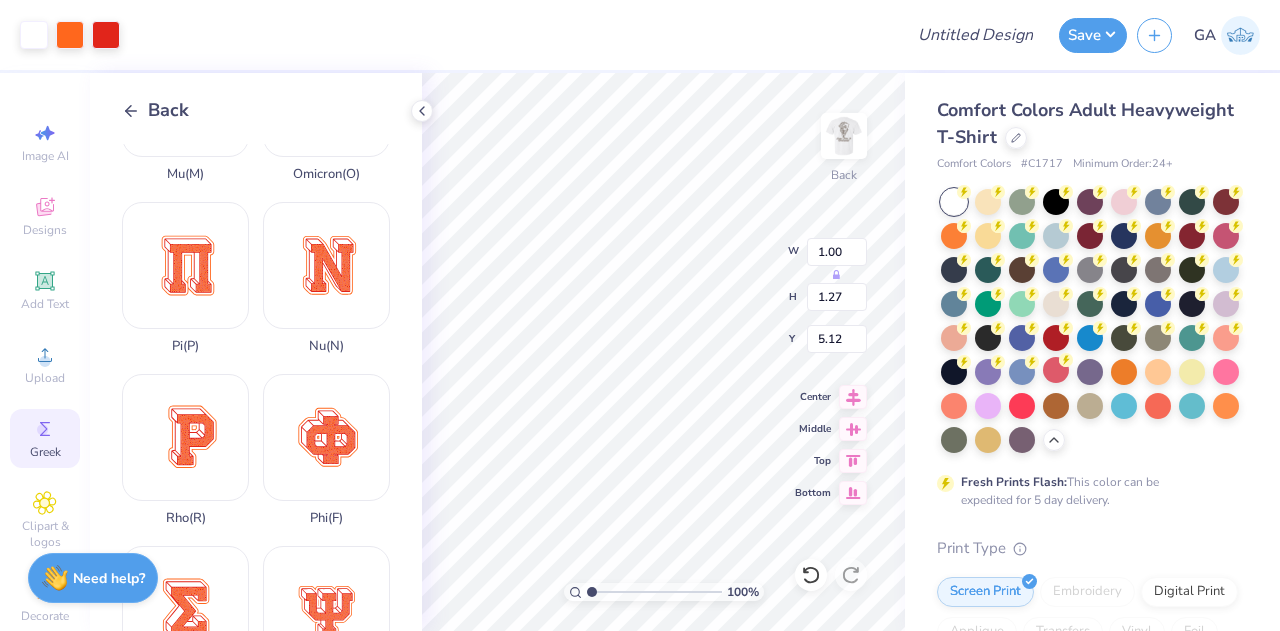 type on "5.12" 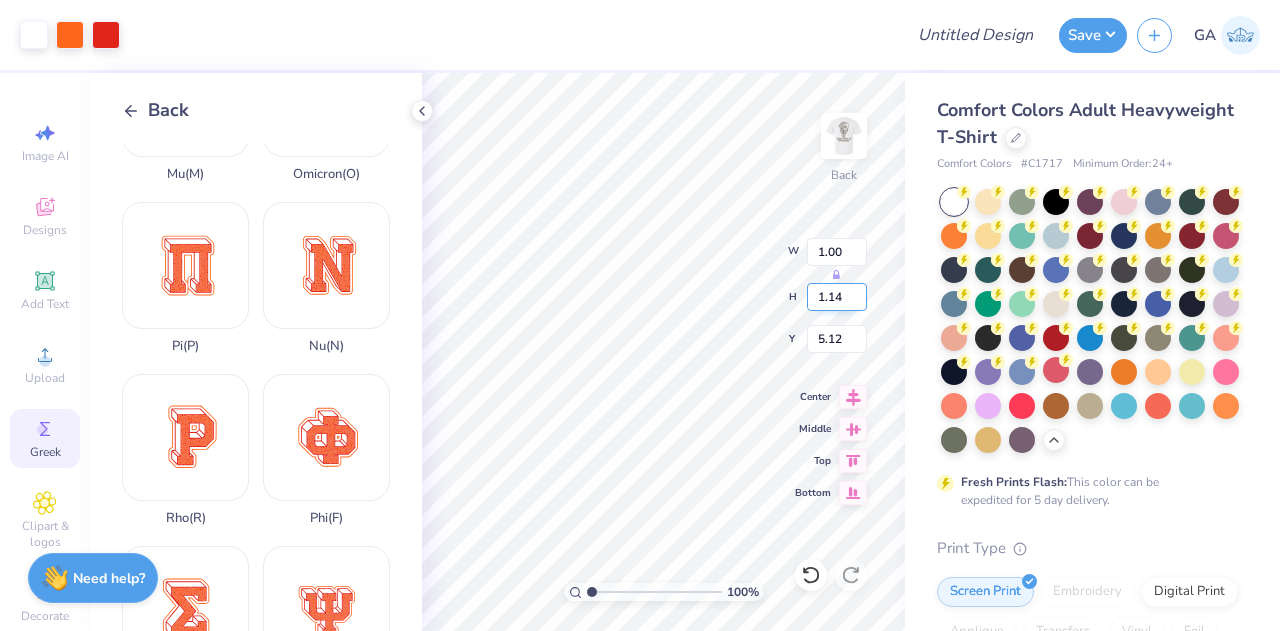 click on "1.14" at bounding box center [837, 297] 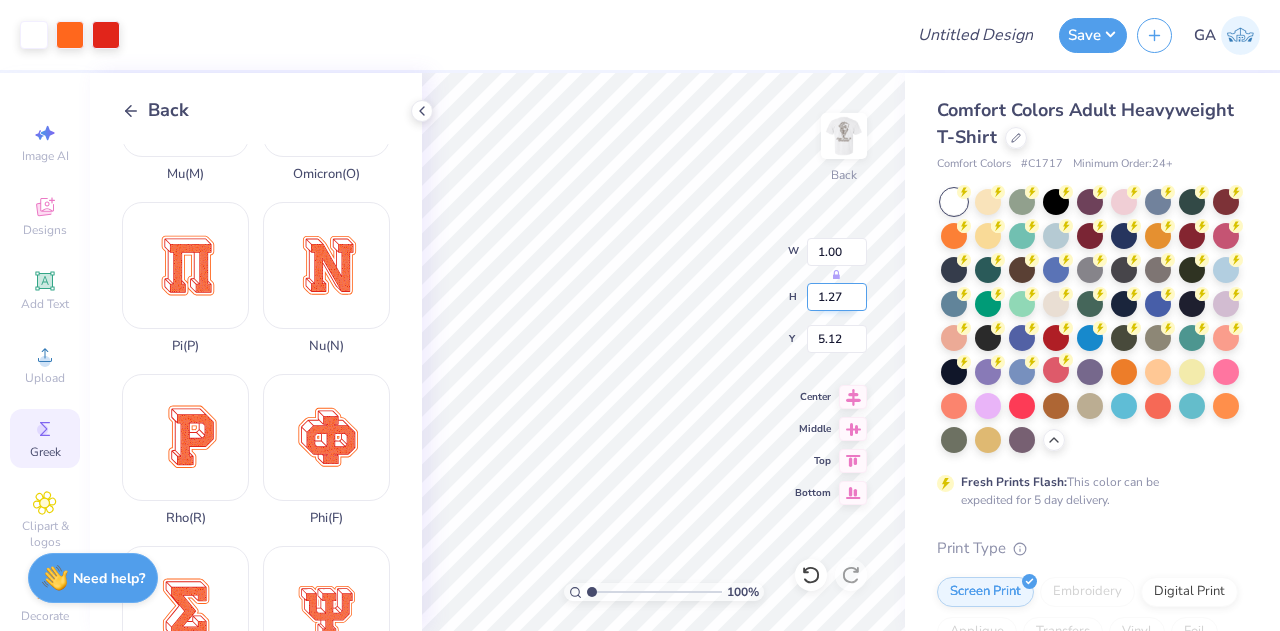 type on "1.27" 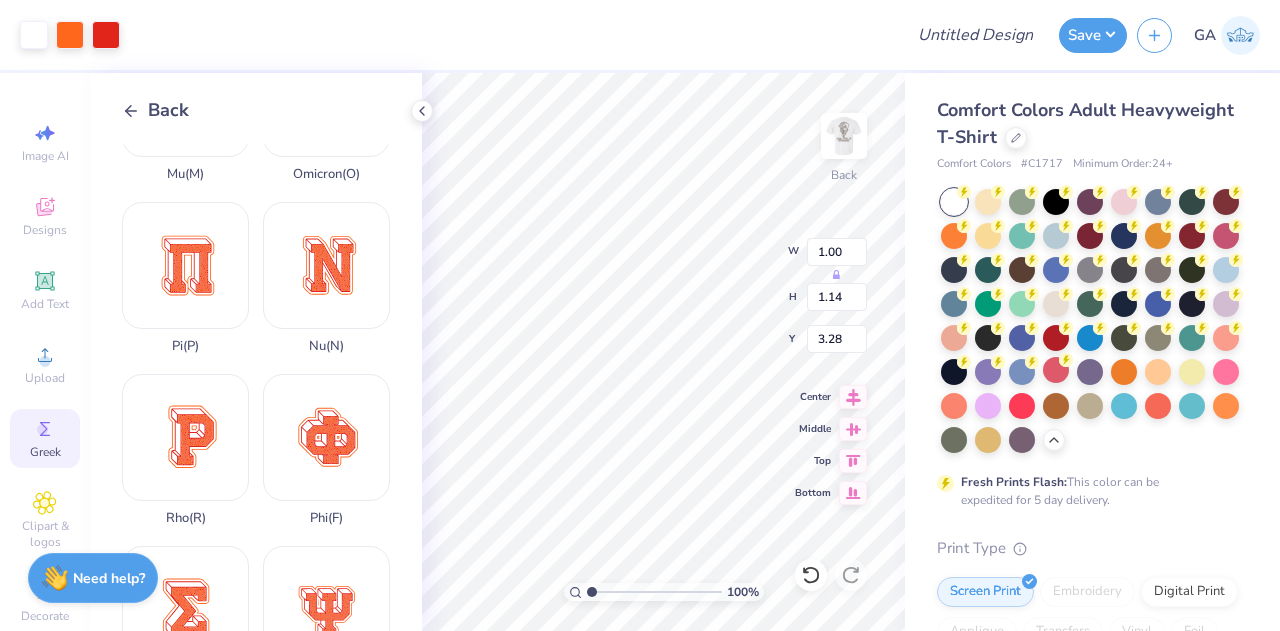 type on "3.28" 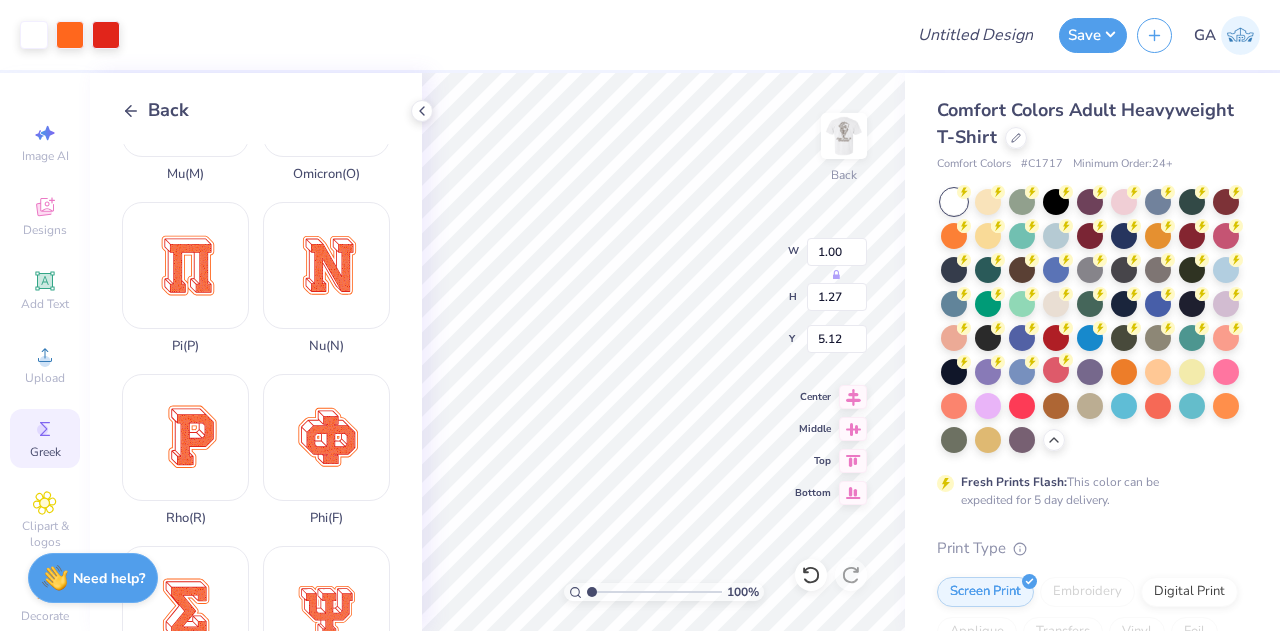 type on "3.28" 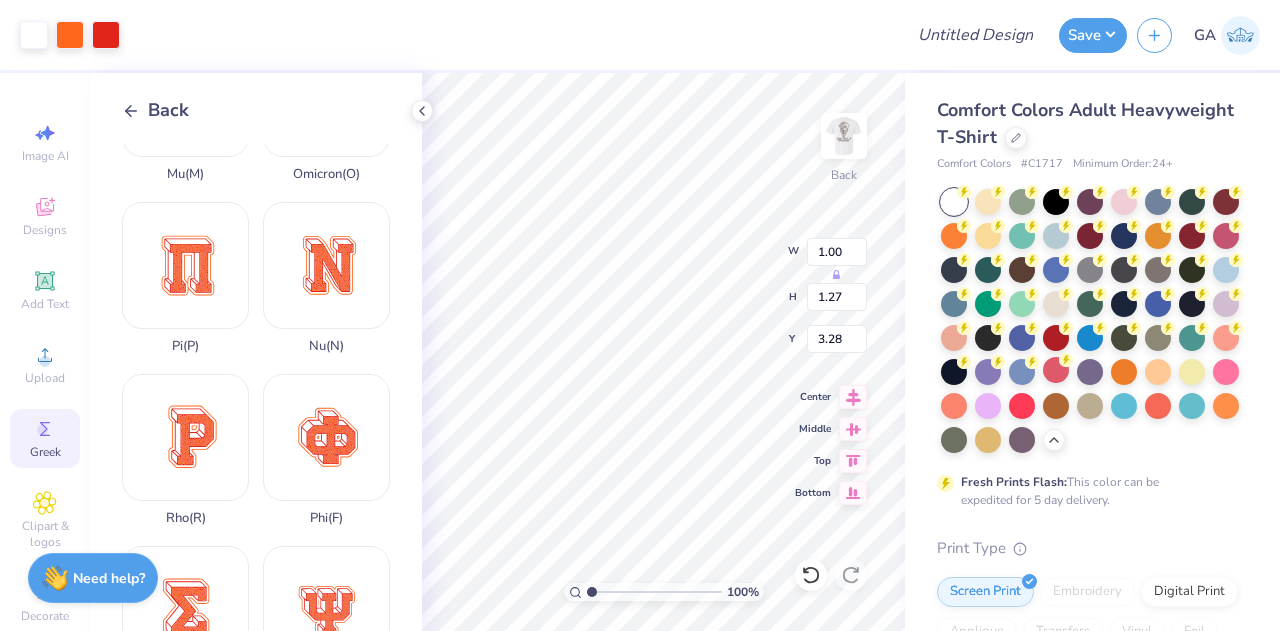 type on "1.42" 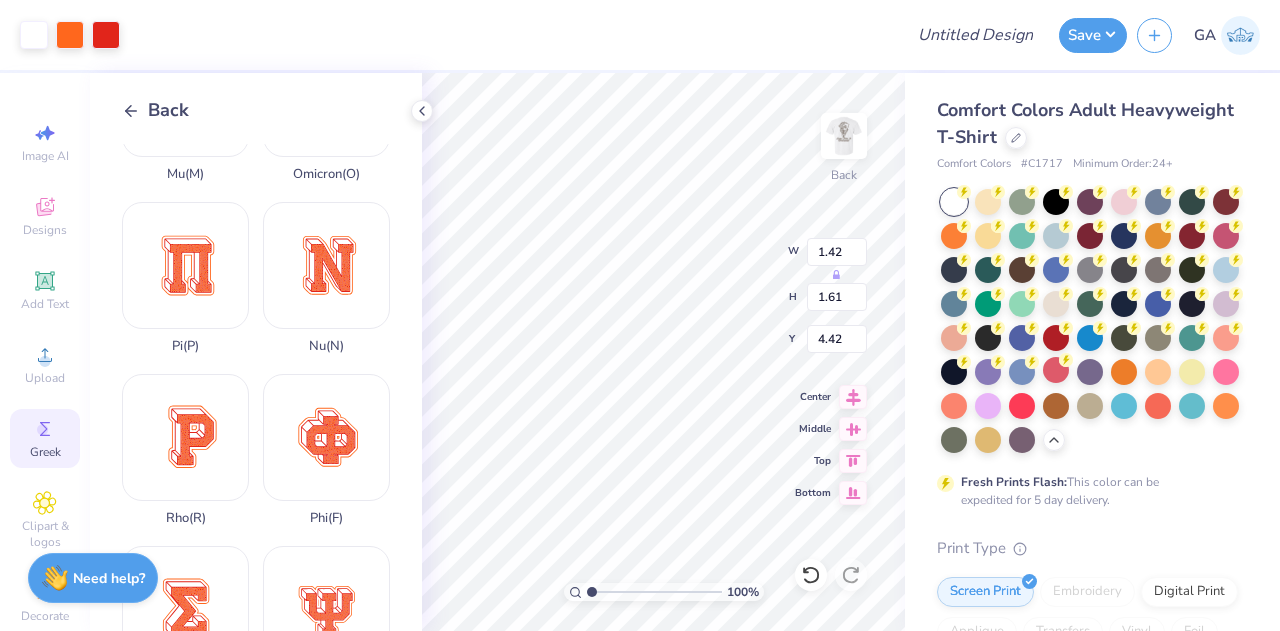 type on "1.07" 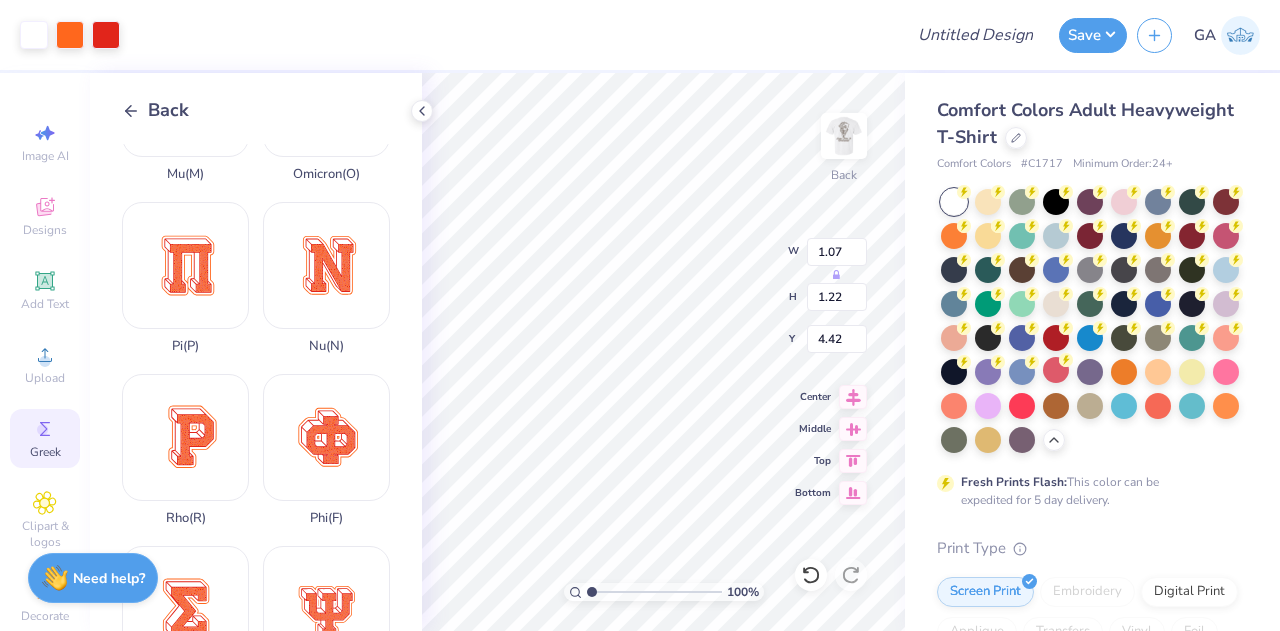 type on "3.28" 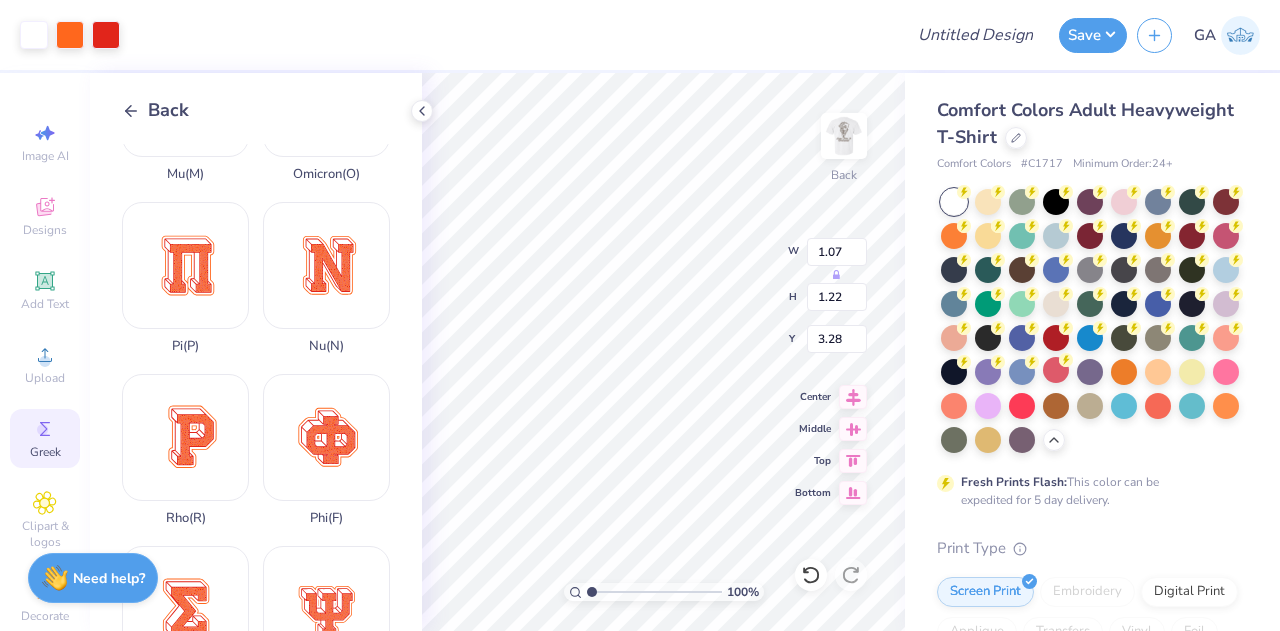 type on "1.00" 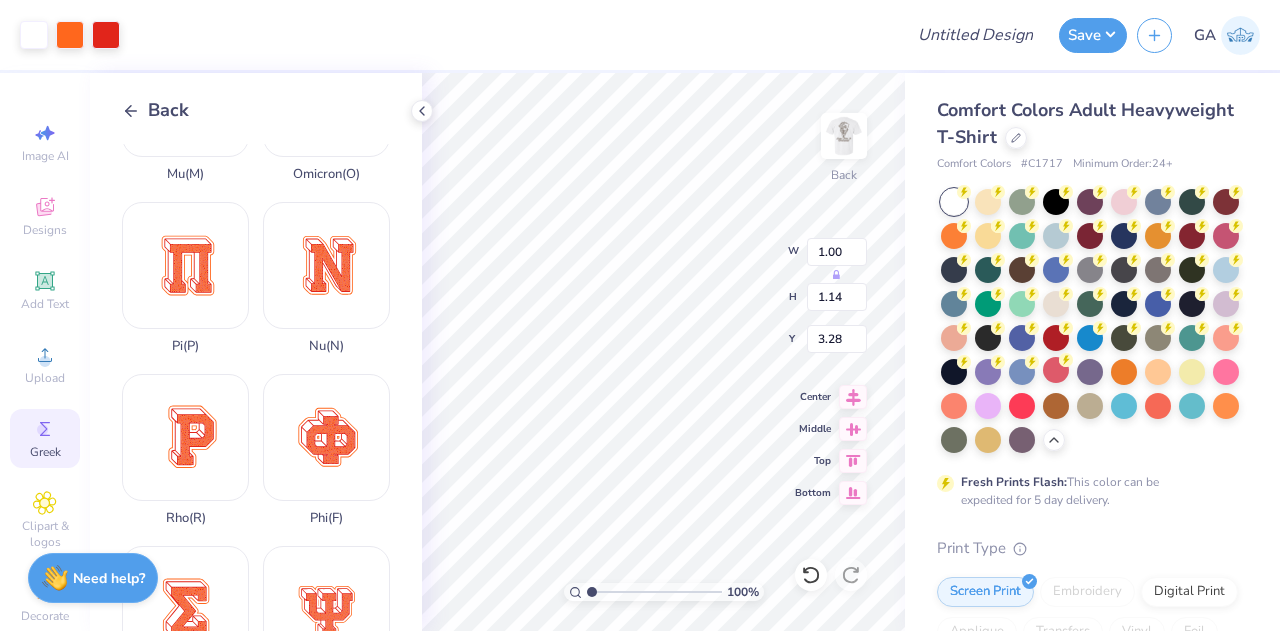 type on "3.35" 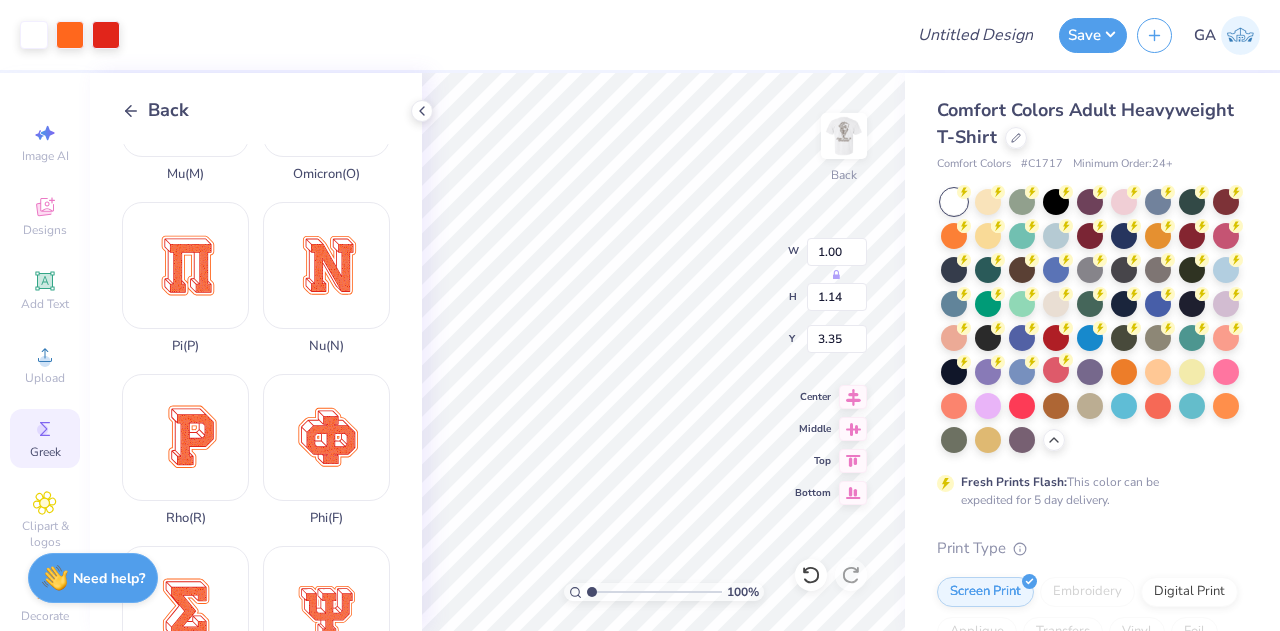type on "1.27" 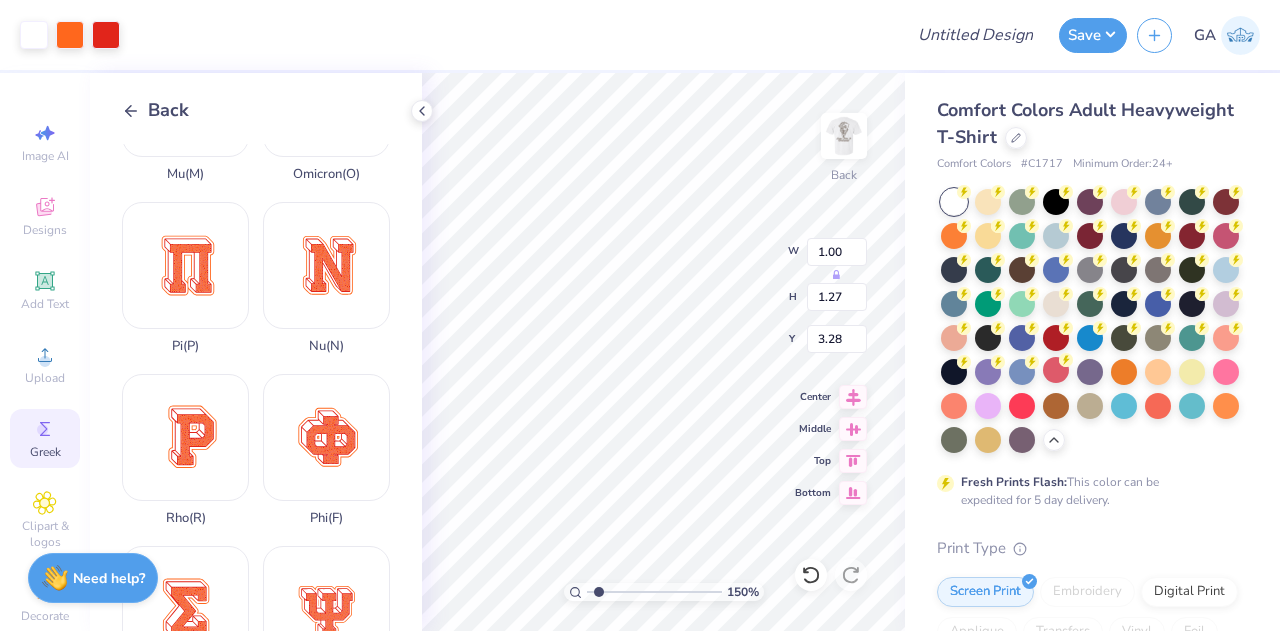 type on "1.50468742290075" 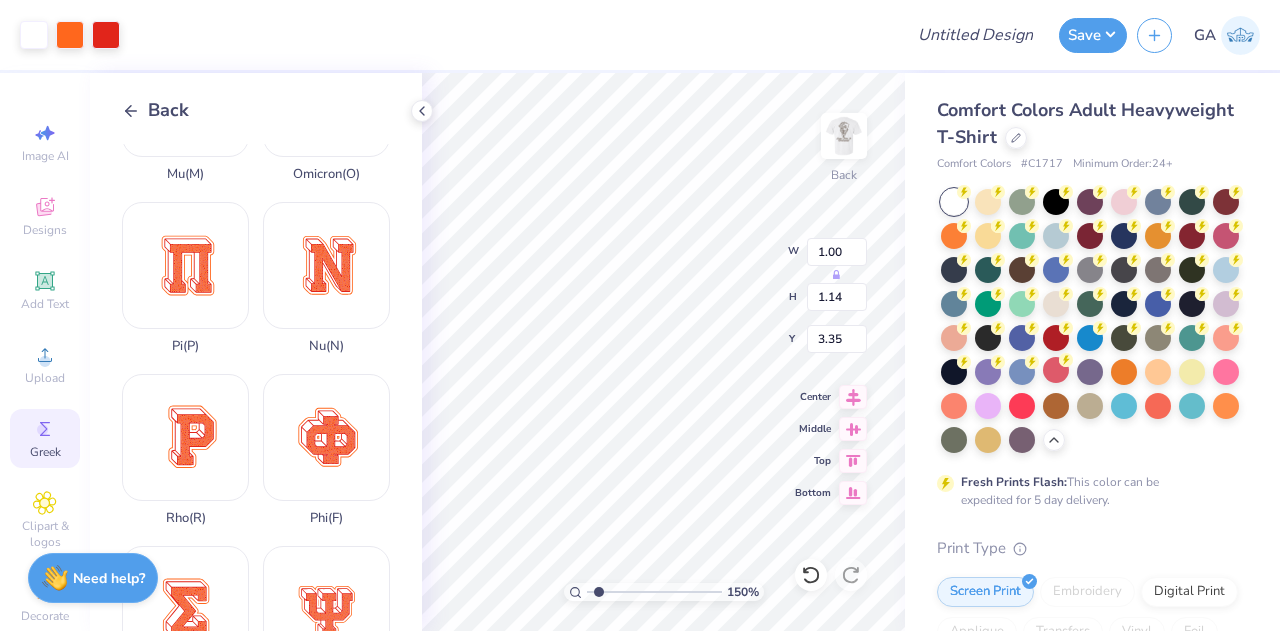 type on "1.50468742290075" 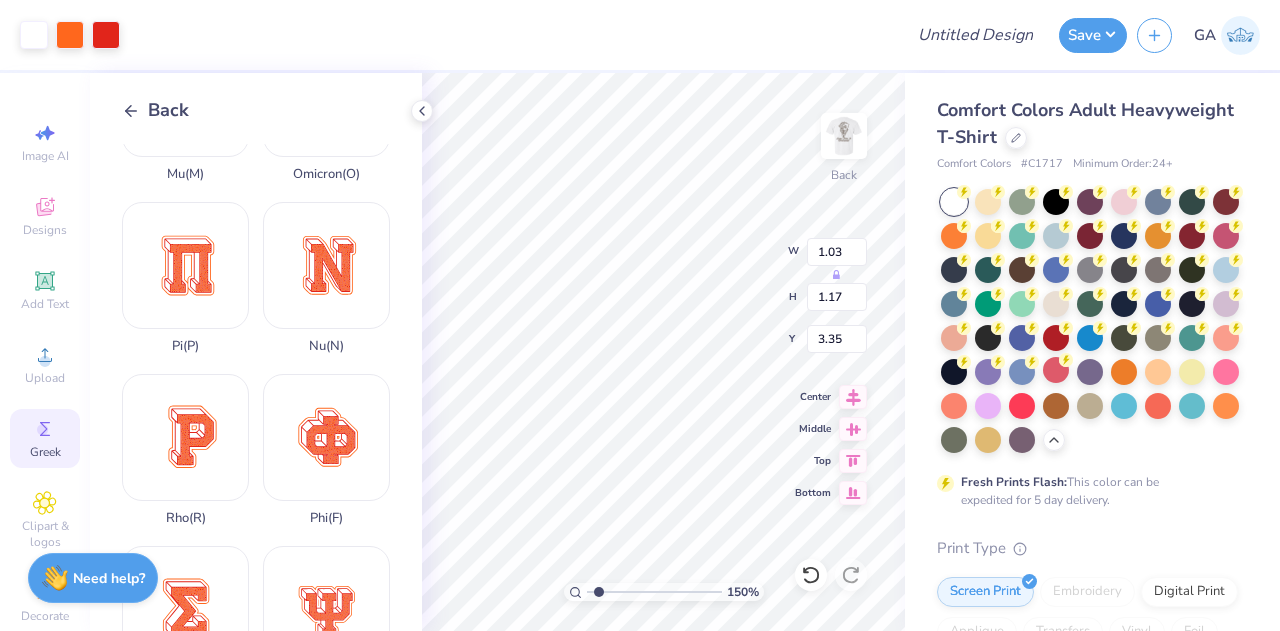type on "1.50468742290075" 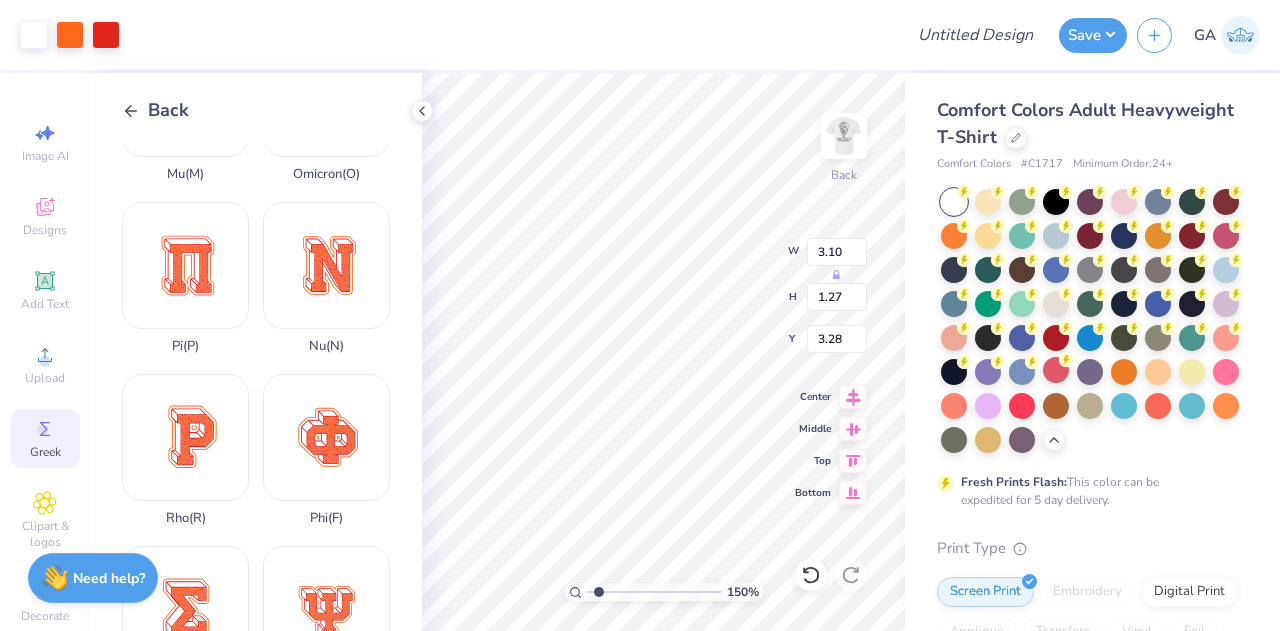 type on "1.50468742290075" 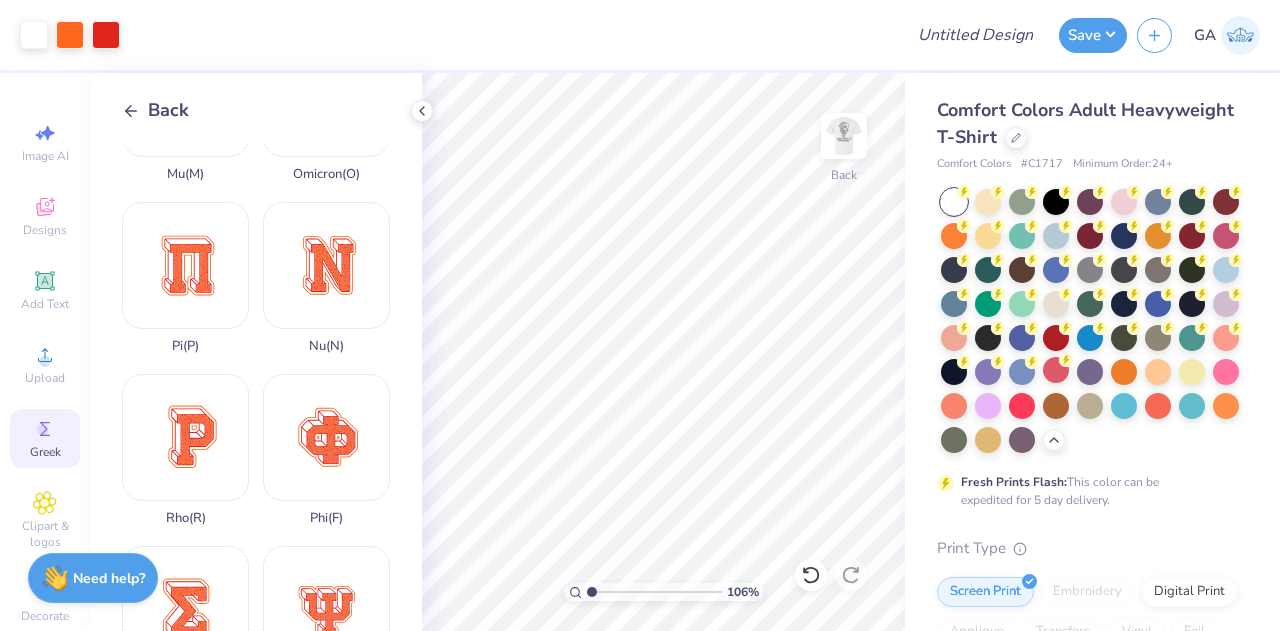 type on "1" 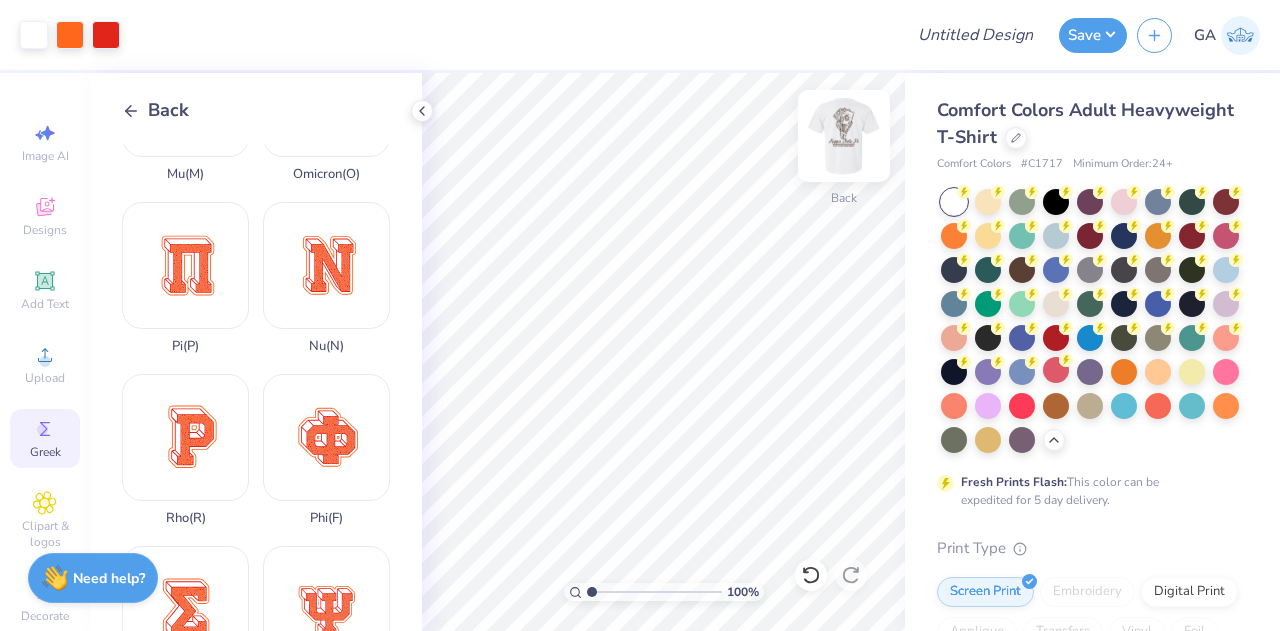click at bounding box center [844, 136] 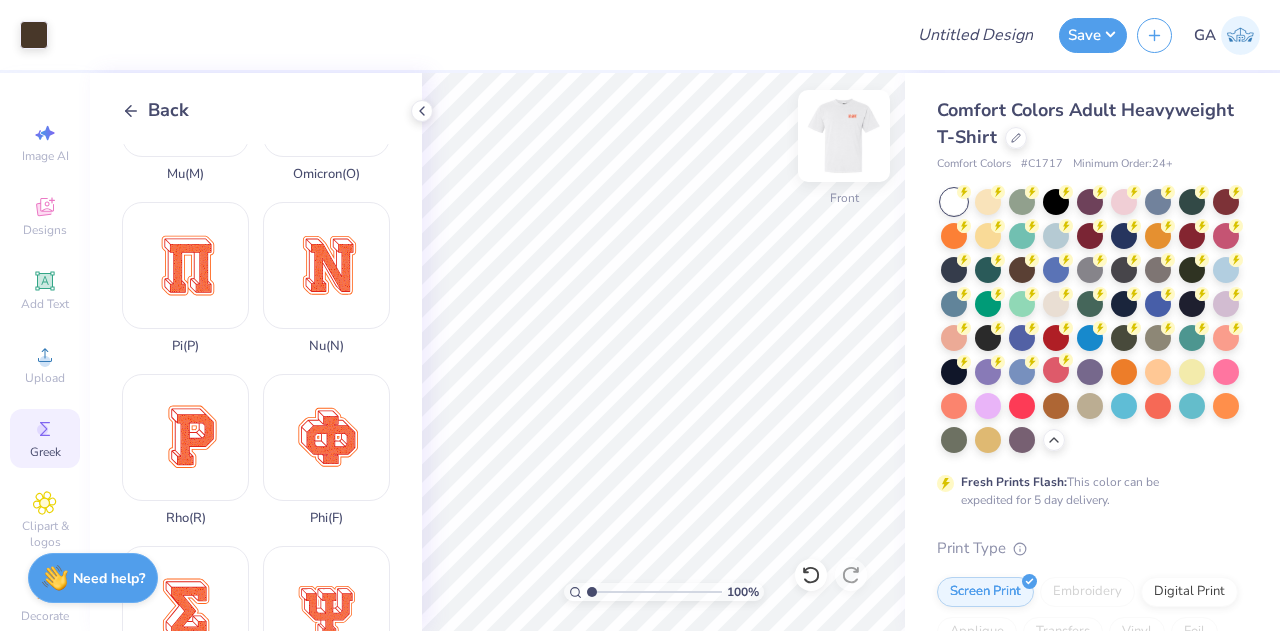 click at bounding box center [844, 136] 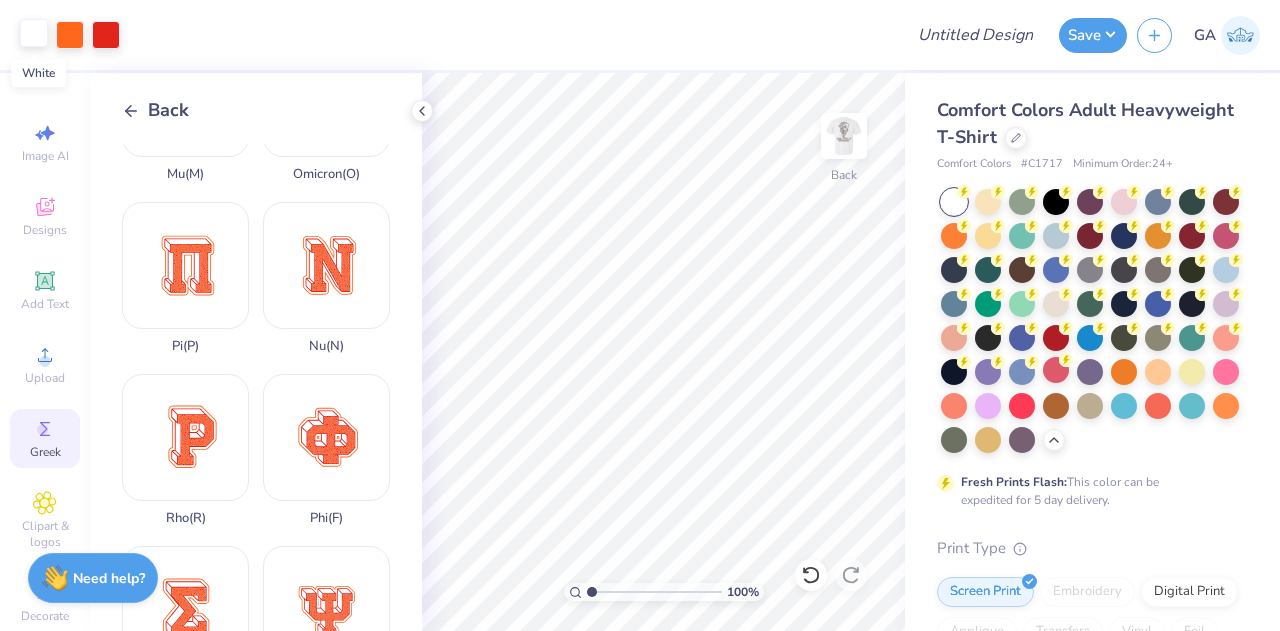 click at bounding box center [34, 33] 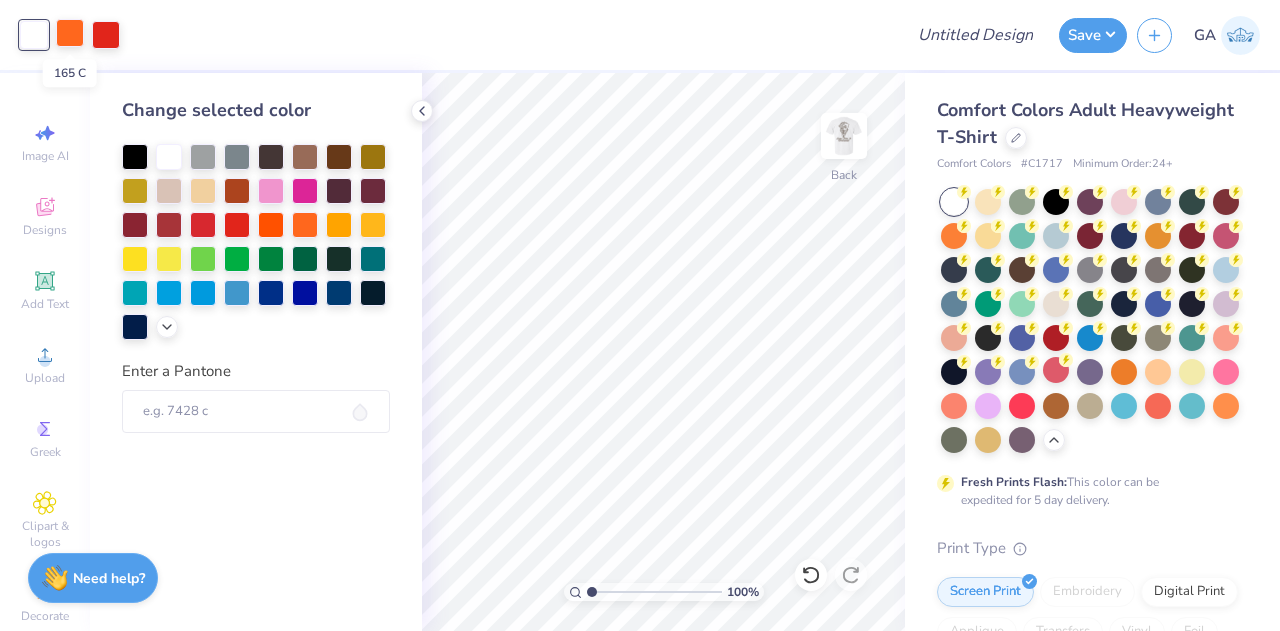 click at bounding box center [70, 33] 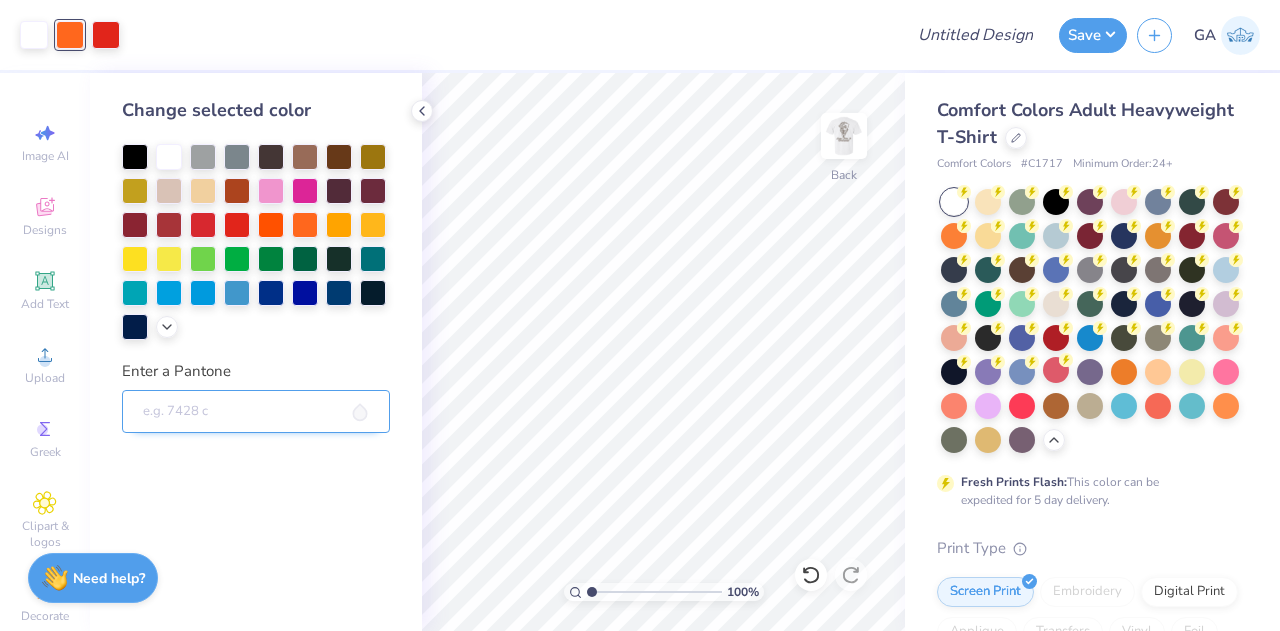 click on "Enter a Pantone" at bounding box center [256, 412] 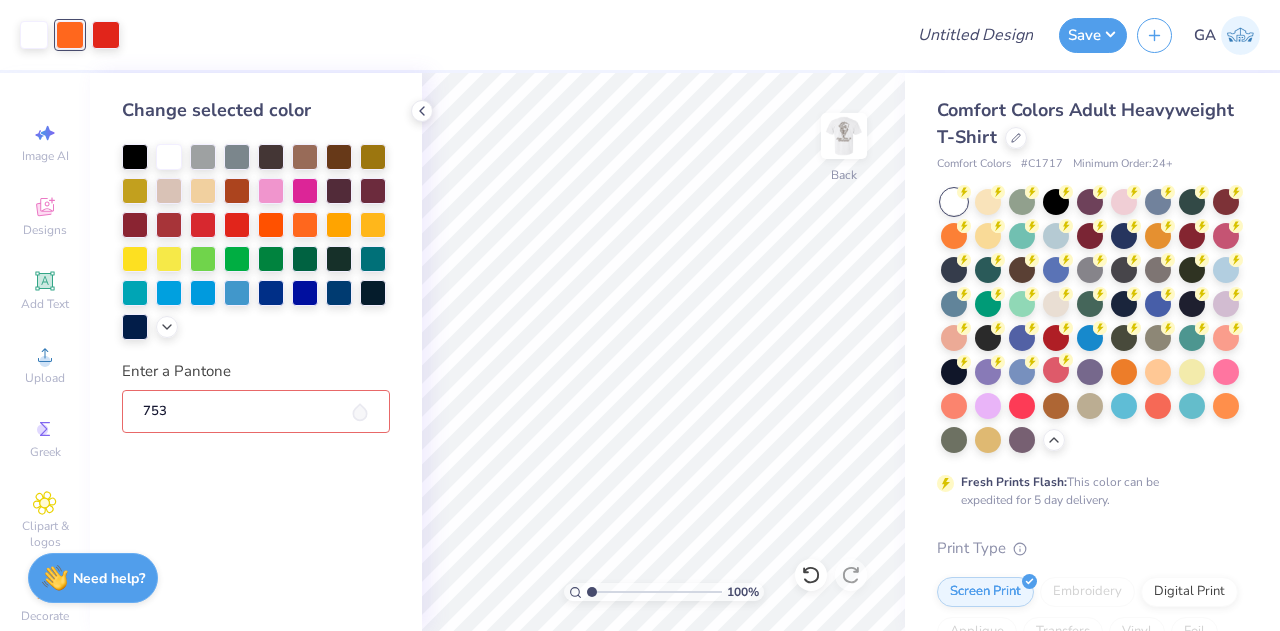 type on "7533" 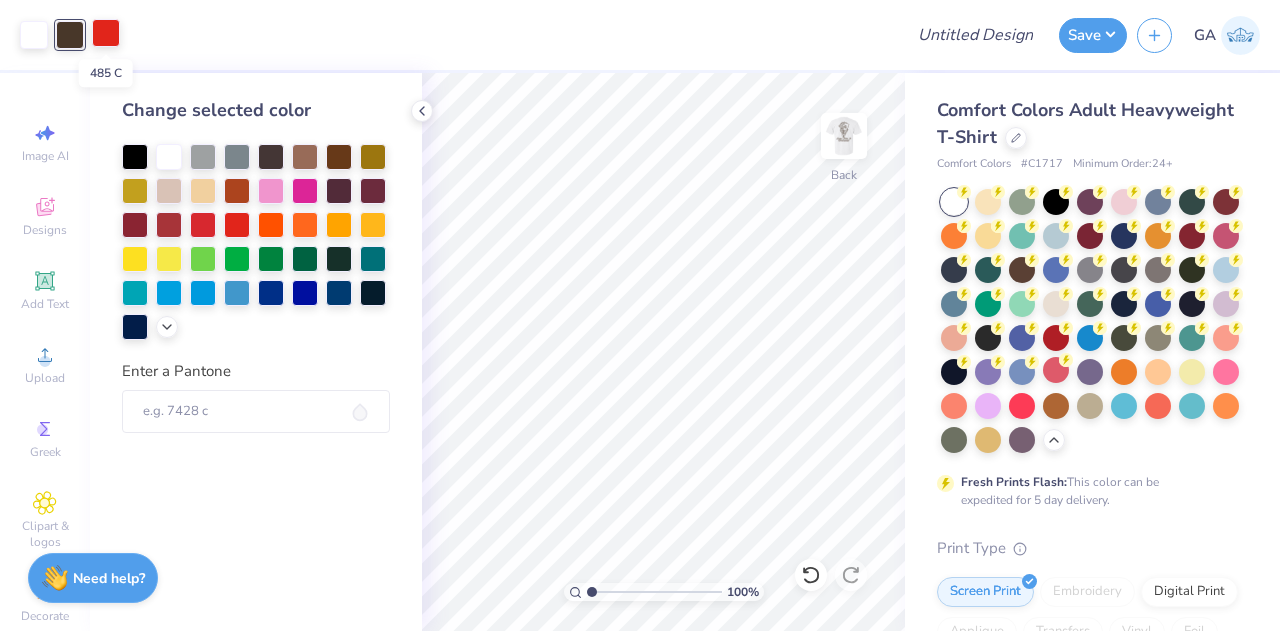 click at bounding box center [106, 33] 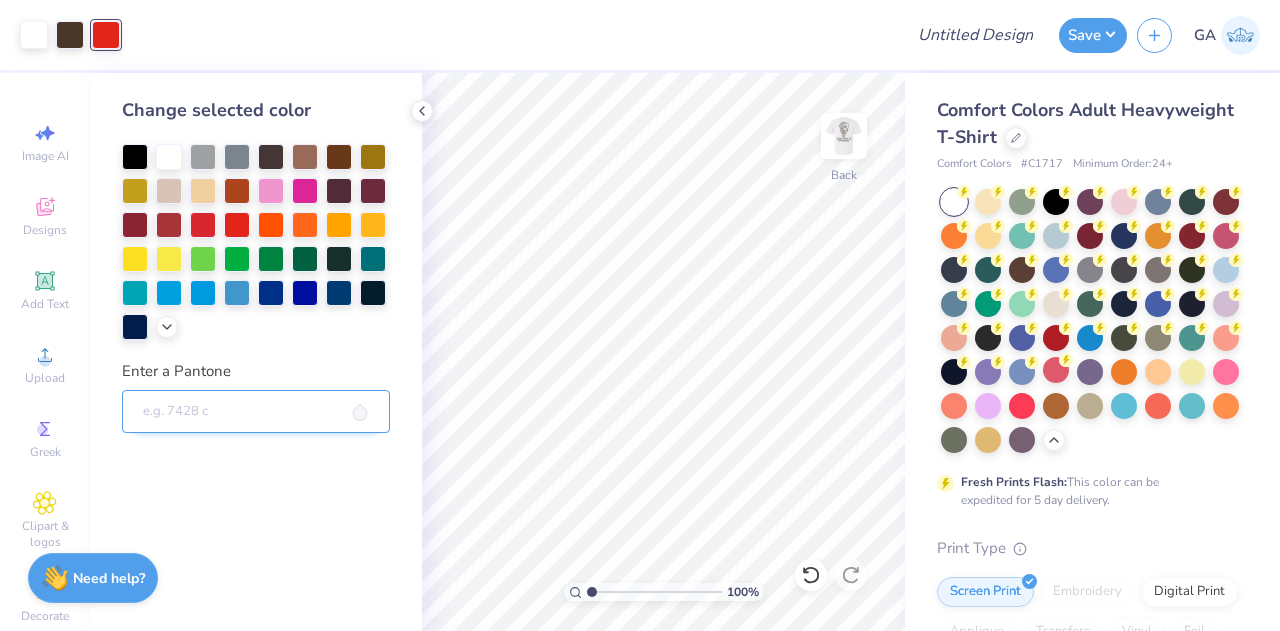 click on "Enter a Pantone" at bounding box center [256, 412] 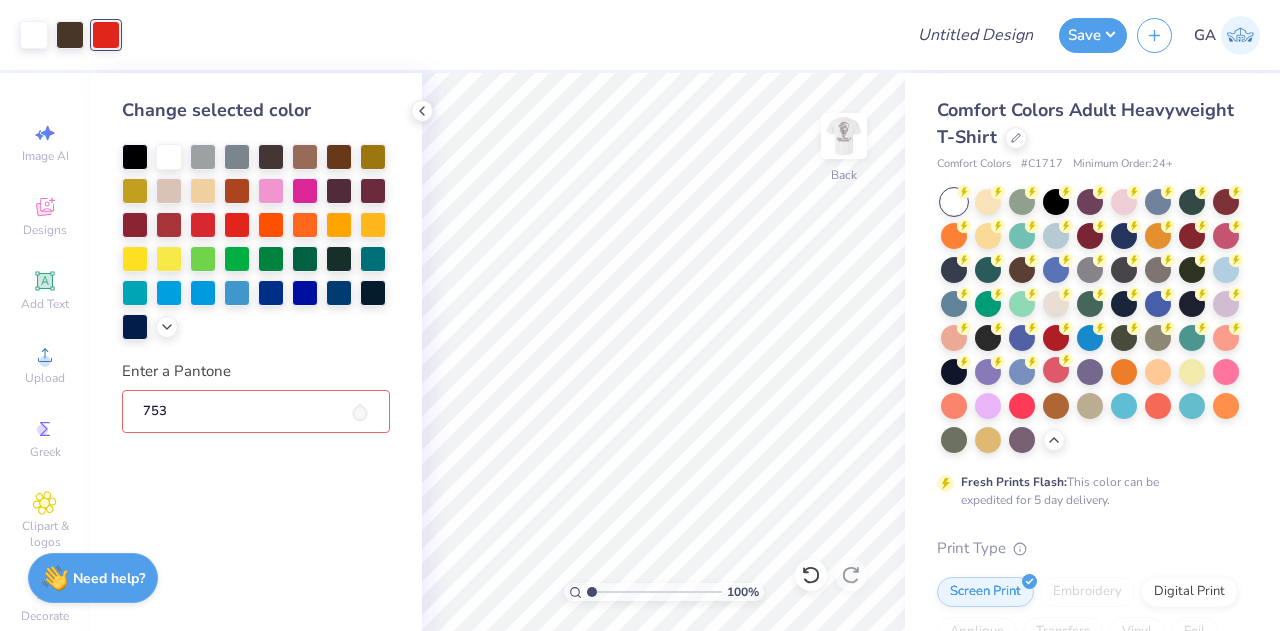 type on "7533" 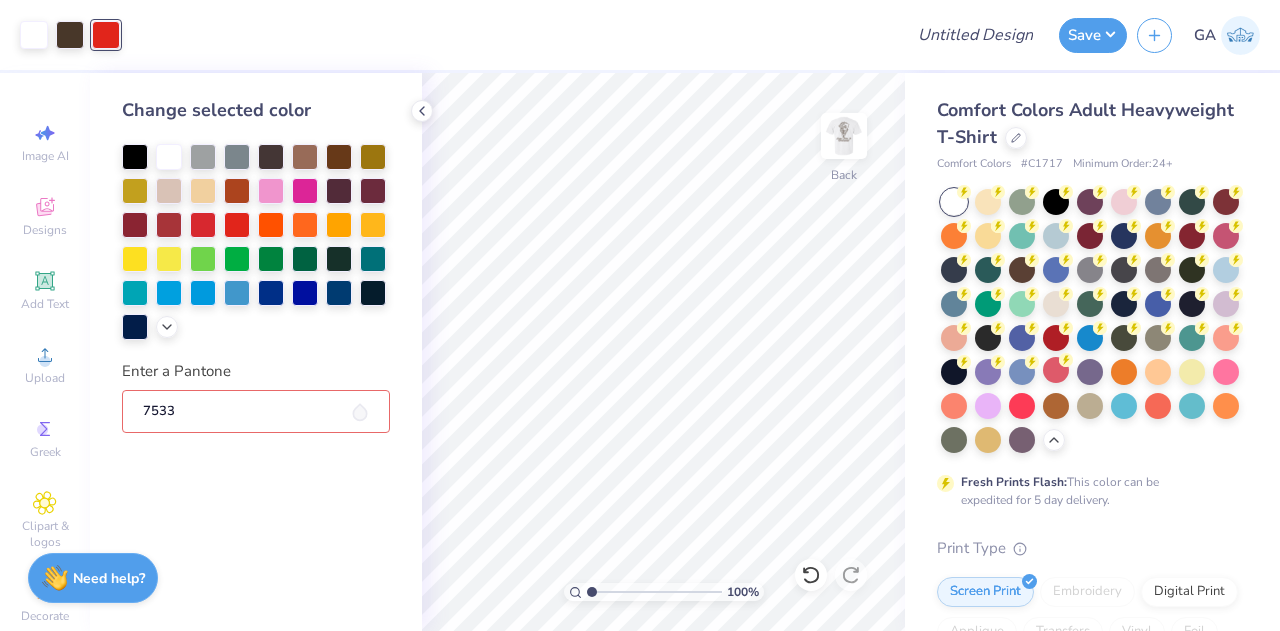 type 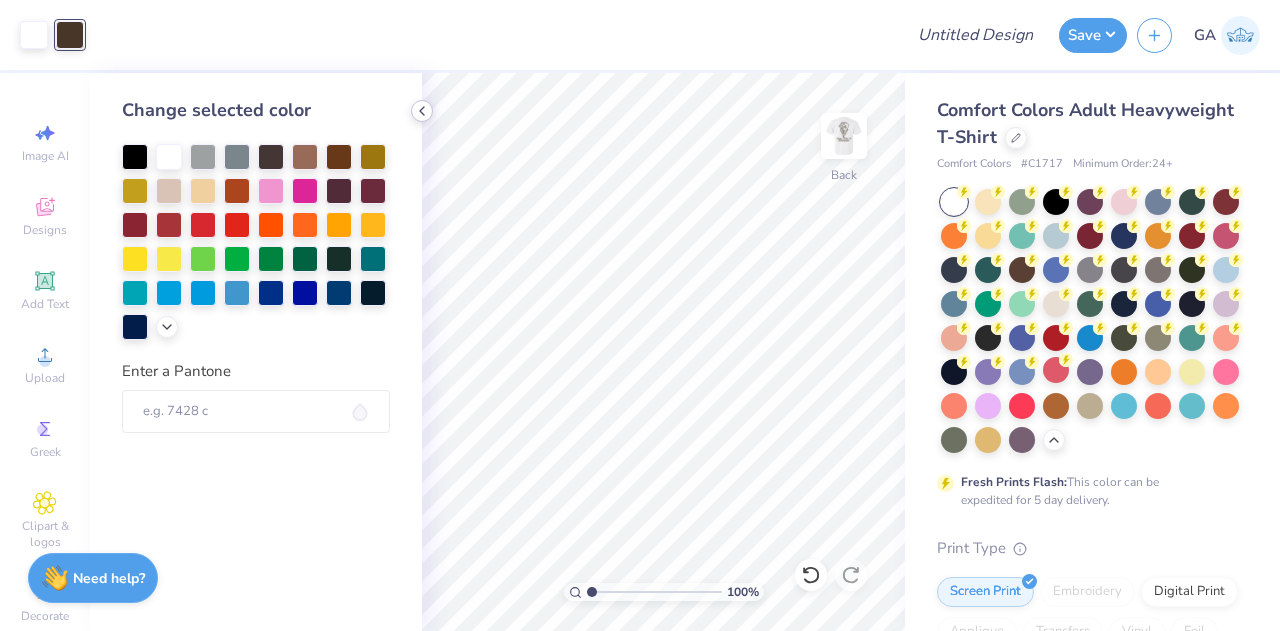 click 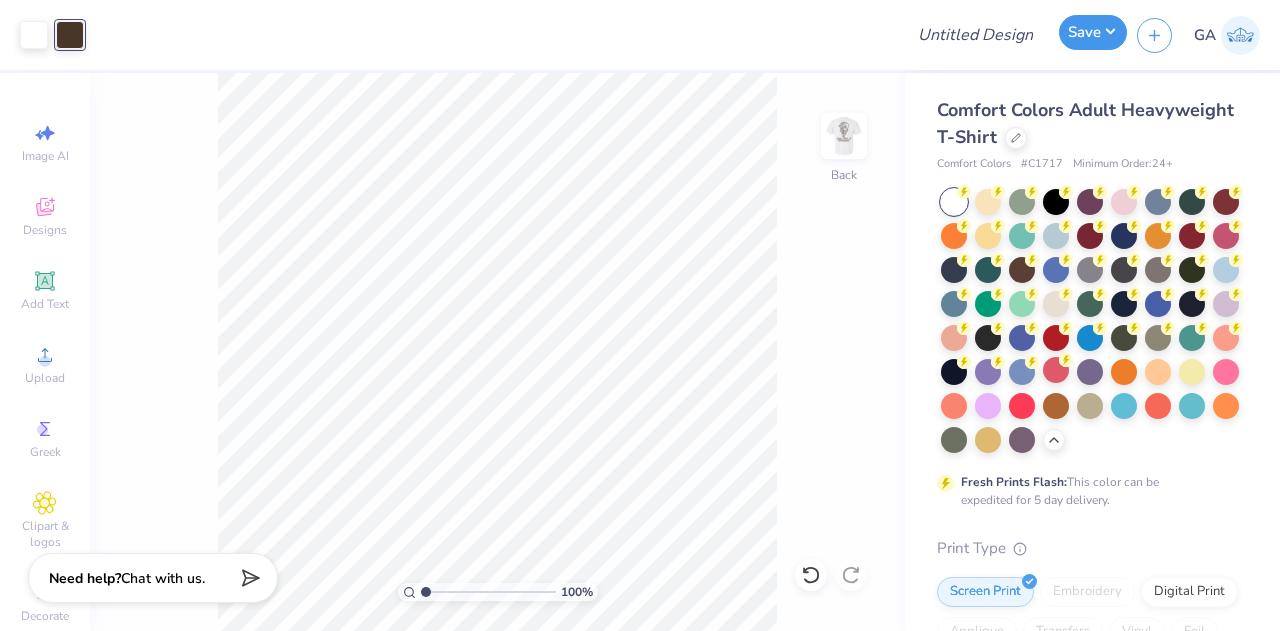 click on "Save" at bounding box center [1093, 32] 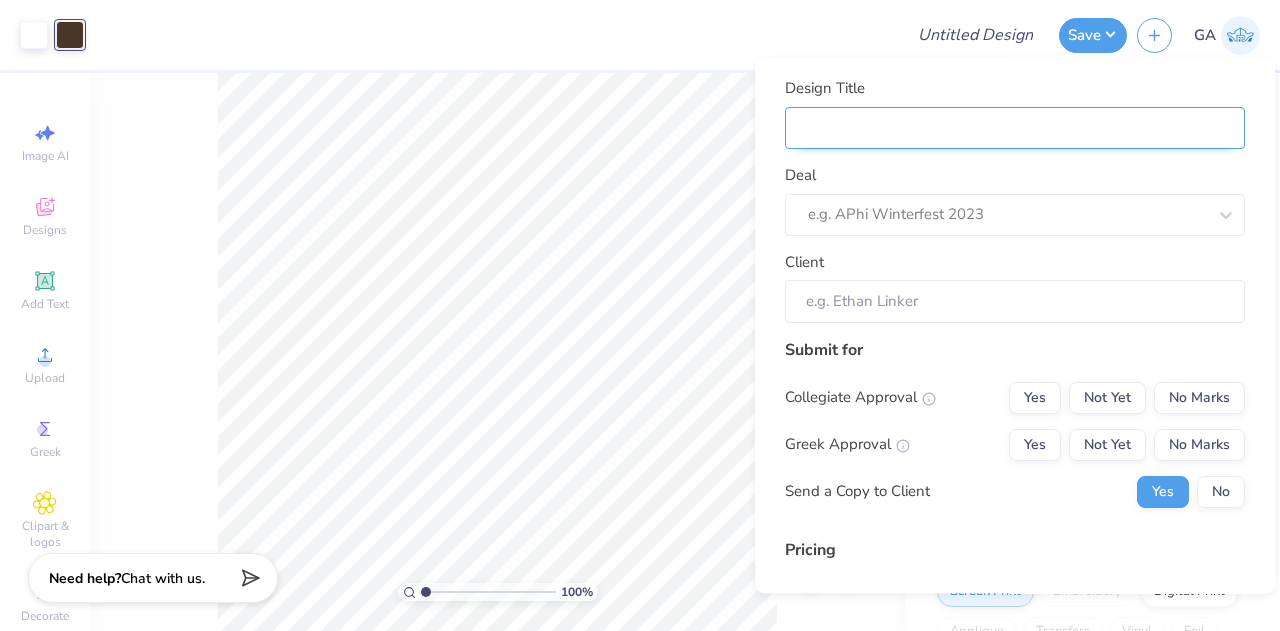 click on "Design Title" at bounding box center (1015, 128) 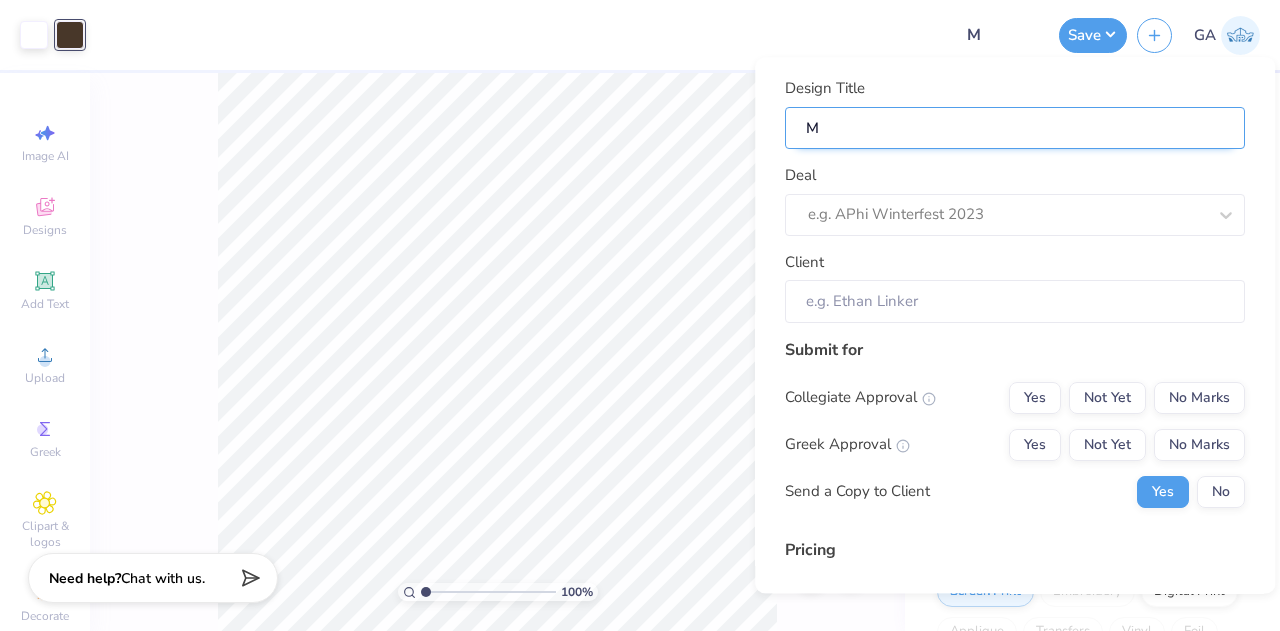 type on "Me" 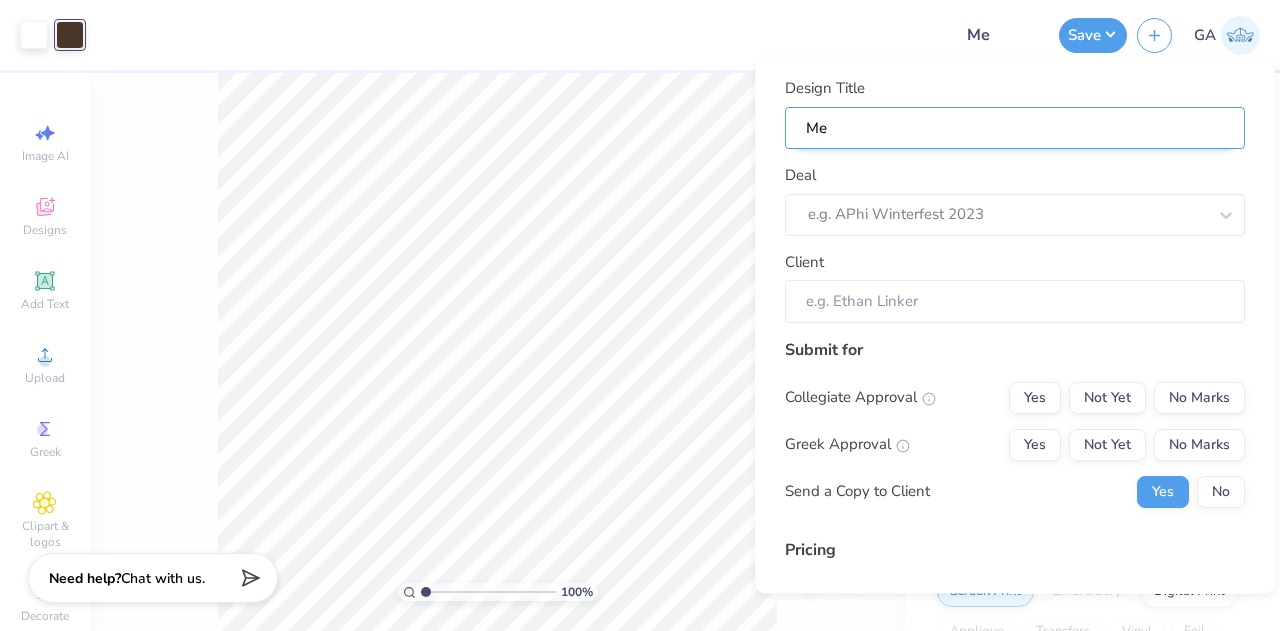 type on "Mer" 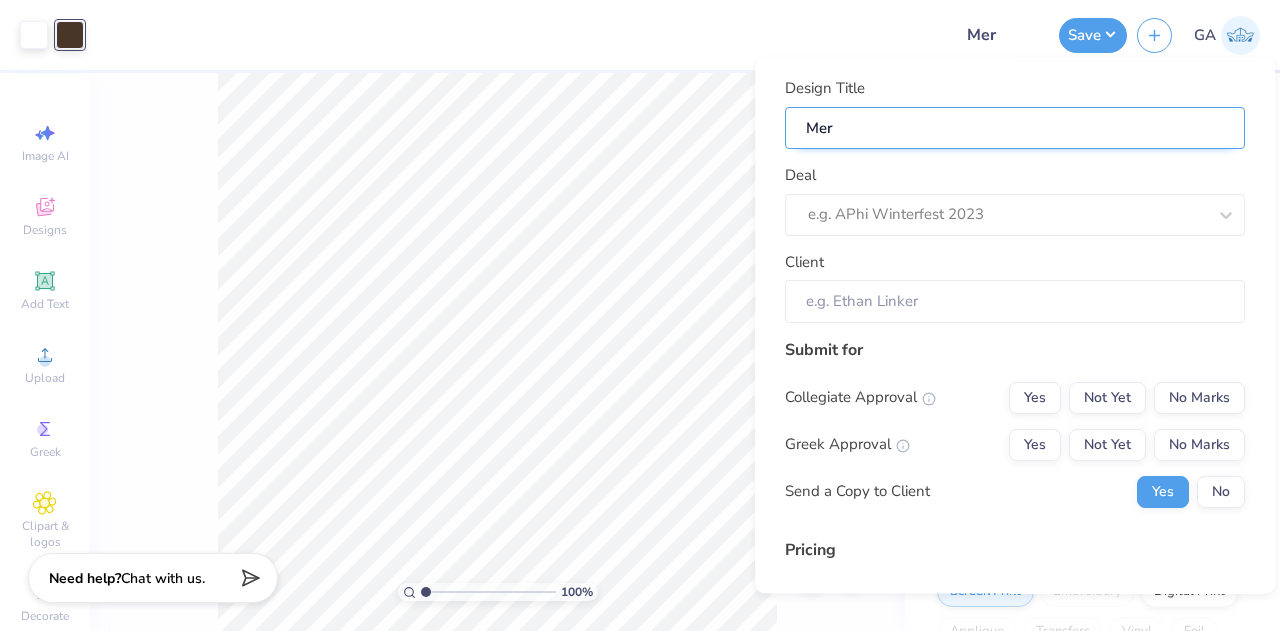 type on "Merc" 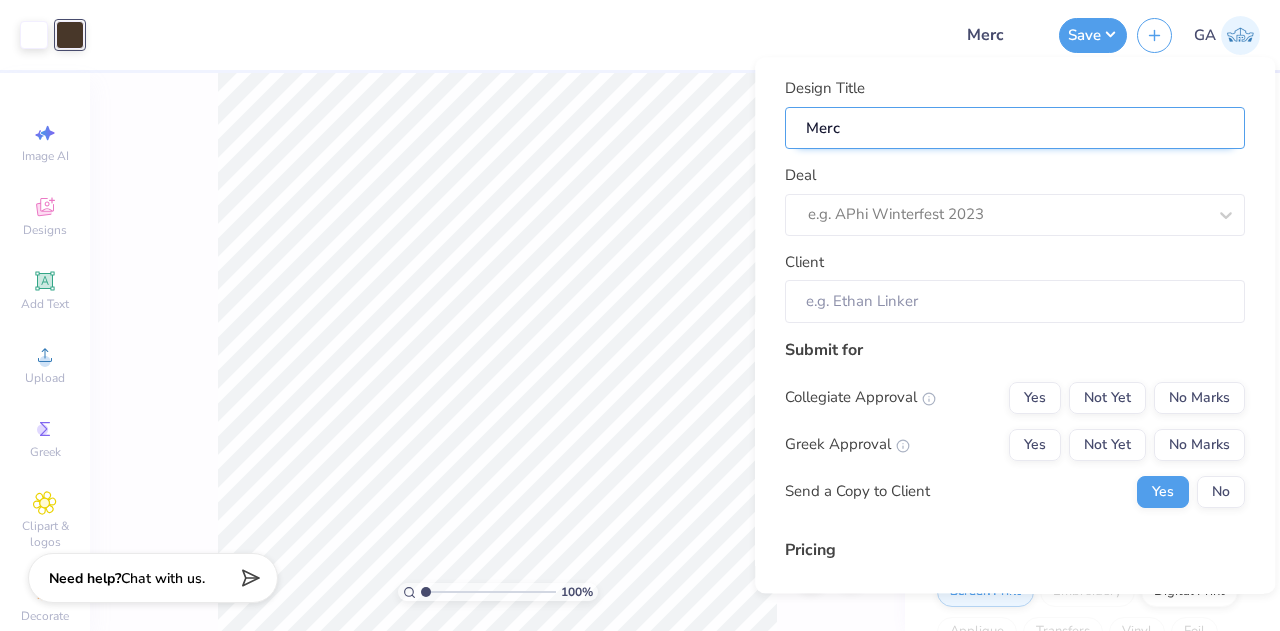 type on "Merch" 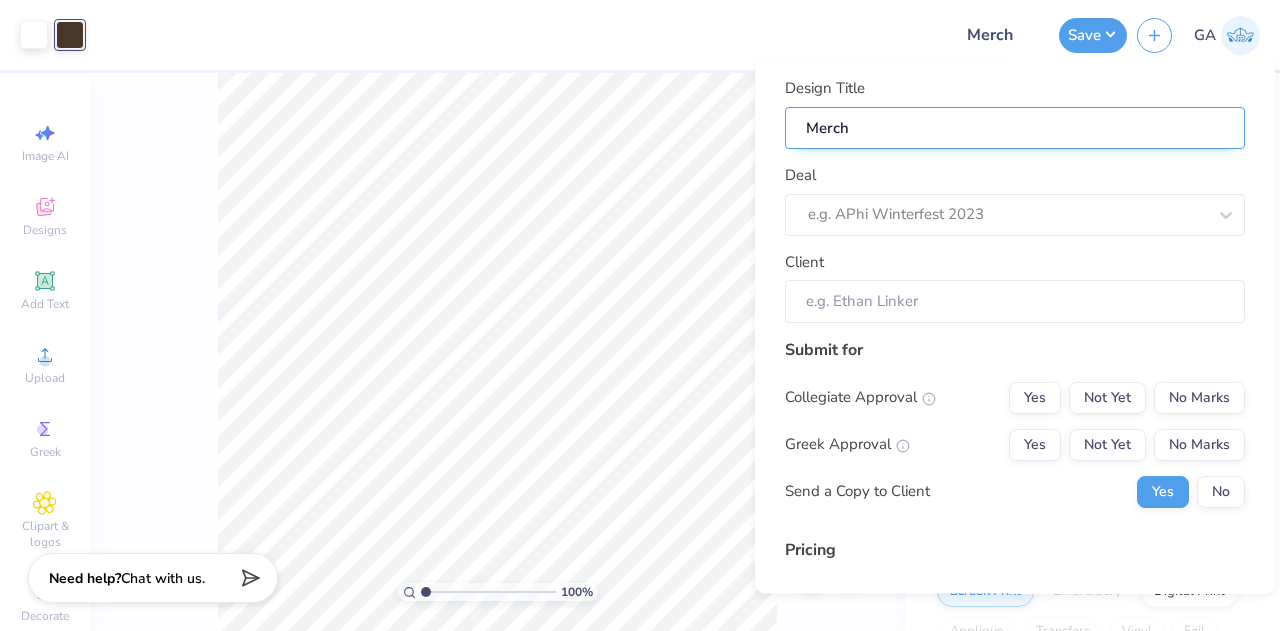 type on "Merch" 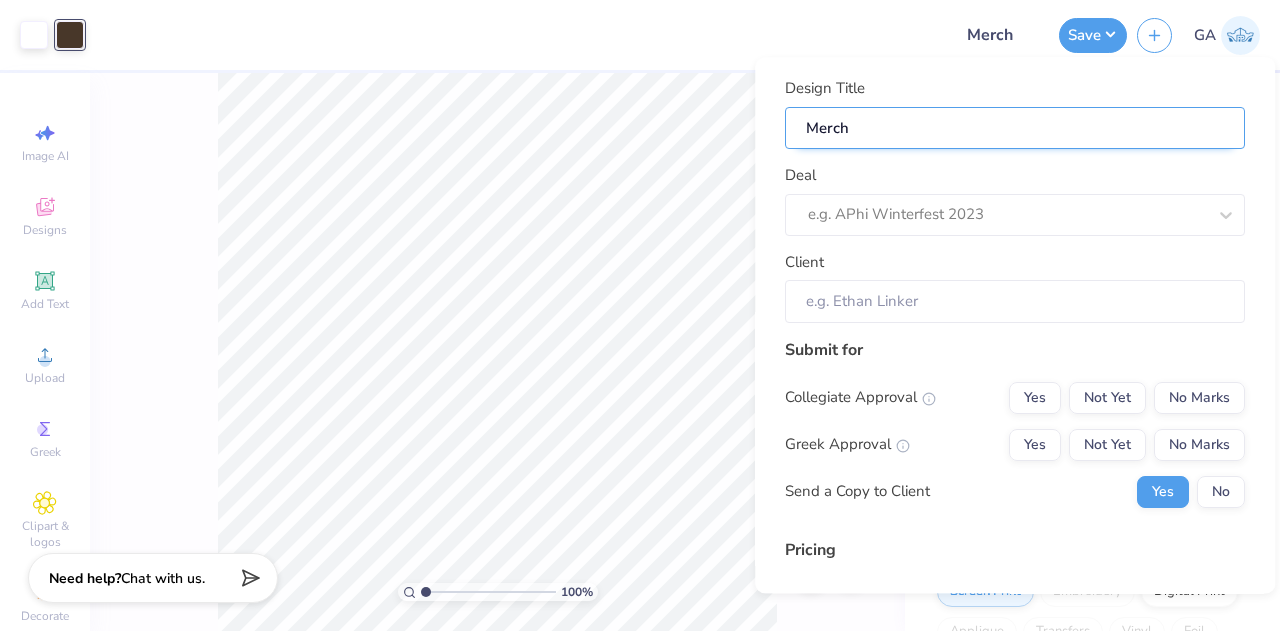 type on "Merch f" 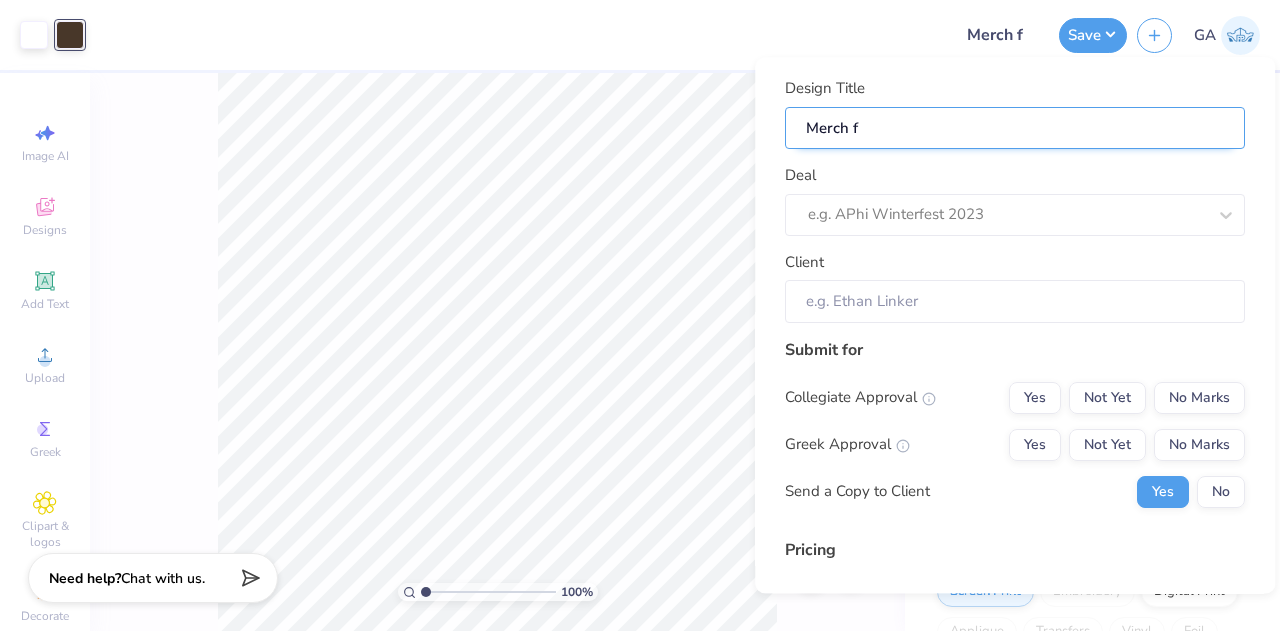 type on "Merch fo" 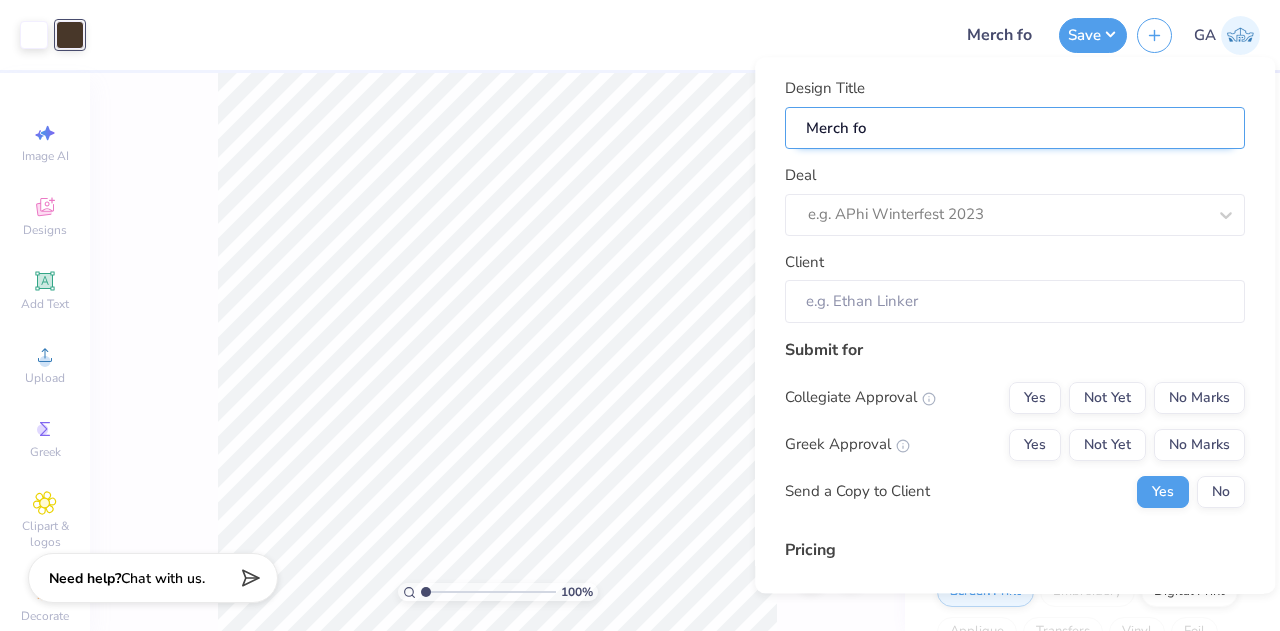 type on "Merch for" 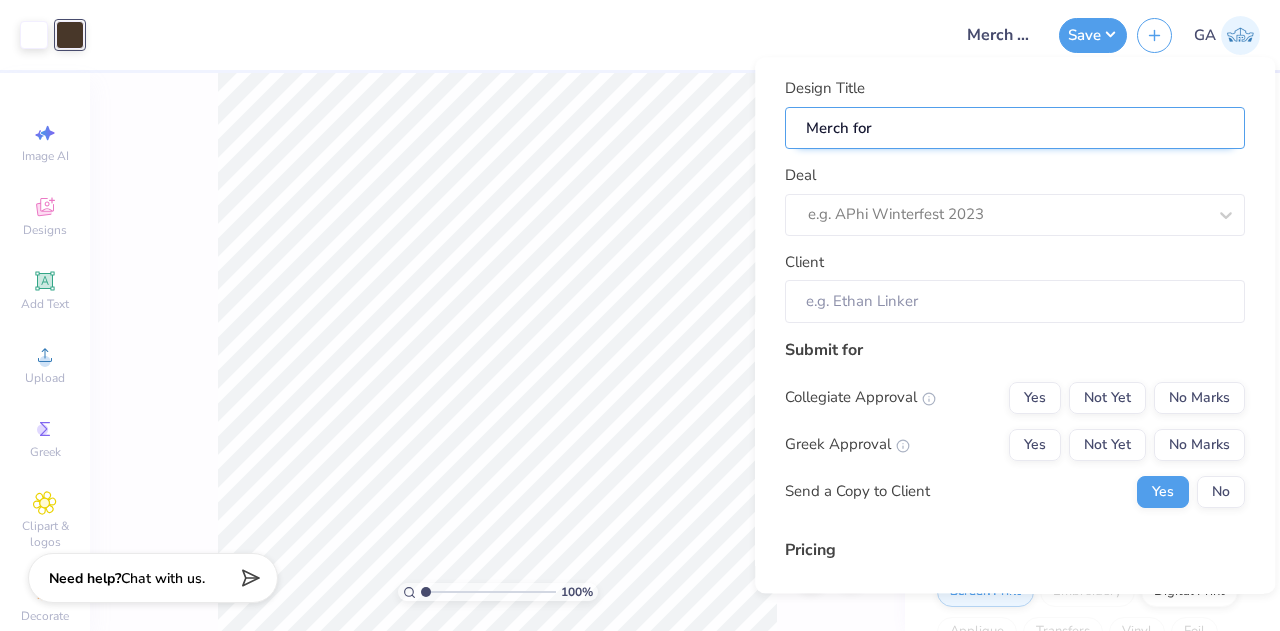 type on "Merch for" 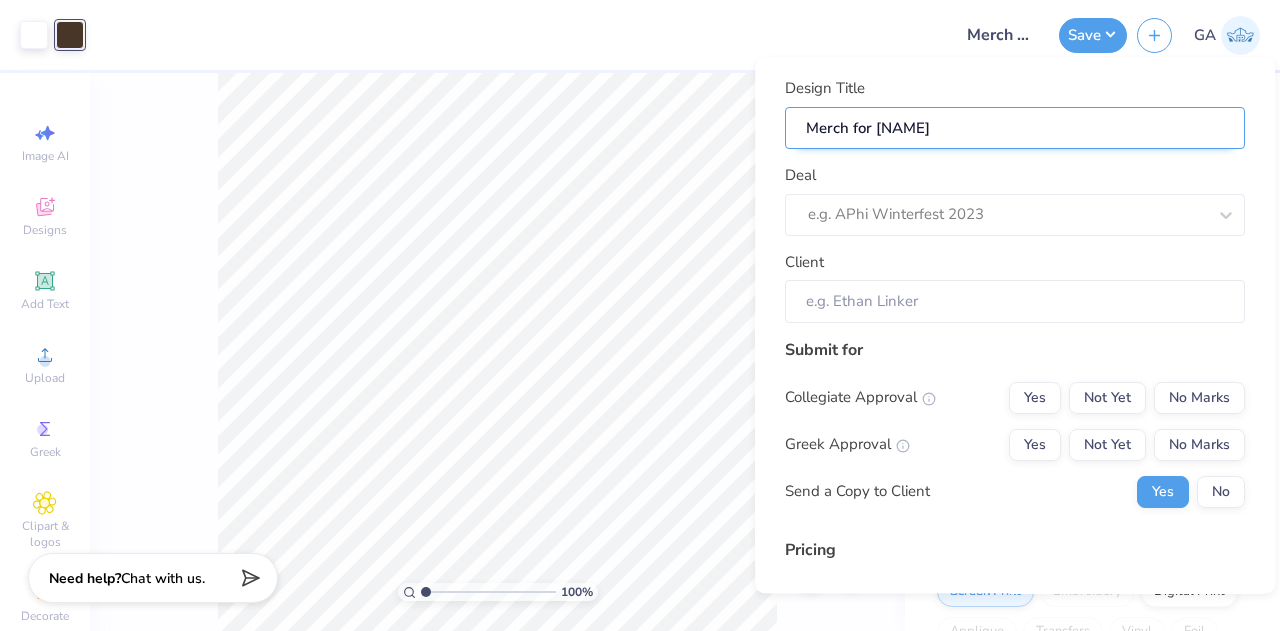 type on "Merch for [NAME]" 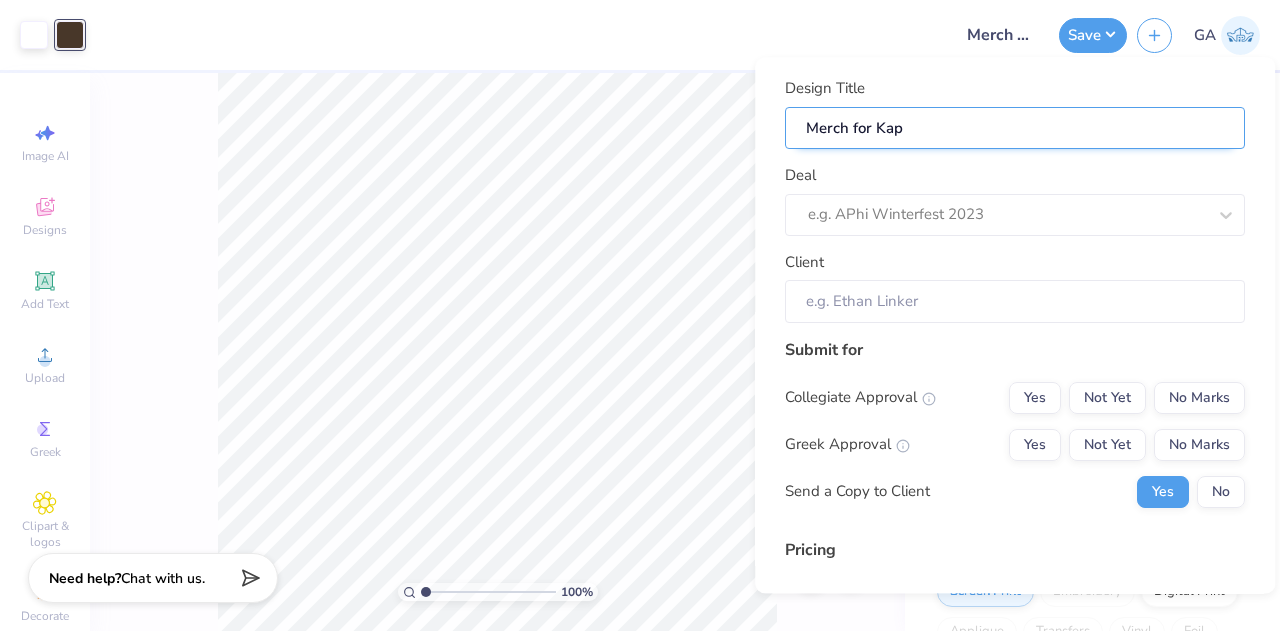type on "Merch for Kapp" 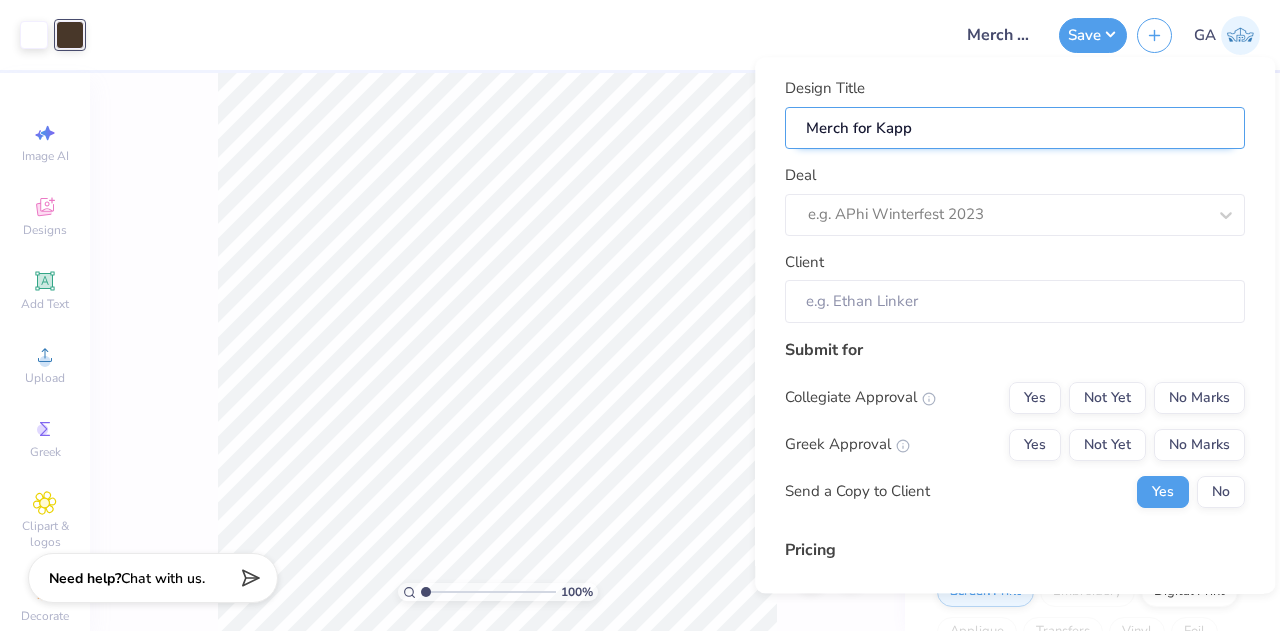 type on "Merch for [GREEK ORG]" 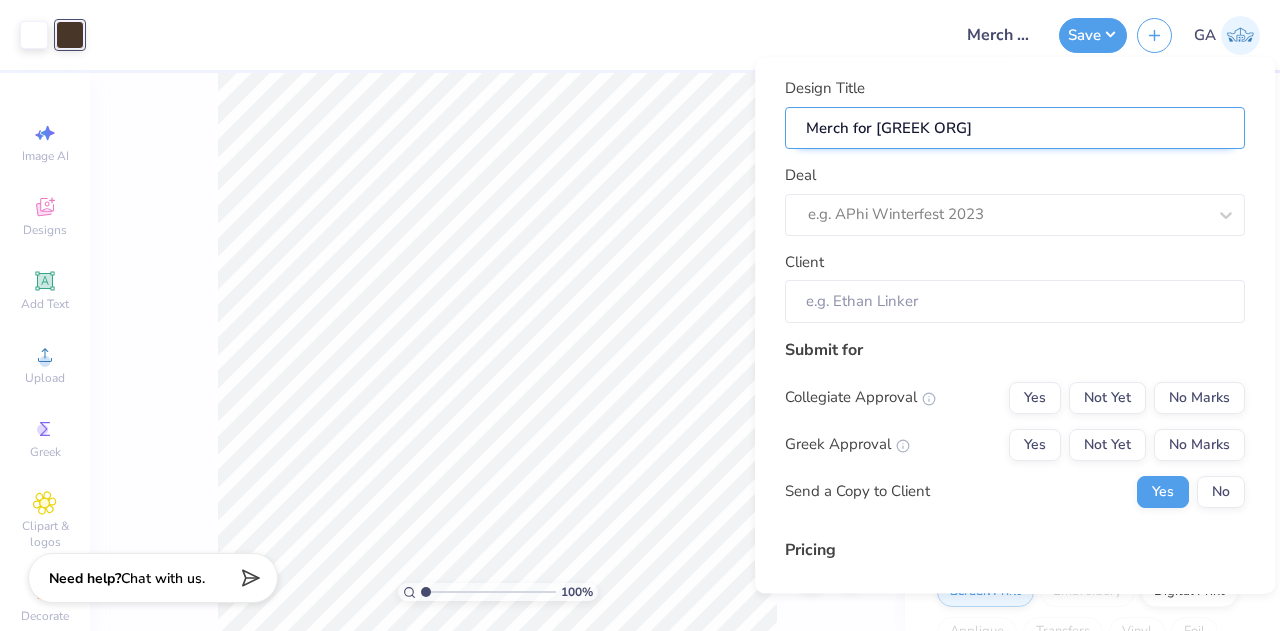 type on "Merch for [GREEK ORG]" 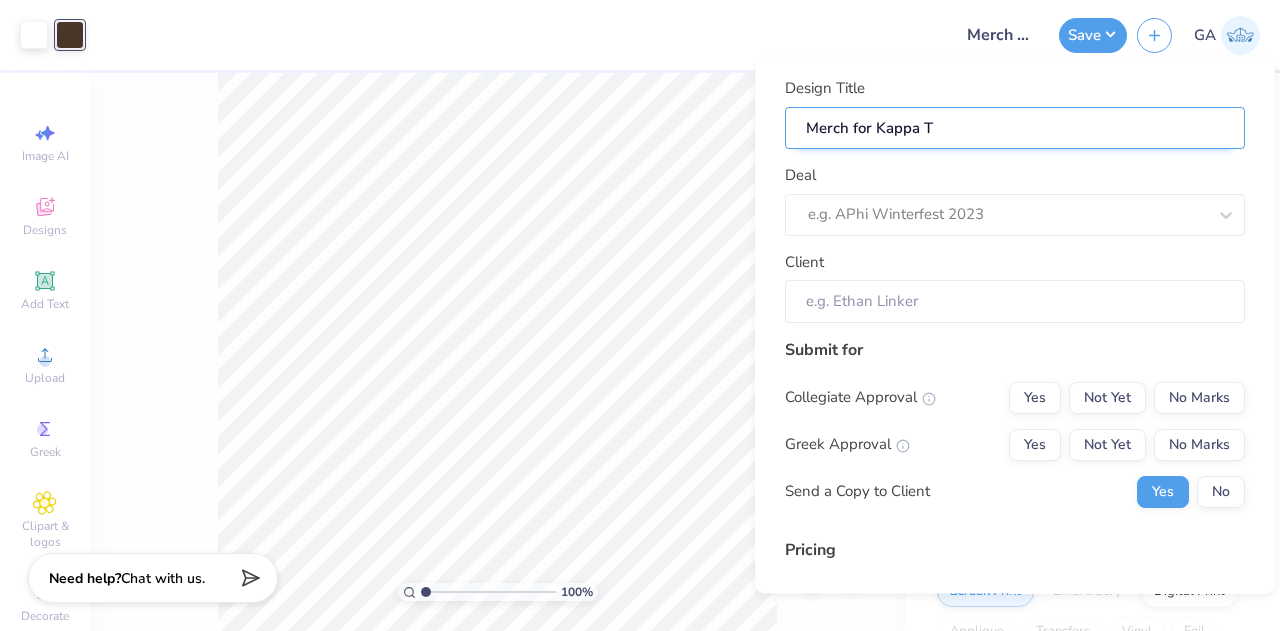 type on "Merch for Kappa Th" 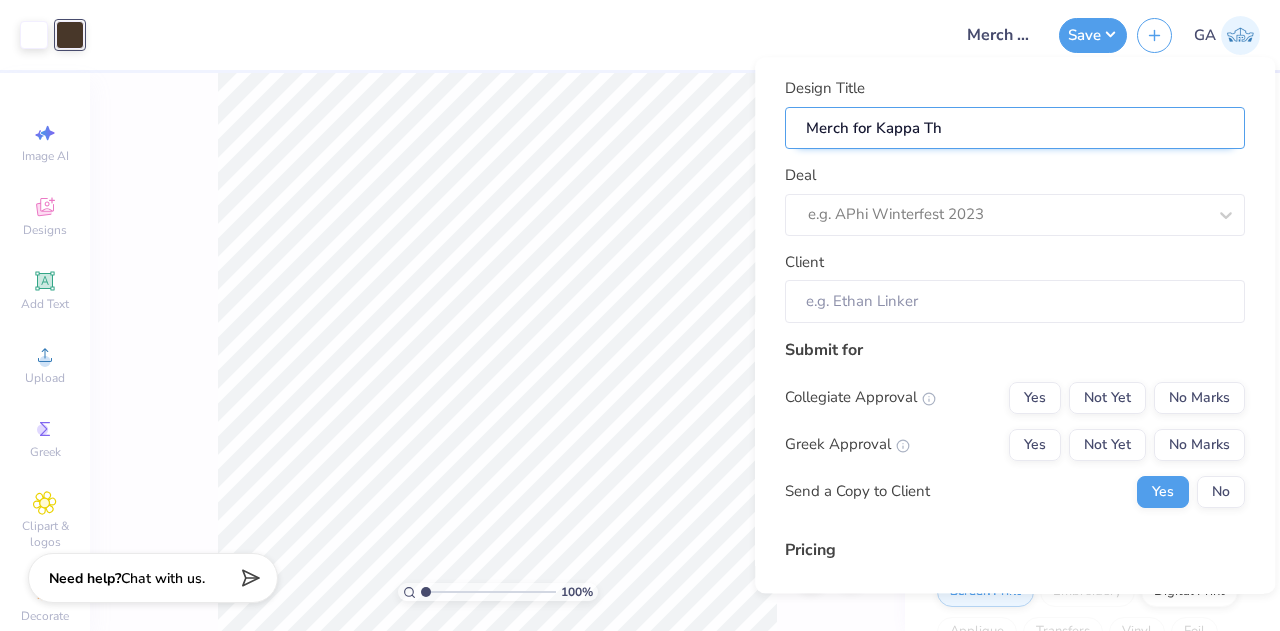 type on "Merch for Kappa The" 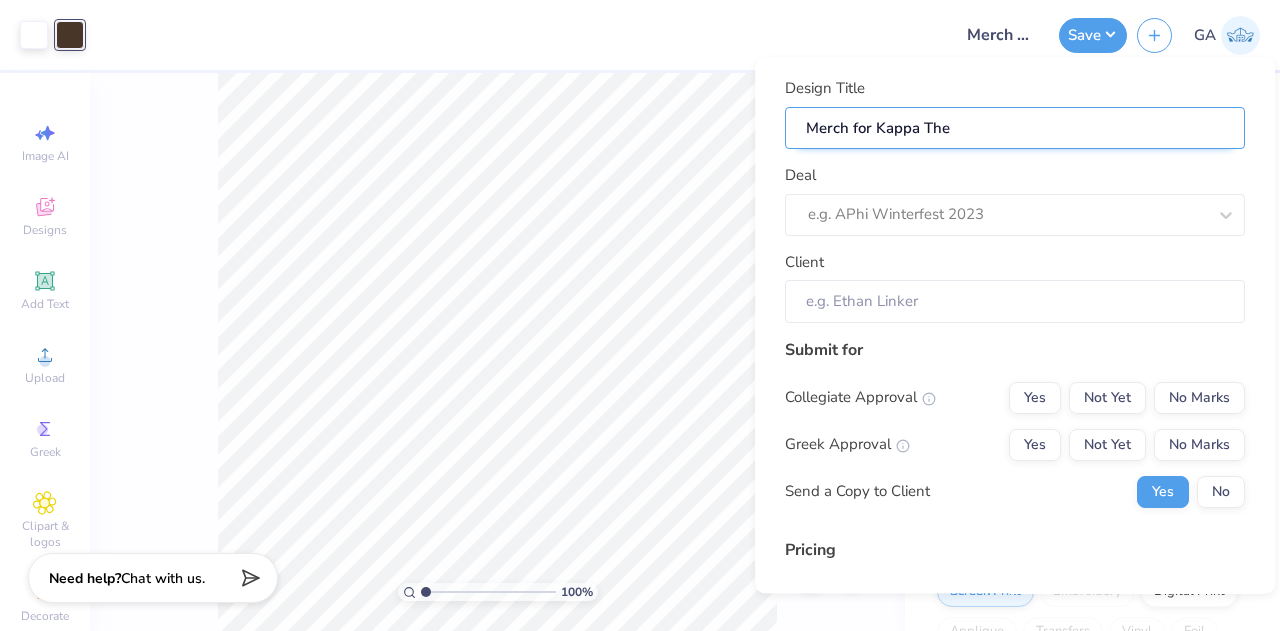 type on "Merch for Kappa Thet" 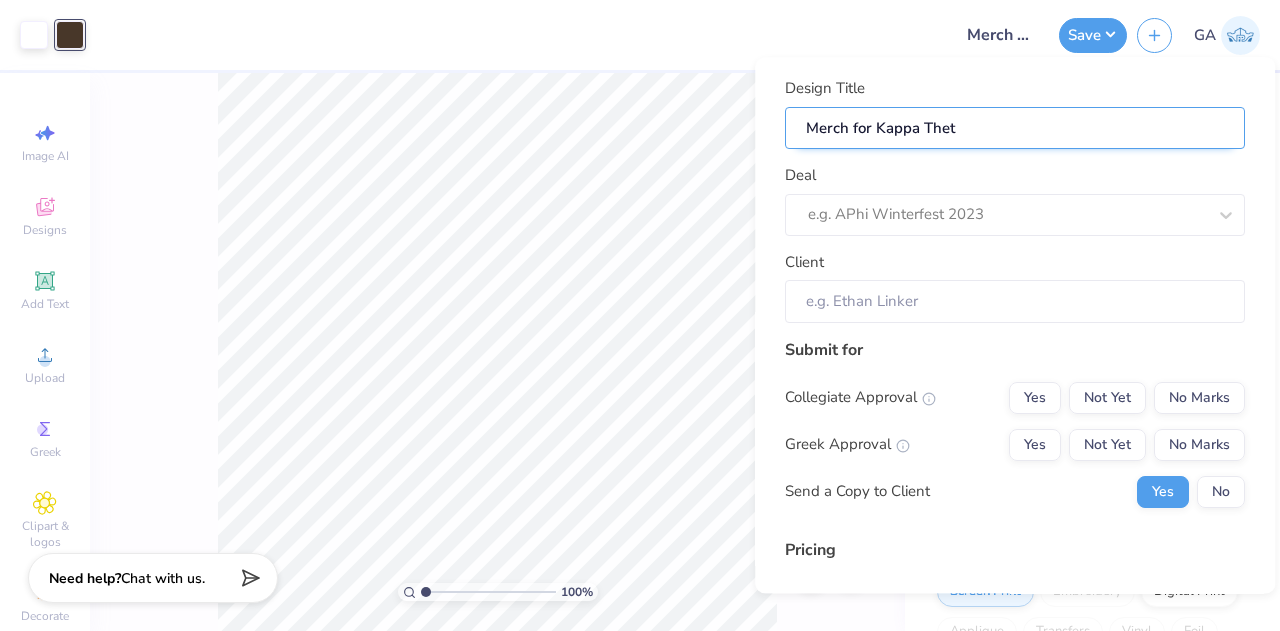 type on "Merch for Kappa Theta" 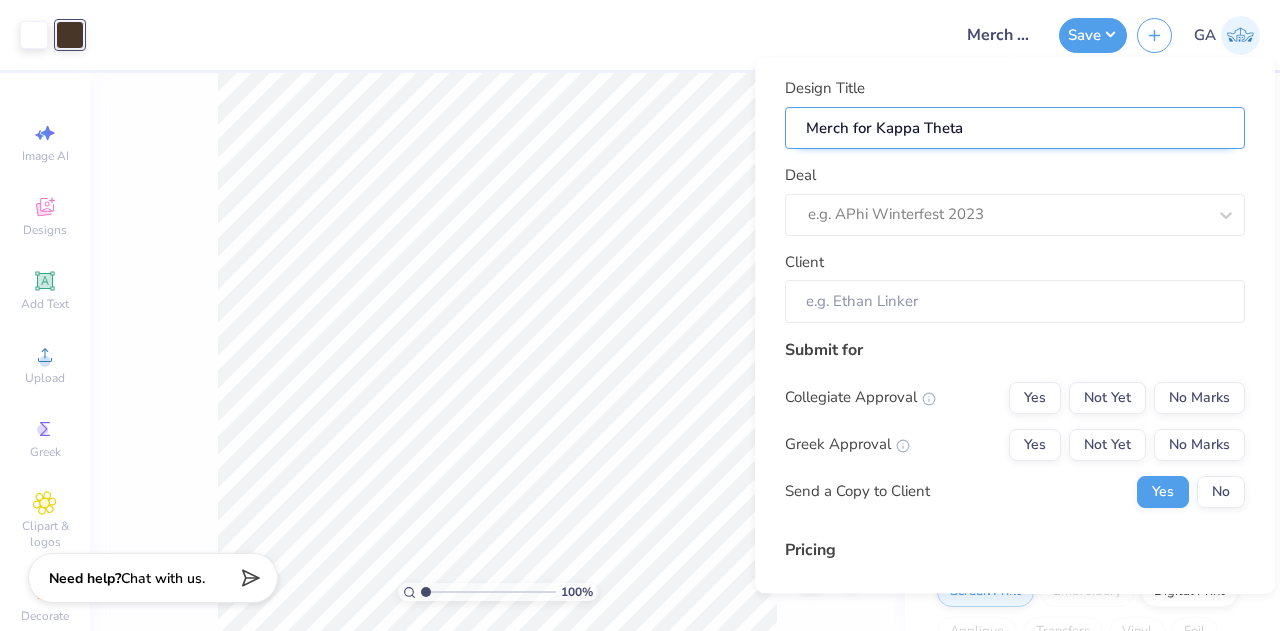 type on "Merch for Kappa Theta" 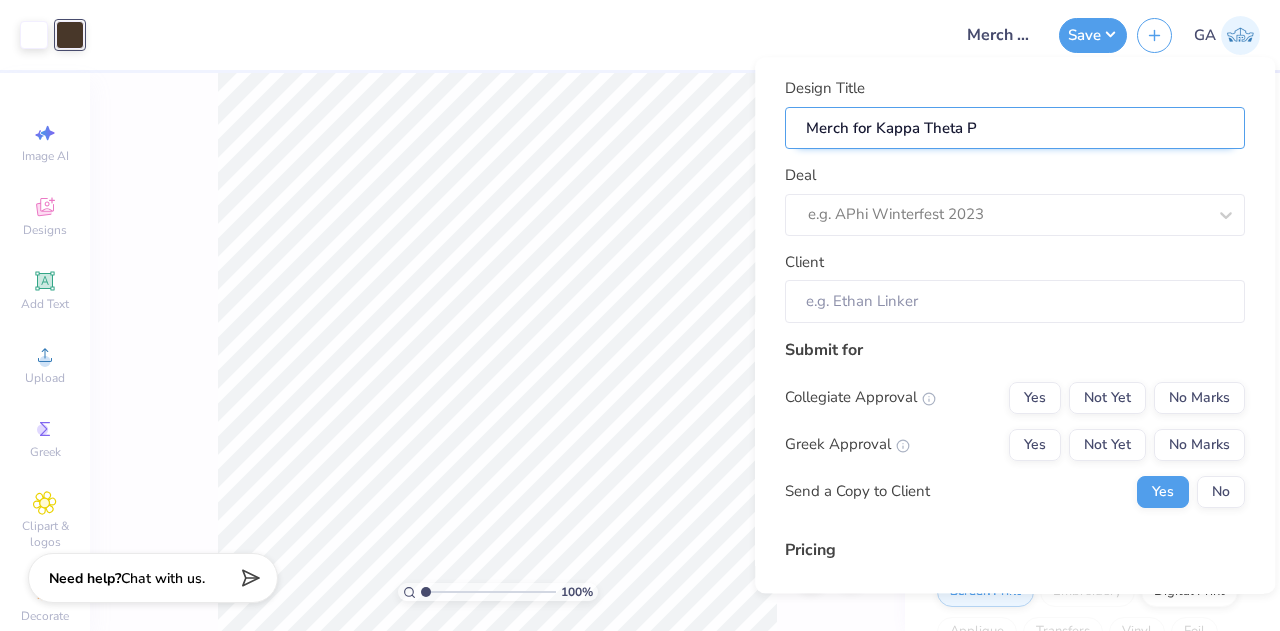 type on "Merch for [FRATERNITY]" 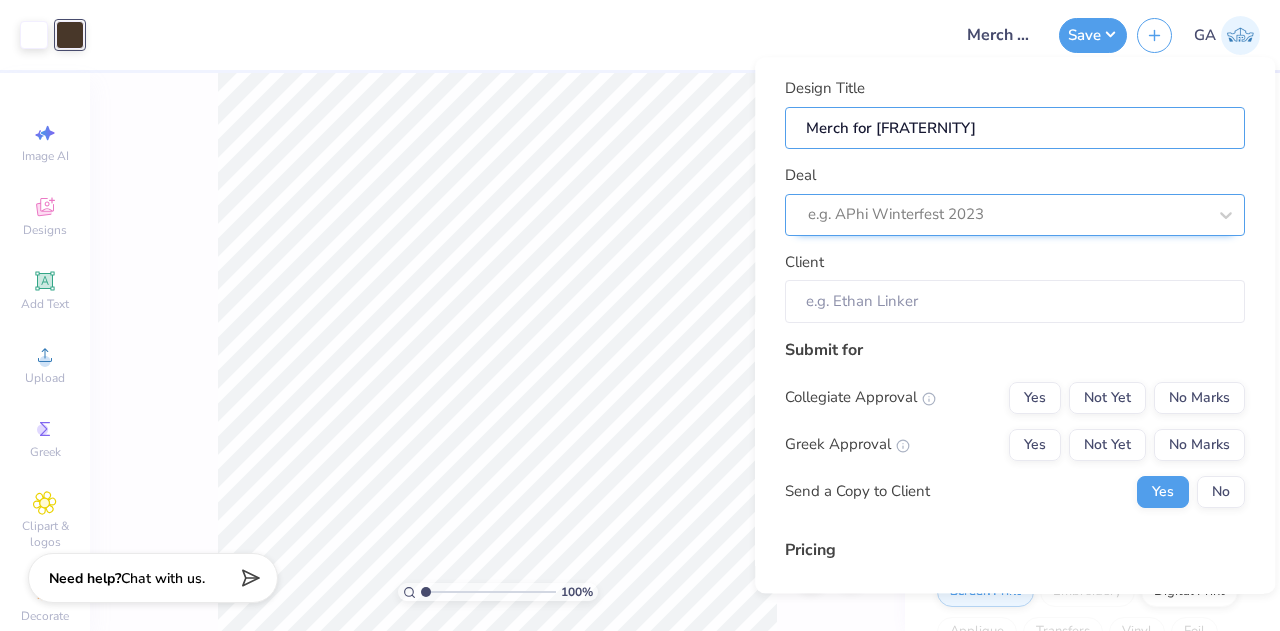 type on "Merch for [FRATERNITY]" 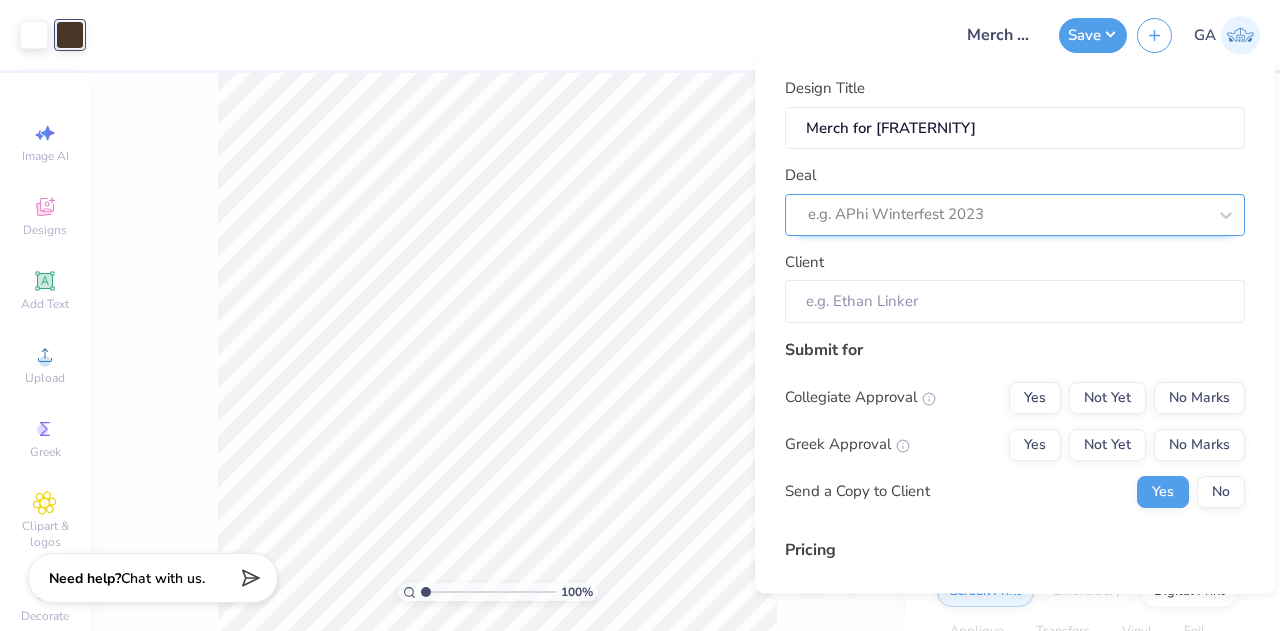 click at bounding box center [1007, 215] 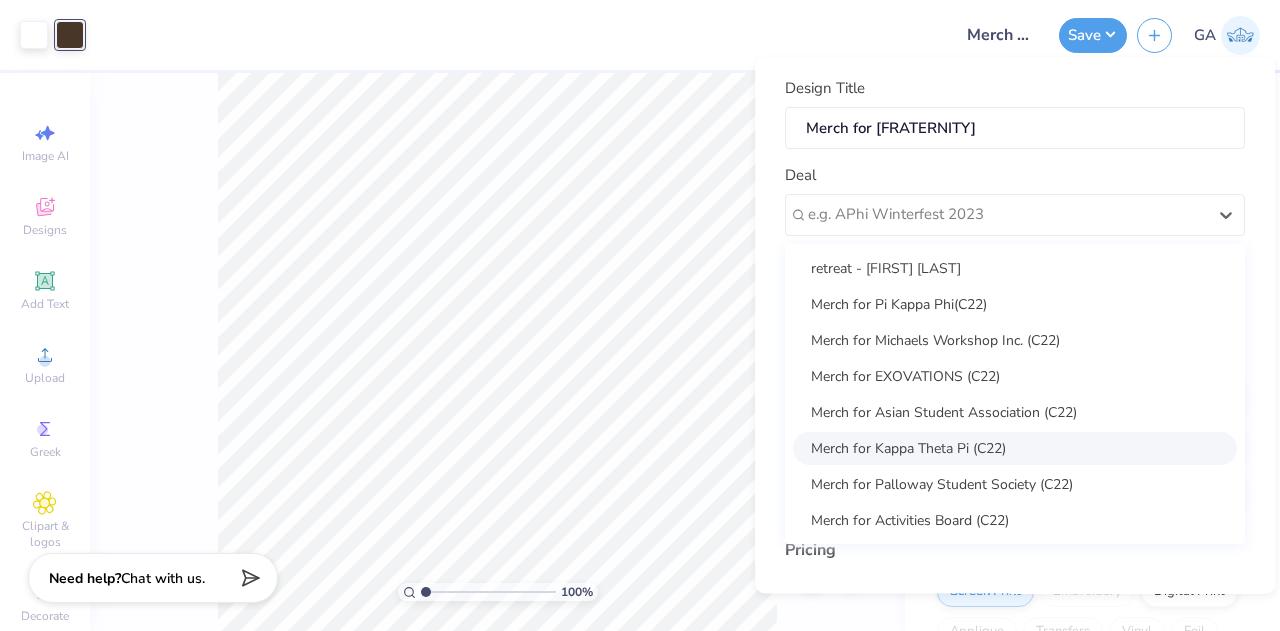 click on "Merch for Kappa Theta Pi (C22)" at bounding box center [1015, 448] 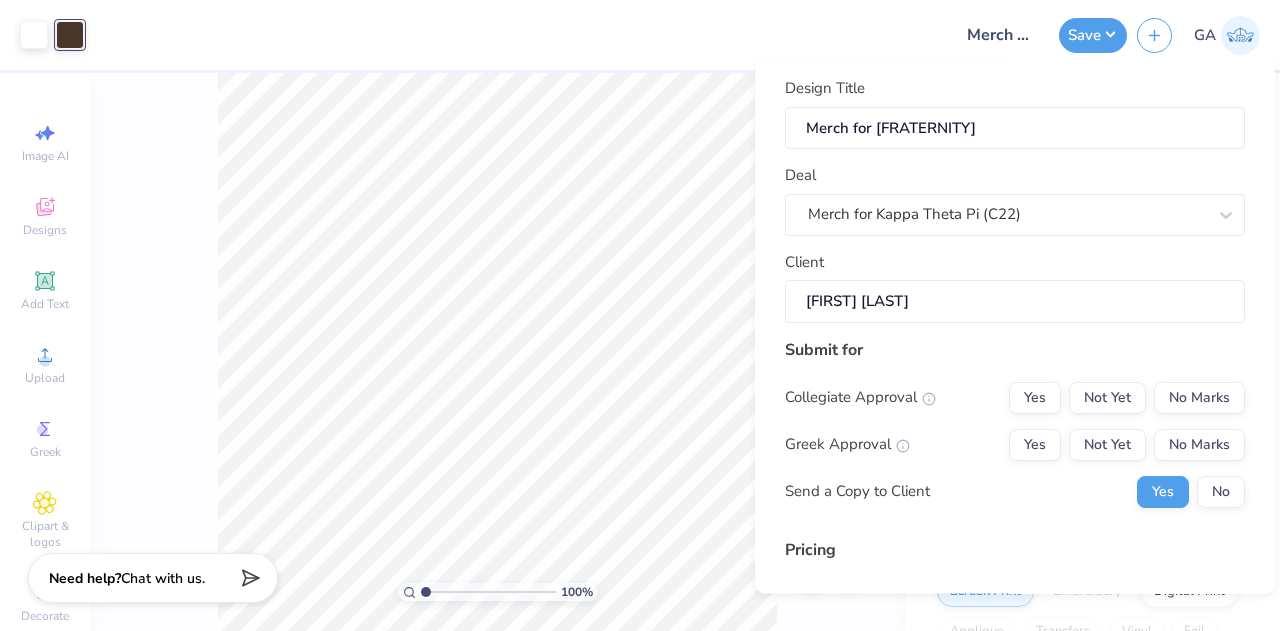 type on "$33.62" 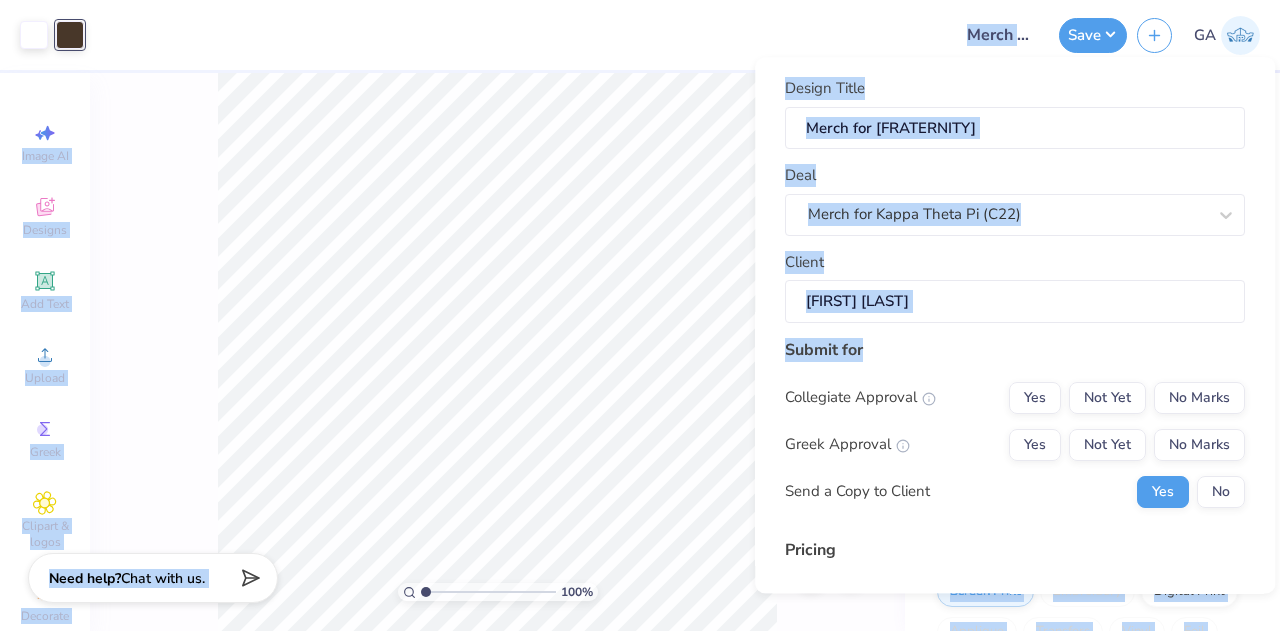 drag, startPoint x: 971, startPoint y: 332, endPoint x: 1034, endPoint y: -97, distance: 433.6012 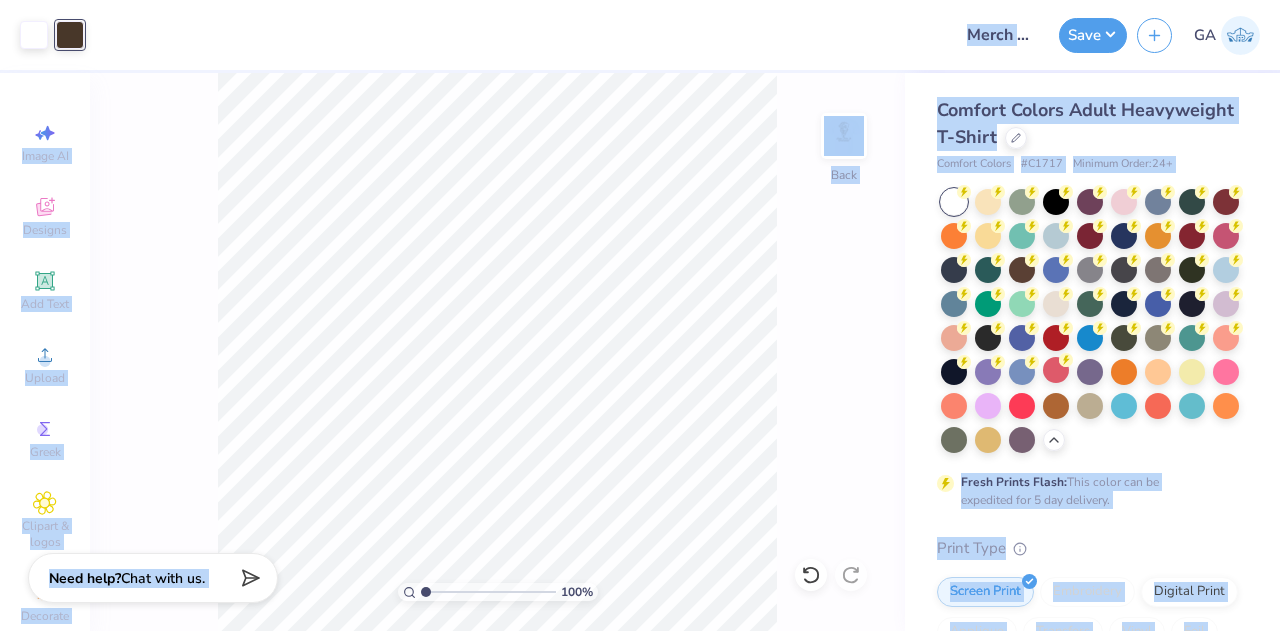 click on "100  % Back" at bounding box center [497, 352] 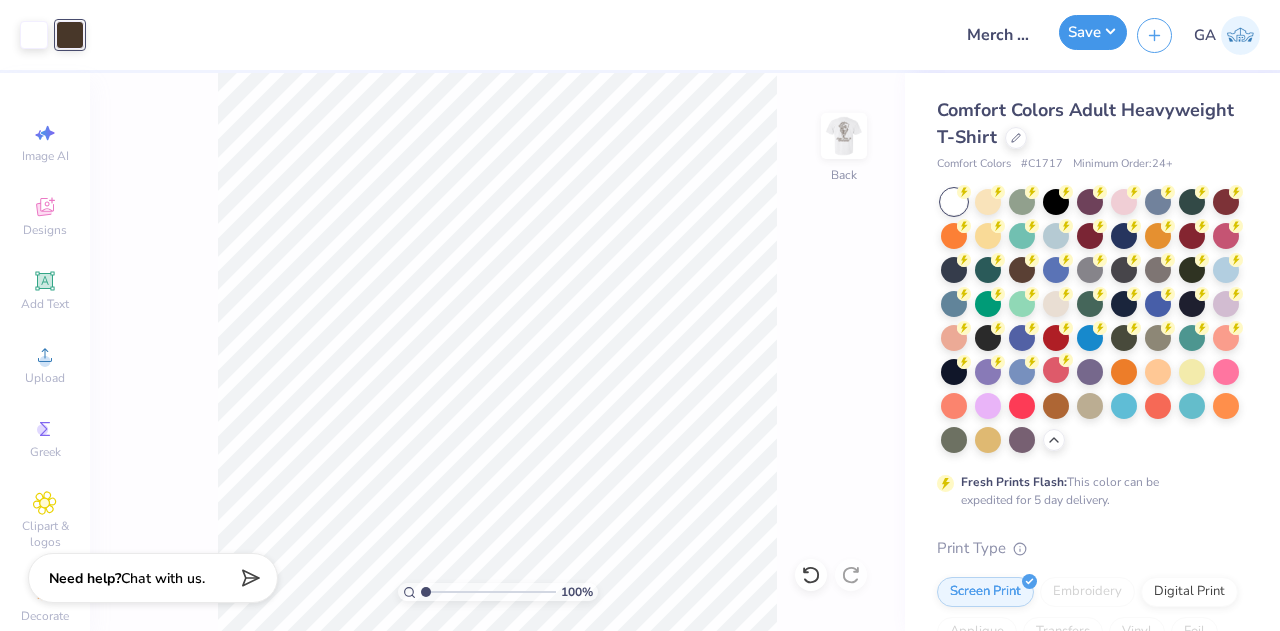 click on "Save" at bounding box center [1093, 32] 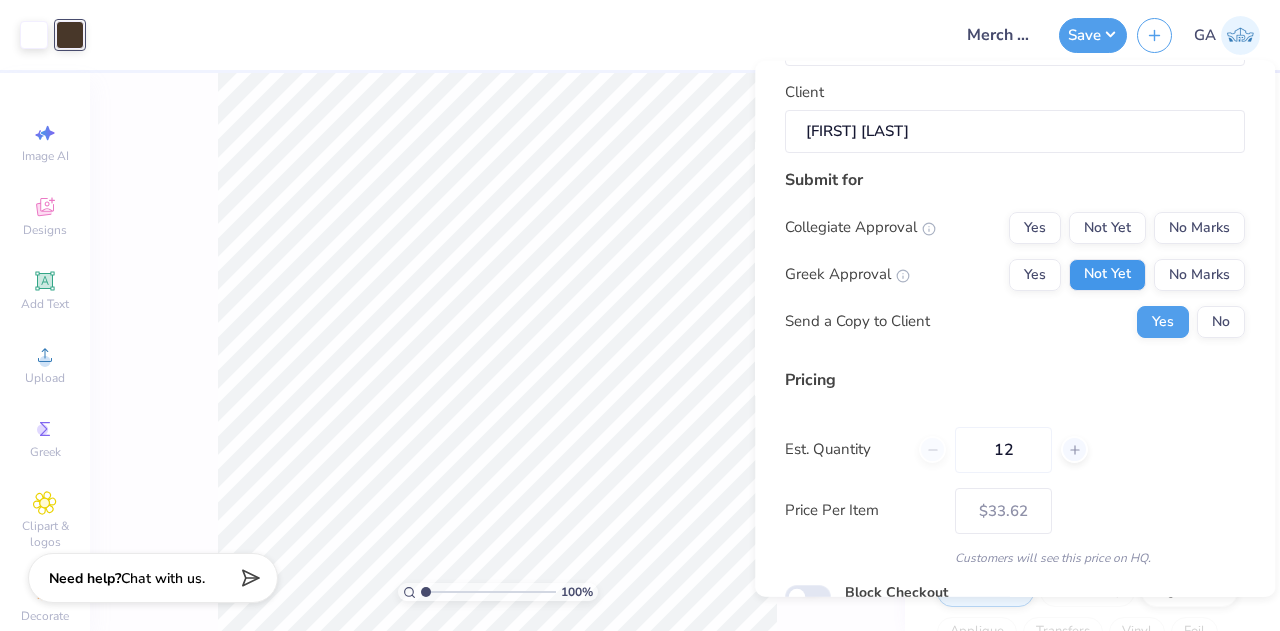 scroll, scrollTop: 177, scrollLeft: 0, axis: vertical 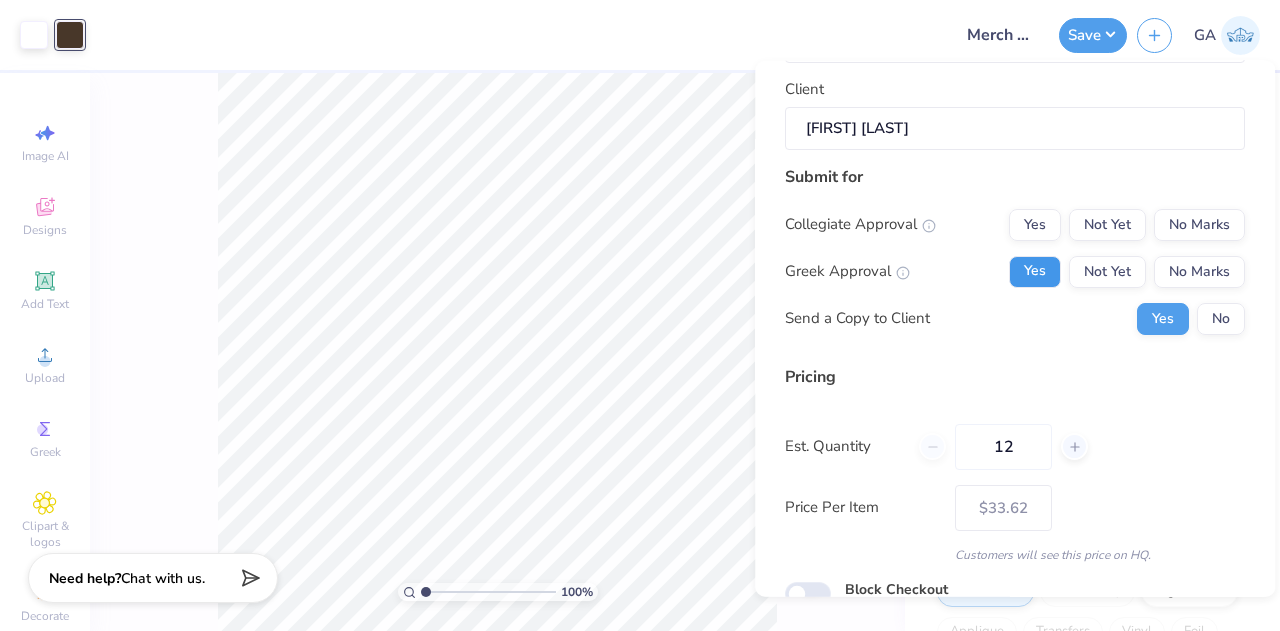 click on "Yes" at bounding box center [1035, 271] 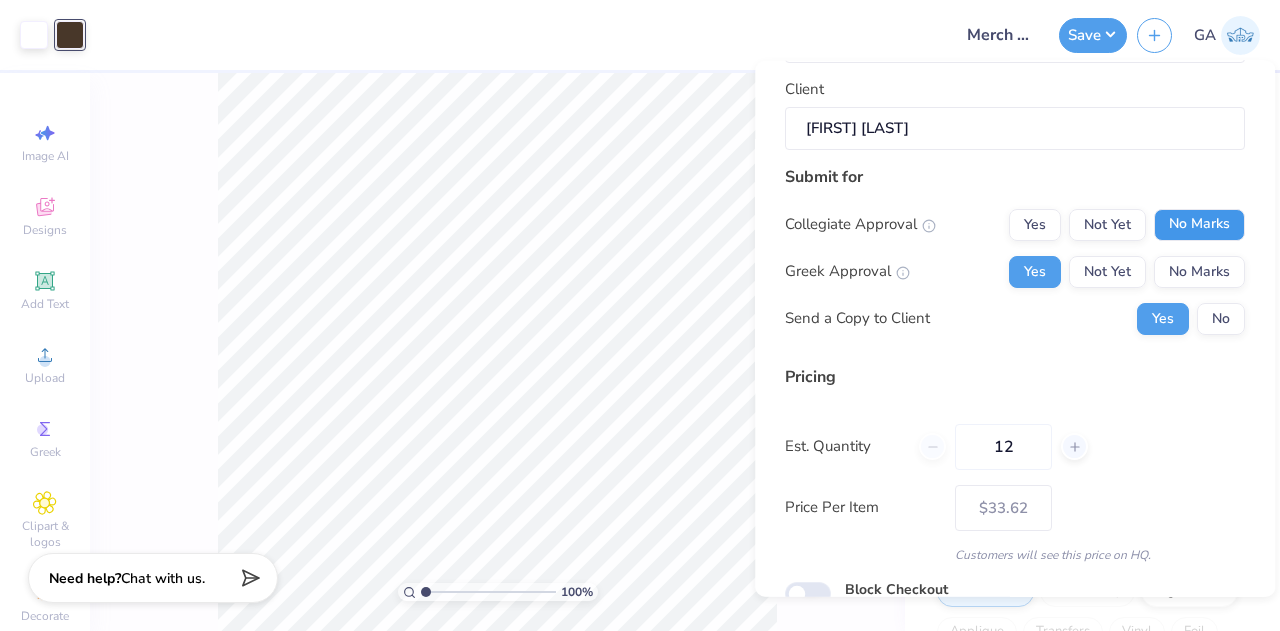 click on "No Marks" at bounding box center [1199, 224] 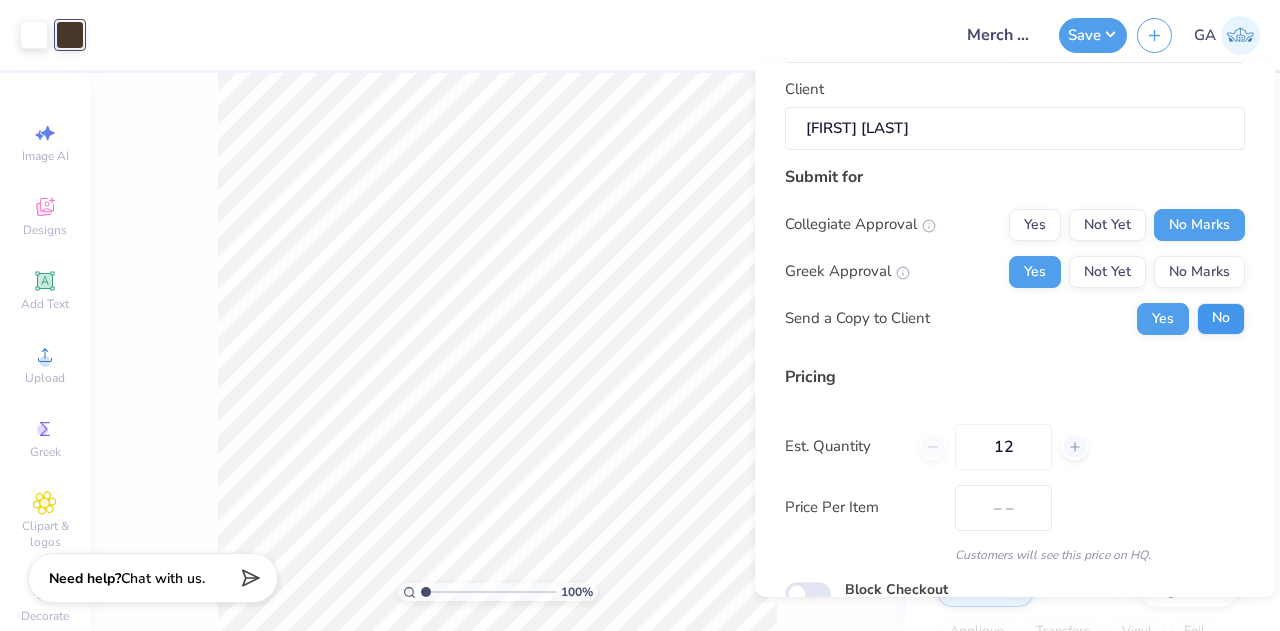type on "$33.62" 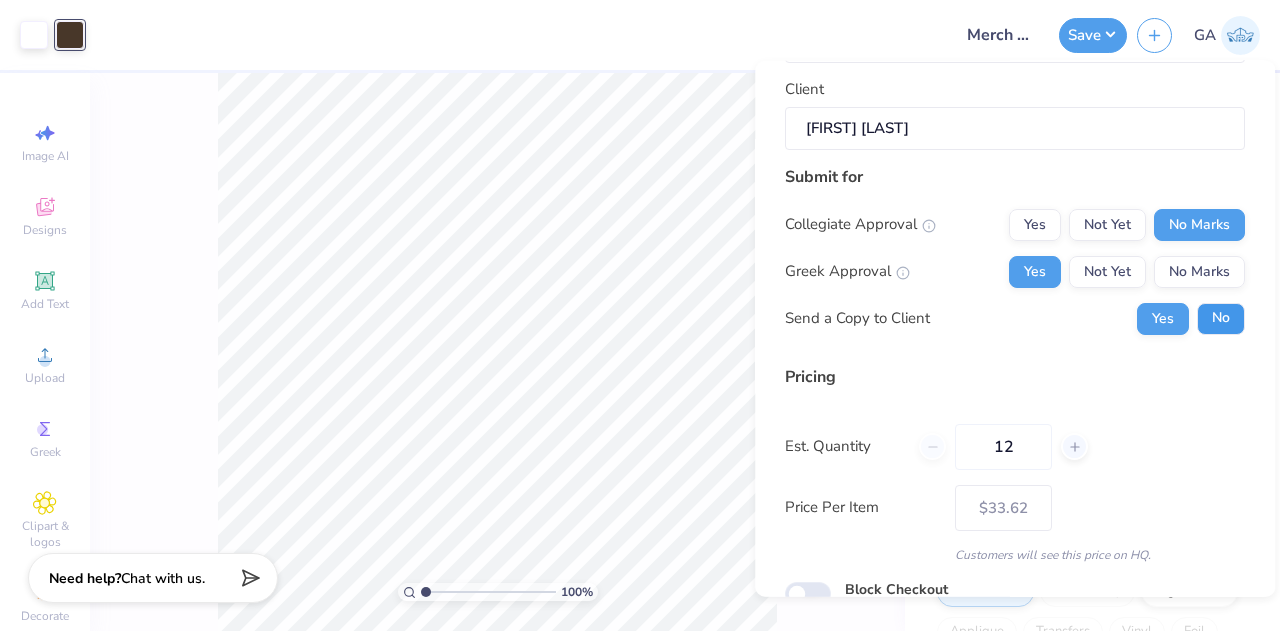 click on "No" at bounding box center (1221, 318) 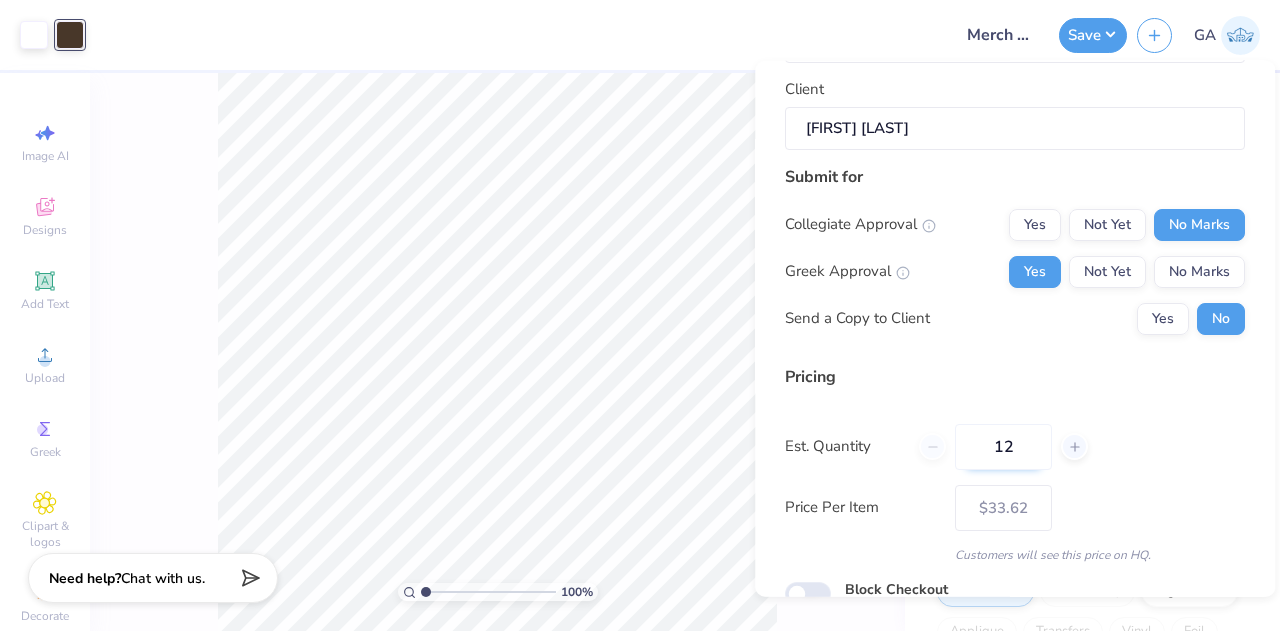 click on "12" at bounding box center [1003, 446] 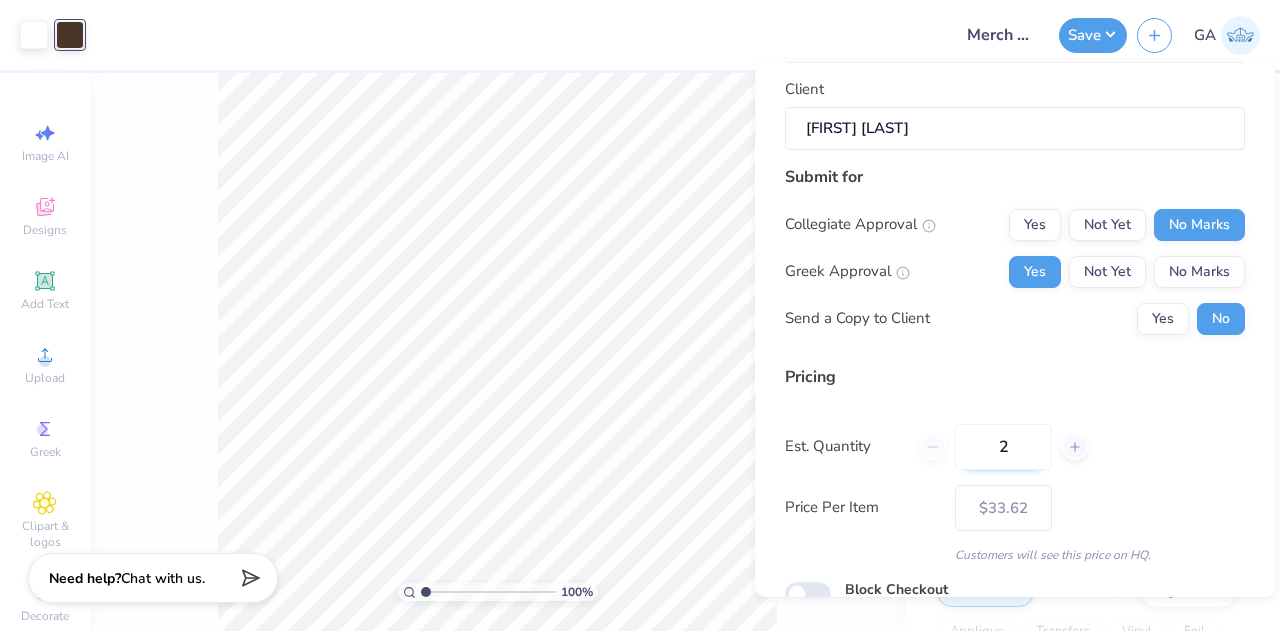type on "24" 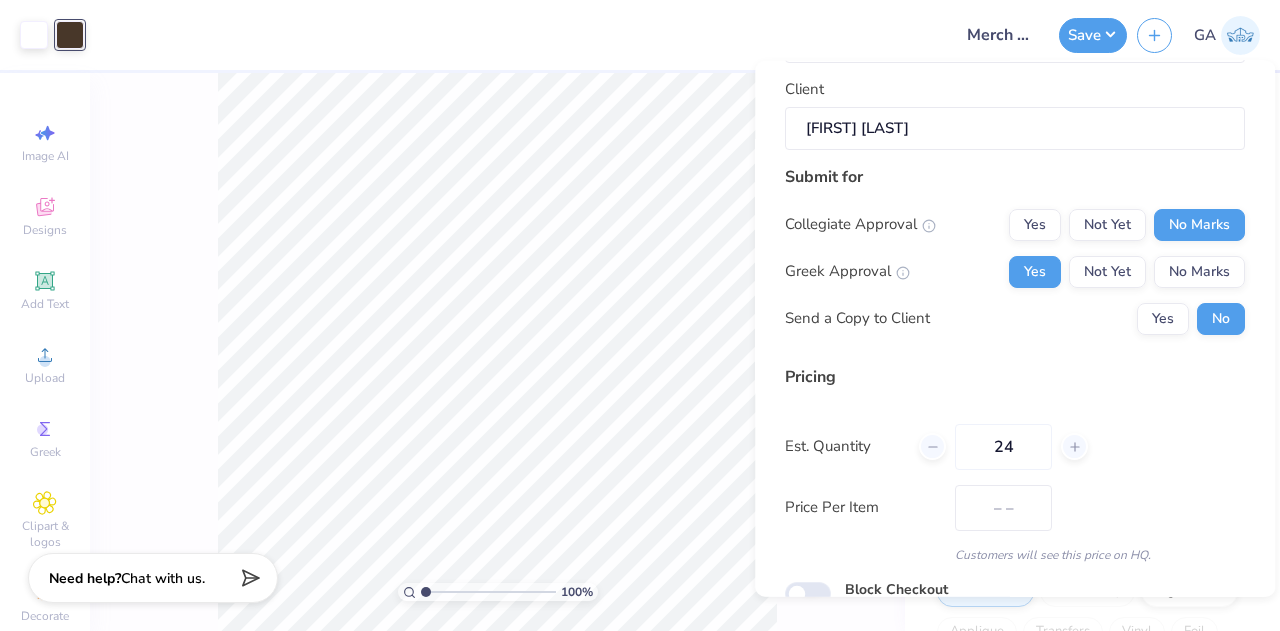 type on "$24.07" 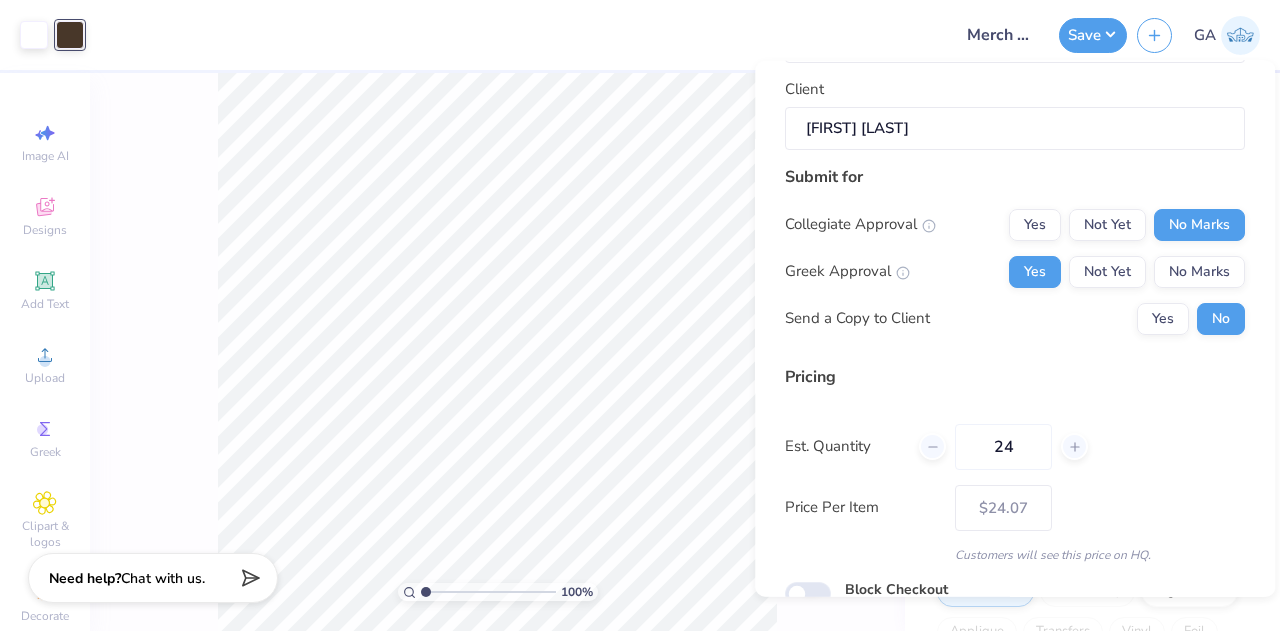 scroll, scrollTop: 266, scrollLeft: 0, axis: vertical 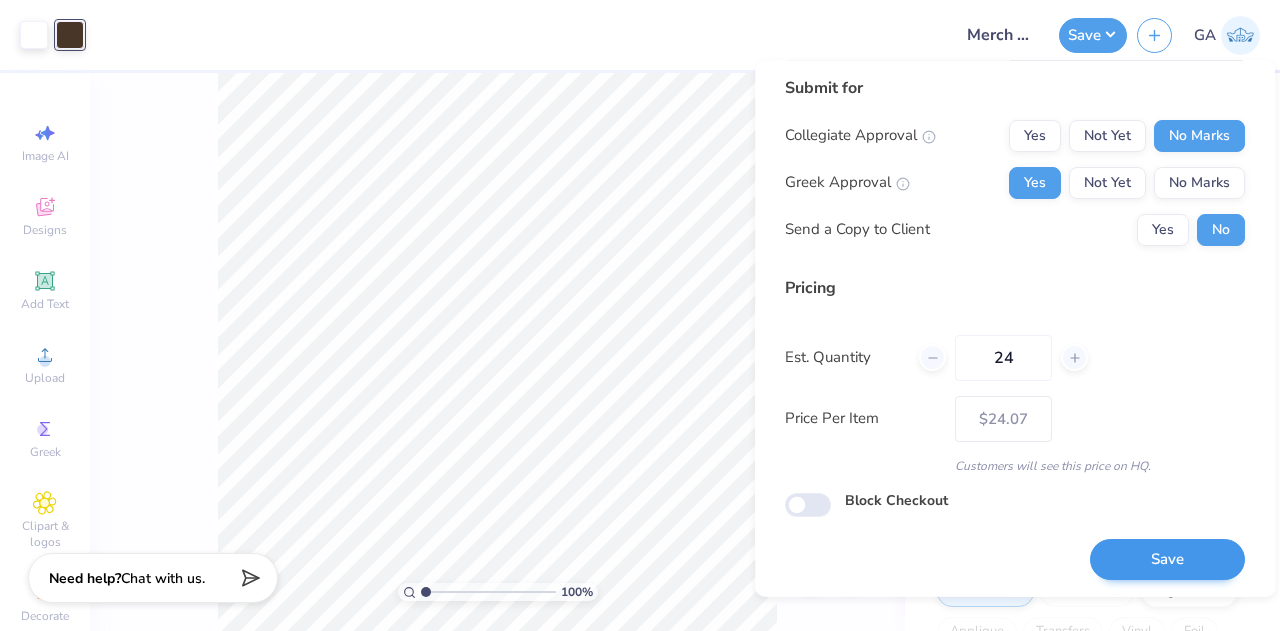 type on "24" 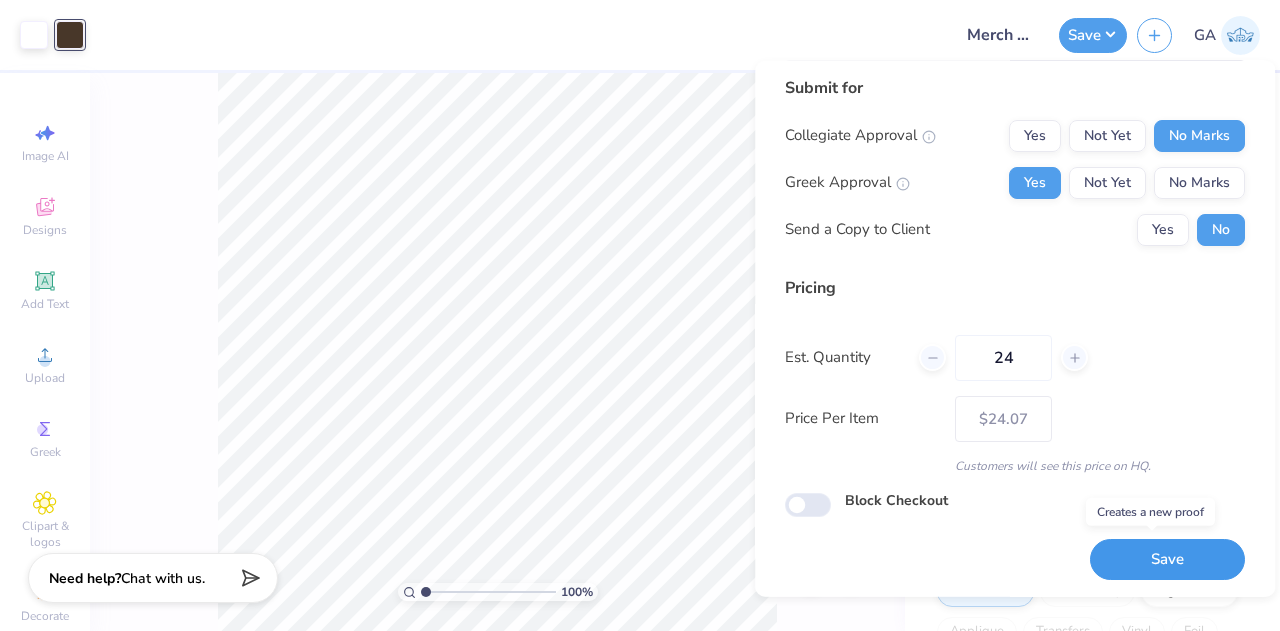 click on "Save" at bounding box center (1167, 559) 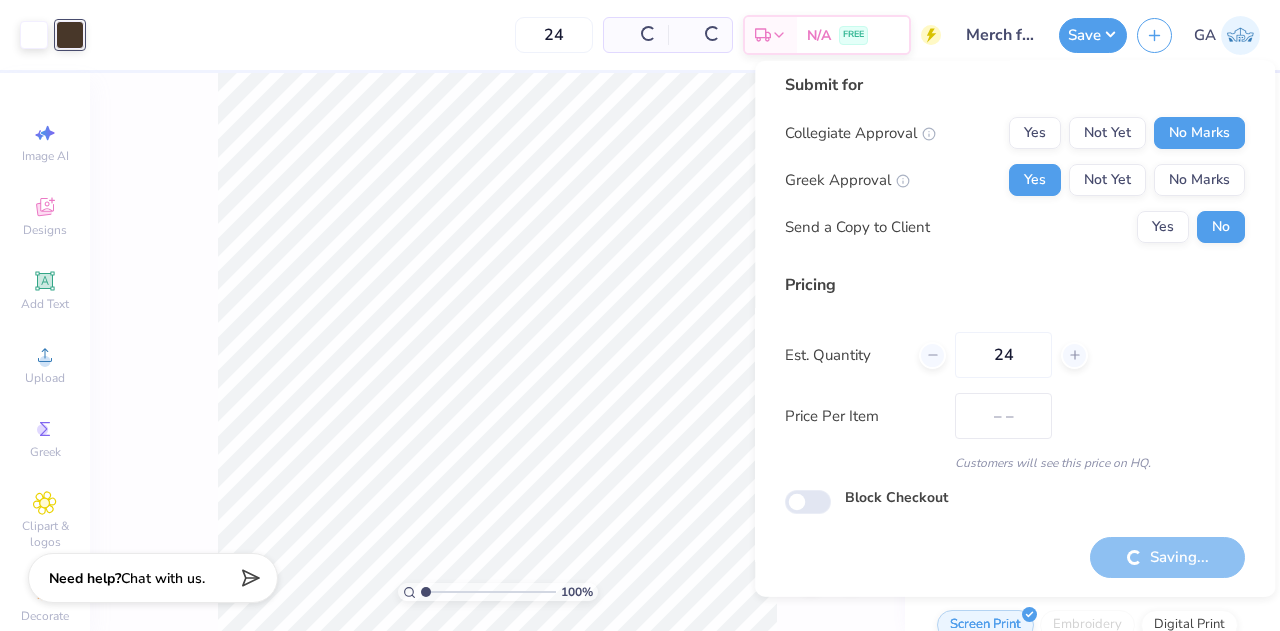 scroll, scrollTop: 6, scrollLeft: 0, axis: vertical 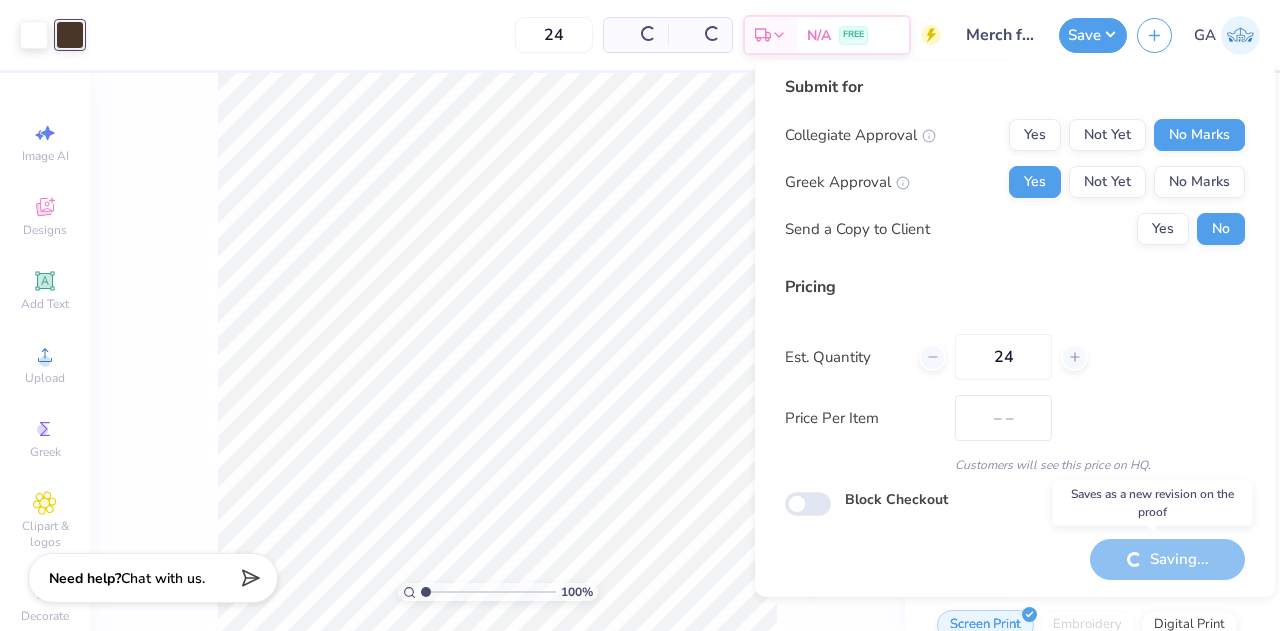 type on "$24.07" 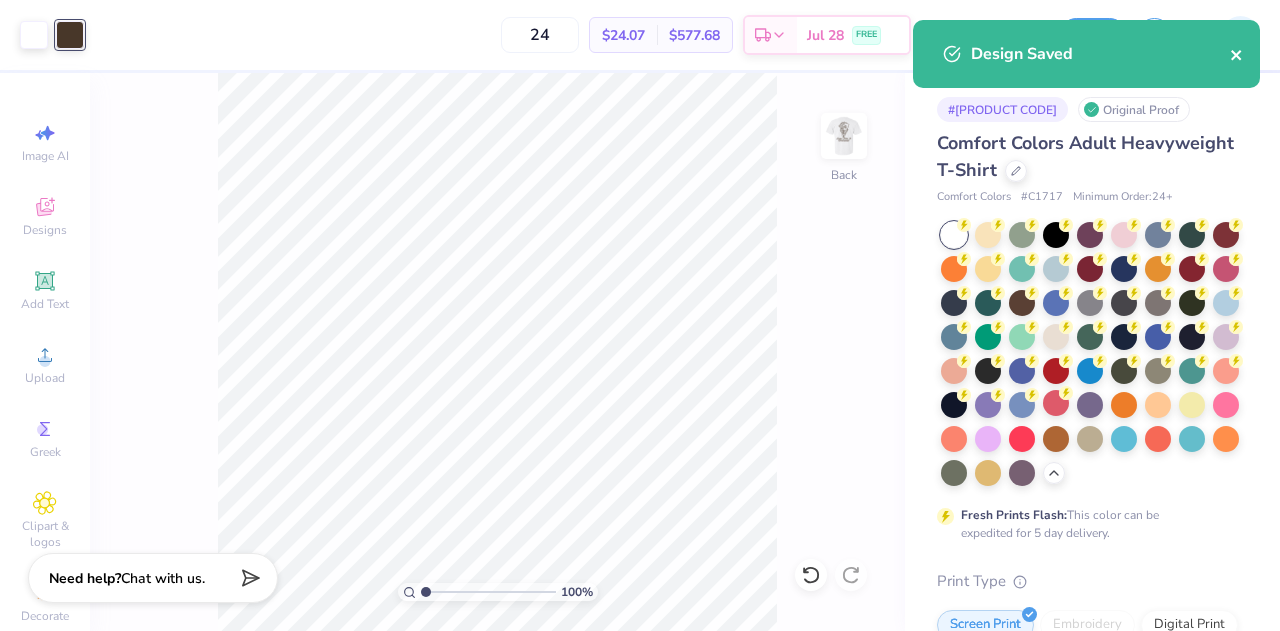 click 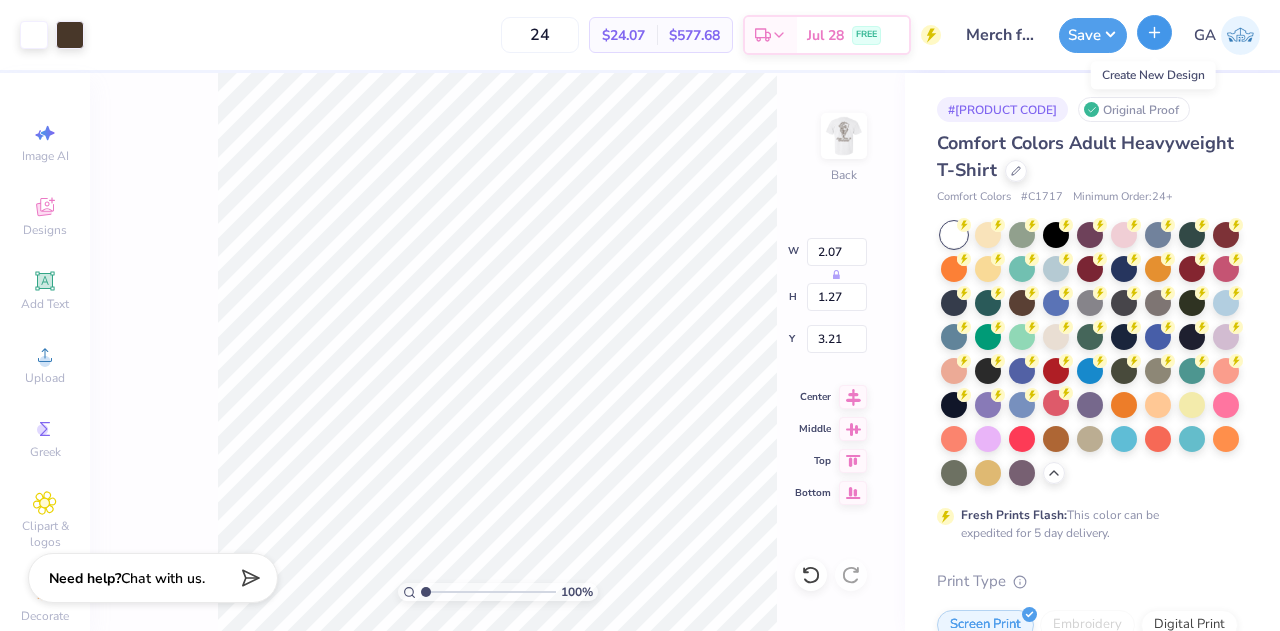 click at bounding box center (1154, 32) 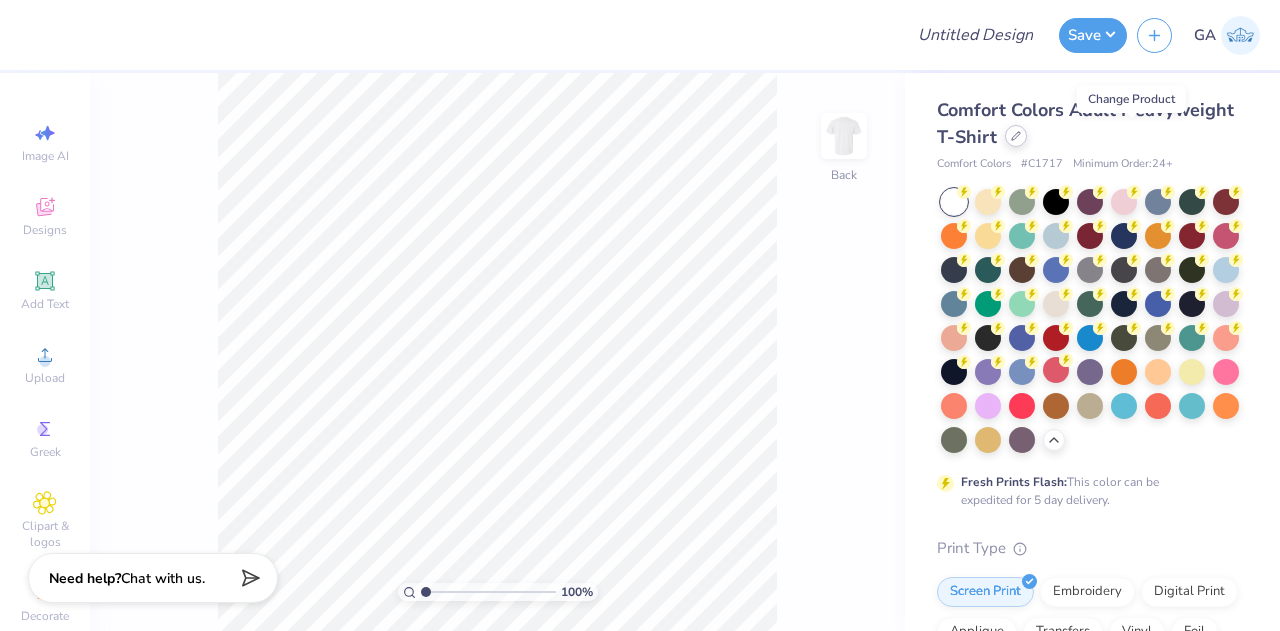 click at bounding box center (1016, 136) 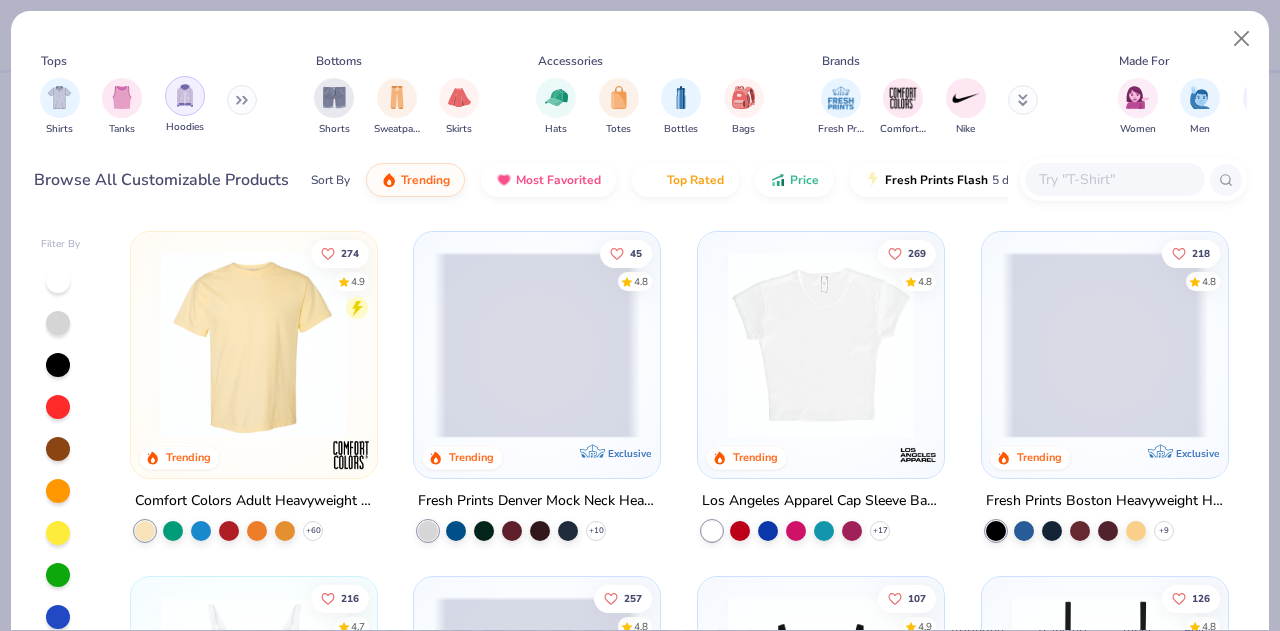click at bounding box center [185, 95] 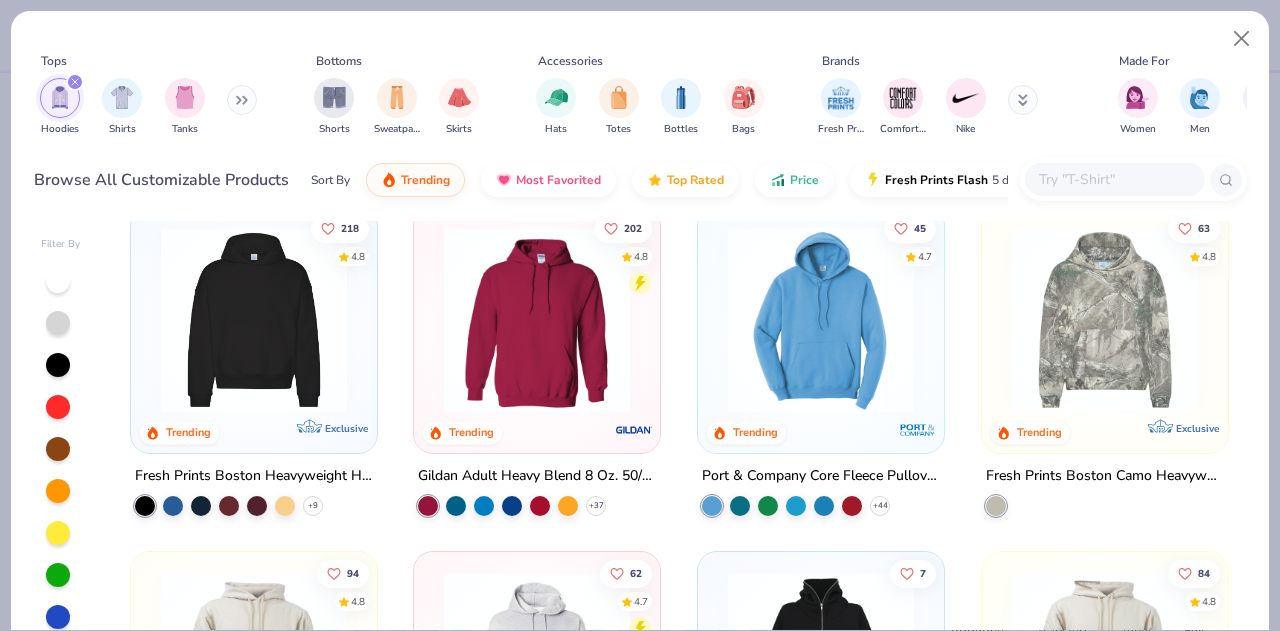 scroll, scrollTop: 27, scrollLeft: 0, axis: vertical 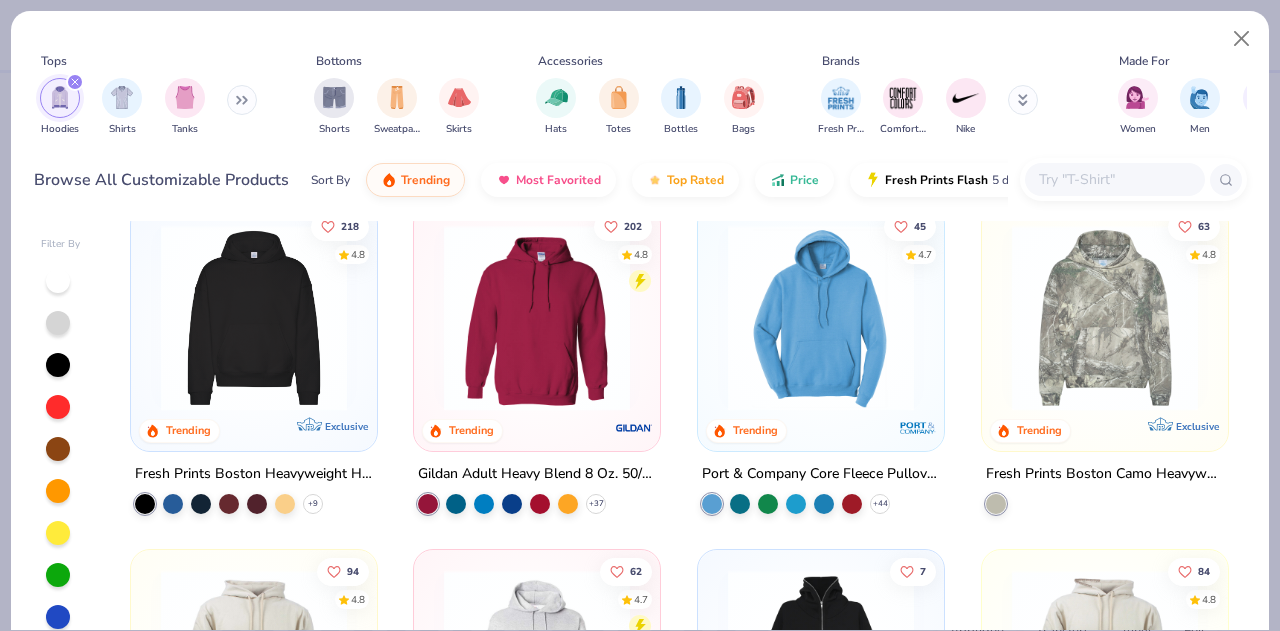 click at bounding box center [537, 323] 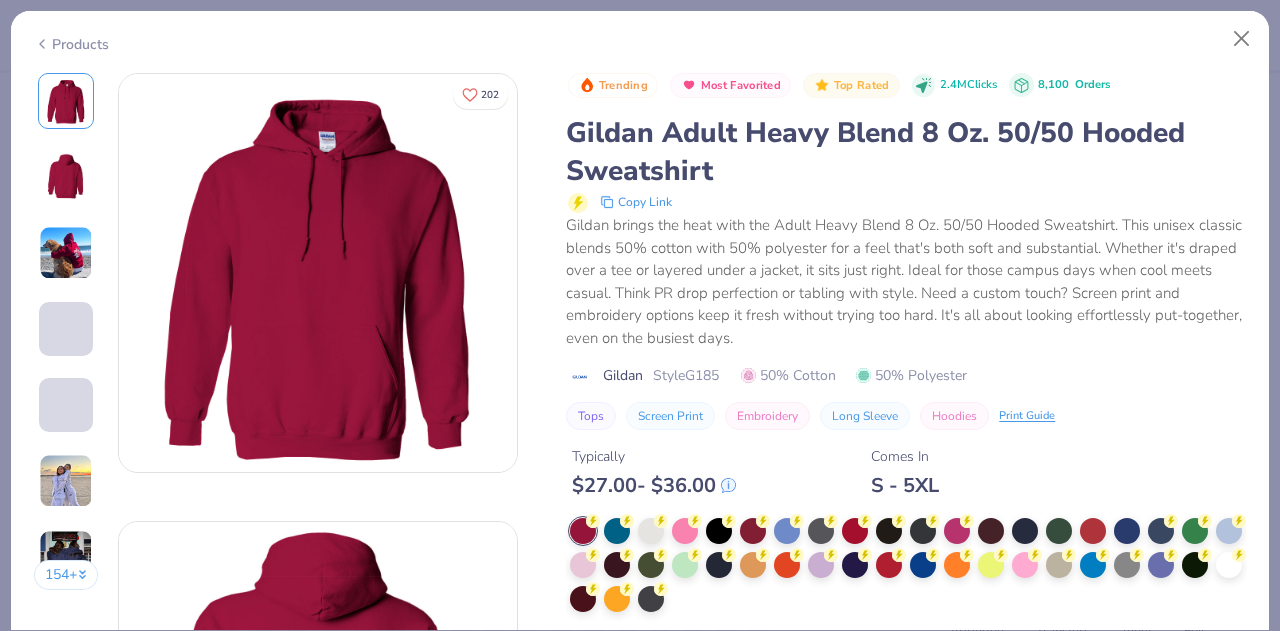 click on "Products" at bounding box center [71, 44] 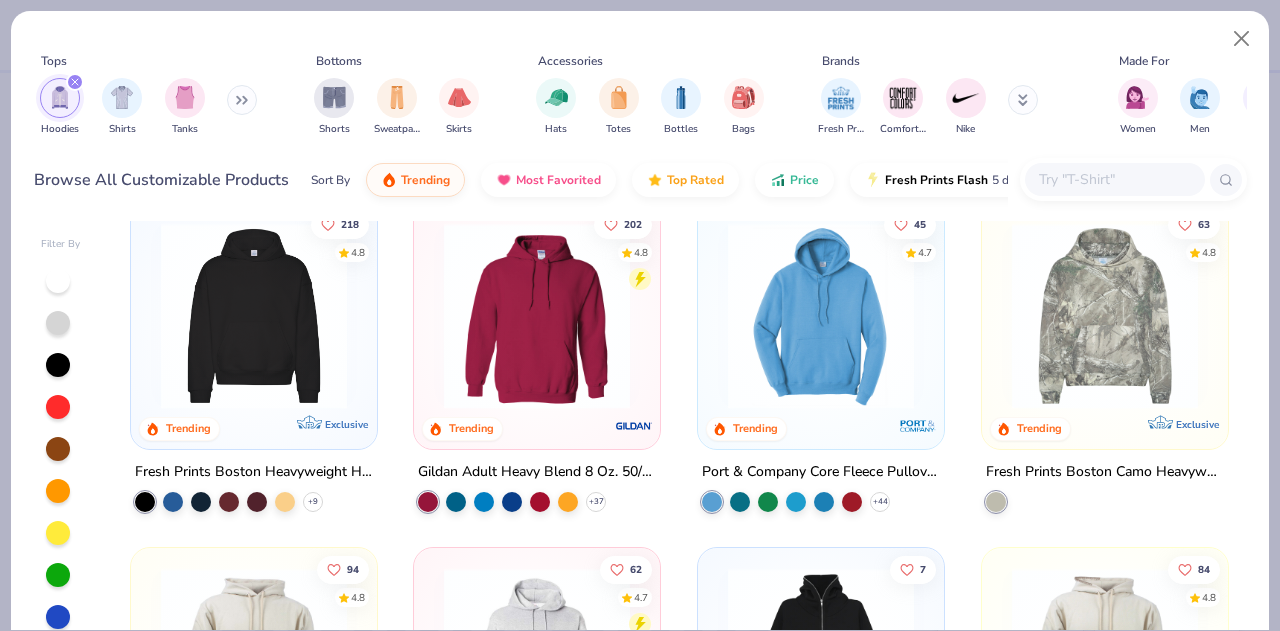 scroll, scrollTop: 28, scrollLeft: 0, axis: vertical 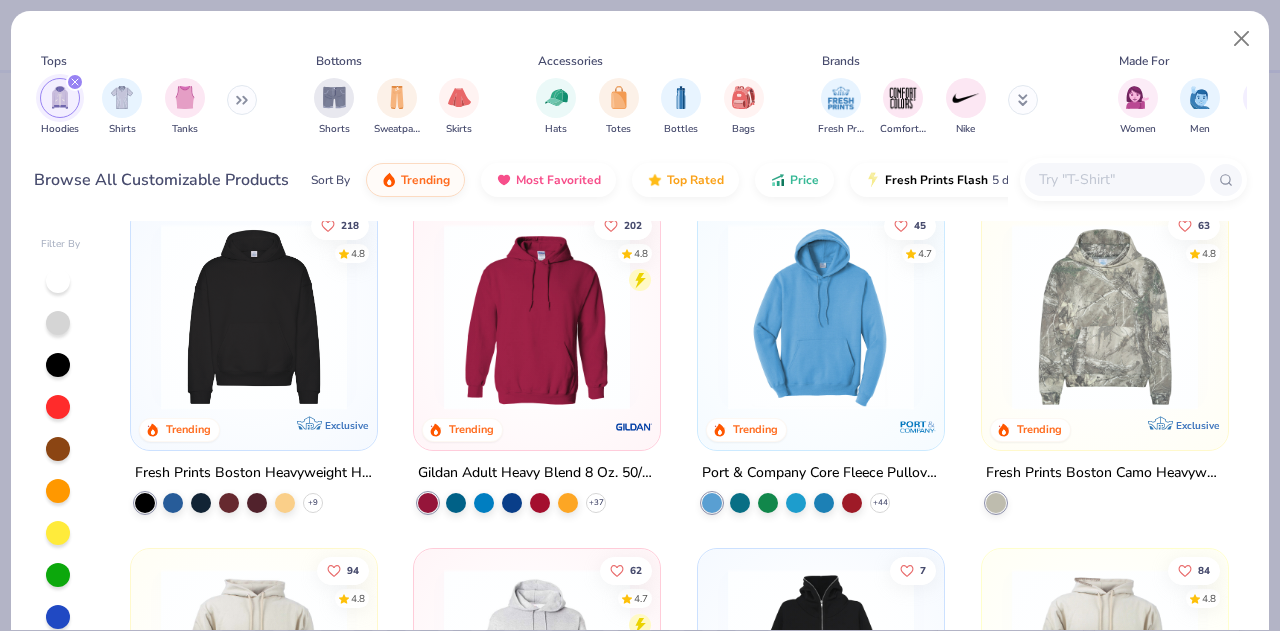click at bounding box center (537, 322) 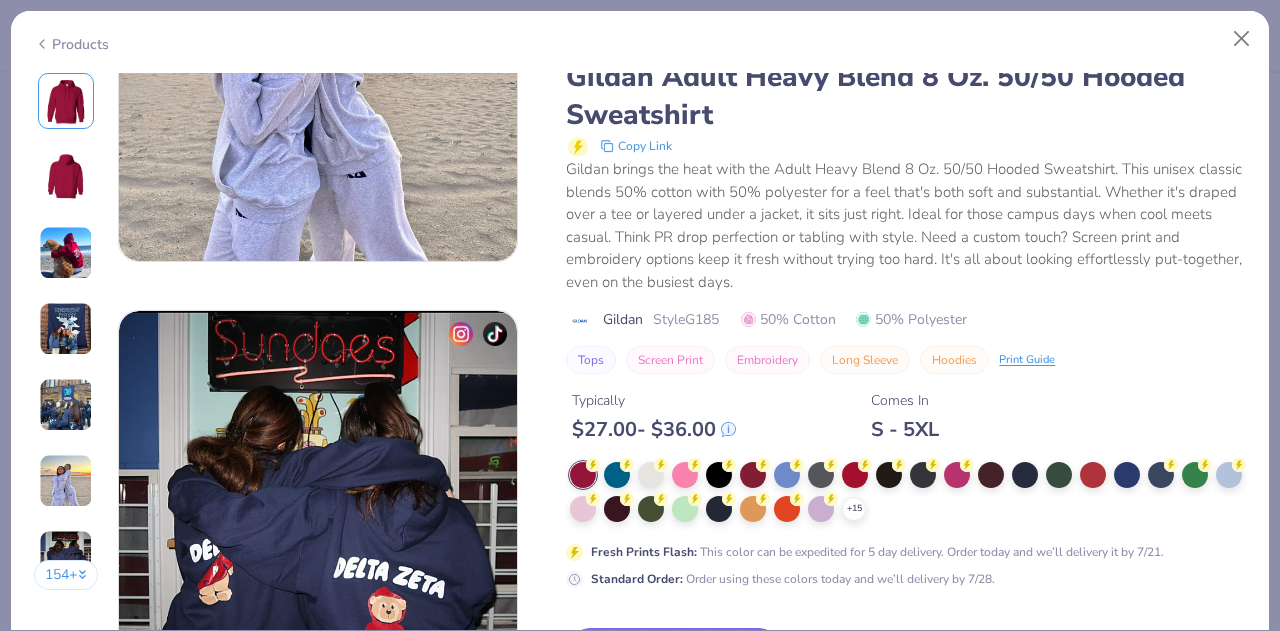 scroll, scrollTop: 2448, scrollLeft: 0, axis: vertical 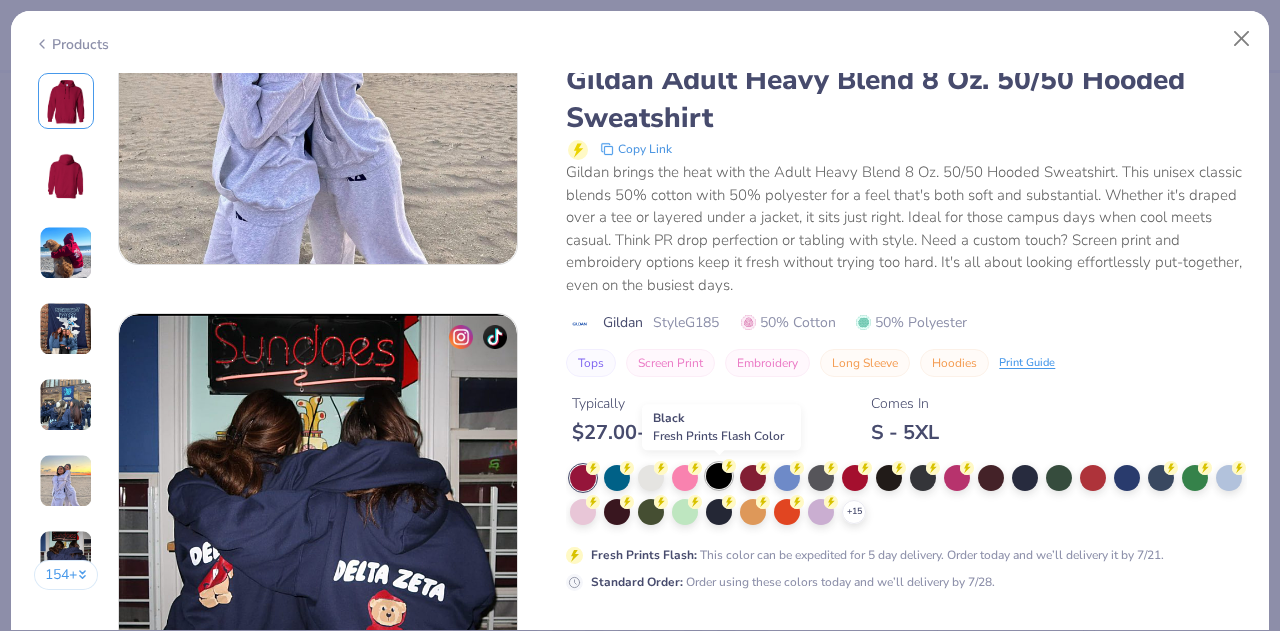 click at bounding box center [719, 476] 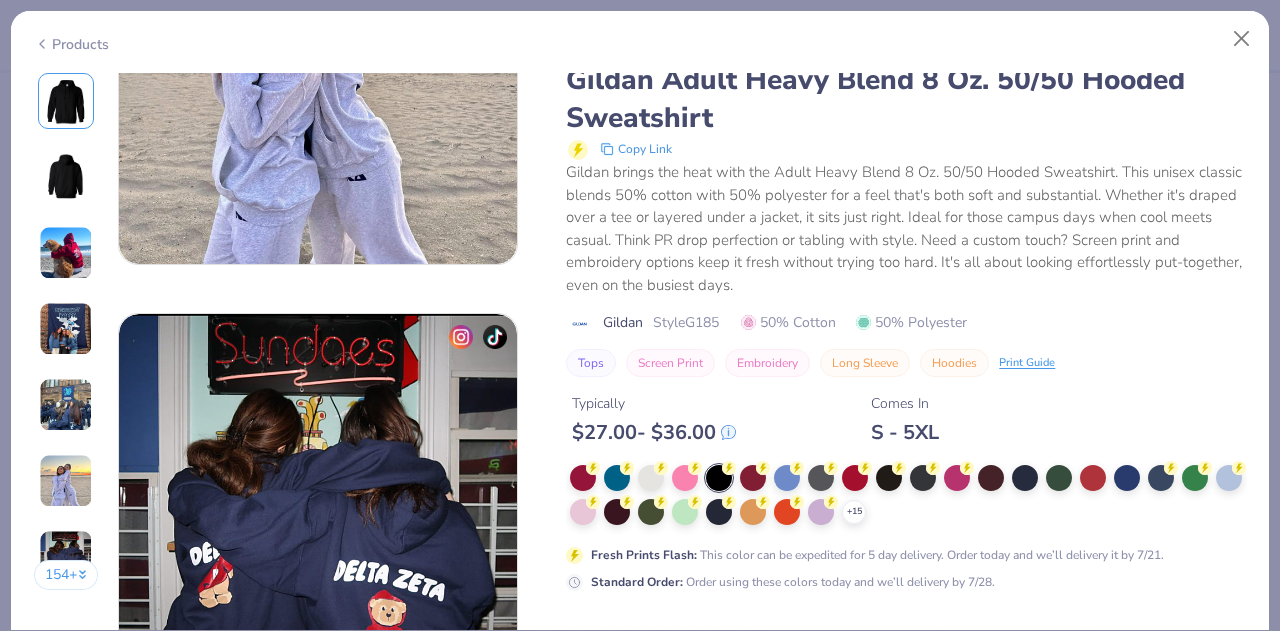 scroll, scrollTop: 2876, scrollLeft: 0, axis: vertical 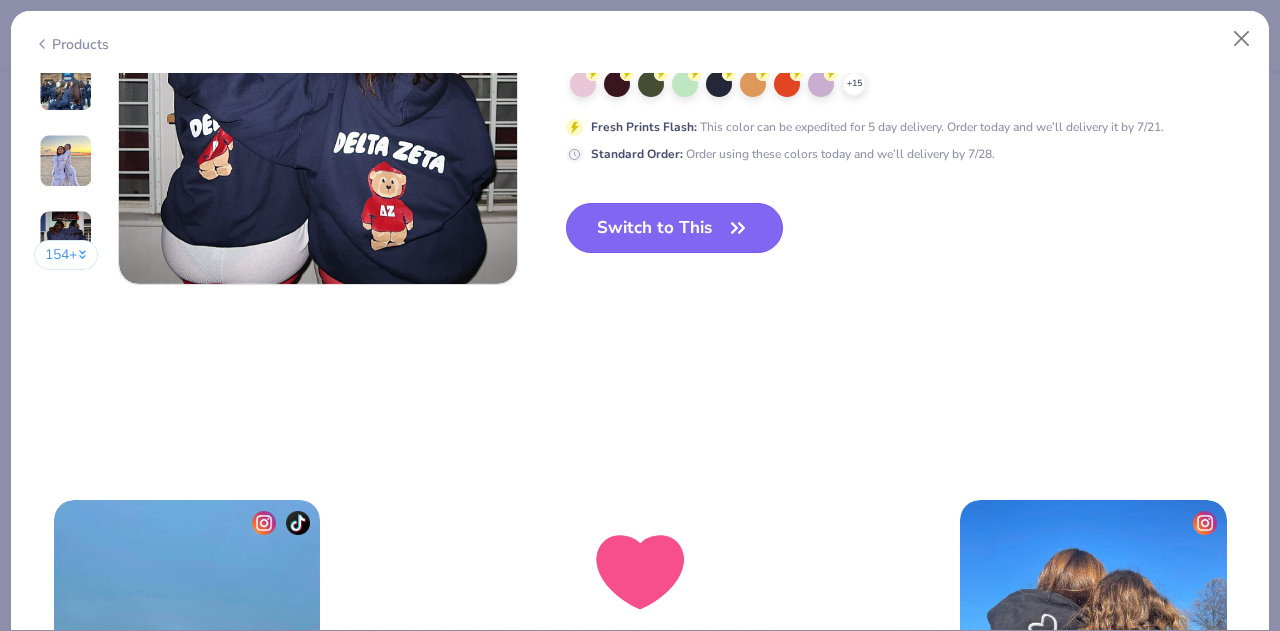 click on "Switch to This" at bounding box center (674, 228) 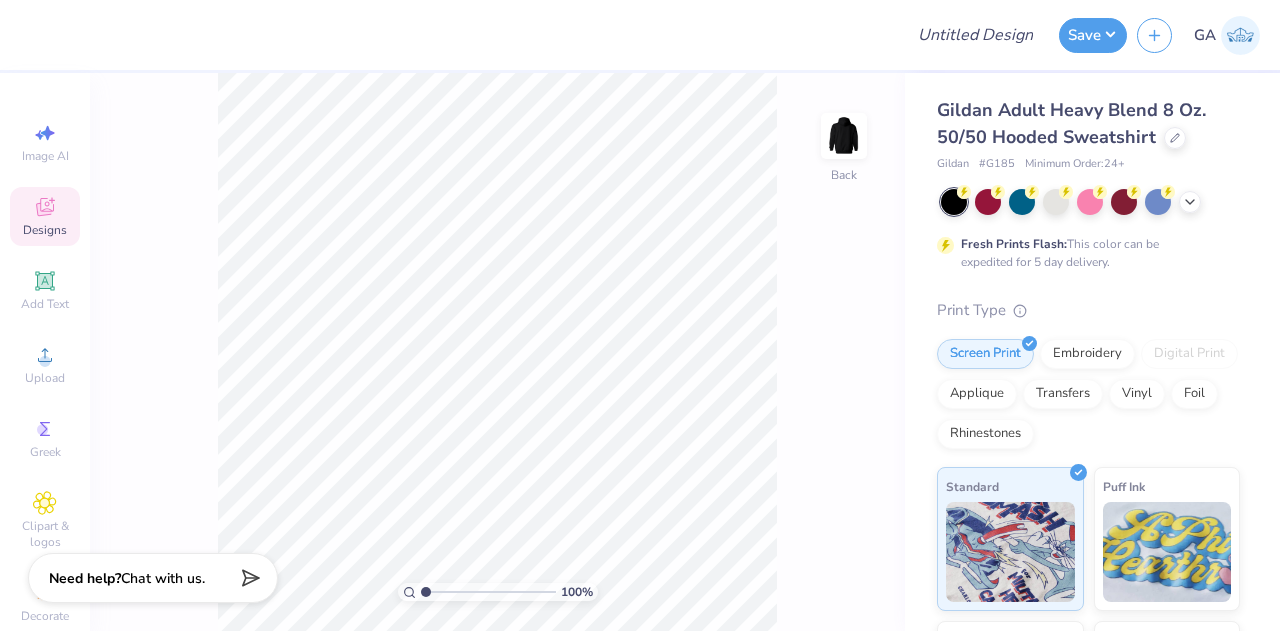 click on "Designs" at bounding box center [45, 230] 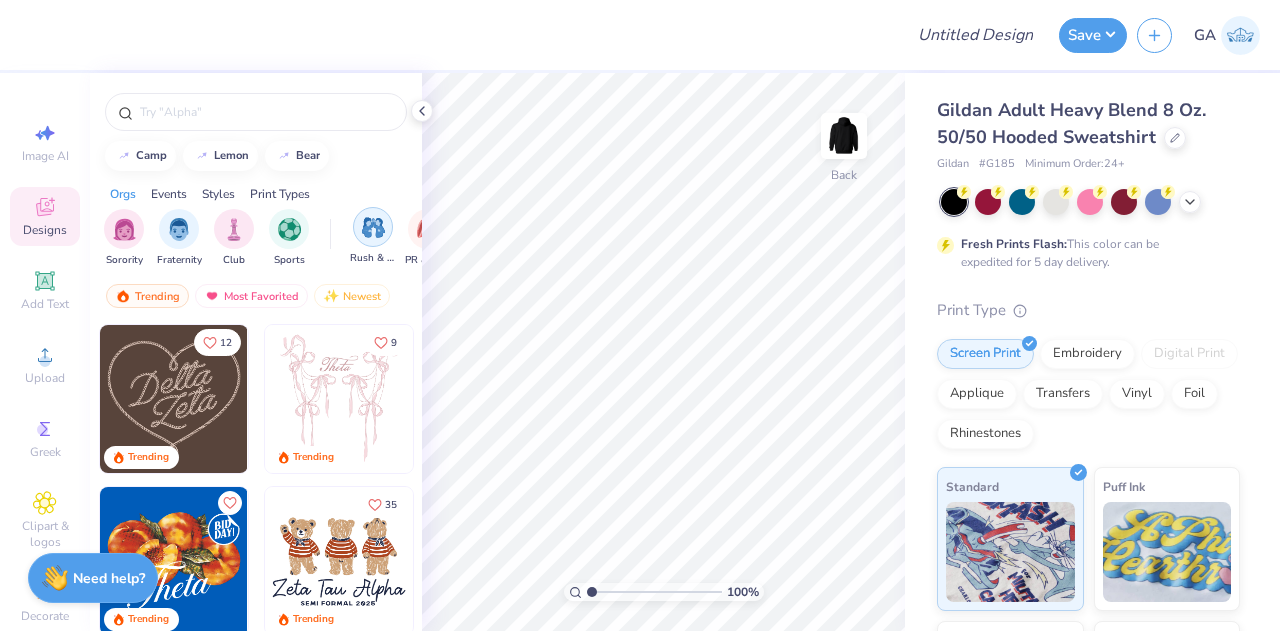 click at bounding box center (373, 227) 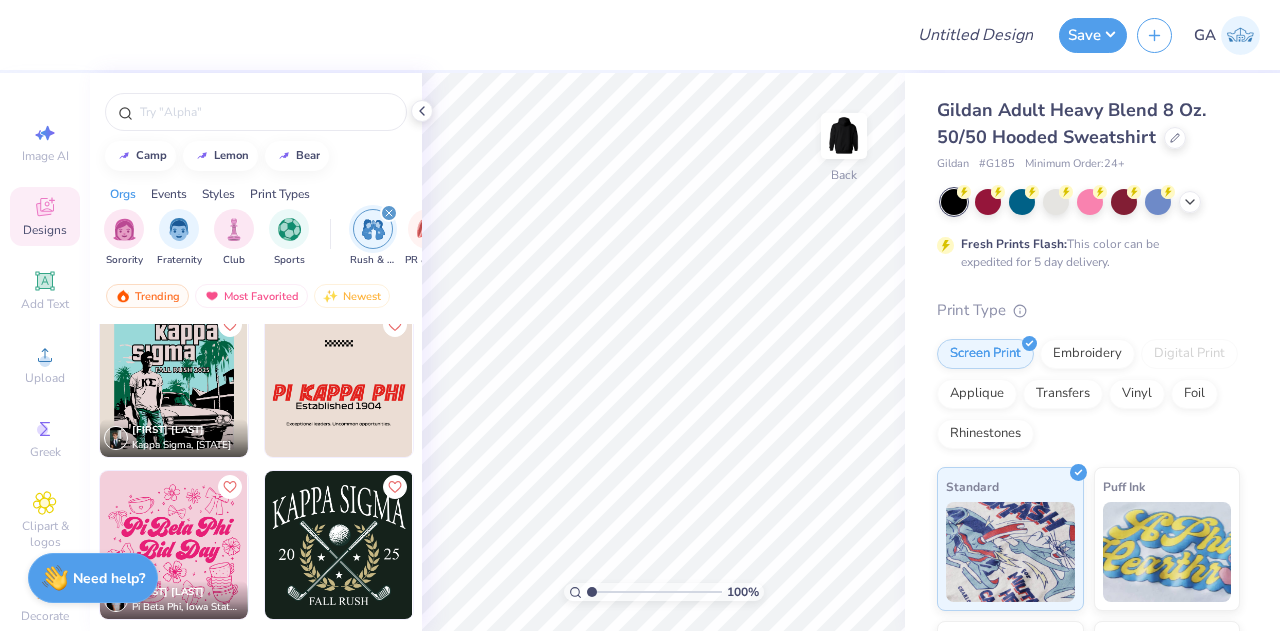 scroll, scrollTop: 4392, scrollLeft: 0, axis: vertical 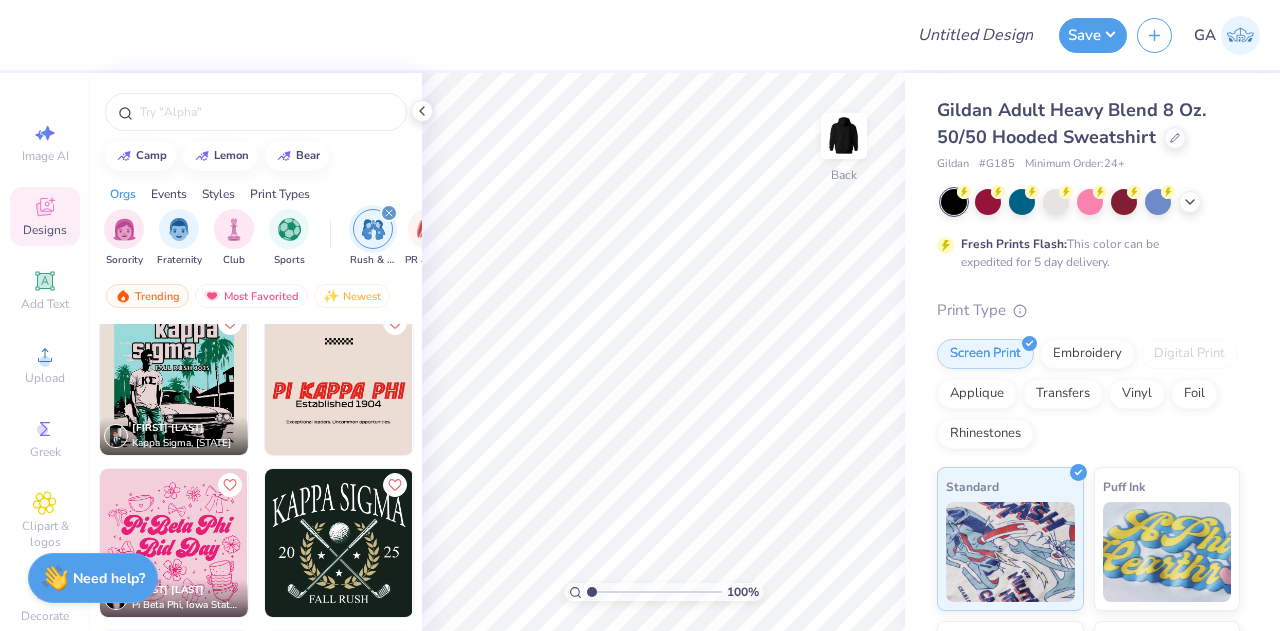 click at bounding box center (339, 381) 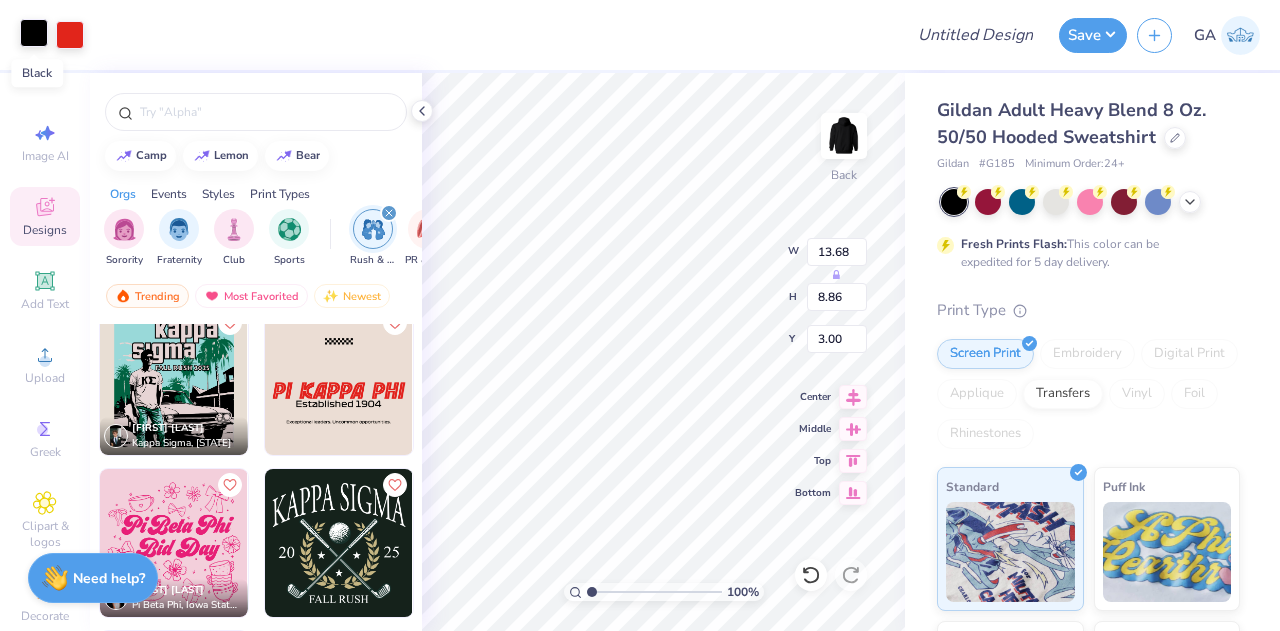 click at bounding box center (34, 33) 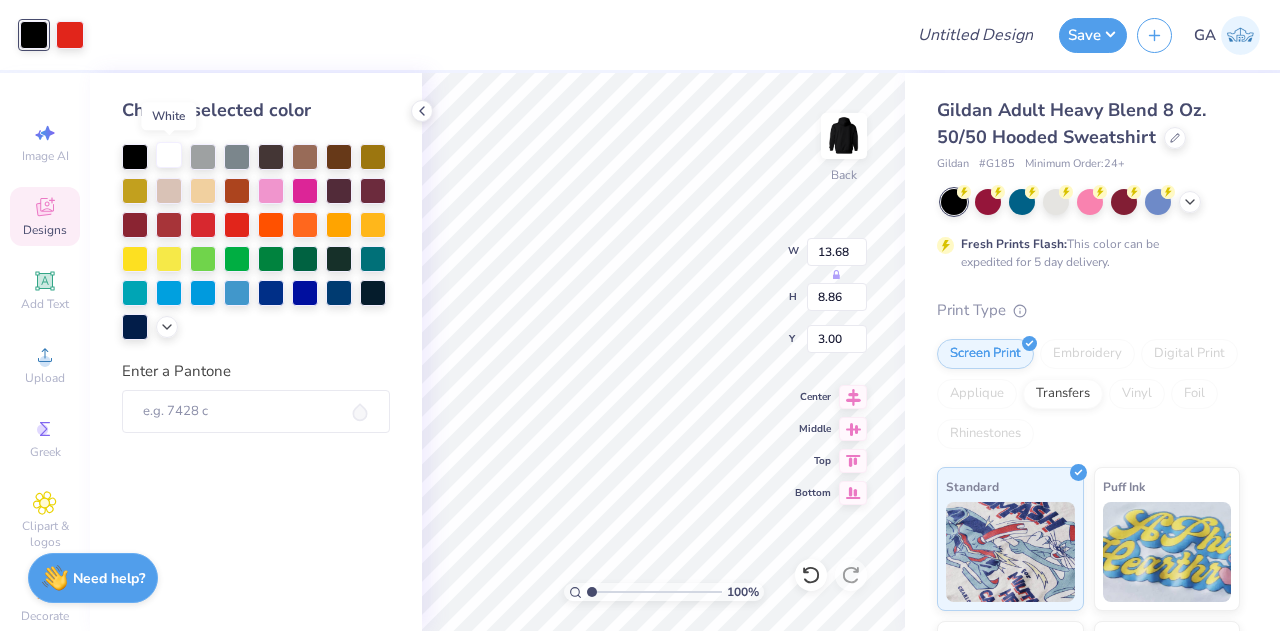 click at bounding box center [169, 155] 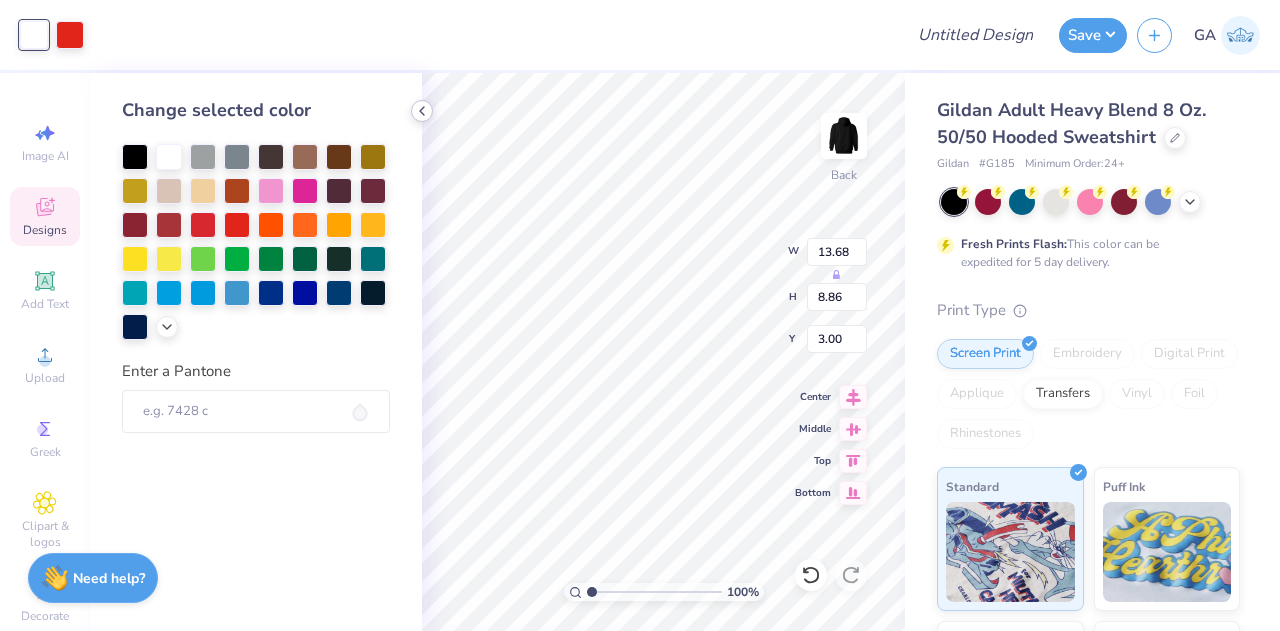 click at bounding box center (422, 111) 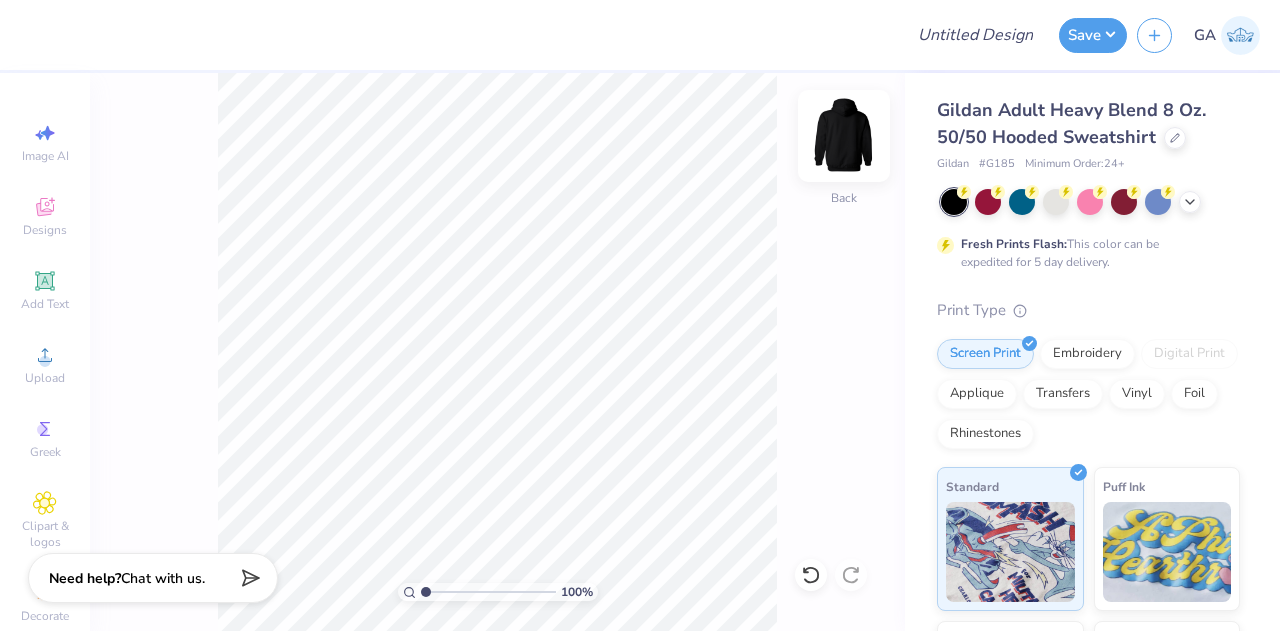 click at bounding box center [844, 136] 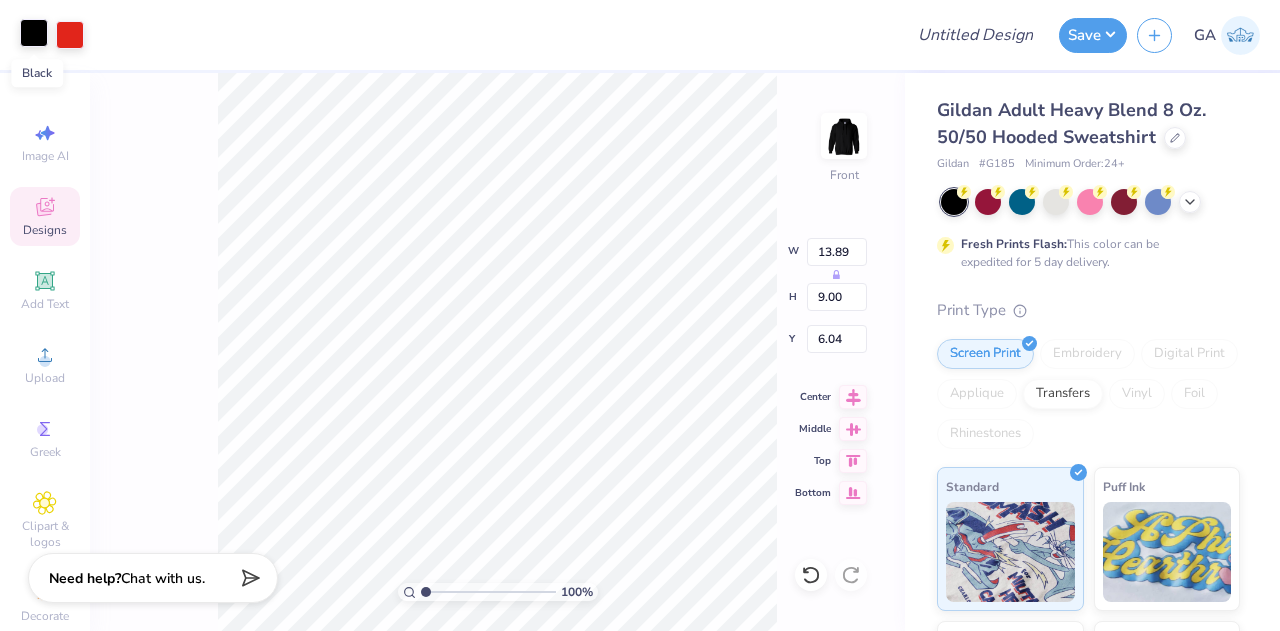 click at bounding box center (34, 33) 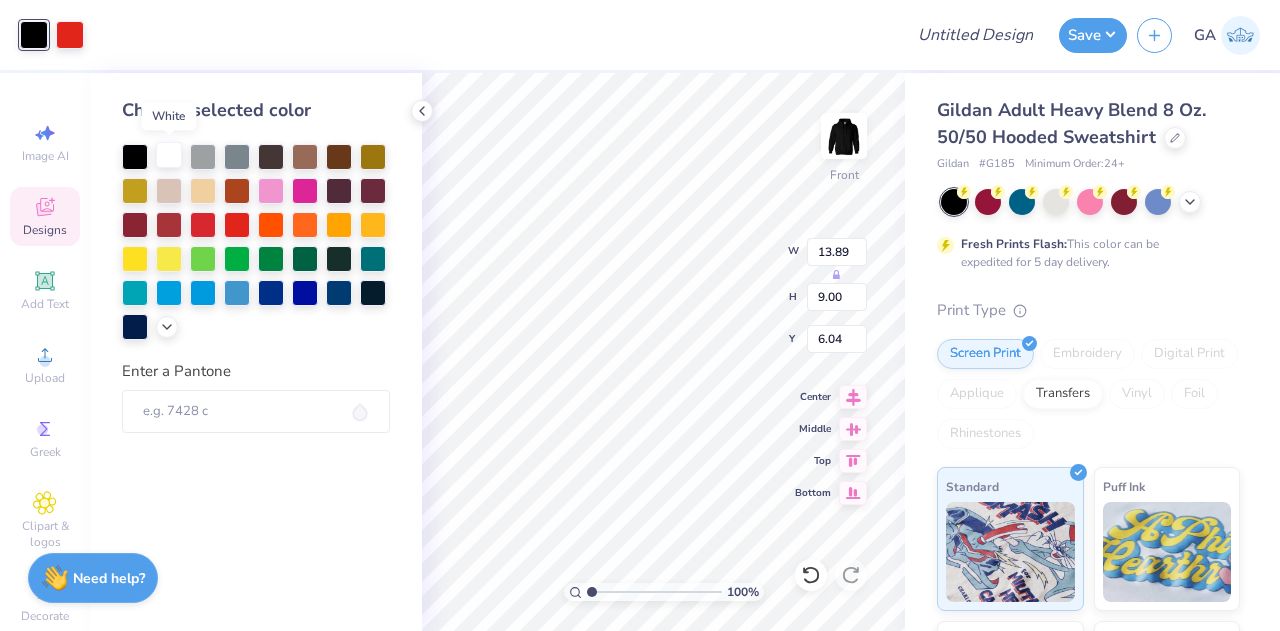 click at bounding box center (169, 155) 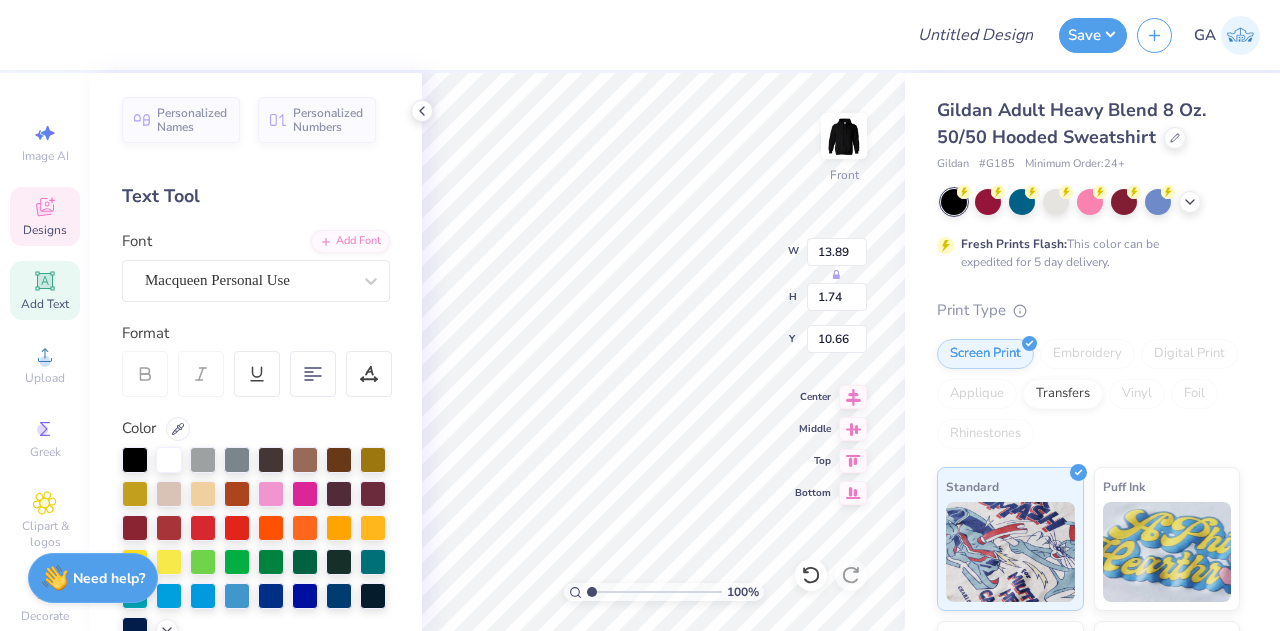 scroll, scrollTop: 17, scrollLeft: 2, axis: both 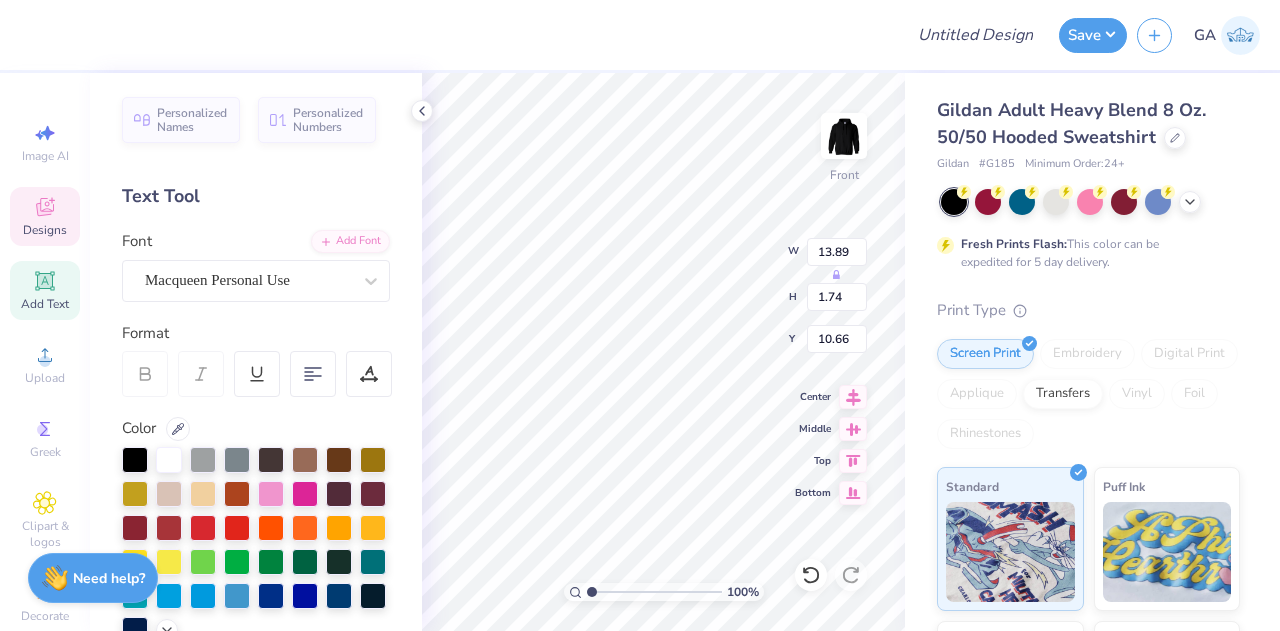 type on "[GREEK ORG] Phi" 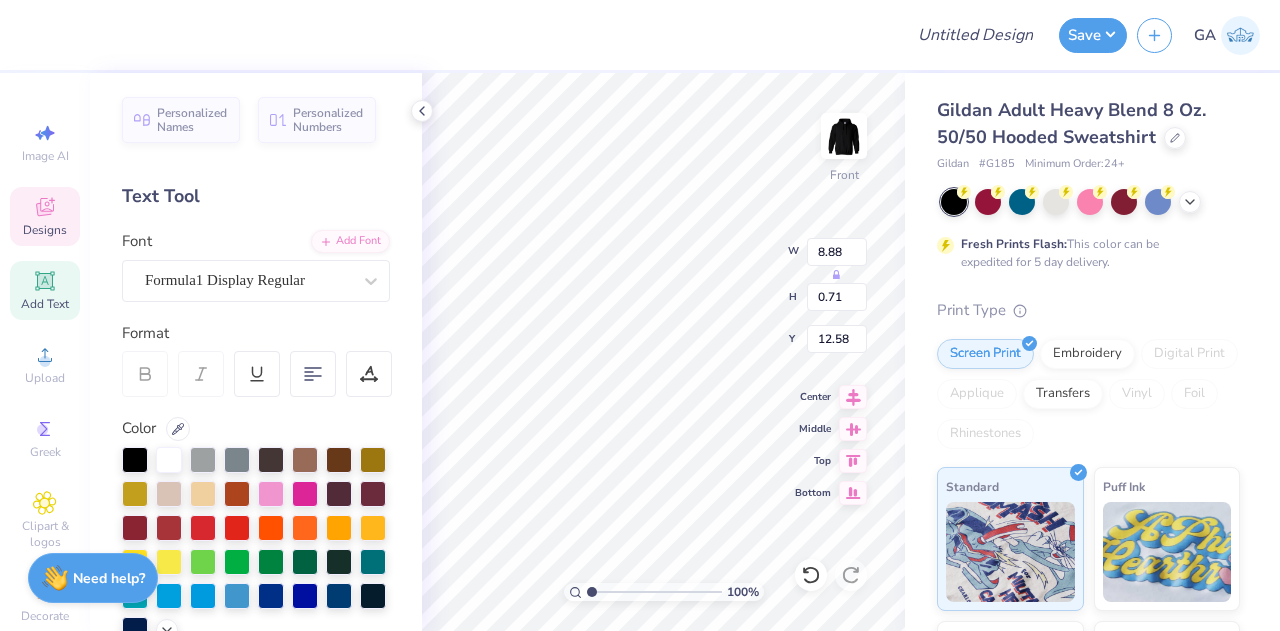 type on "8.88" 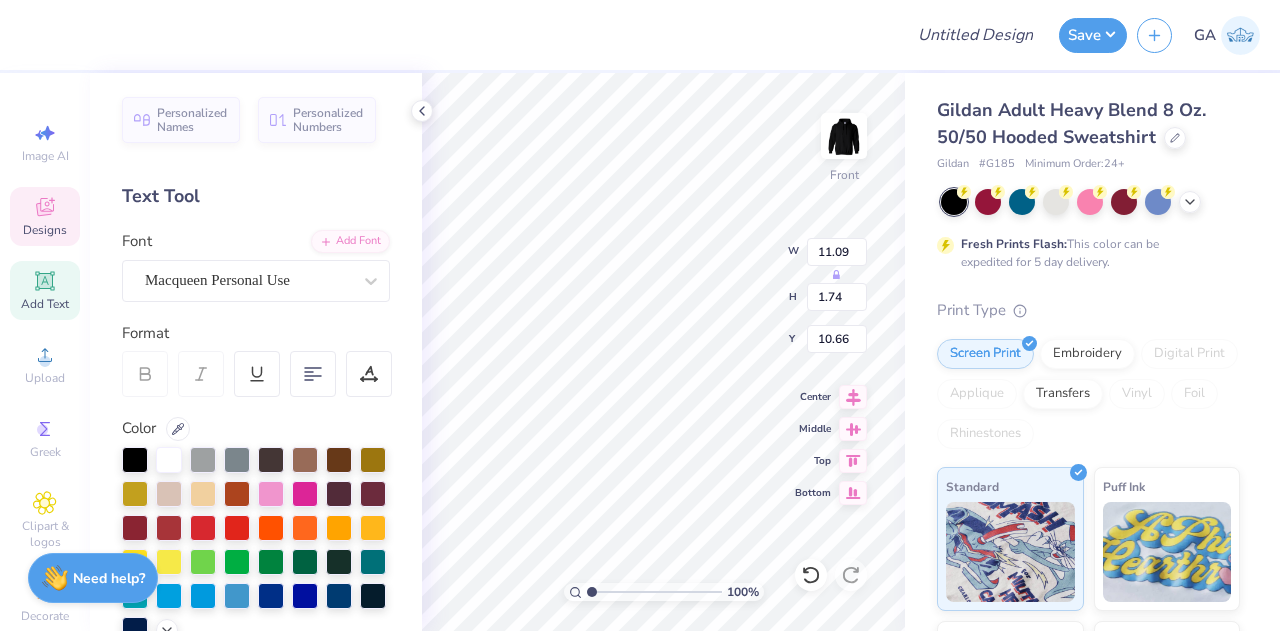 scroll, scrollTop: 17, scrollLeft: 2, axis: both 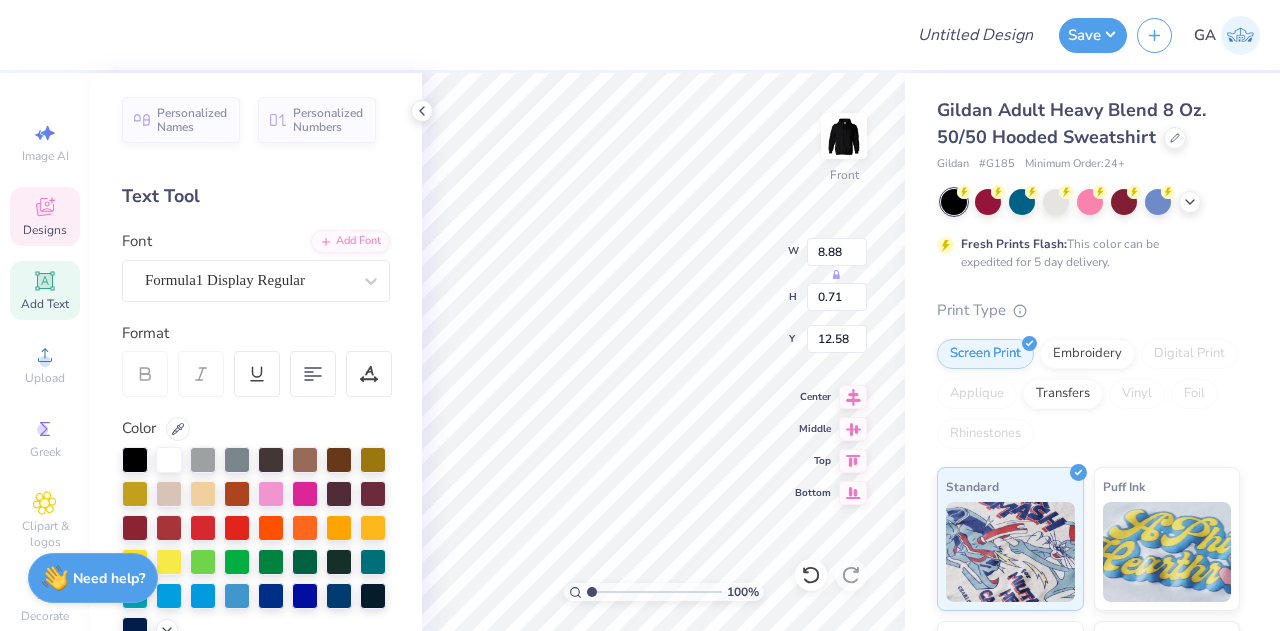 type on "8.88" 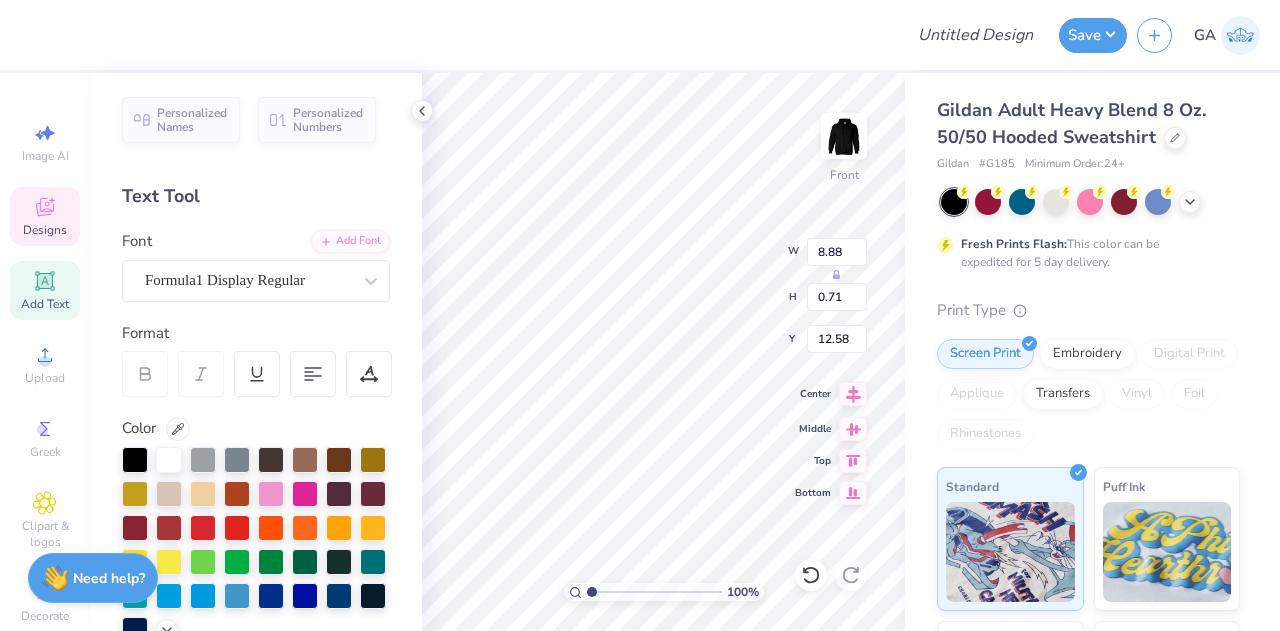 click 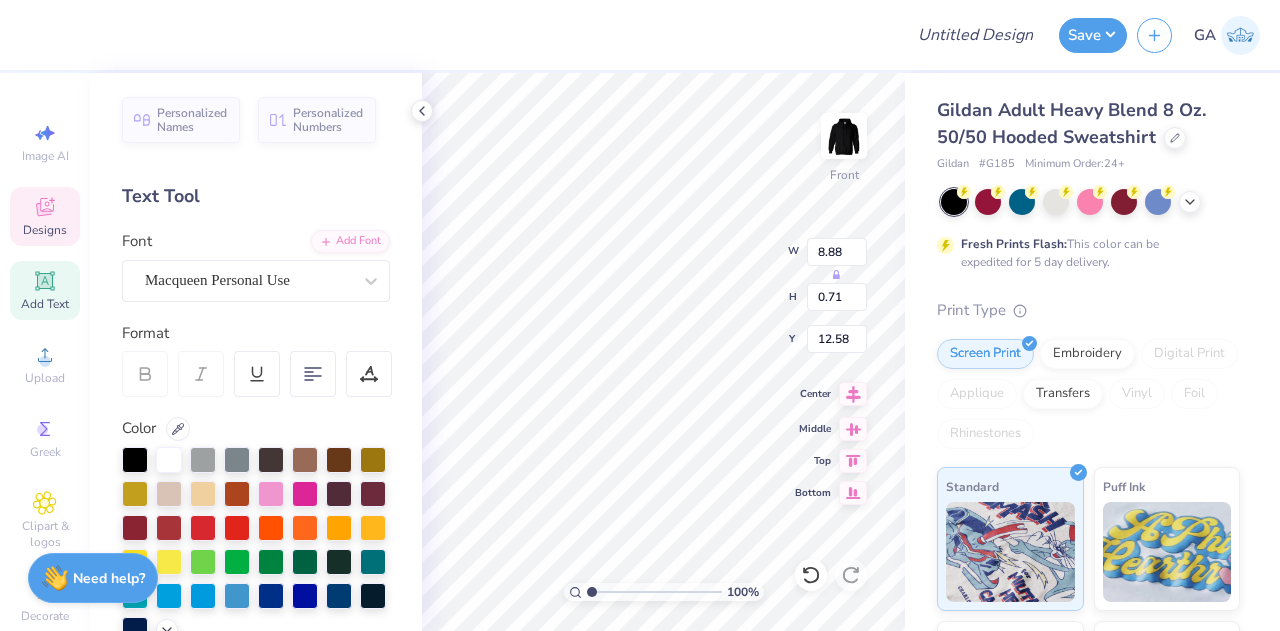type on "11.09" 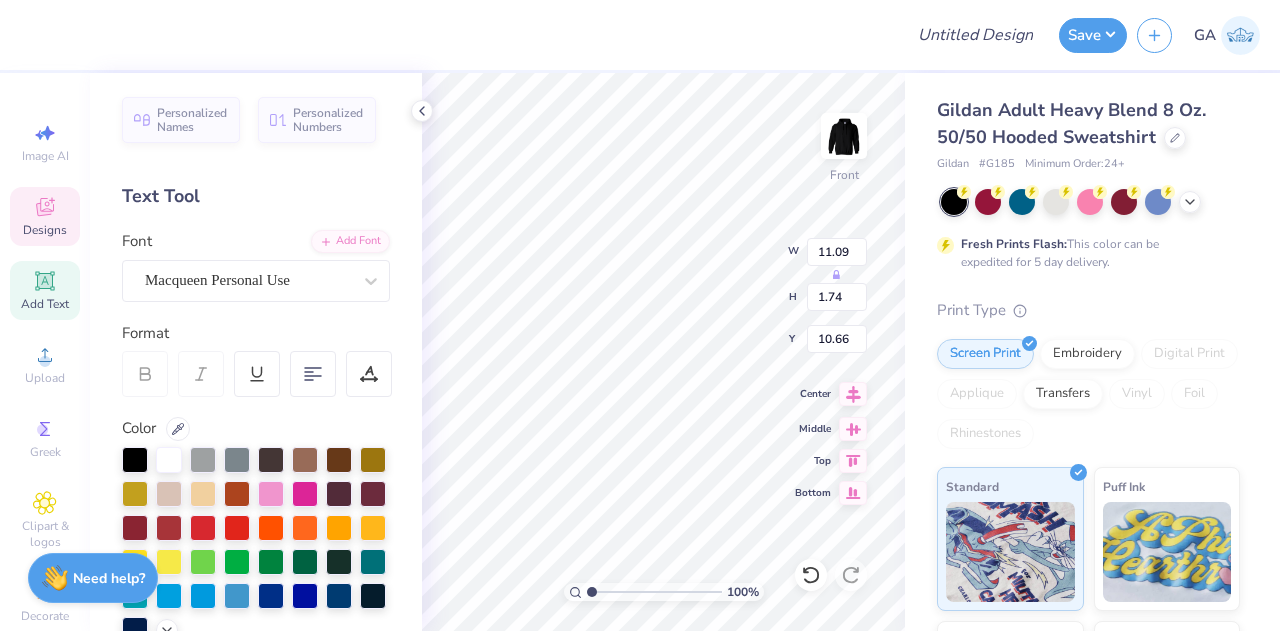 scroll, scrollTop: 17, scrollLeft: 7, axis: both 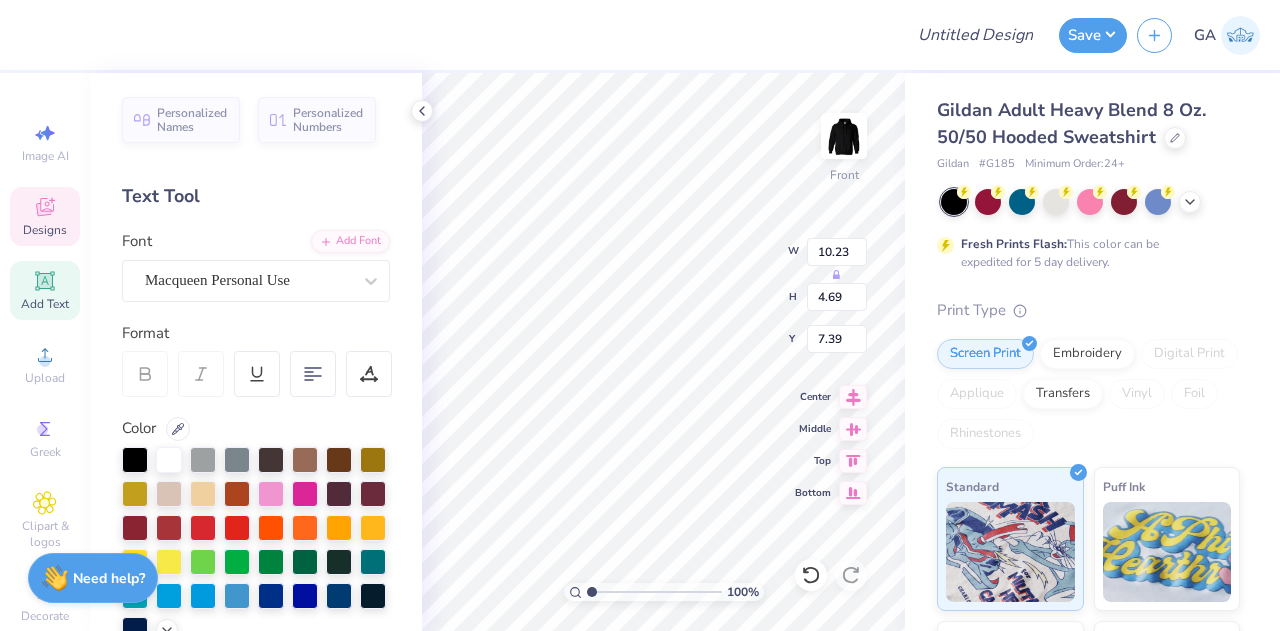 type on "7.39" 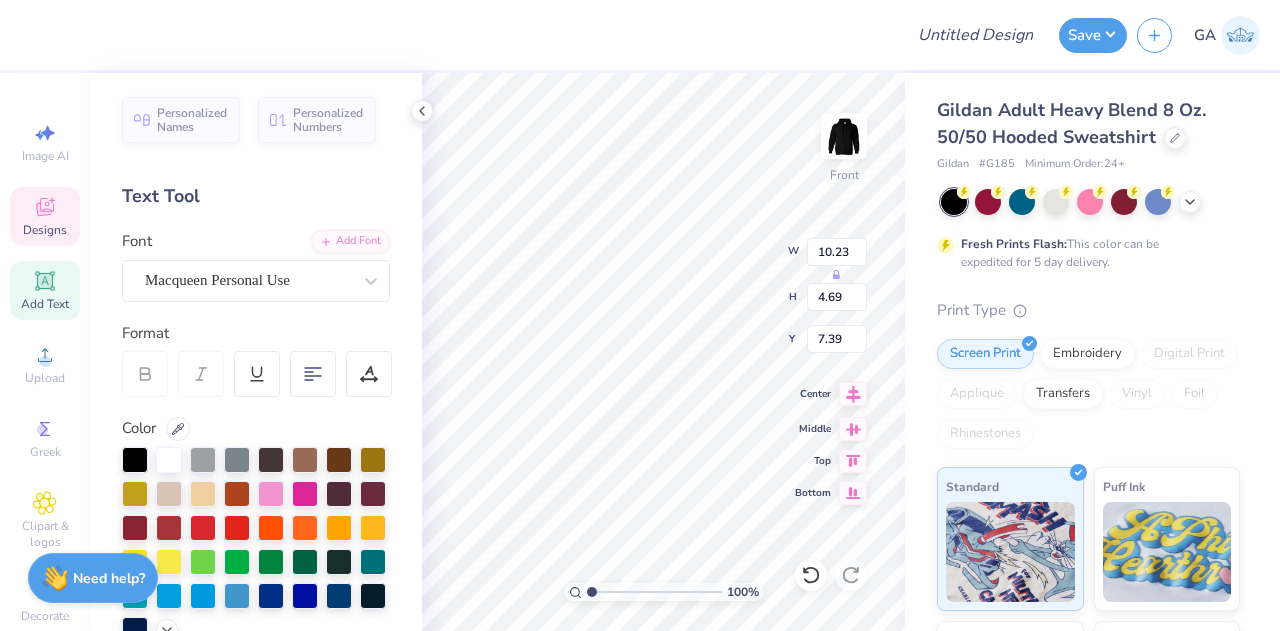 type on "[FRATERNITY]" 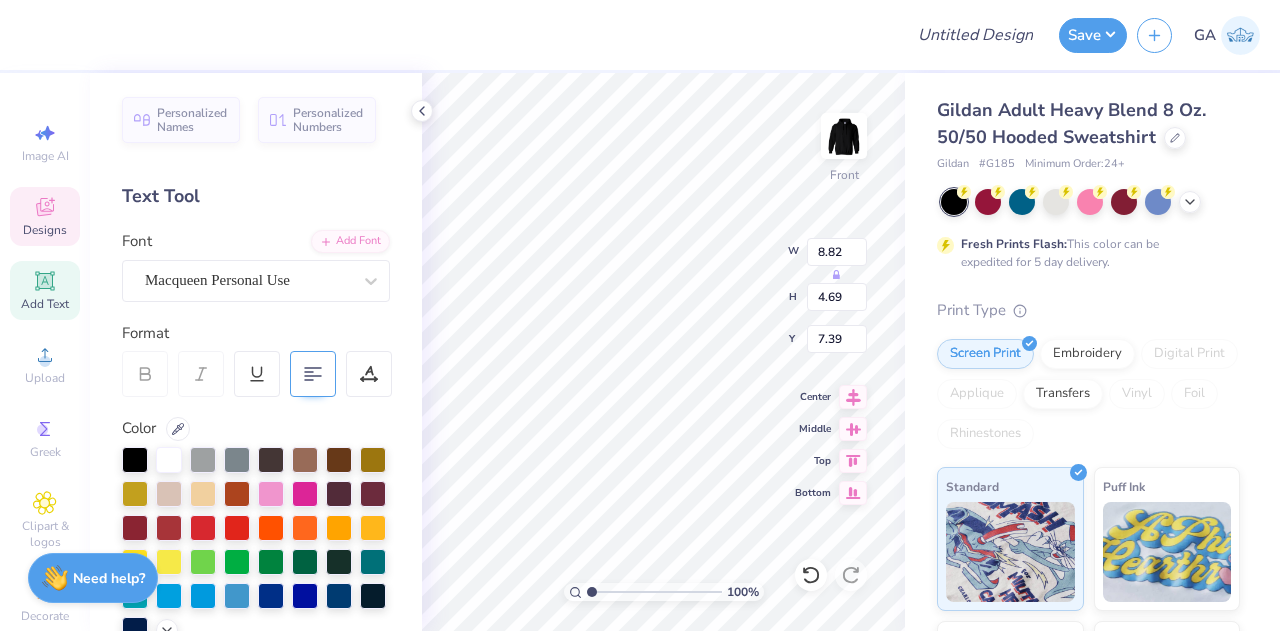 click 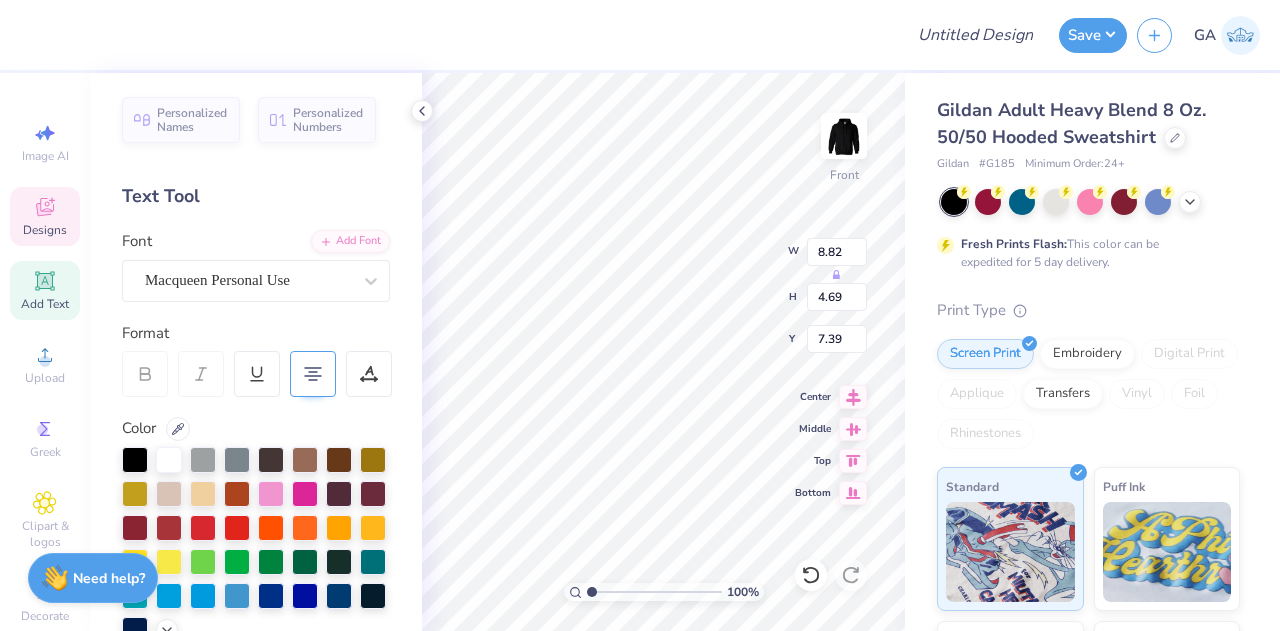 type on "8.69" 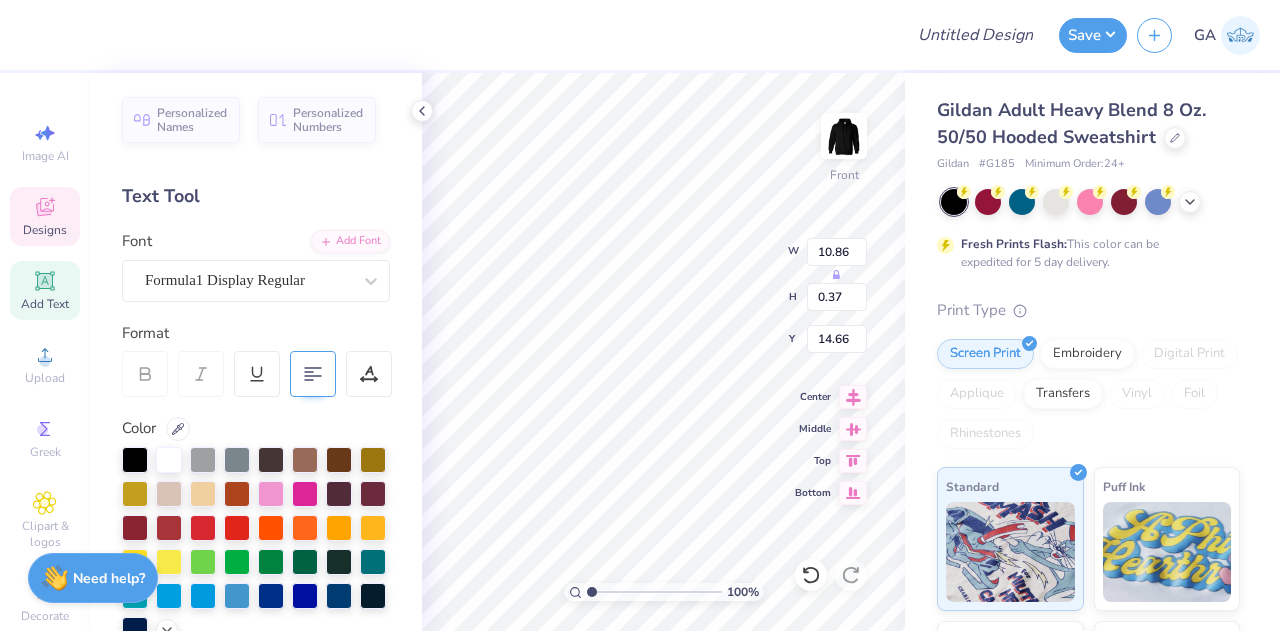 scroll, scrollTop: 16, scrollLeft: 10, axis: both 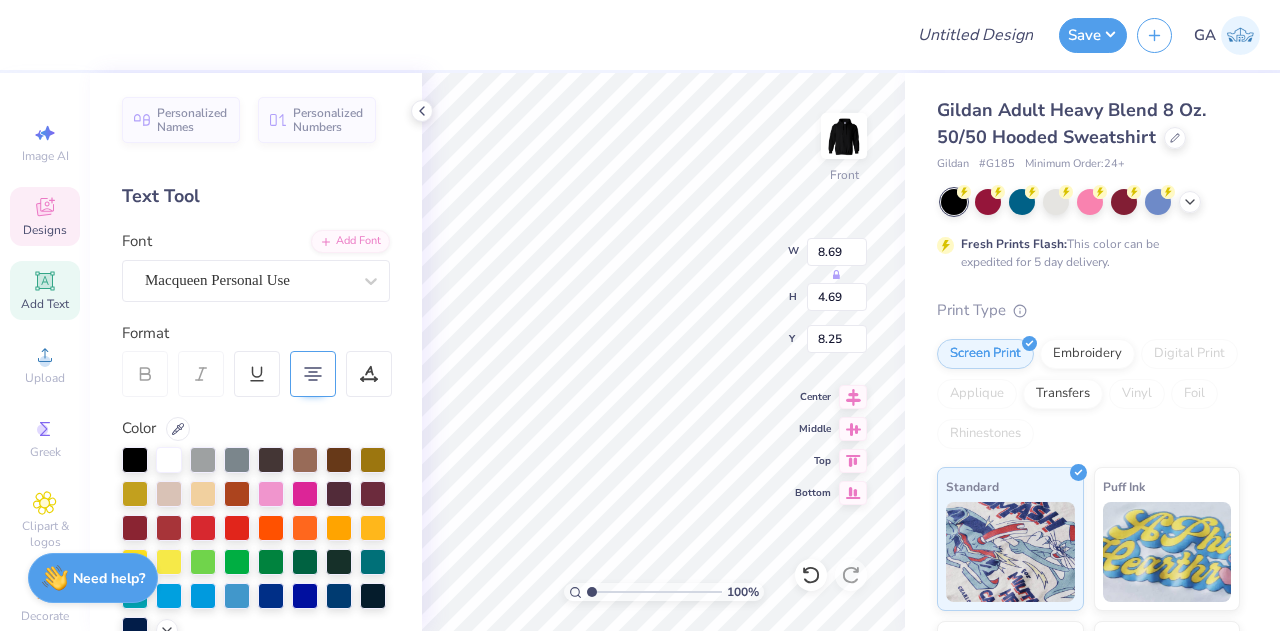type on "8.25" 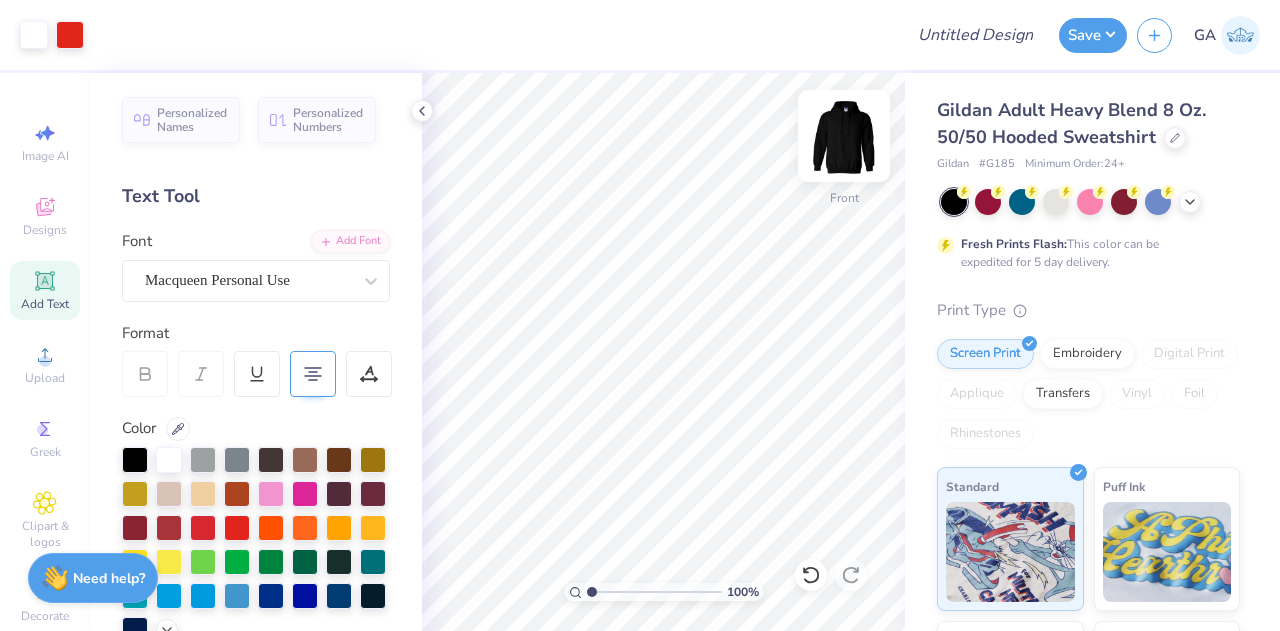 click at bounding box center (844, 136) 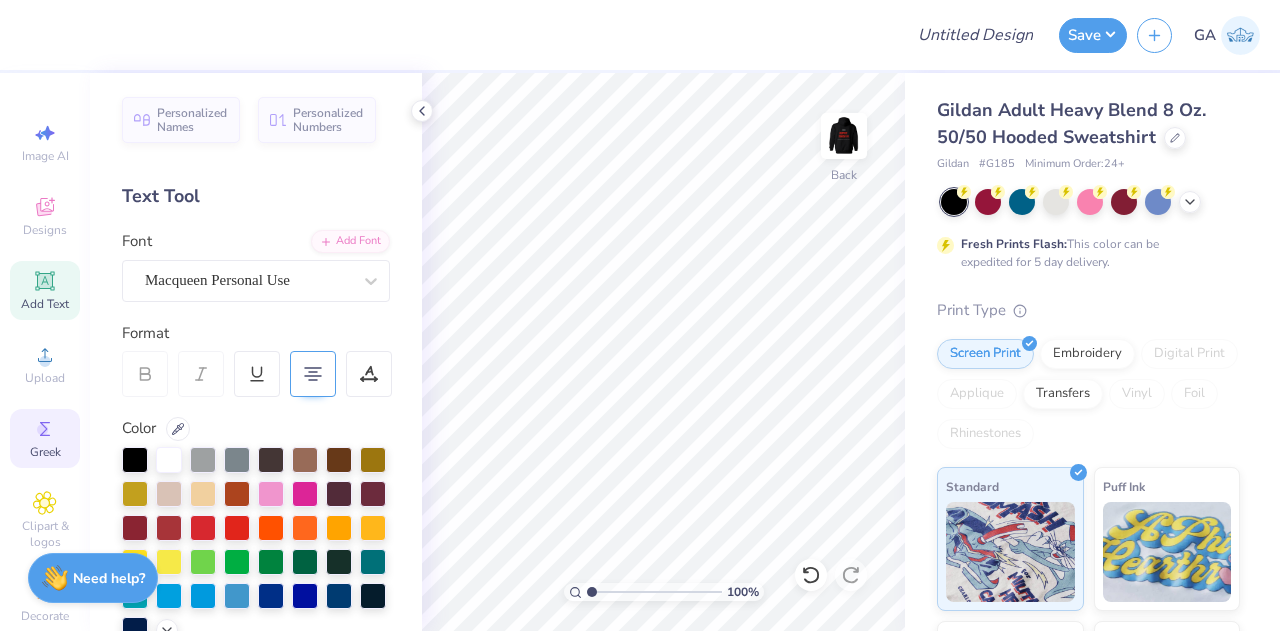 click 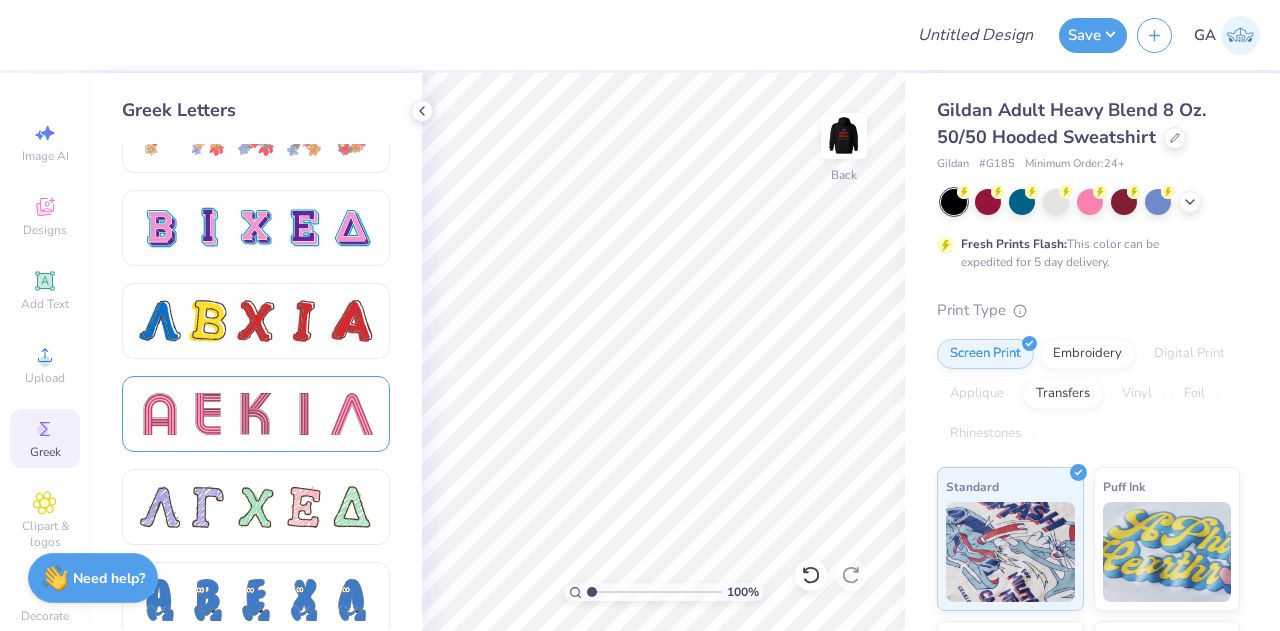 scroll, scrollTop: 1709, scrollLeft: 0, axis: vertical 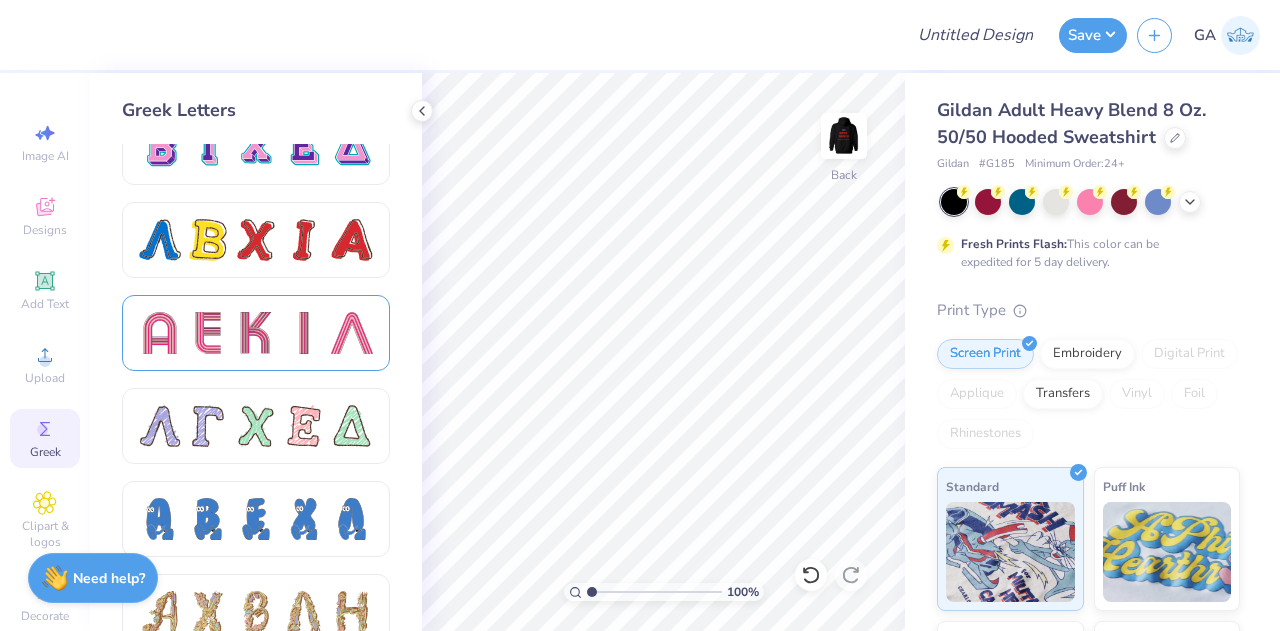 click at bounding box center [256, 333] 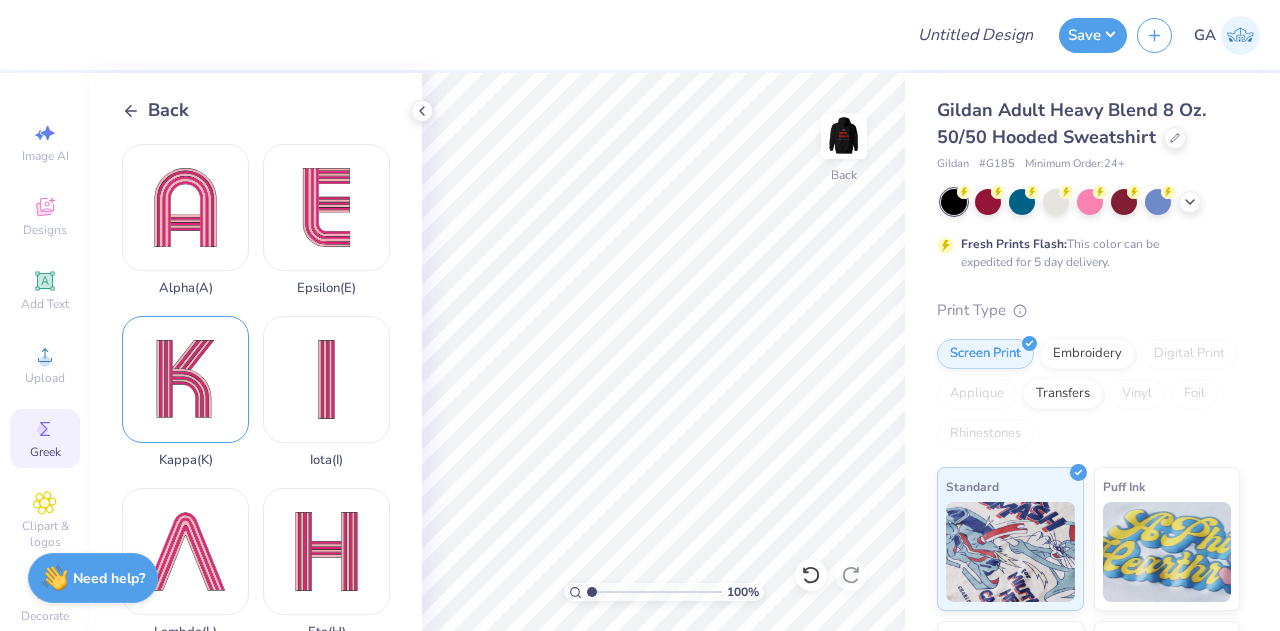 click on "Kappa ( K )" at bounding box center [185, 392] 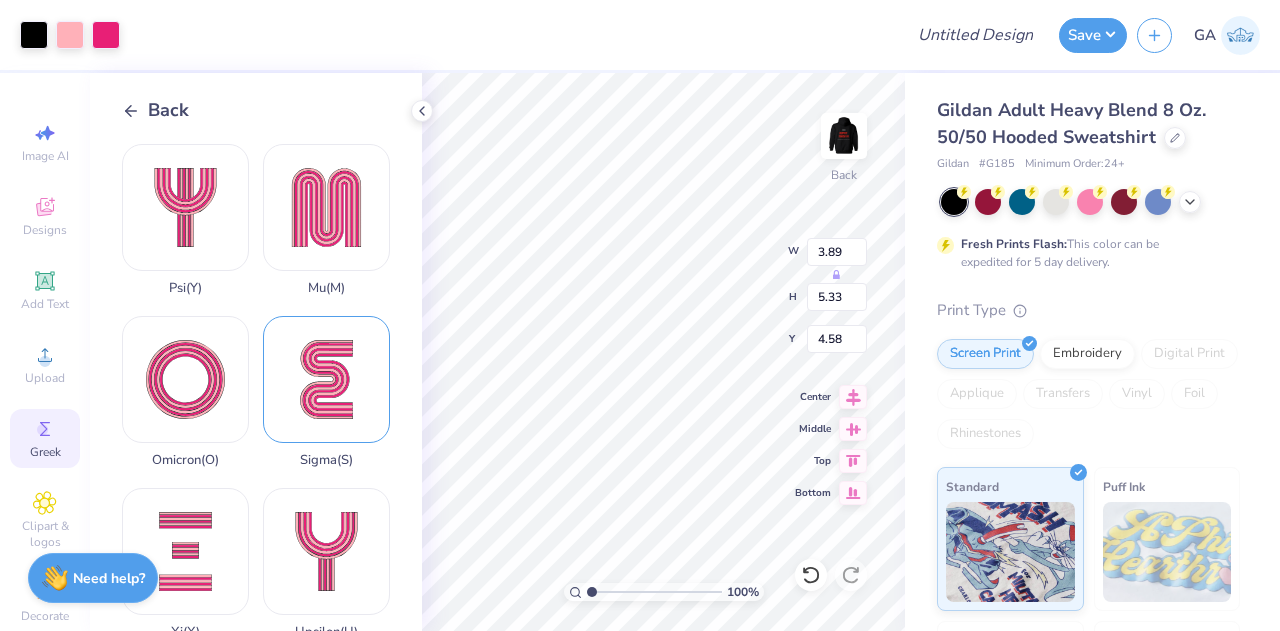 scroll, scrollTop: 1488, scrollLeft: 0, axis: vertical 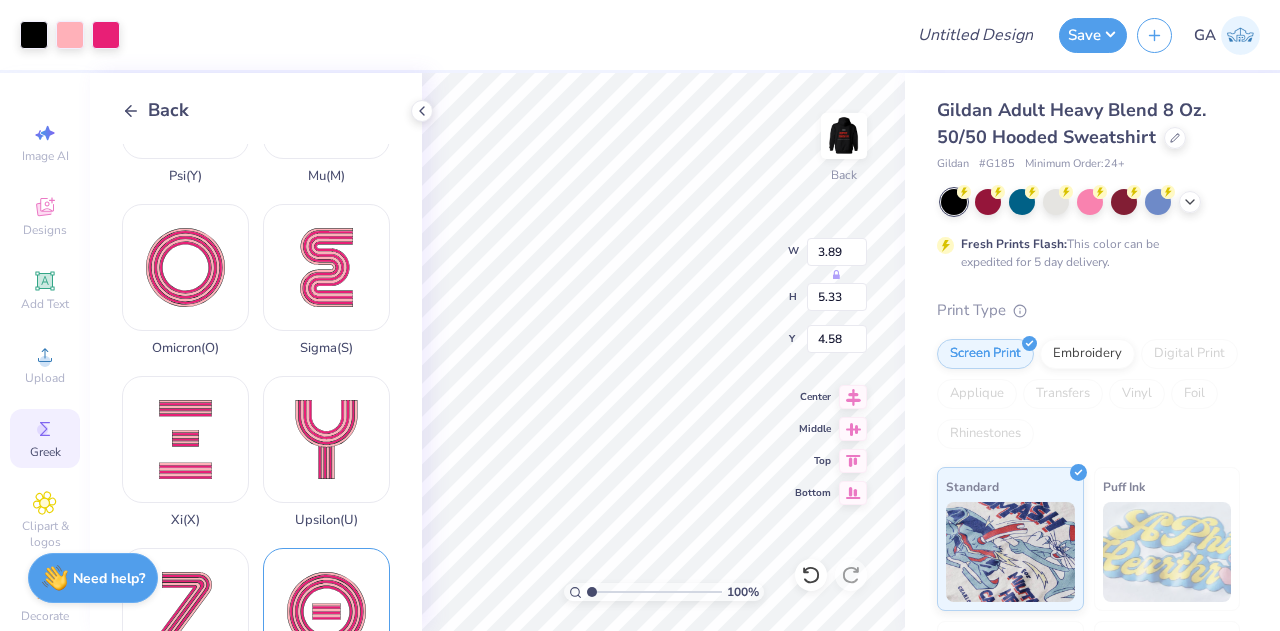 click on "Theta  ( Q )" at bounding box center [326, 624] 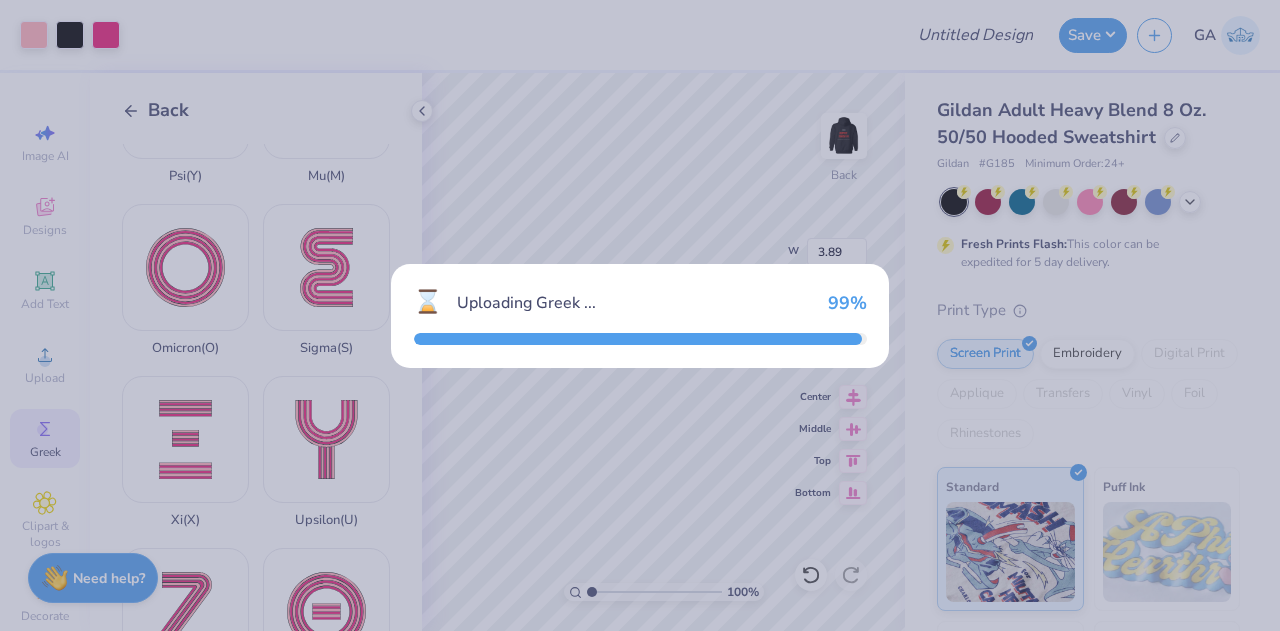 type on "5.12" 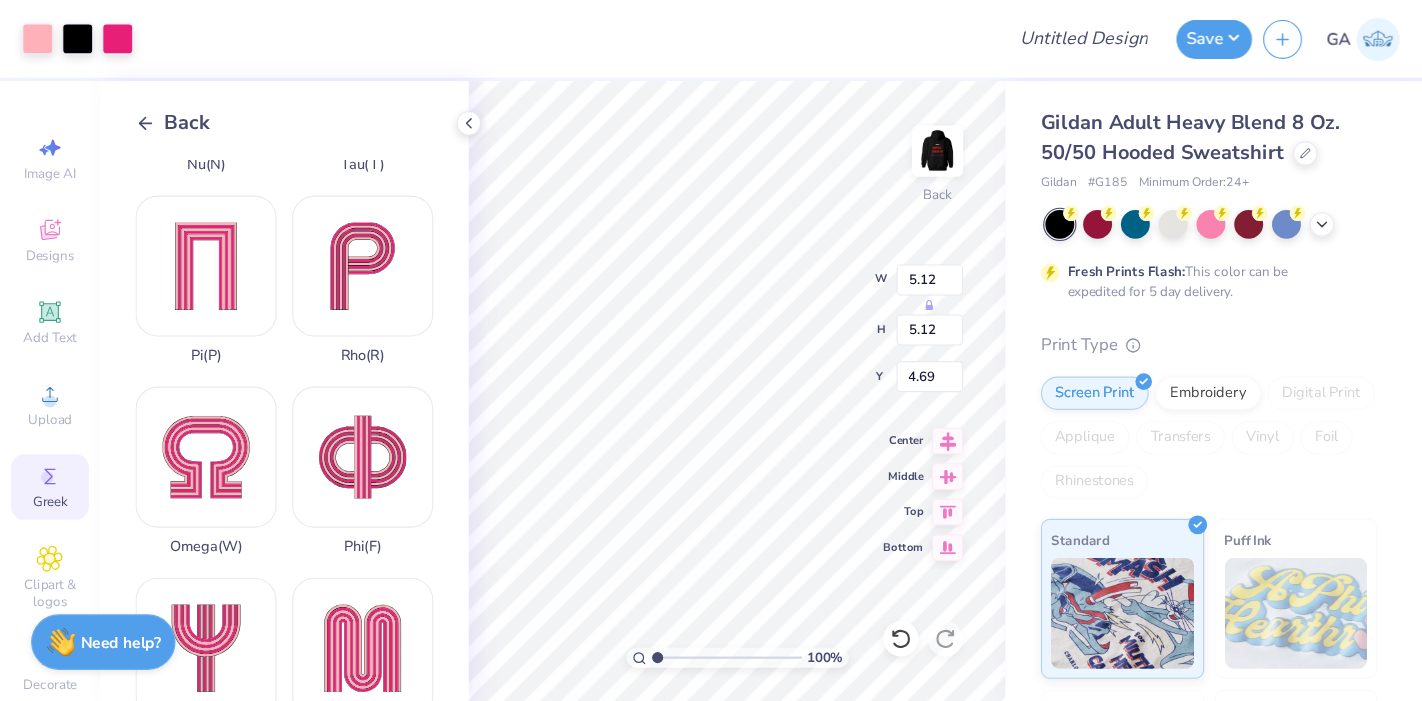scroll, scrollTop: 906, scrollLeft: 0, axis: vertical 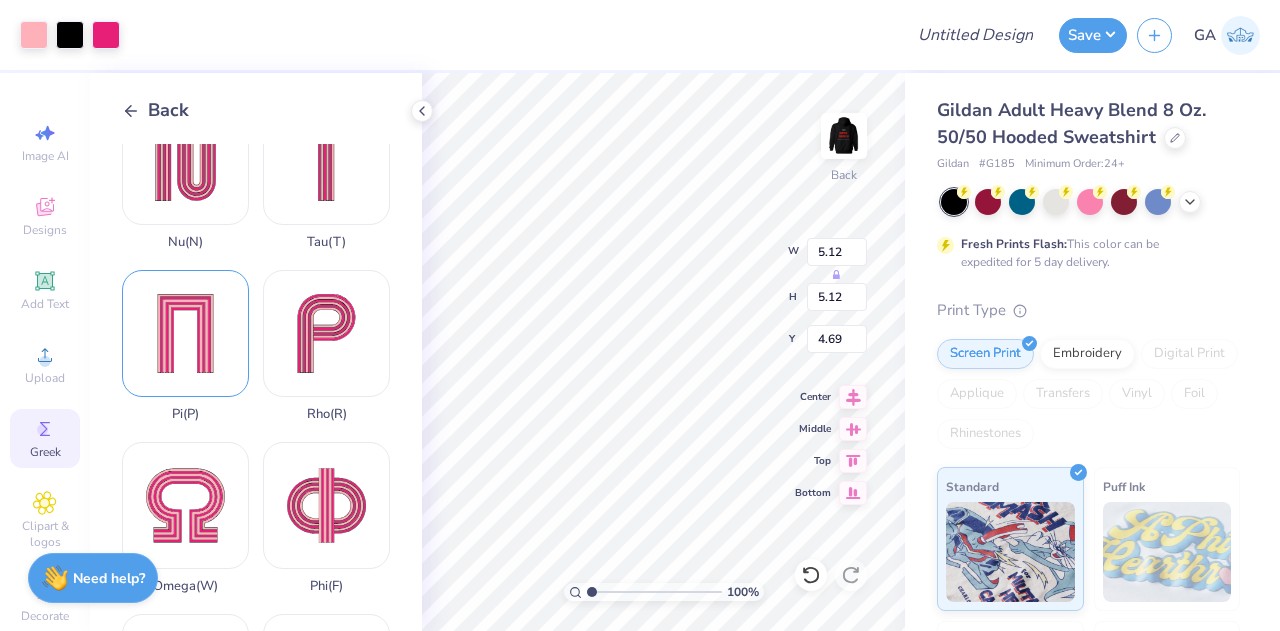 click on "Pi  ( P )" at bounding box center [185, 346] 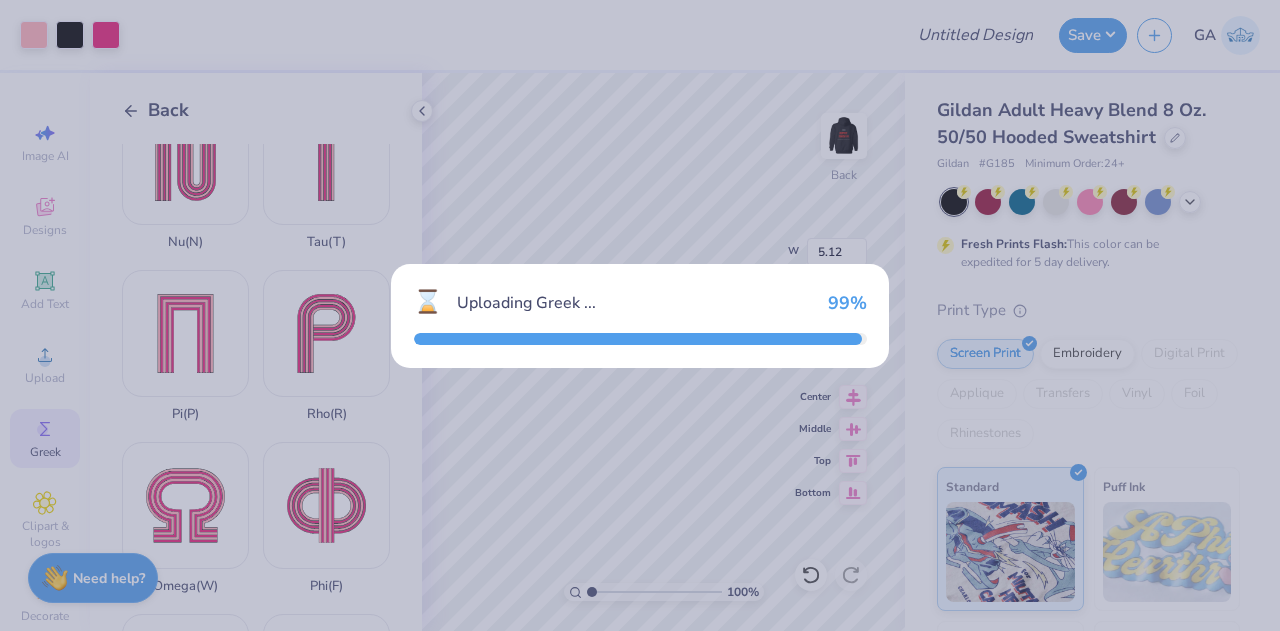 type on "3.68" 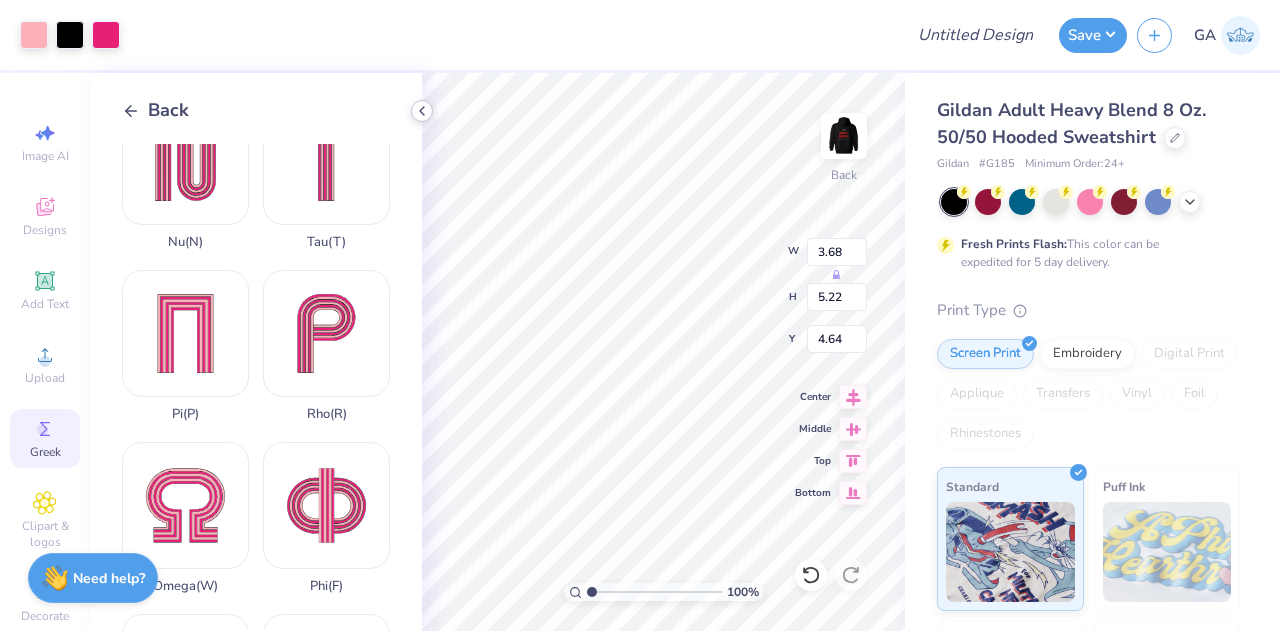 click 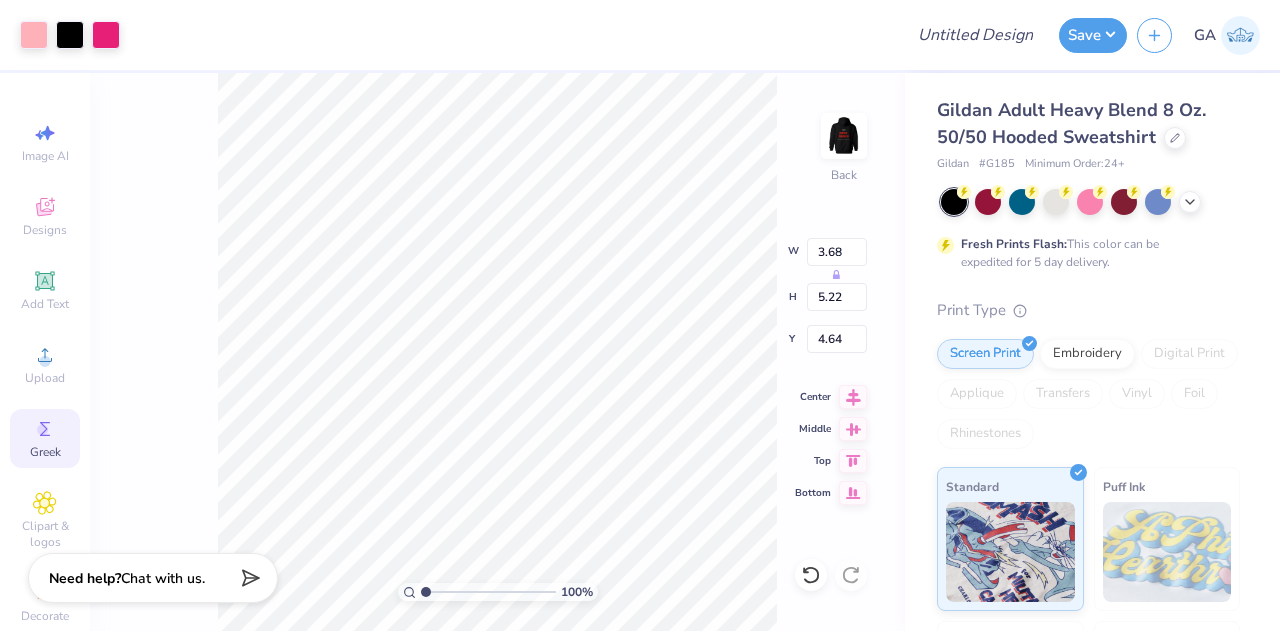 type on "1.10" 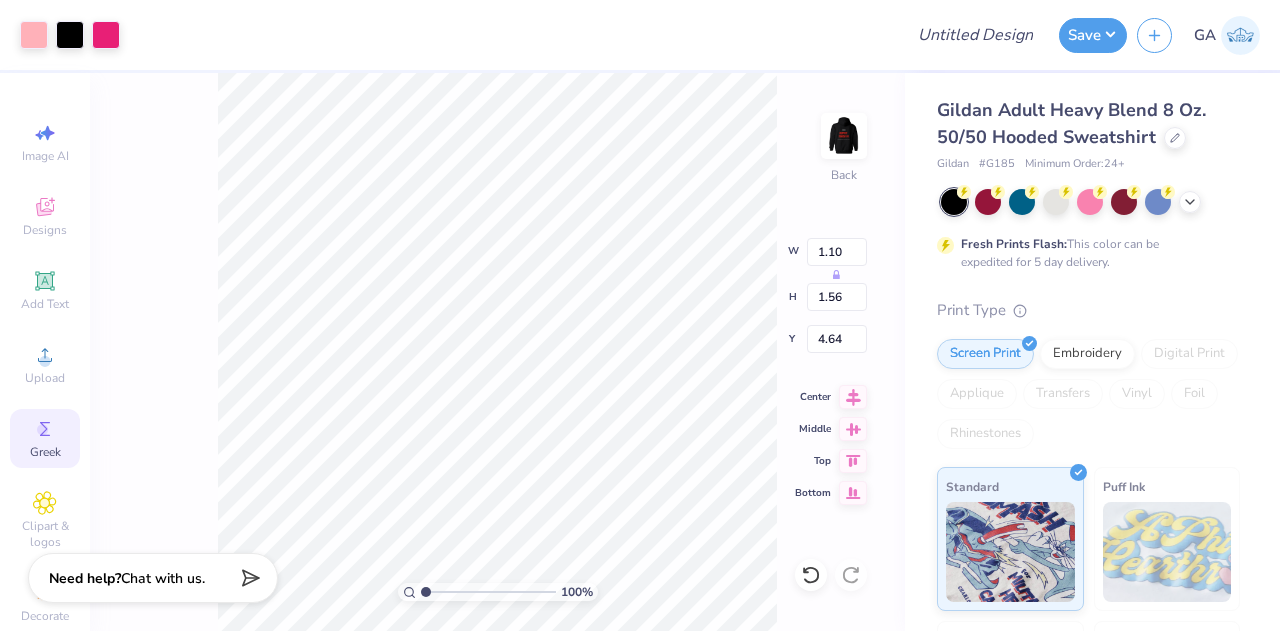 type on "3.00" 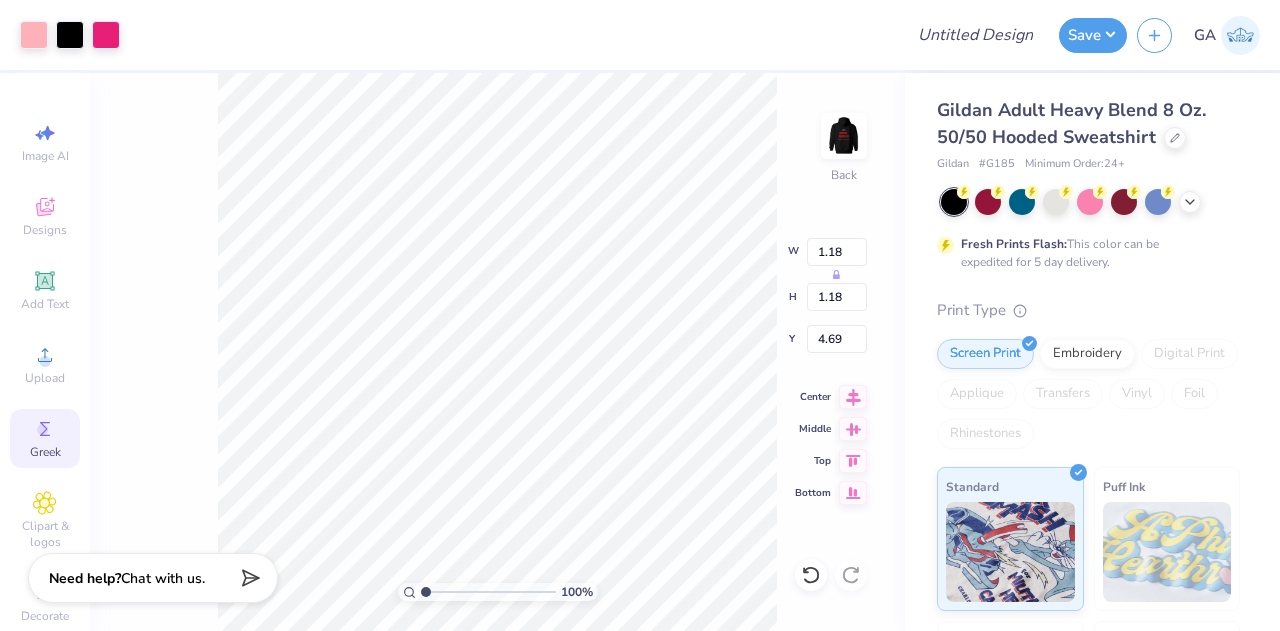 type on "1.18" 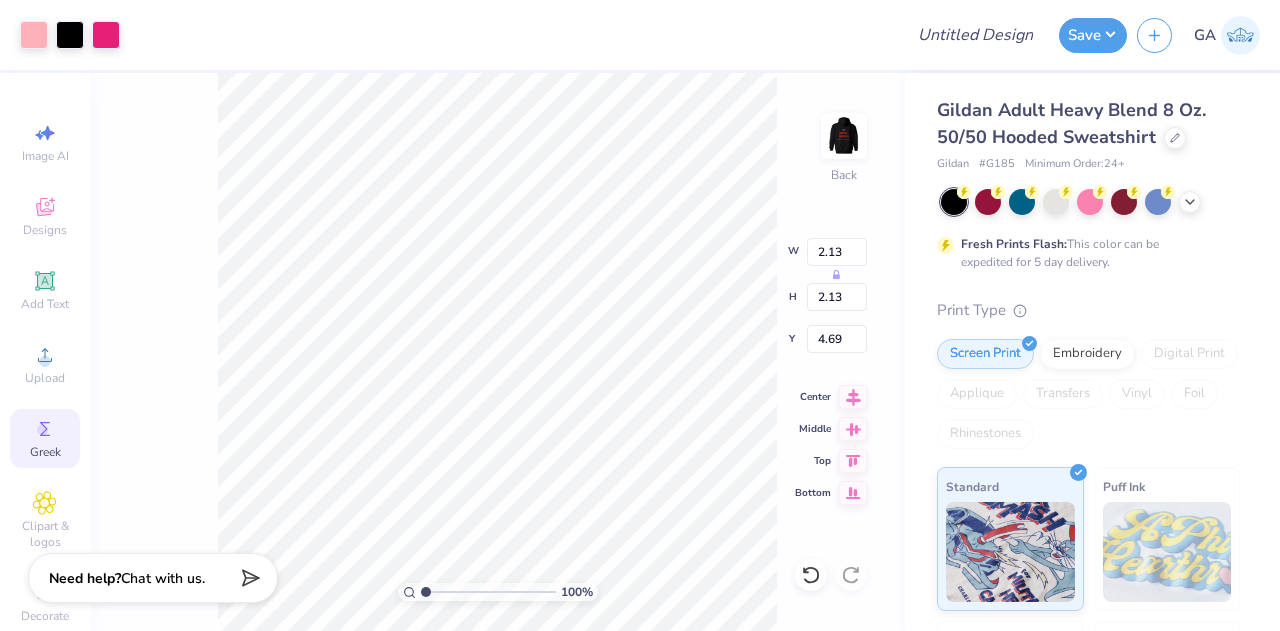type on "1.41" 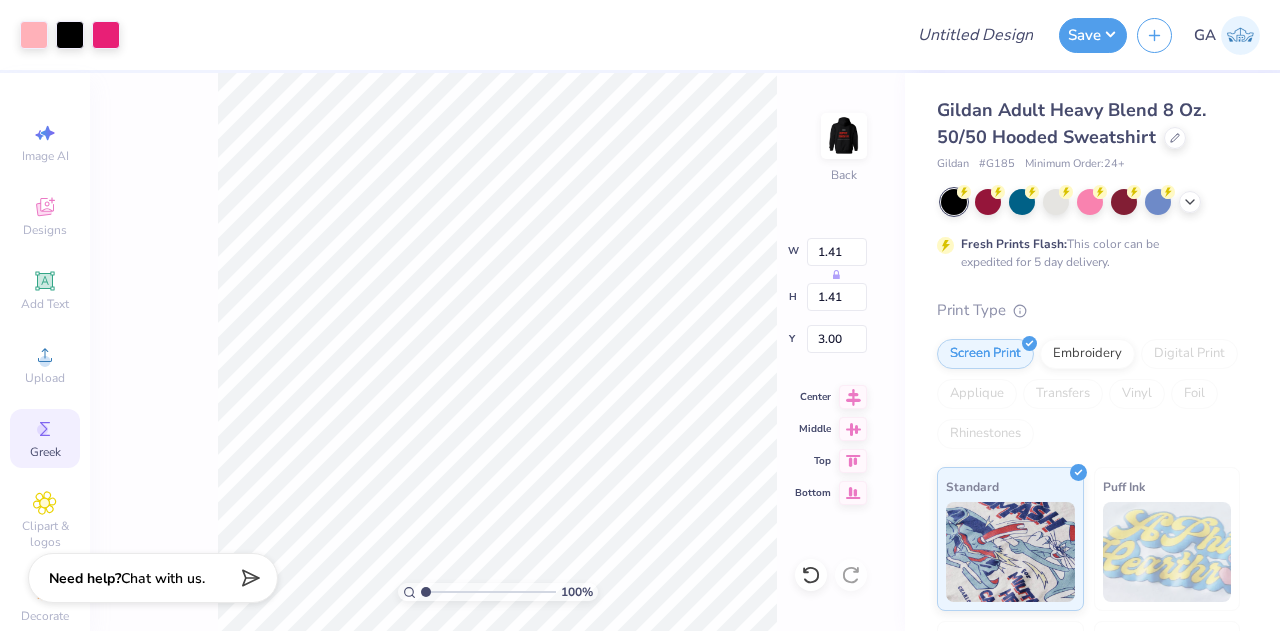 type on "3.00" 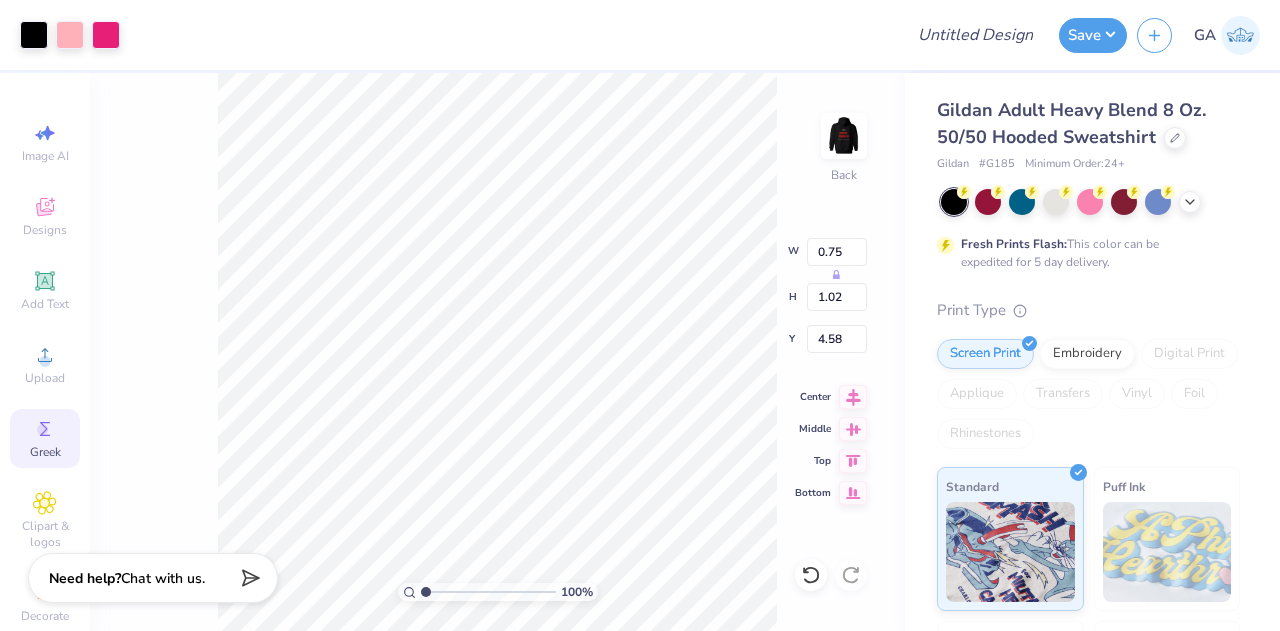 type on "0.75" 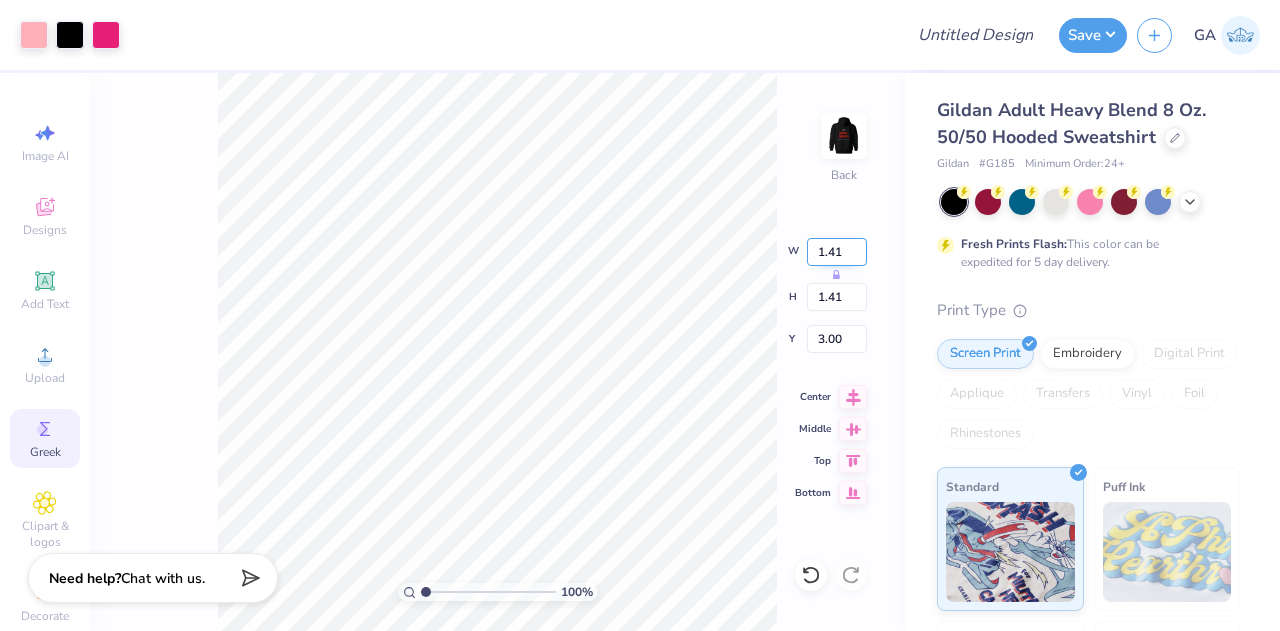click on "1.41" at bounding box center [837, 252] 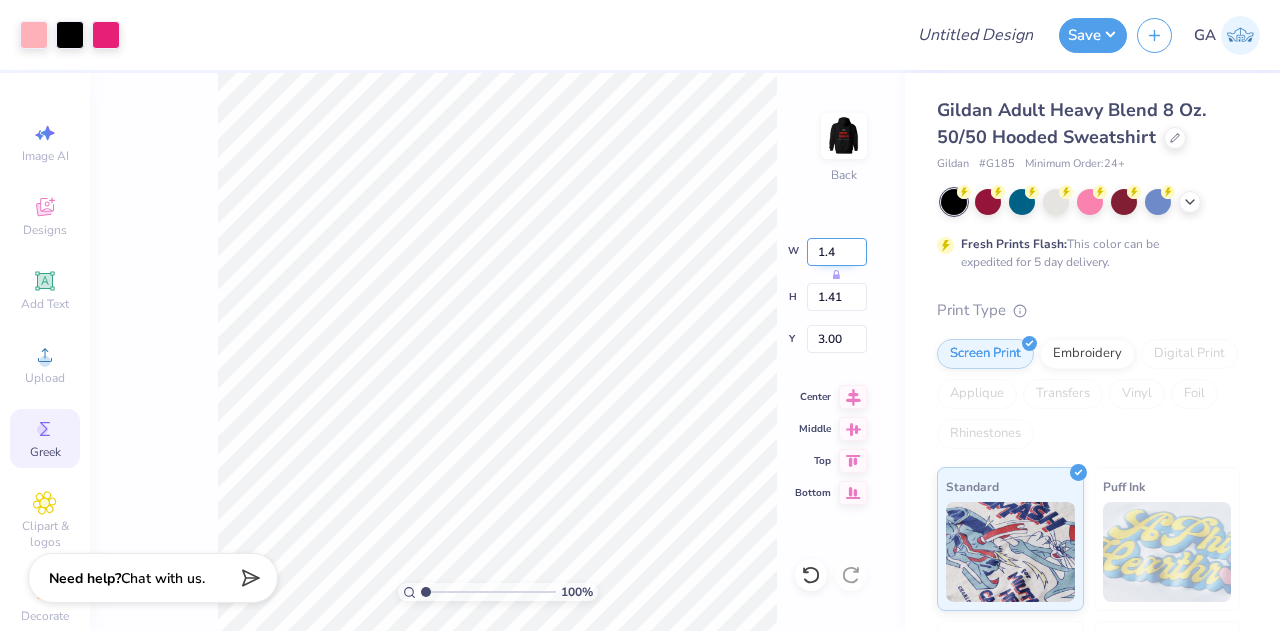 type on "1" 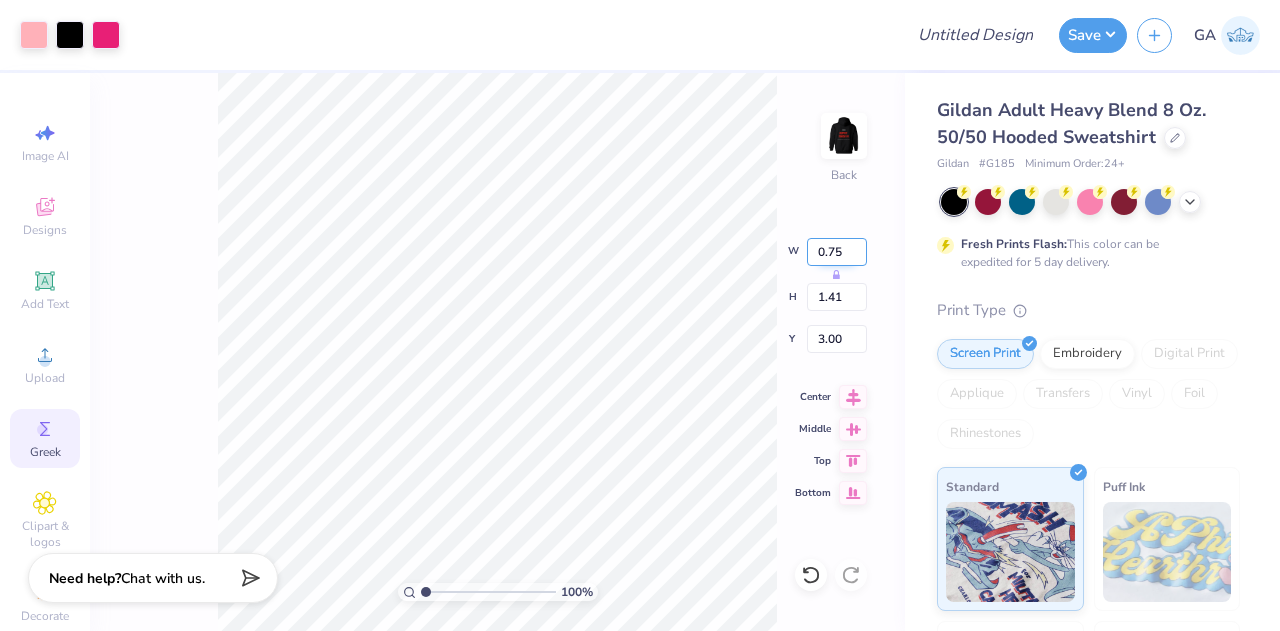 type on "0.75" 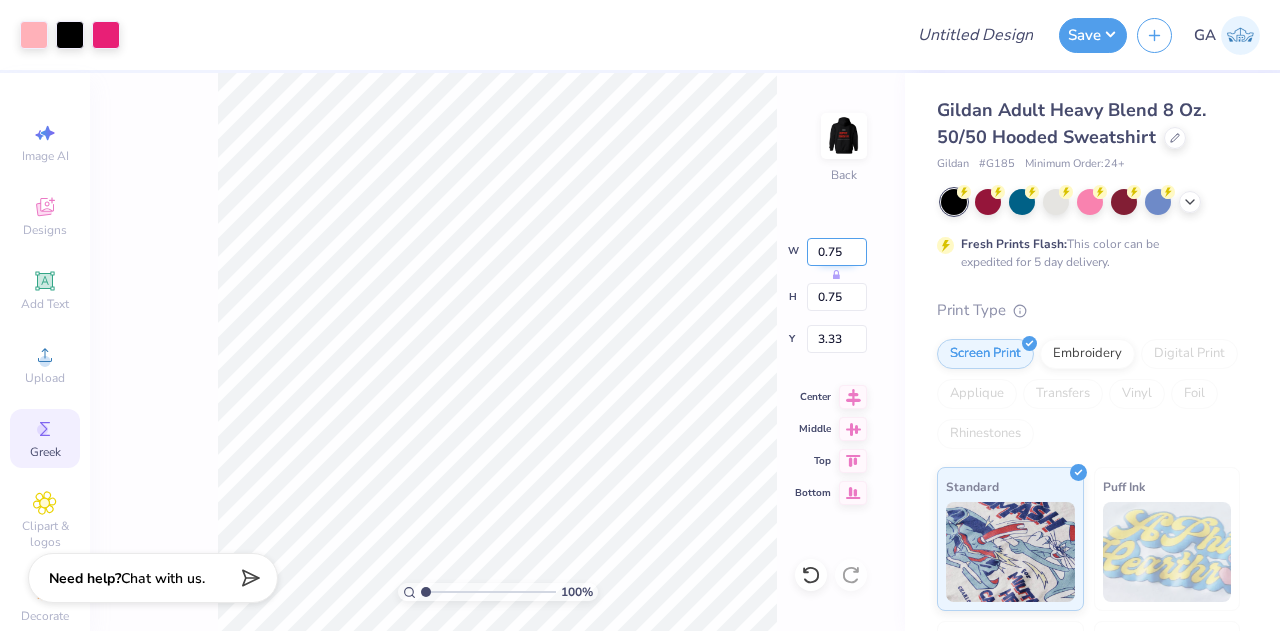 type on "0.75" 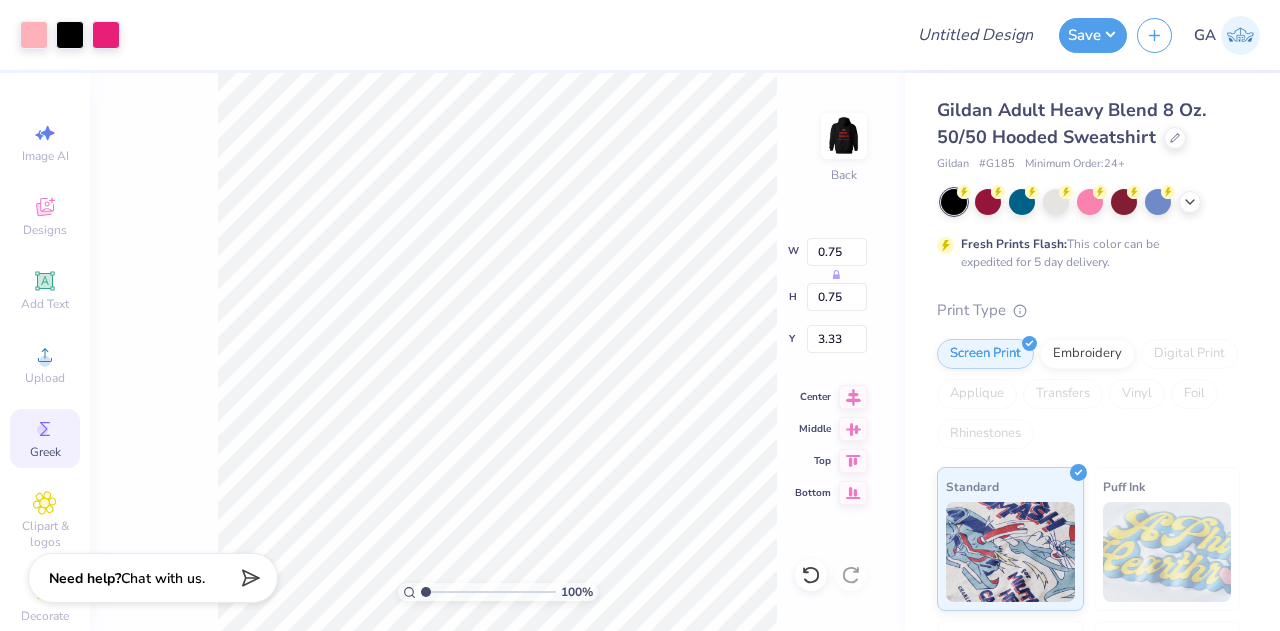 type on "1.10" 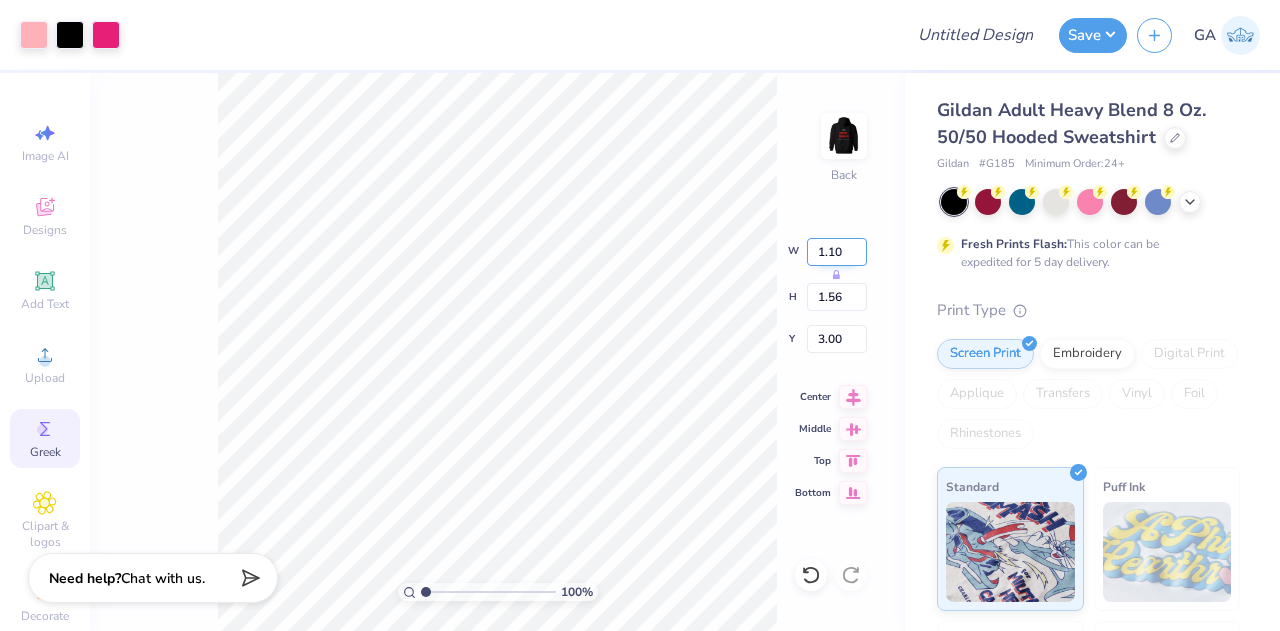 click on "1.10" at bounding box center (837, 252) 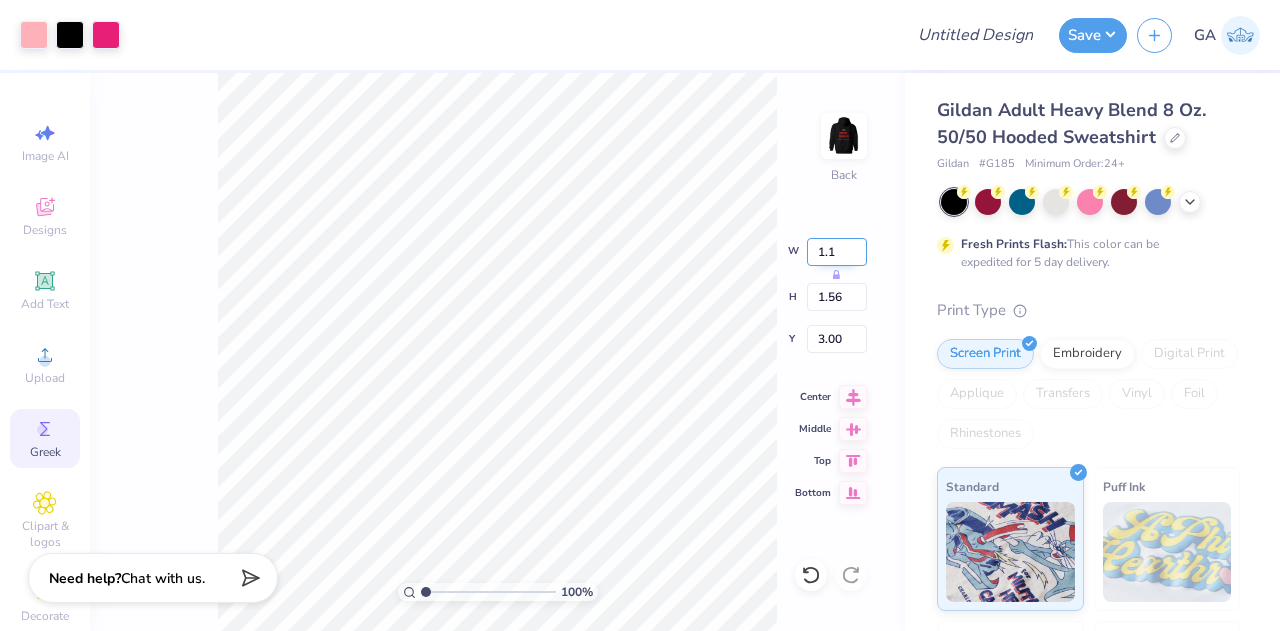 type on "1" 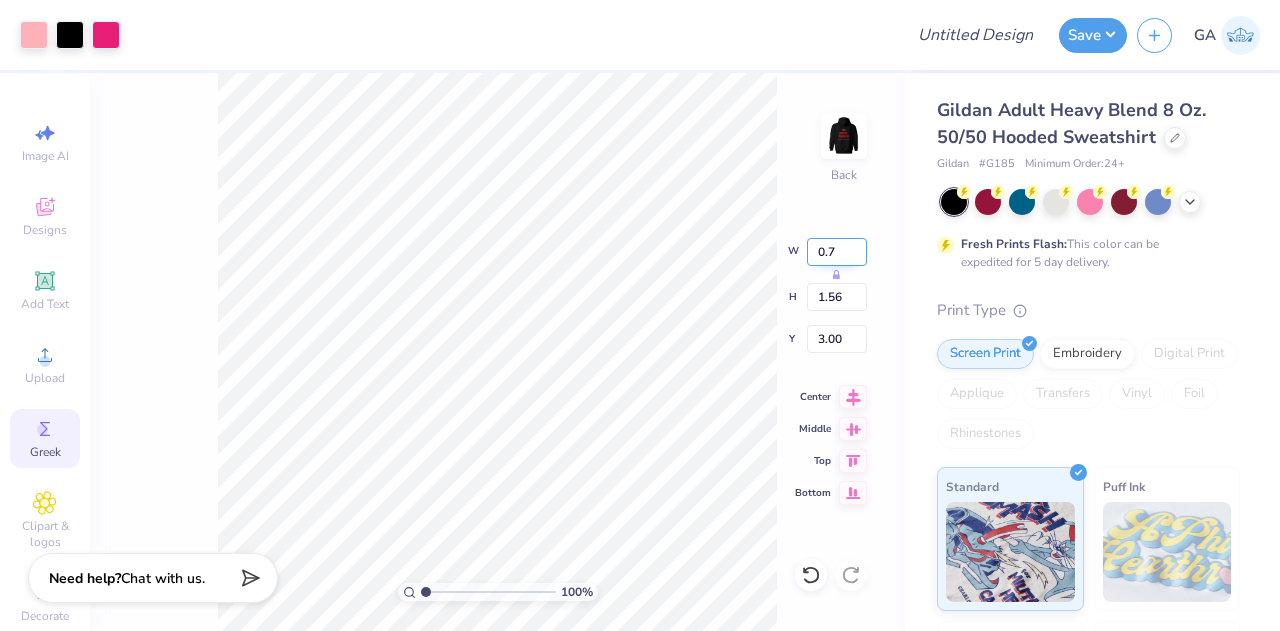 type on "0.75" 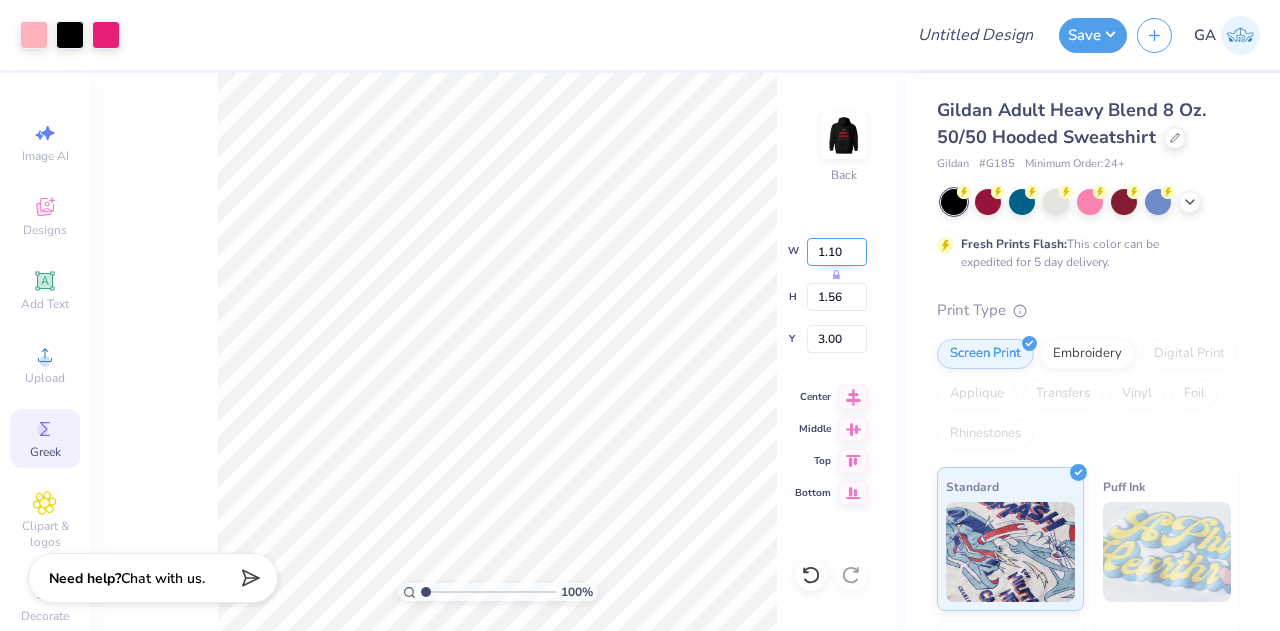 click on "1.10" at bounding box center (837, 252) 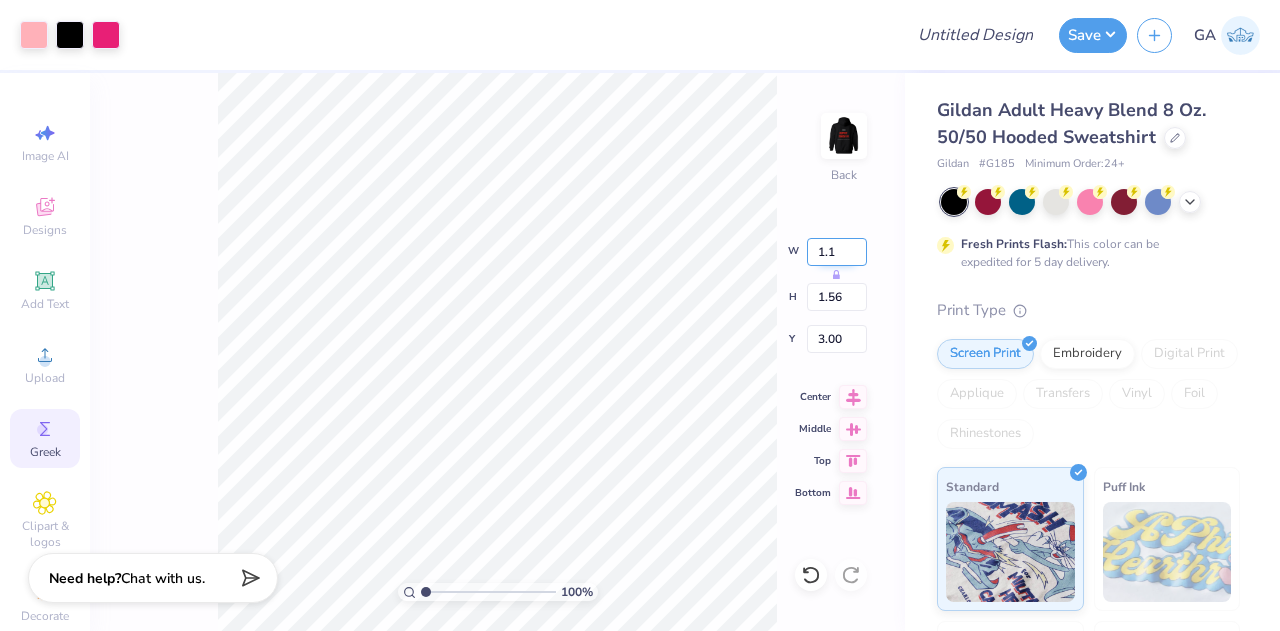 type on "1" 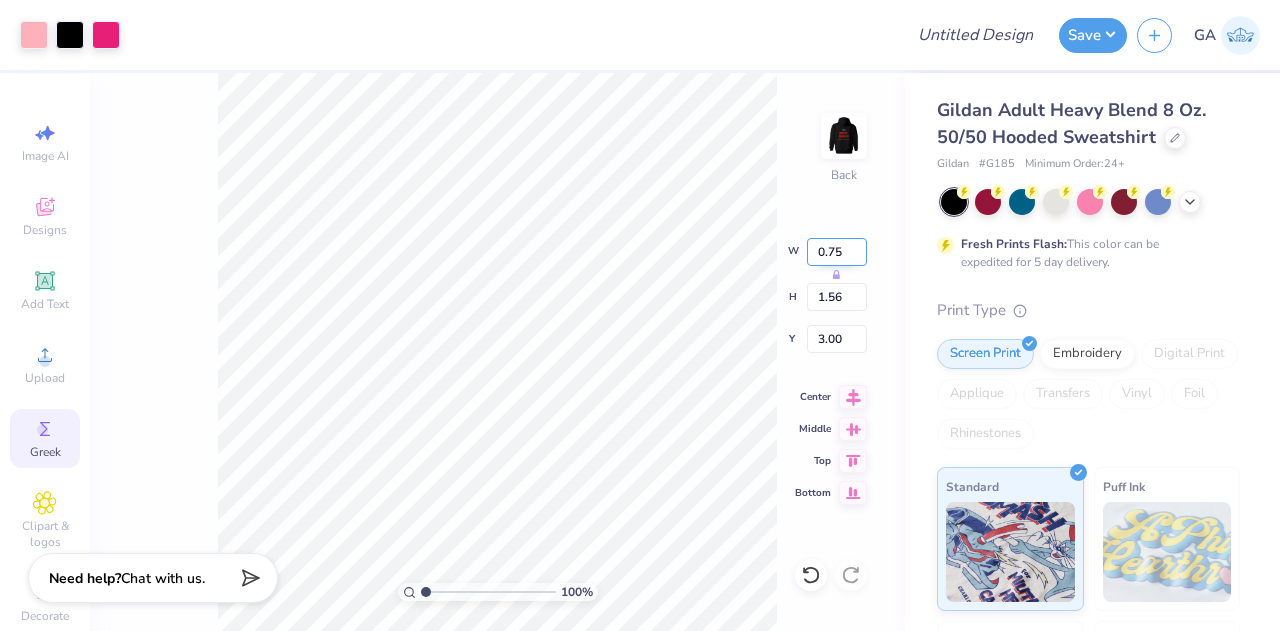 type on "0.75" 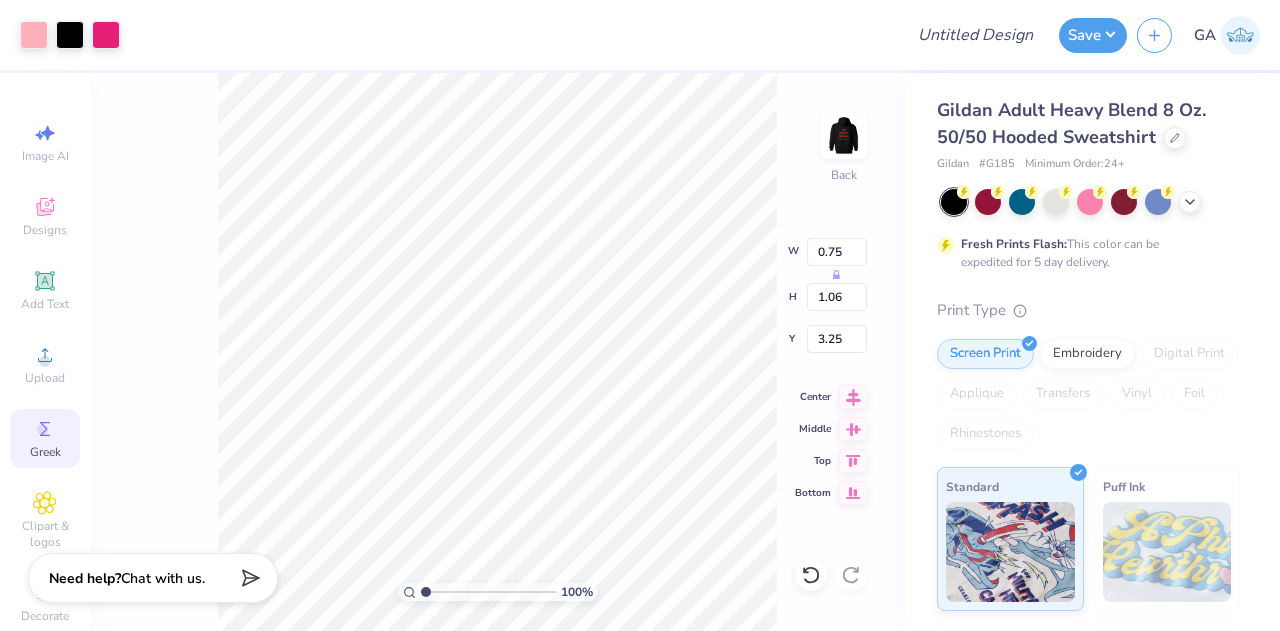 type on "0.75" 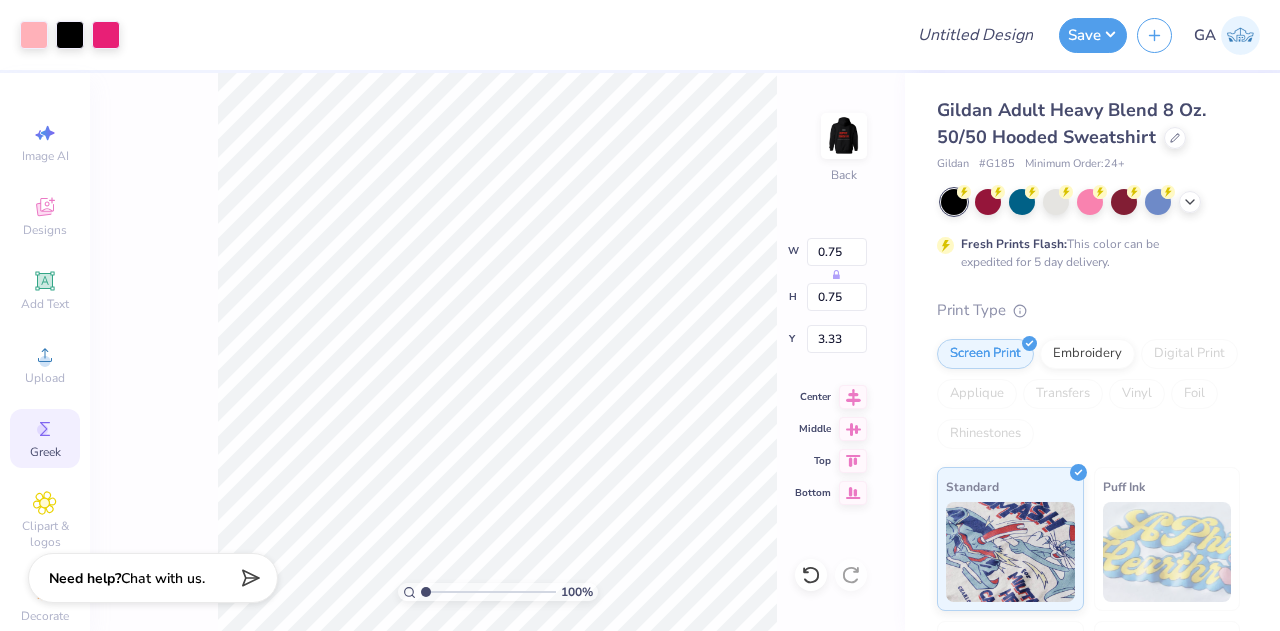 type on "3.56" 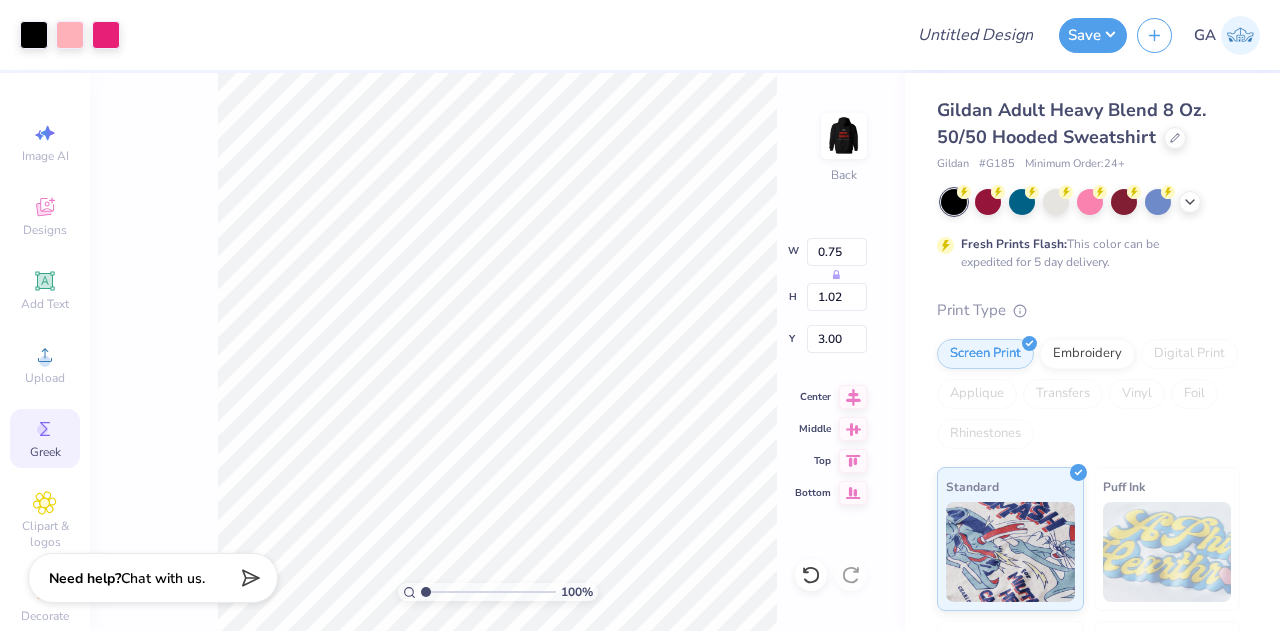 type on "3.00" 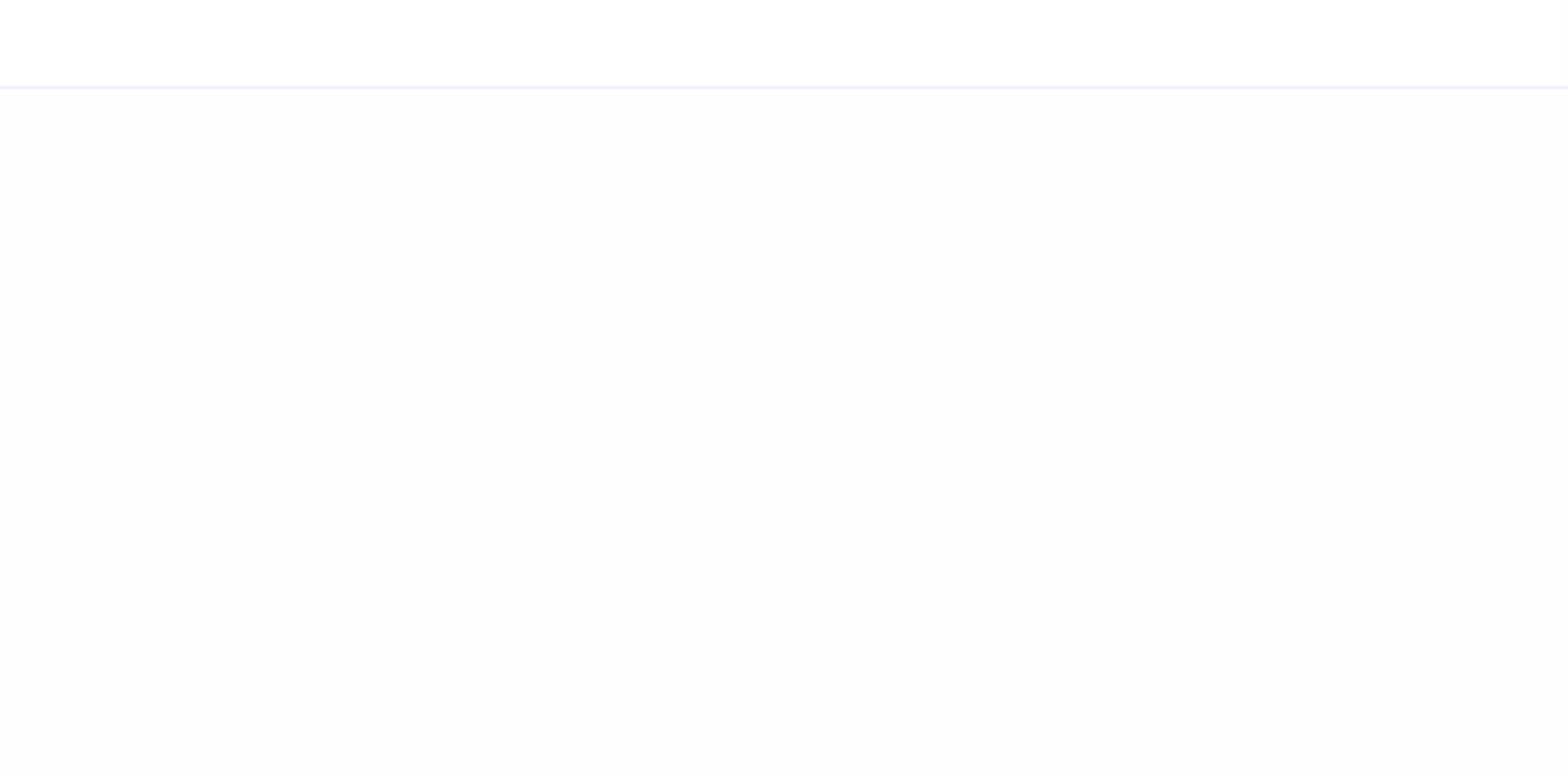scroll, scrollTop: 0, scrollLeft: 0, axis: both 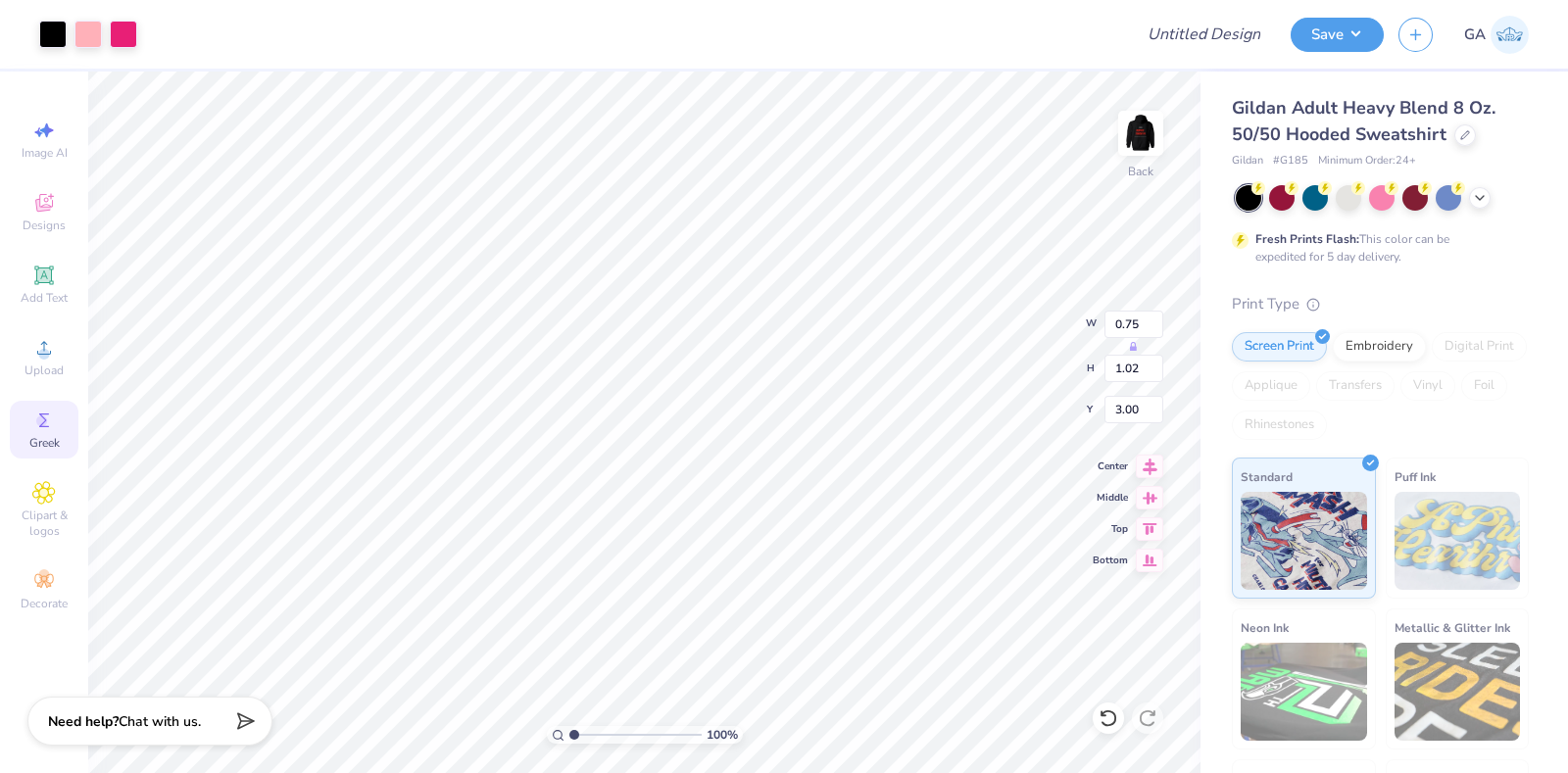type on "1" 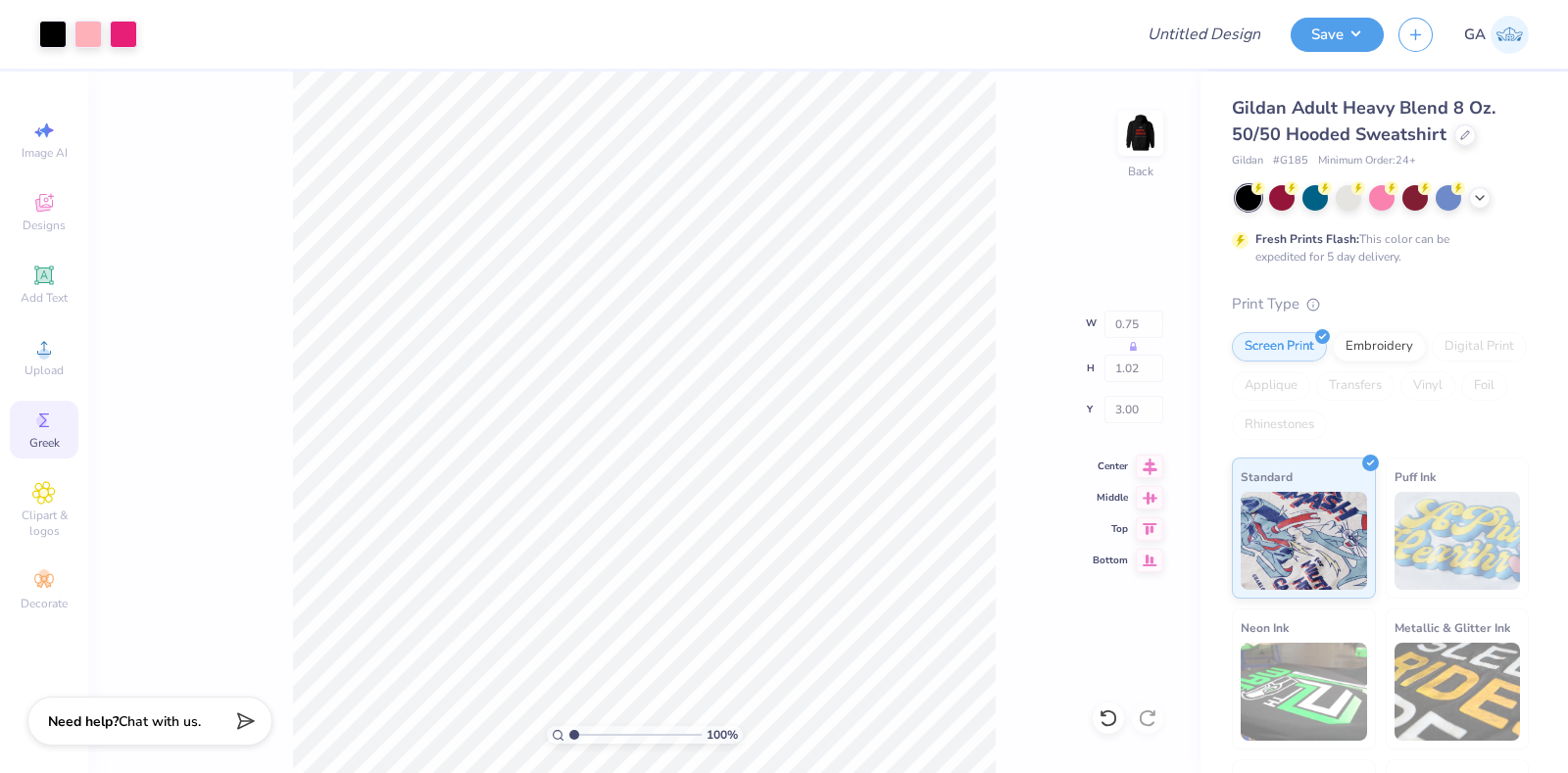 click on "100  % Back W 0.75 H 1.02 Y 3.00 Center Middle Top Bottom" at bounding box center [644, 422] 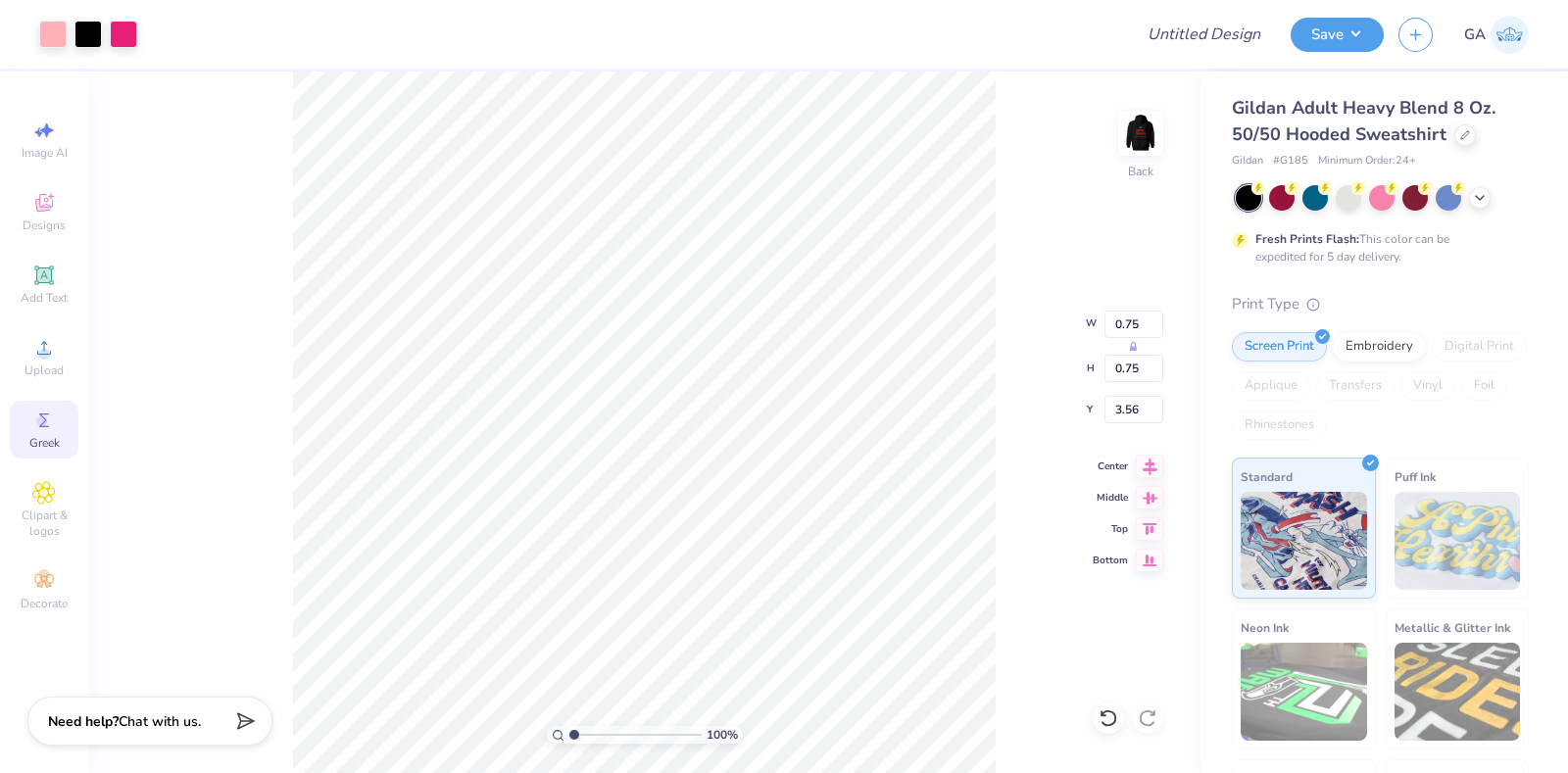 type on "1.02" 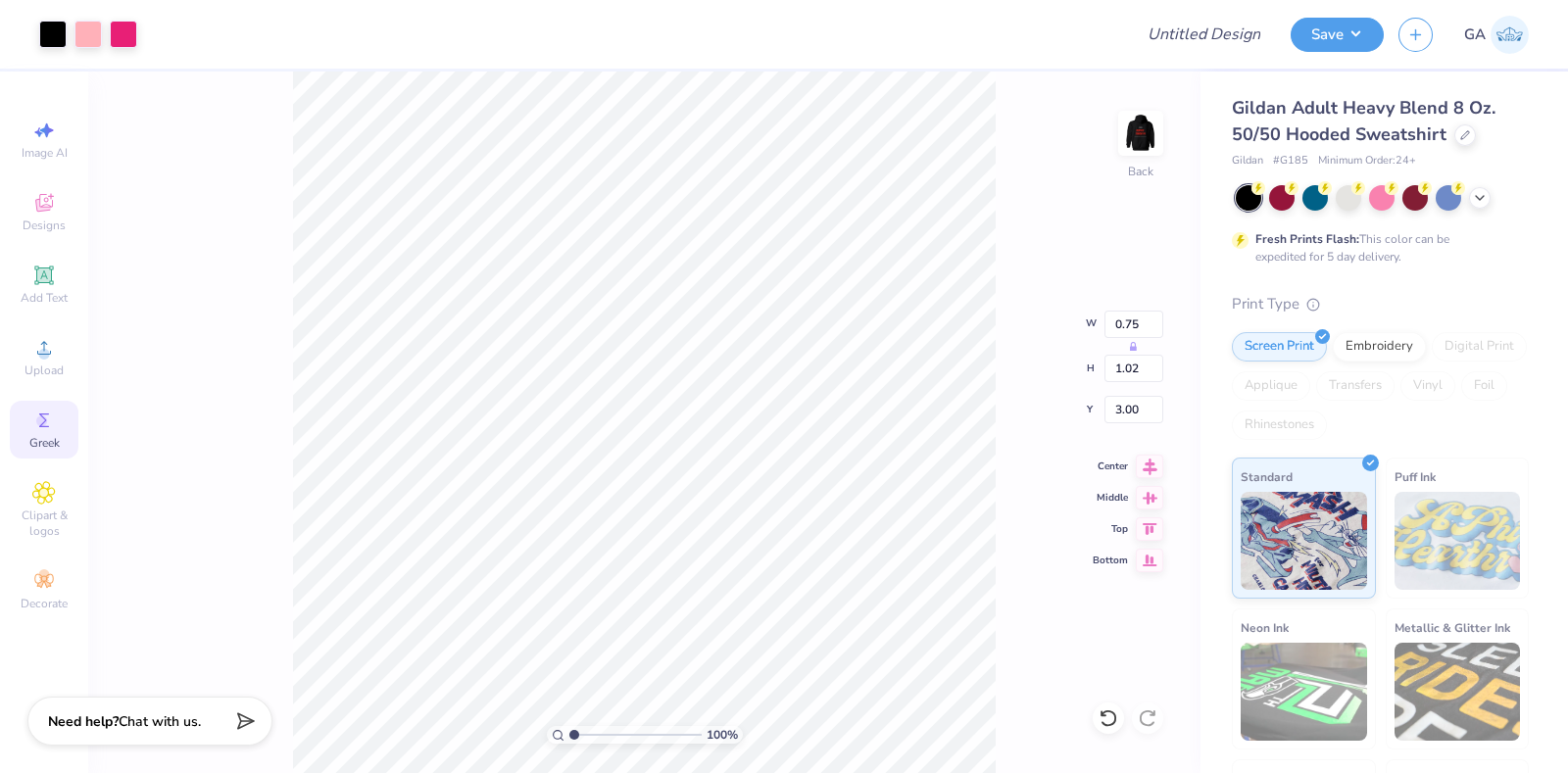 type on "0.75" 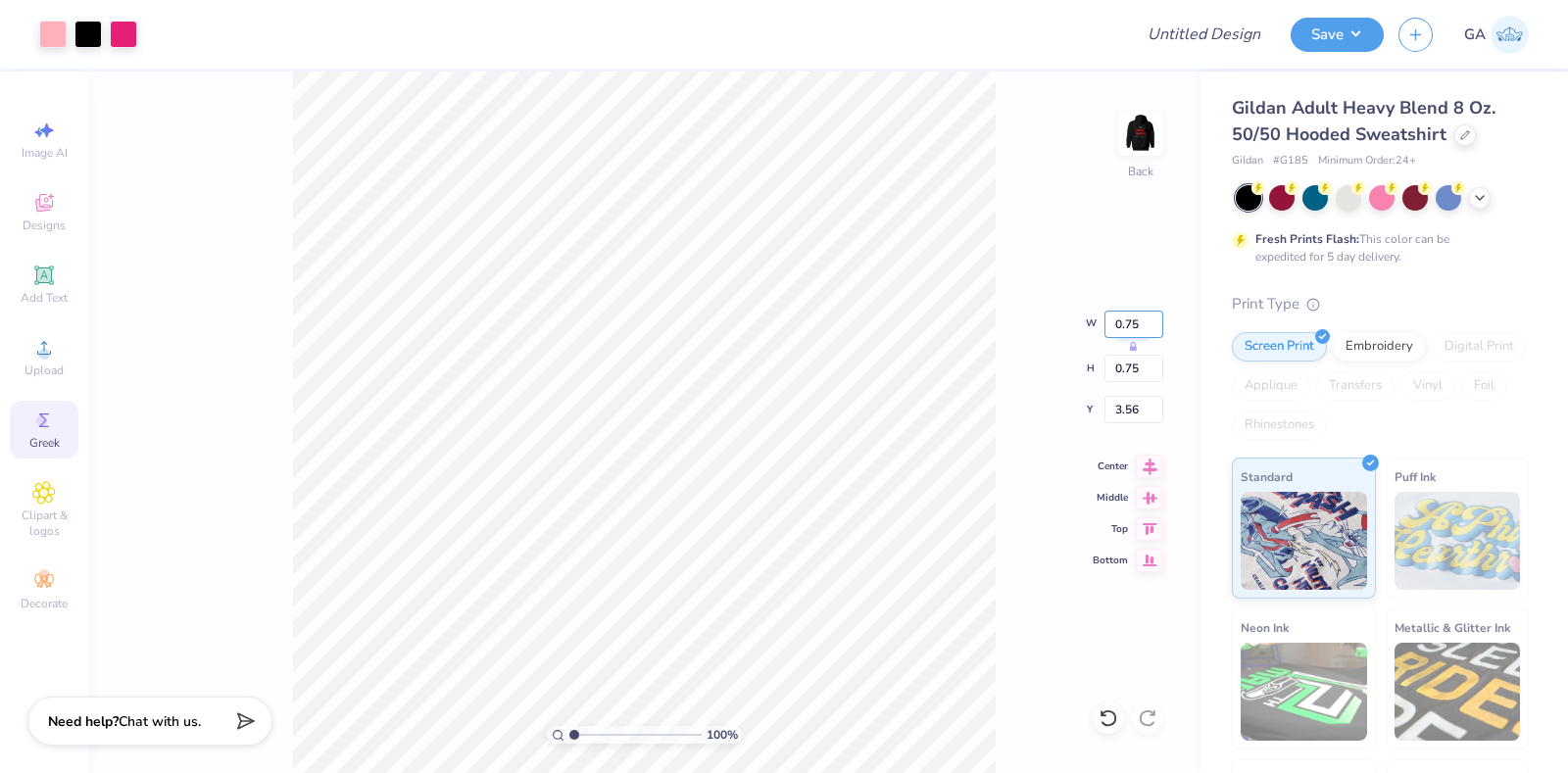 click on "0.75" at bounding box center [1134, 324] 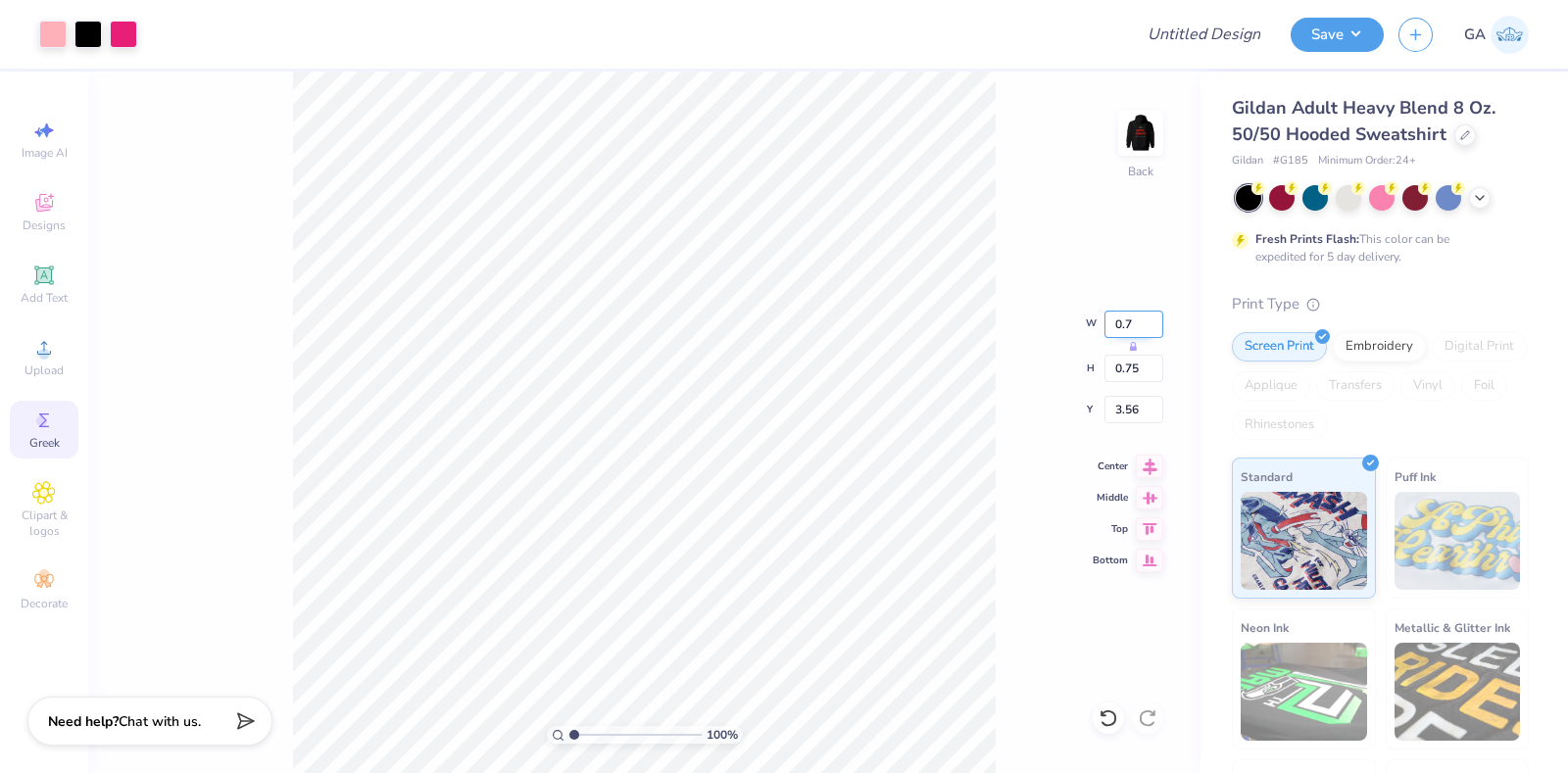 type on "0" 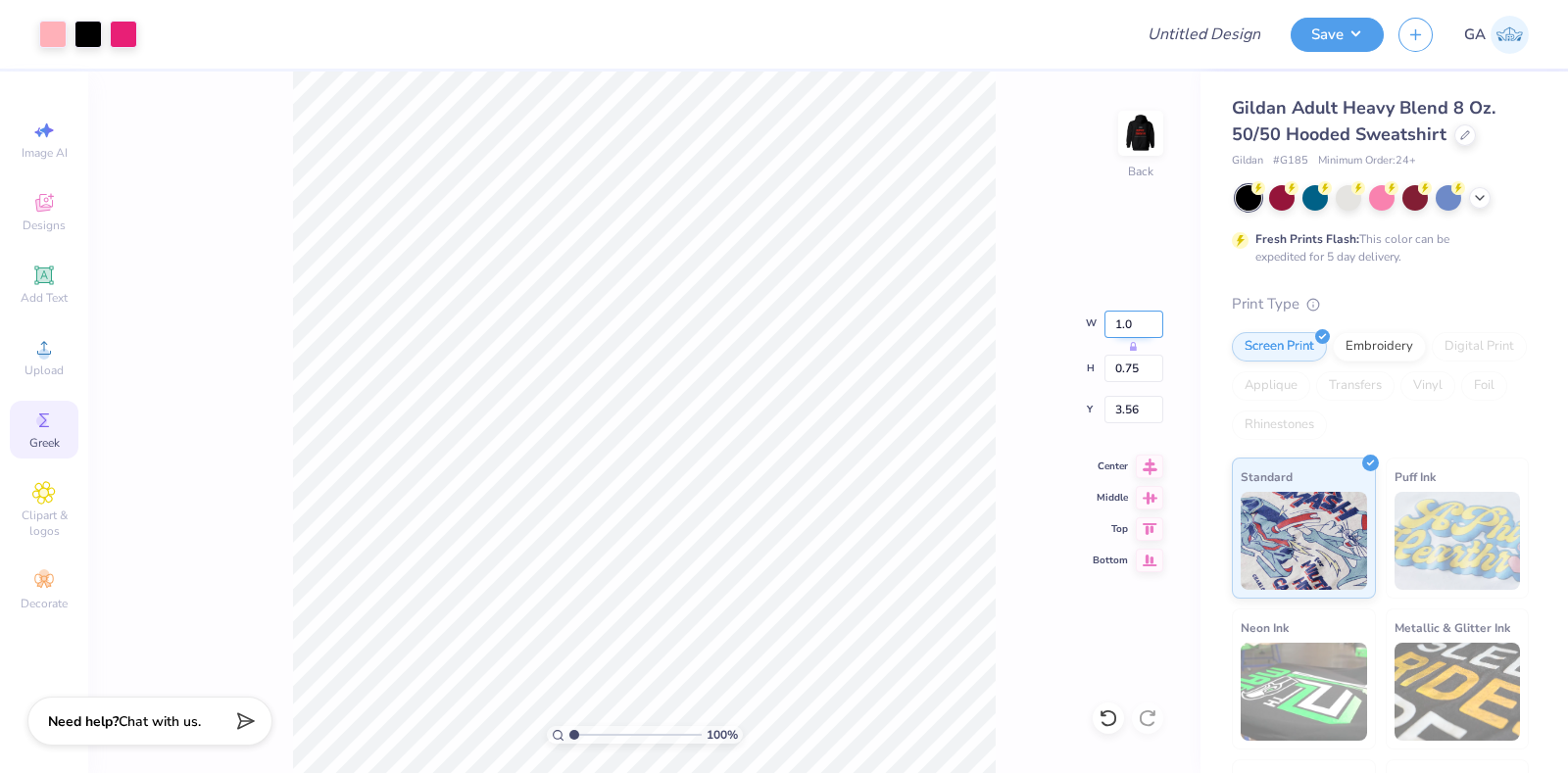 type on "1.00" 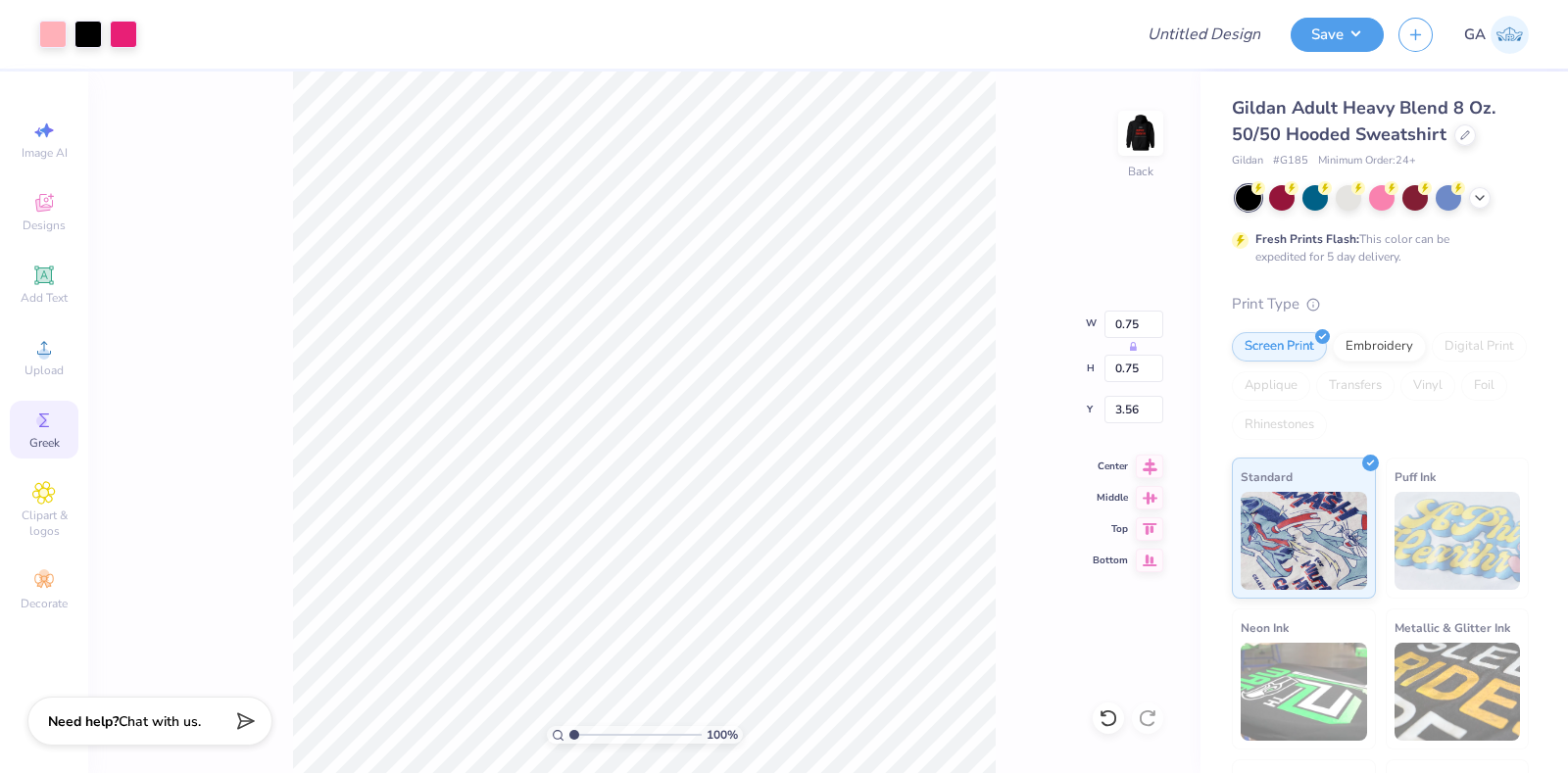 type on "1.00" 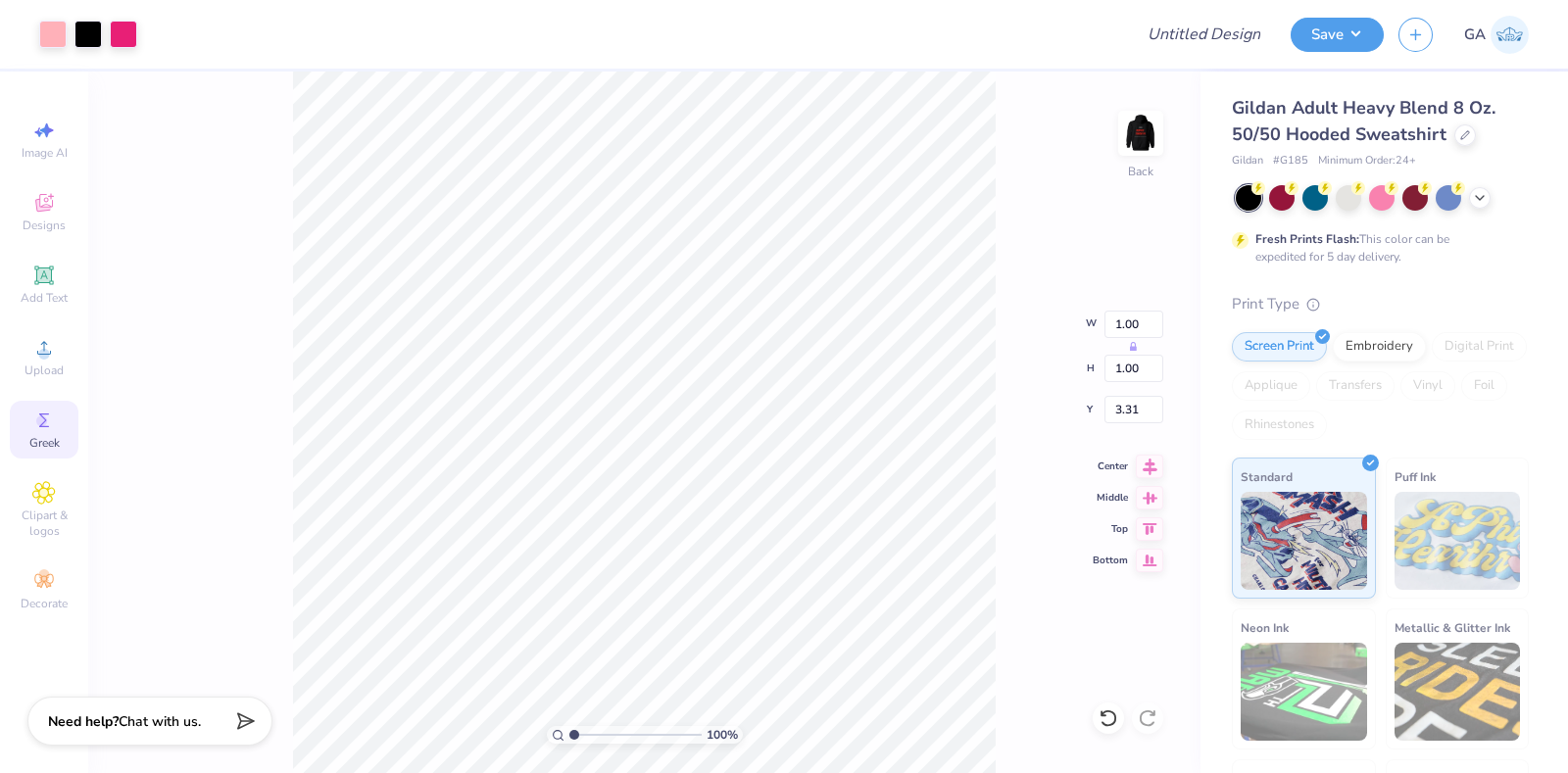 type on "3.00" 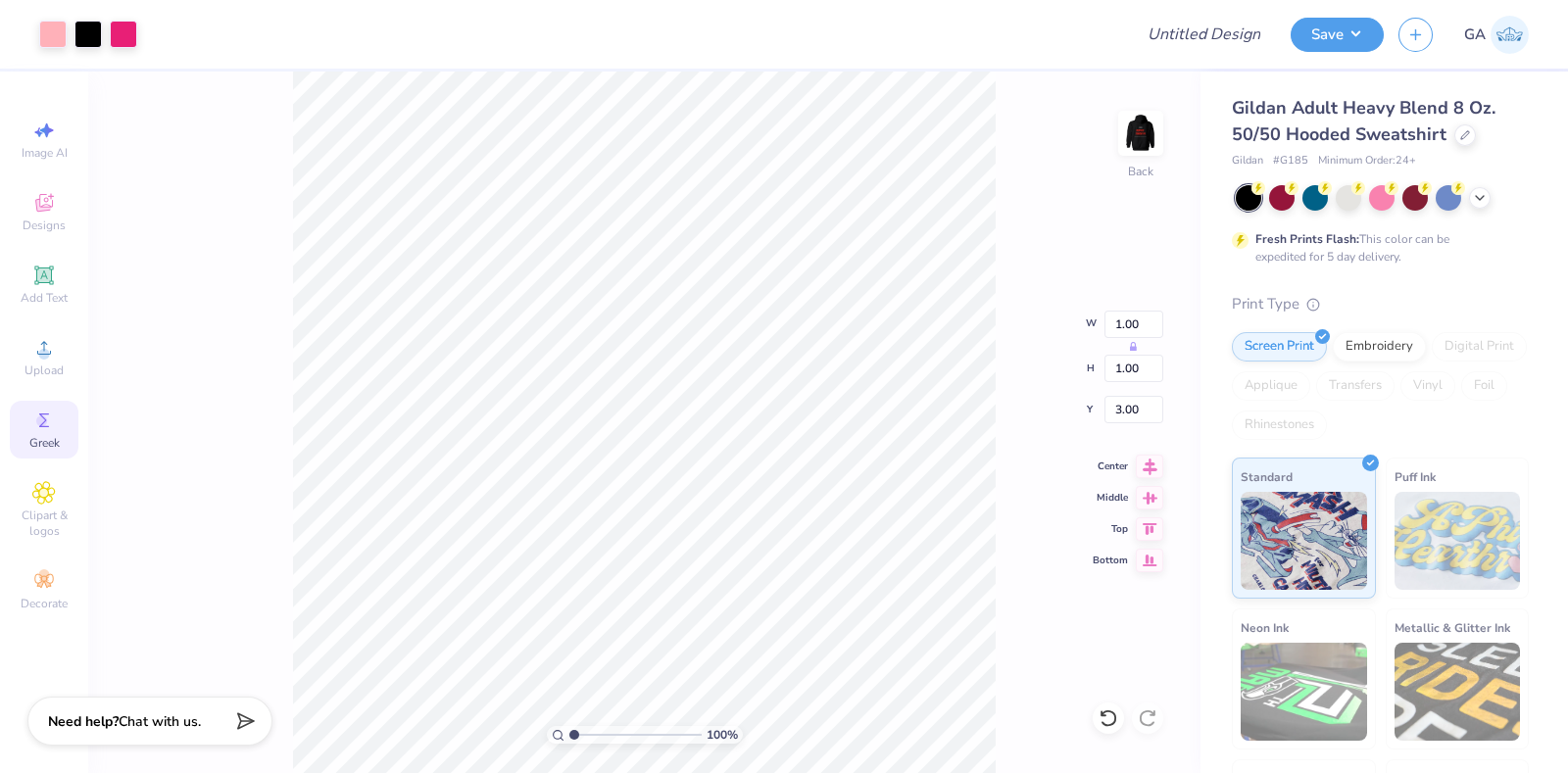type on "0.75" 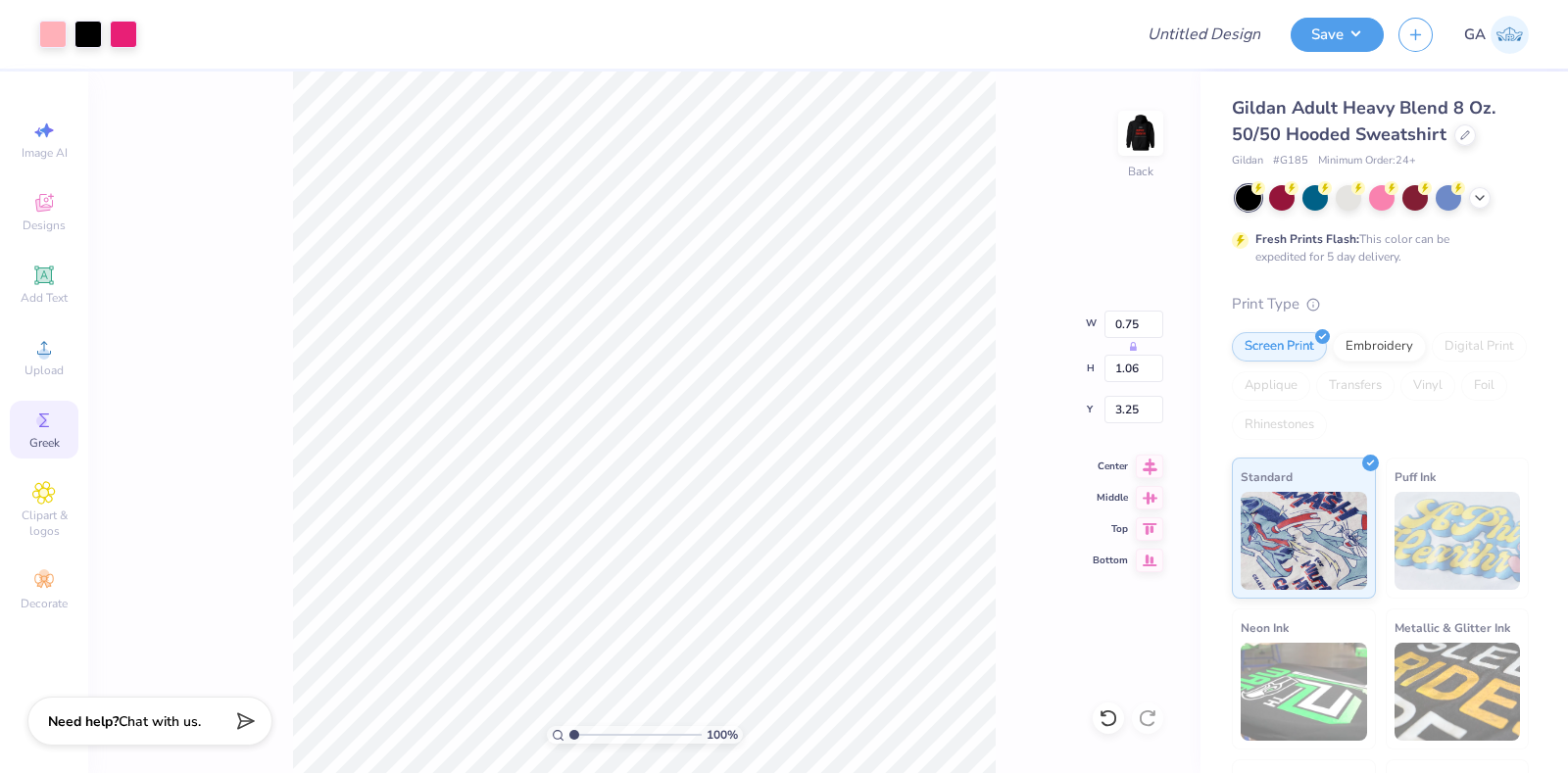 type on "3.00" 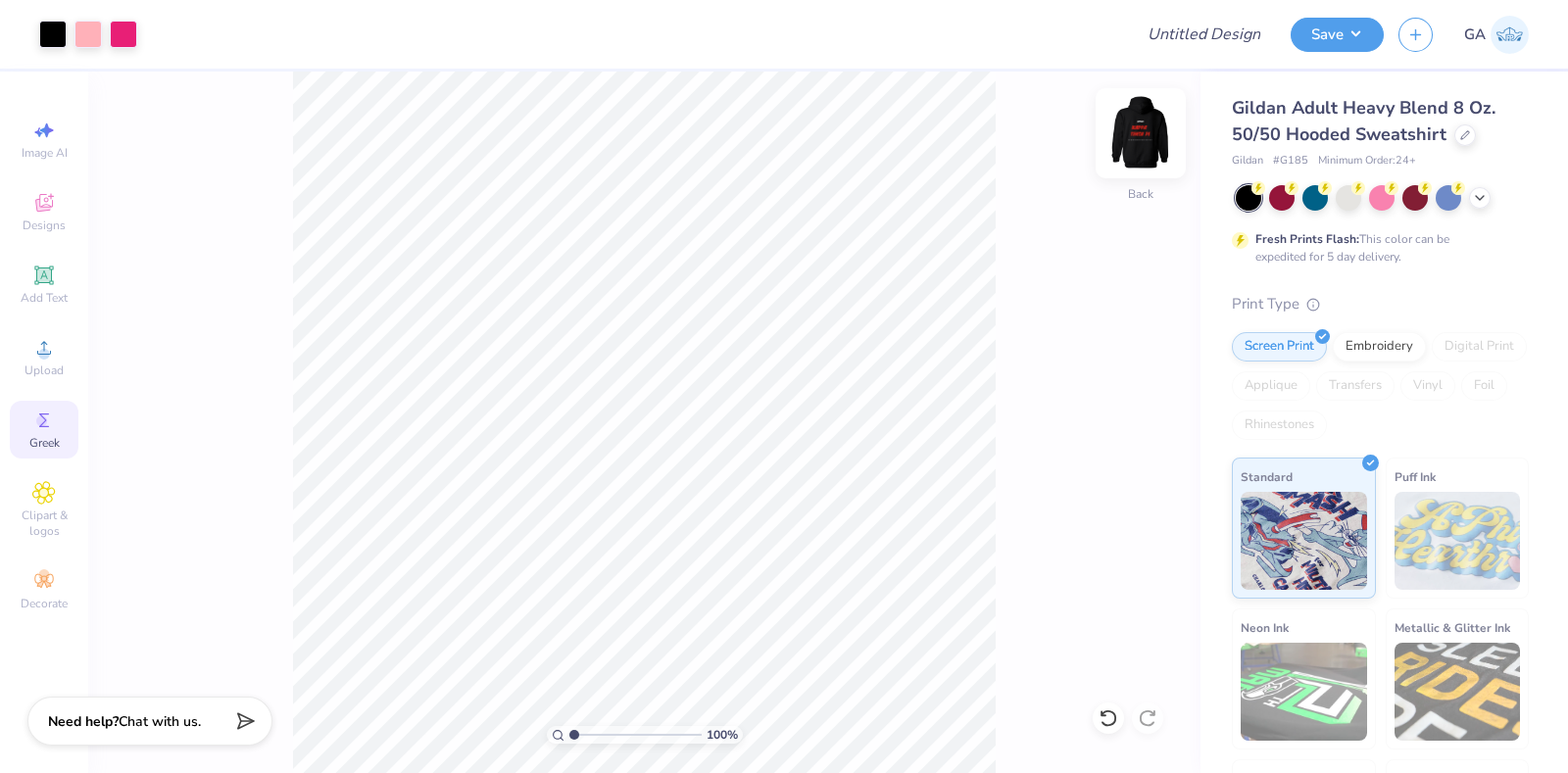 click at bounding box center (1141, 133) 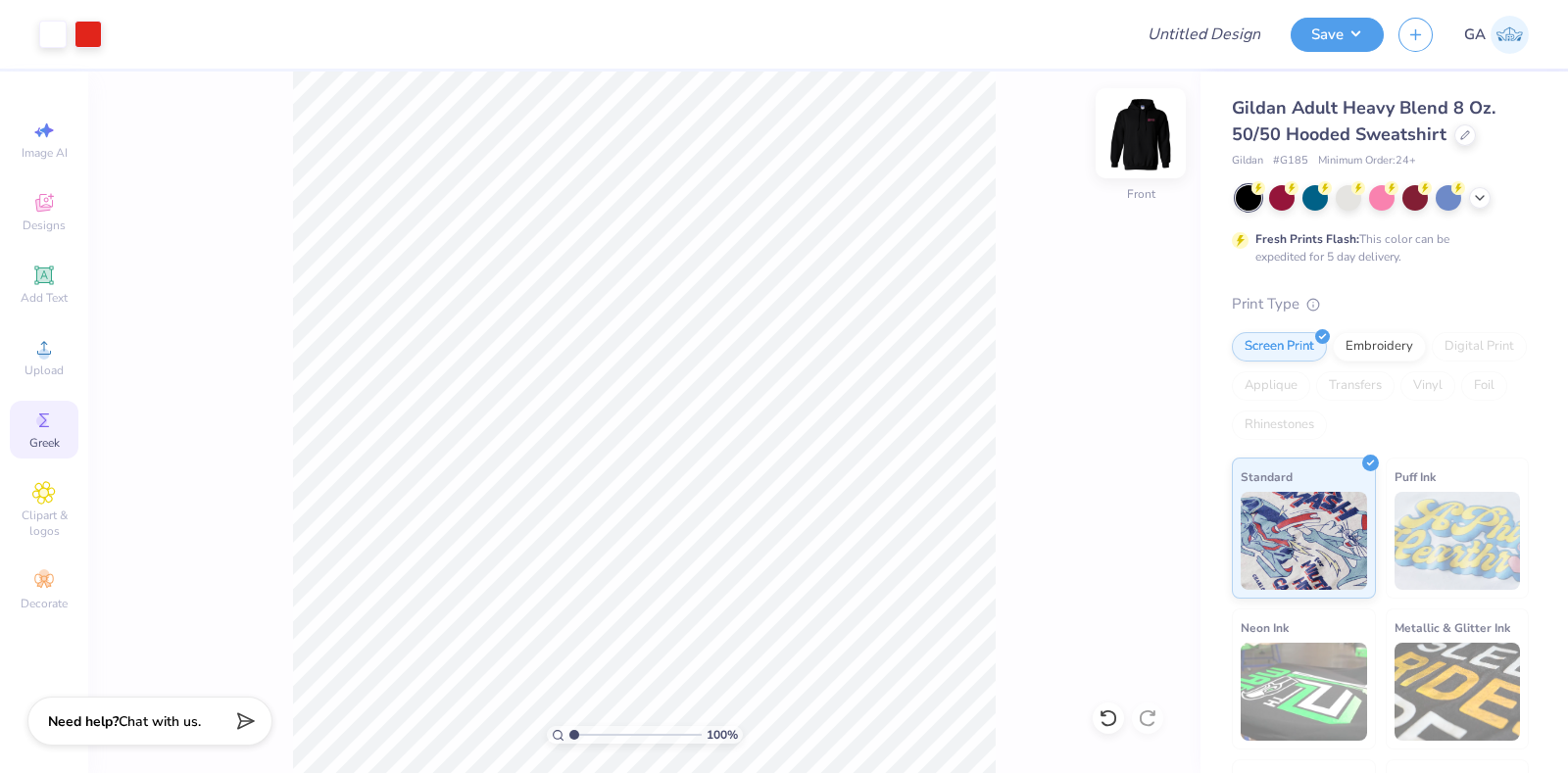 click at bounding box center (1141, 133) 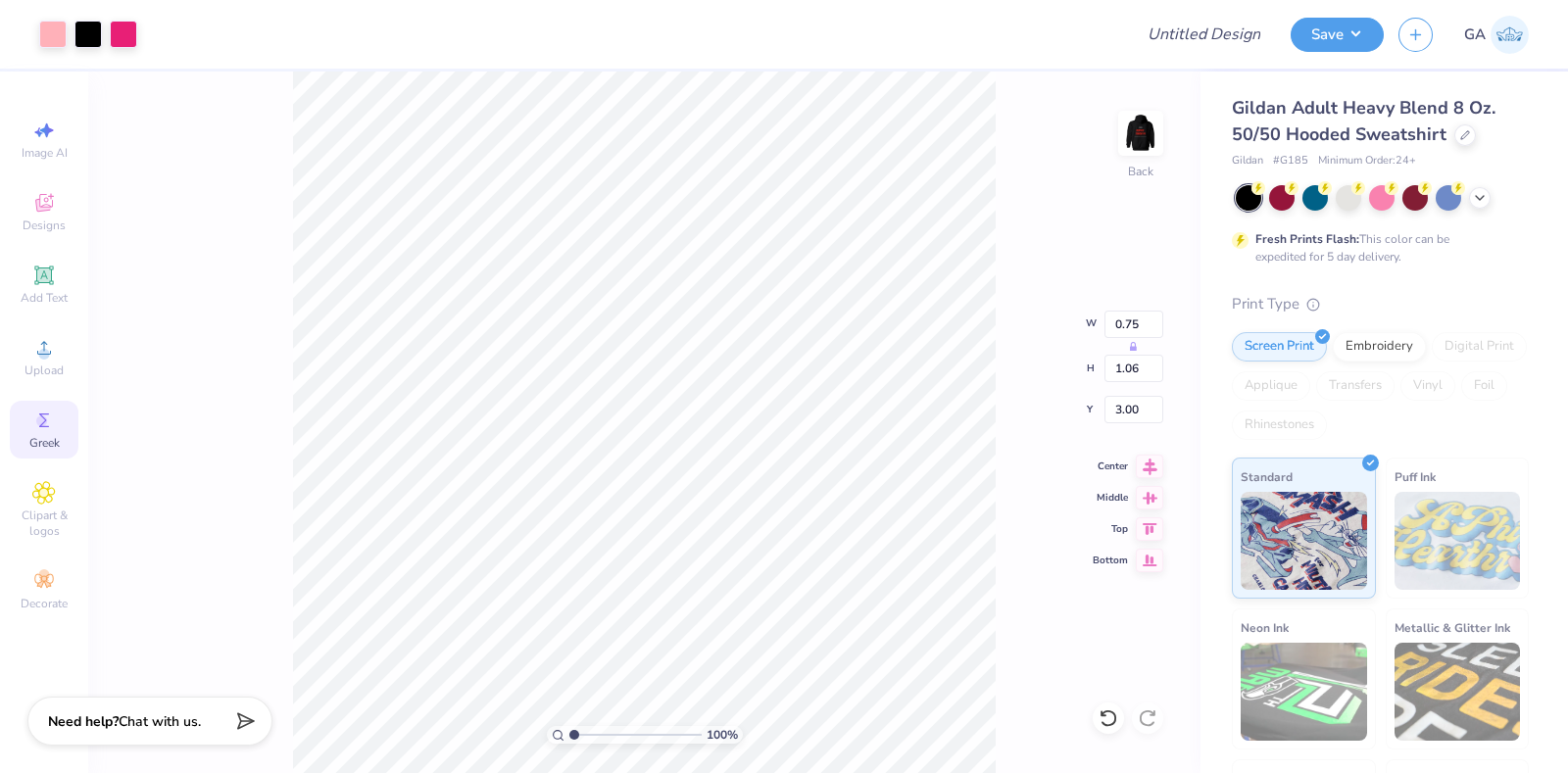 type on "1.00" 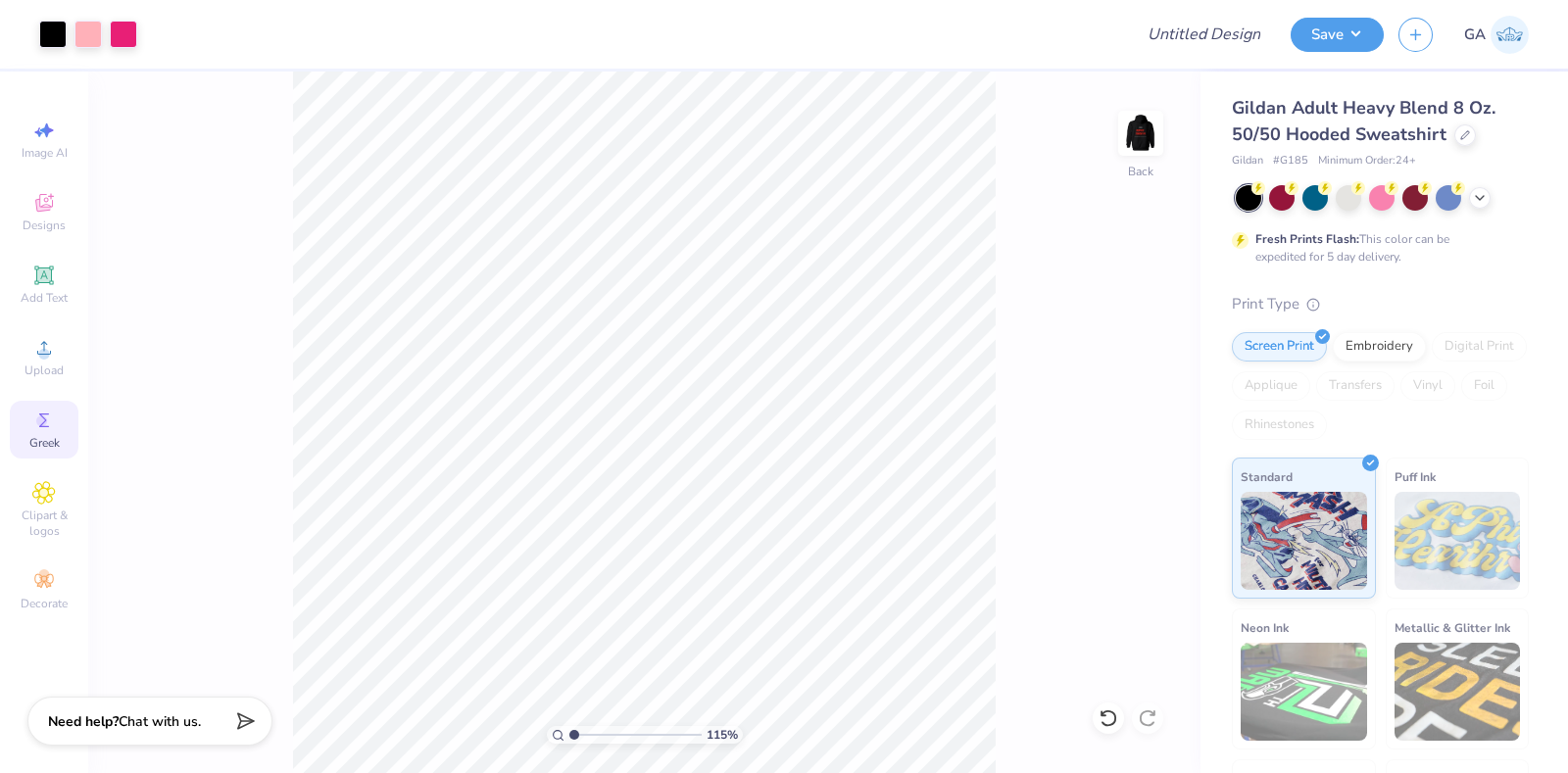type 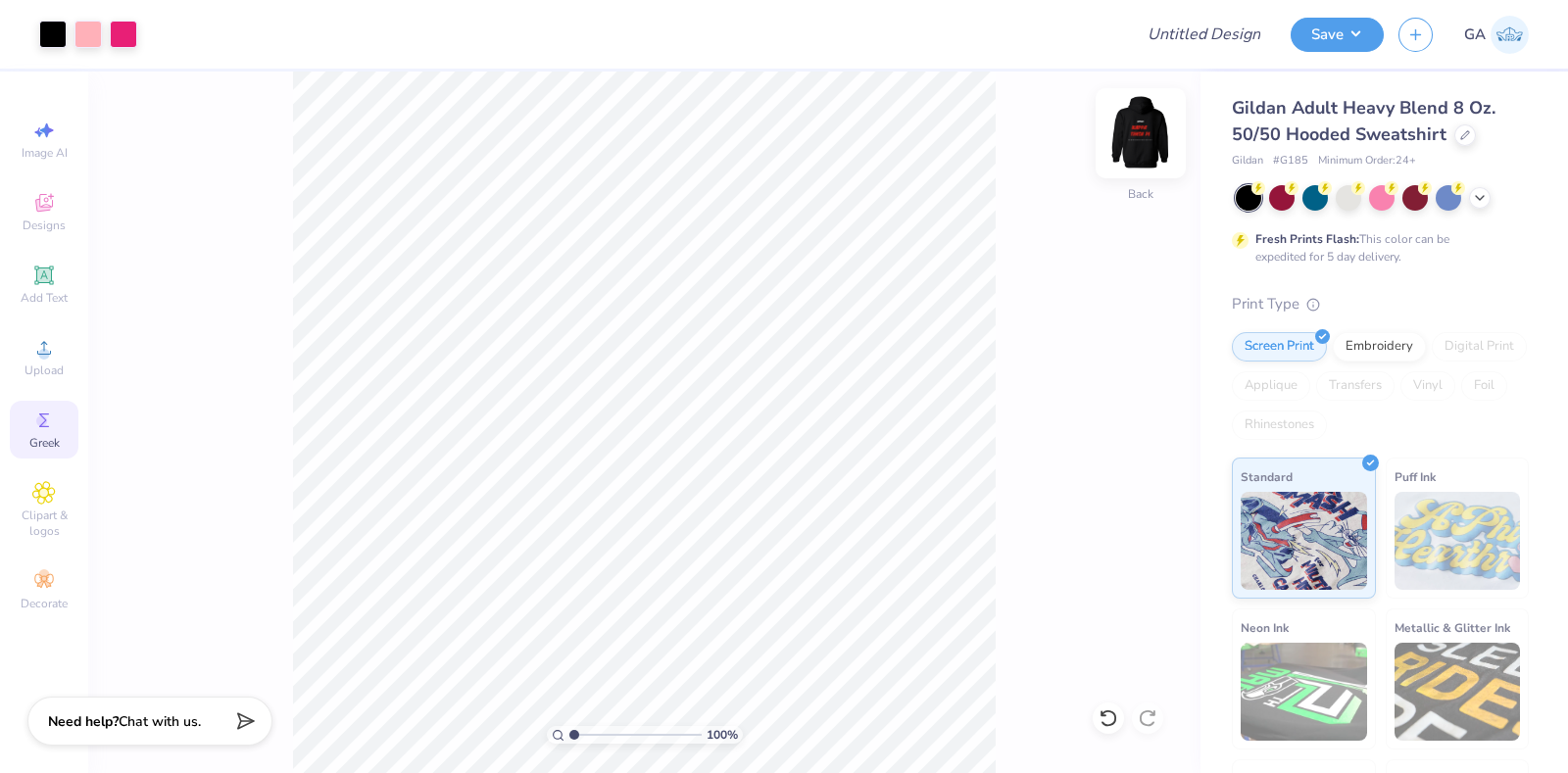 click at bounding box center [1141, 133] 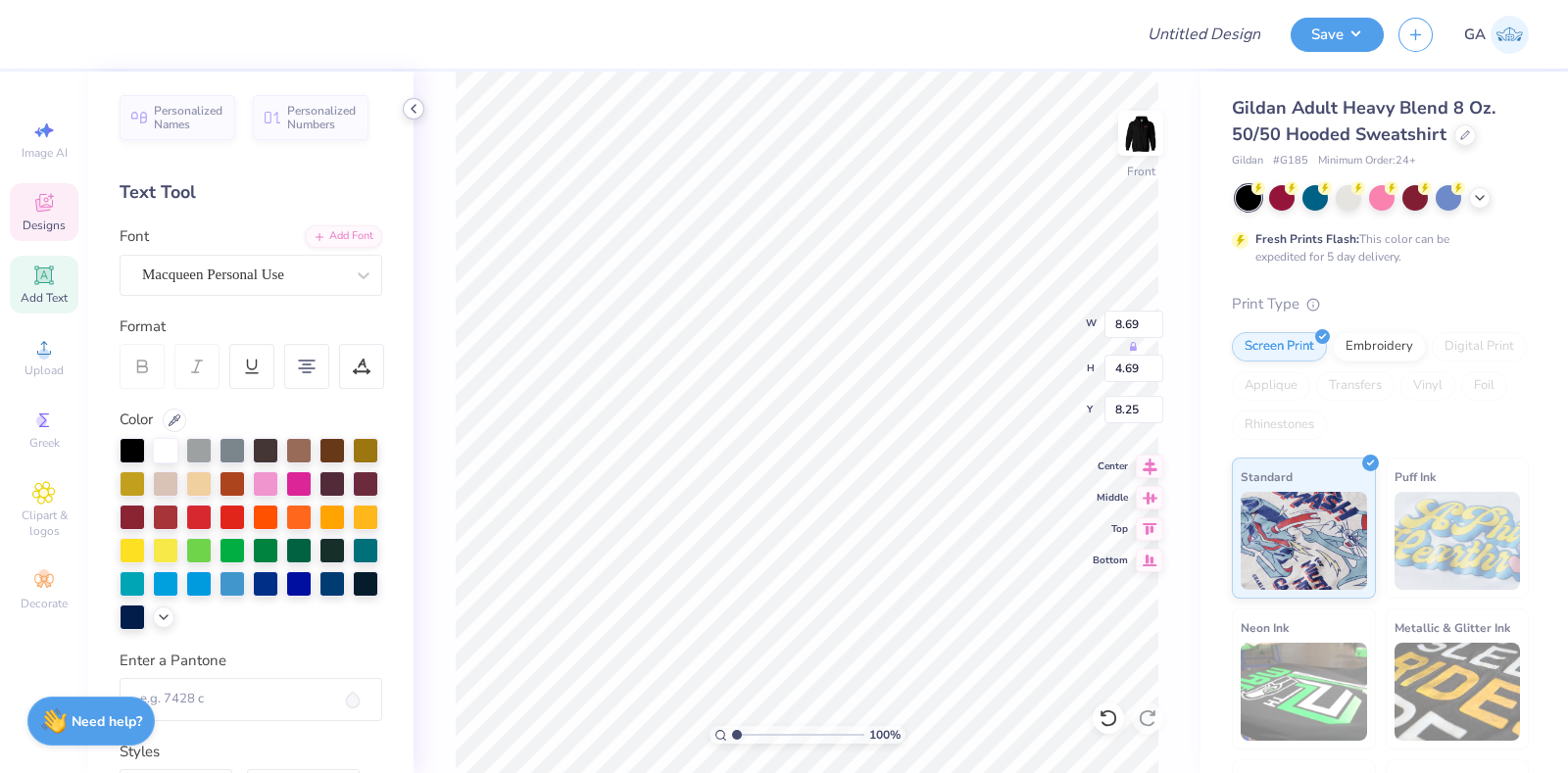click 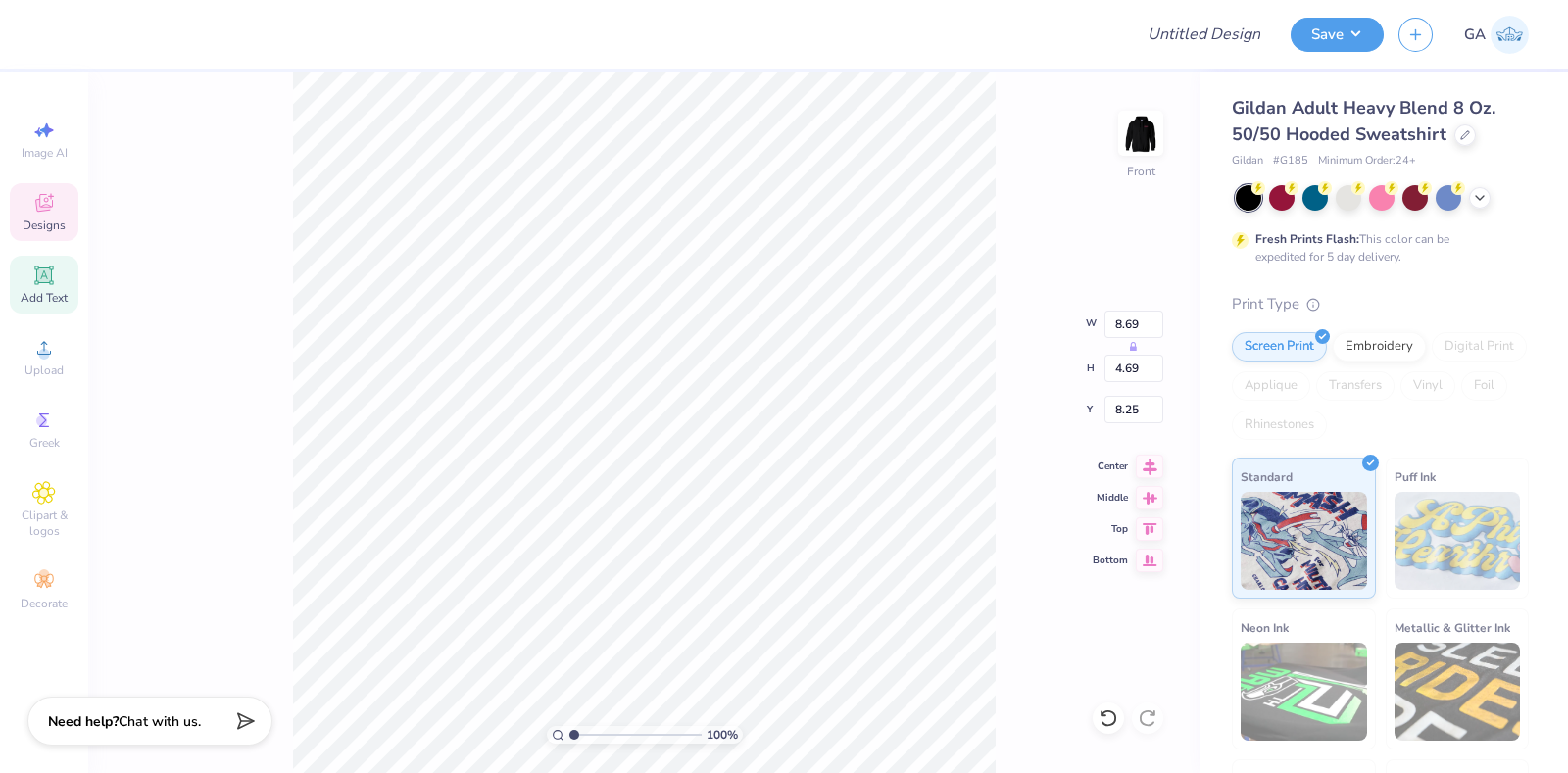 click on "100  % Front W 8.69 H 4.69 Y 8.25 Center Middle Top Bottom" at bounding box center (644, 422) 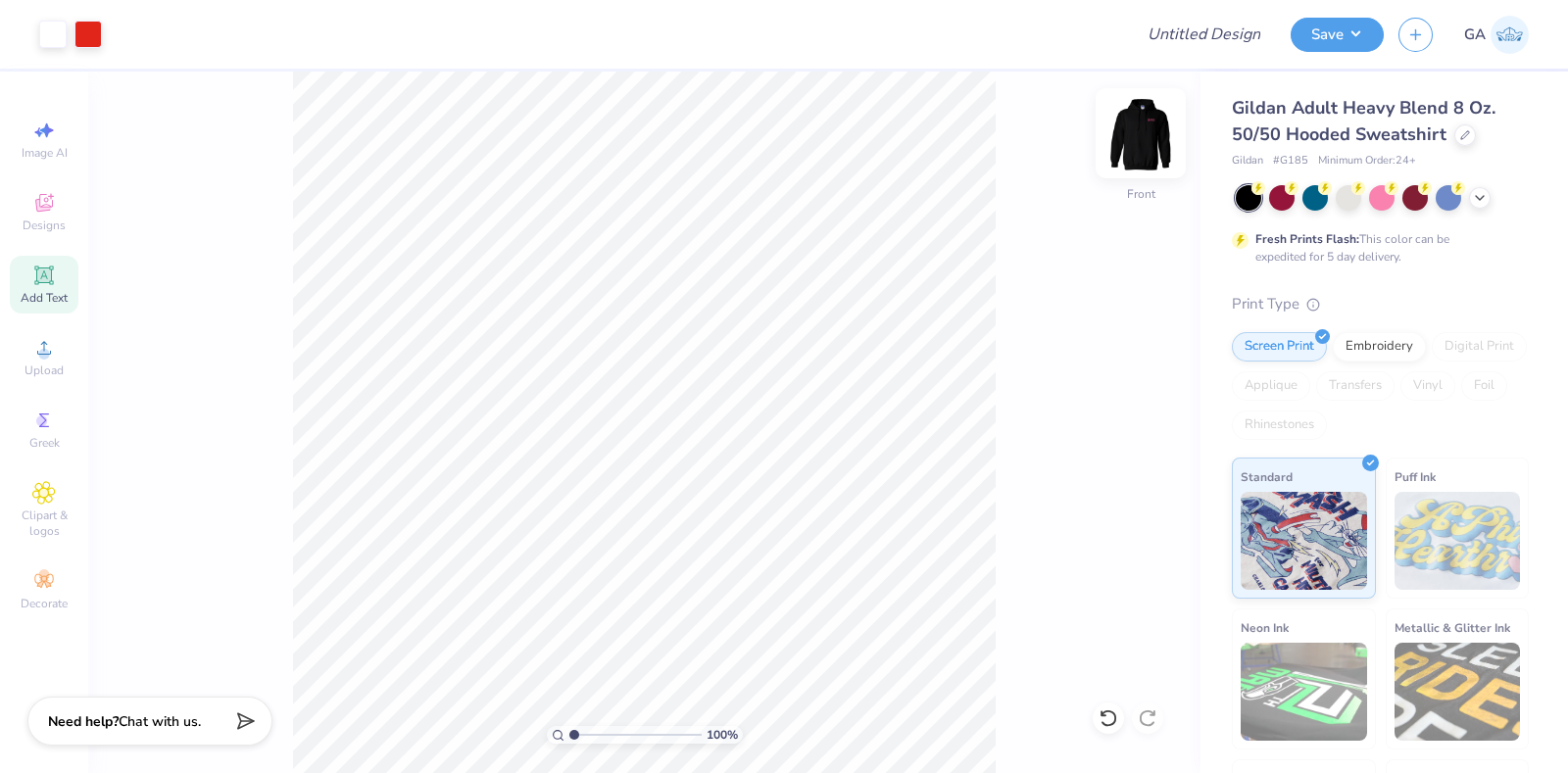 click at bounding box center [1141, 133] 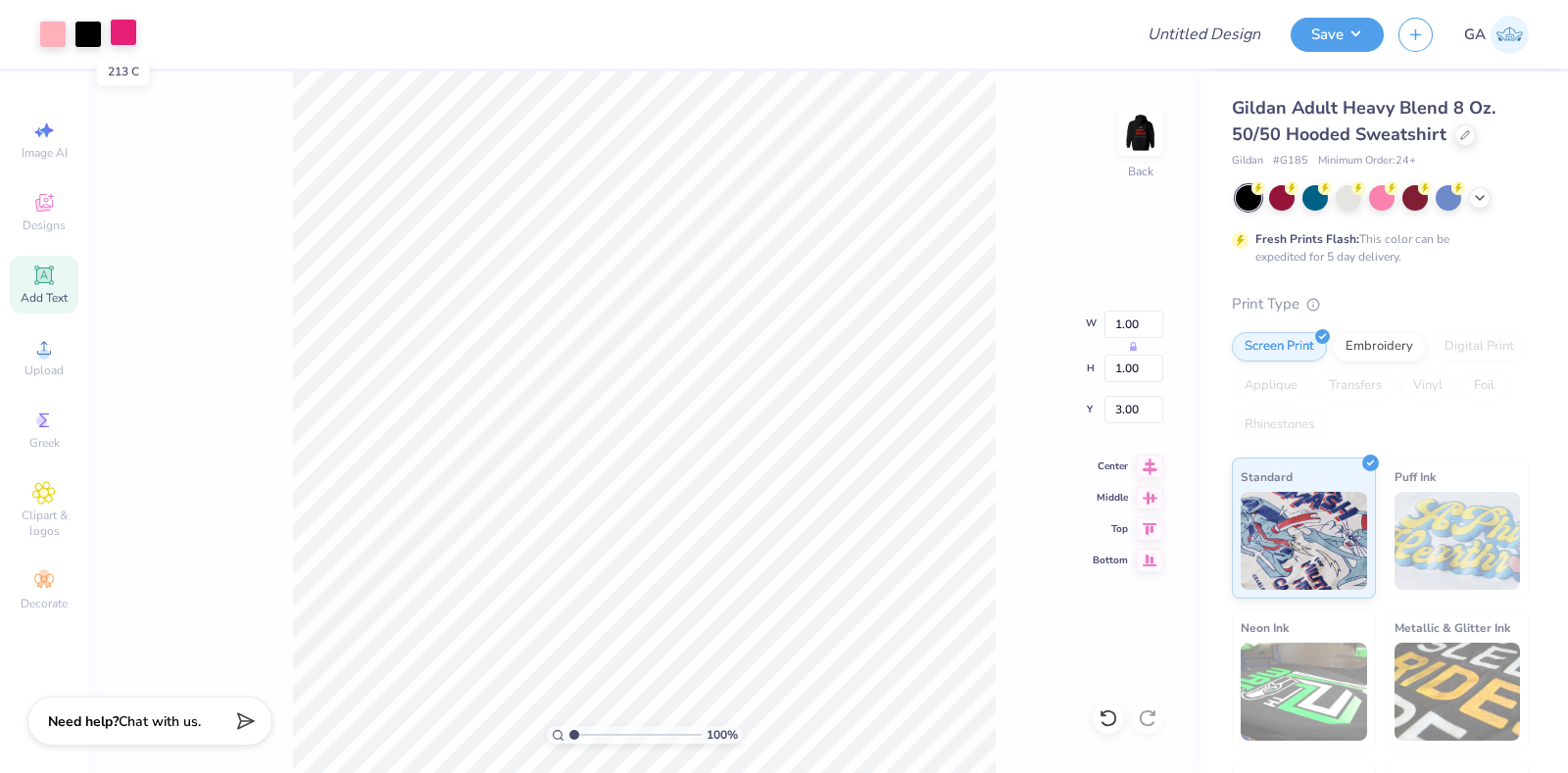 click at bounding box center (123, 32) 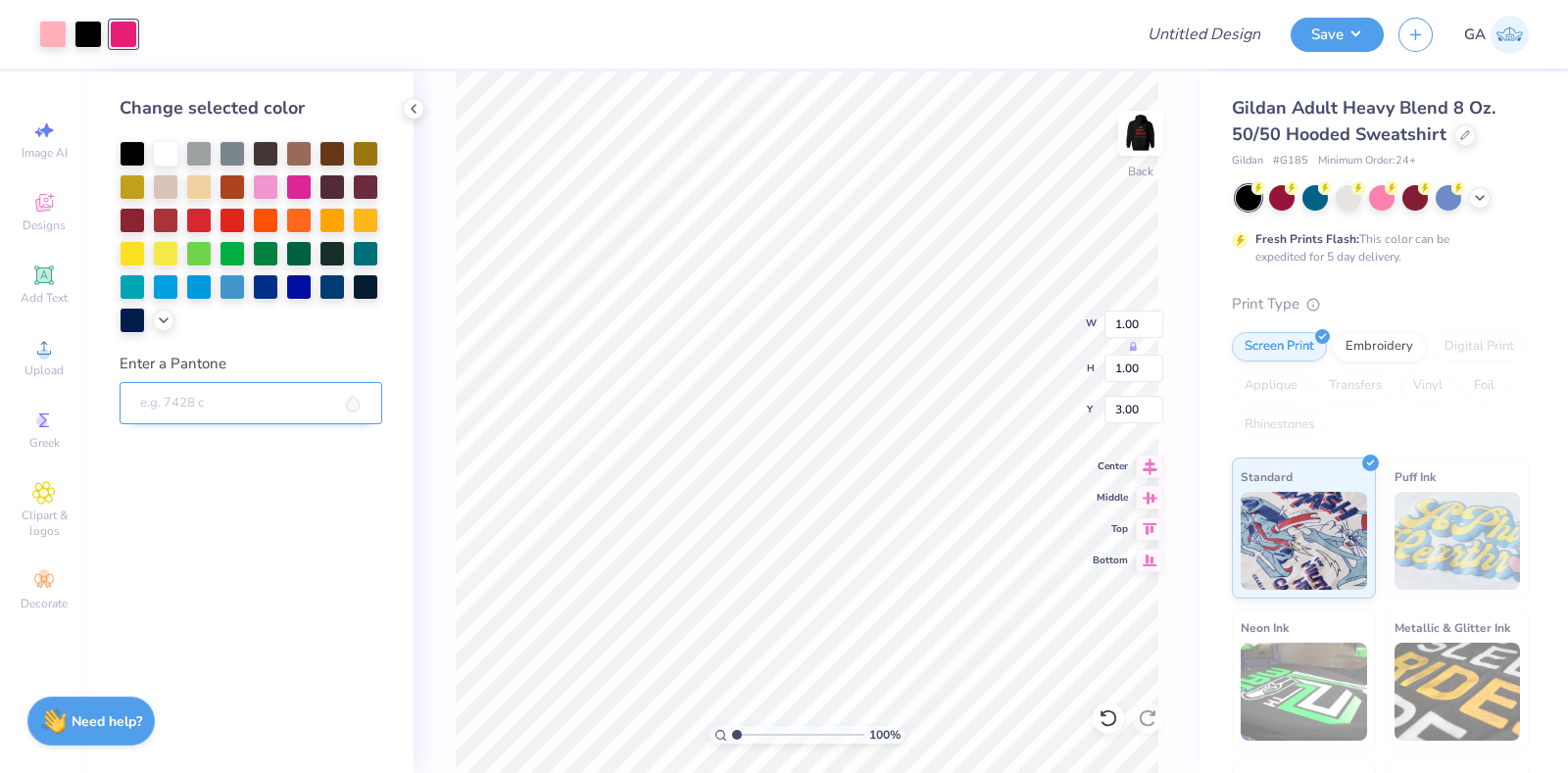 click on "Enter a Pantone" at bounding box center (251, 404) 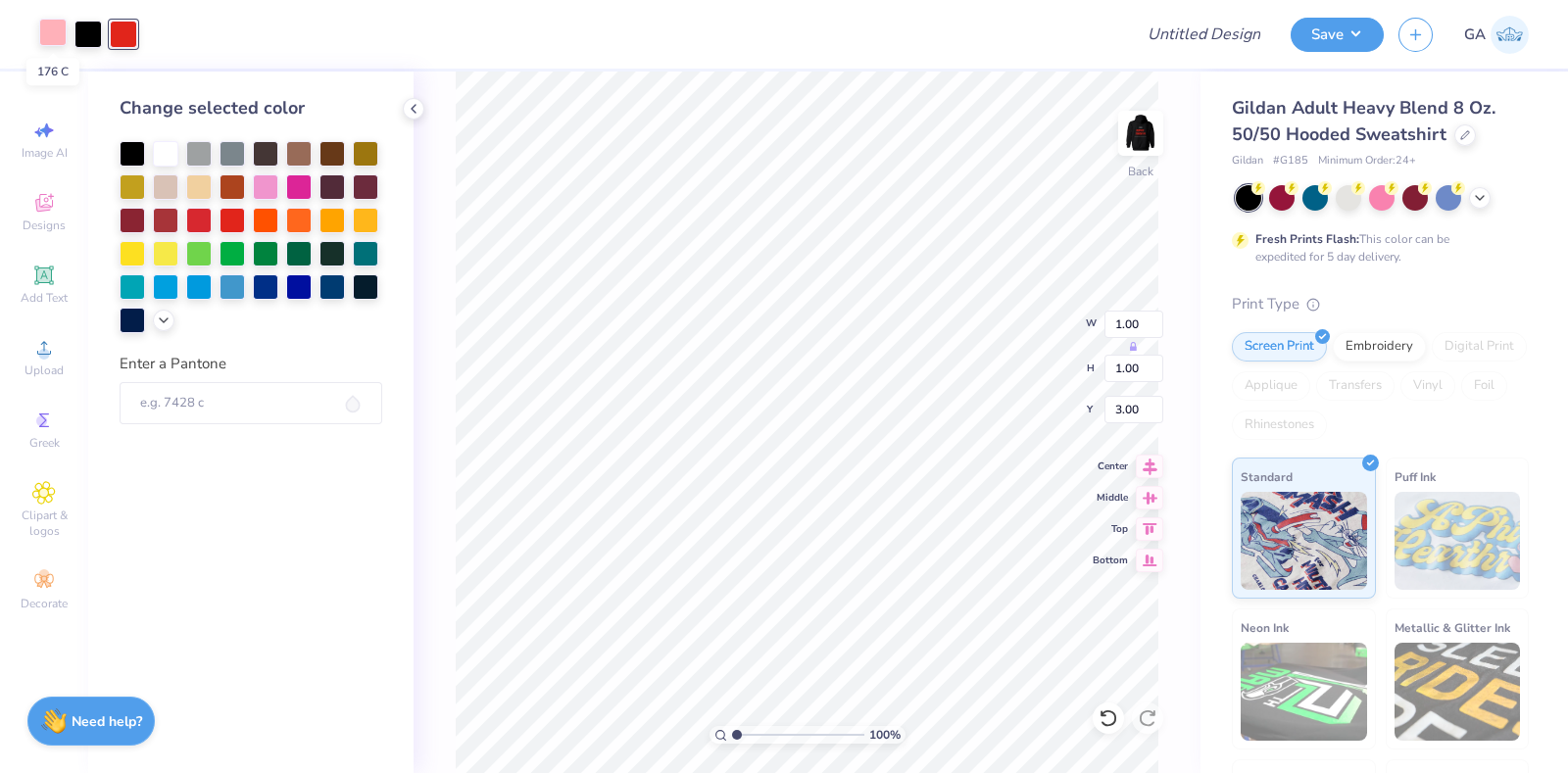 click at bounding box center [53, 32] 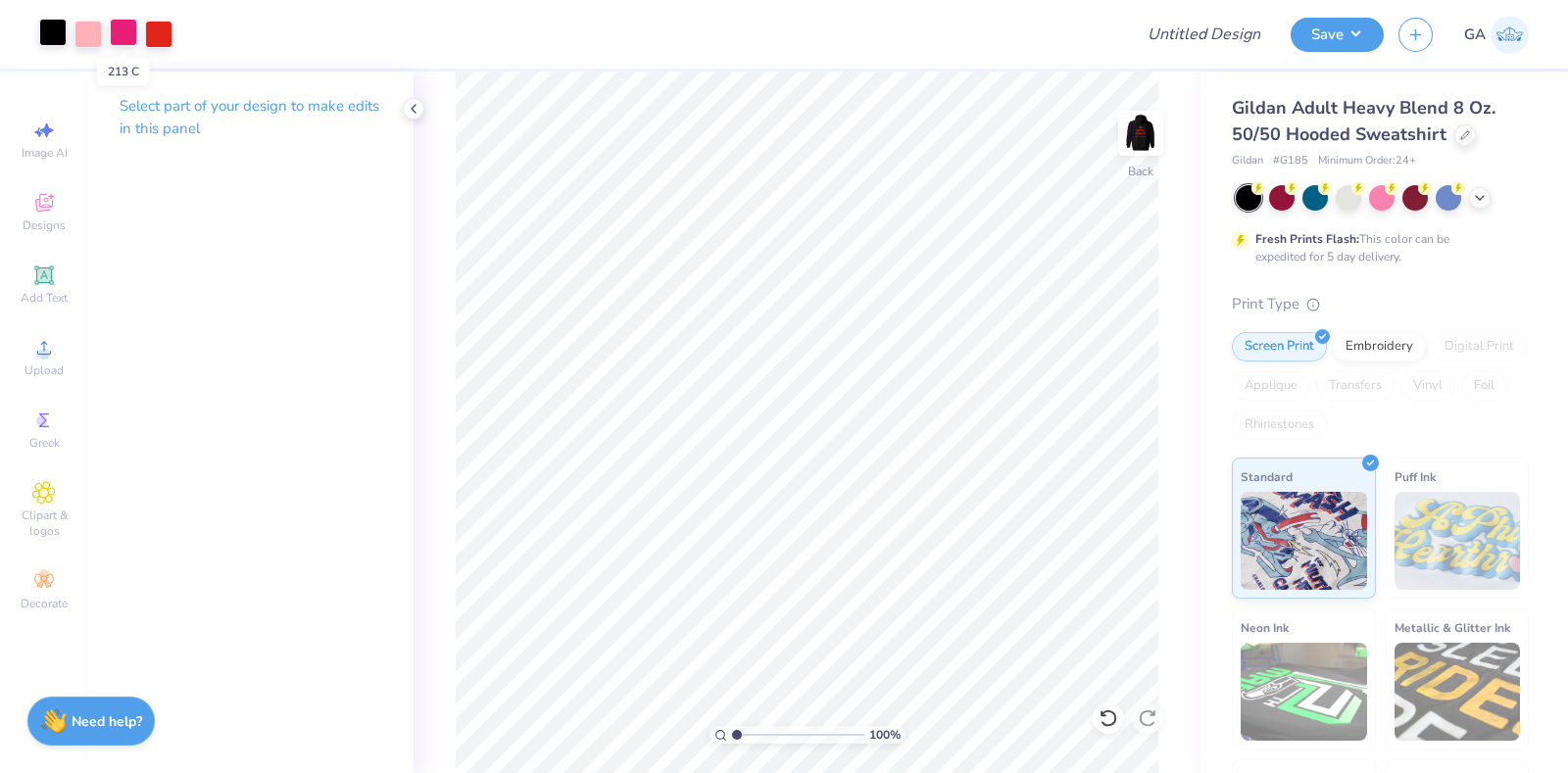 click at bounding box center (123, 32) 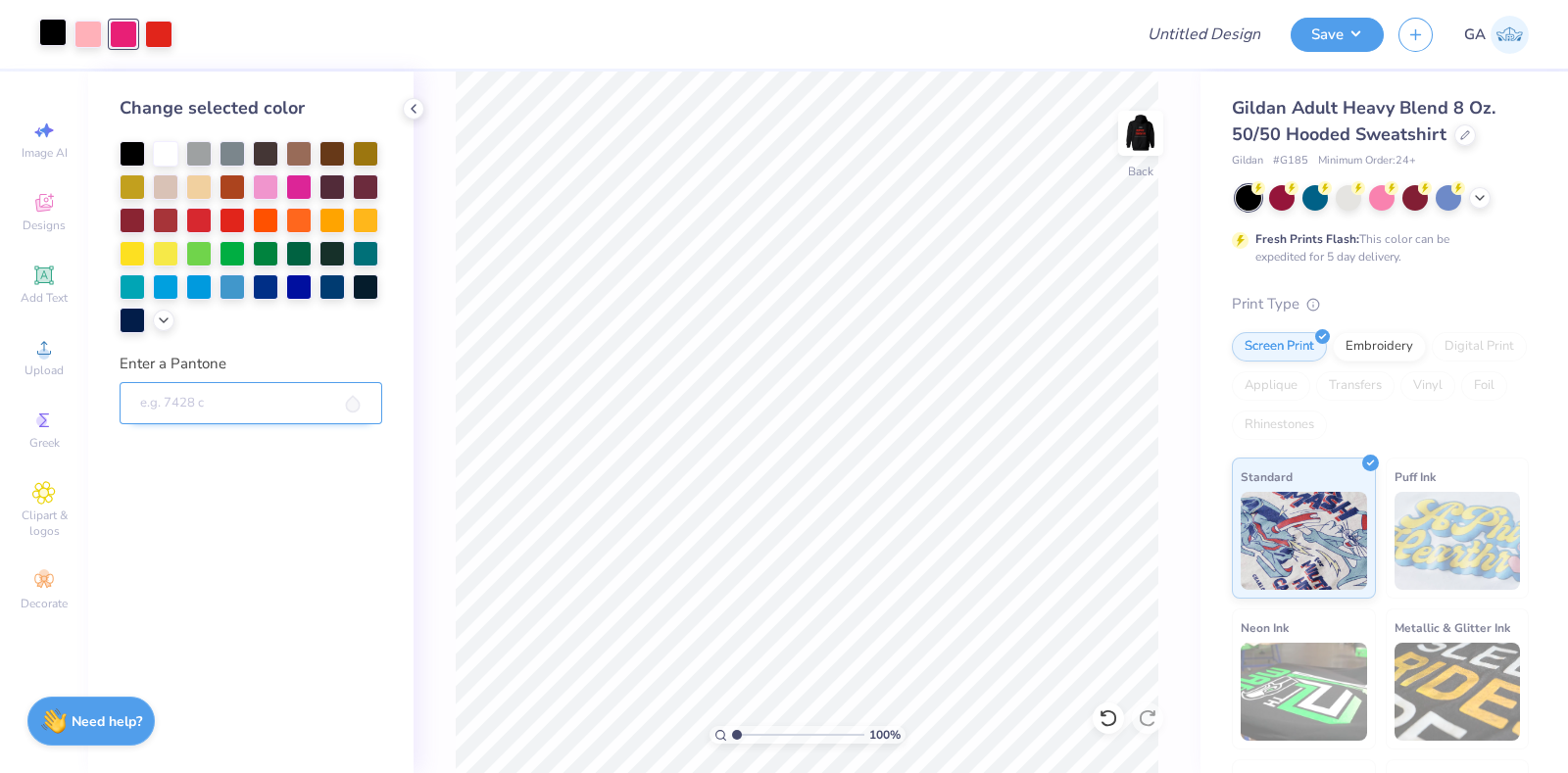 click on "Enter a Pantone" at bounding box center (251, 404) 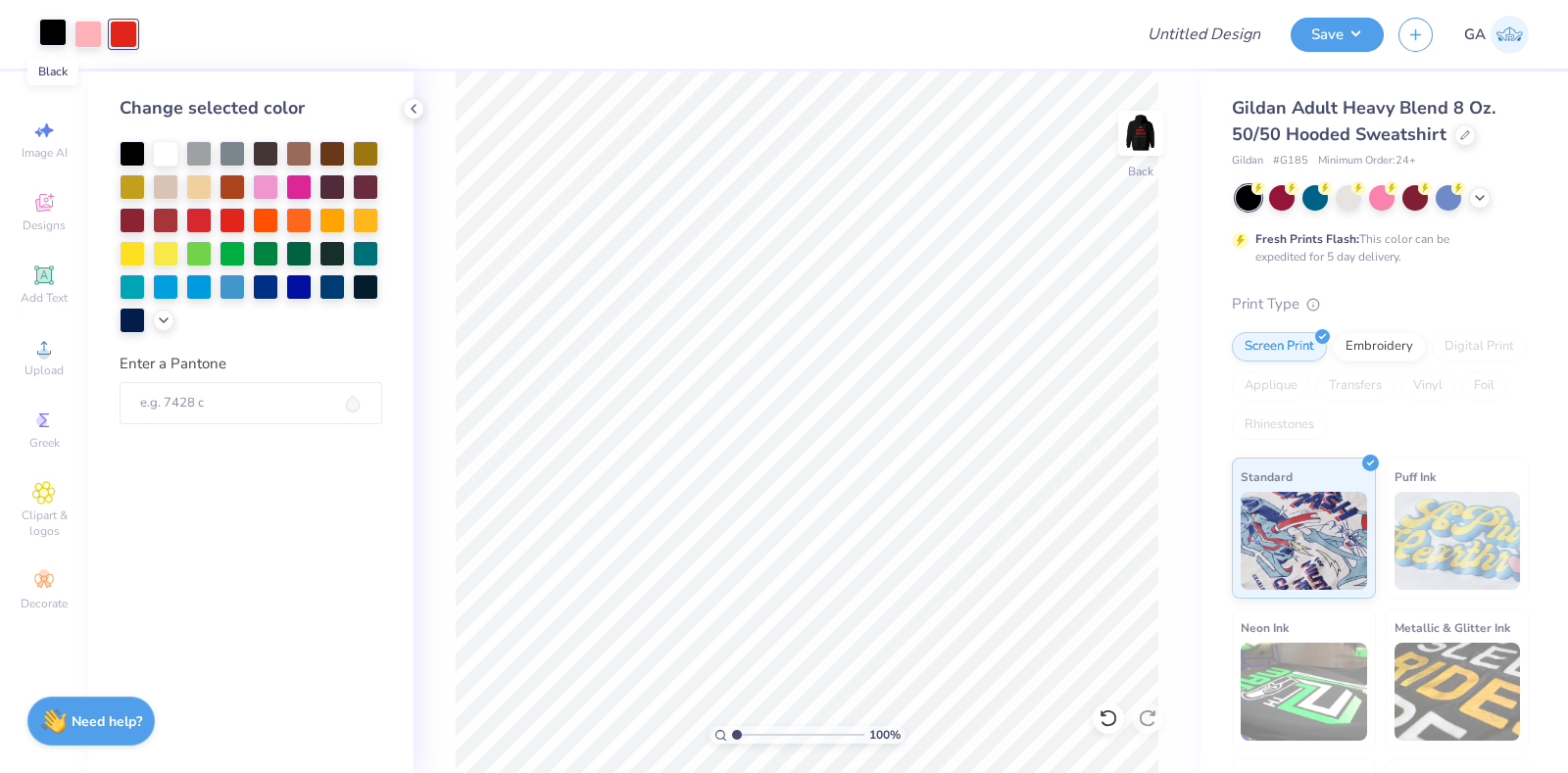 click at bounding box center (53, 32) 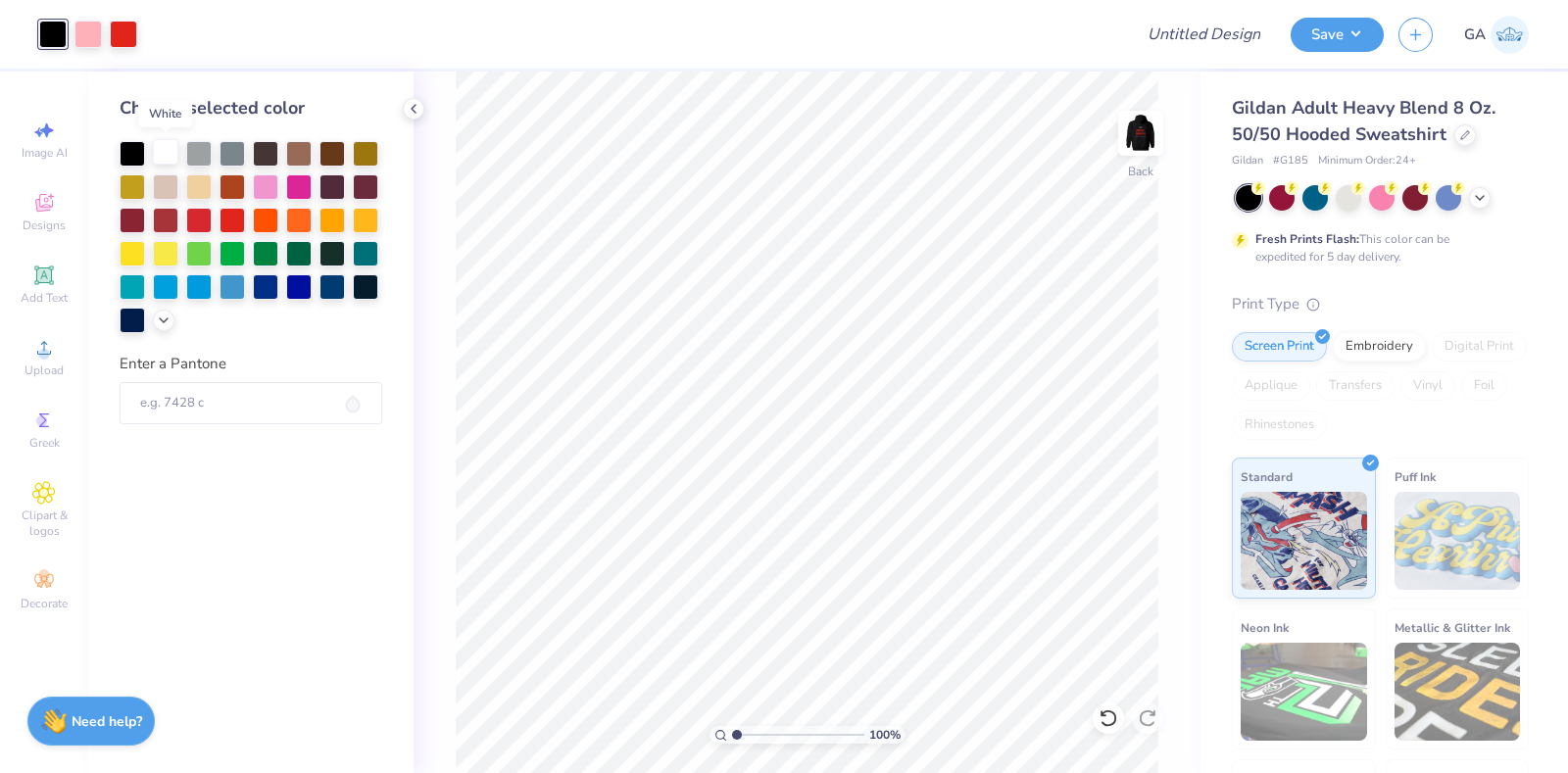 click at bounding box center (166, 152) 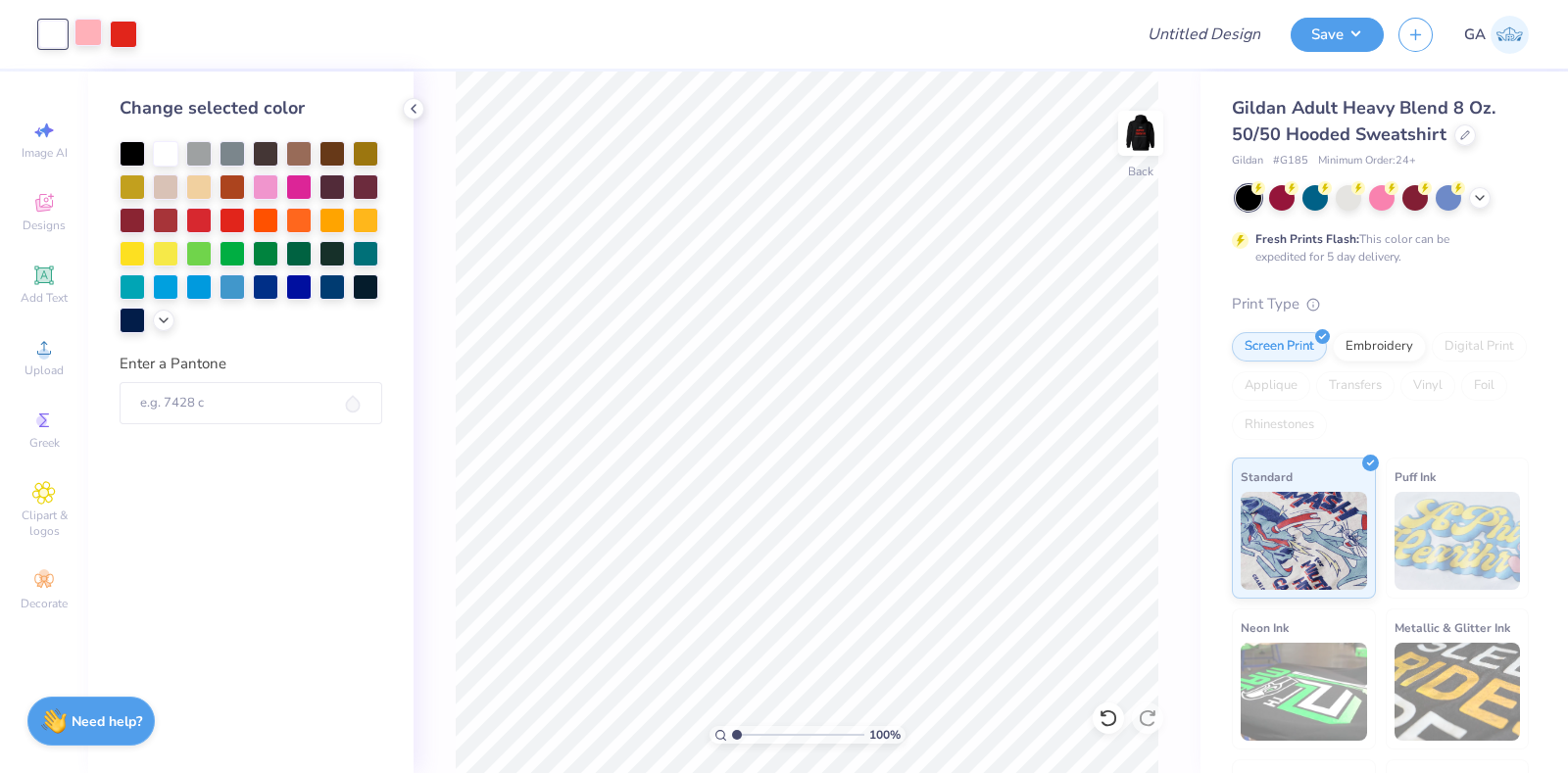click at bounding box center [88, 32] 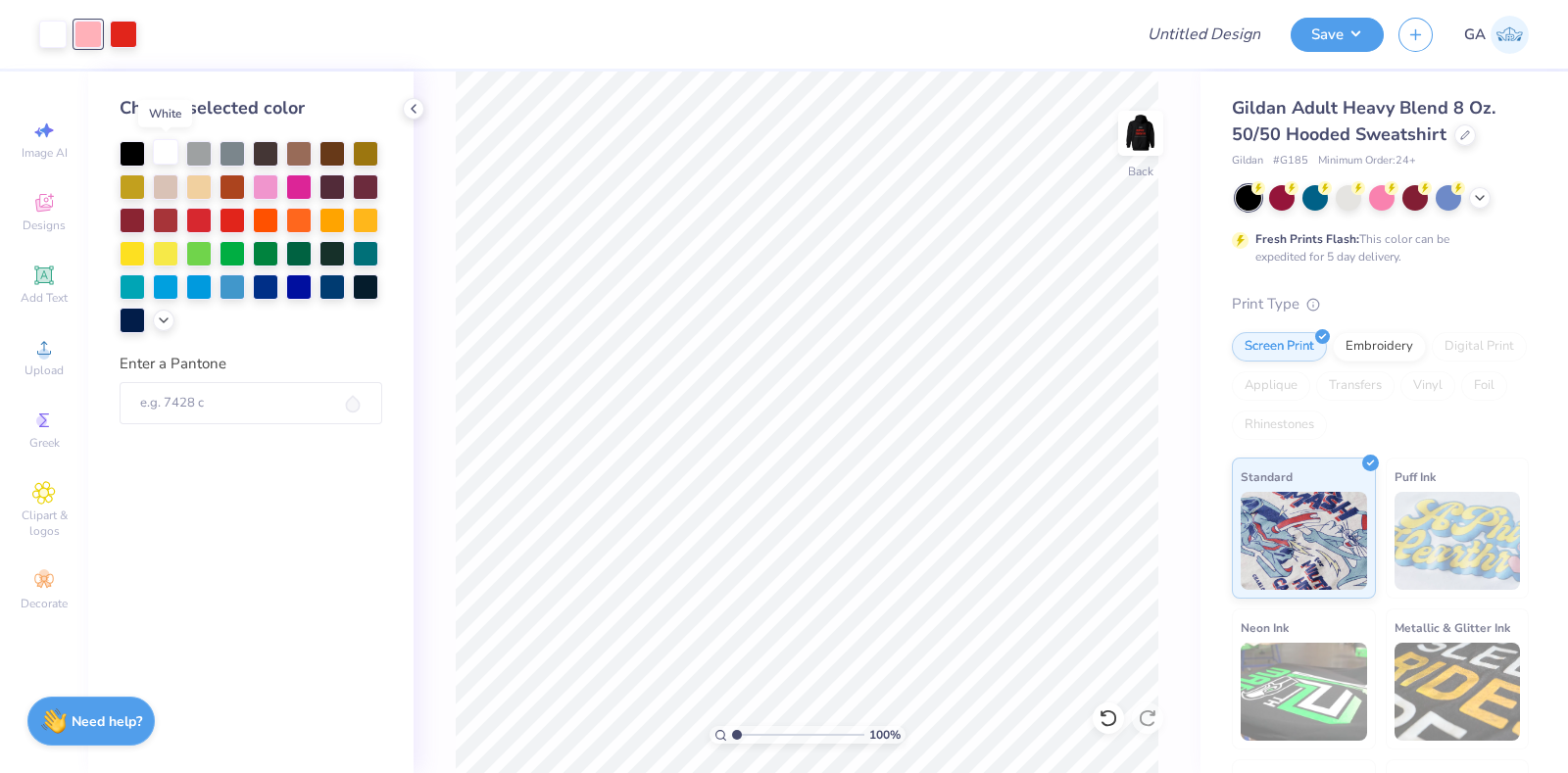 click at bounding box center [166, 152] 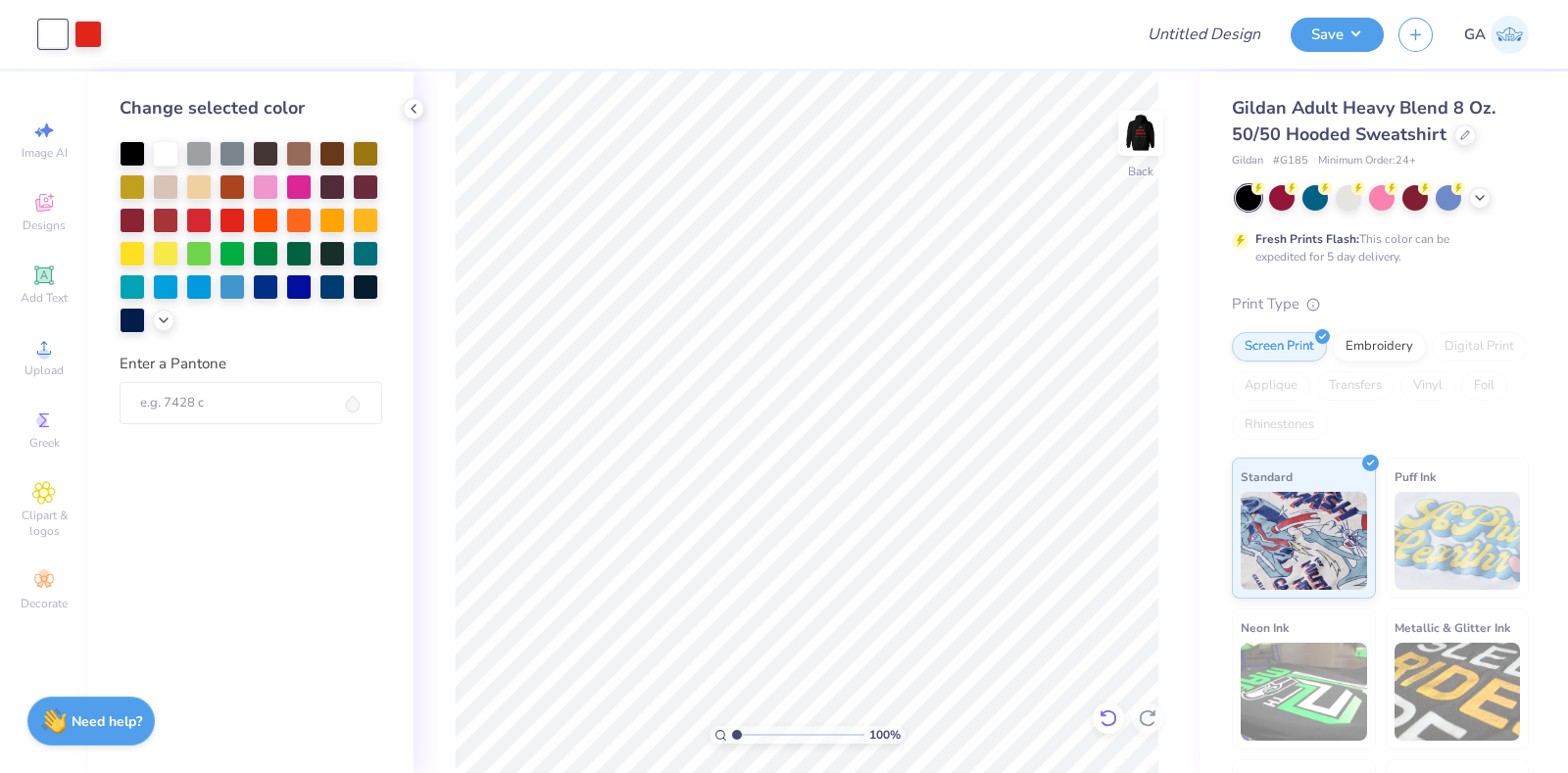 click 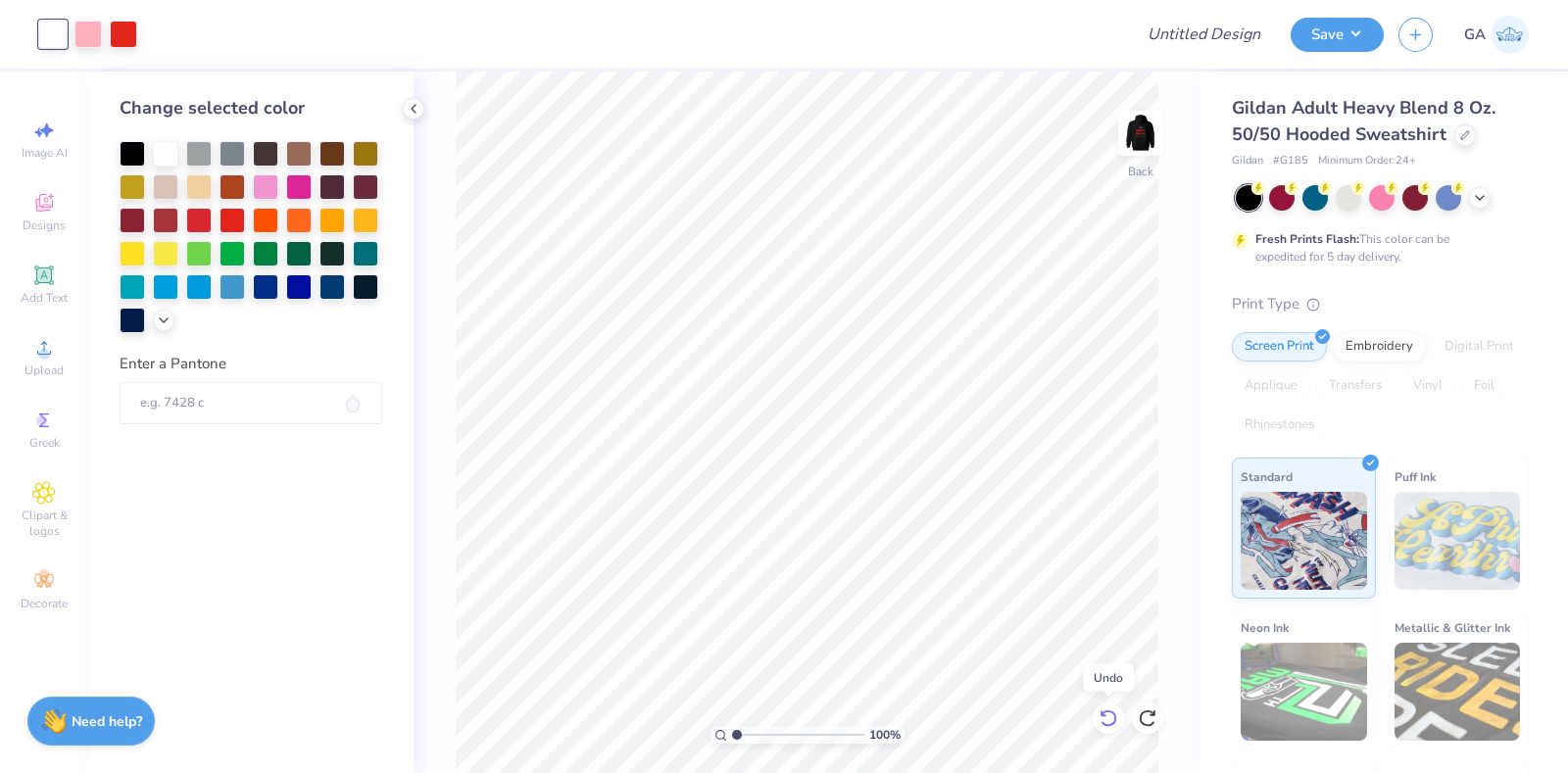 click 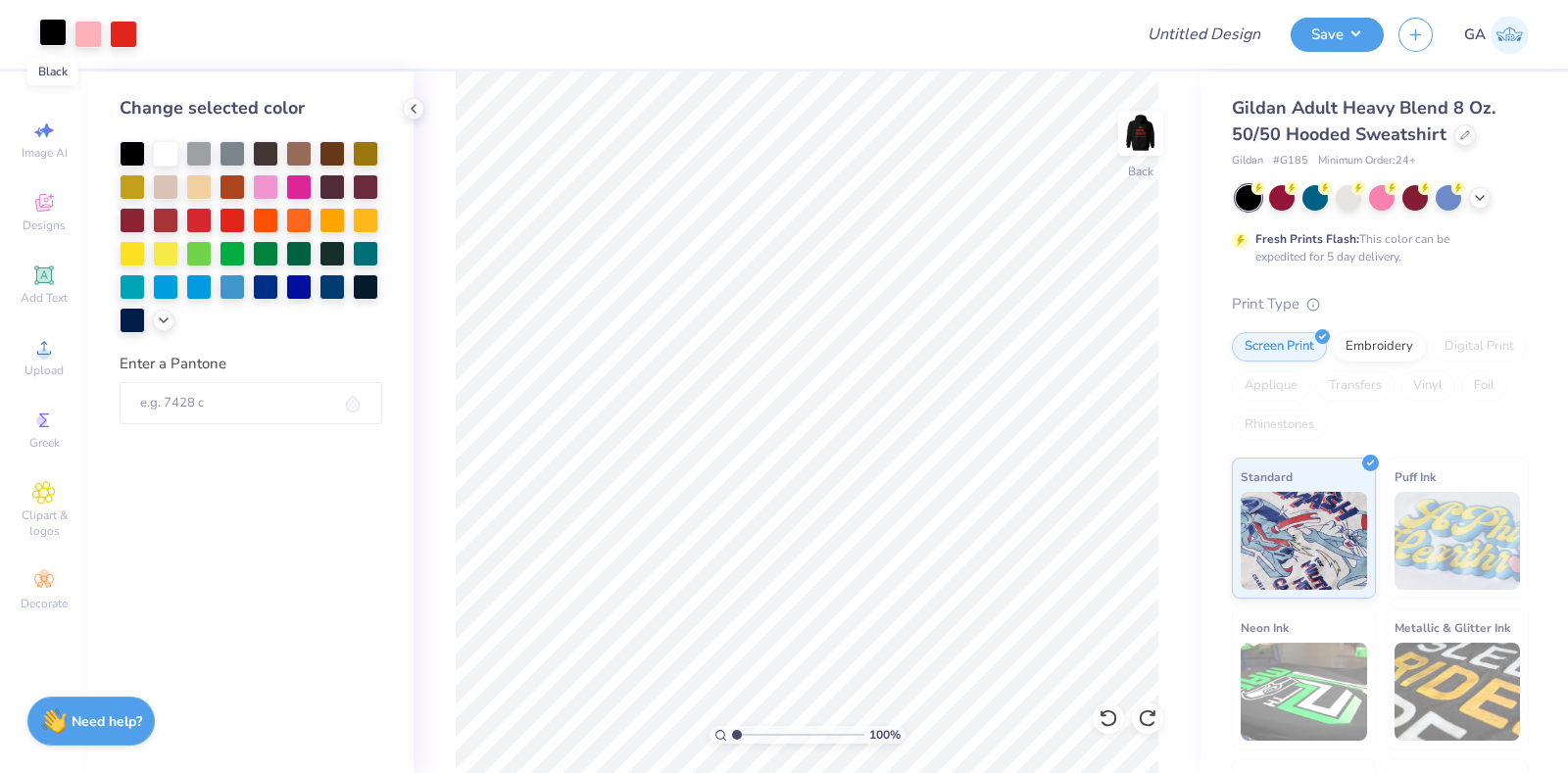 click at bounding box center (53, 32) 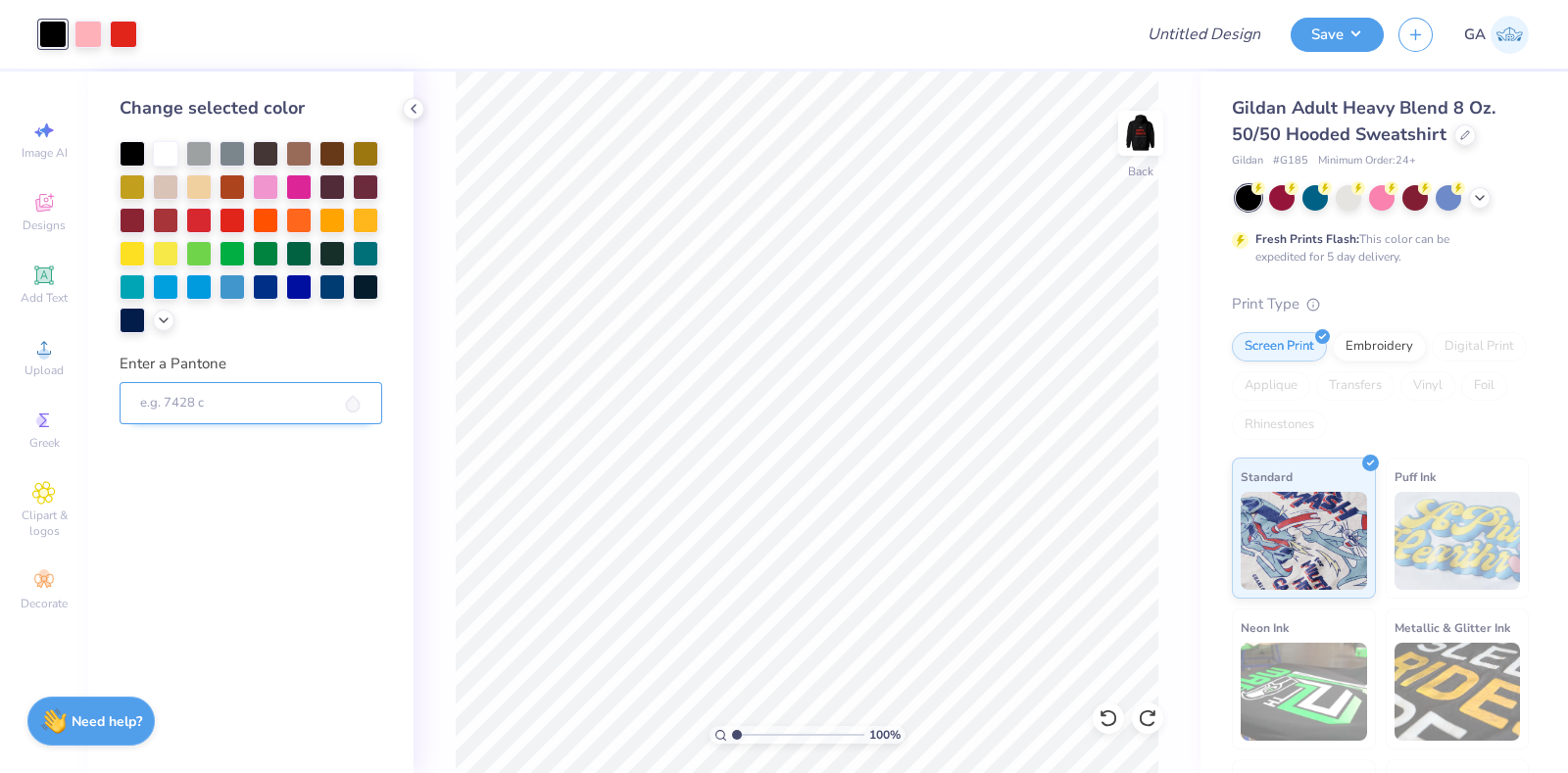 click on "Enter a Pantone" at bounding box center [251, 404] 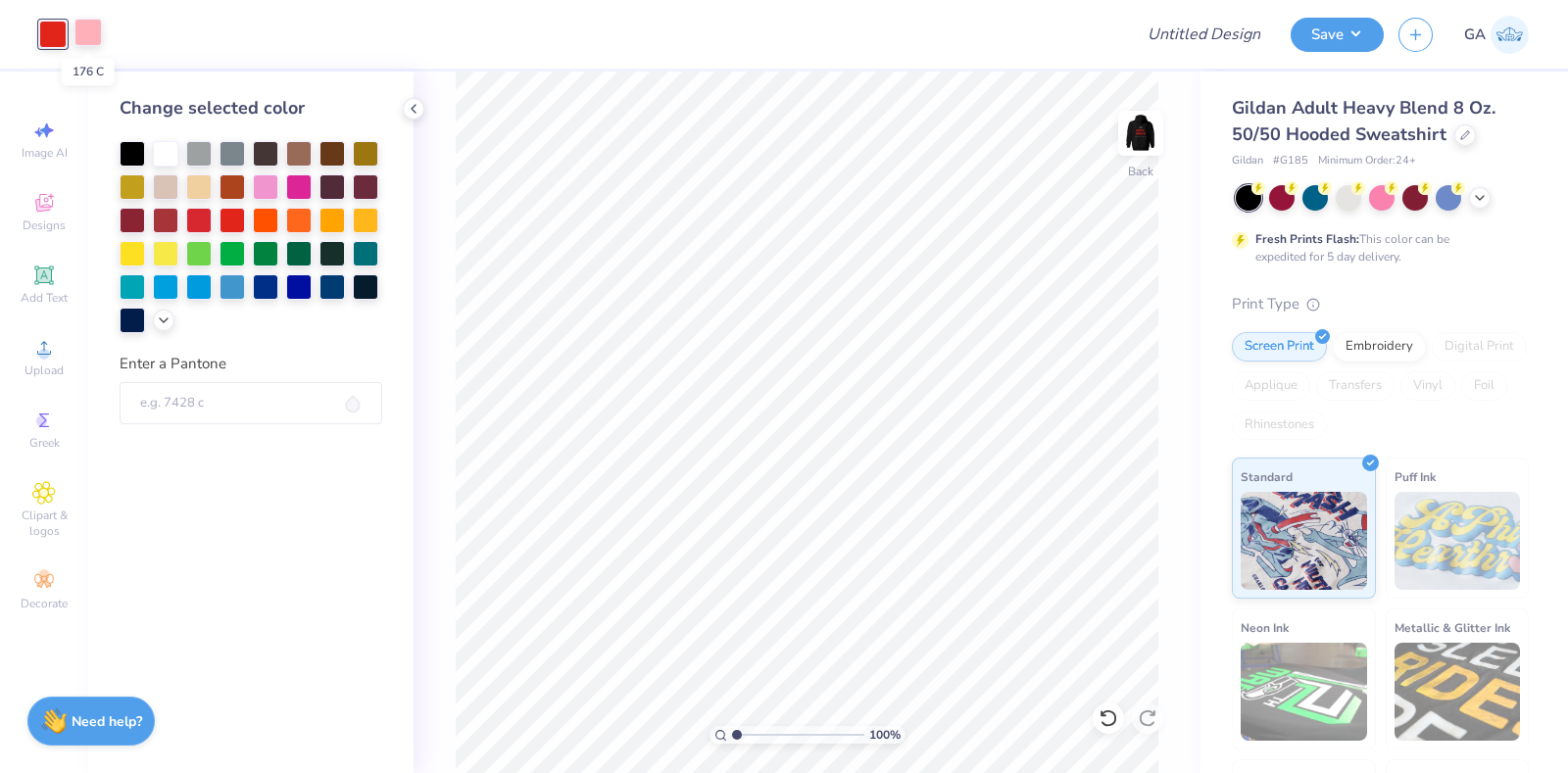 click at bounding box center (88, 32) 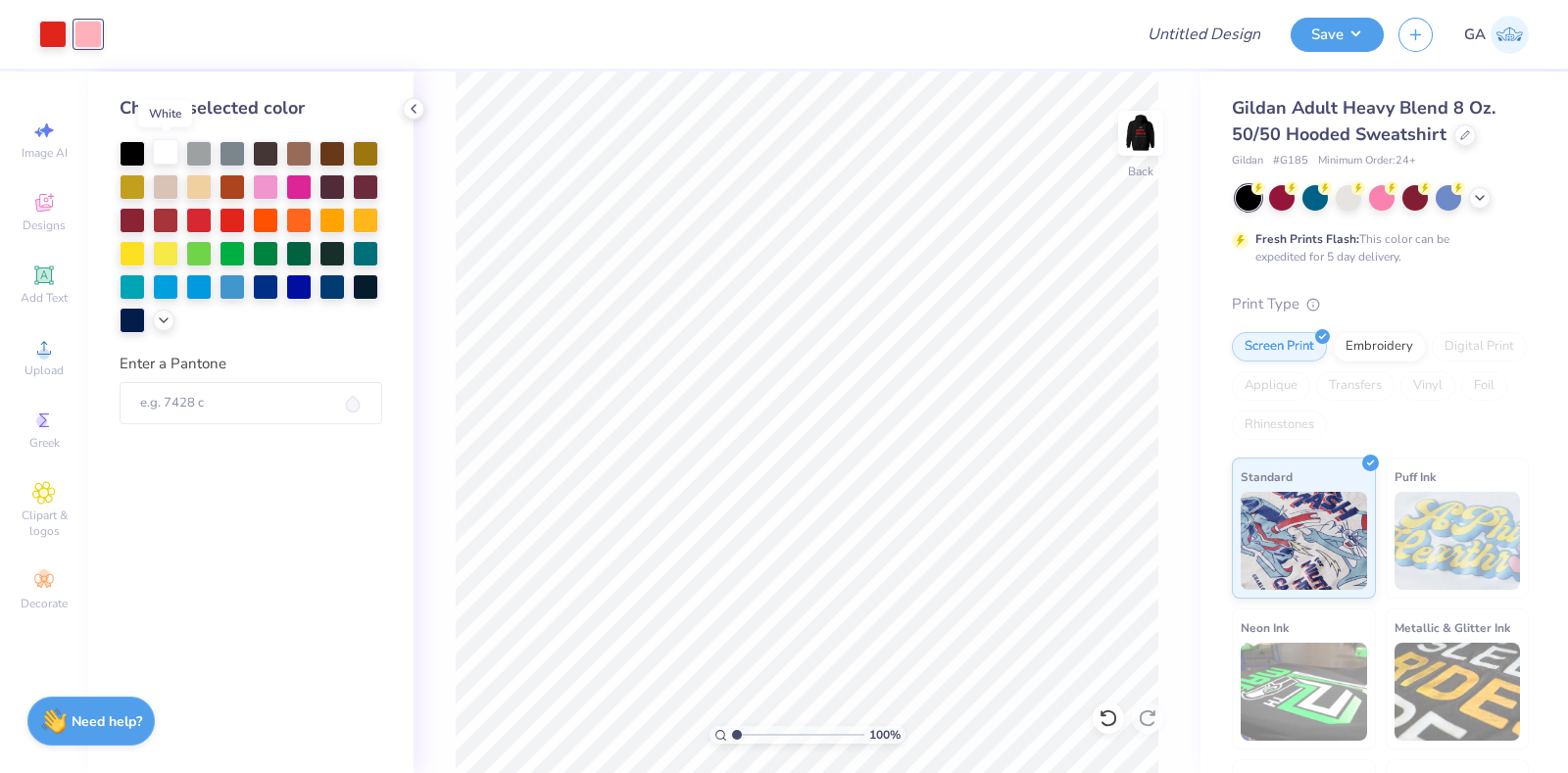 click at bounding box center [166, 152] 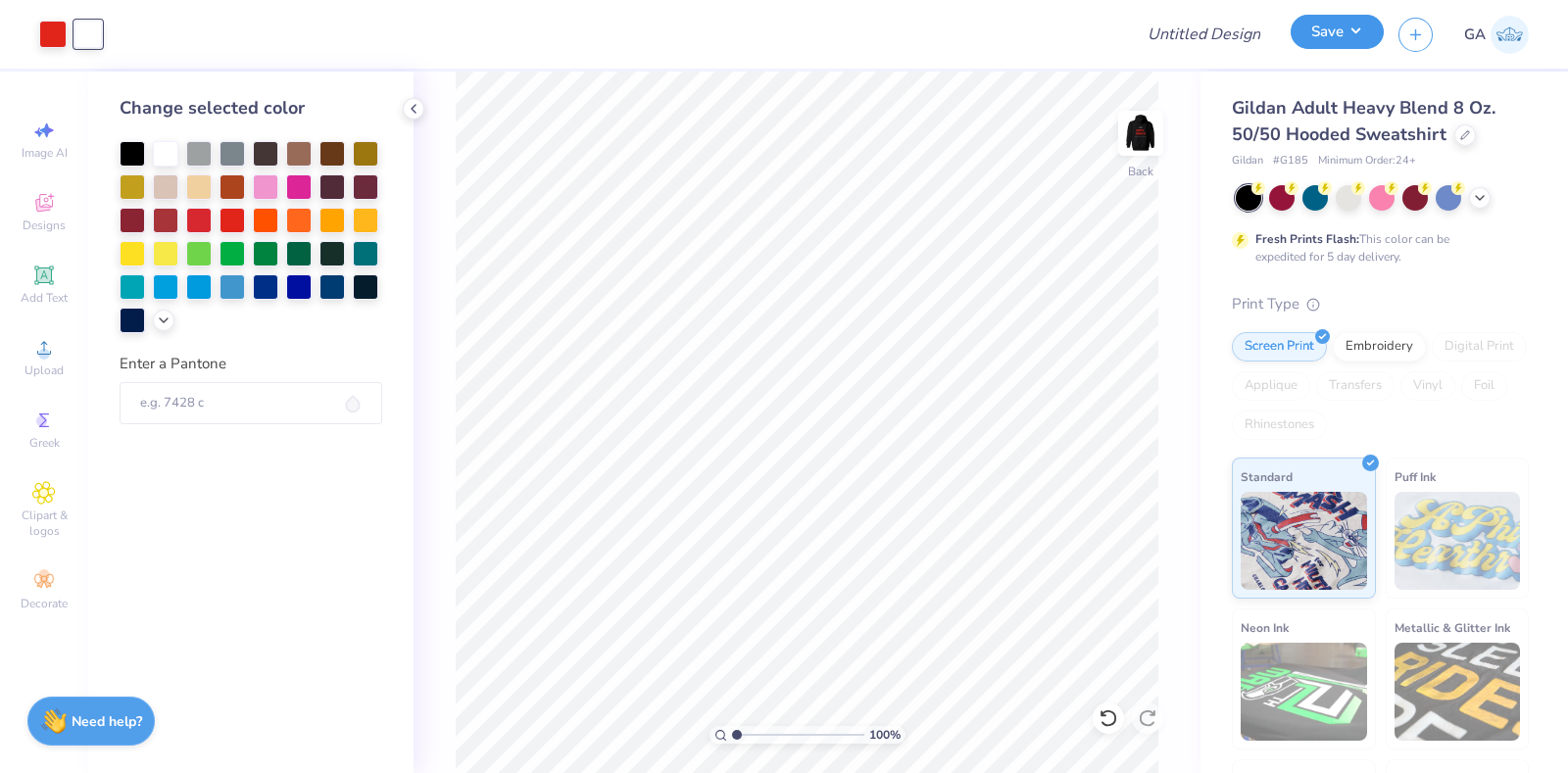 click on "Save" at bounding box center (1337, 31) 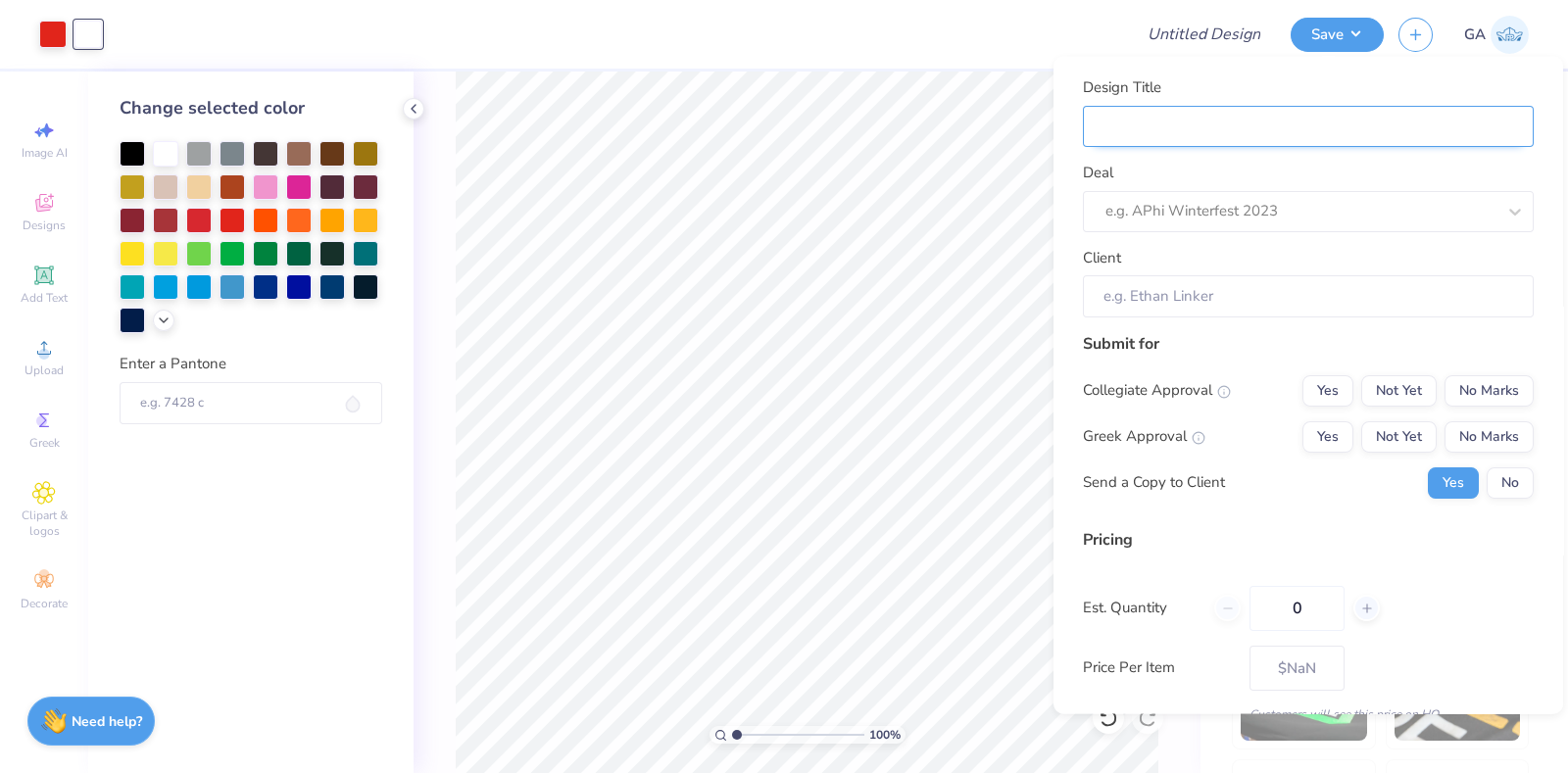 click on "Design Title" at bounding box center [1308, 125] 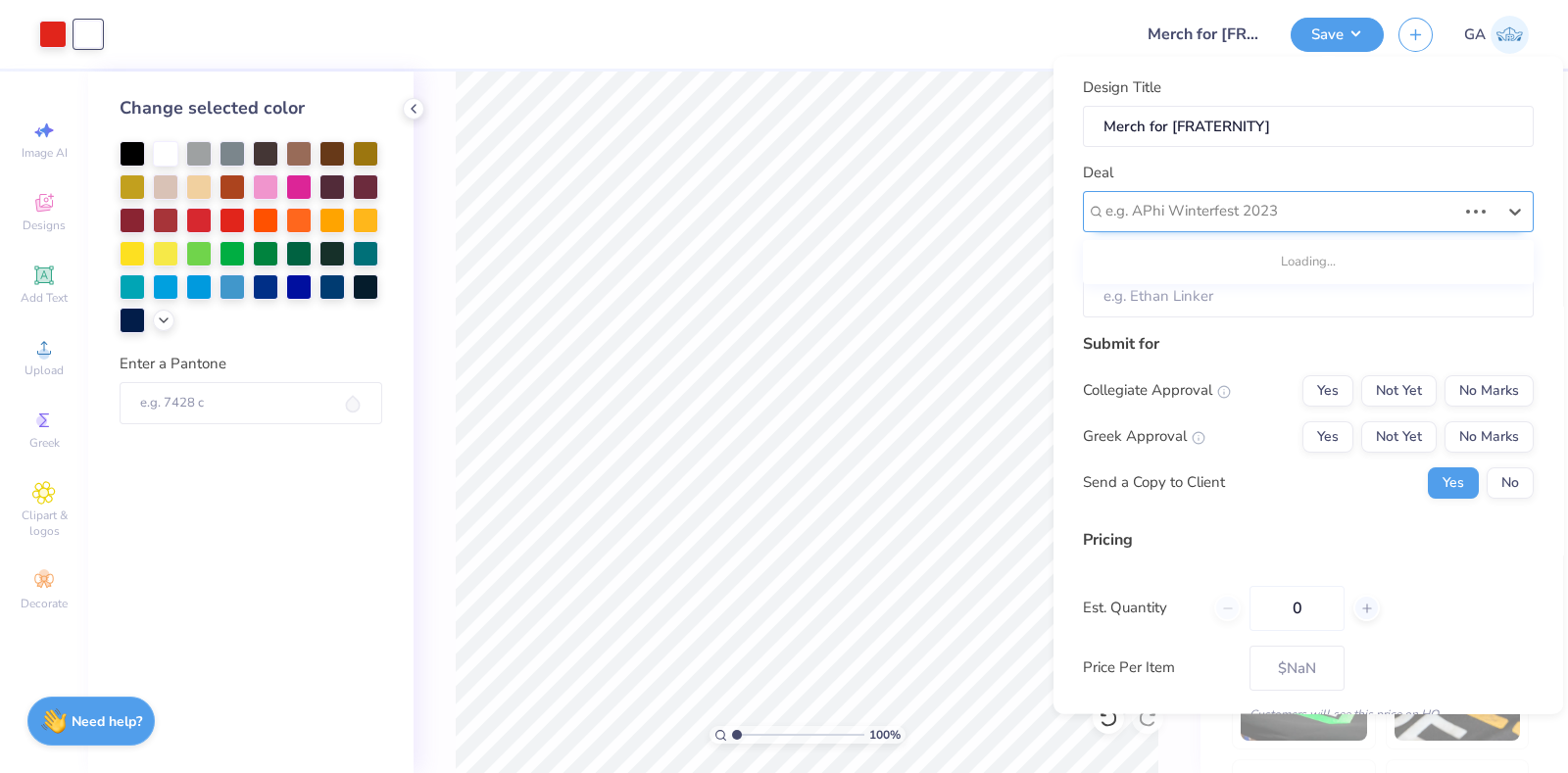 click at bounding box center (1281, 211) 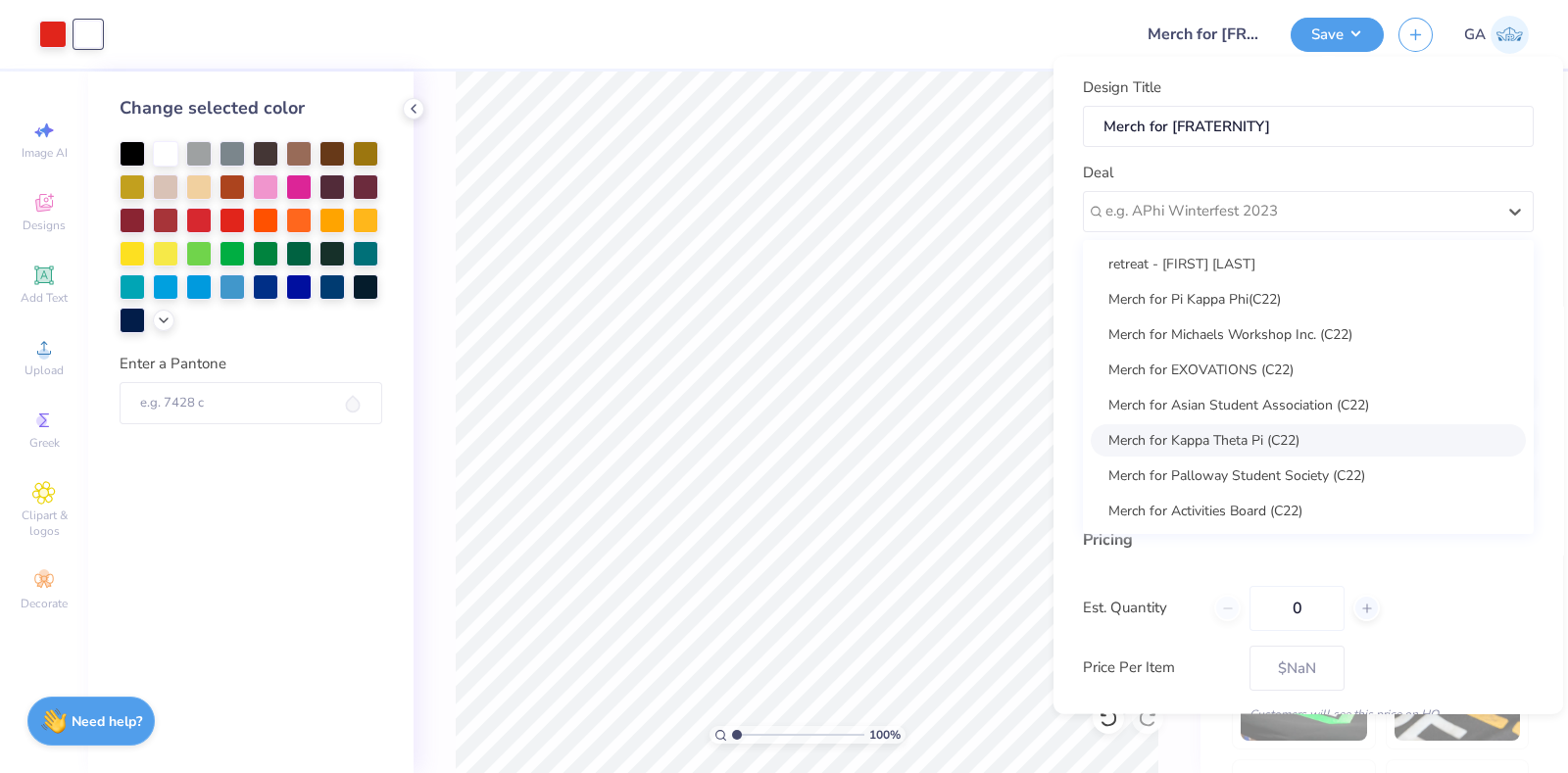 click on "Merch for Kappa Theta Pi (C22)" at bounding box center [1308, 439] 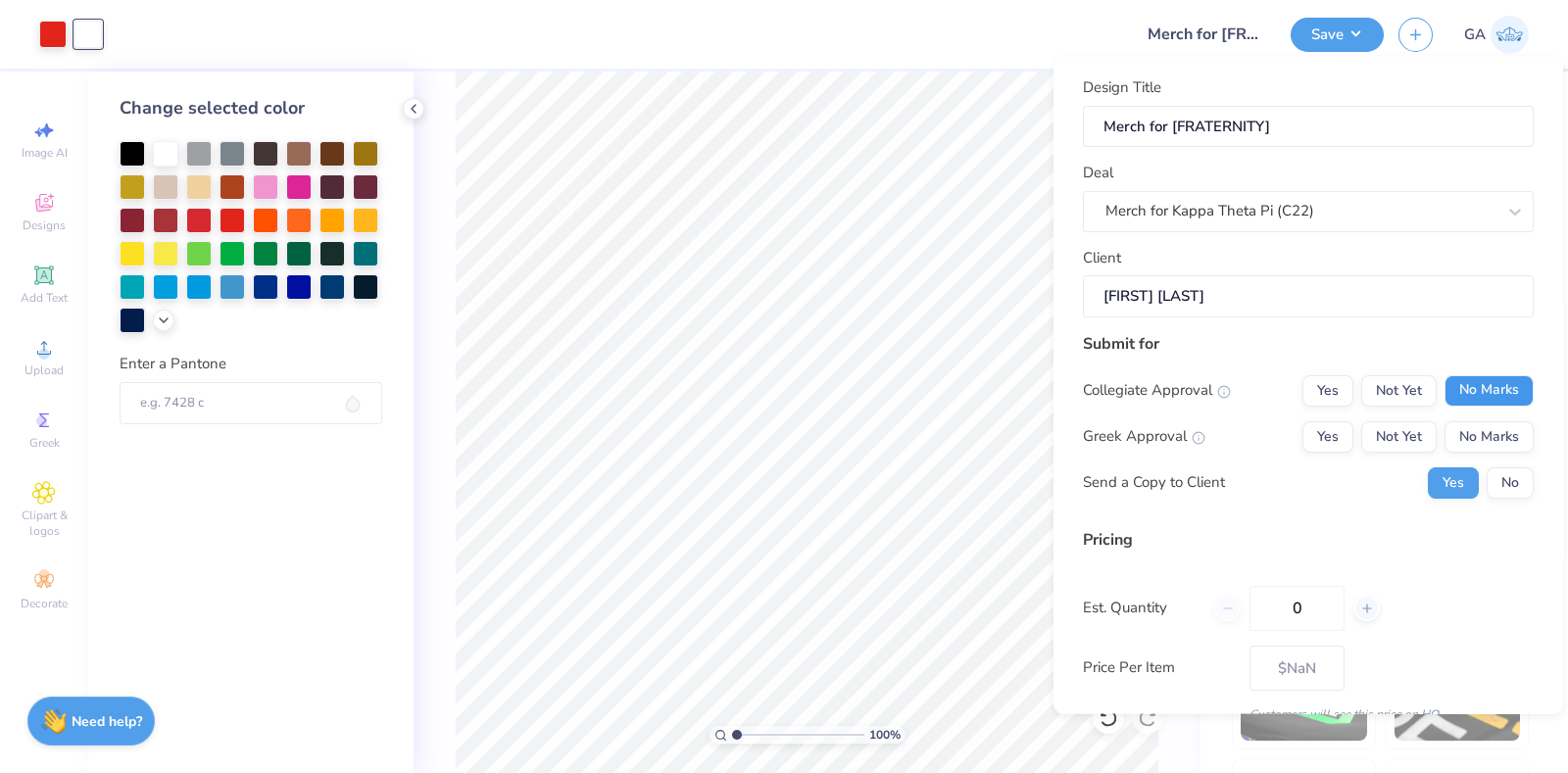 click on "No Marks" at bounding box center (1489, 390) 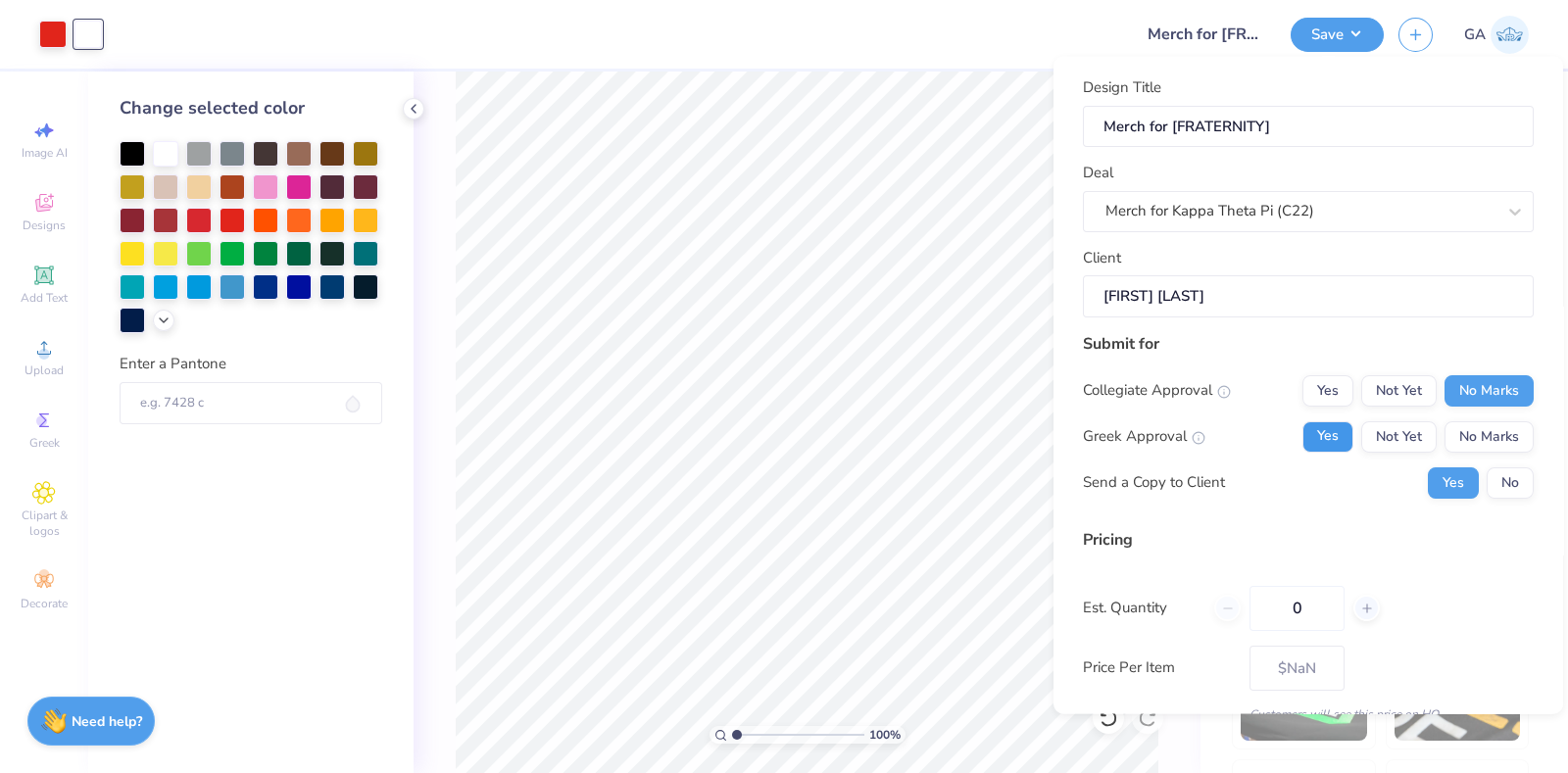 click on "Yes" at bounding box center [1328, 436] 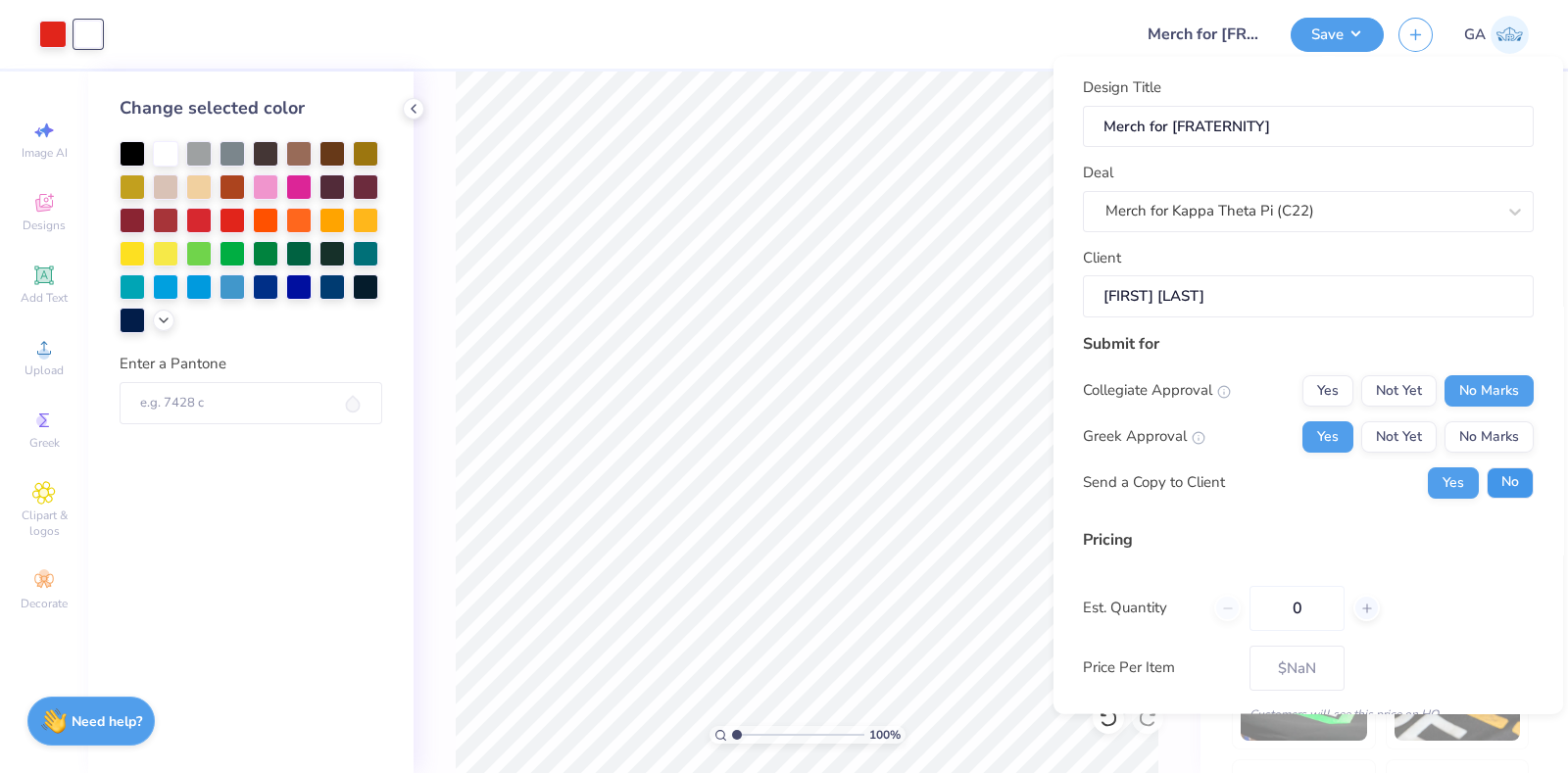 click on "No" at bounding box center [1510, 482] 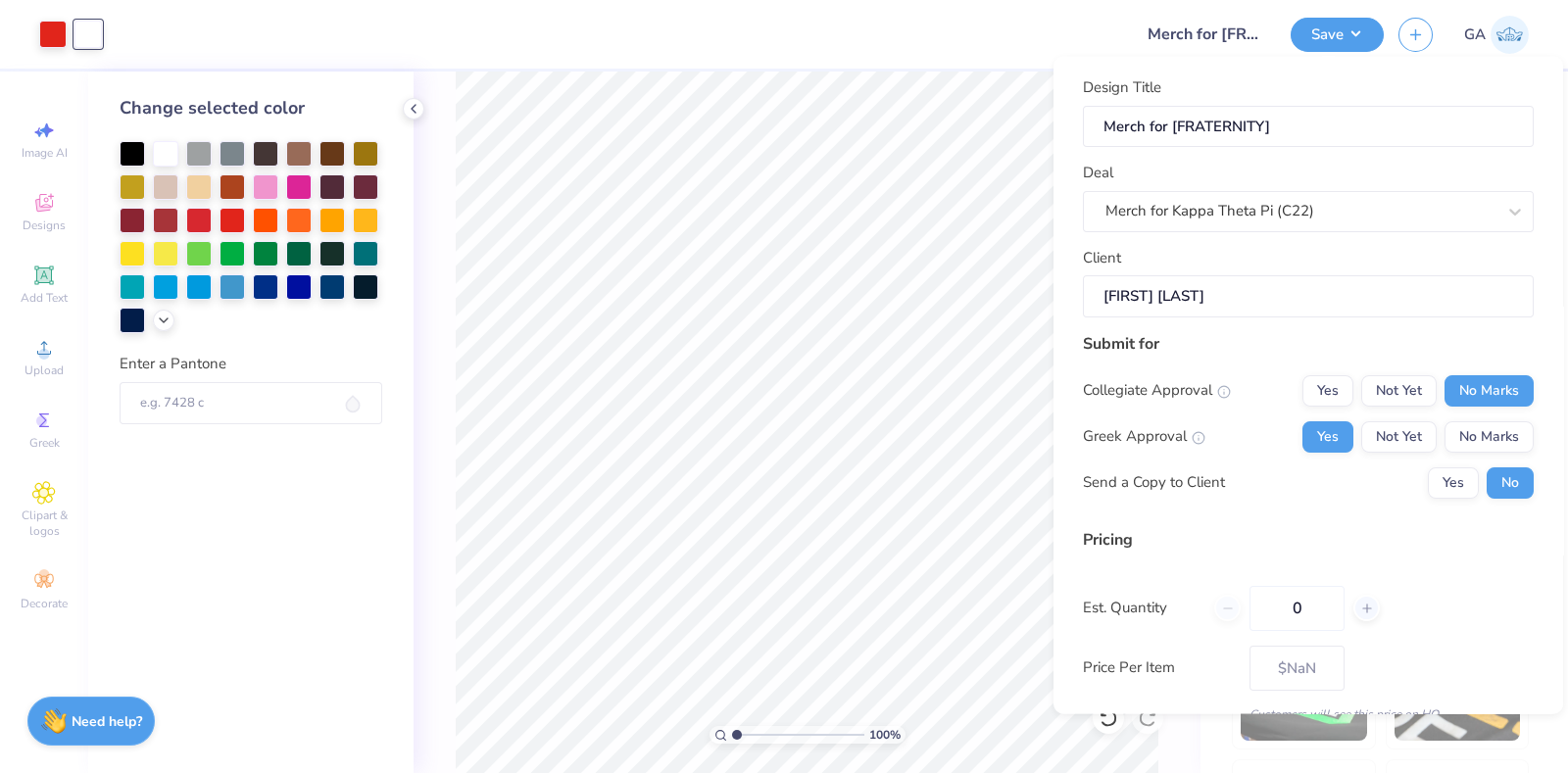 scroll, scrollTop: 129, scrollLeft: 0, axis: vertical 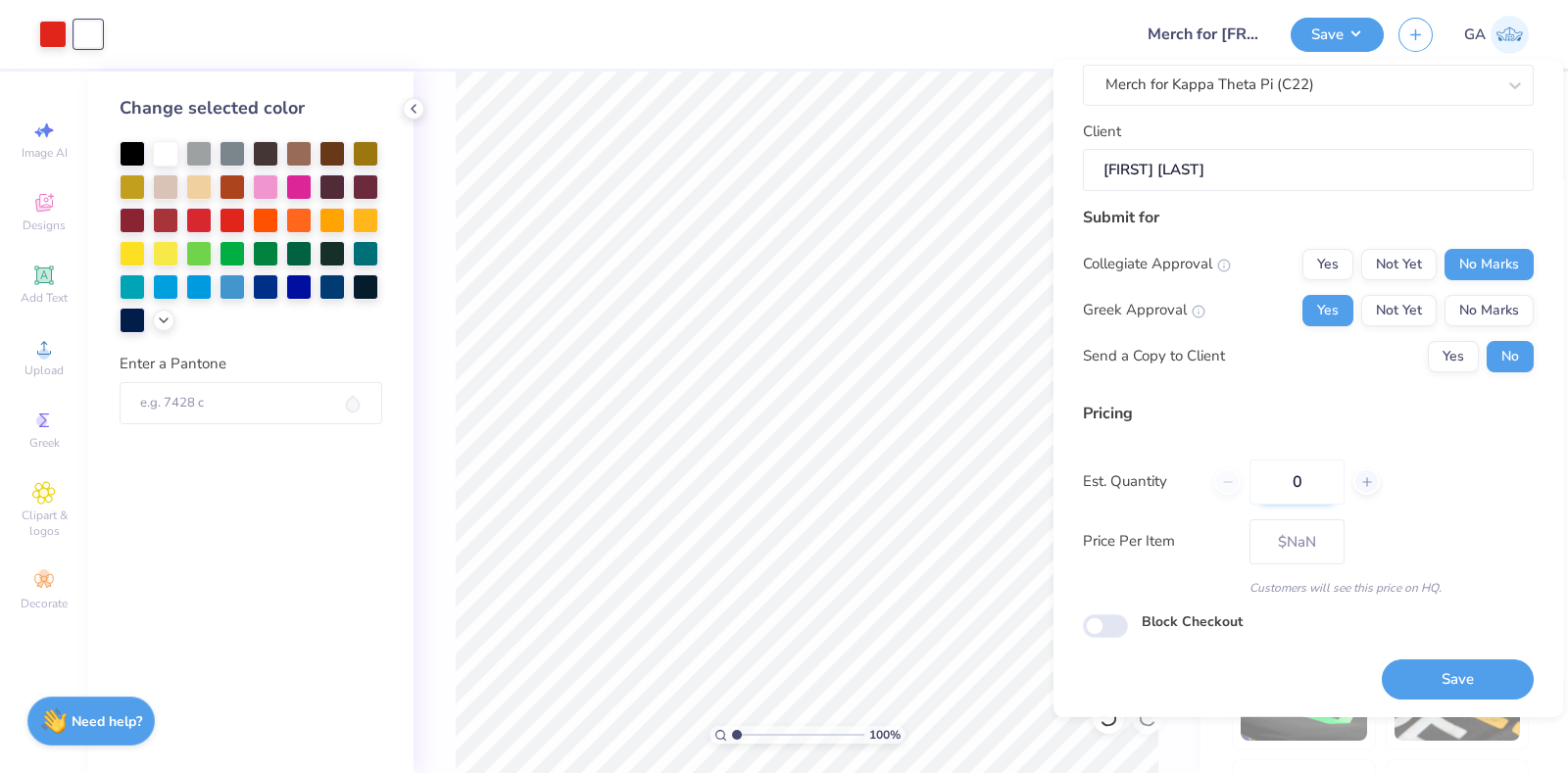 click on "0" at bounding box center (1297, 481) 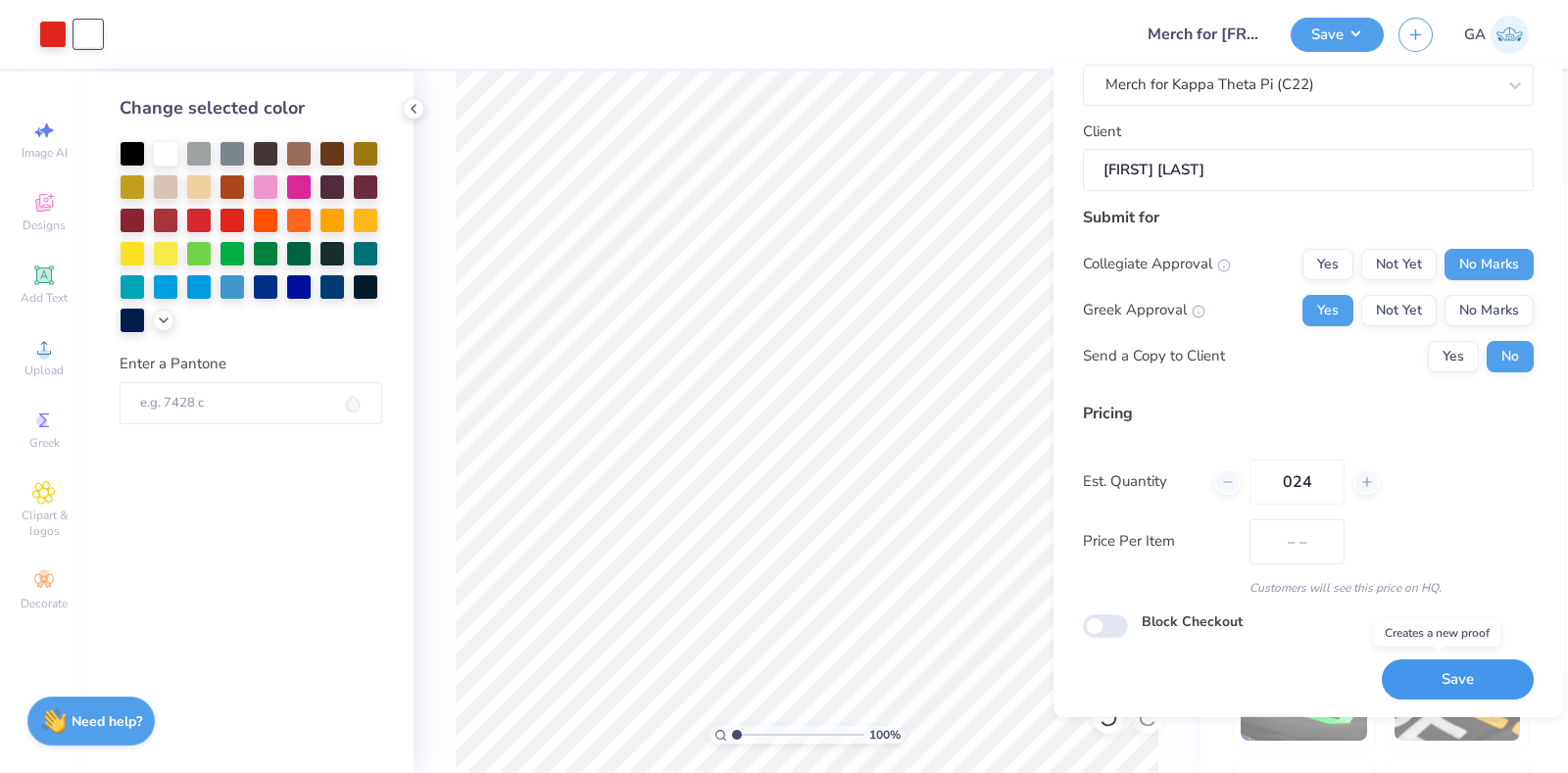 click on "Save" at bounding box center (1457, 679) 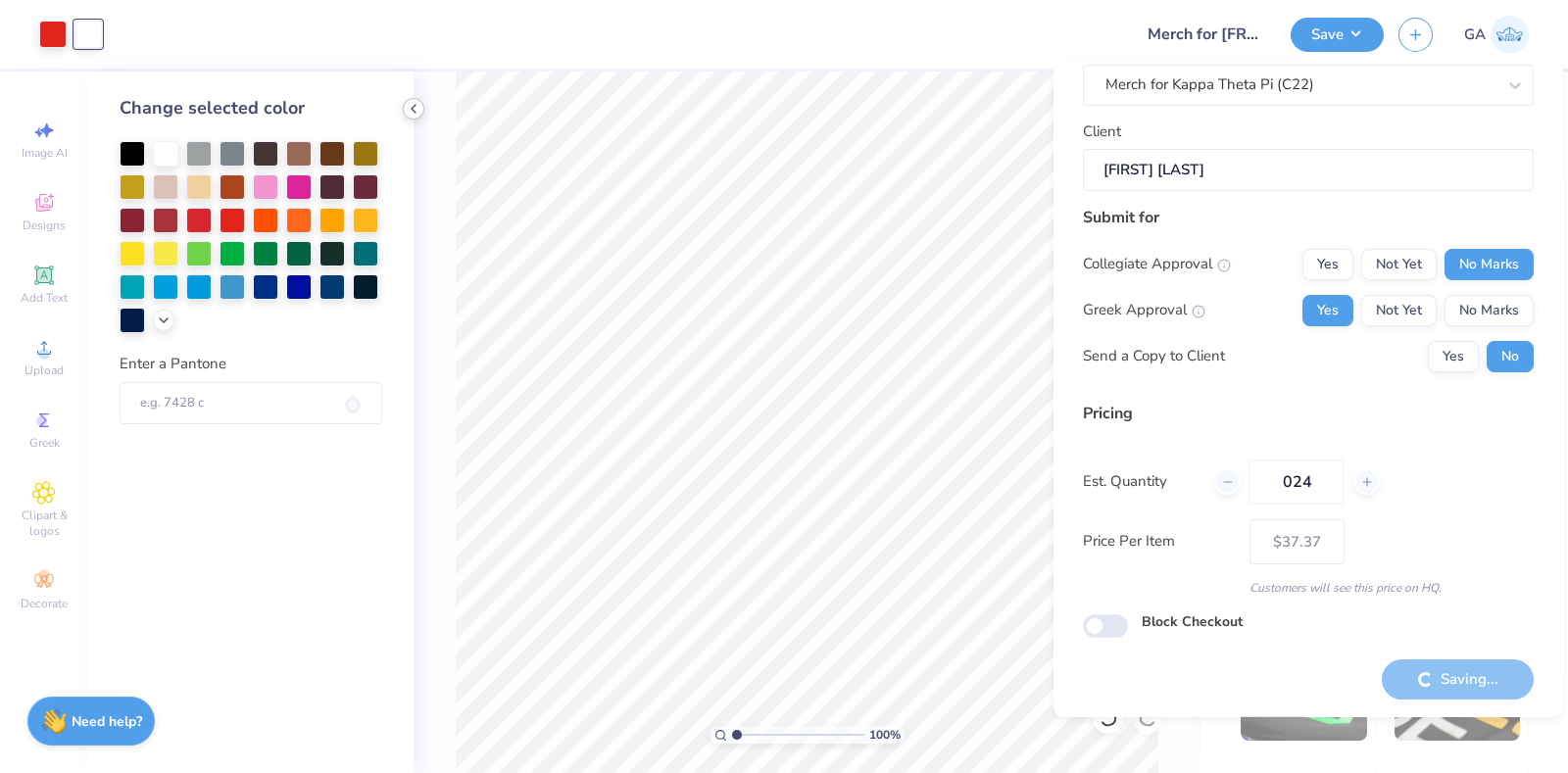 click 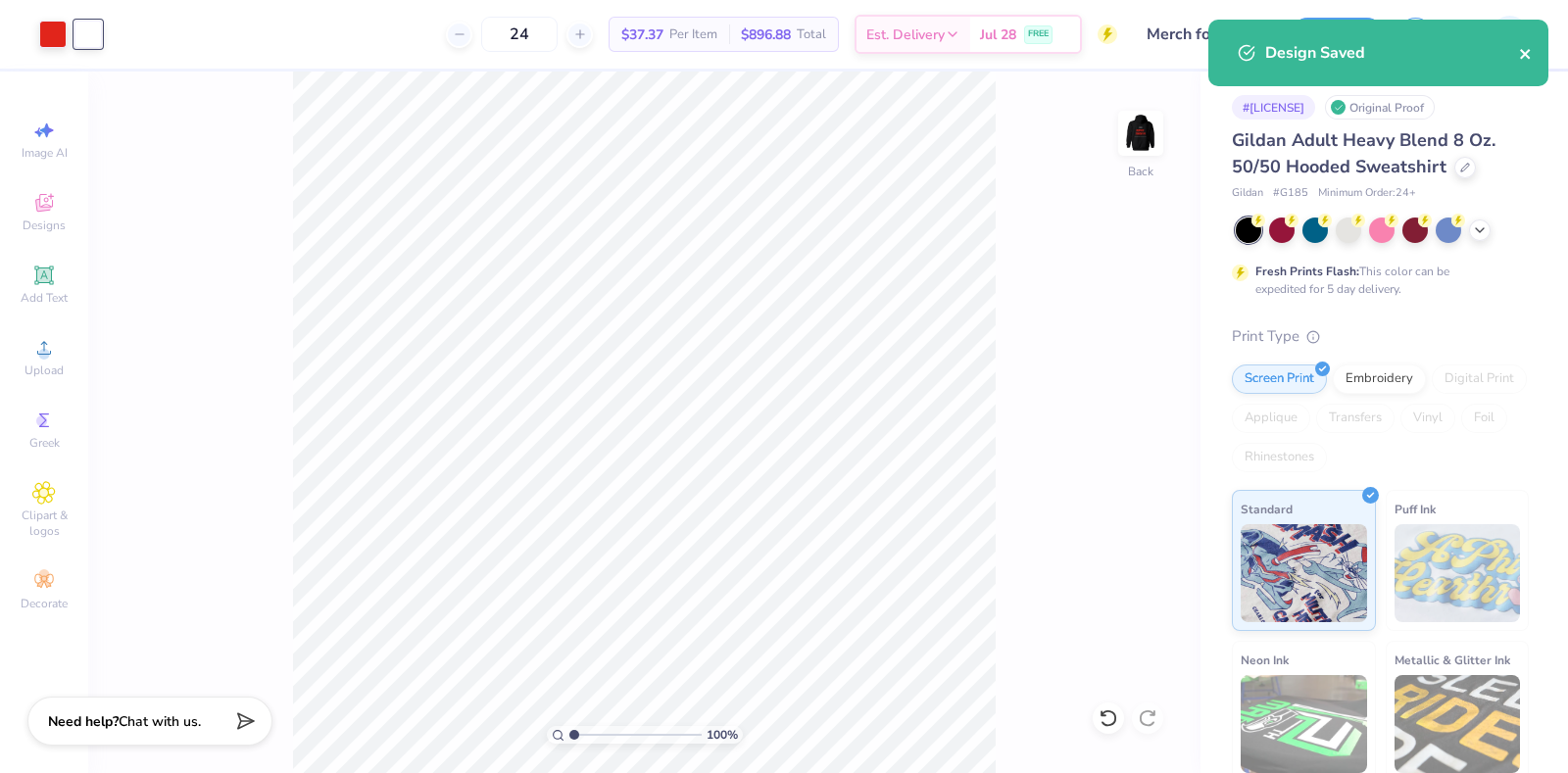 click 